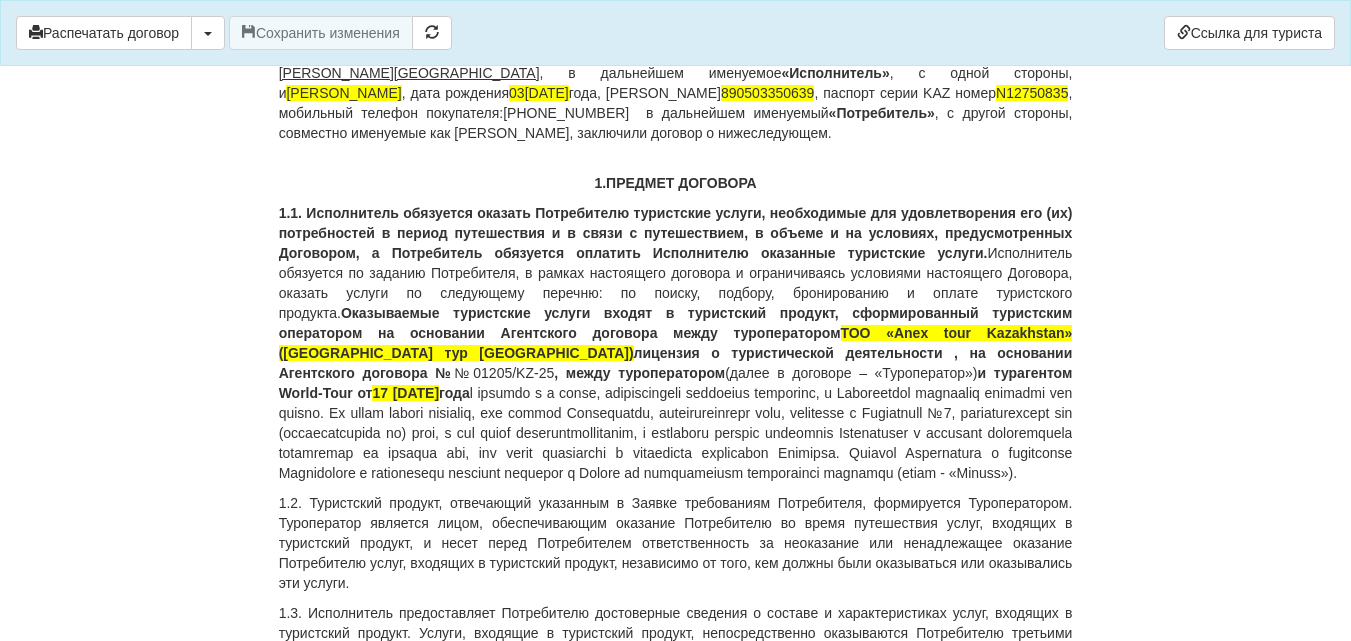 scroll, scrollTop: 100, scrollLeft: 0, axis: vertical 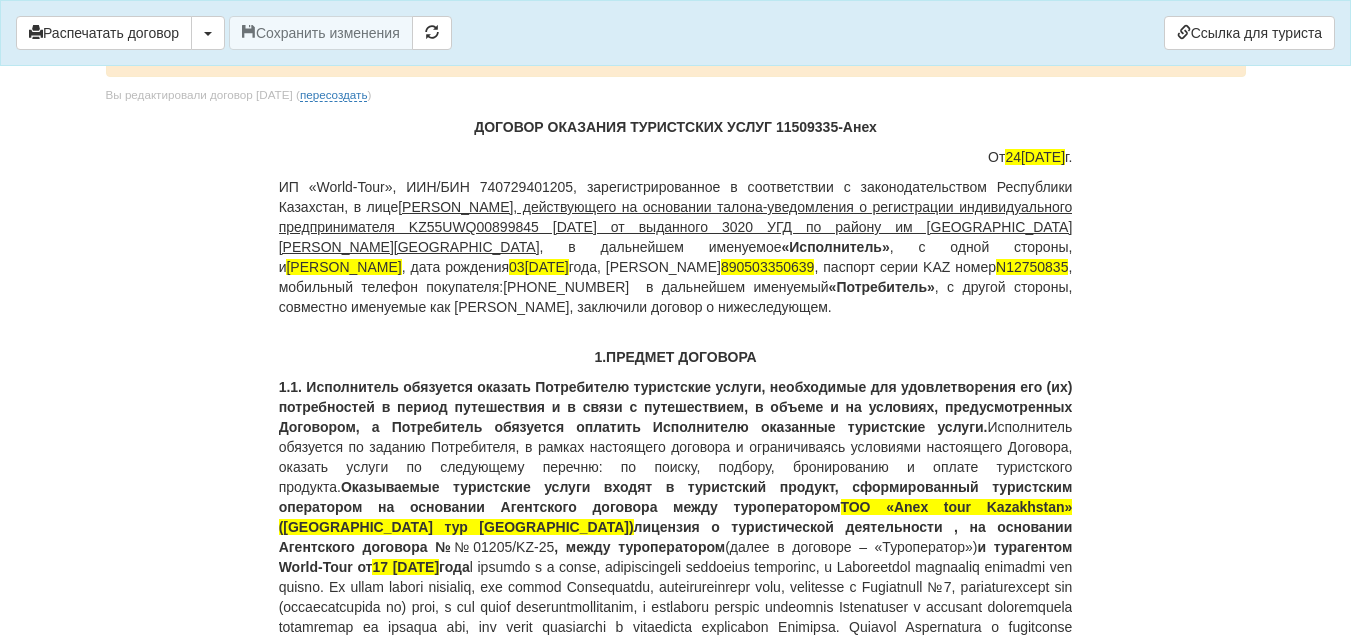 click on "ИП «World-Tour», ИИН/БИН 740729401205, зарегистрированное в соответствии с законодательством [GEOGRAPHIC_DATA], в лице
[PERSON_NAME], действующего на основании талона-уведомления о регистрации индивидуального предпринимателя KZ55UWQ00899845 [DATE] от выданного  3020 УГД по району им Казыбек би г.[PERSON_NAME] ,
в дальнейшем именуемое  «Исполнитель» , с одной стороны, и
[PERSON_NAME] AZIS , дата рождения  [DEMOGRAPHIC_DATA], ИИН  890503350639 , паспорт серии KAZ номер  [PASSPORT] , мобильный телефон покупателя:[PHONE_NUMBER]  в дальнейшем именуемый  «Потребитель»" at bounding box center (676, 247) 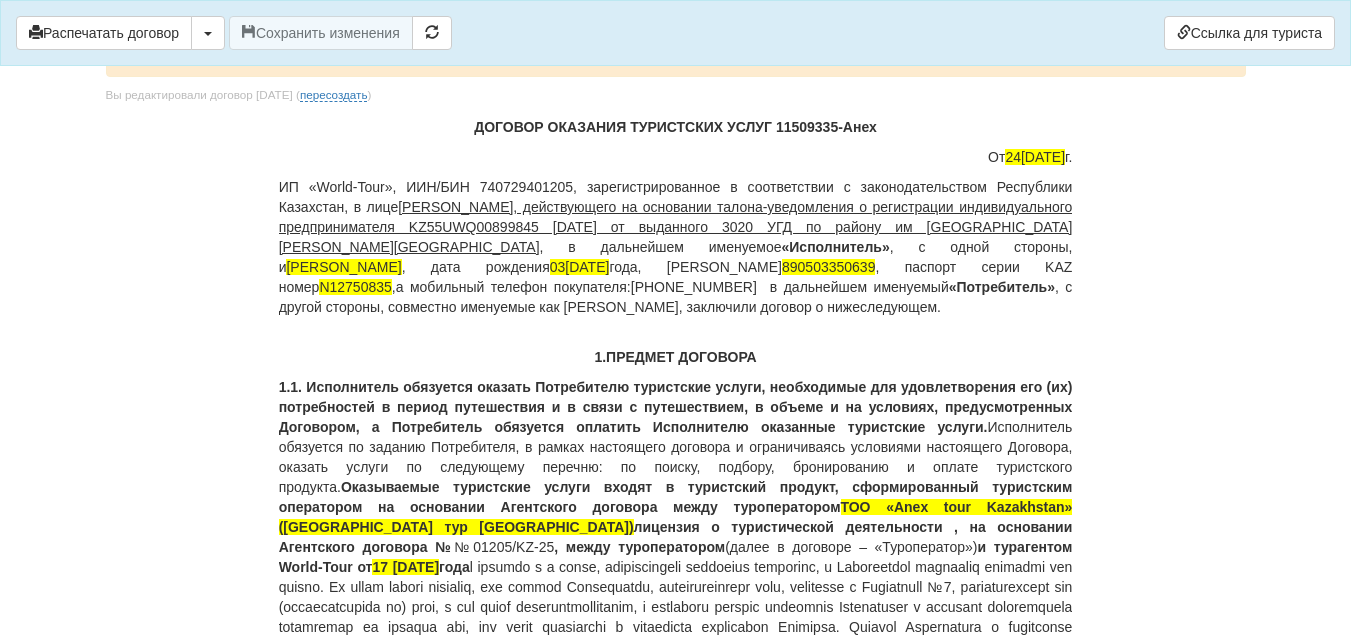 type 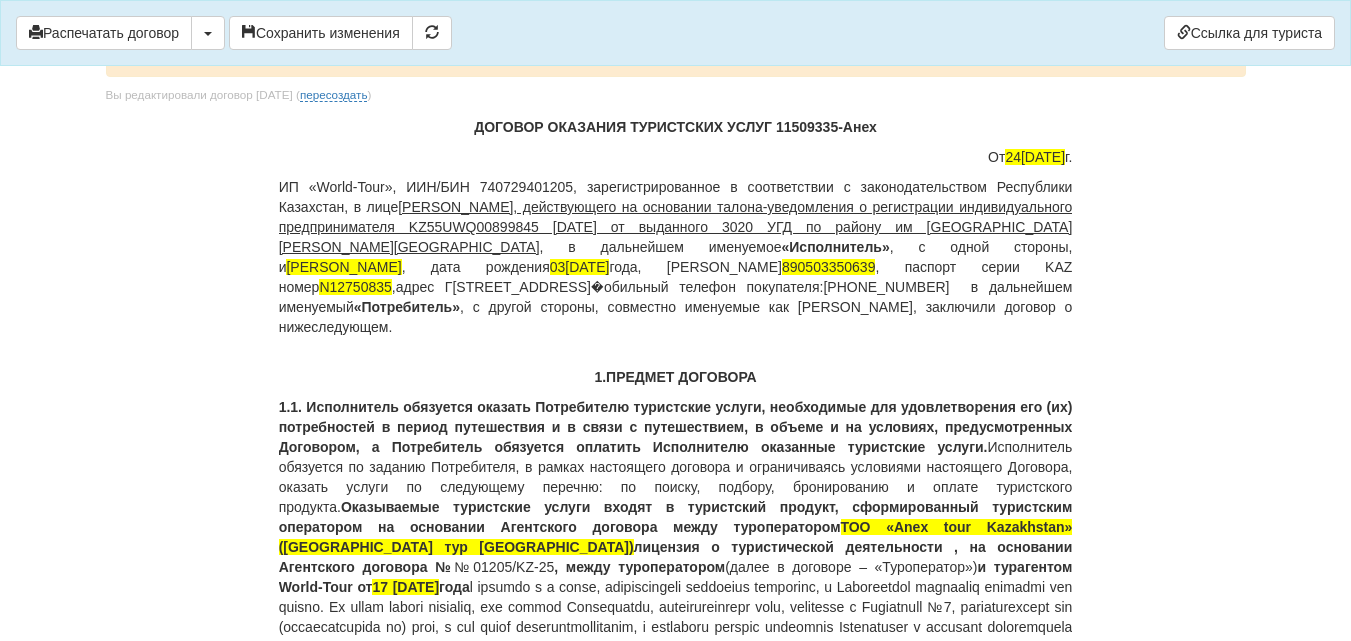 click on "ИП «World-Tour», ИИН/БИН 740729401205, зарегистрированное в соответствии с законодательством Республики Казахстан, в лице
Кусаинова Назгуль Бакытовна, действующего на основании талона-уведомления о регистрации индивидуального предпринимателя KZ55UWQ00899845 13.08.2018г от выданного  3020 УГД по району им Казыбек би г.Караганды ,
в дальнейшем именуемое  «Исполнитель» , с одной стороны, и
DARMENBAYEV AZIS , дата рождения  03.05.1989  года, ИИН  890503350639 , паспорт серии KAZ номер  N12750835 ,адрес Гапеева 31-59 мобильный телефон покупателя:+77022534033  в дальнейшем именуемый  «Потребитель»" at bounding box center [676, 257] 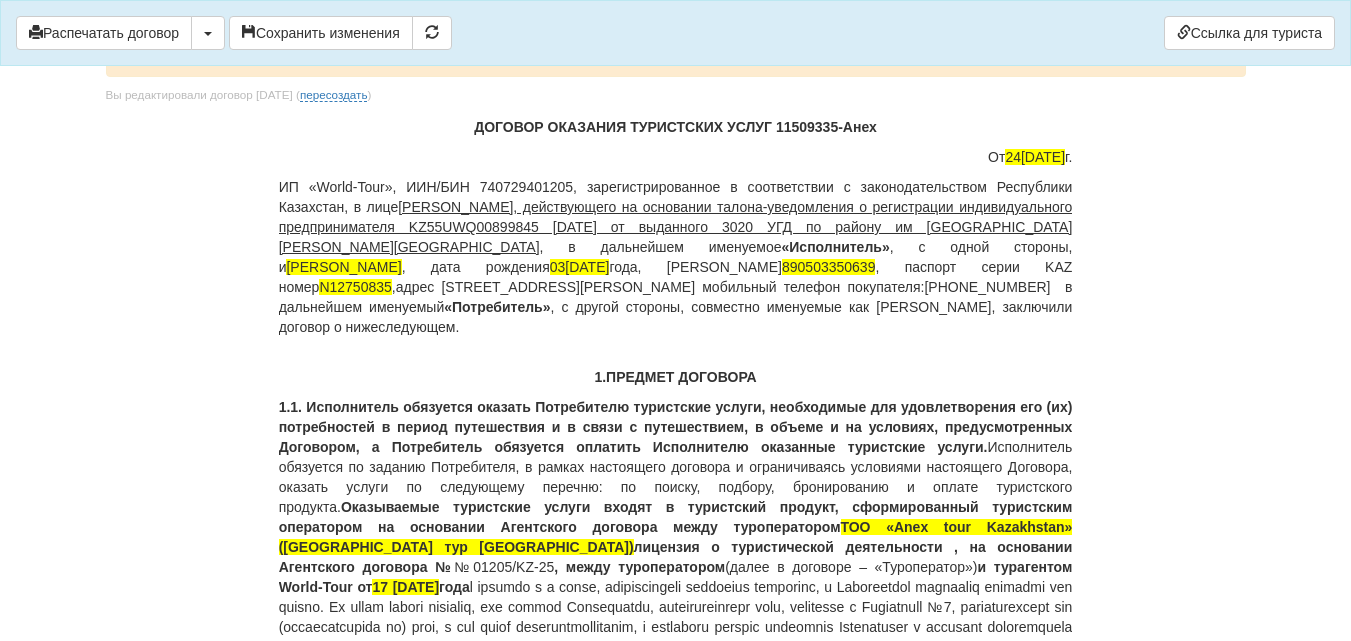click on "ИП «World-Tour», ИИН/БИН 740729401205, зарегистрированное в соответствии с законодательством Республики Казахстан, в лице
Кусаинова Назгуль Бакытовна, действующего на основании талона-уведомления о регистрации индивидуального предпринимателя KZ55UWQ00899845 13.08.2018г от выданного  3020 УГД по району им Казыбек би г.Караганды ,
в дальнейшем именуемое  «Исполнитель» , с одной стороны, и
DARMENBAYEV AZIS , дата рождения  03.05.1989  года, ИИН  890503350639 , паспорт серии KAZ номер  N12750835 ,адрес гКараганда, Гапеева 31-59 мобильный телефон покупателя:+77022534033  в дальнейшем именуемый  «Потребитель»" at bounding box center (676, 257) 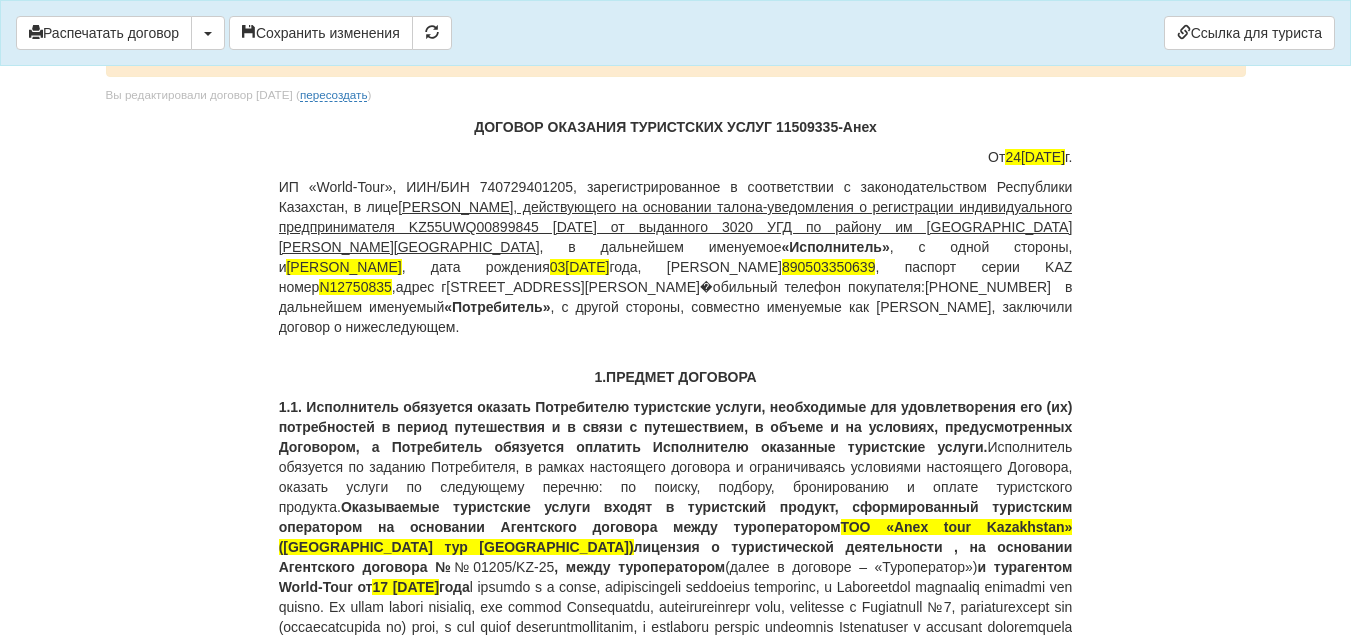 click on "ИП «World-Tour», ИИН/БИН 740729401205, зарегистрированное в соответствии с законодательством Республики Казахстан, в лице
Кусаинова Назгуль Бакытовна, действующего на основании талона-уведомления о регистрации индивидуального предпринимателя KZ55UWQ00899845 13.08.2018г от выданного  3020 УГД по району им Казыбек би г.Караганды ,
в дальнейшем именуемое  «Исполнитель» , с одной стороны, и
DARMENBAYEV AZIS , дата рождения  03.05.1989  года, ИИН  890503350639 , паспорт серии KAZ номер  N12750835 ,адрес г.Караганда, Гапеева 31-59 мобильный телефон покупателя:+77022534033  в дальнейшем именуемый  «Потребитель»" at bounding box center [676, 257] 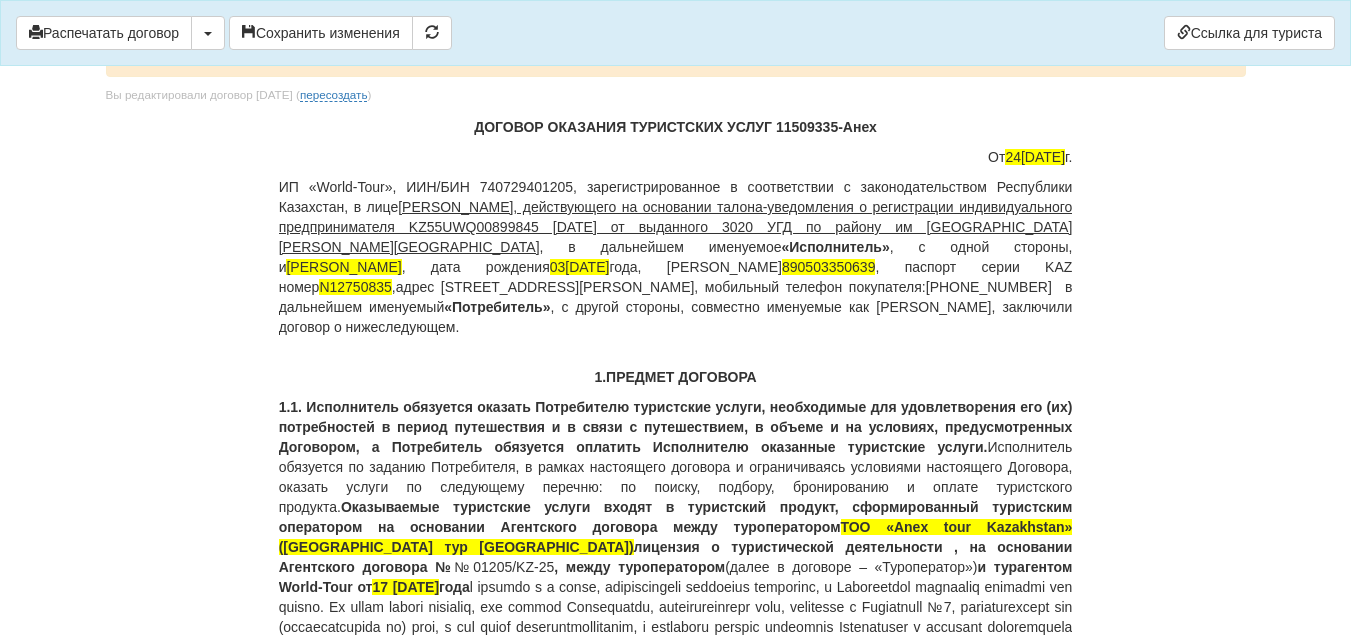 click on "ДОГОВОР ОКАЗАНИЯ ТУРИСТСКИХ УСЛУГ 11509335-Анех
От  24.06.2025  г.
ИП «World-Tour», ИИН/БИН 740729401205, зарегистрированное в соответствии с законодательством Республики Казахстан, в лице
Кусаинова Назгуль Бакытовна, действующего на основании талона-уведомления о регистрации индивидуального предпринимателя KZ55UWQ00899845 13.08.2018г от выданного  3020 УГД по району им Казыбек би г.Караганды ,
в дальнейшем именуемое  «Исполнитель» , с одной стороны, и
DARMENBAYEV AZIS , дата рождения  03.05.1989  года, ИИН  890503350639 , паспорт серии KAZ номер  N12750835 «Потребитель»
1.ПРЕДМЕТ ДОГОВОРА" at bounding box center [676, 7655] 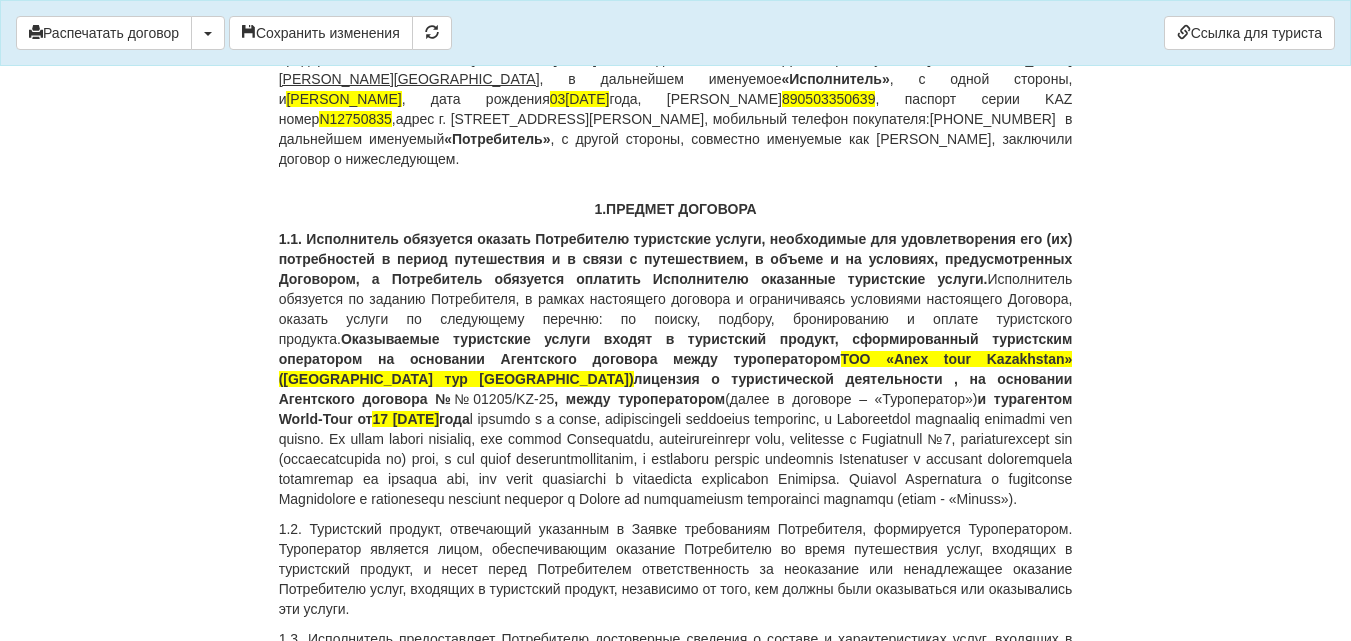 scroll, scrollTop: 300, scrollLeft: 0, axis: vertical 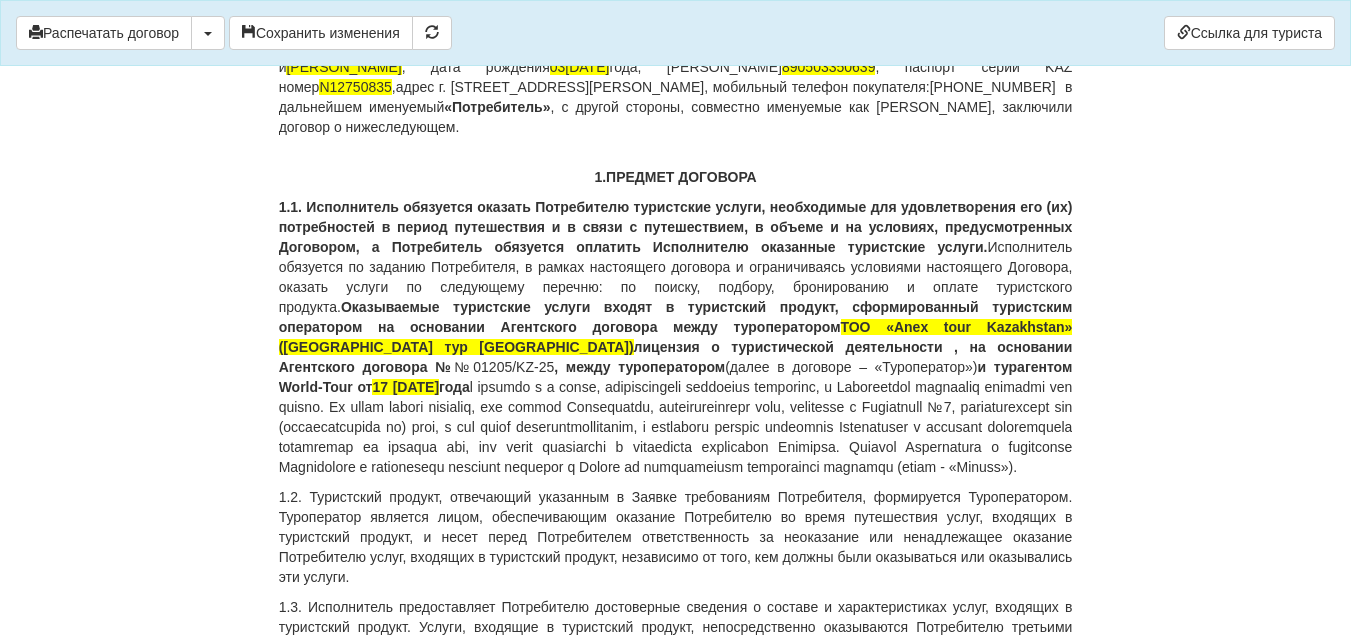 click on "1.1. Исполнитель обязуется оказать Потребителю туристские услуги, необходимые для удовлетворения его (их) потребностей в период путешествия и в связи с путешествием, в объеме и на условиях, предусмотренных Договором, а Потребитель обязуется оплатить Исполнителю оказанные туристские услуги.  Исполнитель обязуется по заданию Потребителя, в рамках настоящего договора и ограничиваясь условиями настоящего Договора, оказать услуги по следующему перечню: по поиску, подбору, бронированию и оплате туристского продукта.  ТОО «Anex tour Kazakhstan» (Анекс тур Казахстан)" at bounding box center (676, 337) 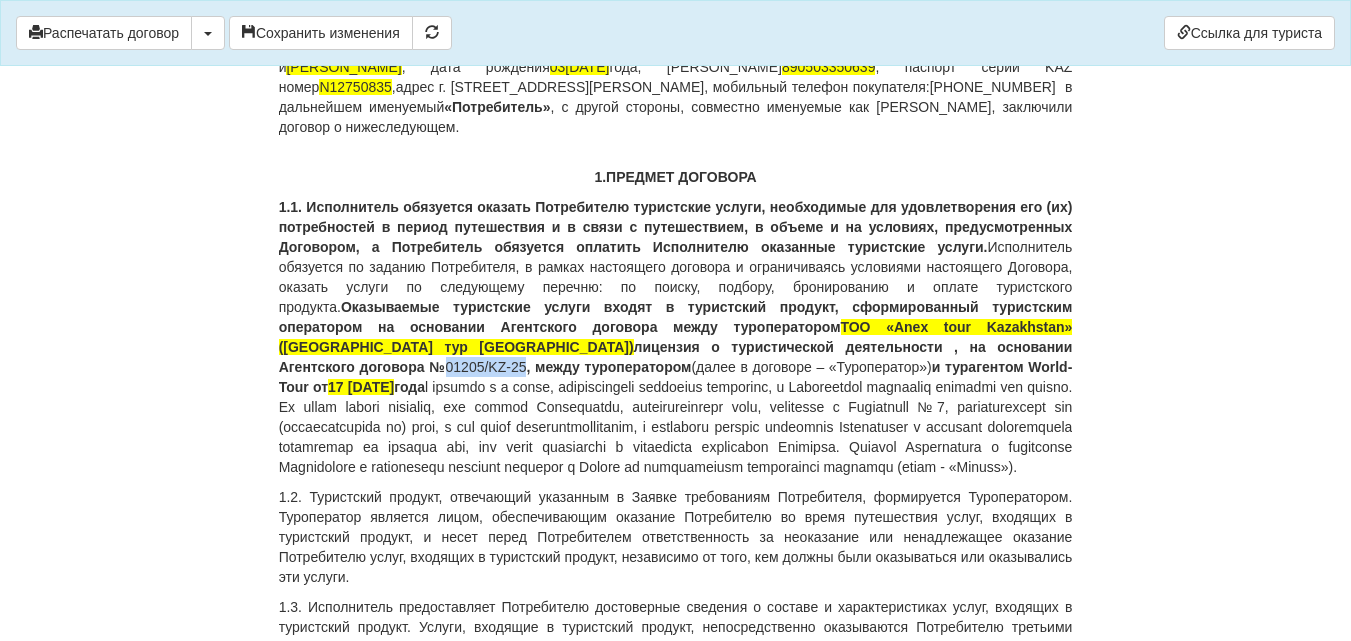 drag, startPoint x: 882, startPoint y: 325, endPoint x: 972, endPoint y: 331, distance: 90.199776 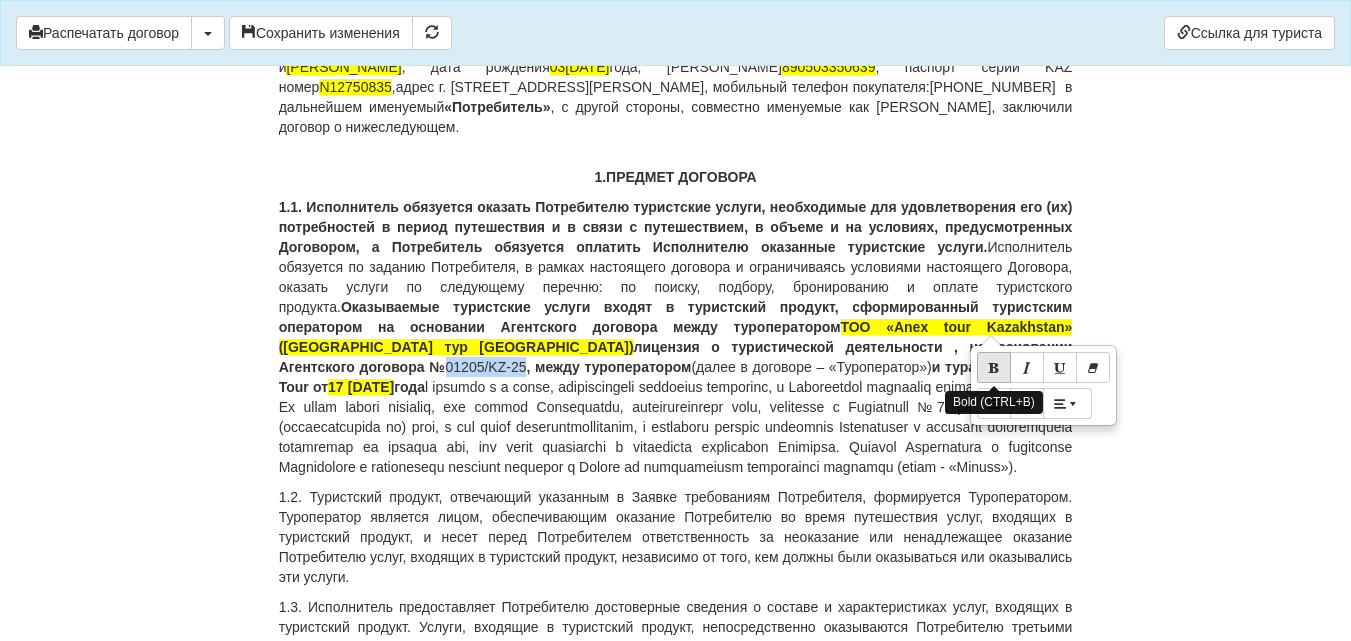 click at bounding box center [994, 367] 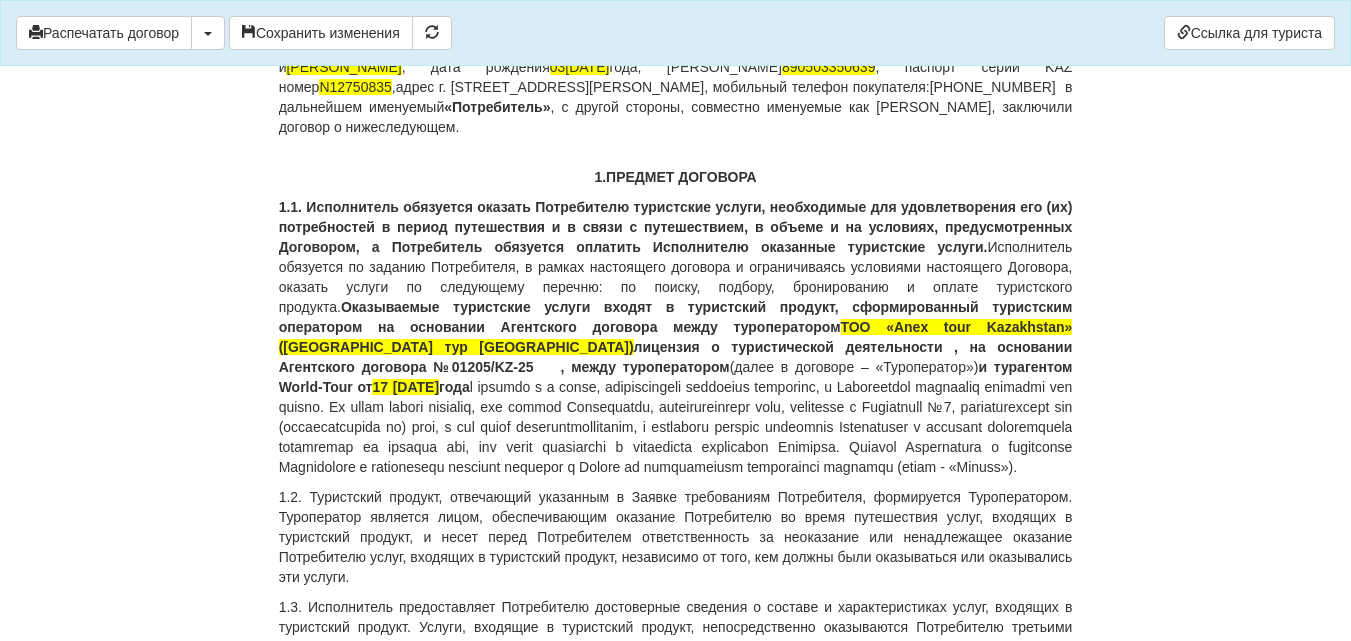 click on "1.1. Исполнитель обязуется оказать Потребителю туристские услуги, необходимые для удовлетворения его (их) потребностей в период путешествия и в связи с путешествием, в объеме и на условиях, предусмотренных Договором, а Потребитель обязуется оплатить Исполнителю оказанные туристские услуги.  Исполнитель обязуется по заданию Потребителя, в рамках настоящего договора и ограничиваясь условиями настоящего Договора, оказать услуги по следующему перечню: по поиску, подбору, бронированию и оплате туристского продукта.  ТОО «Anex tour Kazakhstan» (Анекс тур Казахстан)" at bounding box center (676, 337) 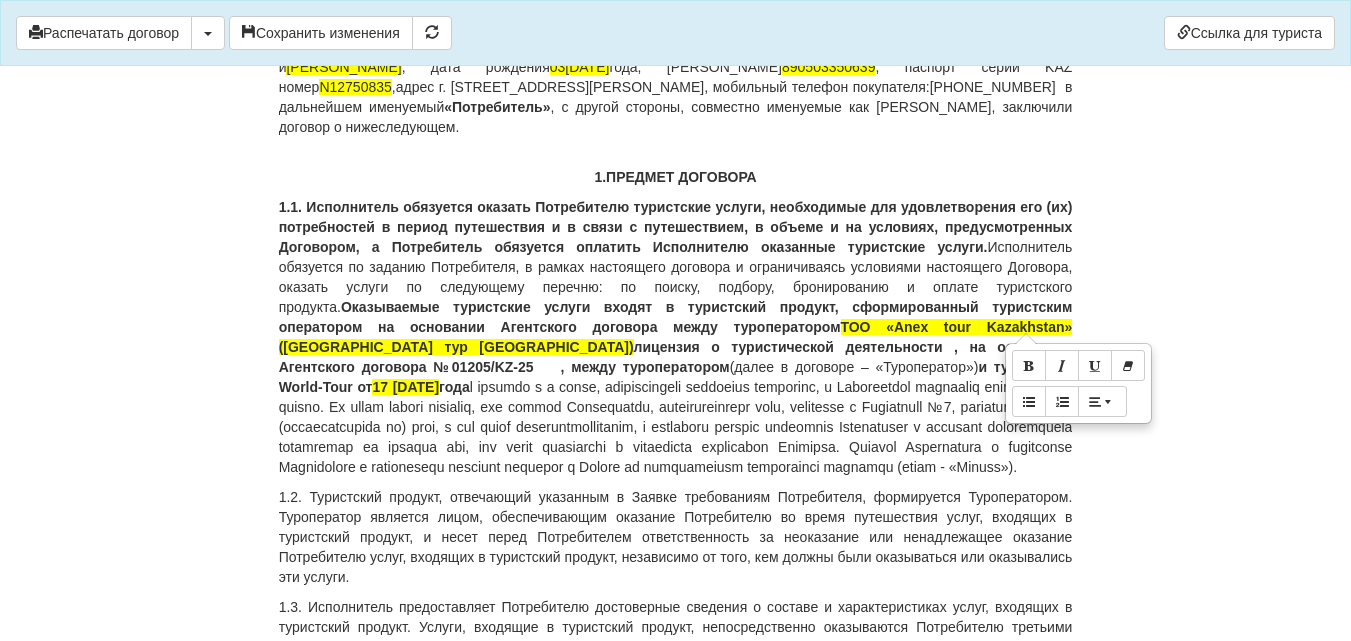 click on ",  между туроператором" at bounding box center [645, 367] 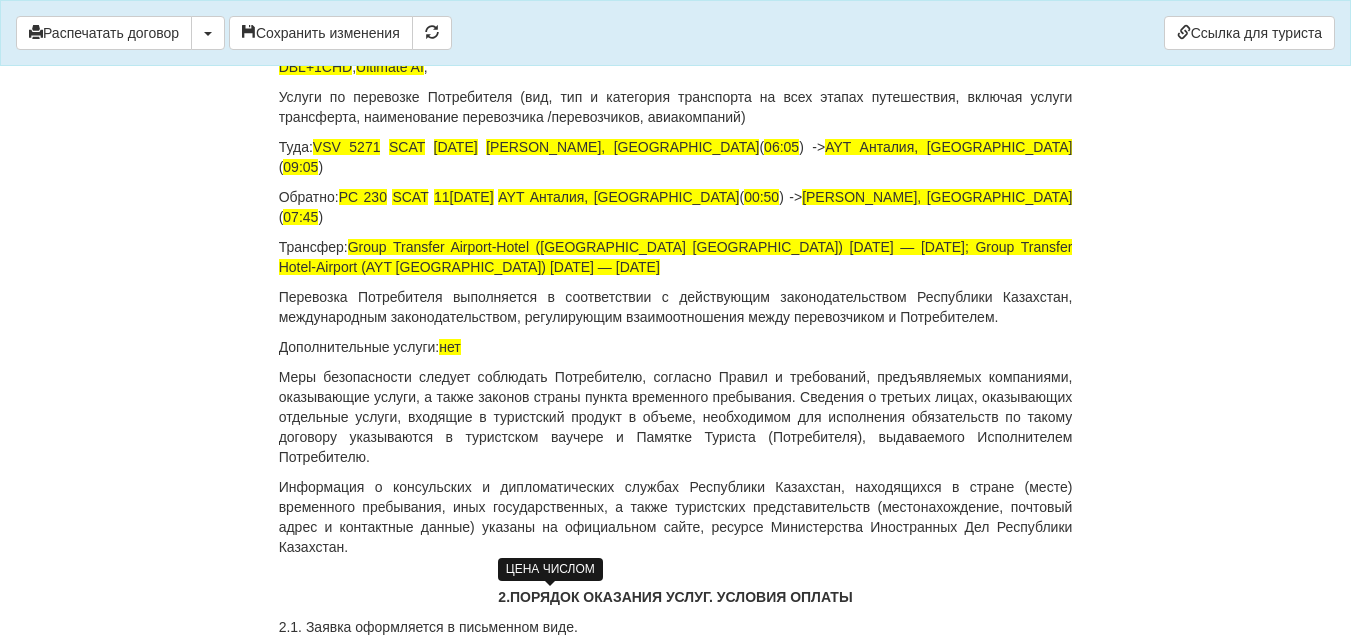 scroll, scrollTop: 1300, scrollLeft: 0, axis: vertical 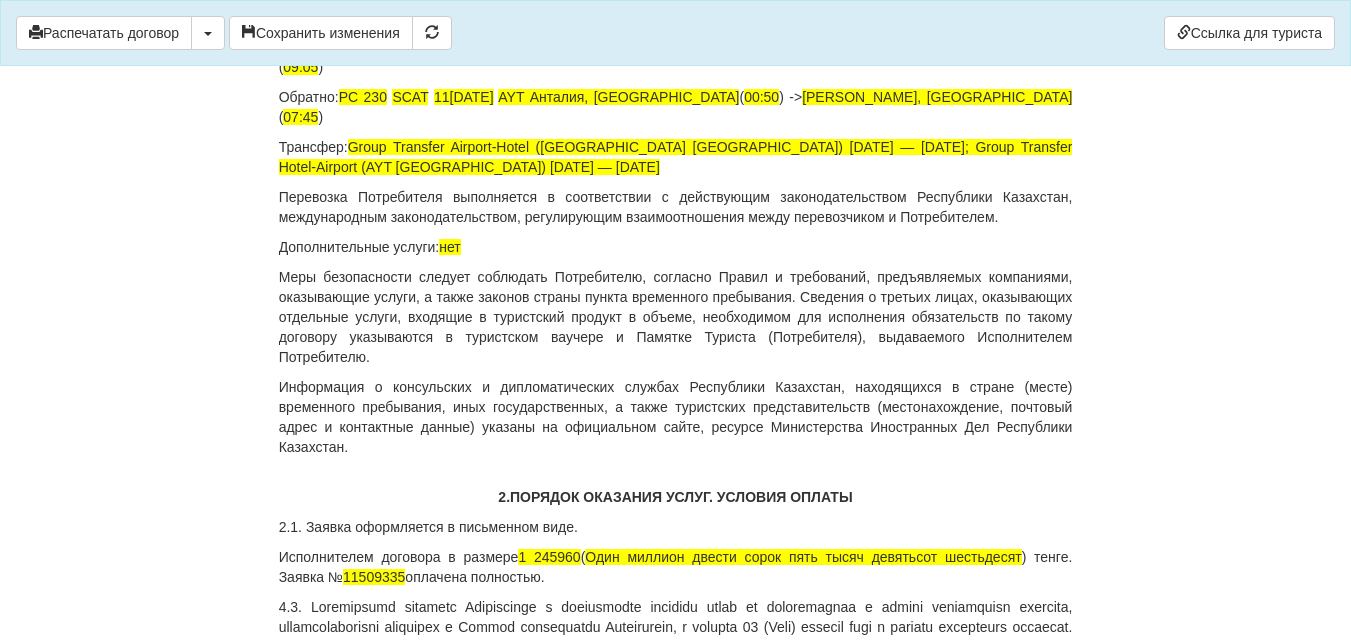 click on "2.ПОРЯДОК ОКАЗАНИЯ УСЛУГ. УСЛОВИЯ ОПЛАТЫ" at bounding box center [676, 497] 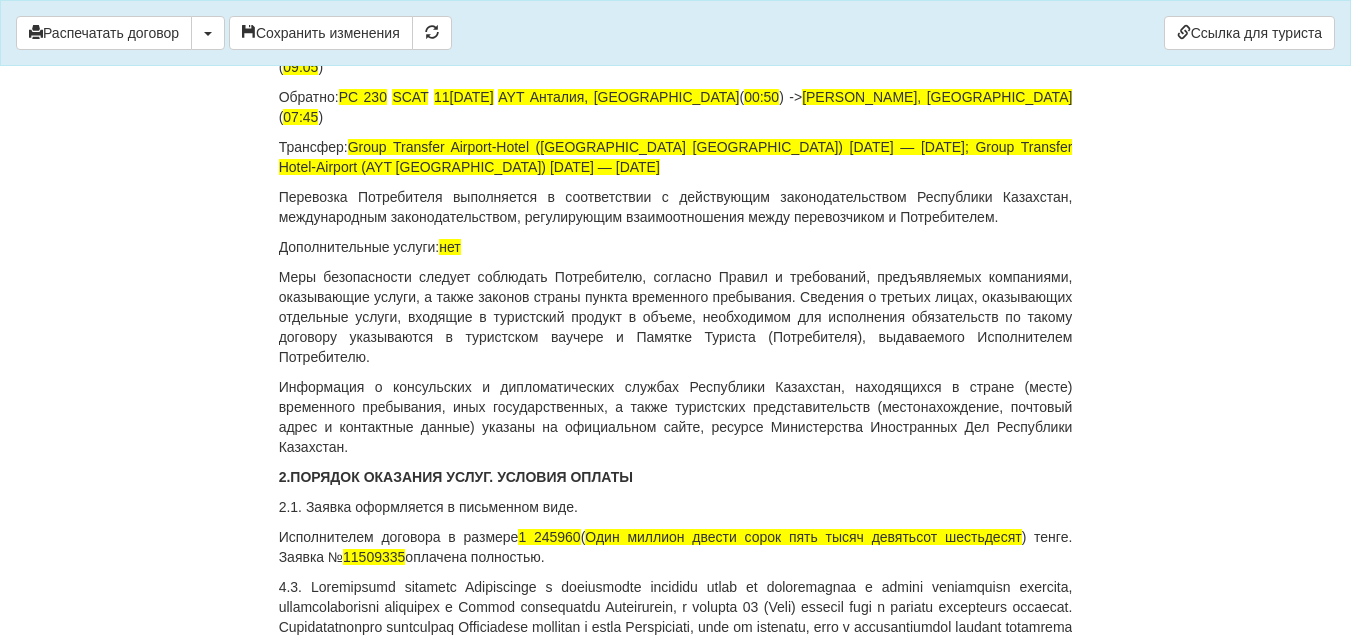 click on "ДОГОВОР ОКАЗАНИЯ ТУРИСТСКИХ УСЛУГ 11509335-Анех
От  24.06.2025  г.
ИП «World-Tour», ИИН/БИН 740729401205, зарегистрированное в соответствии с законодательством Республики Казахстан, в лице
Кусаинова Назгуль Бакытовна, действующего на основании талона-уведомления о регистрации индивидуального предпринимателя KZ55UWQ00899845 13.08.2018г от выданного  3020 УГД по району им Казыбек би г.Караганды ,
в дальнейшем именуемое  «Исполнитель» , с одной стороны, и
DARMENBAYEV AZIS , дата рождения  03.05.1989  года, ИИН  890503350639 , паспорт серии KAZ номер  N12750835 «Потребитель»
1.ПРЕДМЕТ ДОГОВОРА" at bounding box center (676, 6445) 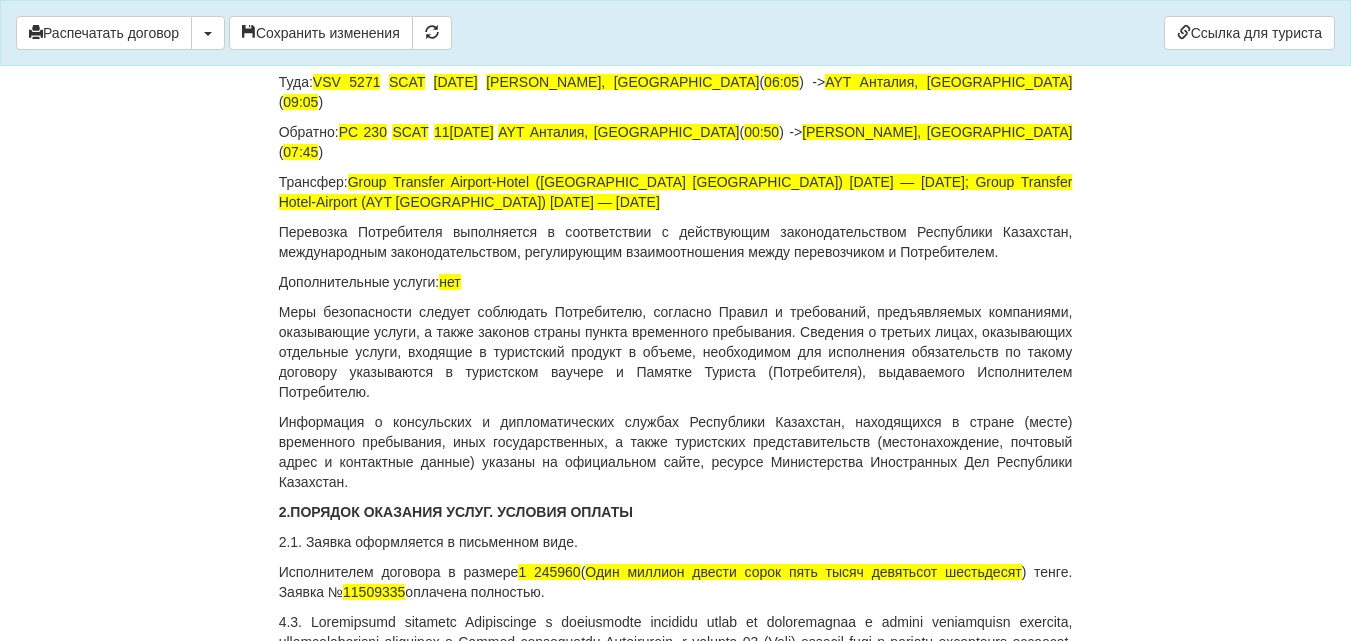 scroll, scrollTop: 1300, scrollLeft: 0, axis: vertical 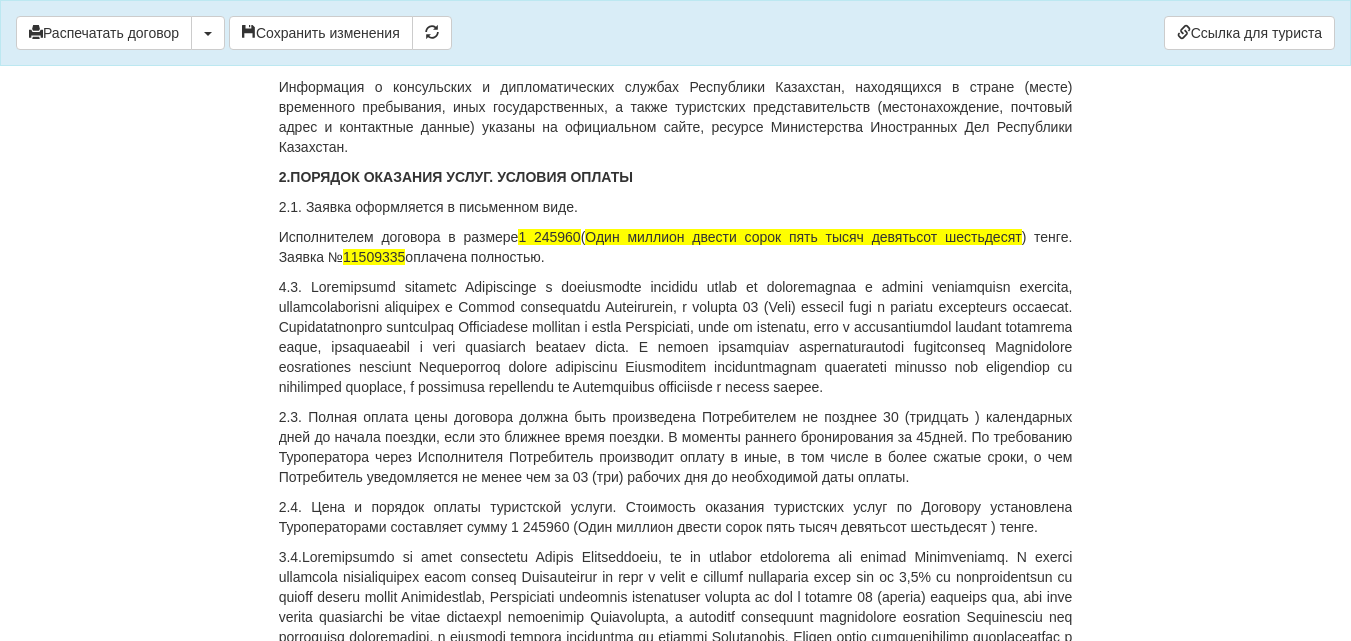 drag, startPoint x: 276, startPoint y: 142, endPoint x: 394, endPoint y: 187, distance: 126.28935 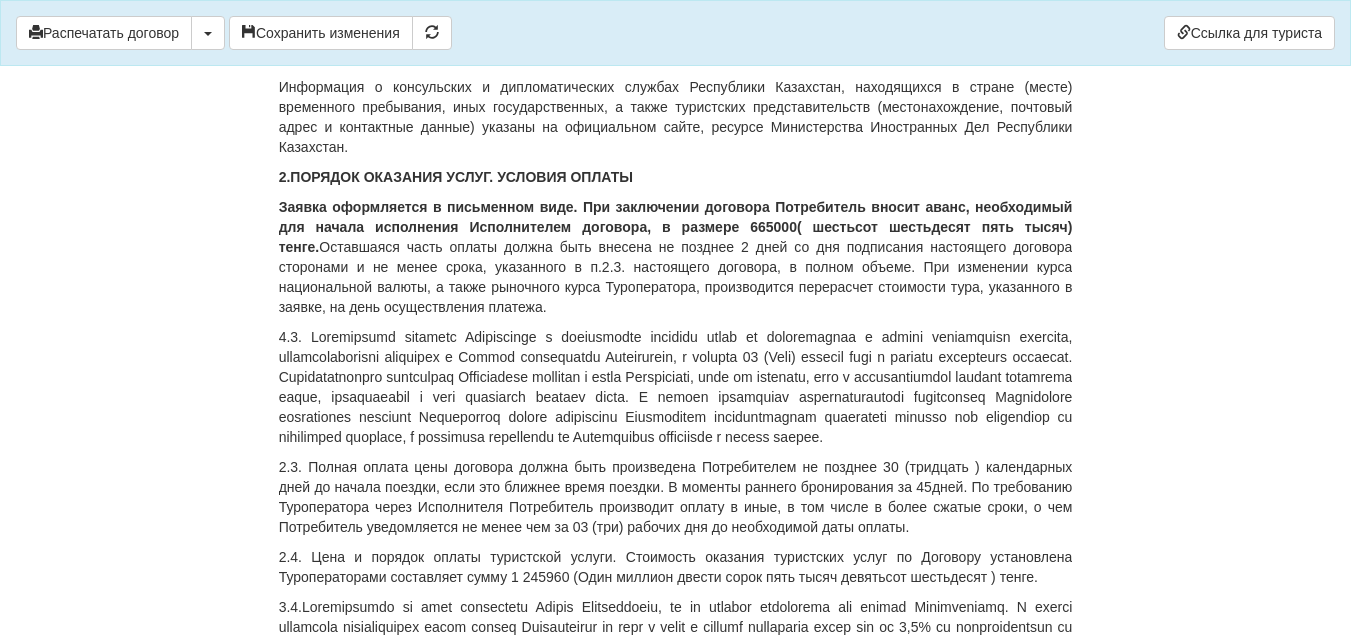 click at bounding box center [676, 387] 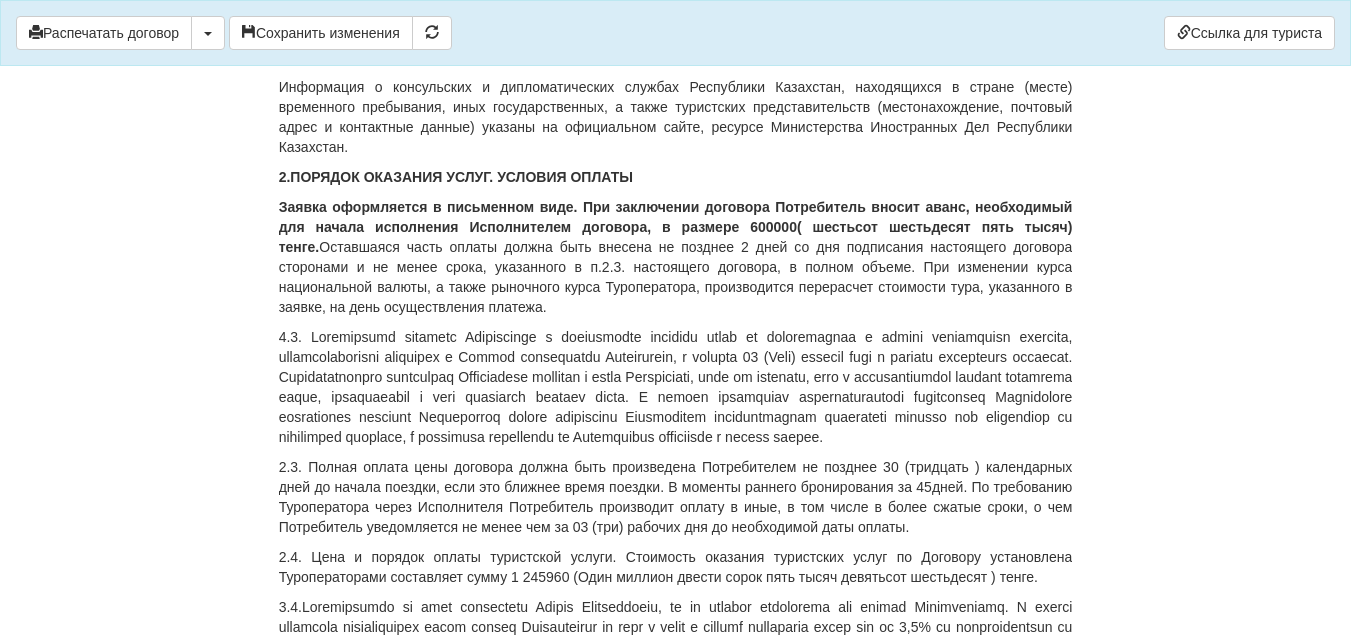 click on "Заявка оформляется в письменном виде. При заключении договора Потребитель вносит аванс, необходимый для начала исполнения Исполнителем договора, в размере 600000( шестьсот шестьдесят пять тысяч) тенге." at bounding box center (676, 227) 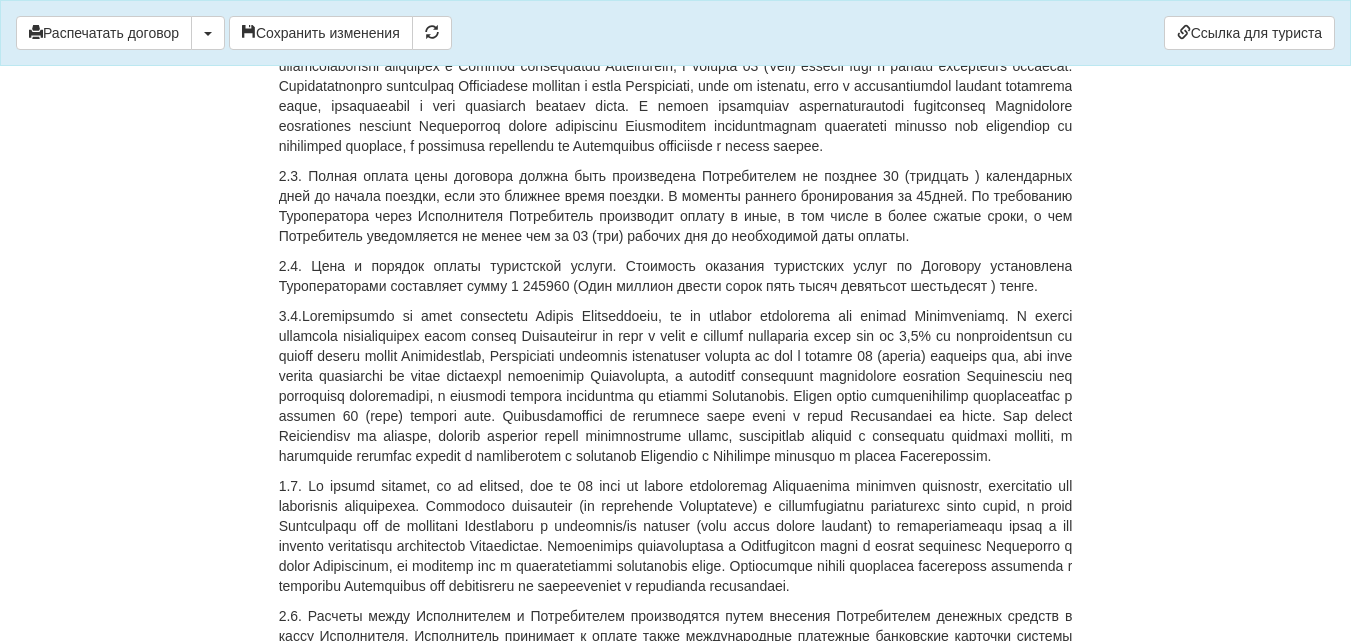 scroll, scrollTop: 1900, scrollLeft: 0, axis: vertical 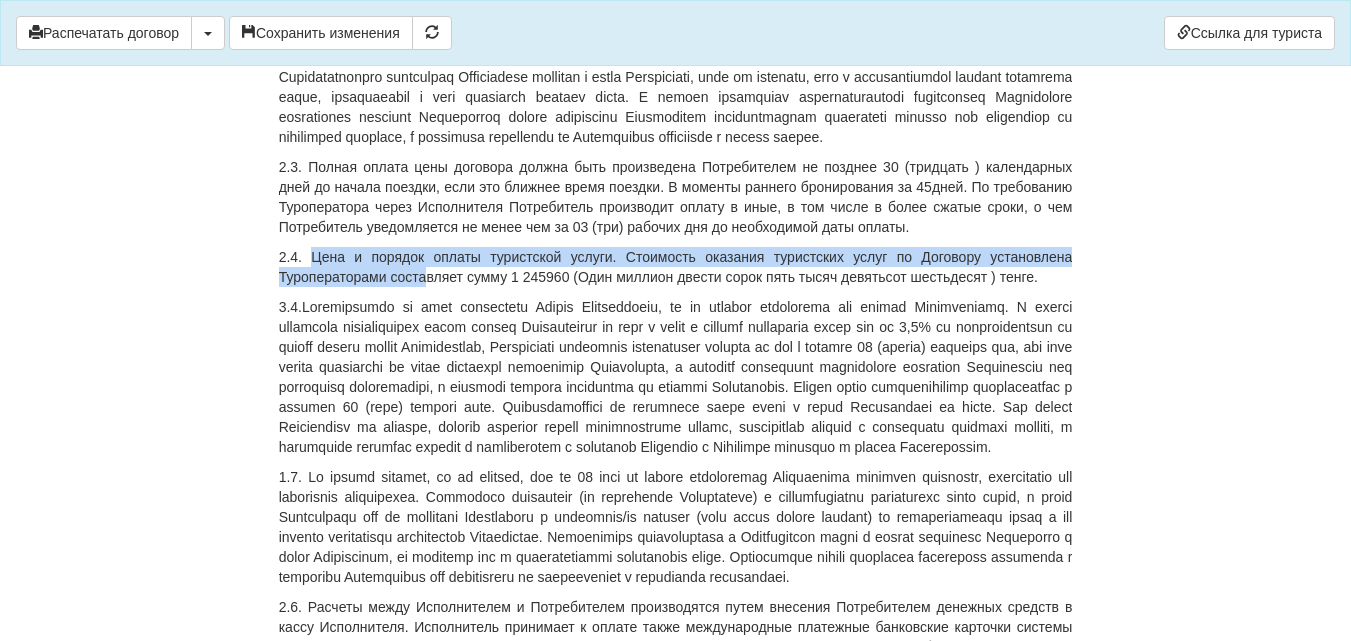 drag, startPoint x: 313, startPoint y: 214, endPoint x: 426, endPoint y: 231, distance: 114.27161 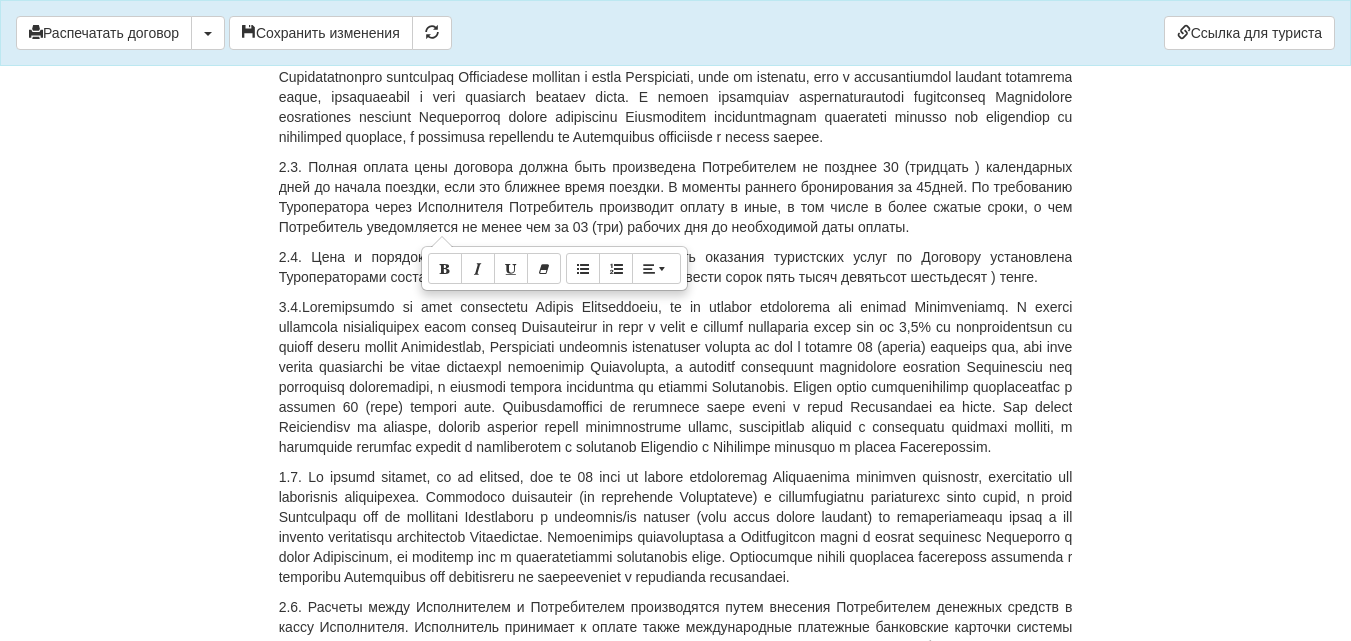 click on "ДОГОВОР ОКАЗАНИЯ ТУРИСТСКИХ УСЛУГ 11509335-Анех
От  24.06.2025  г.
ИП «World-Tour», ИИН/БИН 740729401205, зарегистрированное в соответствии с законодательством Республики Казахстан, в лице
Кусаинова Назгуль Бакытовна, действующего на основании талона-уведомления о регистрации индивидуального предпринимателя KZ55UWQ00899845 13.08.2018г от выданного  3020 УГД по району им Казыбек би г.Караганды ,
в дальнейшем именуемое  «Исполнитель» , с одной стороны, и
DARMENBAYEV AZIS , дата рождения  03.05.1989  года, ИИН  890503350639 , паспорт серии KAZ номер  N12750835 «Потребитель»
1.ПРЕДМЕТ ДОГОВОРА" at bounding box center [676, 5870] 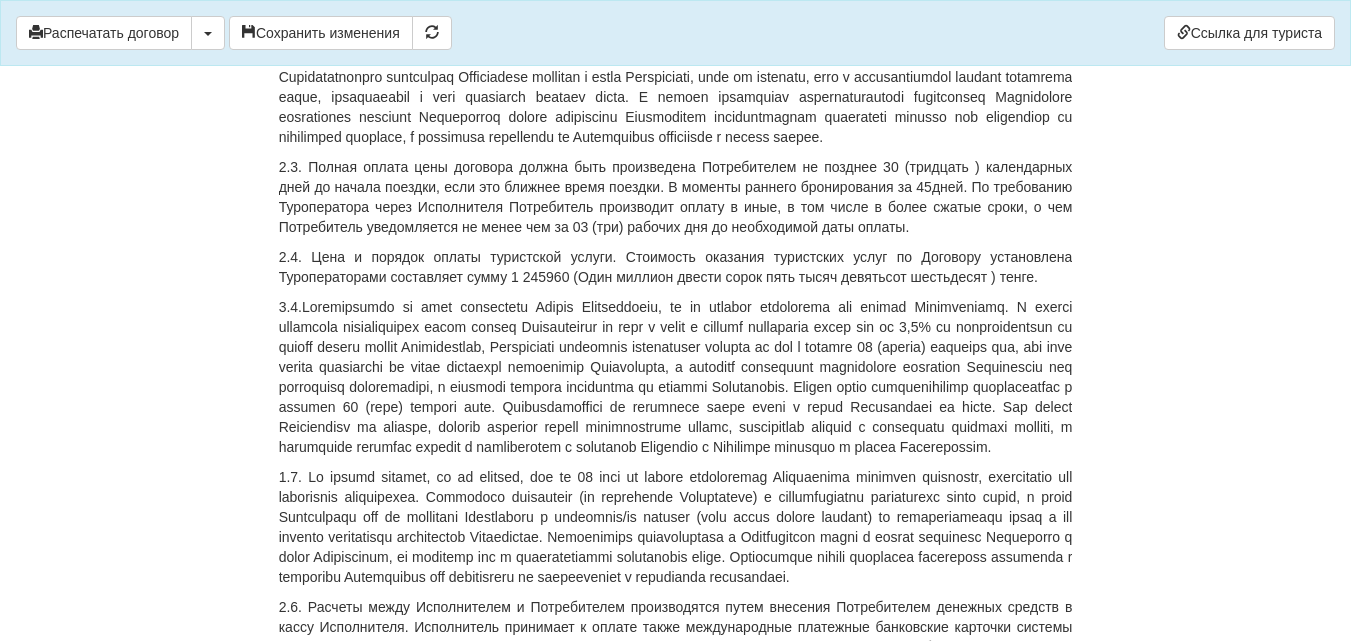 drag, startPoint x: 273, startPoint y: 206, endPoint x: 584, endPoint y: 224, distance: 311.52048 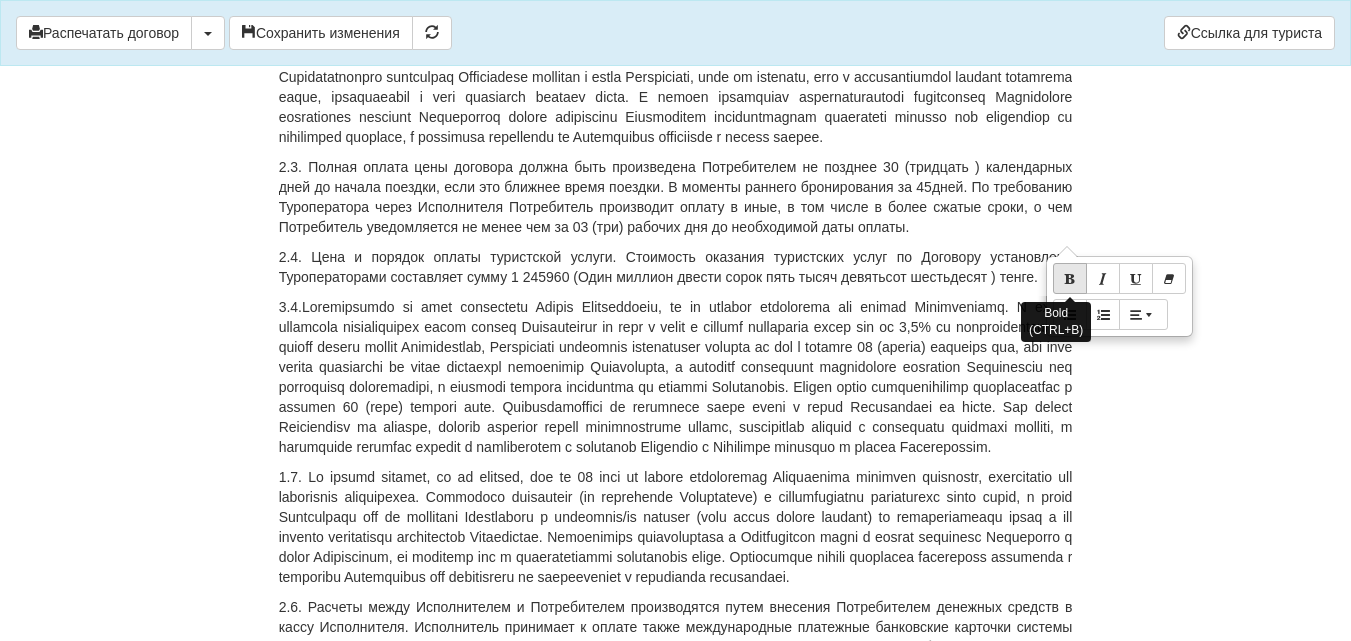 click at bounding box center [1070, 278] 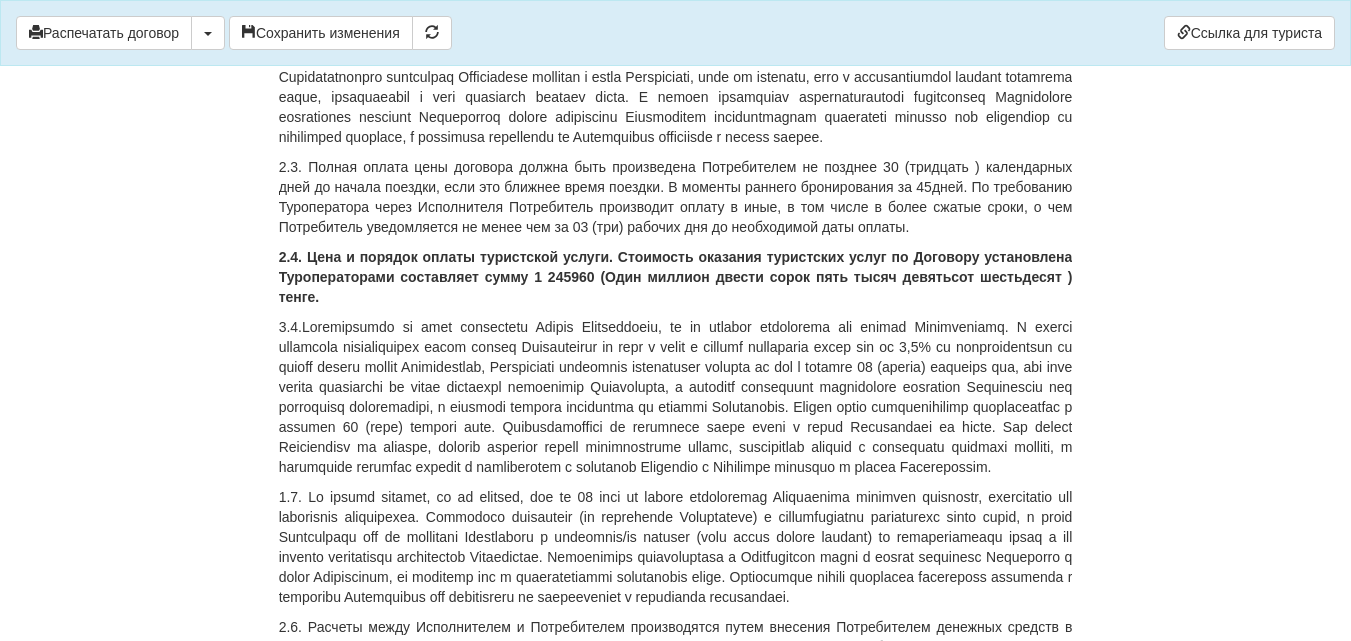 click on "ДОГОВОР ОКАЗАНИЯ ТУРИСТСКИХ УСЛУГ 11509335-Анех
От  24.06.2025  г.
ИП «World-Tour», ИИН/БИН 740729401205, зарегистрированное в соответствии с законодательством Республики Казахстан, в лице
Кусаинова Назгуль Бакытовна, действующего на основании талона-уведомления о регистрации индивидуального предпринимателя KZ55UWQ00899845 13.08.2018г от выданного  3020 УГД по району им Казыбек би г.Караганды ,
в дальнейшем именуемое  «Исполнитель» , с одной стороны, и
DARMENBAYEV AZIS , дата рождения  03.05.1989  года, ИИН  890503350639 , паспорт серии KAZ номер  N12750835 «Потребитель»
1.ПРЕДМЕТ ДОГОВОРА" at bounding box center [676, 5880] 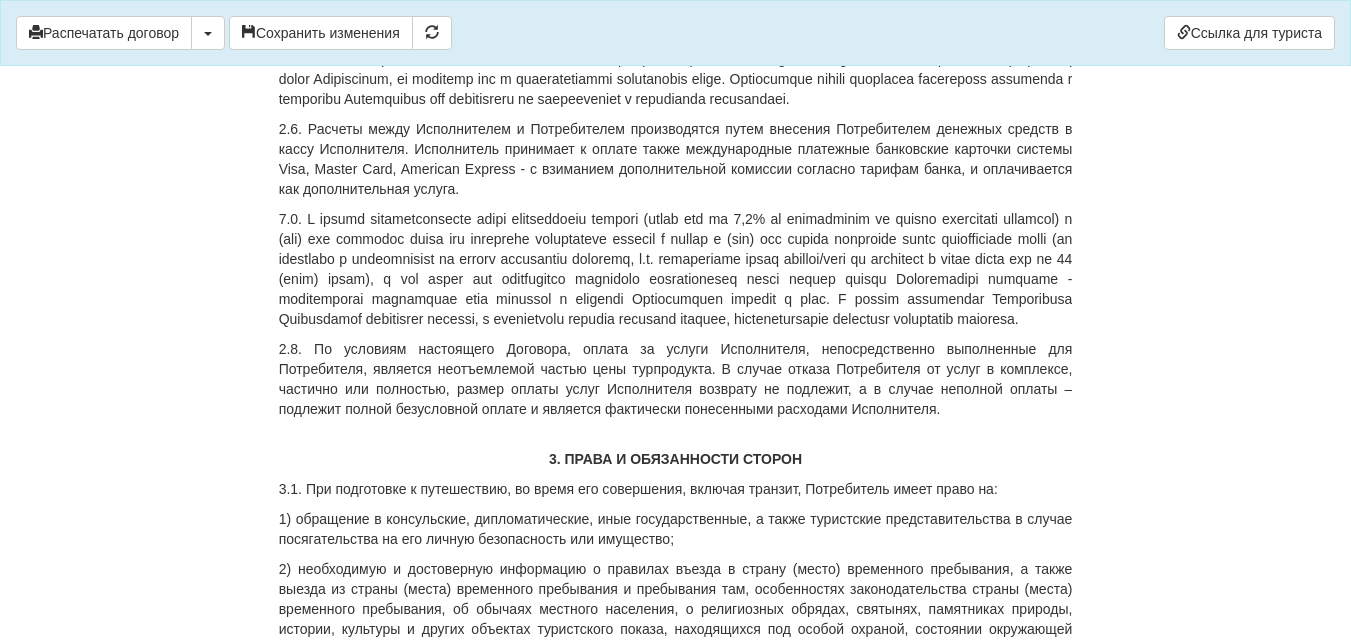 scroll, scrollTop: 2400, scrollLeft: 0, axis: vertical 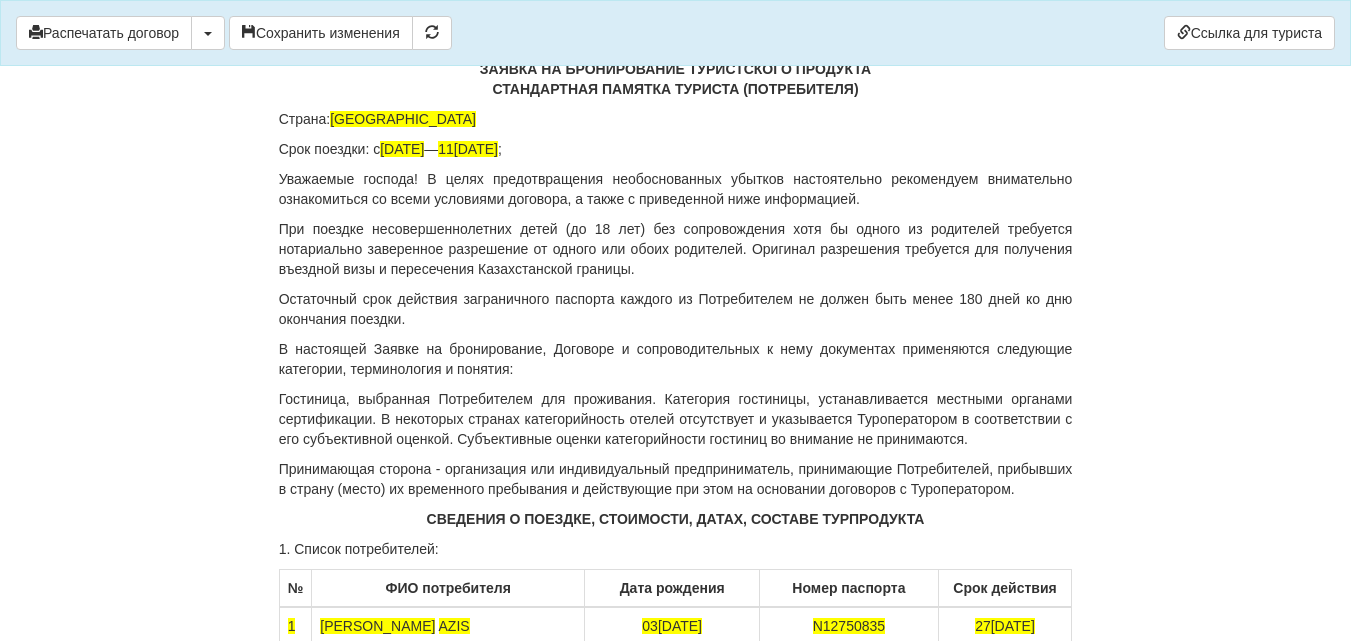 click on "Срок поездки: с  06.09.2025  —  11.09.2025 ;" at bounding box center (676, 149) 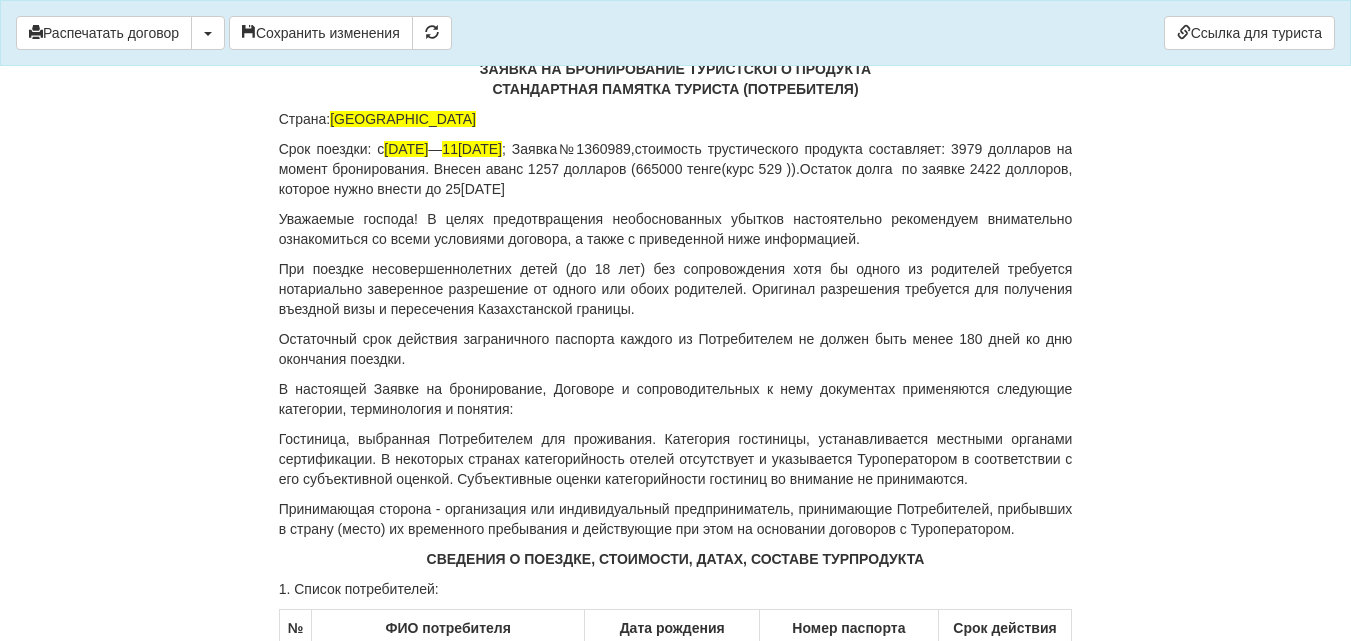click on "Срок поездки: с  06.09.2025  —  11.09.2025 ;    Заявка№1360989,стоимость трустического продукта составляет: 3979 долларов на момент бронирования. Внесен аванс 1257 долларов (665000 тенге(курс 529 )).Остаток долга  по заявке 2422 доллоров, которое нужно внести до 25.07.2025г" at bounding box center [676, 169] 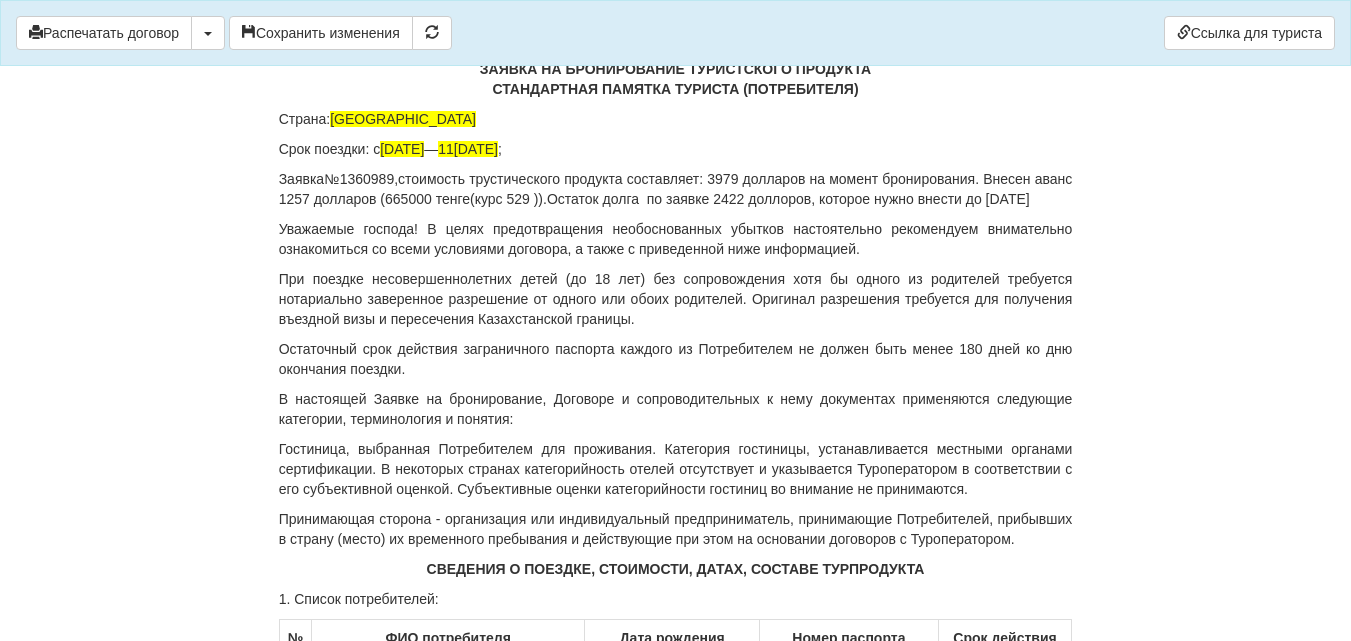 drag, startPoint x: 280, startPoint y: 476, endPoint x: 1074, endPoint y: 493, distance: 794.18195 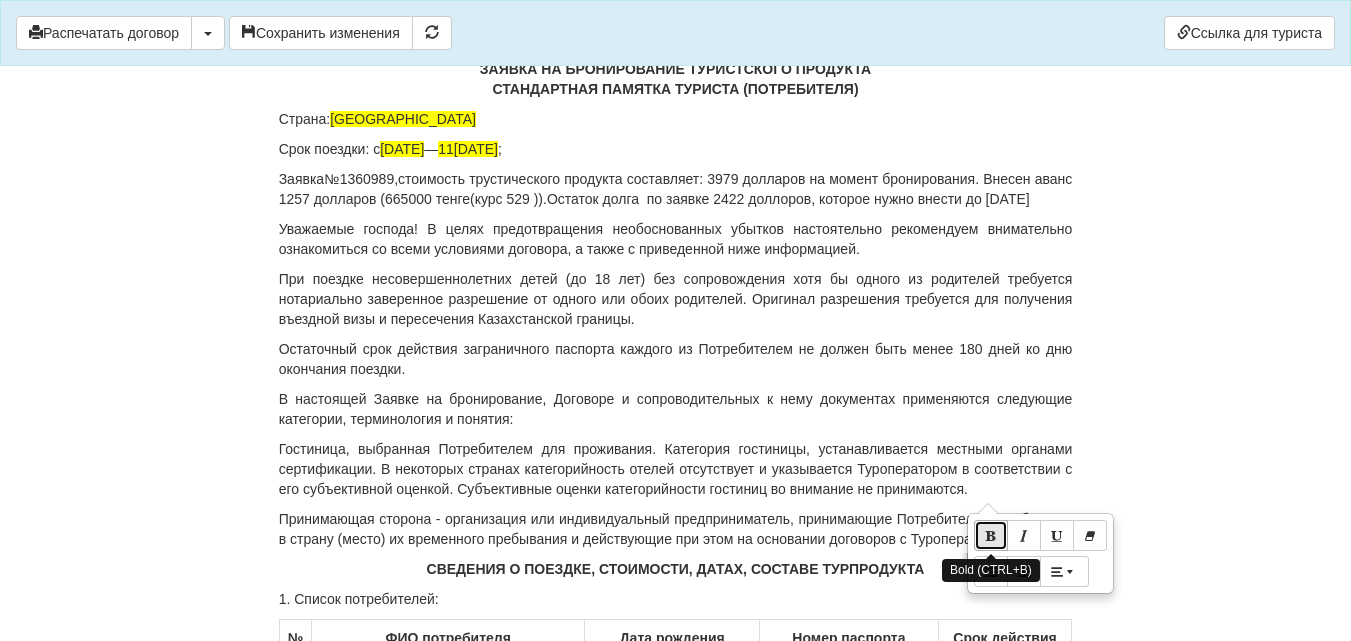 drag, startPoint x: 972, startPoint y: 498, endPoint x: 988, endPoint y: 533, distance: 38.483765 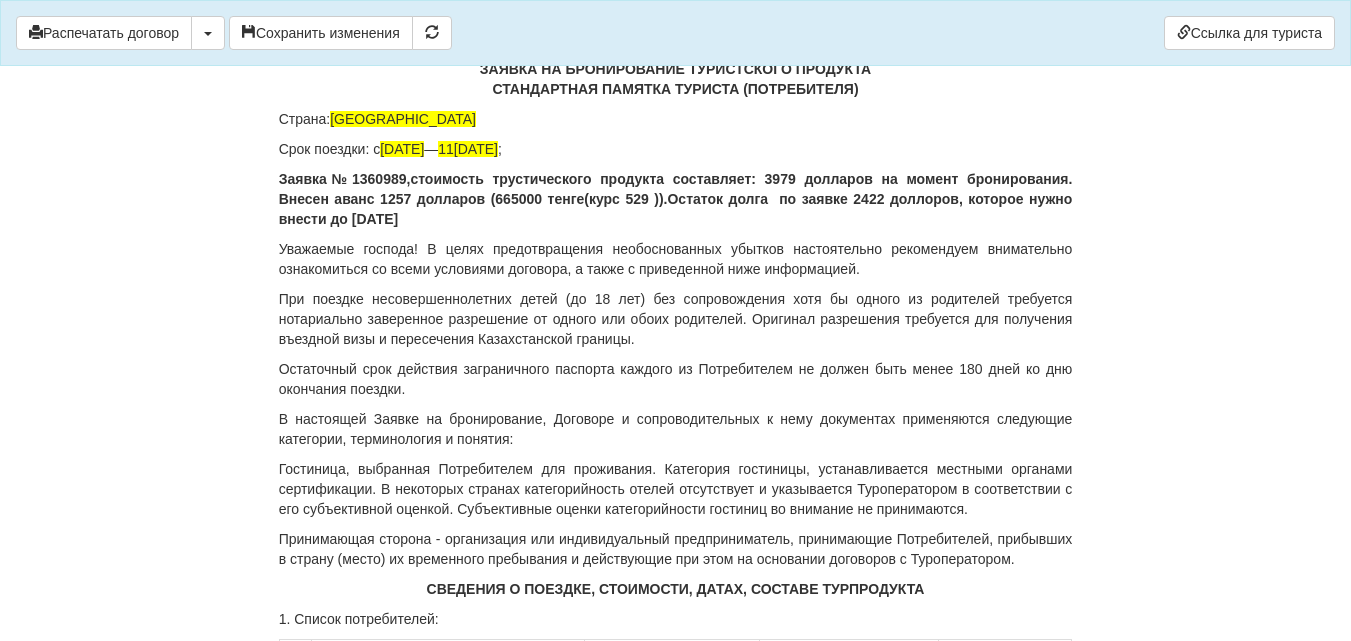 click on "Страна:  Турция" at bounding box center [676, 119] 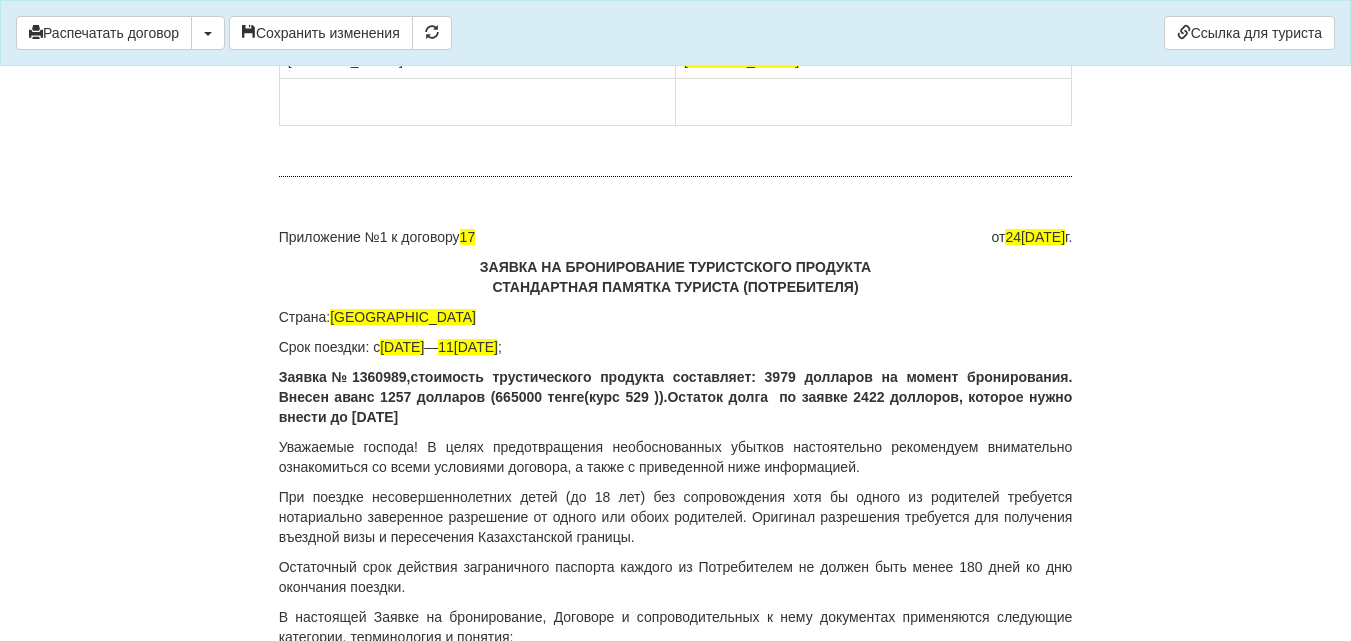 scroll, scrollTop: 12161, scrollLeft: 0, axis: vertical 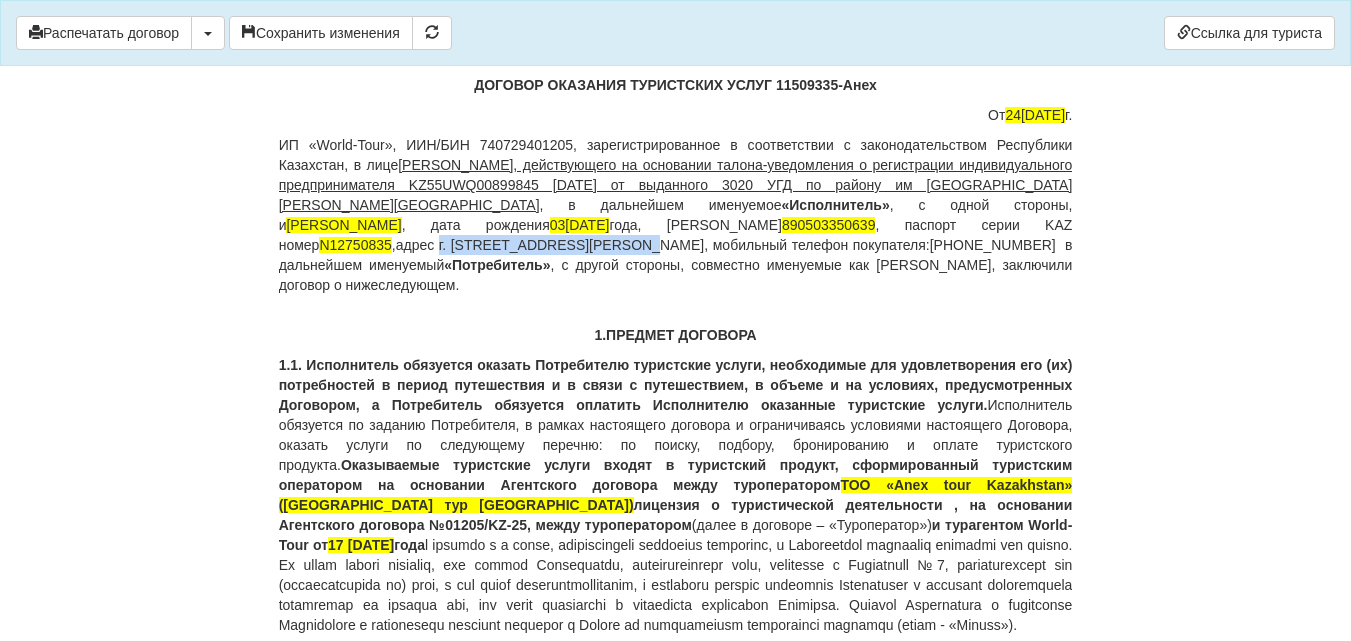 drag, startPoint x: 871, startPoint y: 224, endPoint x: 1068, endPoint y: 225, distance: 197.00253 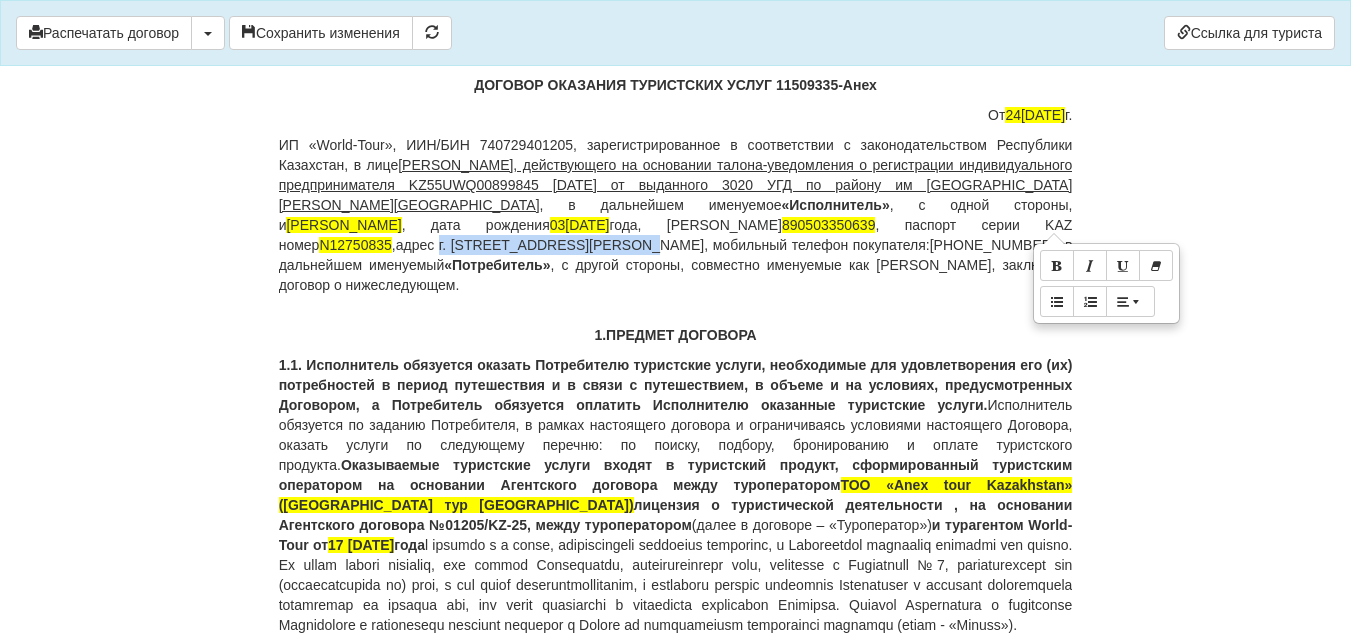 copy on "г. Караганда, Гапеева 31-59" 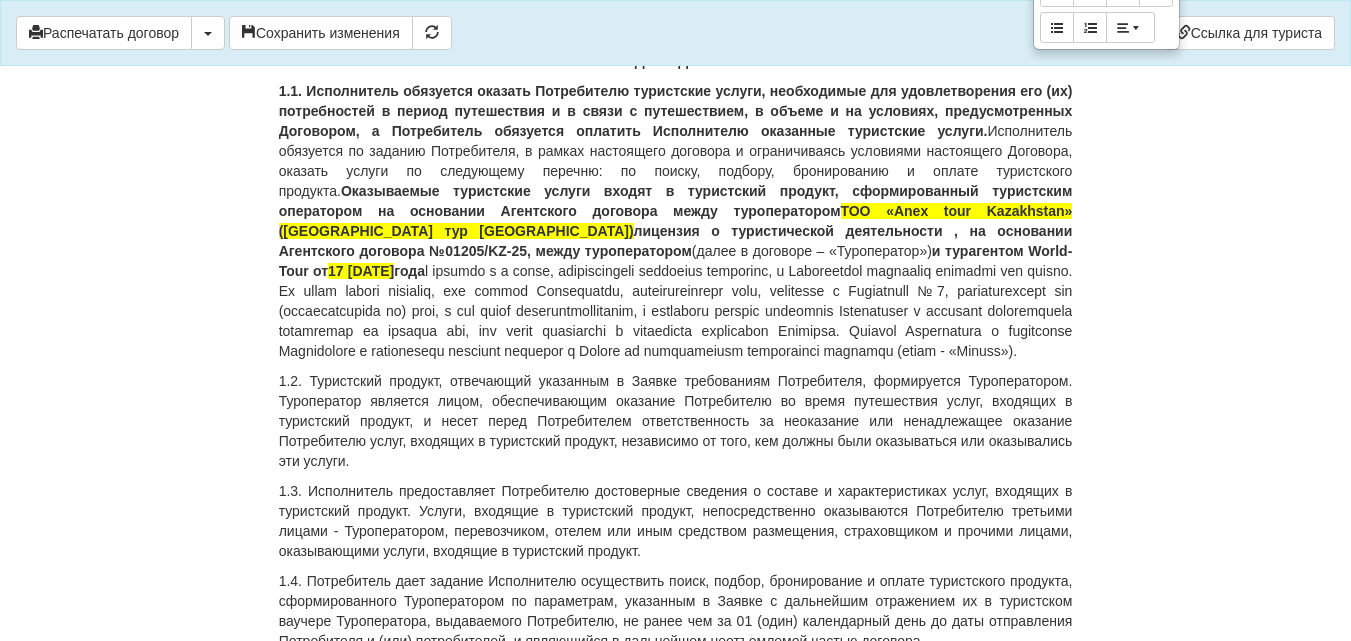 scroll, scrollTop: 442, scrollLeft: 0, axis: vertical 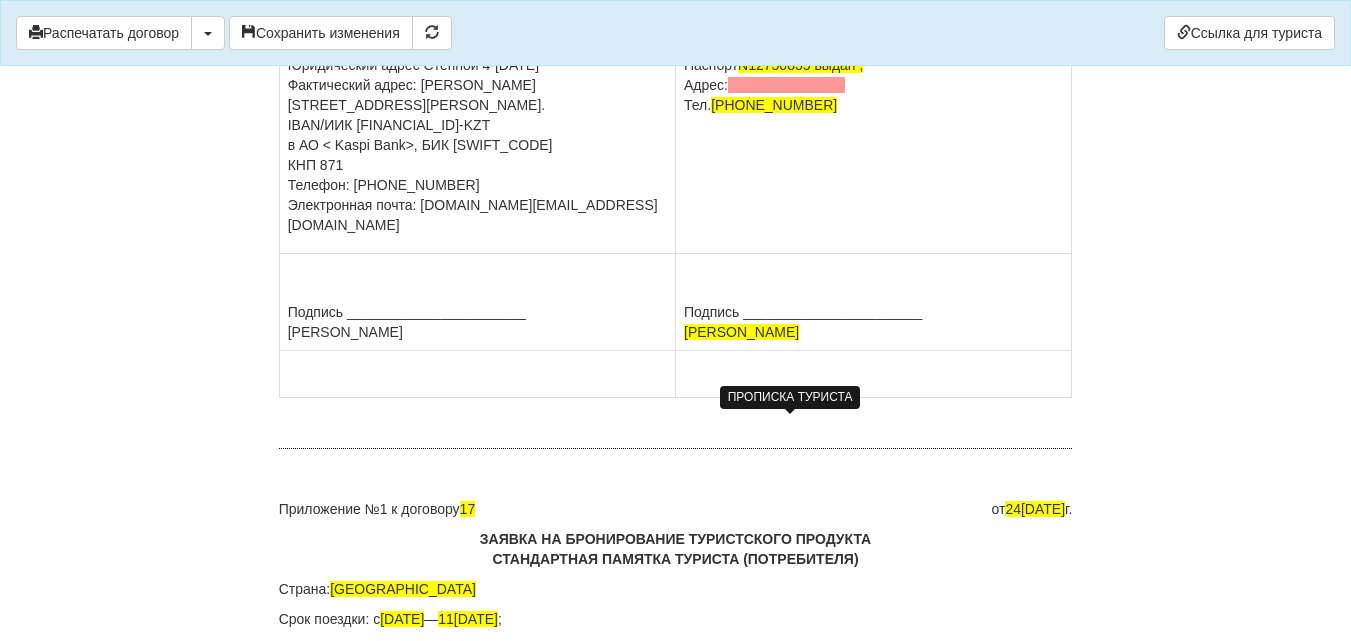 click at bounding box center [786, 85] 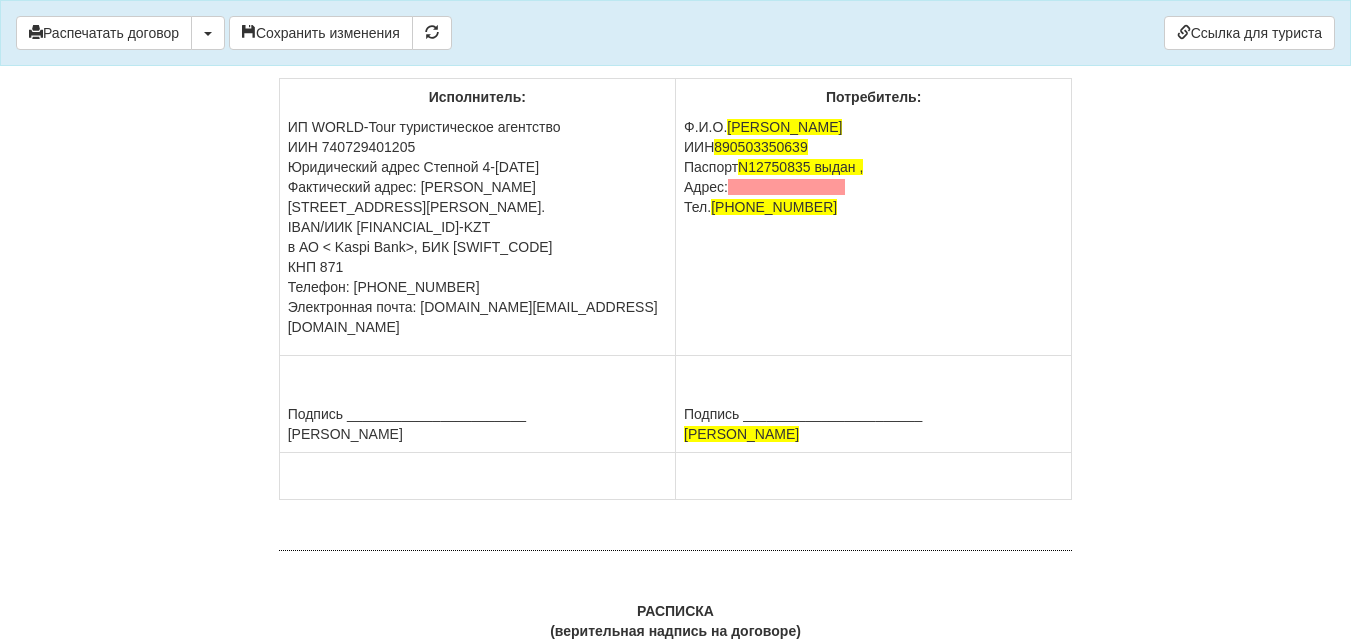 scroll, scrollTop: 13391, scrollLeft: 0, axis: vertical 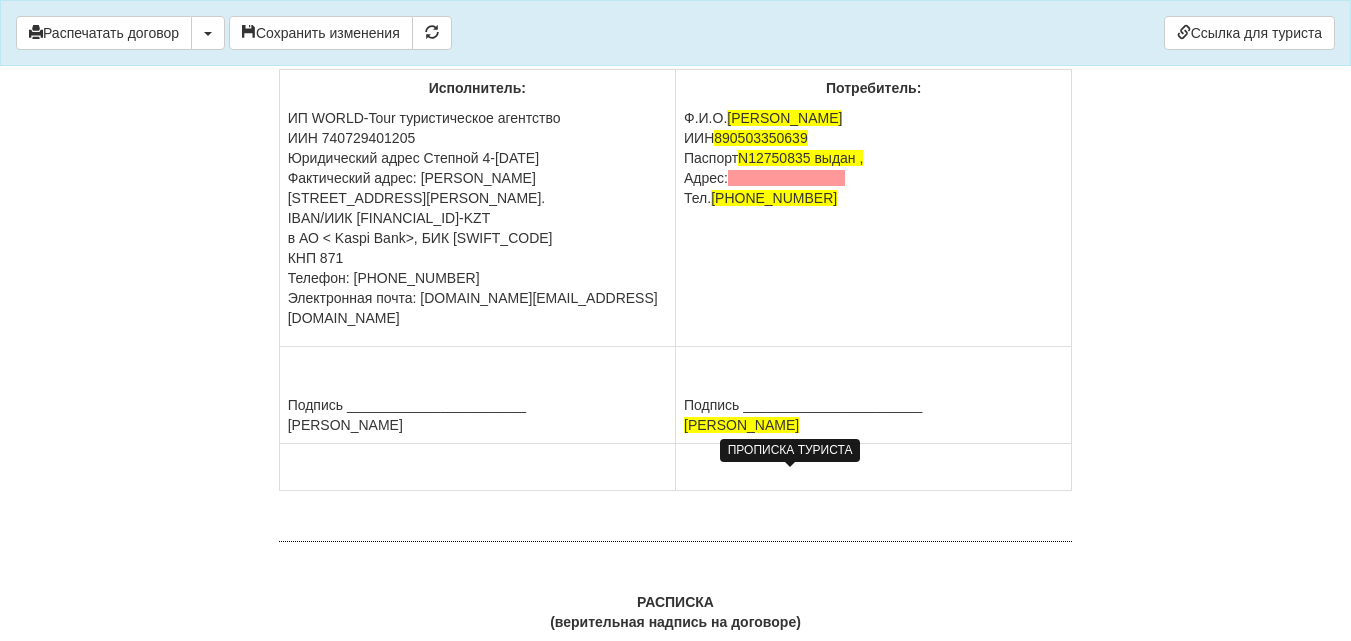 click at bounding box center (786, 178) 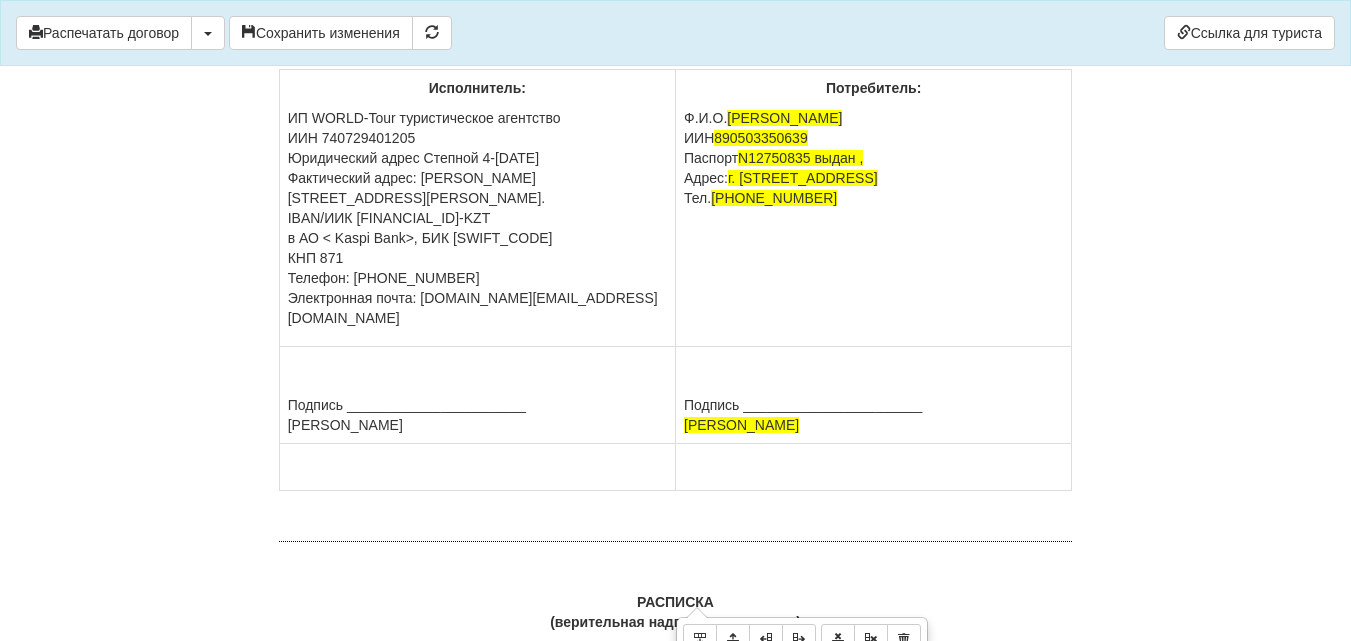click on "Потребитель:
Ф.И.О.  DARMENBAYEV AZIS
ИИН      890503350639
Паспорт  N12750835 выдан ,
Адрес:      г. Караганда, Гапеева 31-59
Тел.      +77022534033" at bounding box center (874, 208) 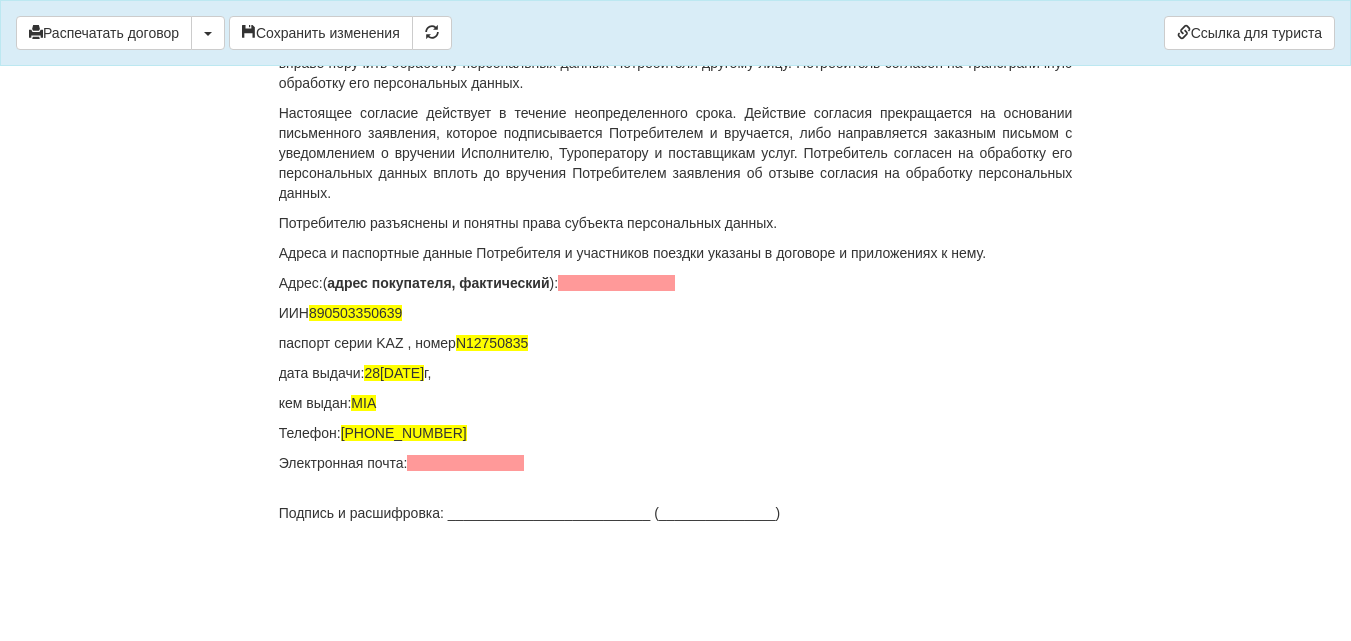 scroll, scrollTop: 15161, scrollLeft: 0, axis: vertical 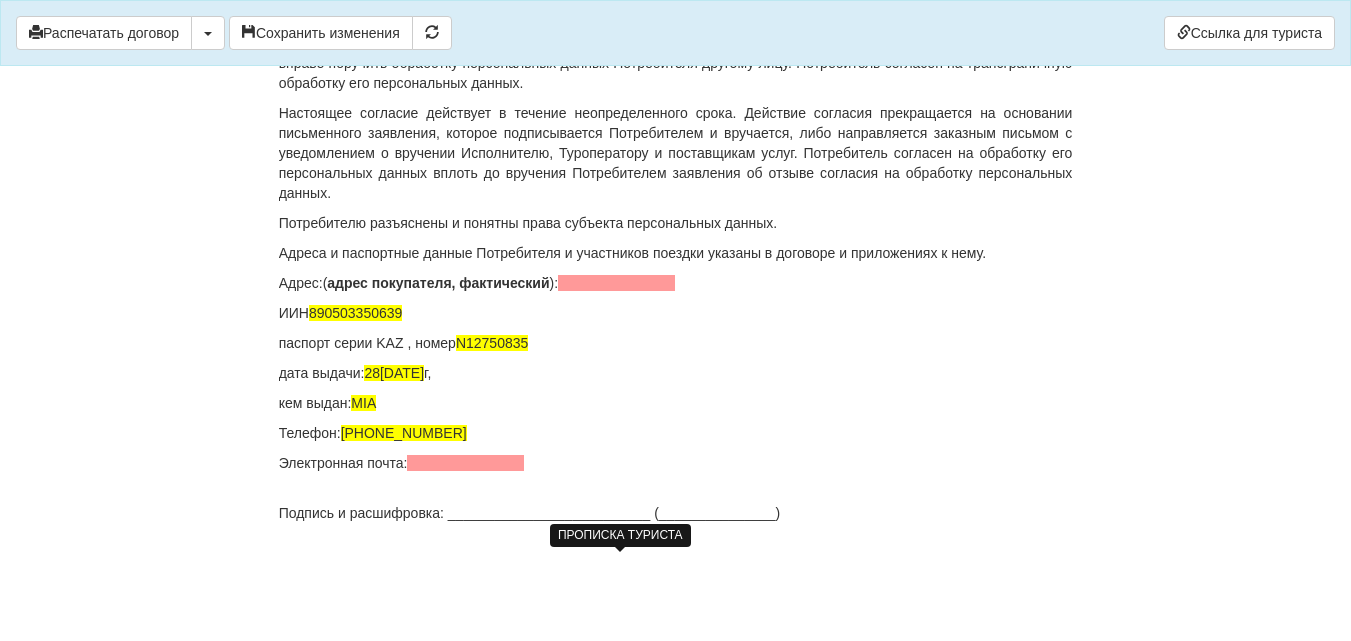 click at bounding box center (616, 283) 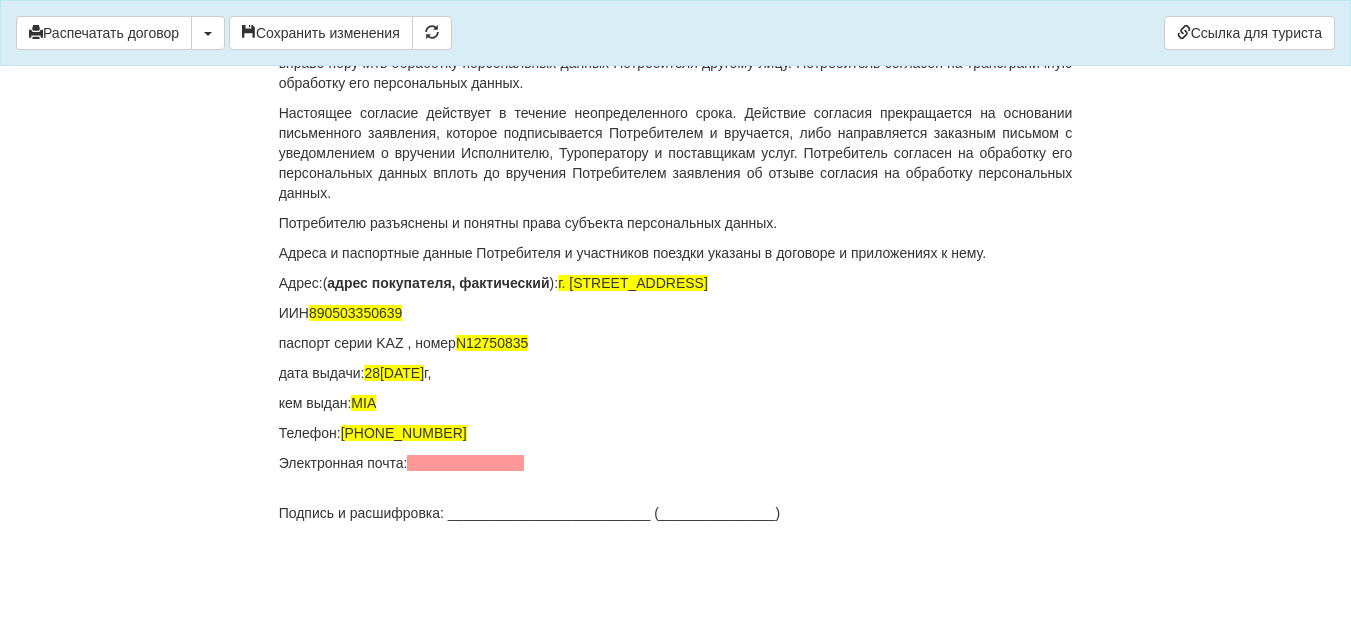 scroll, scrollTop: 15131, scrollLeft: 0, axis: vertical 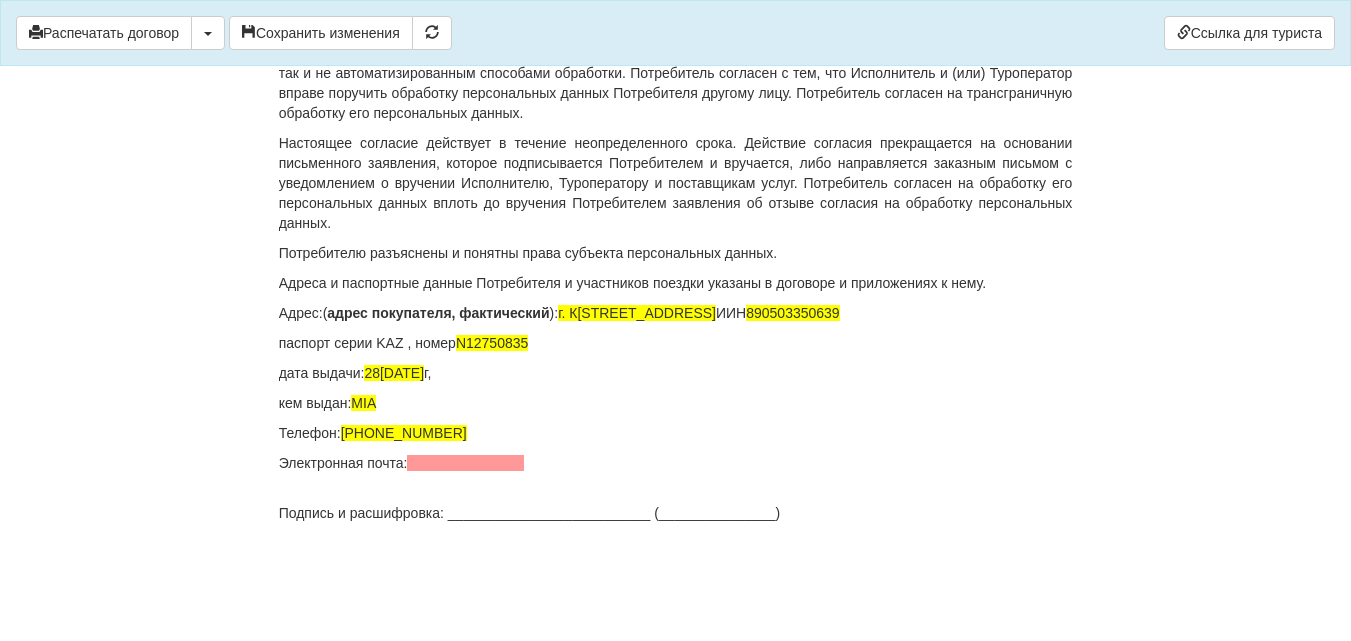 click on "дата выдачи:  28.11.2019 г," at bounding box center [676, 373] 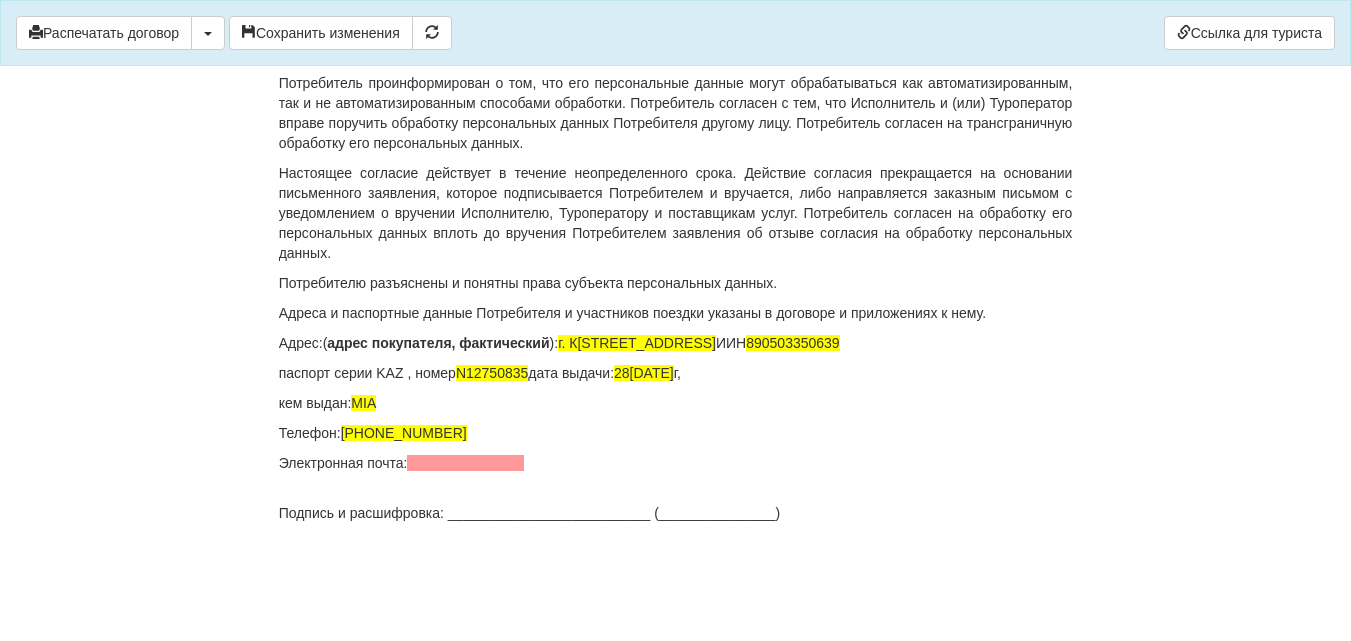 scroll, scrollTop: 15101, scrollLeft: 0, axis: vertical 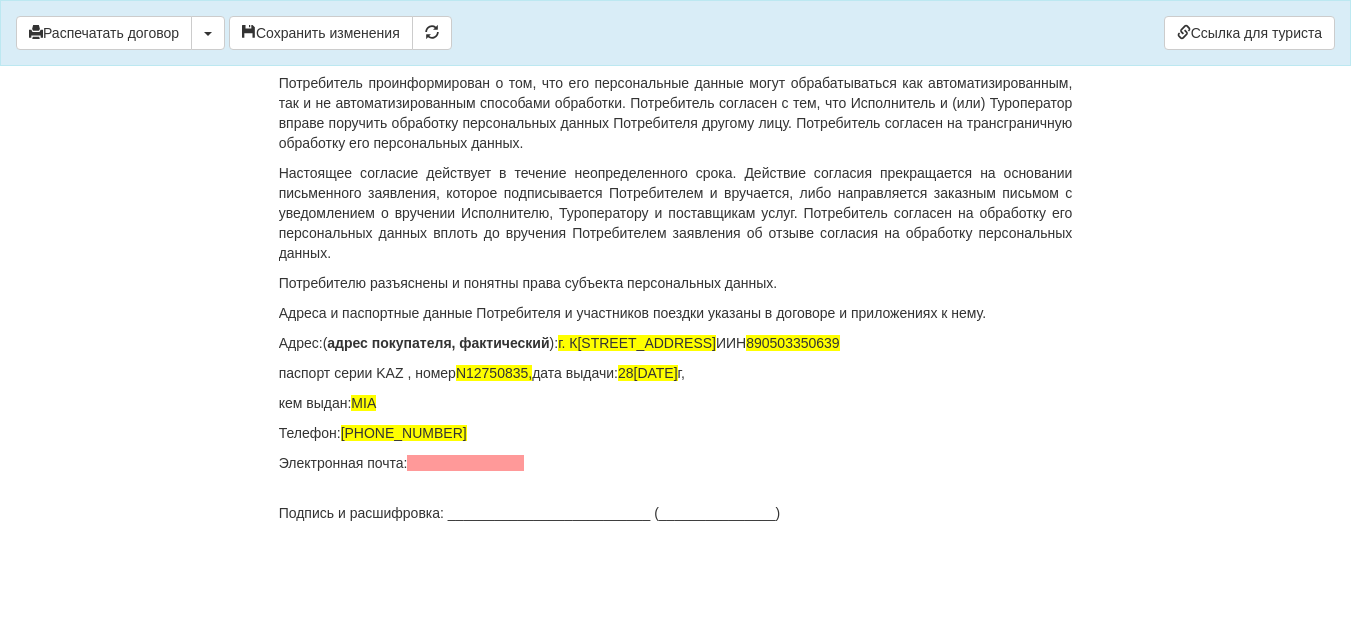 click on "кем выдан:  MIA" at bounding box center (676, 403) 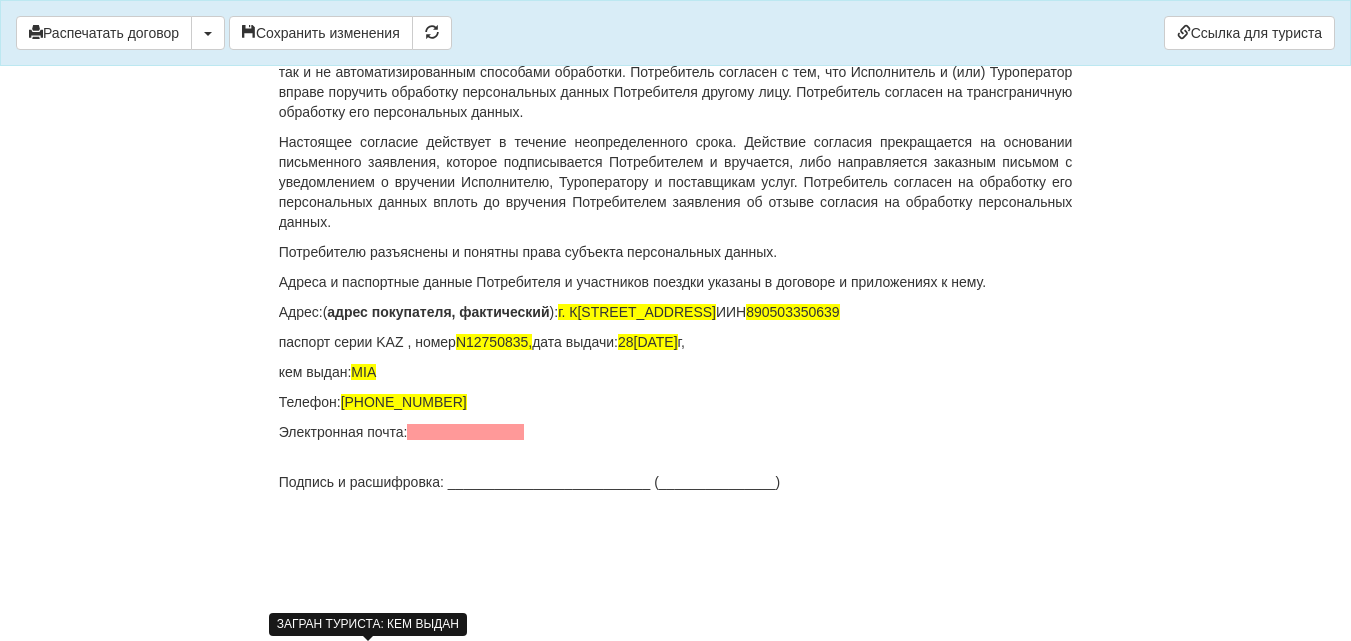click on "MIA" at bounding box center [363, 372] 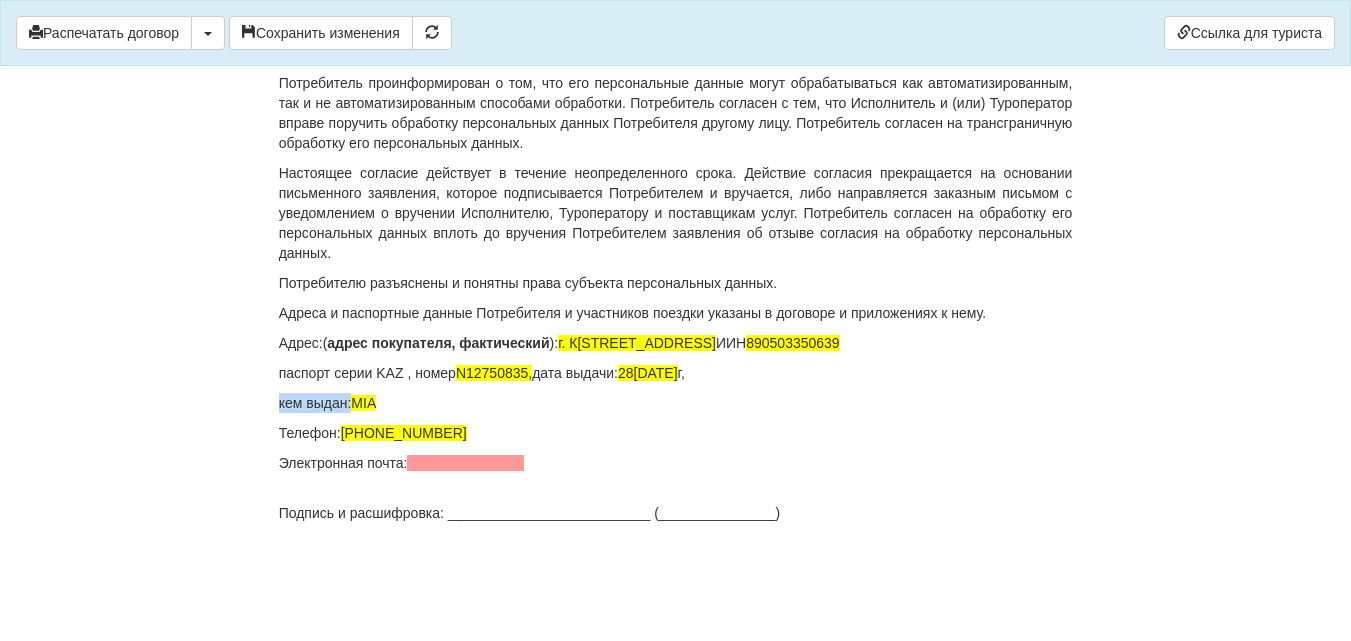 click on "кем выдан:  MIA" at bounding box center [676, 403] 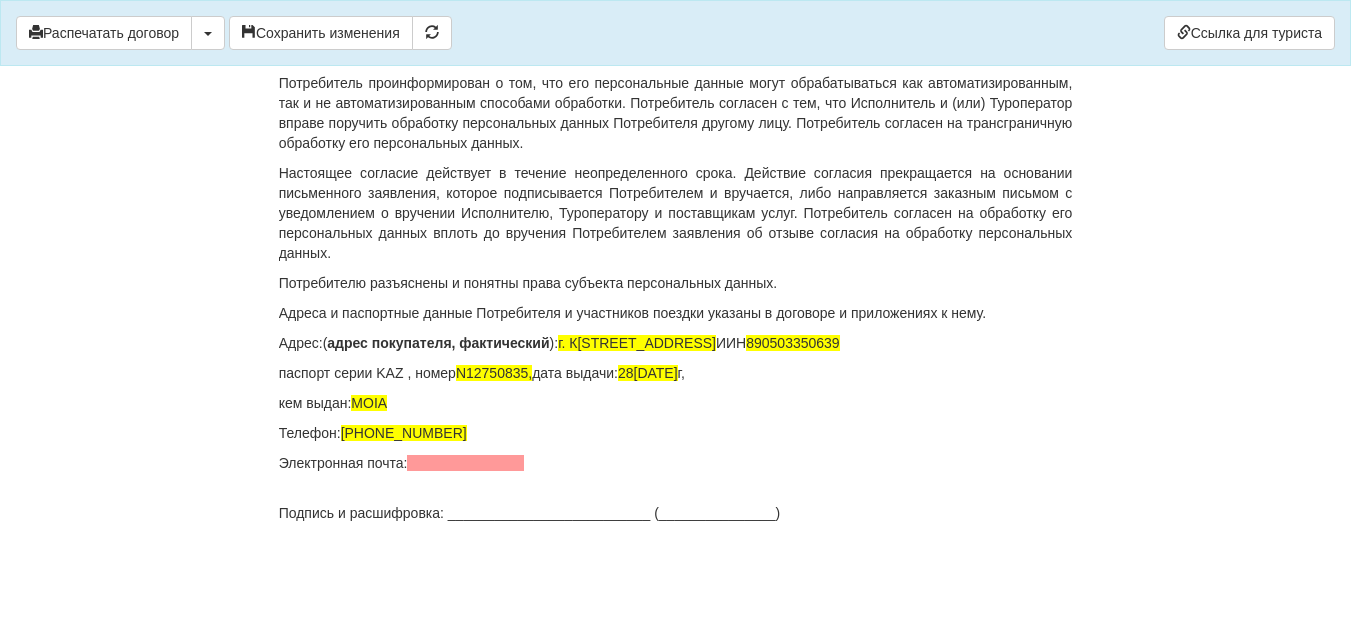 click on "Телефон:      +77022534033" at bounding box center (676, 433) 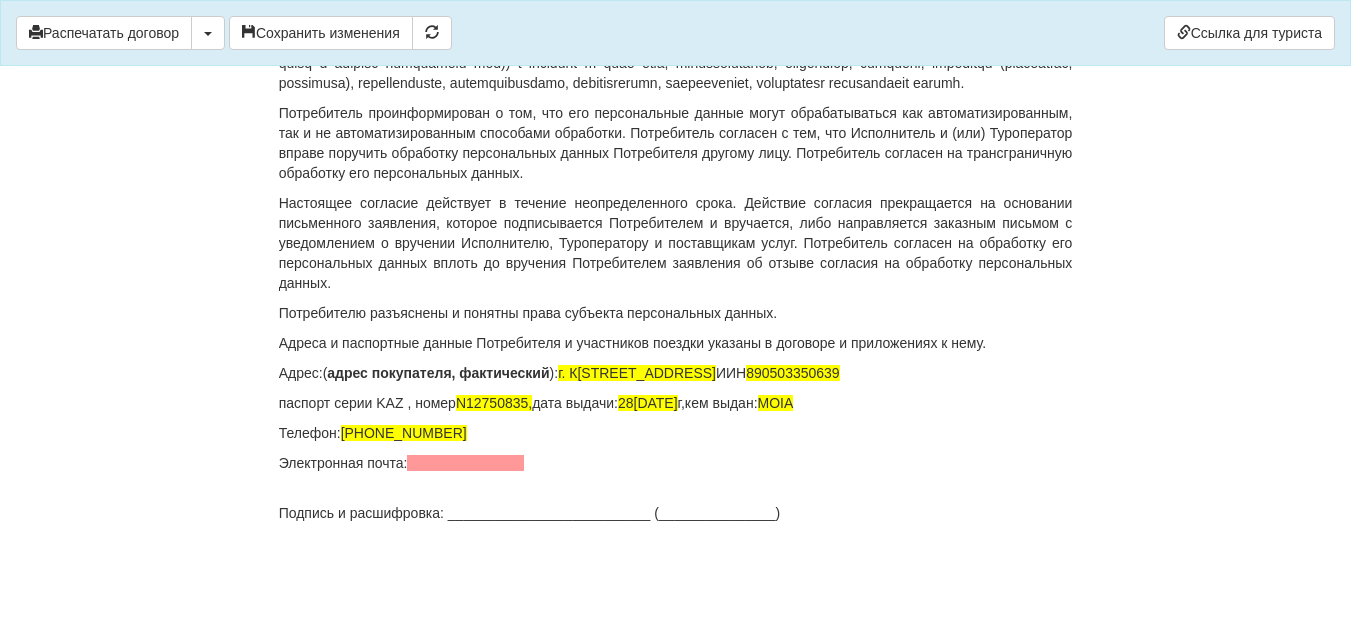 scroll, scrollTop: 14971, scrollLeft: 0, axis: vertical 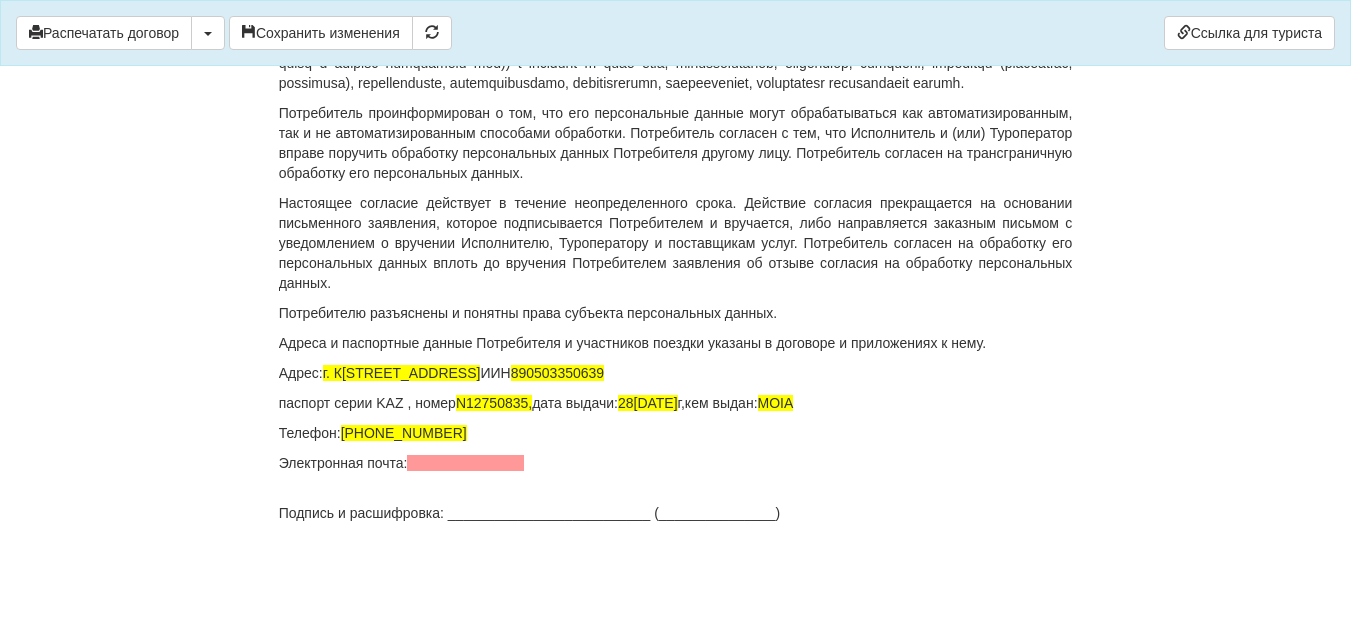 click on "паспорт серии KAZ , номер  N12750835, дата выдачи:  28.11.2019 г,кем выдан:  MOIA" at bounding box center [676, 403] 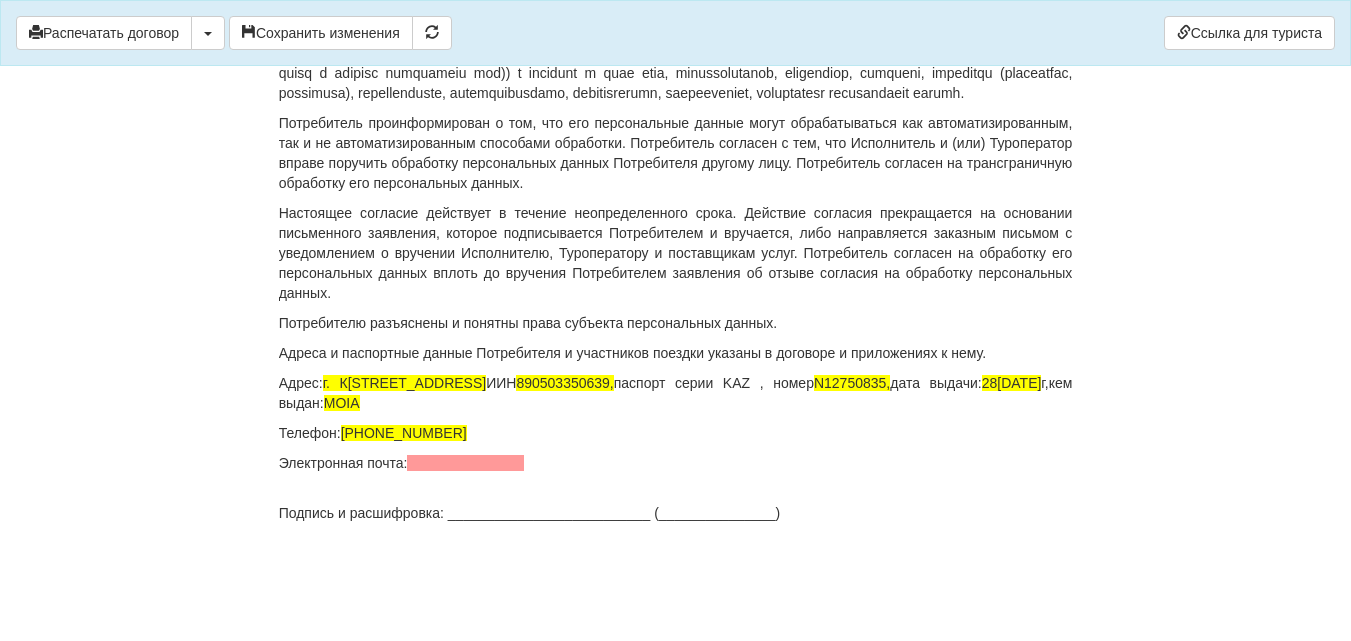 click on "Телефон:      +77022534033" at bounding box center (676, 433) 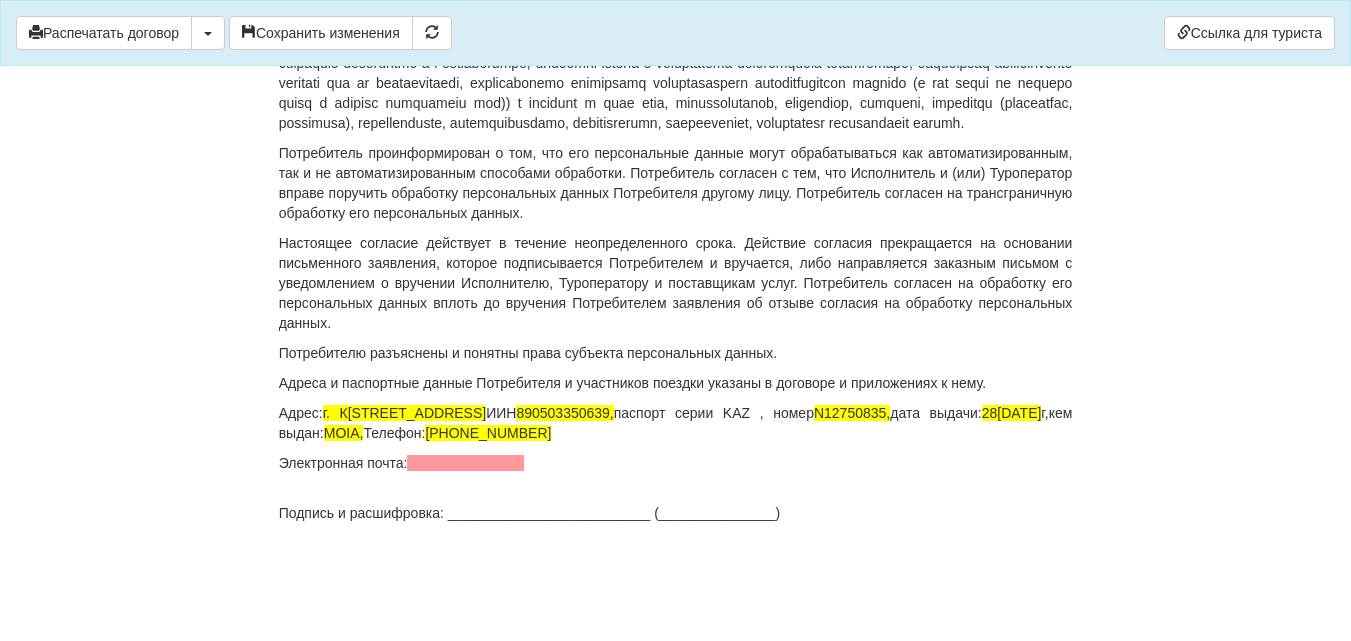 click on "Подпись и расшифровка: __________________________ (_______________)" at bounding box center [676, 513] 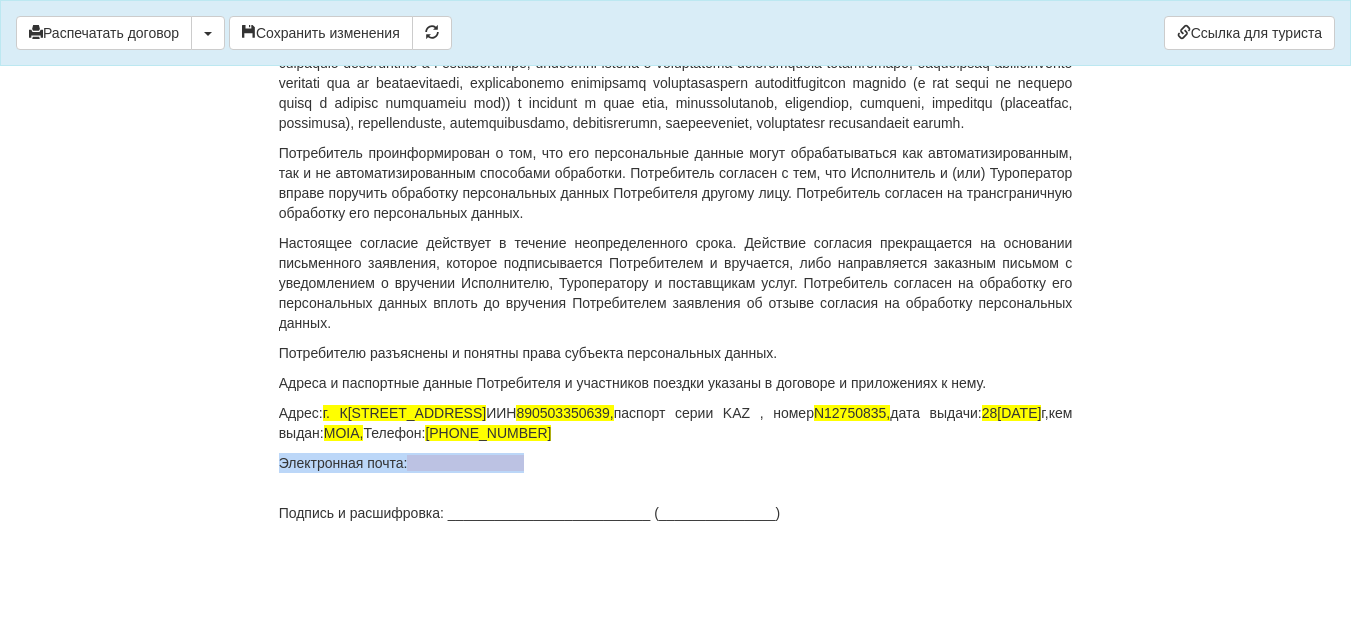 drag, startPoint x: 280, startPoint y: 526, endPoint x: 551, endPoint y: 524, distance: 271.0074 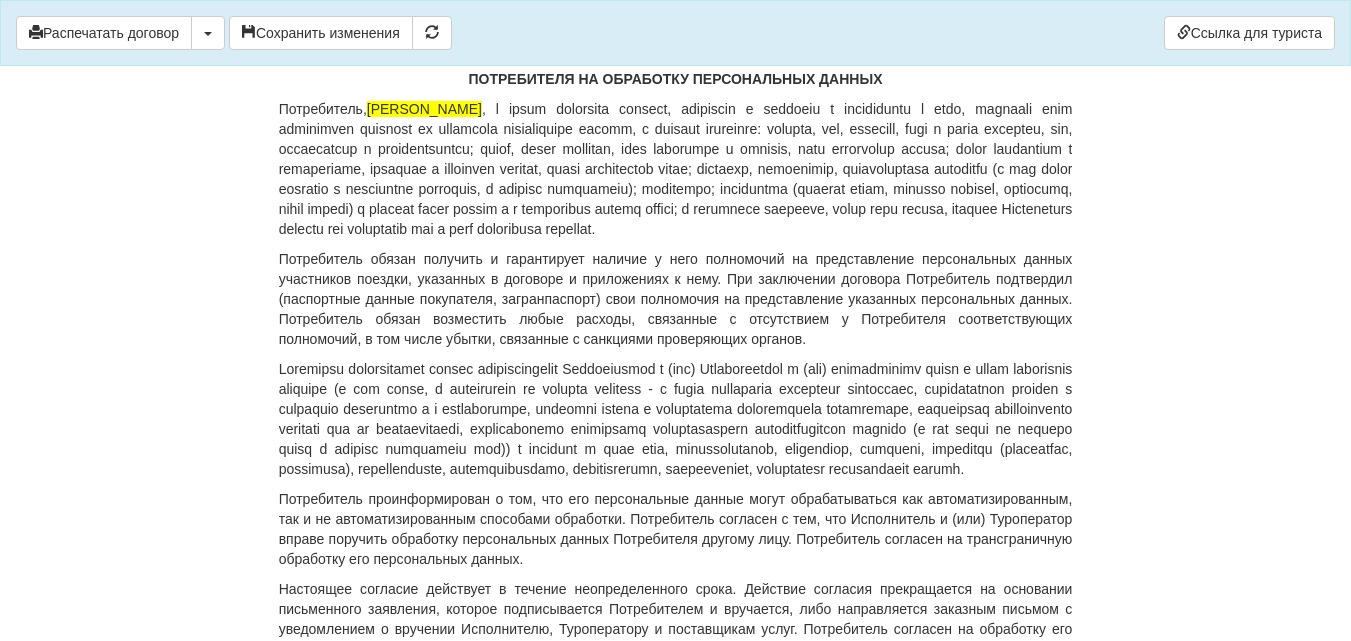 scroll, scrollTop: 14371, scrollLeft: 0, axis: vertical 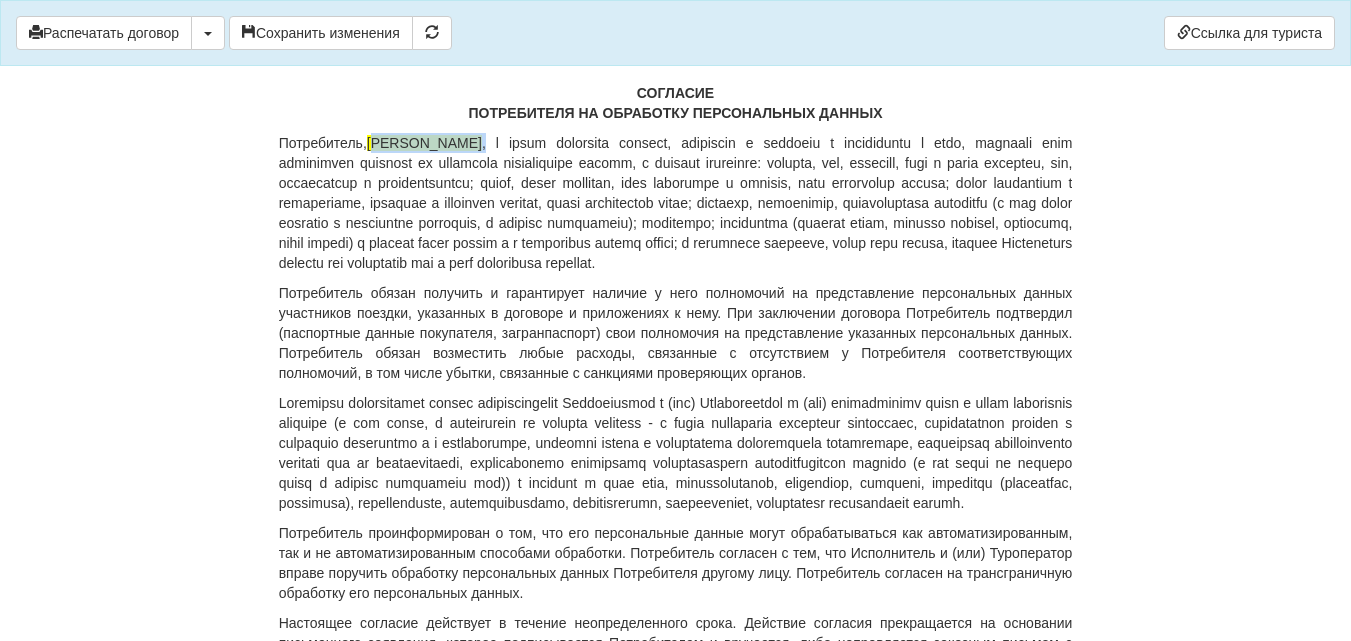 drag, startPoint x: 378, startPoint y: 380, endPoint x: 516, endPoint y: 384, distance: 138.05795 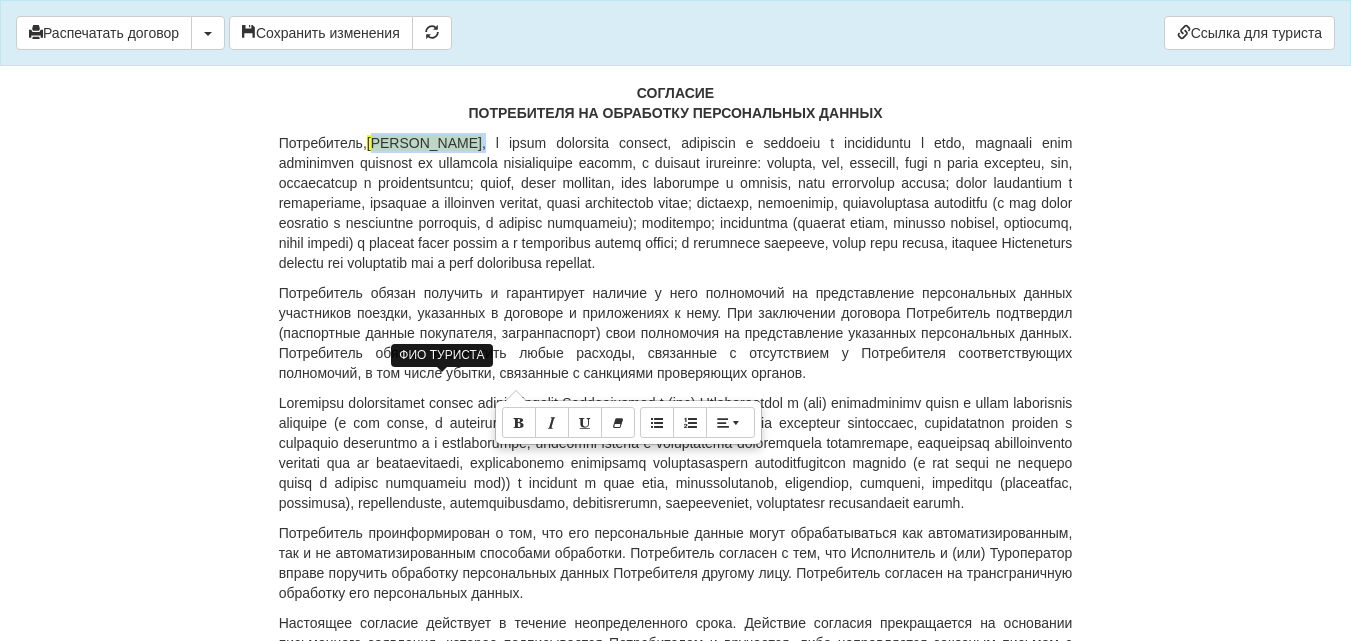 copy on "ARMENBAYEV AZIS ," 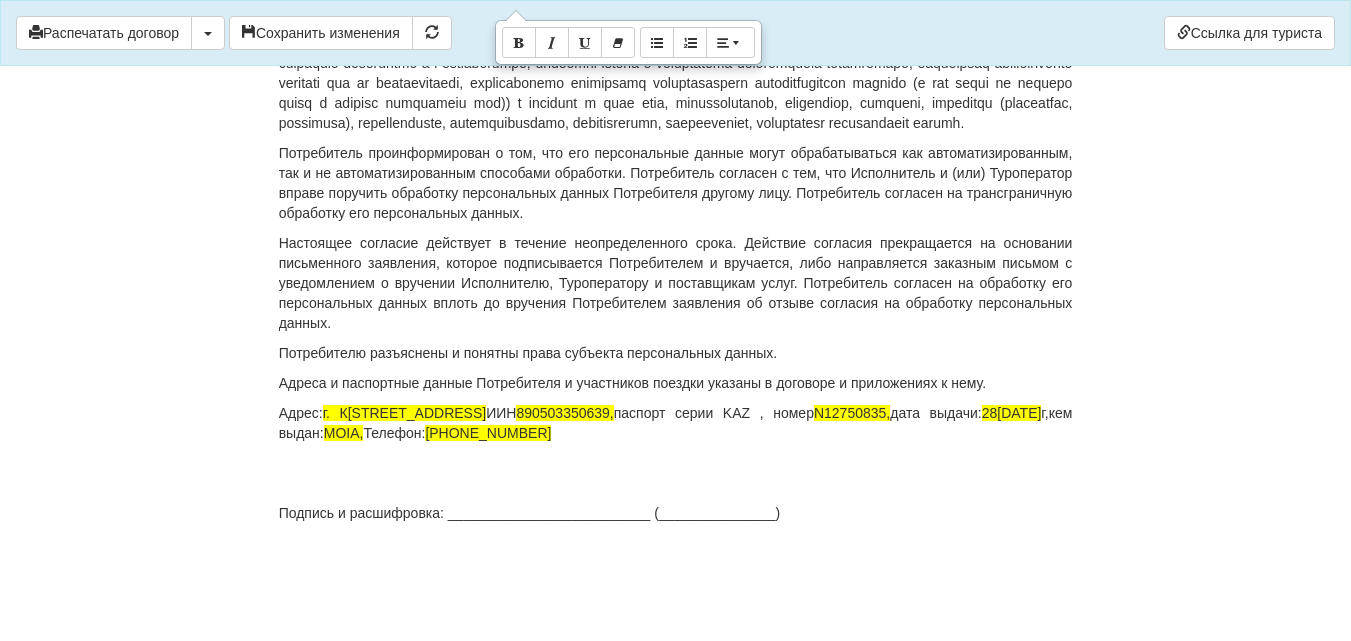 scroll, scrollTop: 15031, scrollLeft: 0, axis: vertical 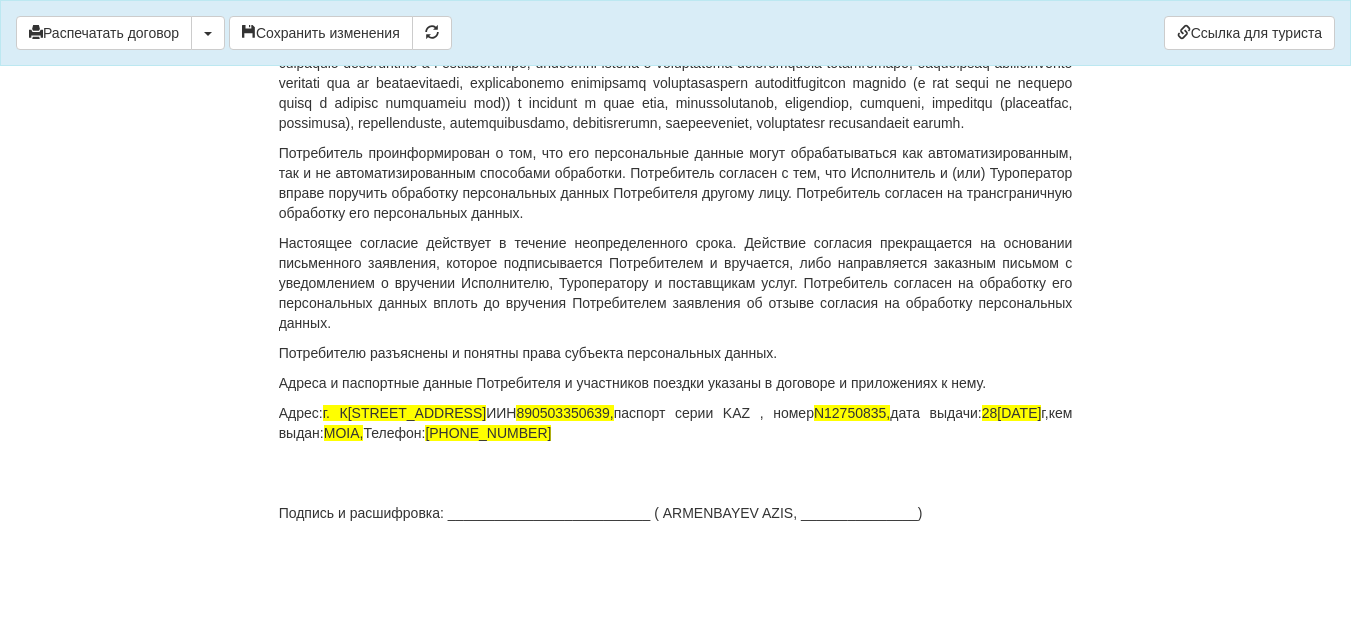 click on "Подпись и расшифровка: __________________________ (    ARMENBAYEV AZIS,    _______________)" at bounding box center (676, 513) 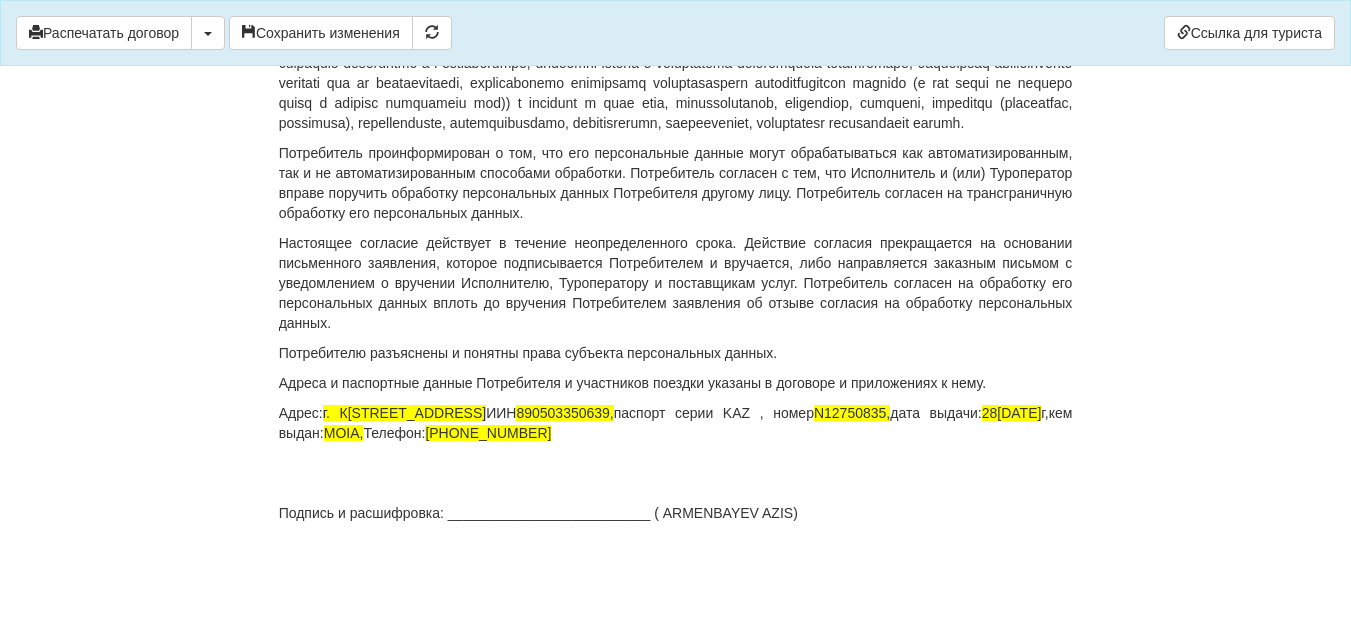 click on "ДОГОВОР ОКАЗАНИЯ ТУРИСТСКИХ УСЛУГ 11509335-Анех
От  24.06.2025  г.
ИП «World-Tour», ИИН/БИН 740729401205, зарегистрированное в соответствии с законодательством Республики Казахстан, в лице
Кусаинова Назгуль Бакытовна, действующего на основании талона-уведомления о регистрации индивидуального предпринимателя KZ55UWQ00899845 13.08.2018г от выданного  3020 УГД по району им Казыбек би г.Караганды ,
в дальнейшем именуемое  «Исполнитель» , с одной стороны, и
DARMENBAYEV AZIS , дата рождения  03.05.1989  года, ИИН  890503350639 , паспорт серии KAZ номер  N12750835 «Потребитель»
1.ПРЕДМЕТ ДОГОВОРА" at bounding box center (676, -7001) 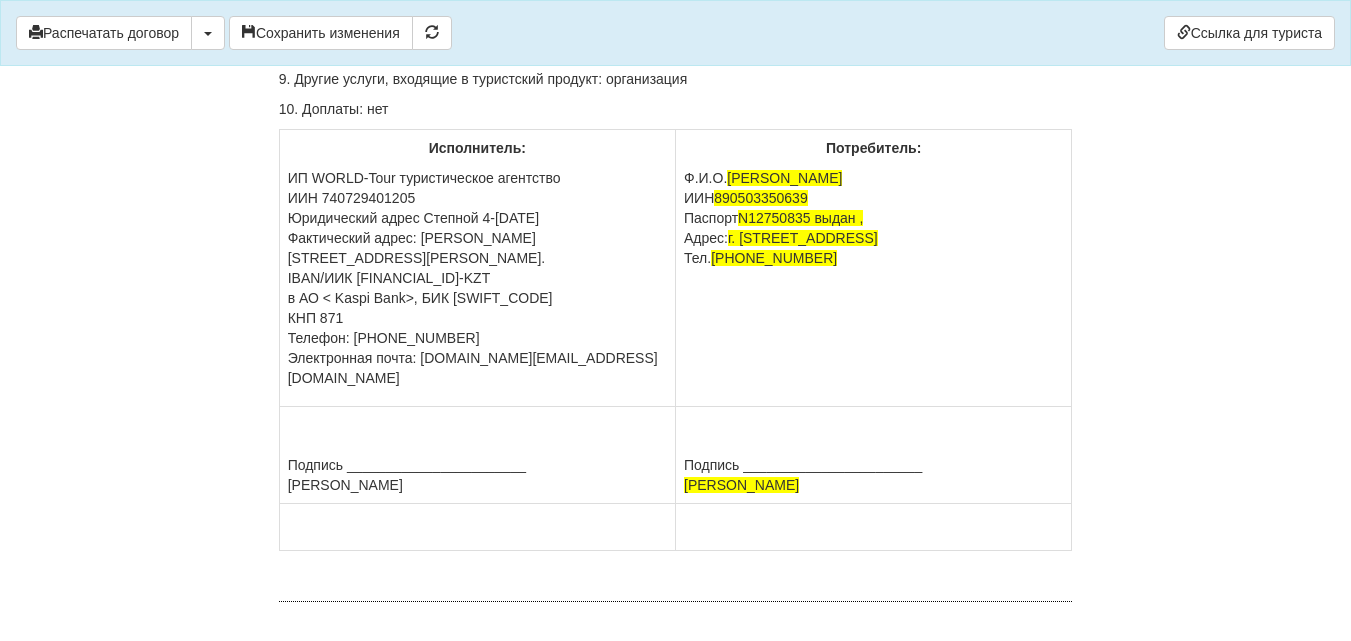 scroll, scrollTop: 13231, scrollLeft: 0, axis: vertical 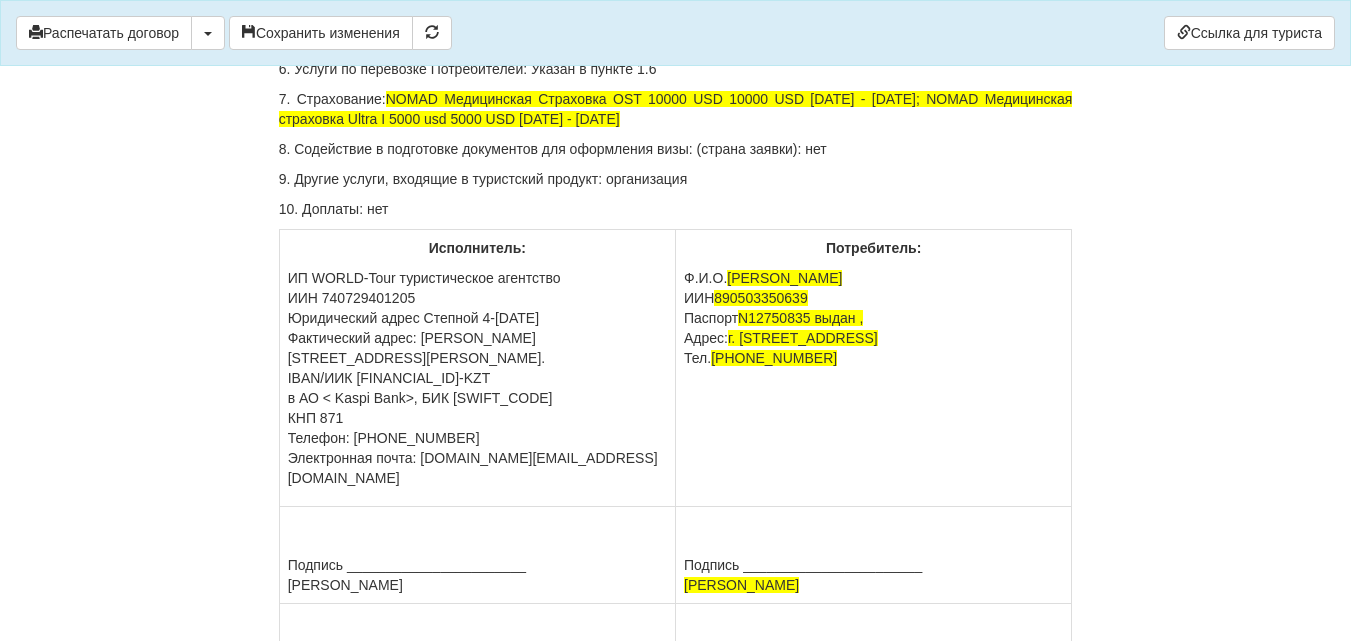 click on "8. Содействие в подготовке документов для оформления визы: (страна заявки): нет" at bounding box center [676, 149] 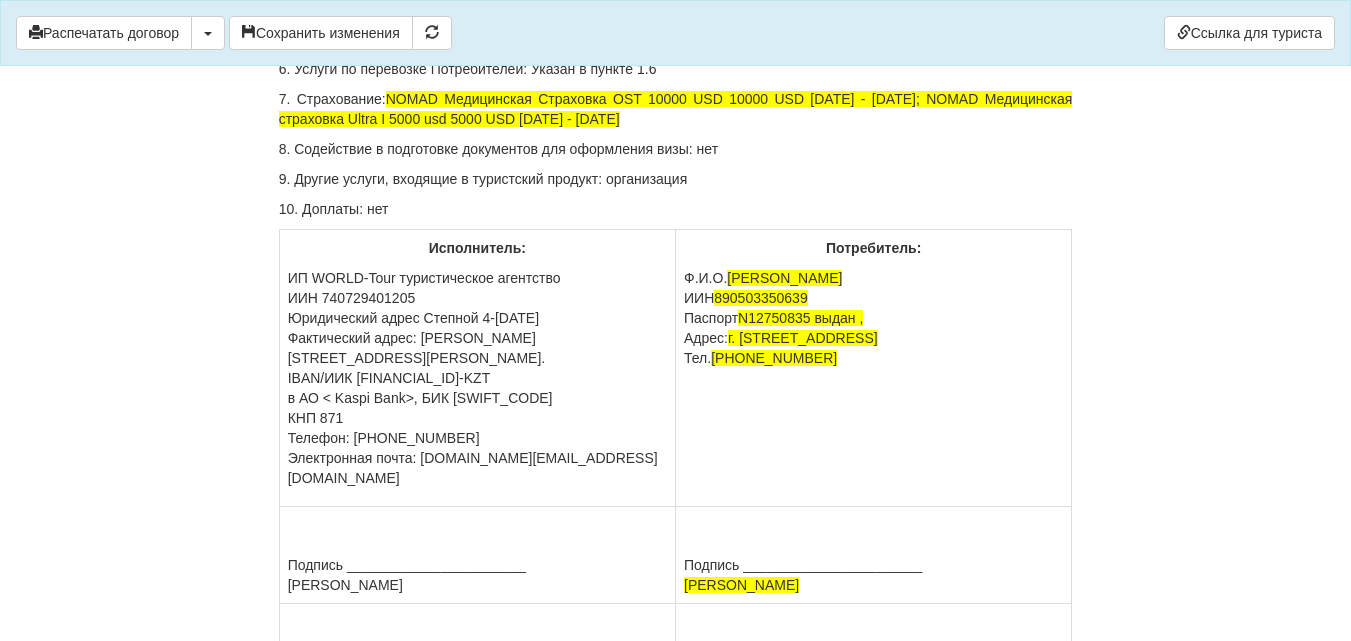 click on "9. Другие услуги, входящие в туристский продукт: организация" at bounding box center (676, 179) 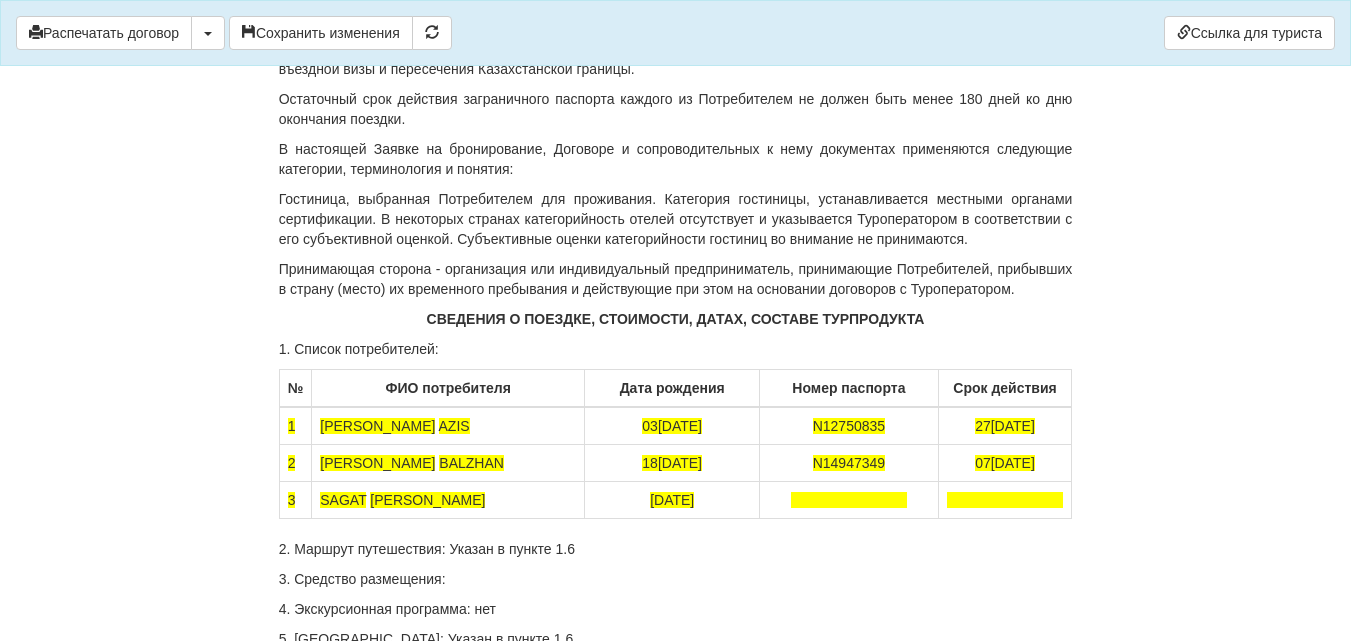 scroll, scrollTop: 12431, scrollLeft: 0, axis: vertical 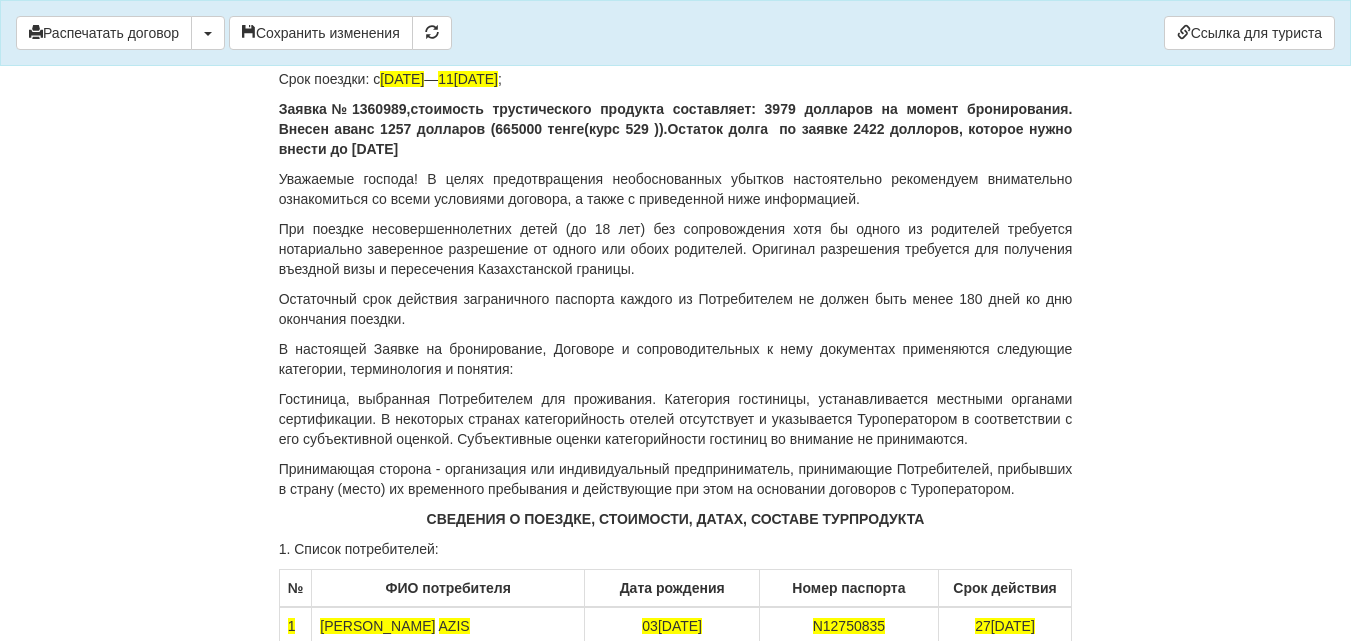 click on "Заявка№1360989,стоимость трустического продукта составляет: 3979 долларов на момент бронирования. Внесен аванс 1257 долларов (665000 тенге(курс 529 )).Остаток долга  по заявке 2422 доллоров, которое нужно внести до 25.07.2025г" at bounding box center (676, 129) 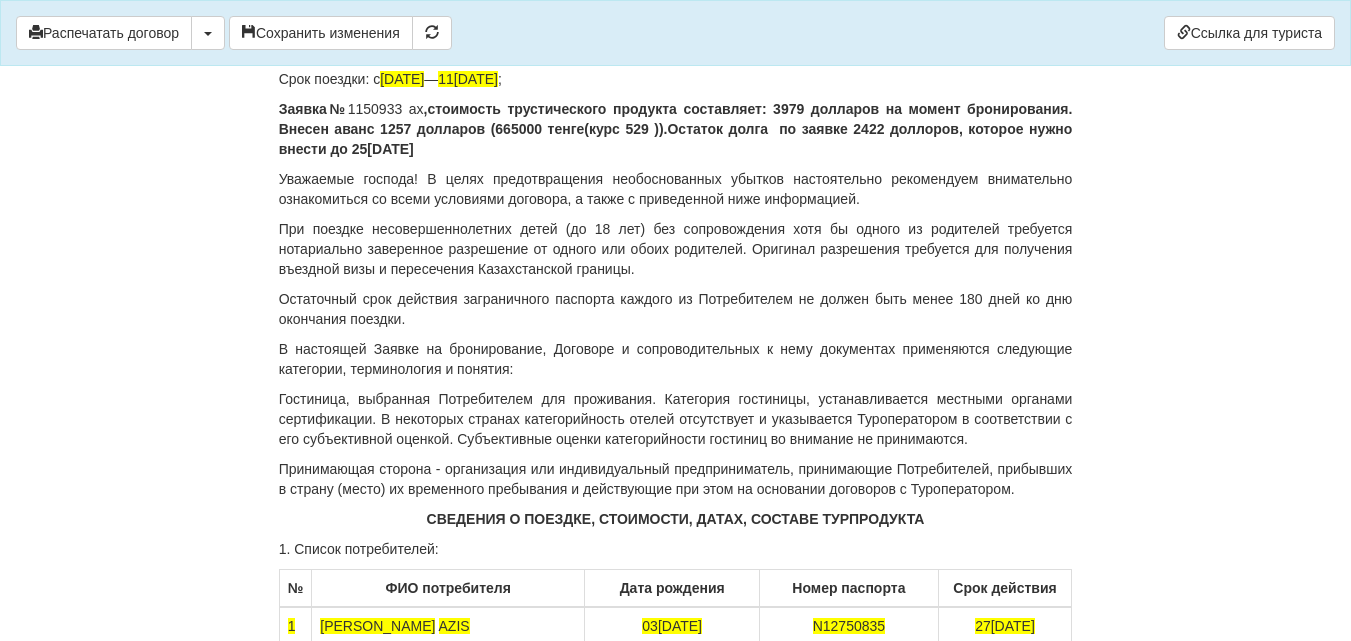 click on ",стоимость трустического продукта составляет: 3979 долларов на момент бронирования. Внесен аванс 1257 долларов (665000 тенге(курс 529 )).Остаток долга  по заявке 2422 доллоров, которое нужно внести до 25.07.2025г" at bounding box center [676, 129] 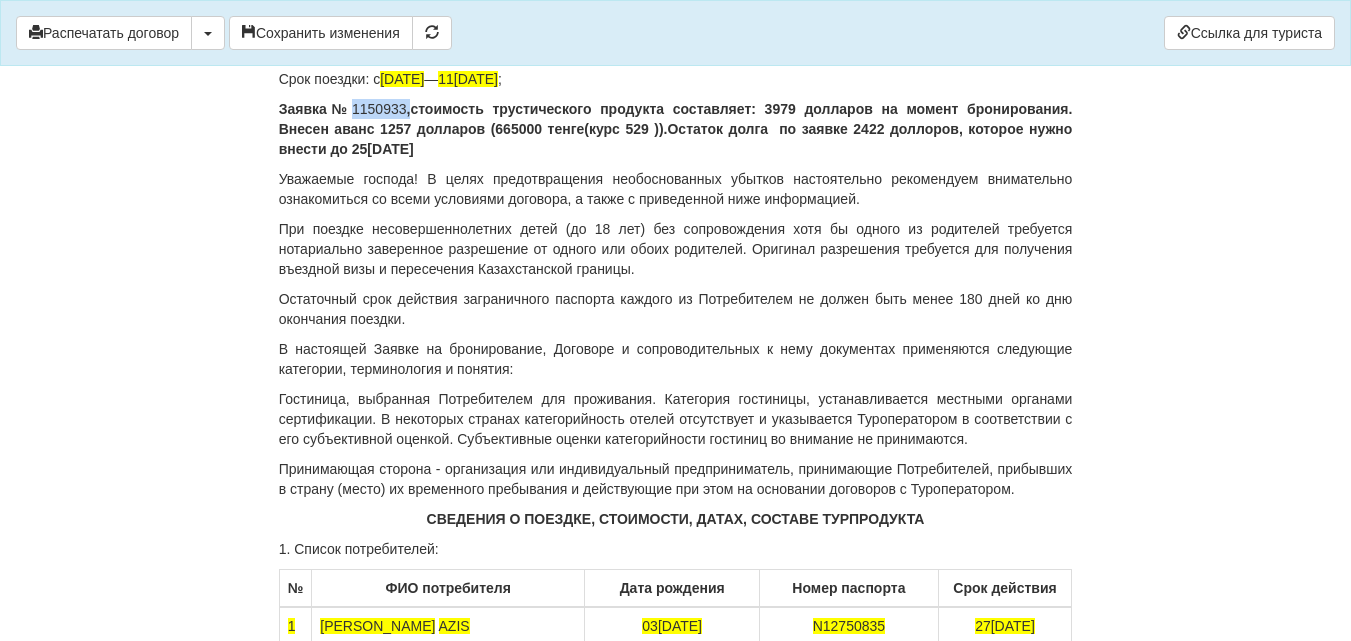 drag, startPoint x: 355, startPoint y: 400, endPoint x: 409, endPoint y: 404, distance: 54.147945 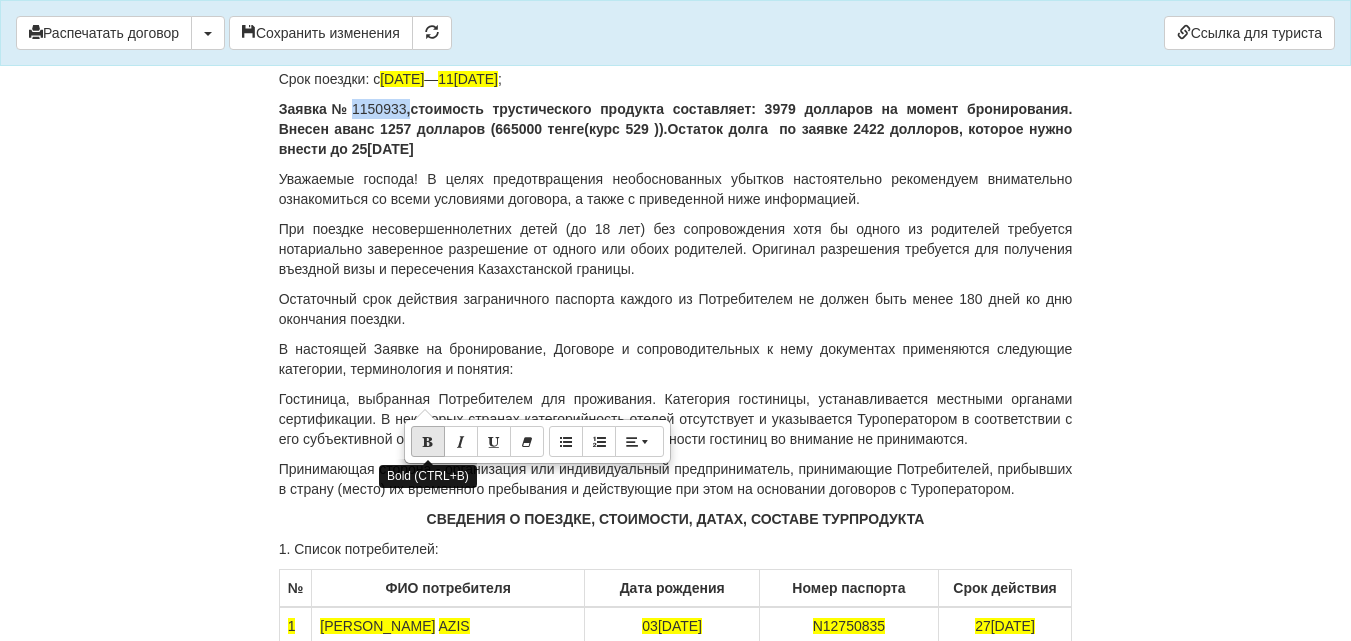 click at bounding box center [428, 441] 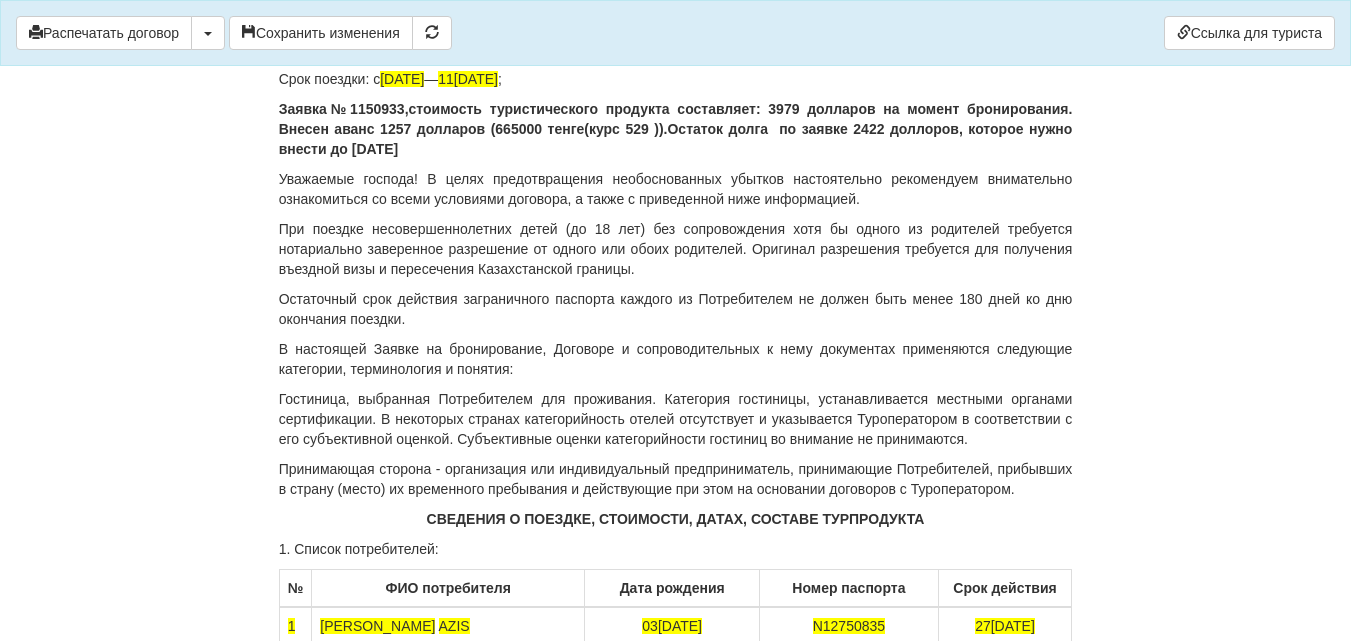 click on "Заявка№1150933,стоимость туристического продукта составляет: 3979 долларов на момент бронирования. Внесен аванс 1257 долларов (665000 тенге(курс 529 )).Остаток долга  по заявке 2422 доллоров, которое нужно внести до 25.07.2025г" at bounding box center [676, 129] 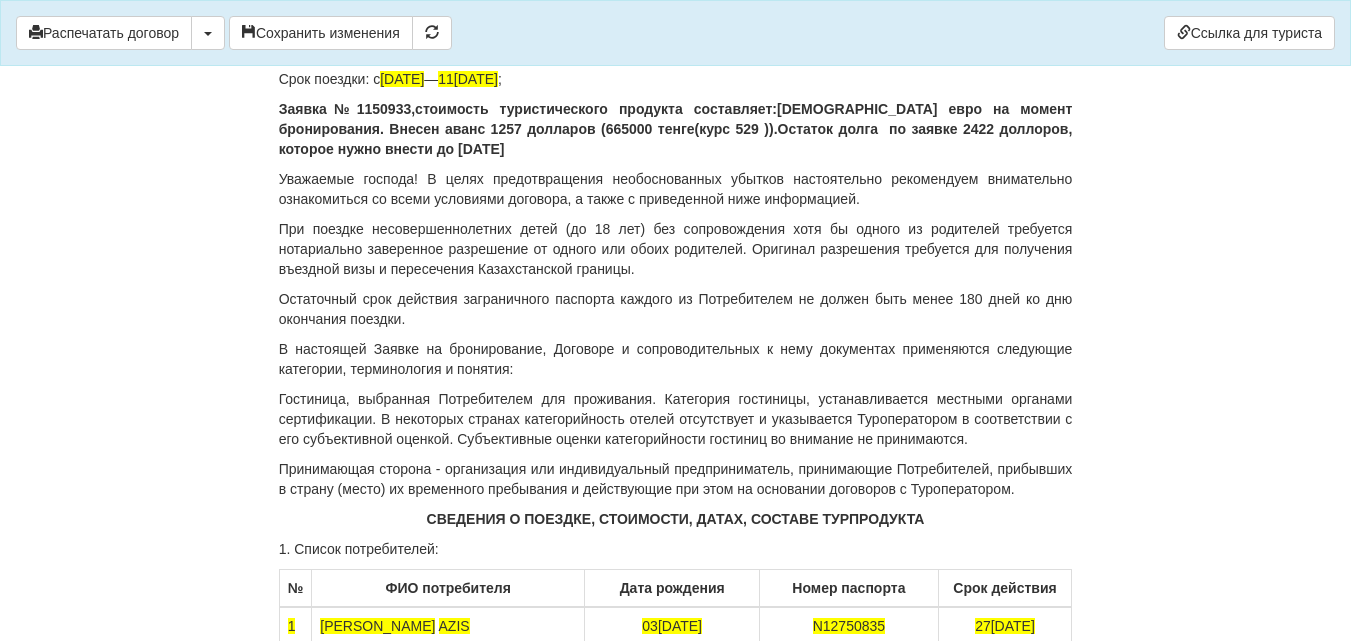click on "Заявка№1150933,стоимость туристического продукта составляет:2036 евро на момент бронирования. Внесен аванс 1257 долларов (665000 тенге(курс 529 )).Остаток долга  по заявке 2422 доллоров, которое нужно внести до 25.07.2025г" at bounding box center [676, 129] 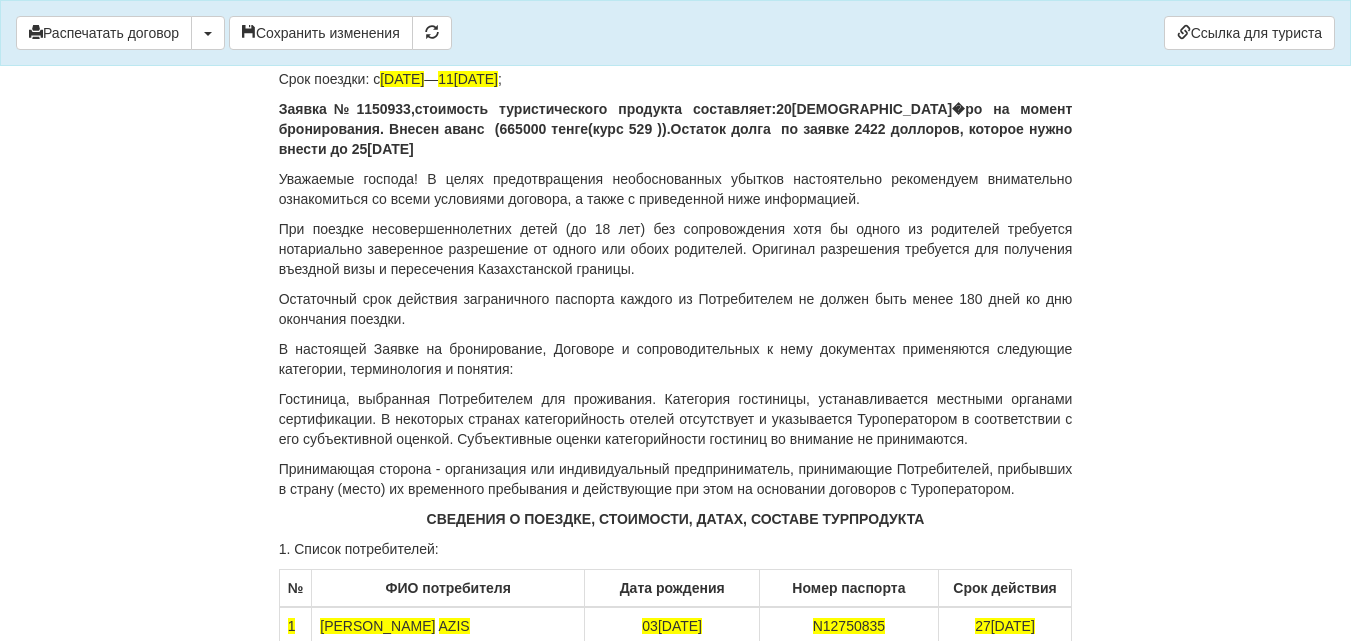 click on "Заявка№1150933,стоимость туристического продукта составляет:2036 евро на момент бронирования. Внесен аванс  (665000 тенге(курс 529 )).Остаток долга  по заявке 2422 доллоров, которое нужно внести до 25.07.2025г" at bounding box center [676, 129] 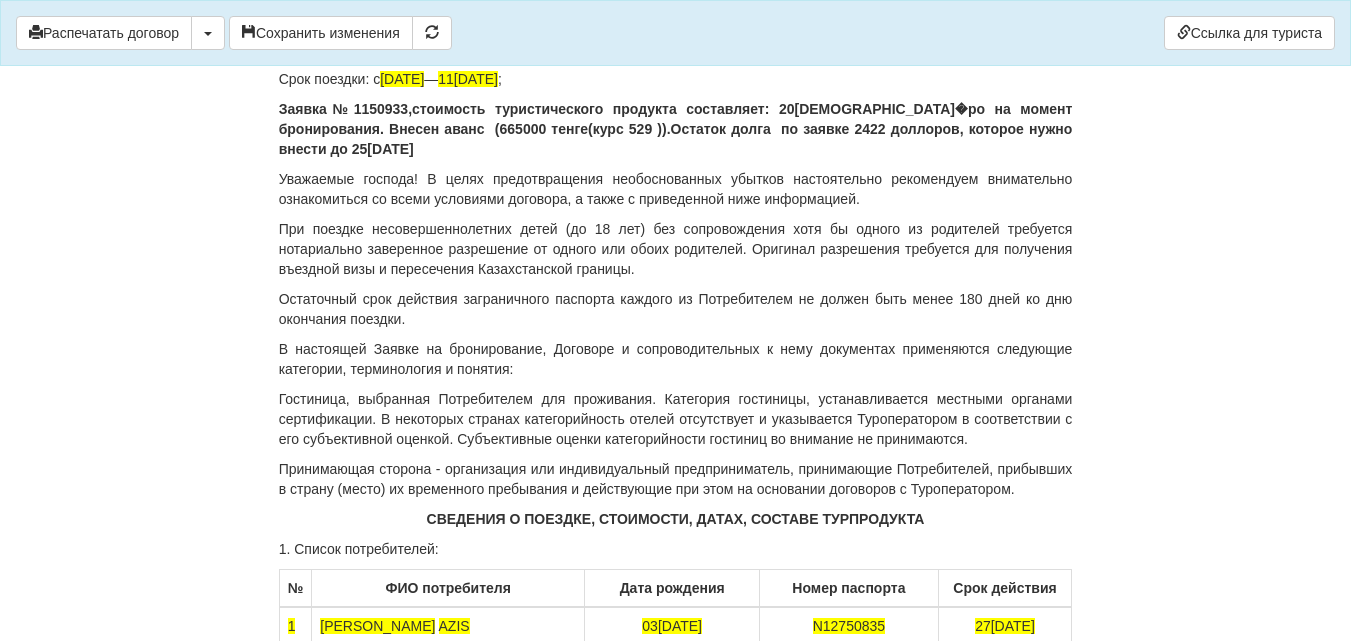 click on "Заявка№1150933,стоимость туристического продукта составляет: 2036 евро на момент бронирования. Внесен аванс  (665000 тенге(курс 529 )).Остаток долга  по заявке 2422 доллоров, которое нужно внести до 25.07.2025г" at bounding box center [676, 129] 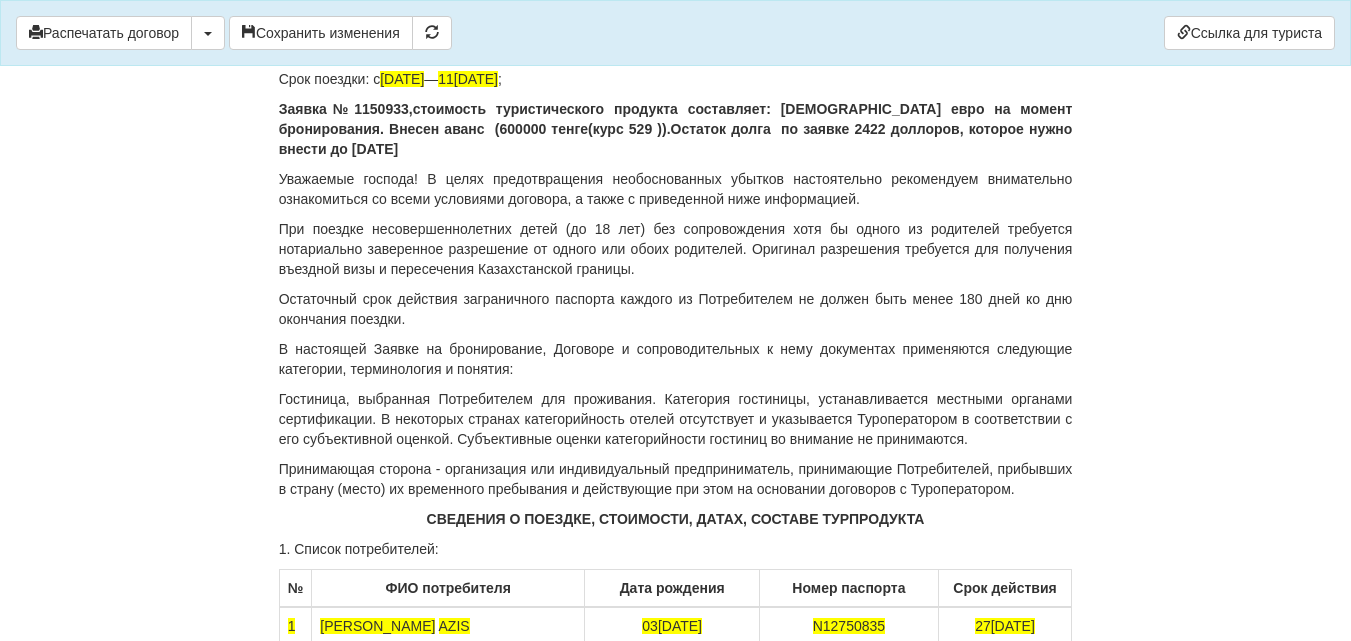 click on "Уважаемые господа! В целях предотвращения необоснованных убытков настоятельно рекомендуем внимательно ознакомиться со всеми условиями договора, а также с приведенной ниже информацией." at bounding box center (676, 189) 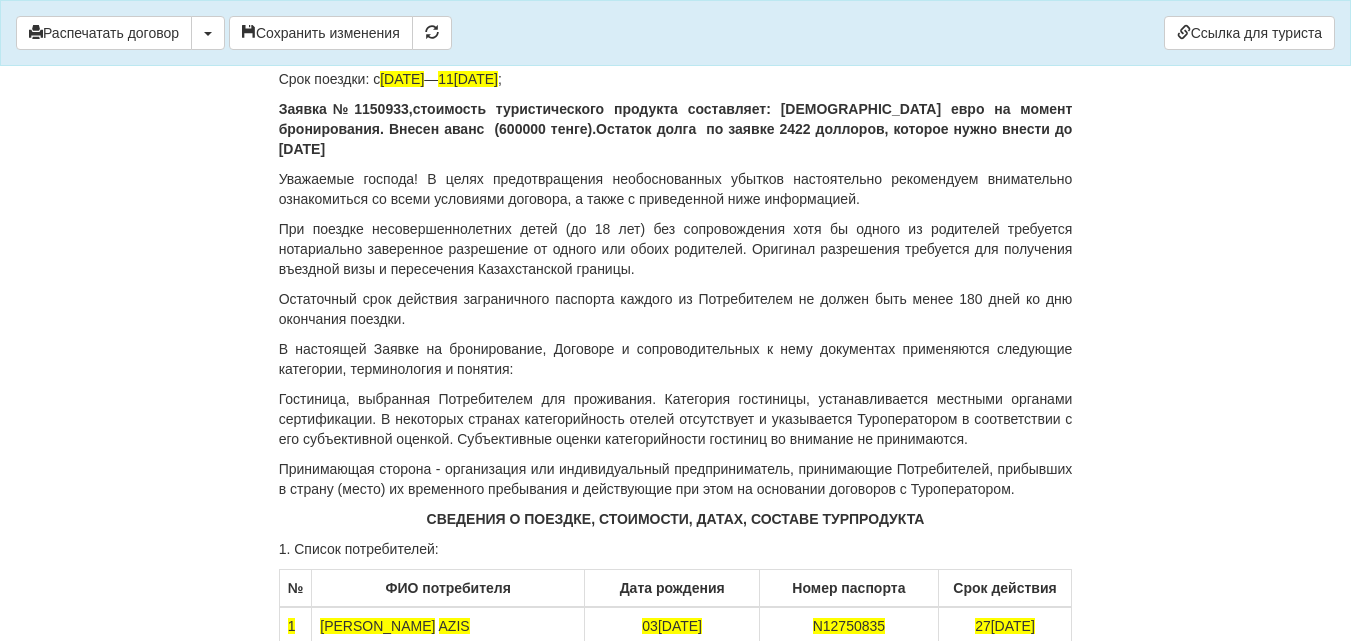click on "Заявка№1150933,стоимость туристического продукта составляет: 2036 евро на момент бронирования. Внесен аванс  (600000 тенге).Остаток долга  по заявке 2422 доллоров, которое нужно внести до 25.07.2025г" at bounding box center [676, 129] 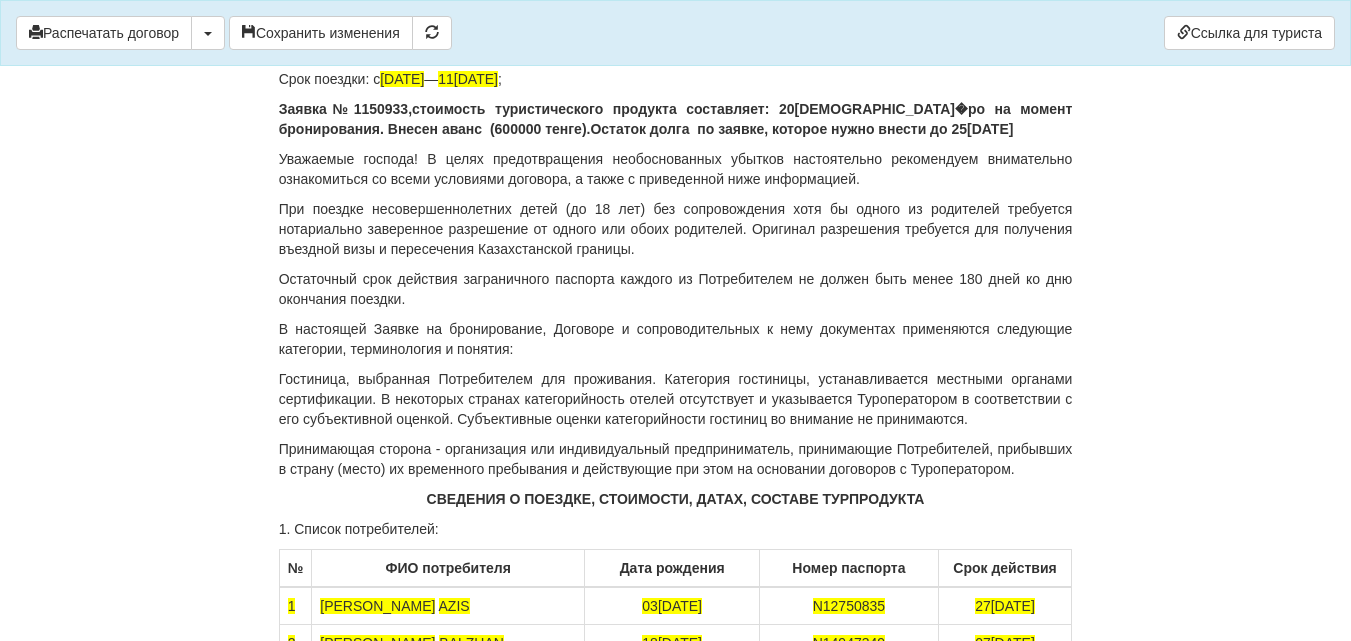 click on "Заявка№1150933,стоимость туристического продукта составляет: 2036 евро на момент бронирования. Внесен аванс  (600000 тенге).Остаток долга  по заявке, которое нужно внести до 25.07.2025г" at bounding box center (676, 119) 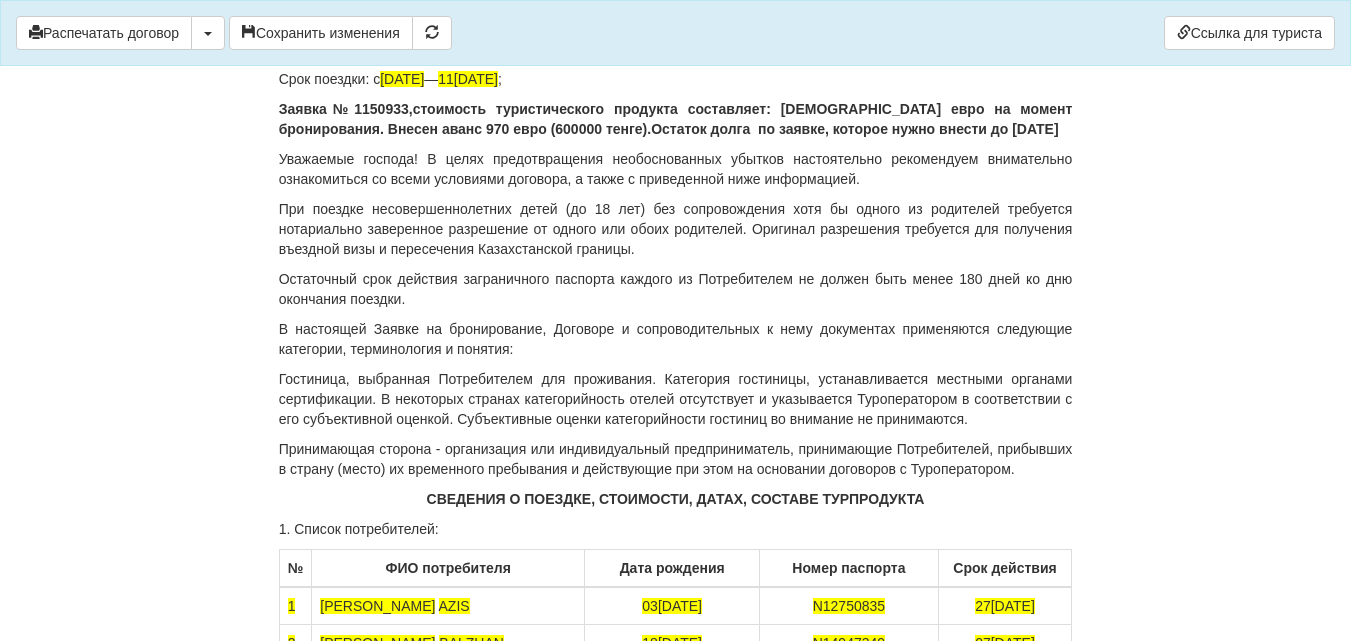 click on "Заявка№1150933,стоимость туристического продукта составляет: 2036 евро на момент бронирования. Внесен аванс 970 евро (600000 тенге).Остаток долга  по заявке, которое нужно внести до 25.07.2025г" at bounding box center (676, 119) 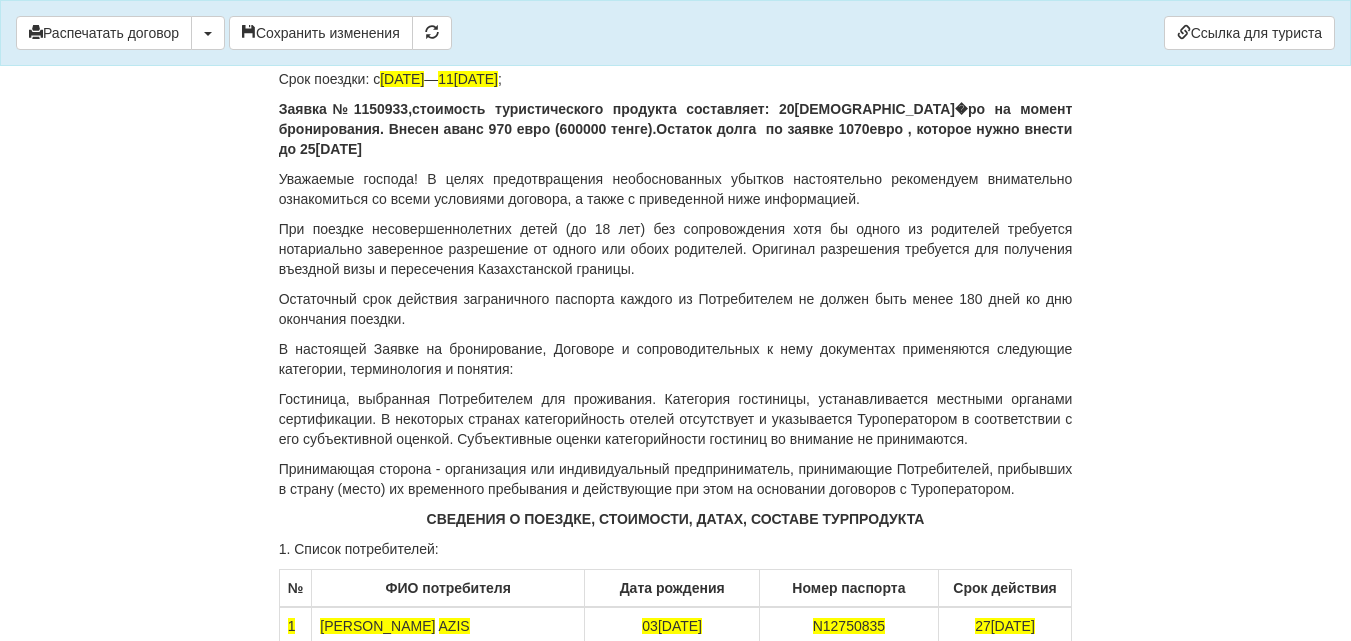 click on "Заявка№1150933,стоимость туристического продукта составляет: 2036 евро на момент бронирования. Внесен аванс 970 евро (600000 тенге).Остаток долга  по заявке 1070евро , которое нужно внести до 25.07.2025г" at bounding box center (676, 129) 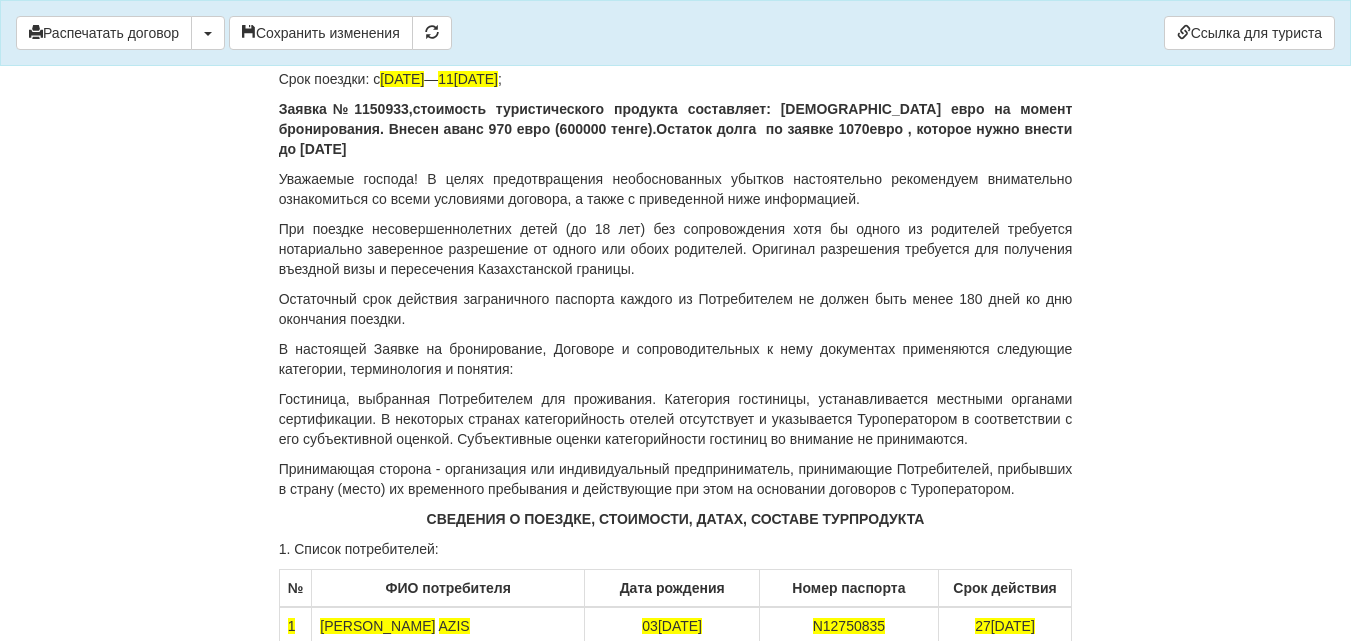 click on "Заявка№1150933,стоимость туристического продукта составляет: 2036 евро на момент бронирования. Внесен аванс 970 евро (600000 тенге).Остаток долга  по заявке 1070евро , которое нужно внести до 20.07.2025г" at bounding box center [676, 129] 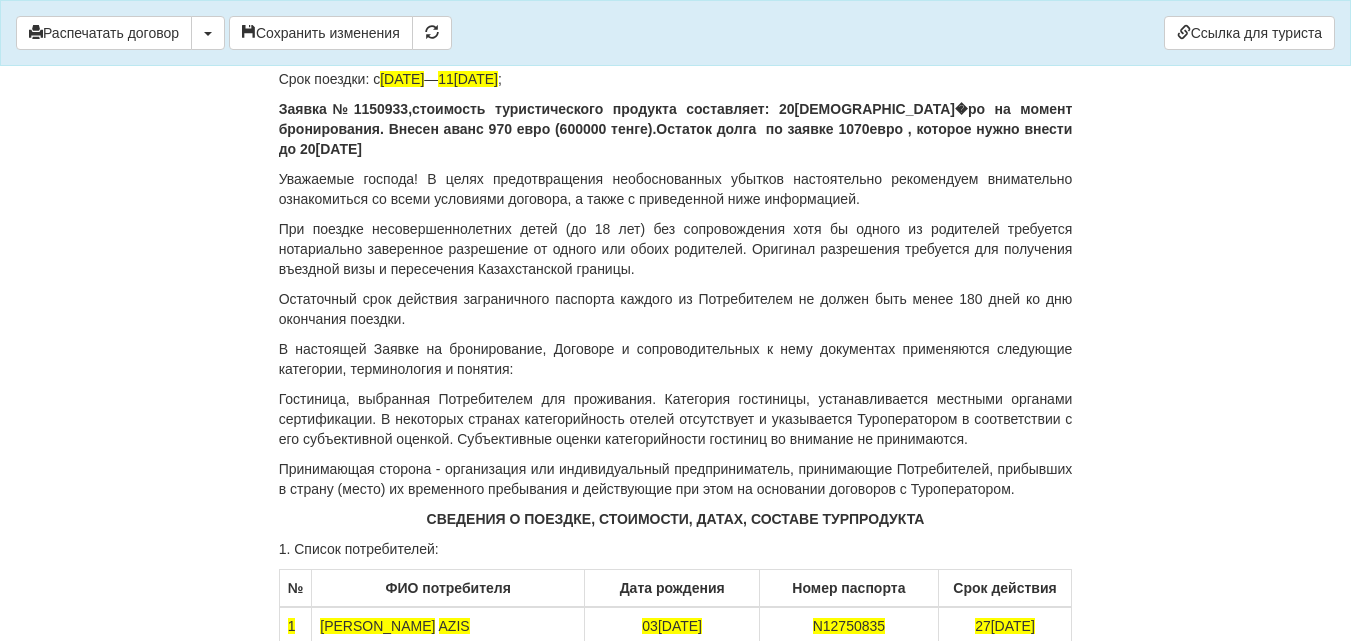 click on "Уважаемые господа! В целях предотвращения необоснованных убытков настоятельно рекомендуем внимательно ознакомиться со всеми условиями договора, а также с приведенной ниже информацией." at bounding box center (676, 189) 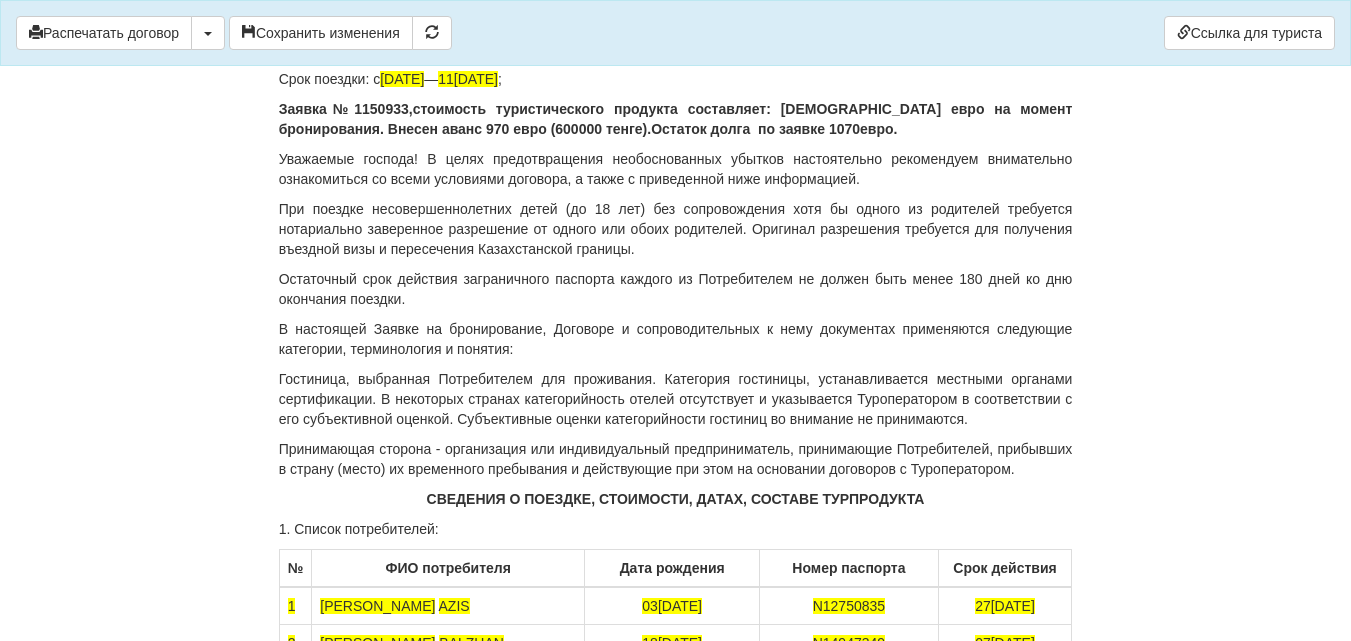 click on "Заявка№1150933,стоимость туристического продукта составляет: 2036 евро на момент бронирования. Внесен аванс 970 евро (600000 тенге).Остаток долга  по заявке 1070евро." at bounding box center [676, 119] 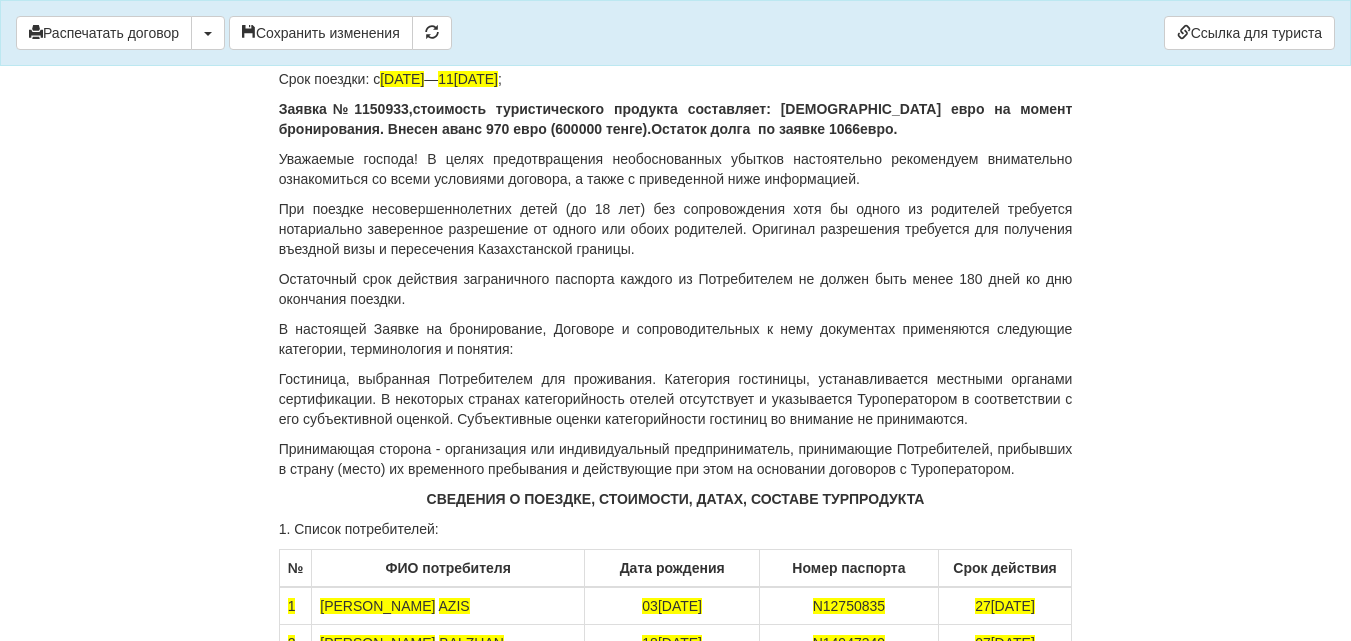click on "ДОГОВОР ОКАЗАНИЯ ТУРИСТСКИХ УСЛУГ 11509335-Анех
От  24.06.2025  г.
ИП «World-Tour», ИИН/БИН 740729401205, зарегистрированное в соответствии с законодательством Республики Казахстан, в лице
Кусаинова Назгуль Бакытовна, действующего на основании талона-уведомления о регистрации индивидуального предпринимателя KZ55UWQ00899845 13.08.2018г от выданного  3020 УГД по району им Казыбек би г.Караганды ,
в дальнейшем именуемое  «Исполнитель» , с одной стороны, и
DARMENBAYEV AZIS , дата рождения  03.05.1989  года, ИИН  890503350639 , паспорт серии KAZ номер  N12750835 «Потребитель»
1.ПРЕДМЕТ ДОГОВОРА" at bounding box center (676, -4691) 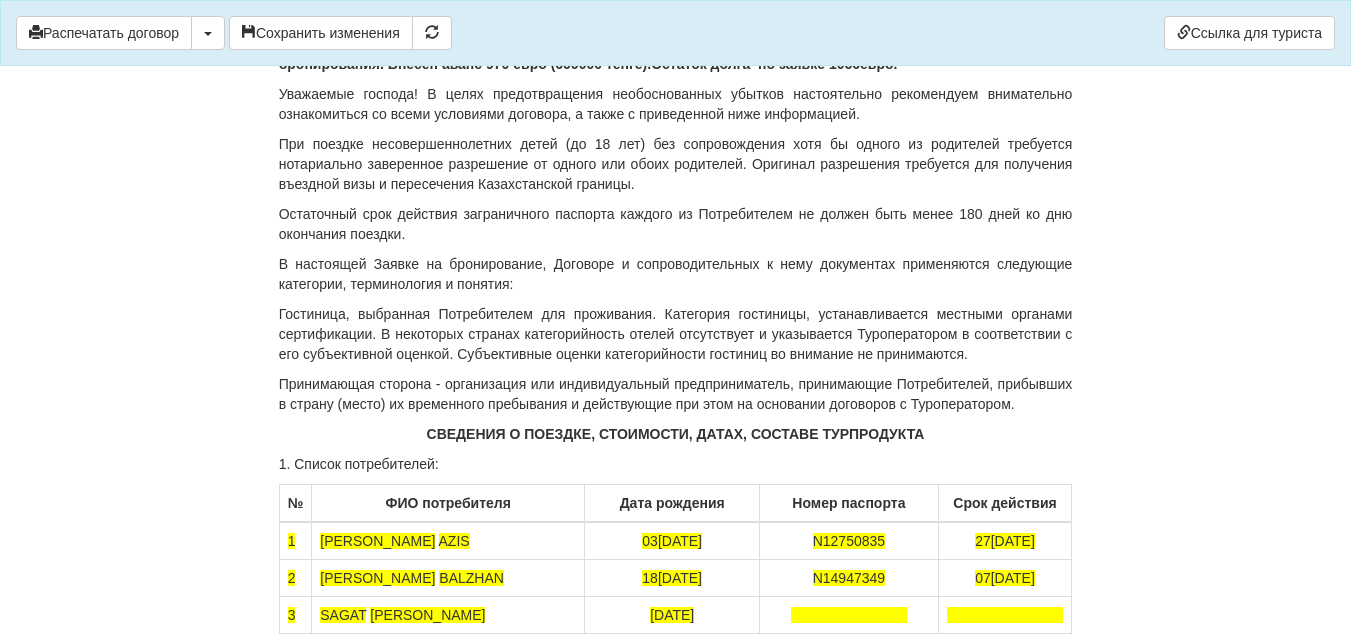 scroll, scrollTop: 12531, scrollLeft: 0, axis: vertical 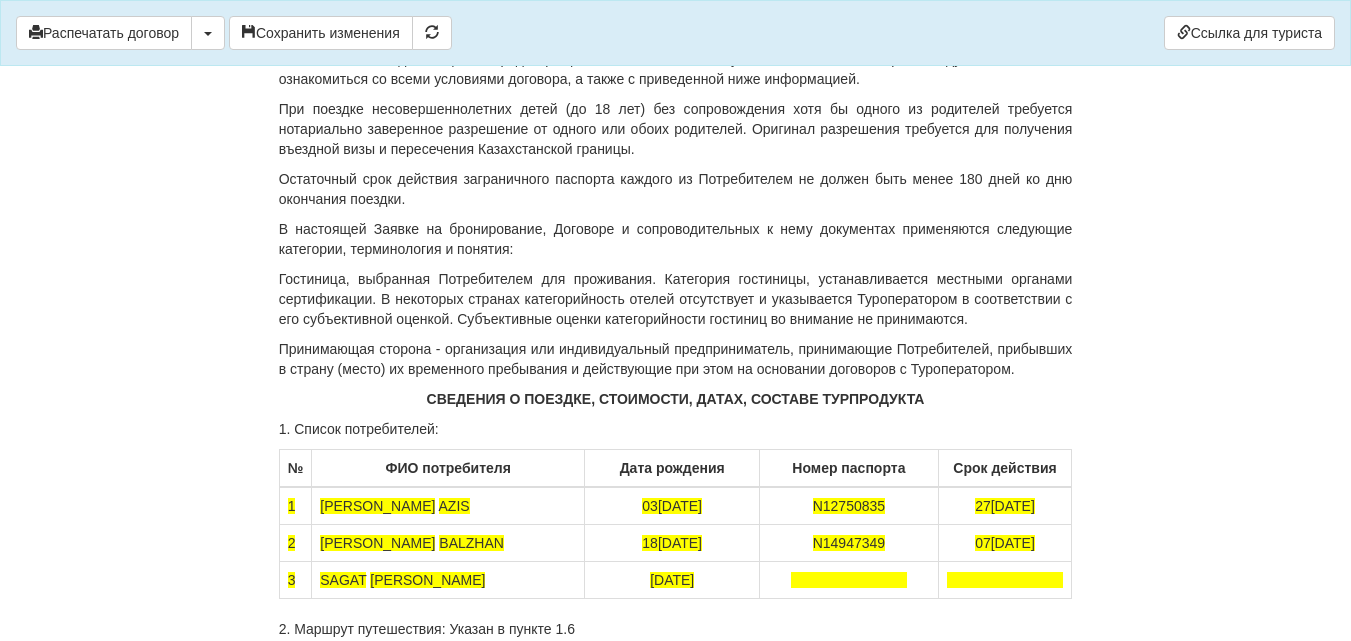 drag, startPoint x: 488, startPoint y: 164, endPoint x: 463, endPoint y: 168, distance: 25.317978 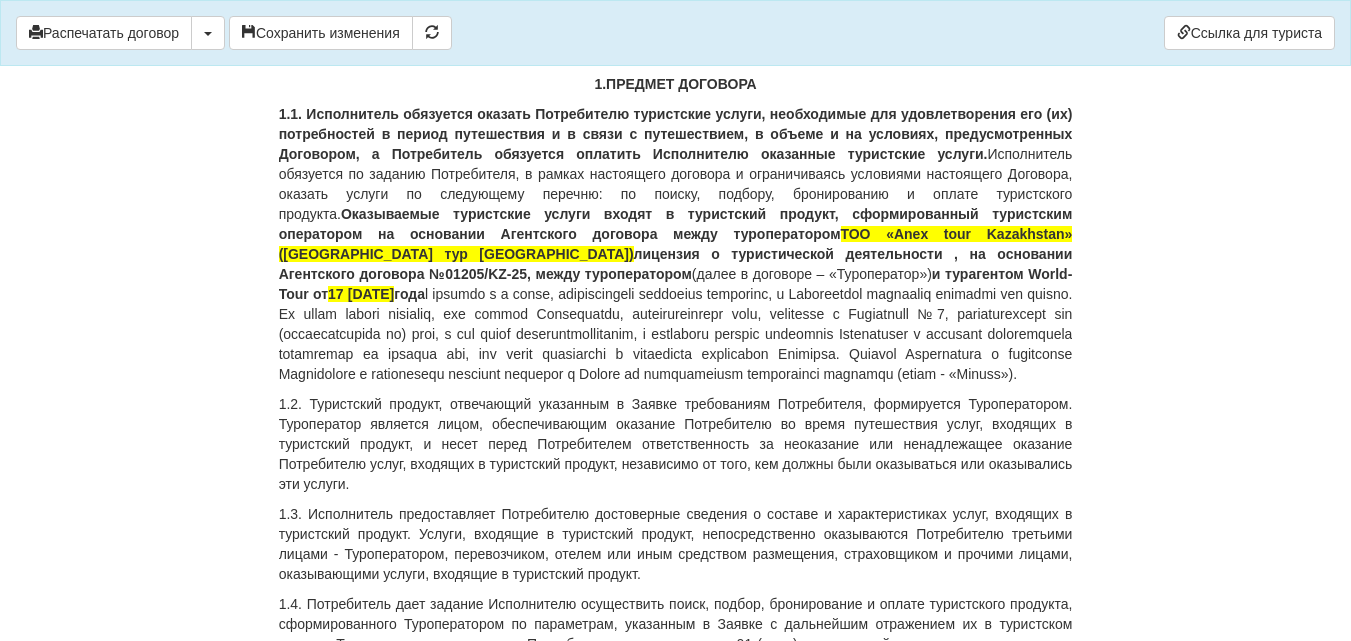 scroll, scrollTop: 0, scrollLeft: 0, axis: both 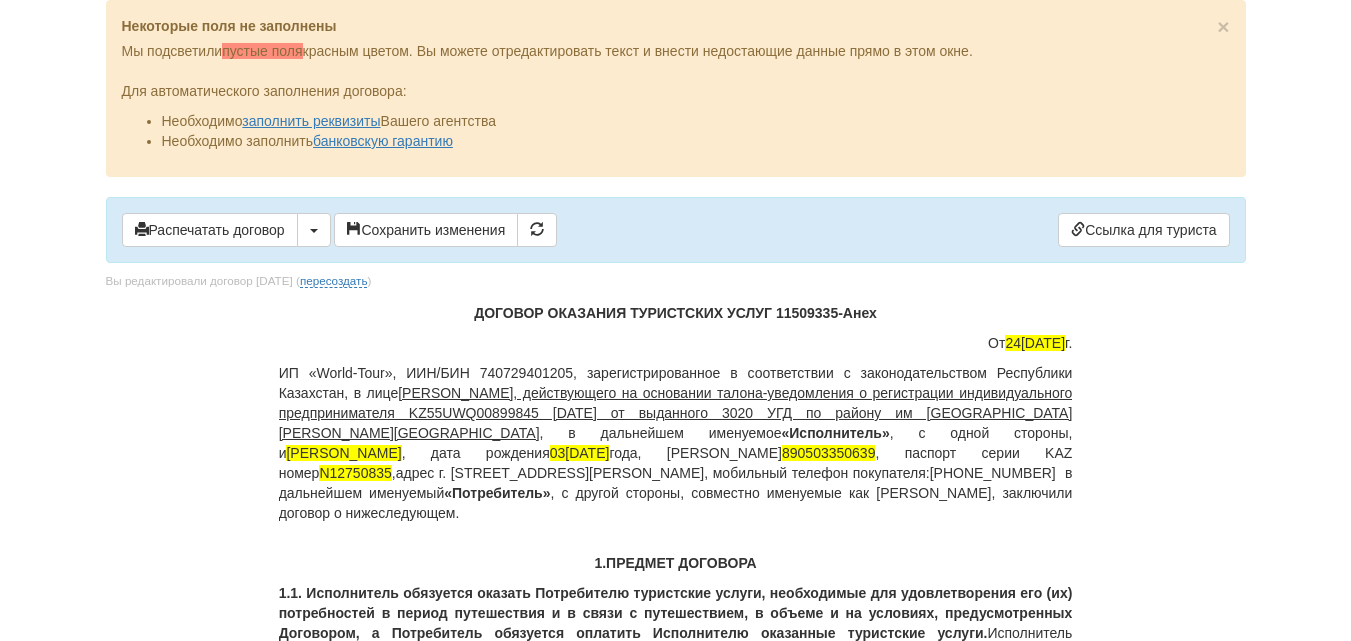 drag, startPoint x: 776, startPoint y: 307, endPoint x: 889, endPoint y: 314, distance: 113.216606 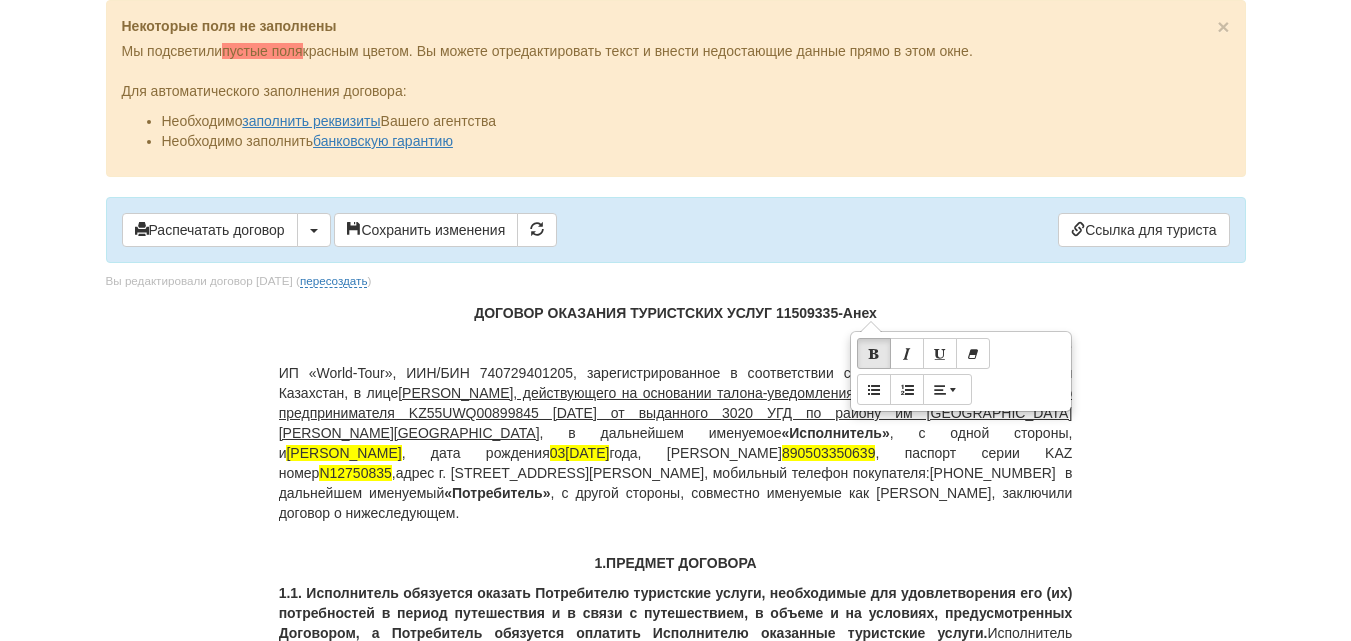 copy on "11509335-Анех" 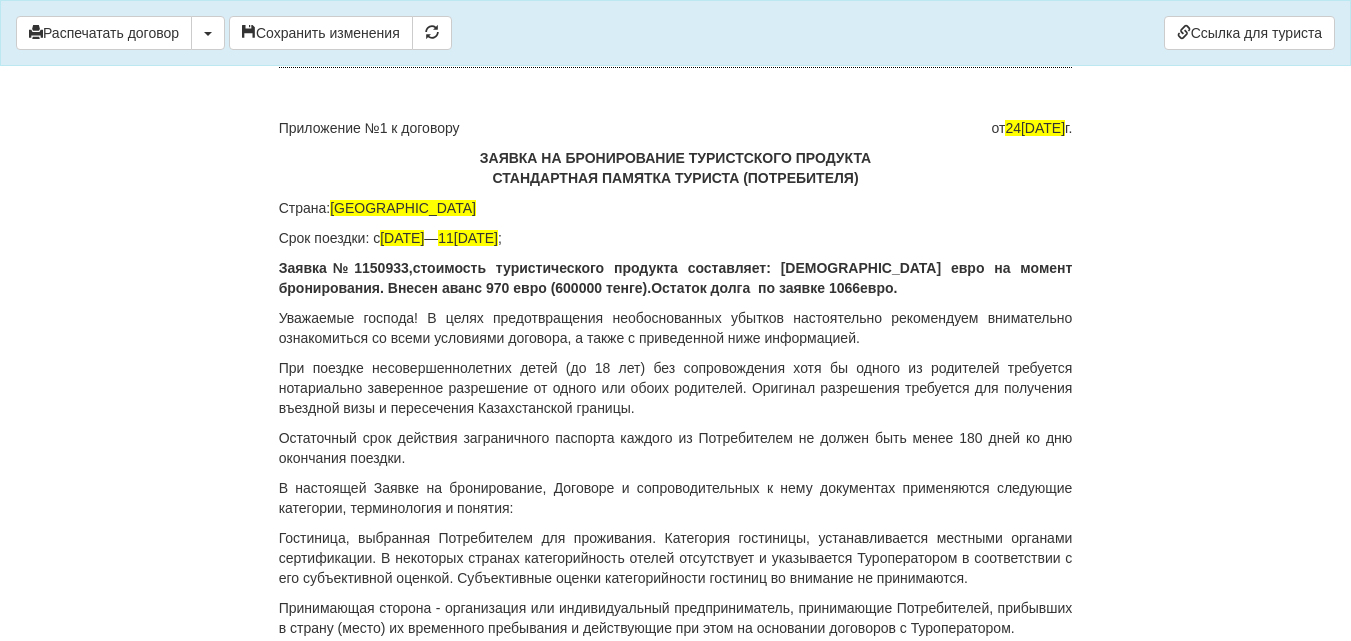 scroll, scrollTop: 12349, scrollLeft: 0, axis: vertical 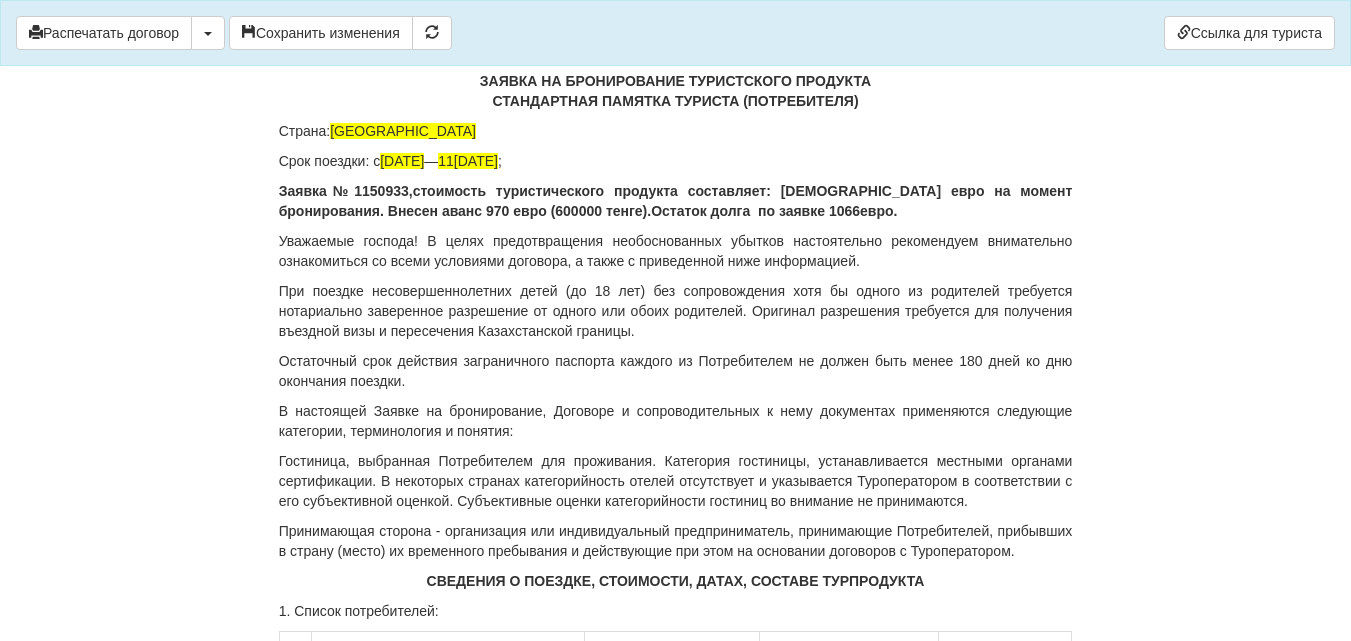 click on "Приложение №1 к договору
от  24.06.2025  г." at bounding box center (676, 51) 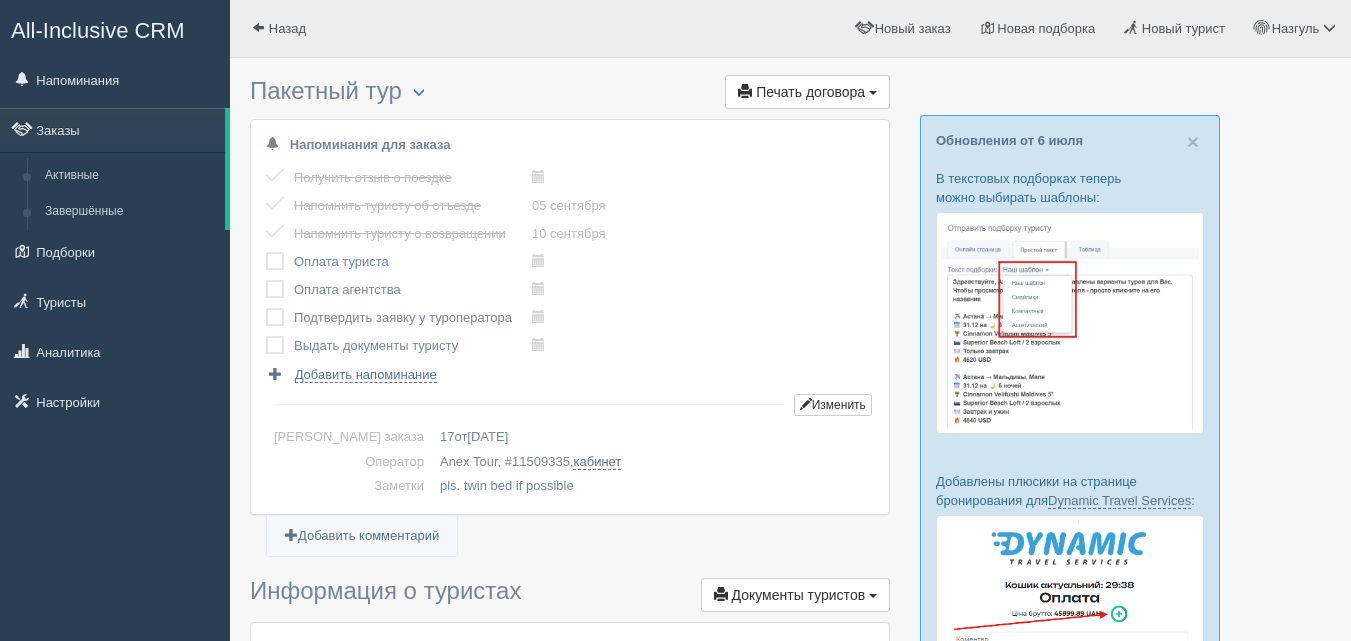 scroll, scrollTop: 0, scrollLeft: 0, axis: both 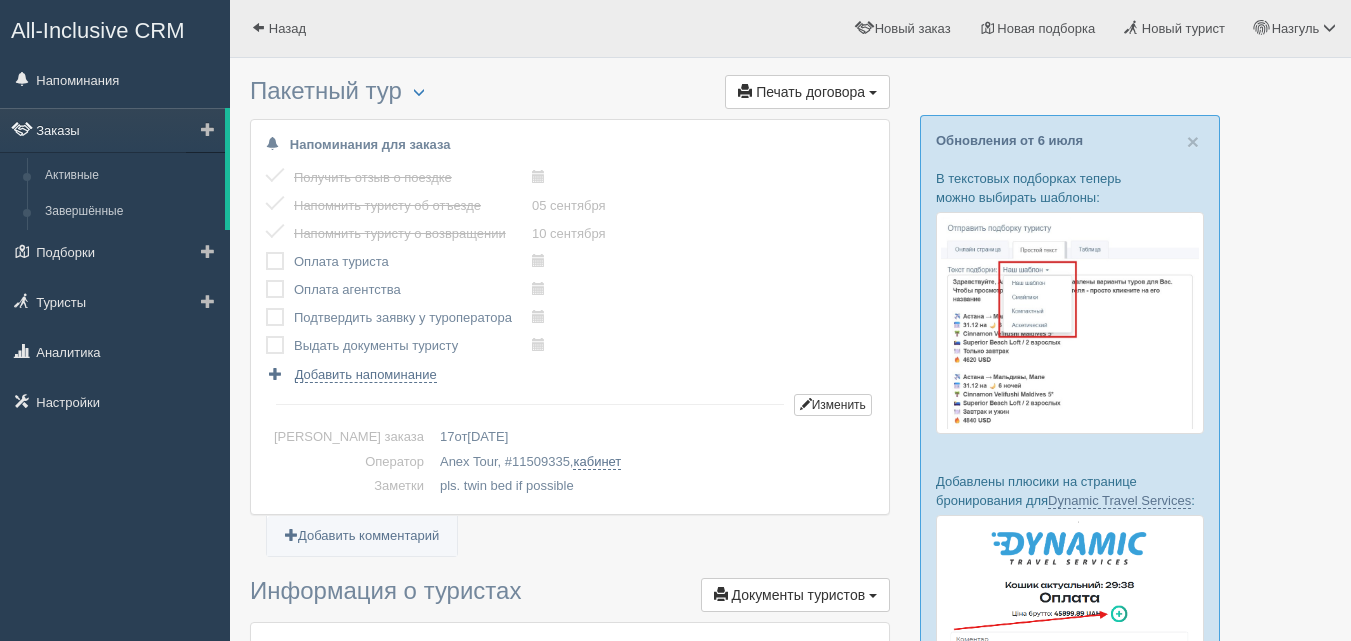 click on "Заказы" at bounding box center [112, 130] 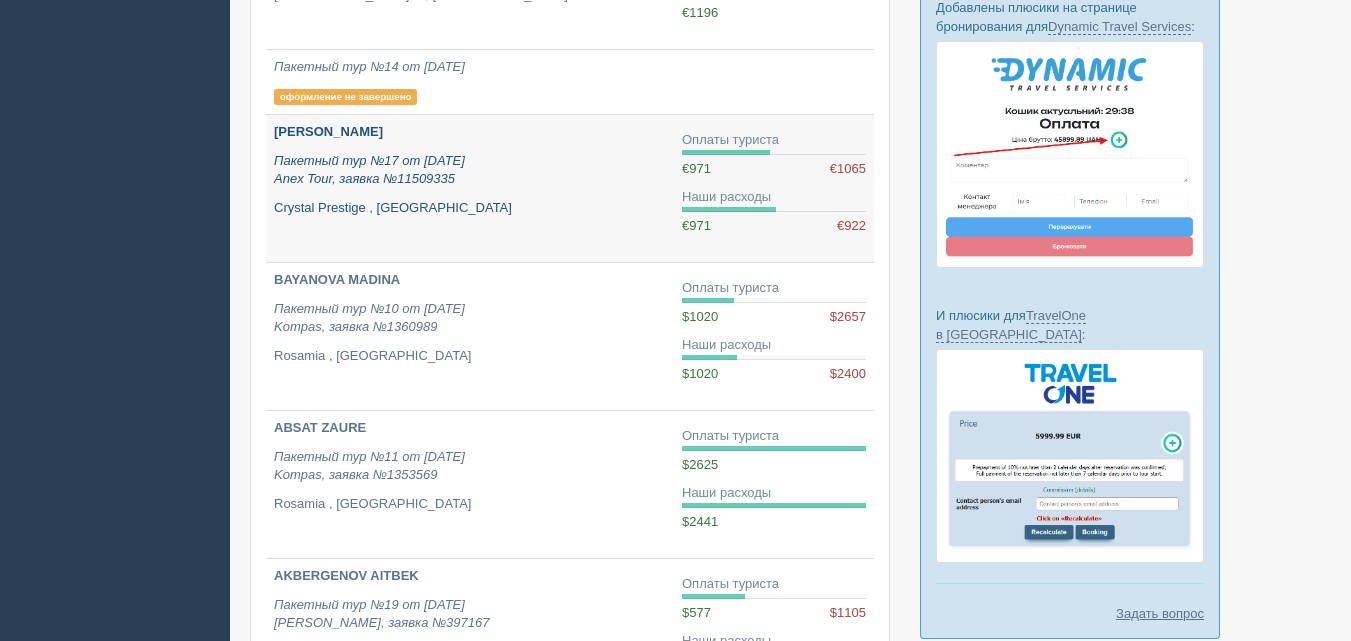 scroll, scrollTop: 500, scrollLeft: 0, axis: vertical 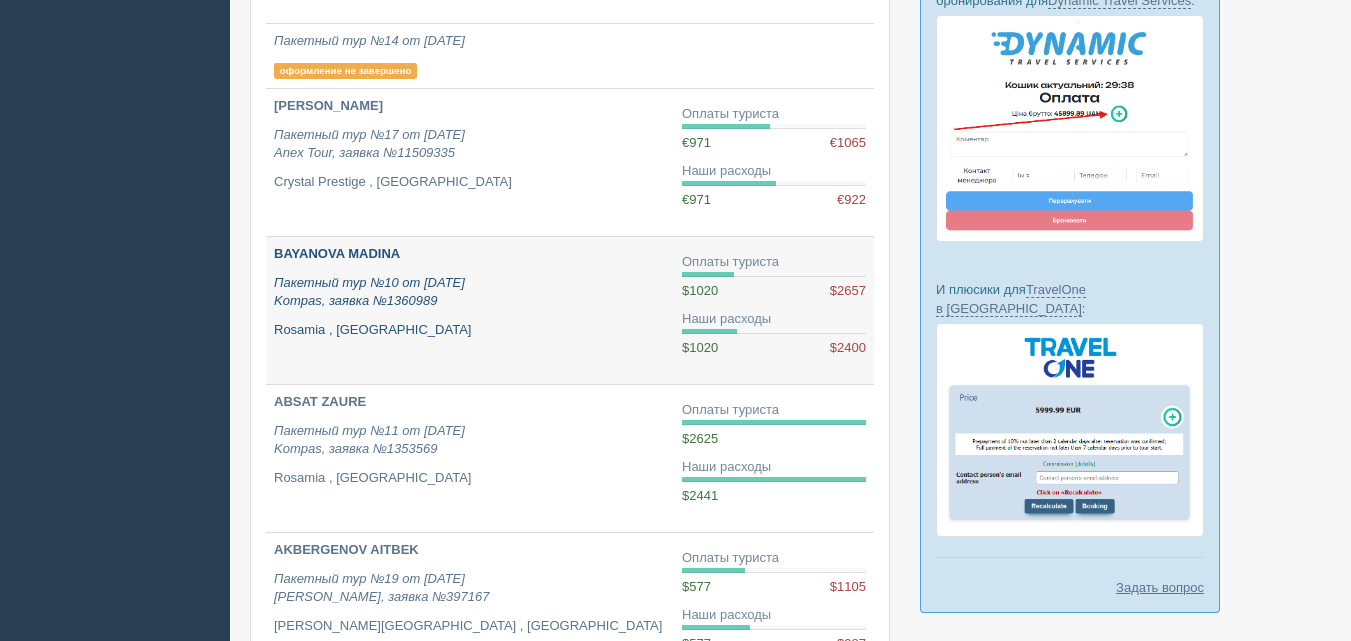 click on "BAYANOVA MADINA" at bounding box center (337, 253) 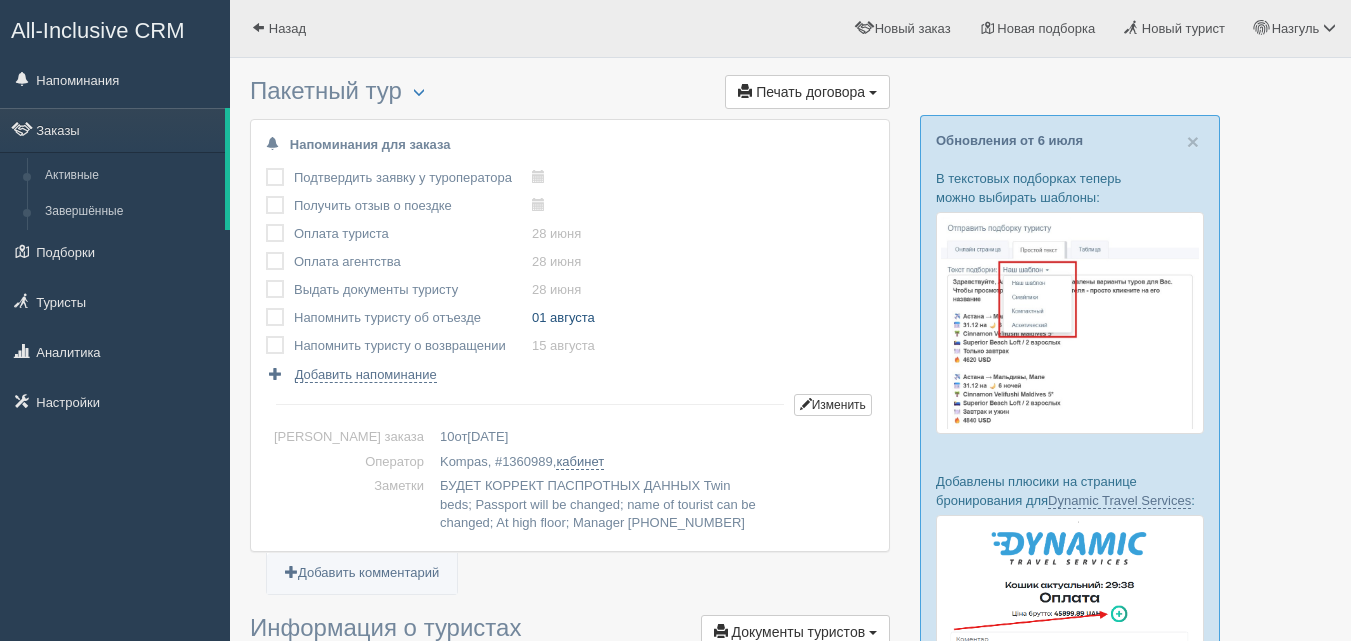 scroll, scrollTop: 0, scrollLeft: 0, axis: both 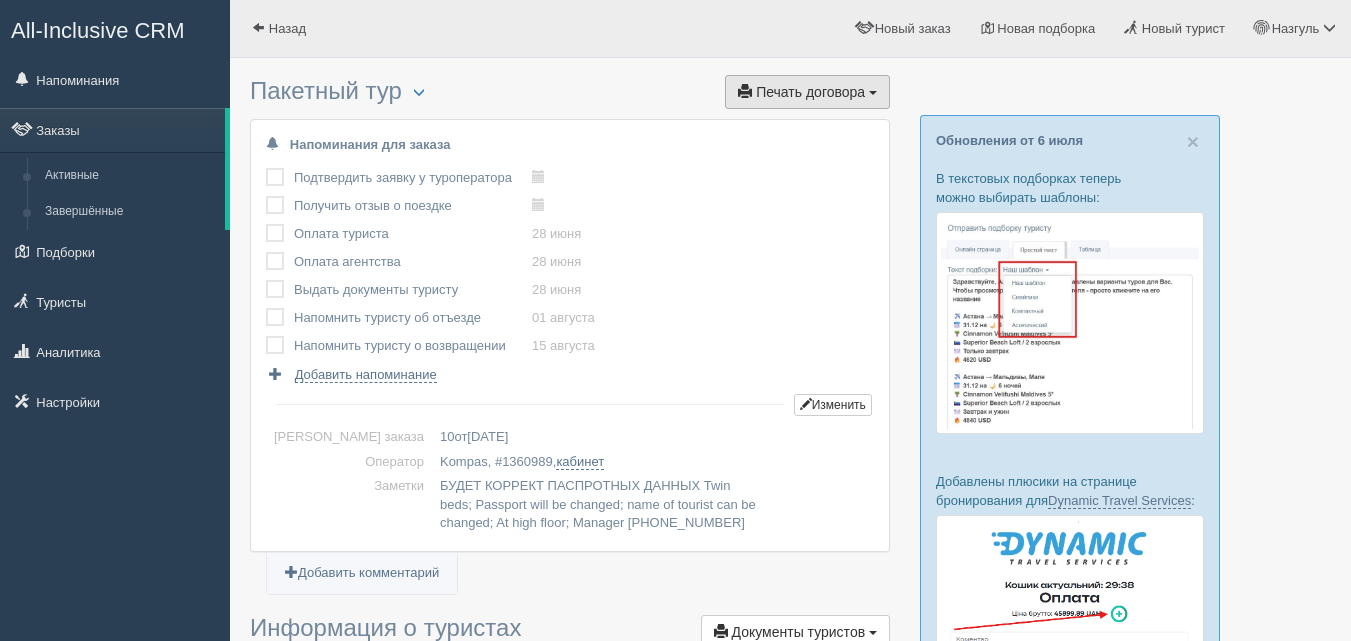 click on "Печать договора
Печать" at bounding box center (807, 92) 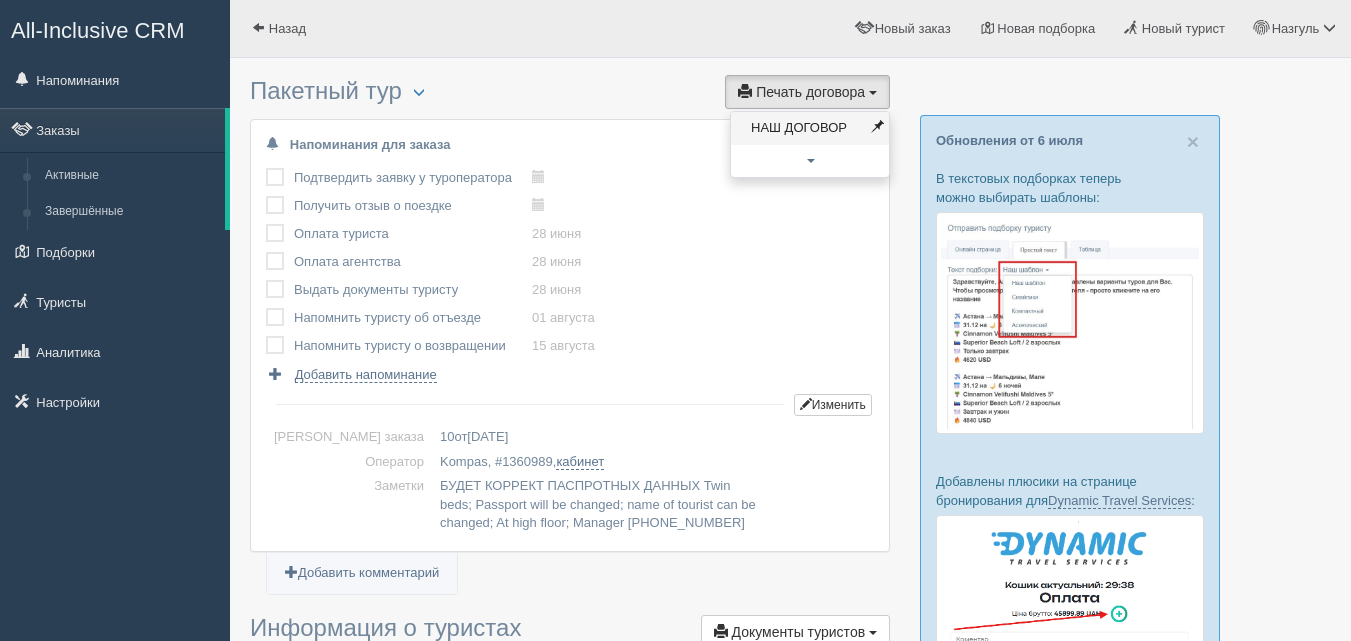 click on "НАШ ДОГОВОР" at bounding box center (810, 128) 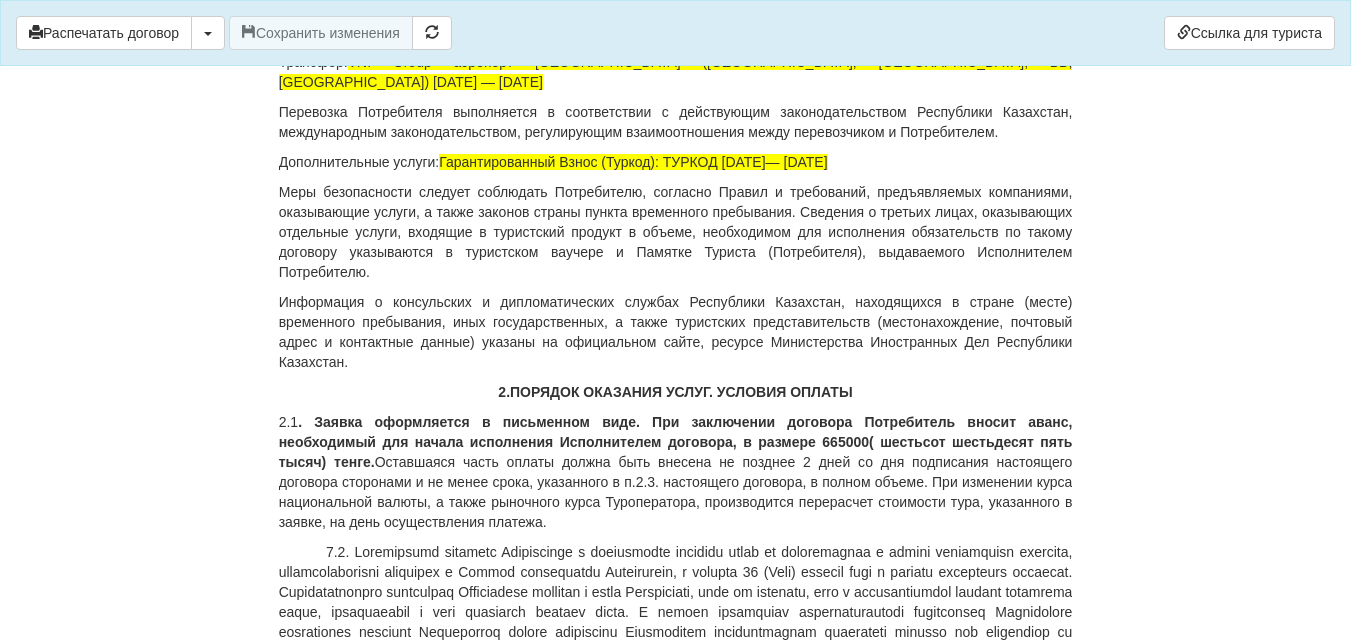 scroll, scrollTop: 1100, scrollLeft: 0, axis: vertical 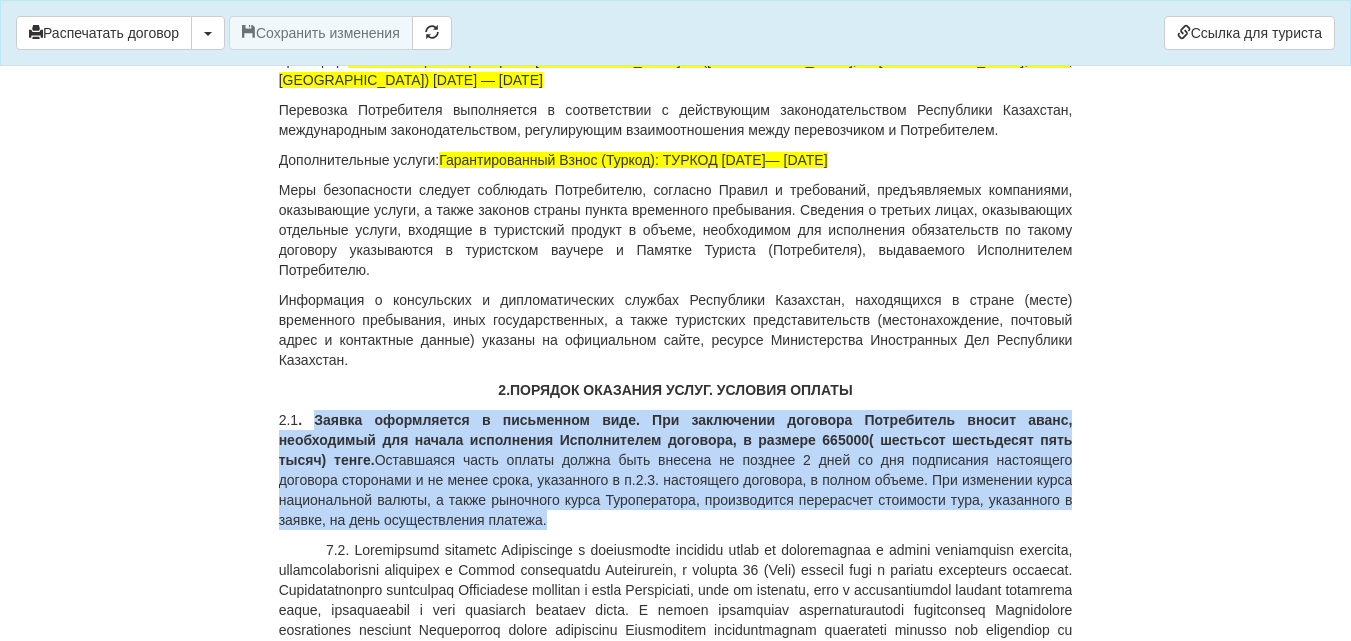 drag, startPoint x: 309, startPoint y: 375, endPoint x: 560, endPoint y: 474, distance: 269.81845 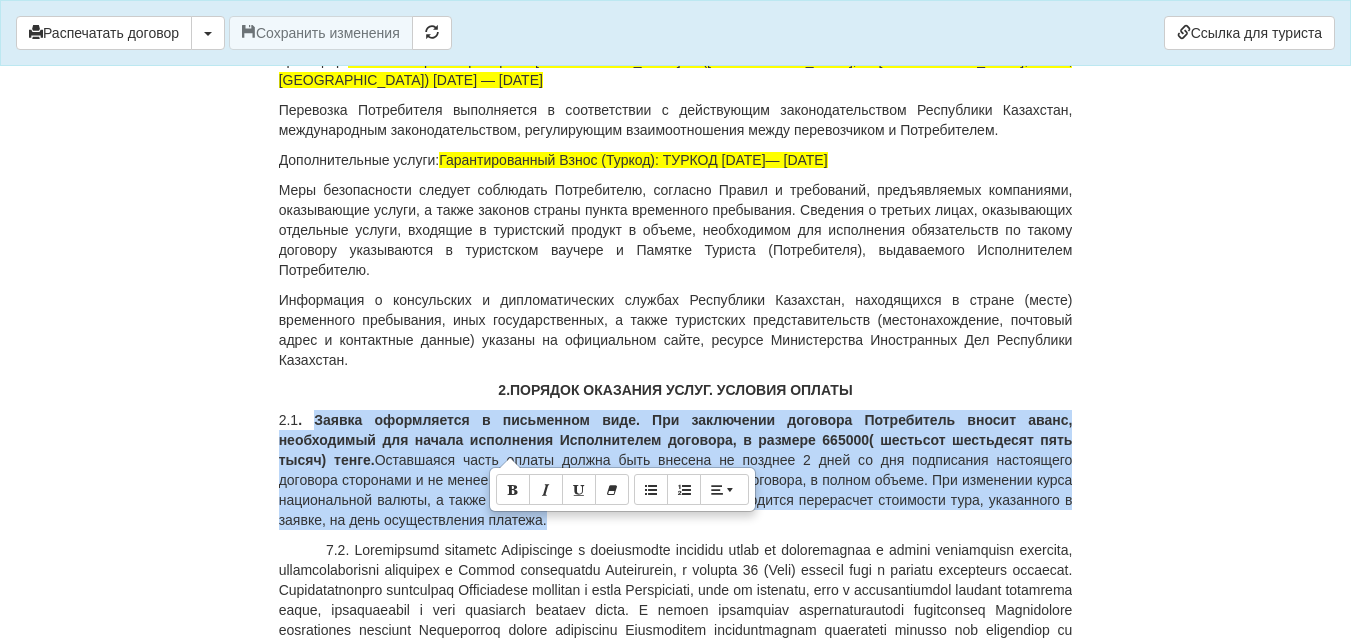 copy on "Заявка  оформляется в письменном виде. При заключении договора Потребитель вносит  аванс, необходимый для начала исполнения Исполнителем договора, в размере 665000( шестьсот шестьдесят пять тысяч) тенге.  Оставшаяся часть оплаты должна быть внесена не позднее 2 дней со дня  подписания настоящего договора сторонами и не менее срока, указанного в п.2.3.  настоящего договора, в полном объеме. При изменении курса национальной валюты,  а также рыночного курса Туроператора, производится перерасчет стоимости тура,  указанного в заявке, на день осуществления платежа." 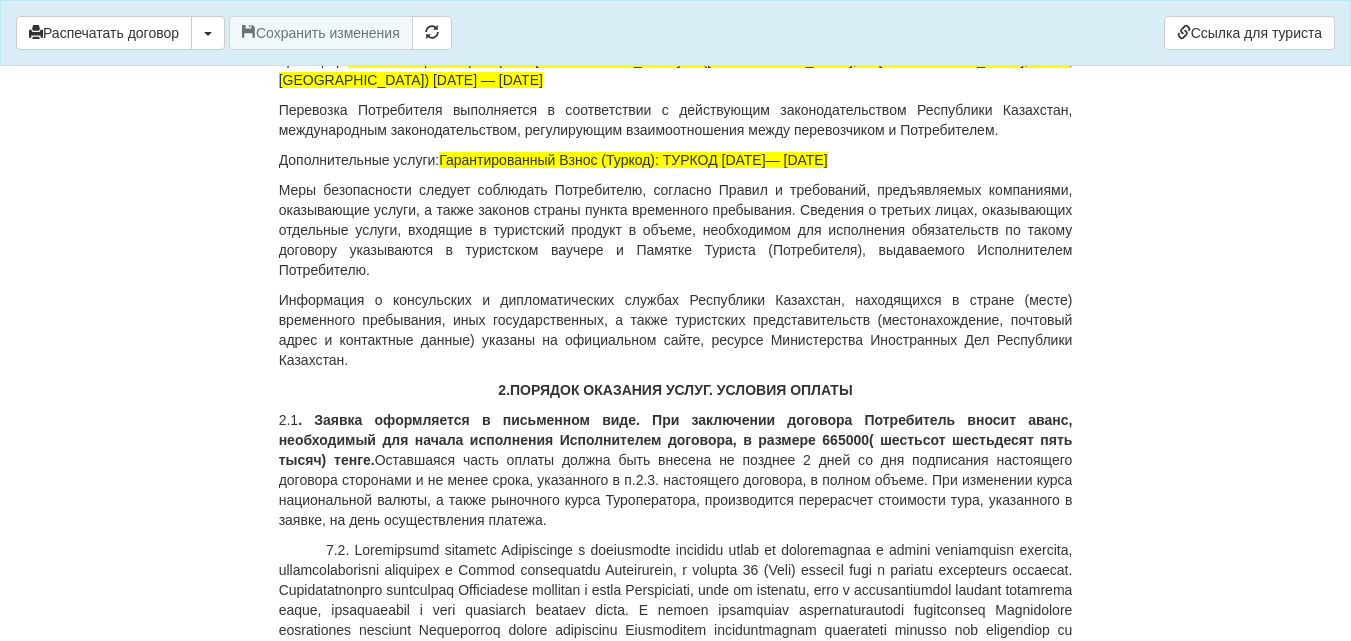 click on "ДОГОВОР ОКАЗАНИЯ ТУРИСТСКИХ УСЛУГ  1360989-KS
От  22.06.2025  г.
ИП «World-Tour», ИИН/БИН 740729401205, зарегистрированное в соответствии с законодательством Республики Казахстан, в лице
Кусаинова Назгуль Бакытовна, действующего на основании талона-уведомления о регистрации индивидуального предпринимателя KZ55UWQ00899845 13.08.2018г от выданного  3020 УГД по району им Казыбек би г.Караганды ,
в дальнейшем именуемое  «Исполнитель» , с одной стороны, и
BAYANOVA MADINA , дата рождения  23.05.1996  года, ИИН  960523451142 , паспорт серии KAZ,номер N 12473888 +77472529071  в дальнейшем именуемый
Kompas" at bounding box center (676, 6328) 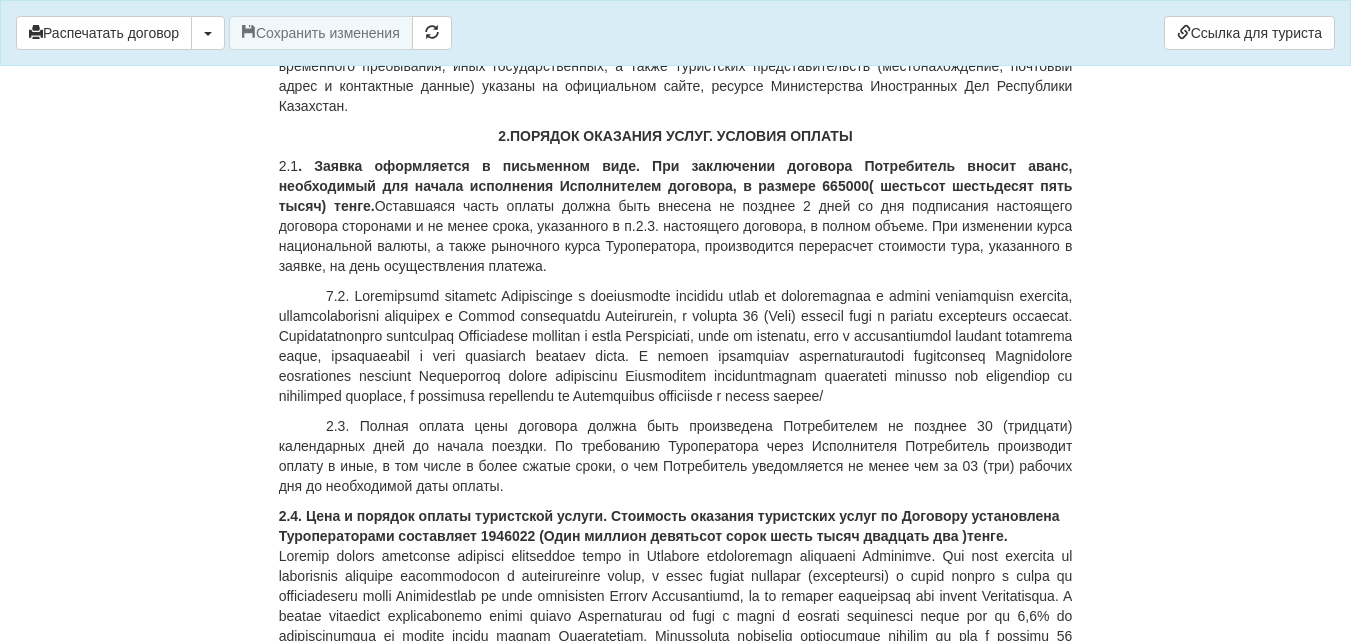 scroll, scrollTop: 1400, scrollLeft: 0, axis: vertical 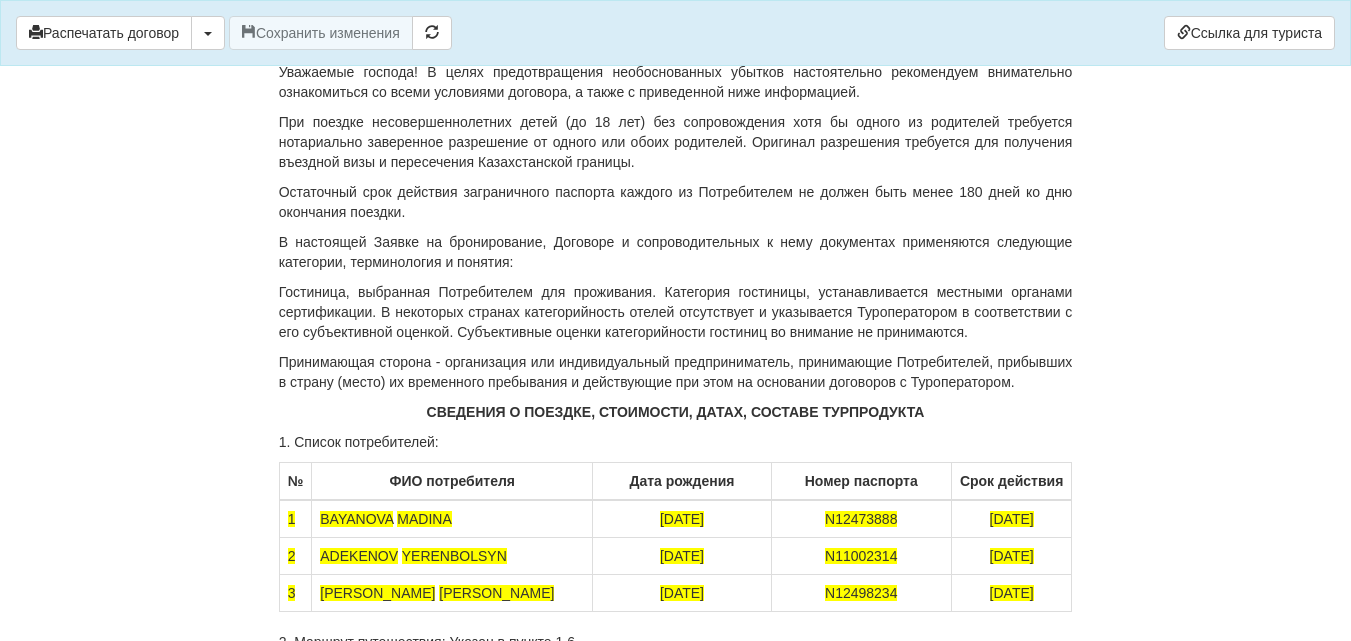 drag, startPoint x: 278, startPoint y: 291, endPoint x: 1076, endPoint y: 320, distance: 798.5268 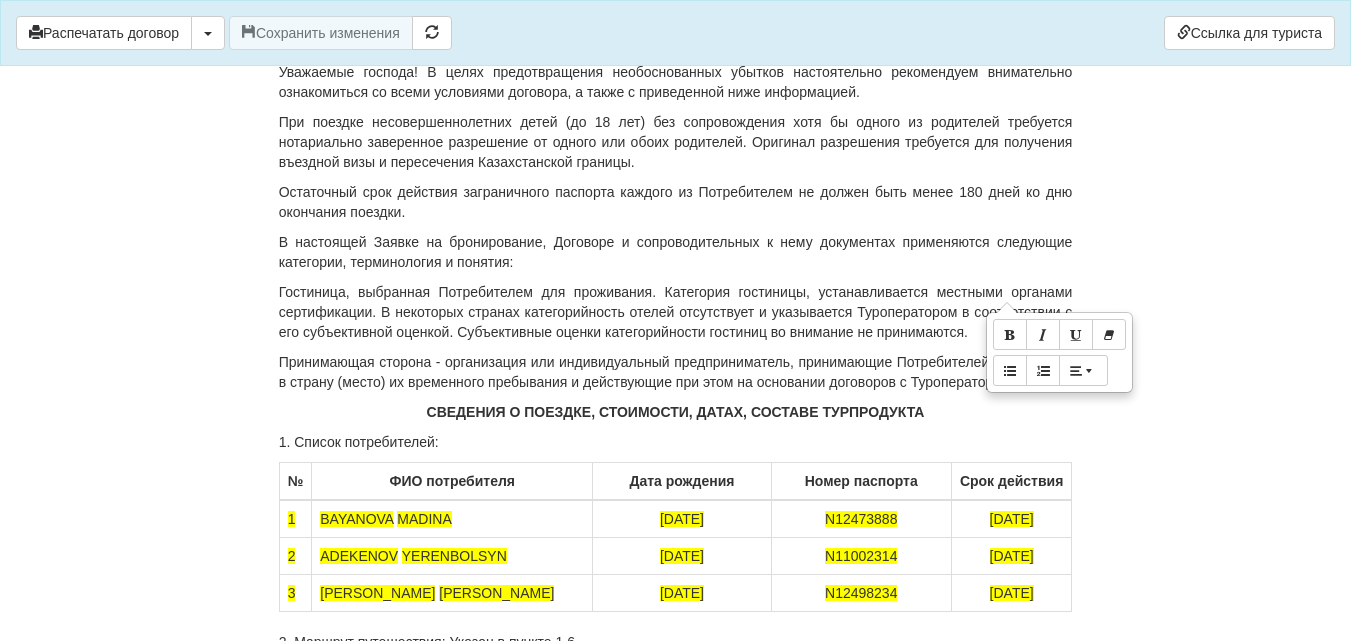 copy on "Заявка№1360989,стоимость трустического продукта составляет: 3979 долларов на момент бронирования. Внесен аванс 1257 долларов (665000 тенге(курс 529 )).Остаток долга  по заявке 2422 доллоров, которое нужно внести до 25.07.2025г" 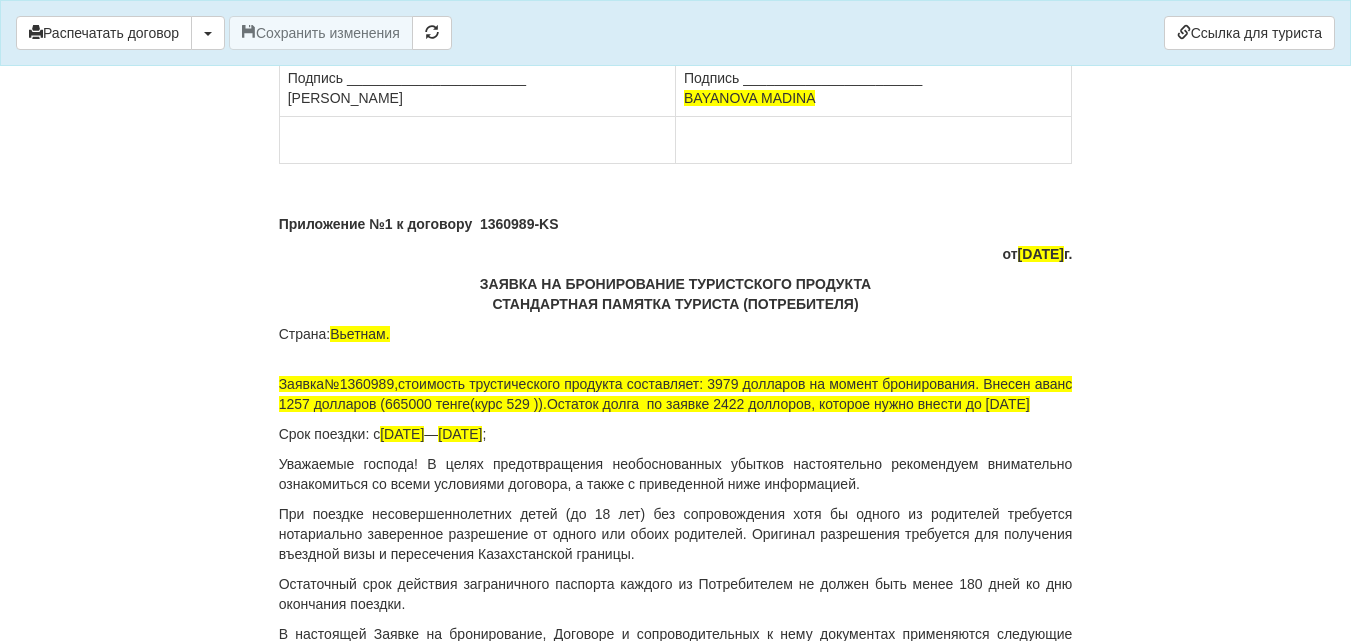 scroll, scrollTop: 11700, scrollLeft: 0, axis: vertical 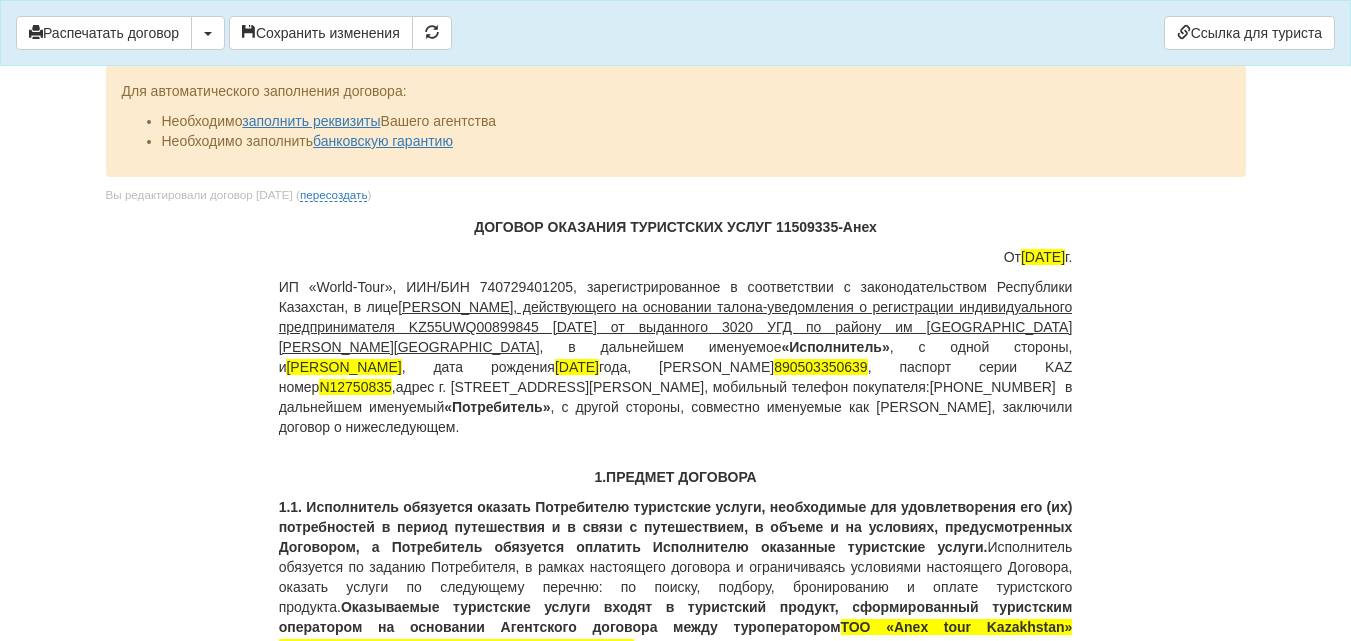 type 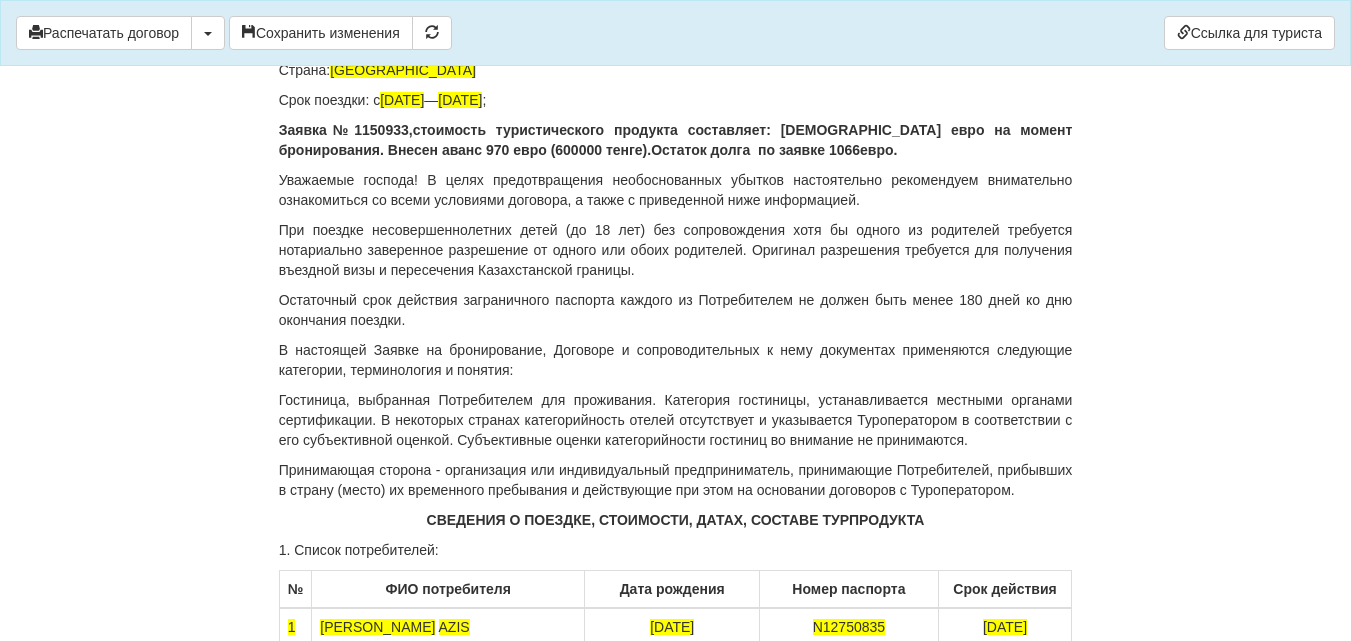 click on "ДОГОВОР ОКАЗАНИЯ ТУРИСТСКИХ УСЛУГ 11509335-Анех
От  24.06.2025  г.
ИП «World-Tour», ИИН/БИН 740729401205, зарегистрированное в соответствии с законодательством Республики Казахстан, в лице
Кусаинова Назгуль Бакытовна, действующего на основании талона-уведомления о регистрации индивидуального предпринимателя KZ55UWQ00899845 13.08.2018г от выданного  3020 УГД по району им Казыбек би г.Караганды ,
в дальнейшем именуемое  «Исполнитель» , с одной стороны, и
DARMENBAYEV AZIS , дата рождения  03.05.1989  года, ИИН  890503350639 , паспорт серии KAZ номер  N12750835 «Потребитель»
1.ПРЕДМЕТ ДОГОВОРА" at bounding box center (676, -4639) 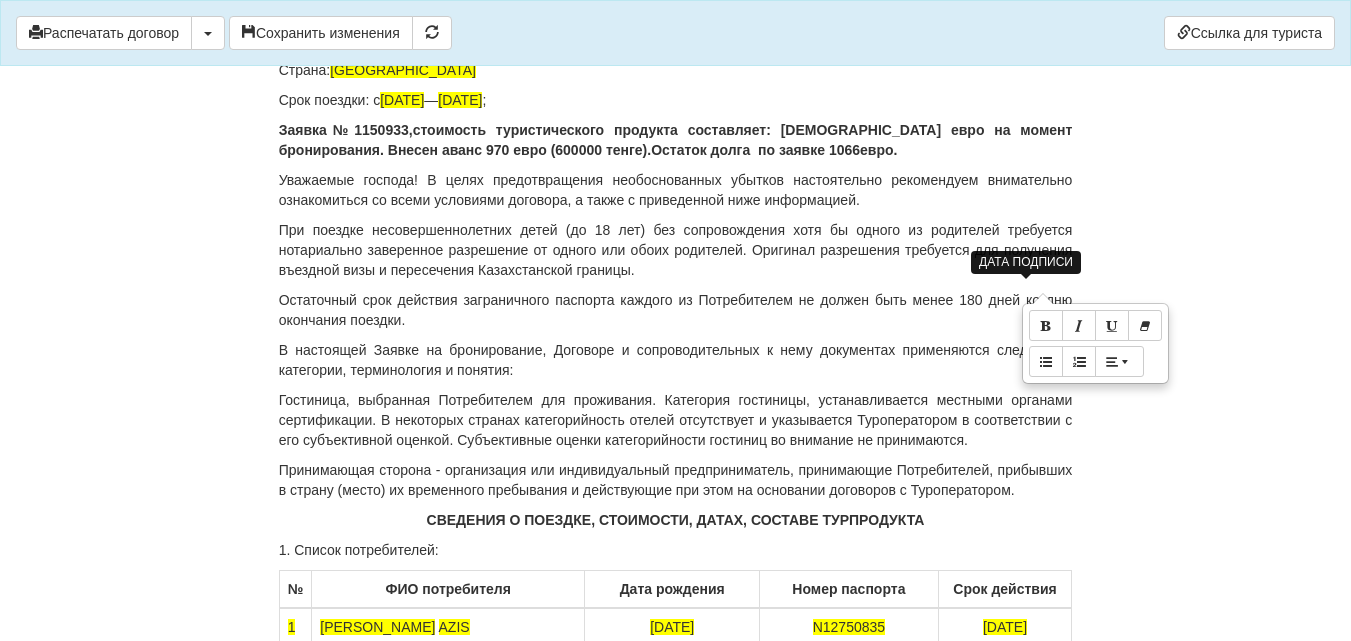 click at bounding box center [1095, 343] 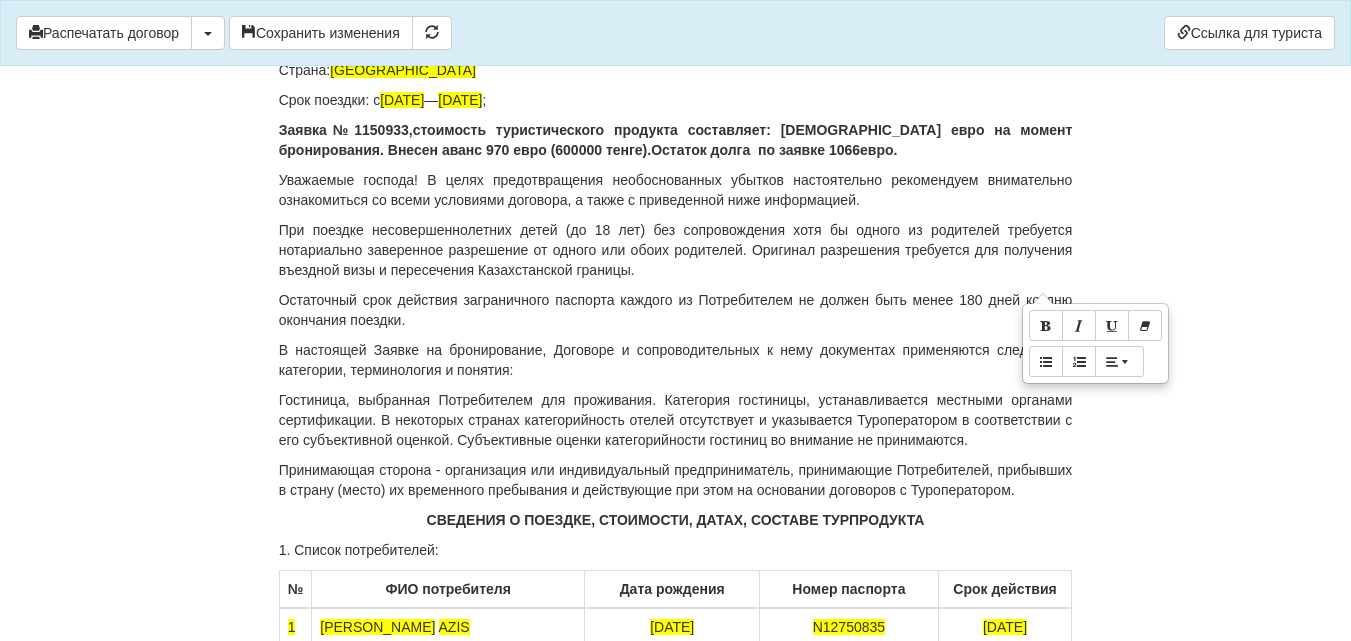 drag, startPoint x: 780, startPoint y: 265, endPoint x: 1074, endPoint y: 295, distance: 295.52664 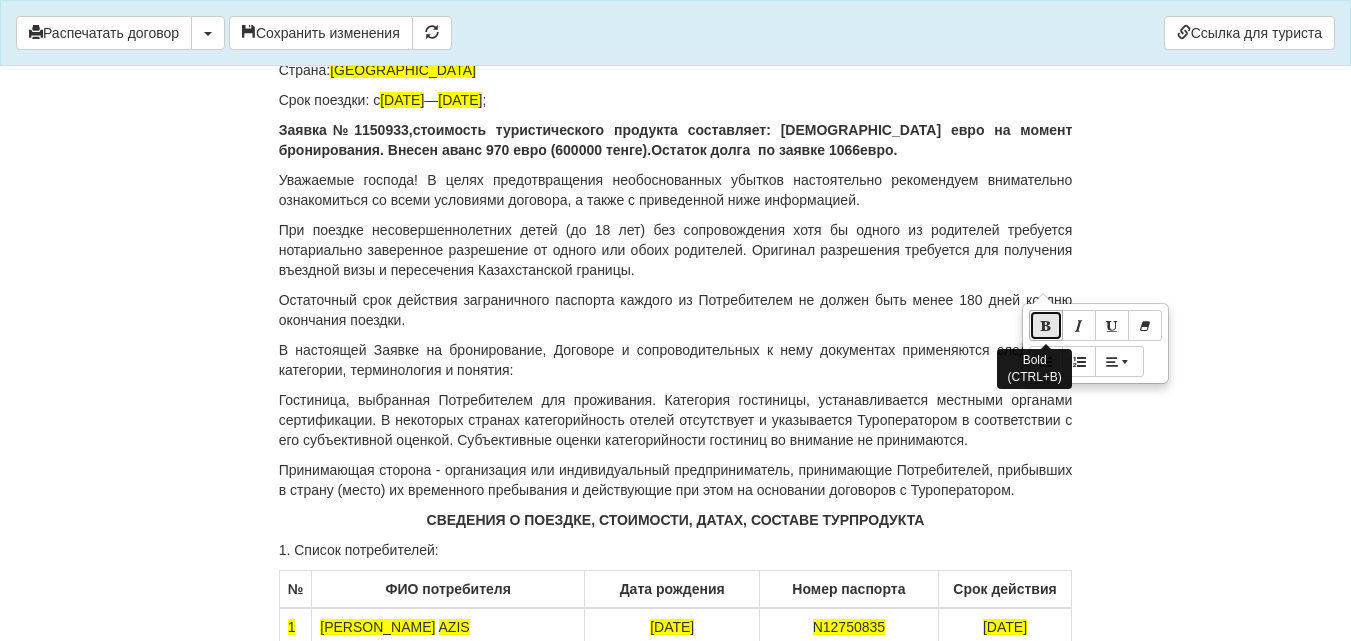 click at bounding box center (1046, 325) 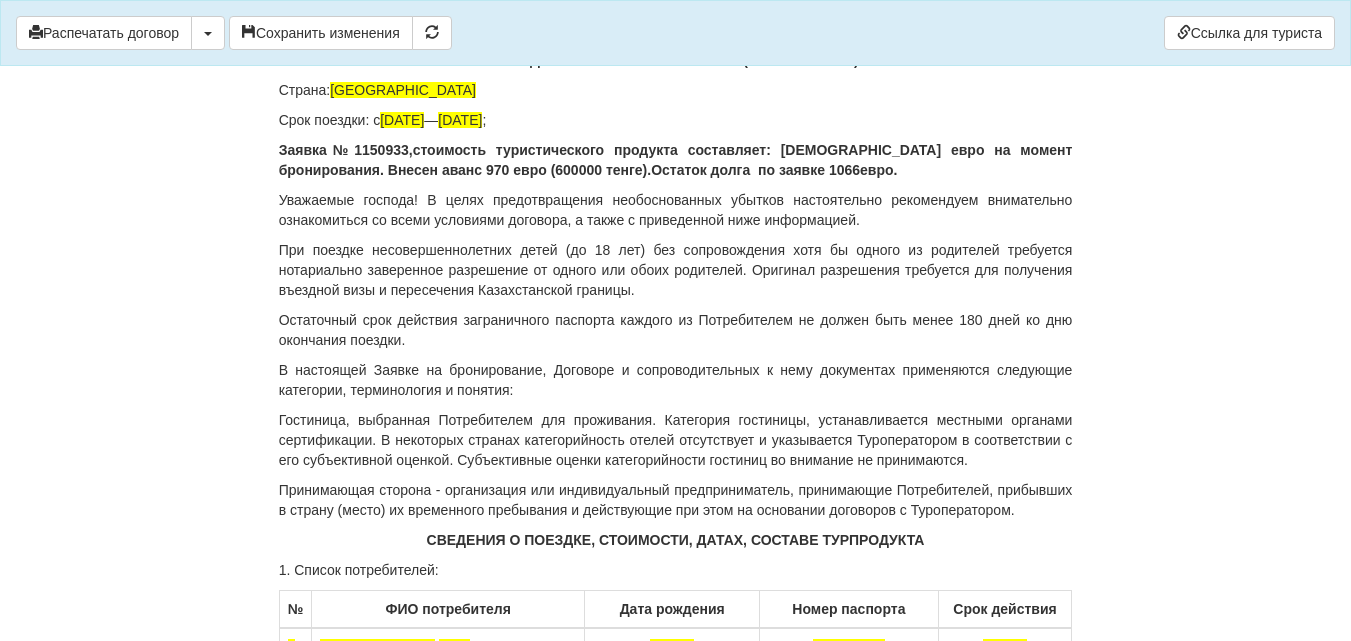 click on "ЗАЯВКА НА БРОНИРОВАНИЕ ТУРИСТСКОГО ПРОДУКТА
СТАНДАРТНАЯ ПАМЯТКА ТУРИСТА (ПОТРЕБИТЕЛЯ)" at bounding box center [676, 50] 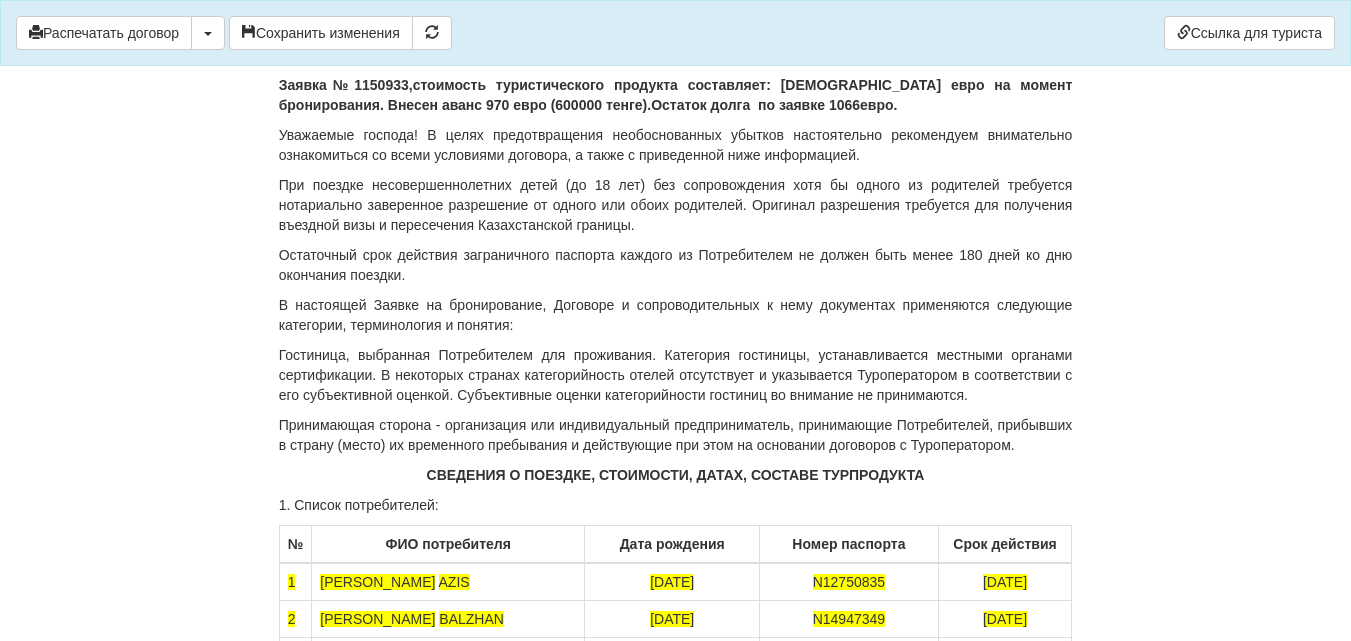 scroll, scrollTop: 12449, scrollLeft: 0, axis: vertical 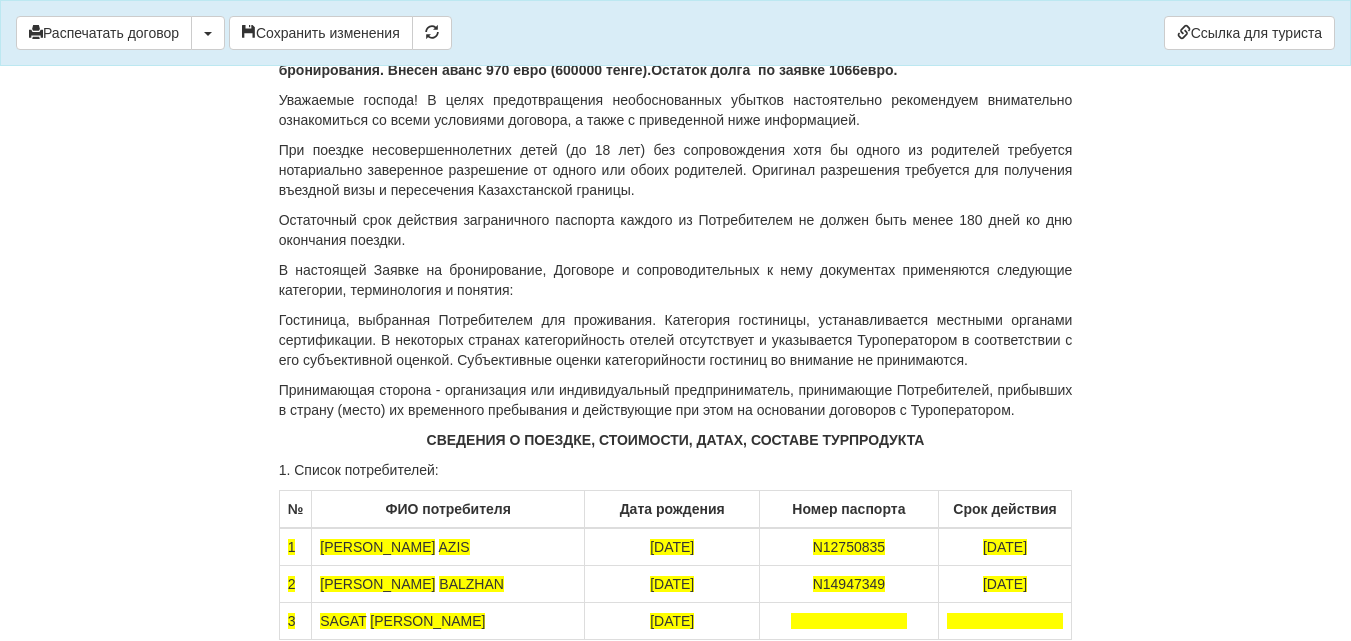 drag, startPoint x: 761, startPoint y: 170, endPoint x: 1078, endPoint y: 187, distance: 317.4555 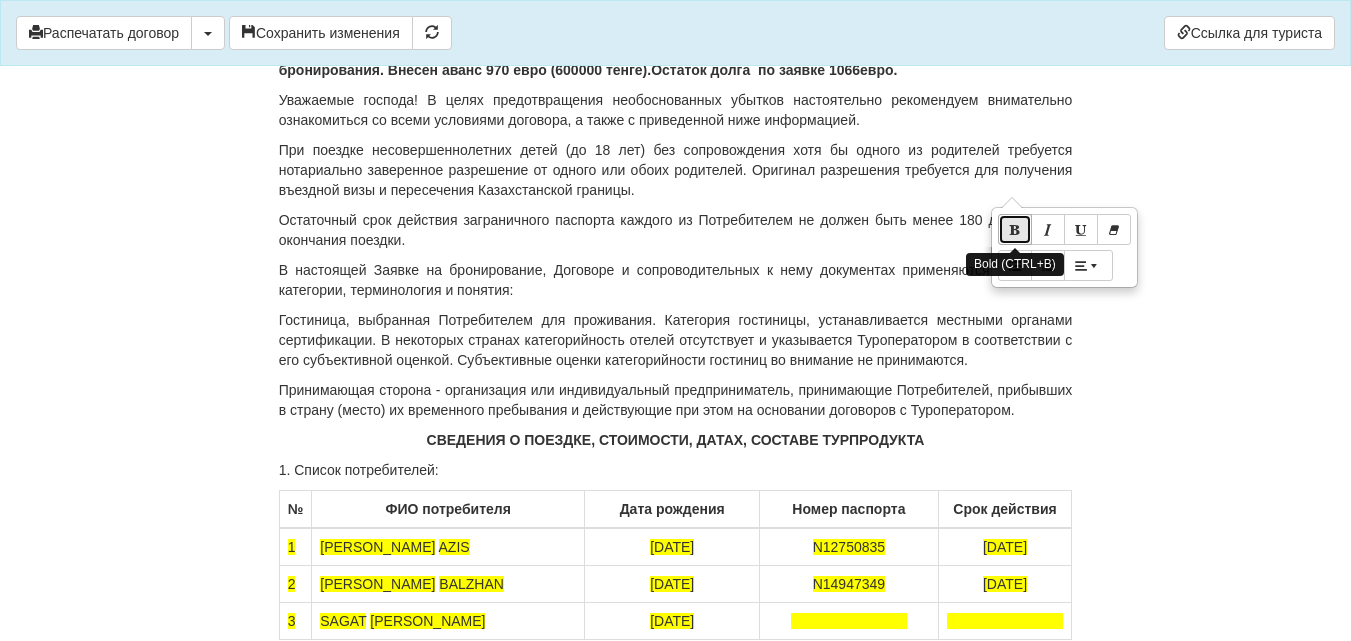 drag, startPoint x: 996, startPoint y: 192, endPoint x: 1012, endPoint y: 238, distance: 48.703182 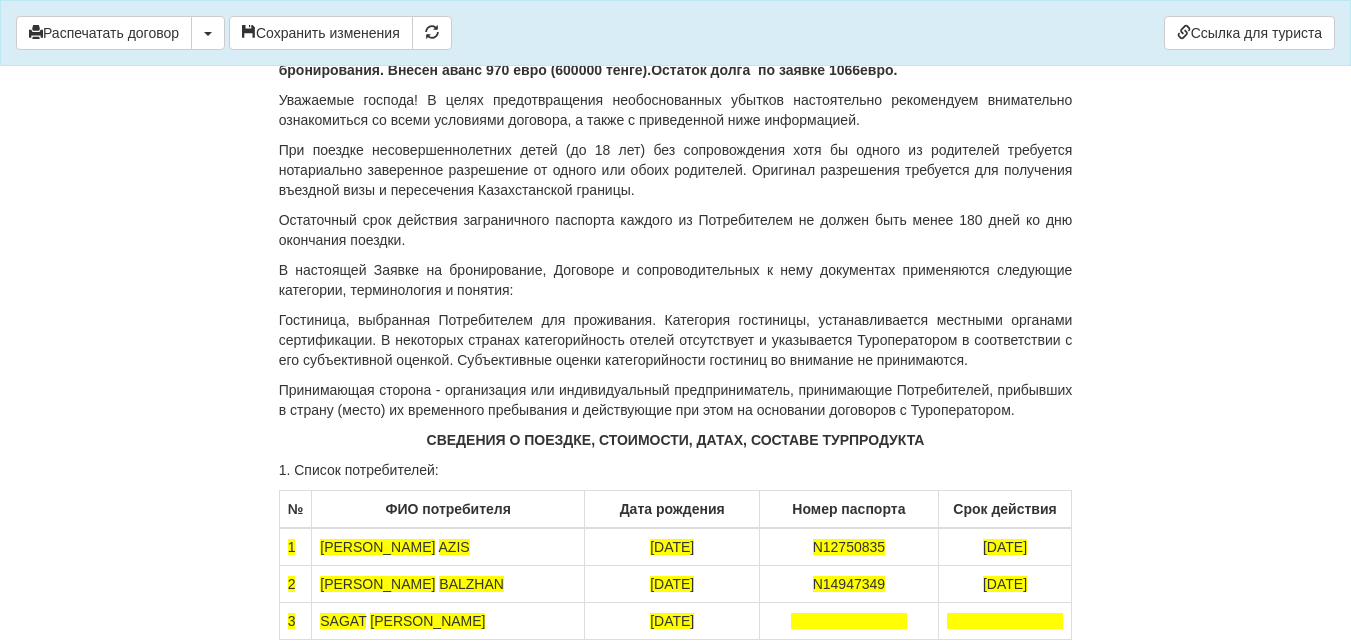 click on "ДОГОВОР ОКАЗАНИЯ ТУРИСТСКИХ УСЛУГ 11509335-Анех
От  24.06.2025  г.
ИП «World-Tour», ИИН/БИН 740729401205, зарегистрированное в соответствии с законодательством Республики Казахстан, в лице
Кусаинова Назгуль Бакытовна, действующего на основании талона-уведомления о регистрации индивидуального предпринимателя KZ55UWQ00899845 13.08.2018г от выданного  3020 УГД по району им Казыбек би г.Караганды ,
в дальнейшем именуемое  «Исполнитель» , с одной стороны, и
DARMENBAYEV AZIS , дата рождения  03.05.1989  года, ИИН  890503350639 , паспорт серии KAZ номер  N12750835 «Потребитель»
1.ПРЕДМЕТ ДОГОВОРА" at bounding box center [676, -4729] 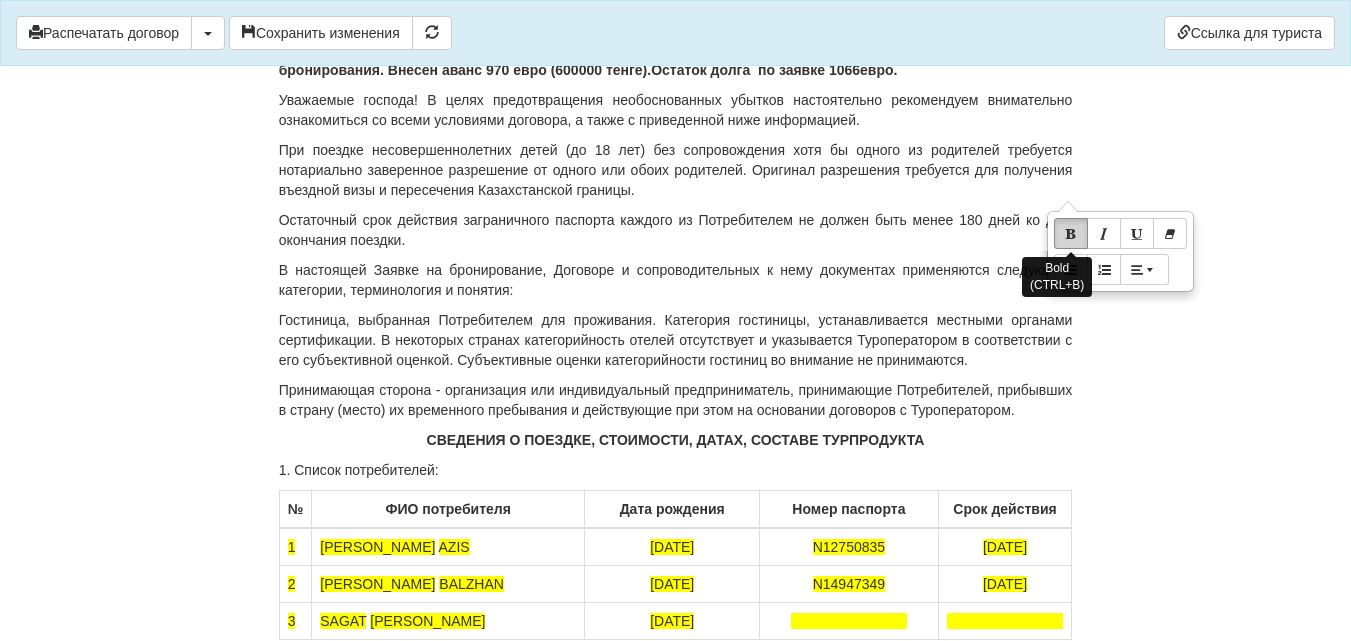 drag, startPoint x: 1052, startPoint y: 196, endPoint x: 1066, endPoint y: 234, distance: 40.496914 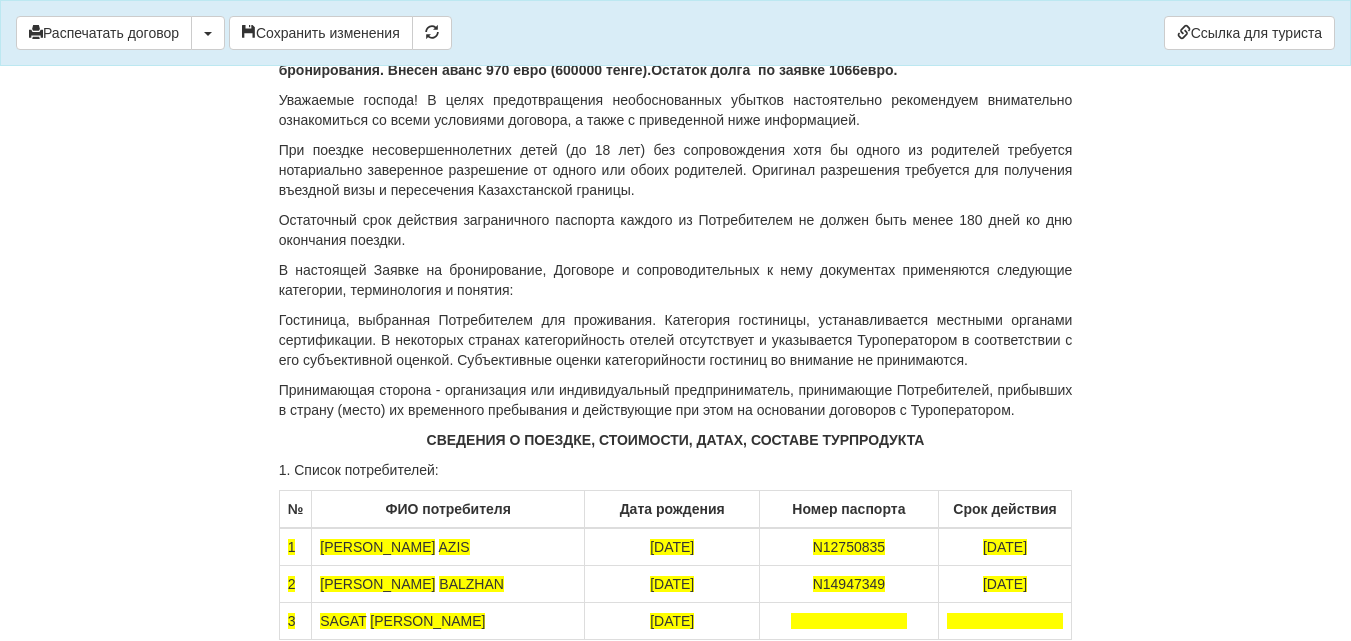 click on "ЗАЯВКА НА БРОНИРОВАНИЕ ТУРИСТСКОГО ПРОДУКТА
СТАНДАРТНАЯ ПАМЯТКА ТУРИСТА (ПОТРЕБИТЕЛЯ)" at bounding box center (676, -50) 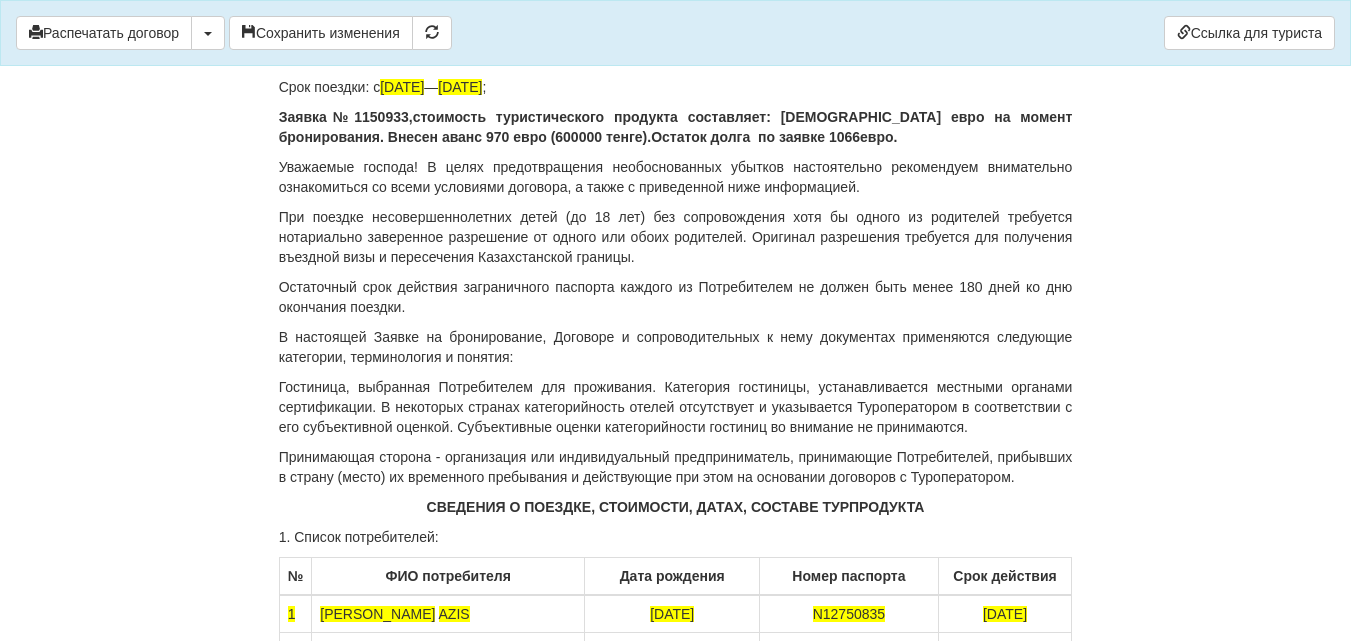 scroll, scrollTop: 12349, scrollLeft: 0, axis: vertical 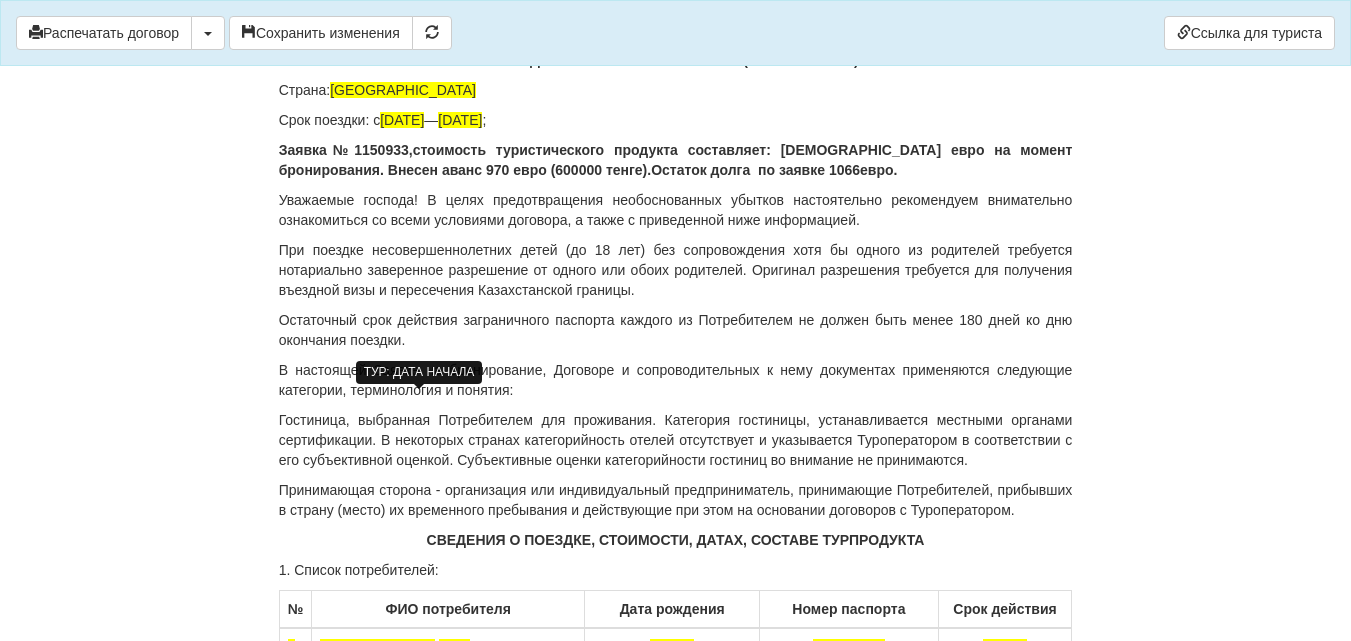 click on "06.09.2025" at bounding box center [402, 120] 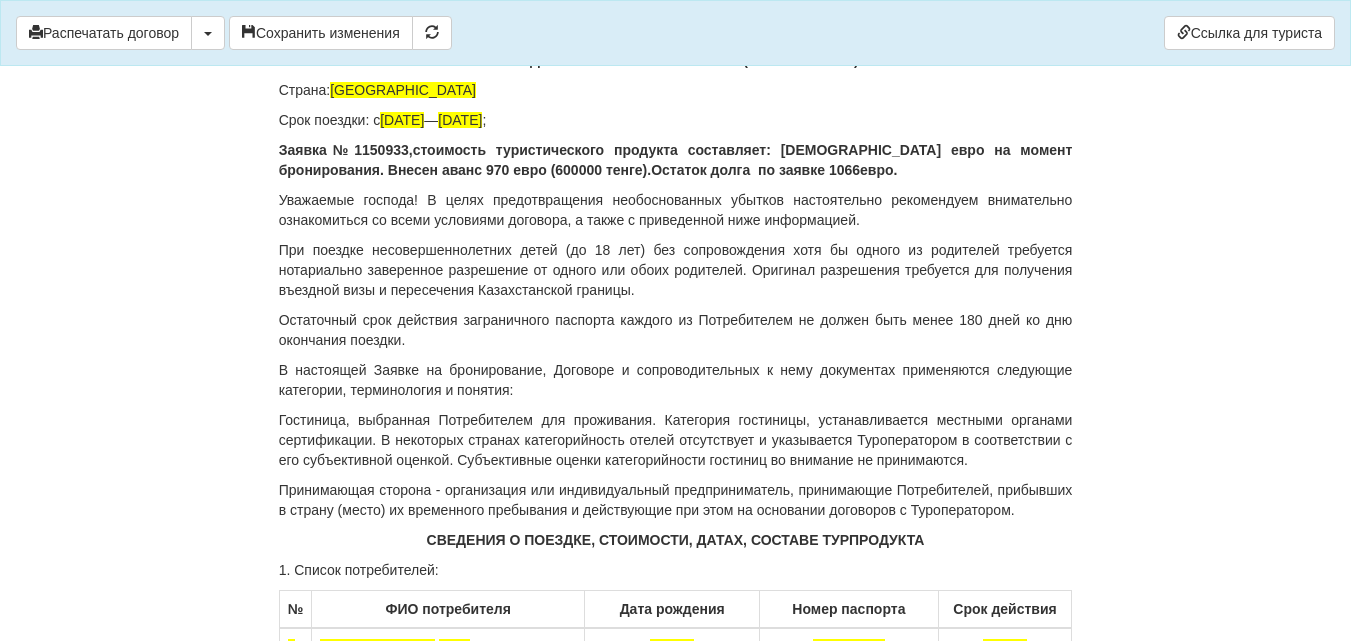 click on "Срок поездки: с  06.09.2025  —  11.09.2025 ;" at bounding box center [676, 120] 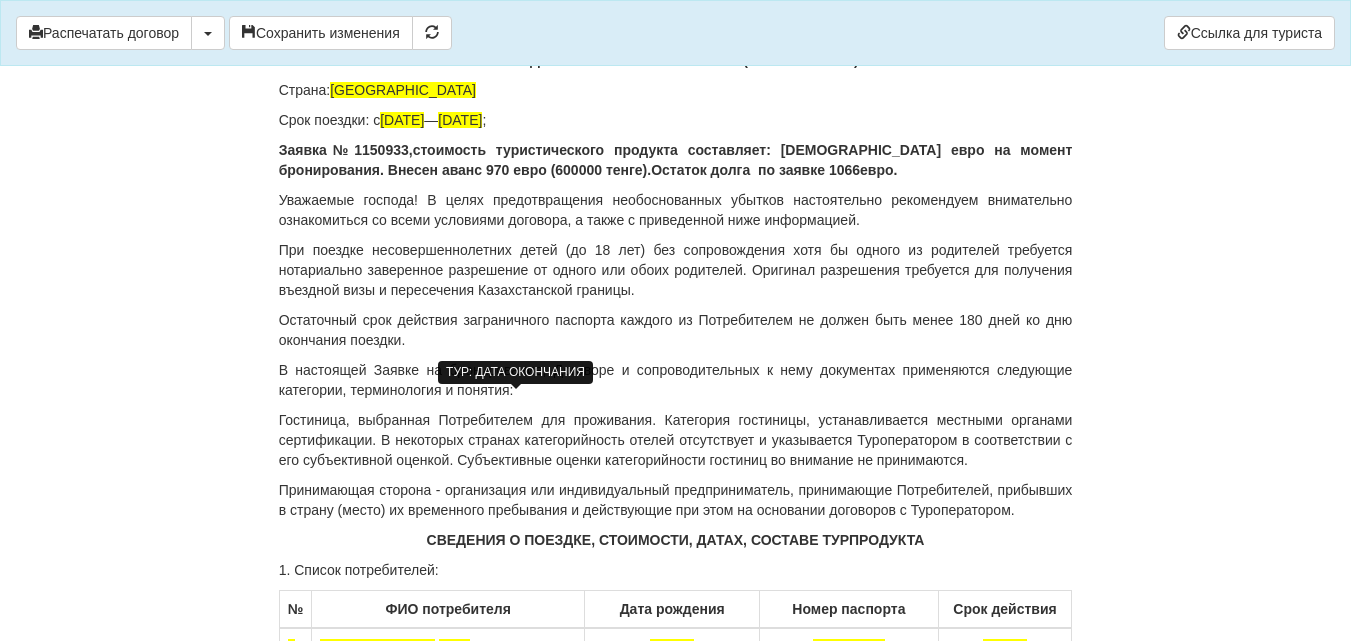 click on "11.09.2025" at bounding box center [460, 120] 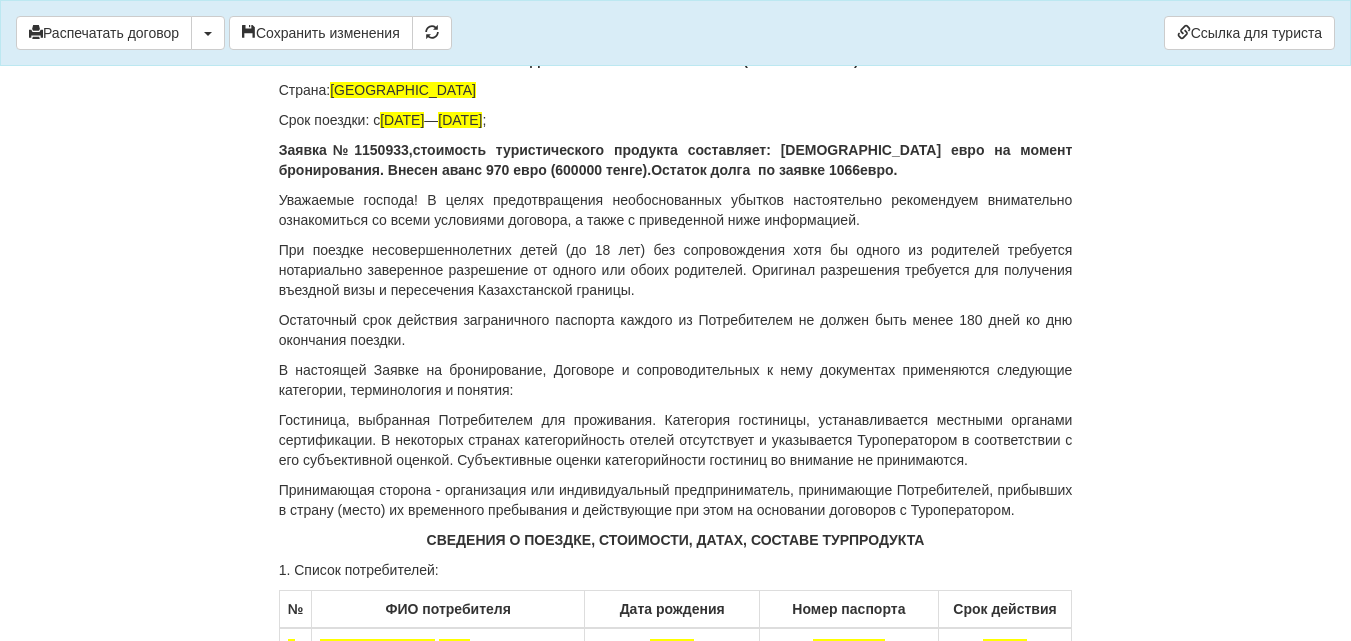 click on "Срок поездки: с  06.09.2025г  —  11.09.2025г ;" at bounding box center (676, 120) 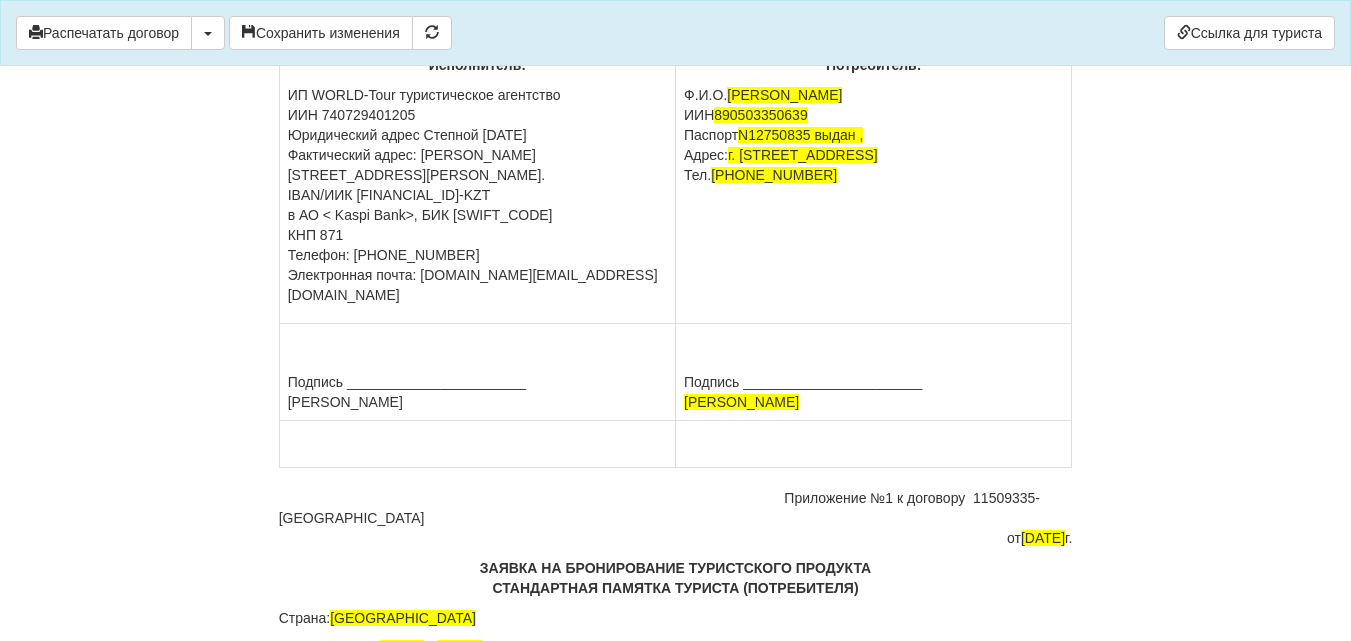 scroll, scrollTop: 11849, scrollLeft: 0, axis: vertical 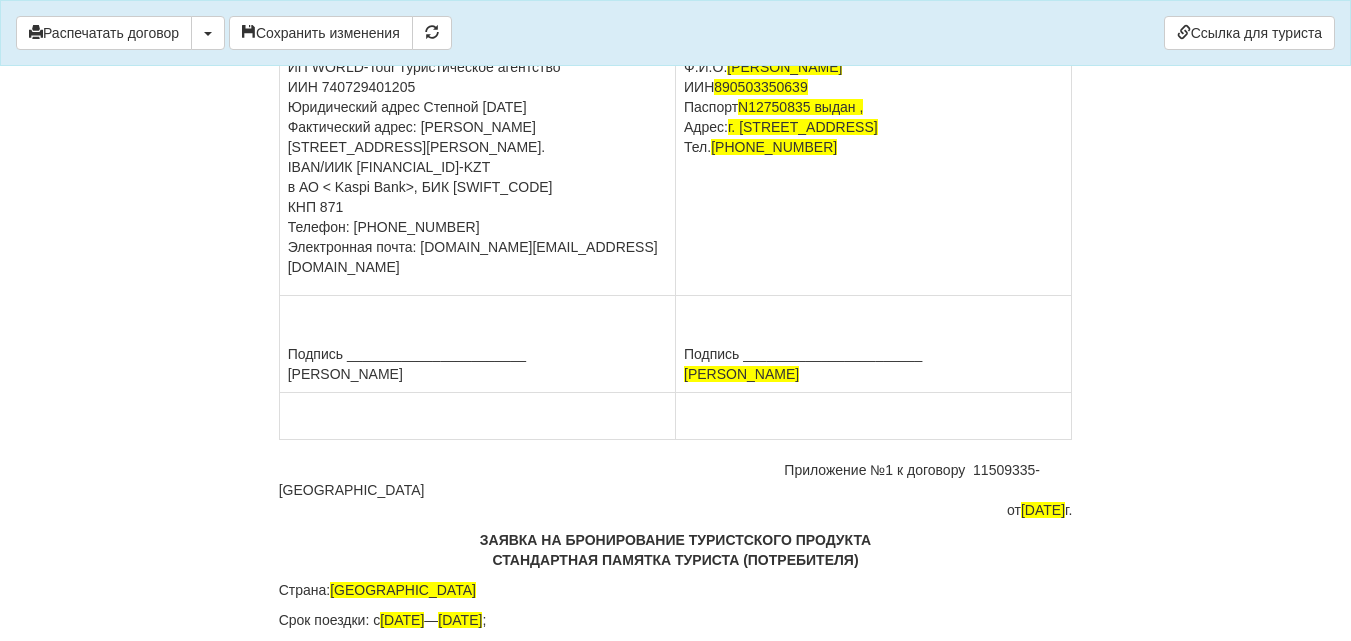 drag, startPoint x: 422, startPoint y: 152, endPoint x: 900, endPoint y: 165, distance: 478.17676 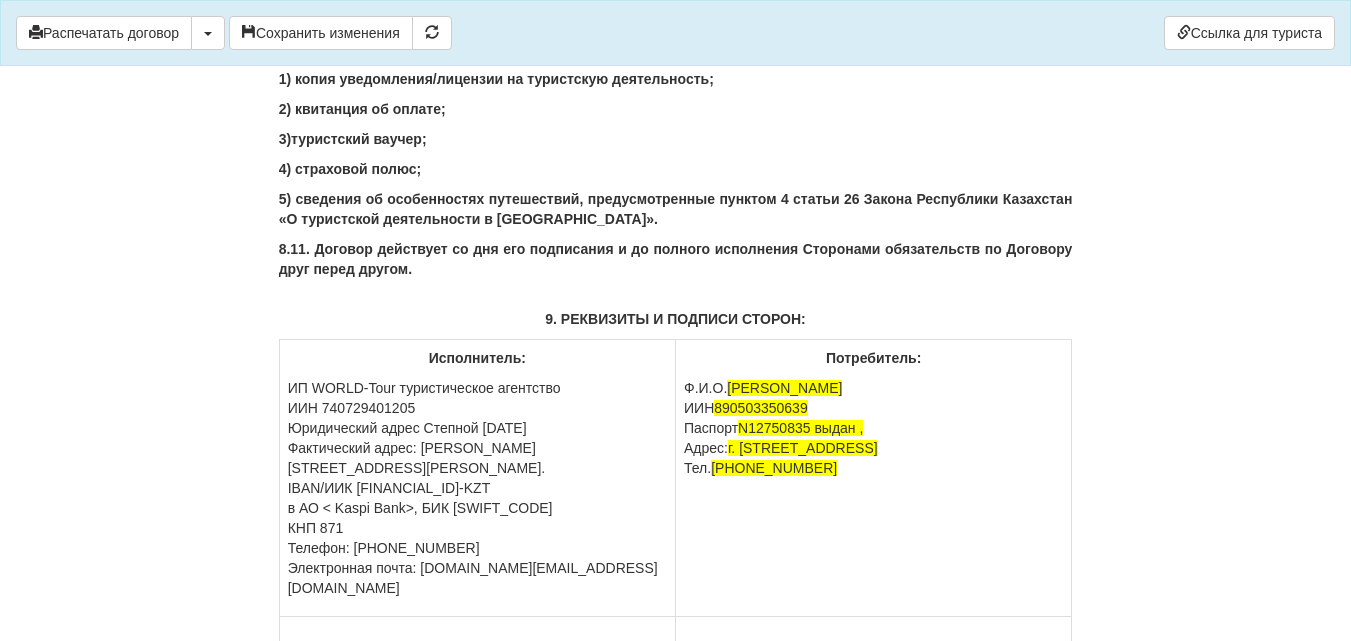 scroll, scrollTop: 11449, scrollLeft: 0, axis: vertical 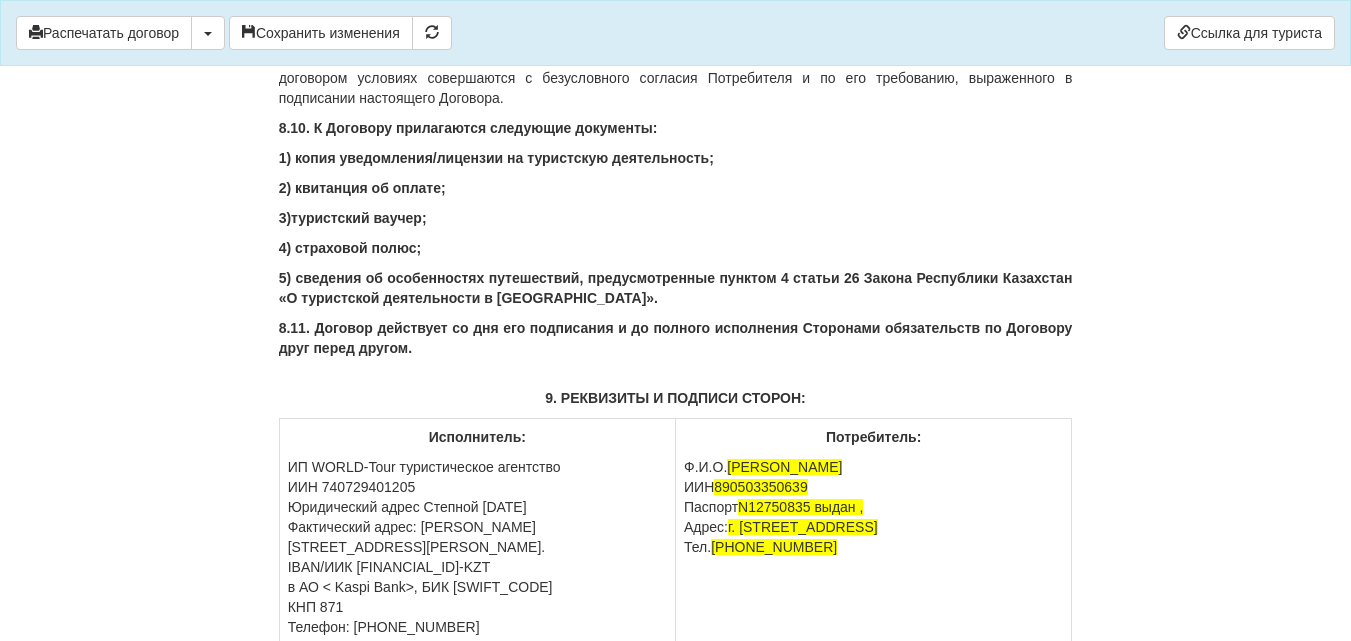 click on "1) копия уведомления/лицензии на туристскую деятельность;" at bounding box center (676, 158) 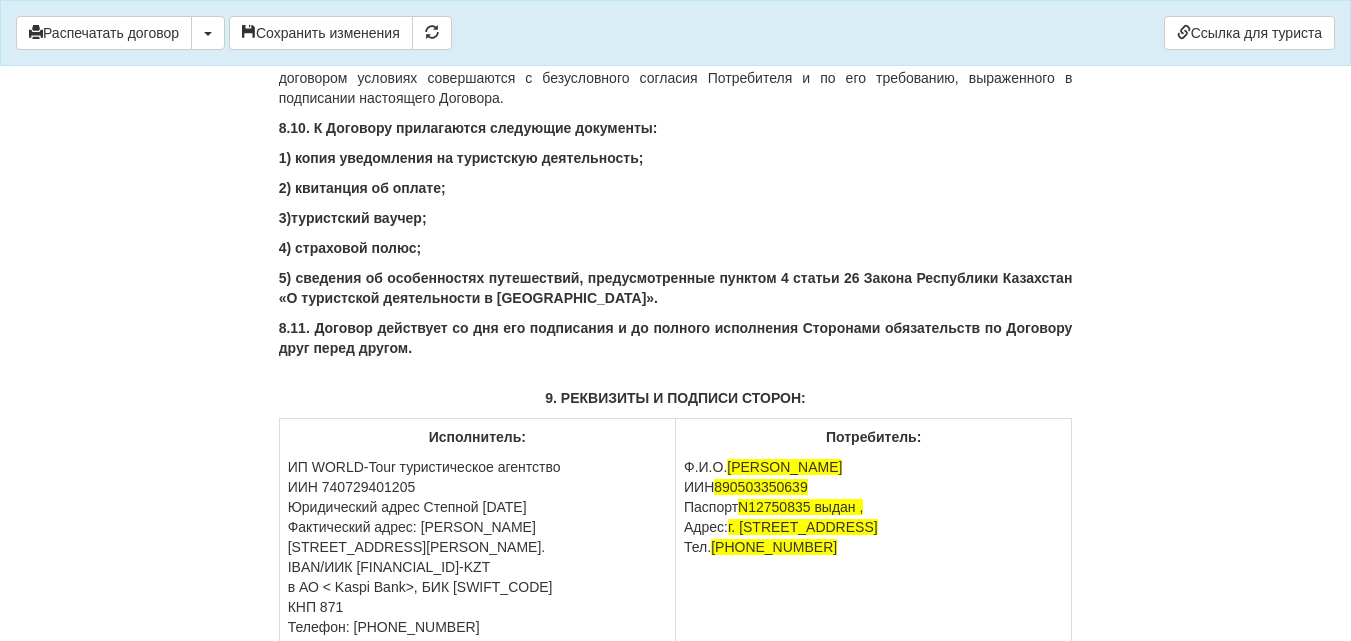 click on "ДОГОВОР ОКАЗАНИЯ ТУРИСТСКИХ УСЛУГ 11509335-Анех
От  24.06.2025  г.
ИП «World-Tour», ИИН/БИН 740729401205, зарегистрированное в соответствии с законодательством Республики Казахстан, в лице
Кусаинова Назгуль Бакытовна, действующего на основании талона-уведомления о регистрации индивидуального предпринимателя KZ55UWQ00899845 13.08.2018г от выданного  3020 УГД по району им Казыбек би г.Караганды ,
в дальнейшем именуемое  «Исполнитель» , с одной стороны, и
DARMENBAYEV AZIS , дата рождения  03.05.1989  года, ИИН  890503350639 , паспорт серии KAZ номер  N12750835 «Потребитель»
1.ПРЕДМЕТ ДОГОВОРА" at bounding box center (676, -3729) 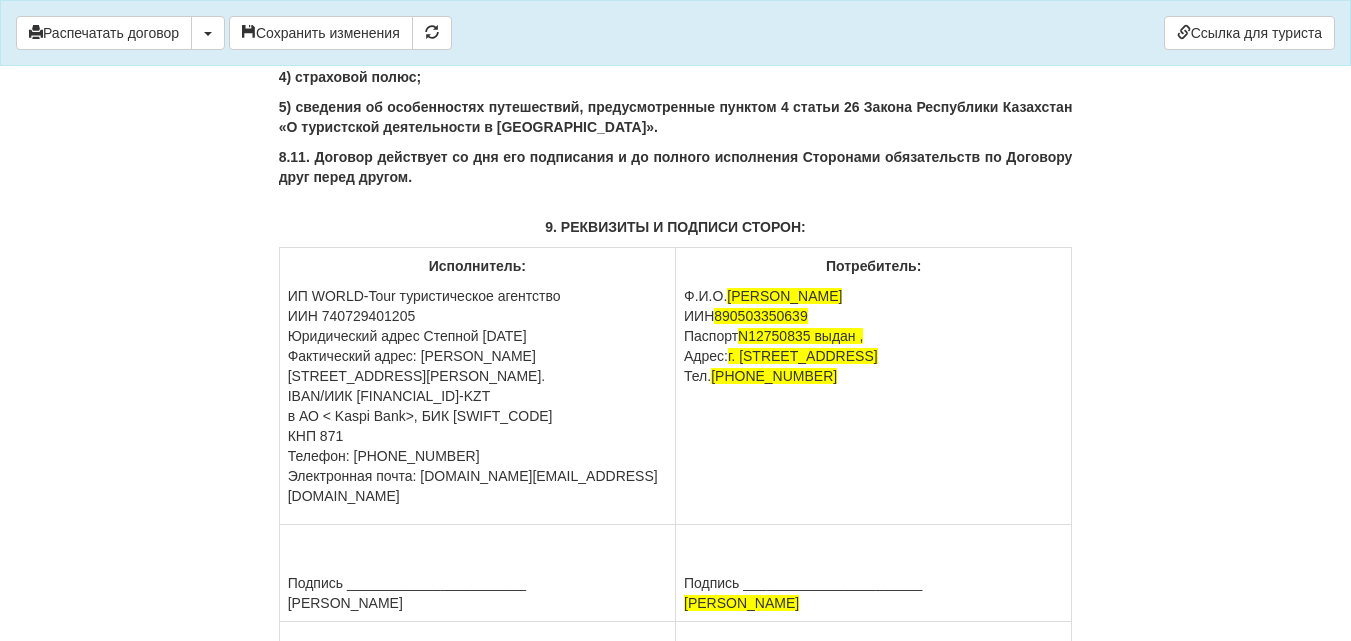 scroll, scrollTop: 11649, scrollLeft: 0, axis: vertical 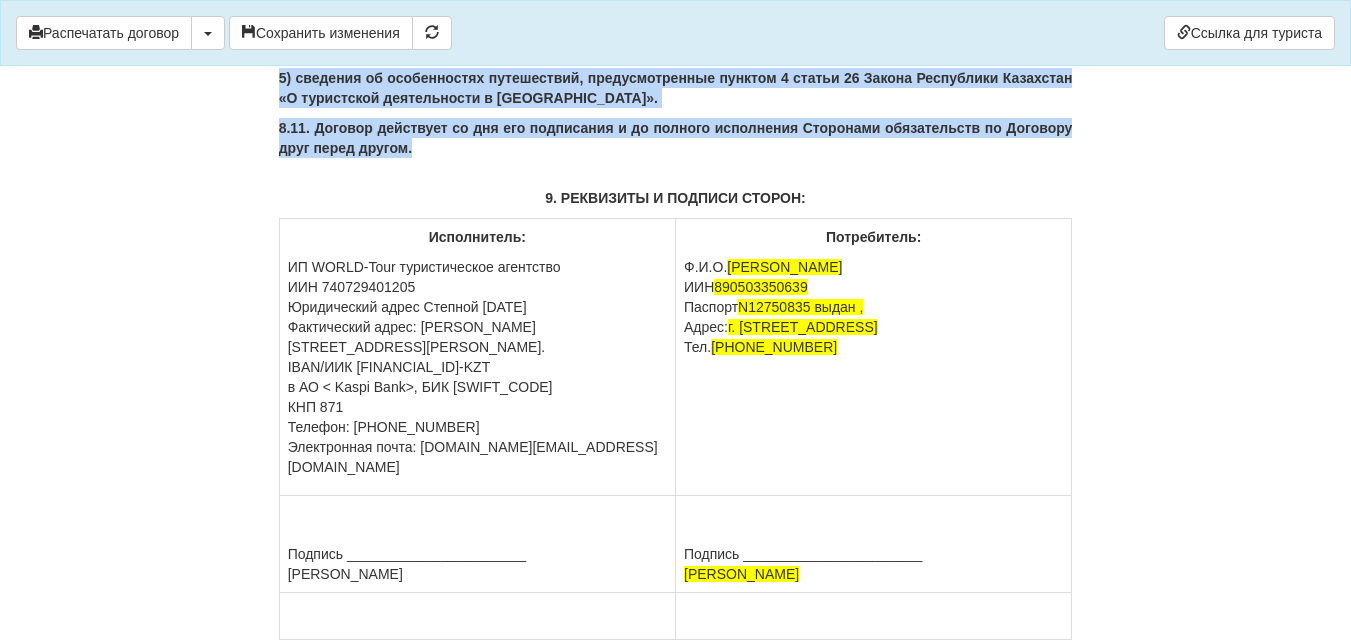 drag, startPoint x: 278, startPoint y: 271, endPoint x: 410, endPoint y: 511, distance: 273.9051 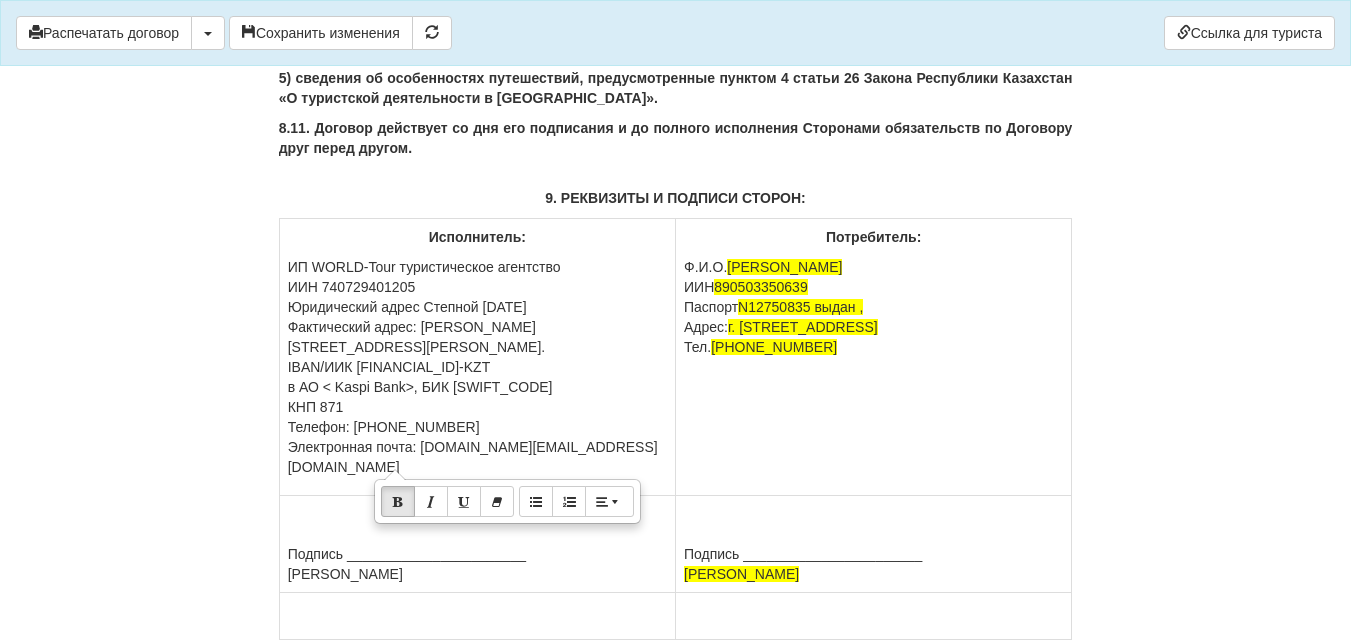 drag, startPoint x: 379, startPoint y: 464, endPoint x: 312, endPoint y: 535, distance: 97.62172 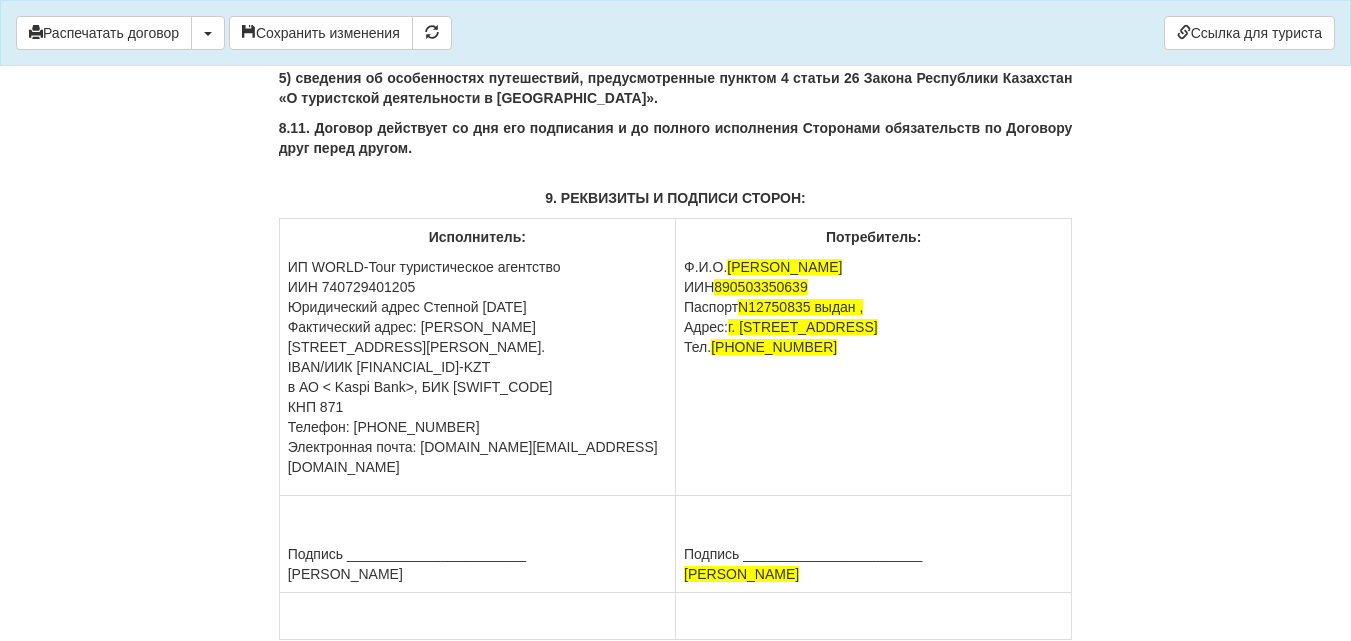 drag, startPoint x: 274, startPoint y: 266, endPoint x: 287, endPoint y: 291, distance: 28.178005 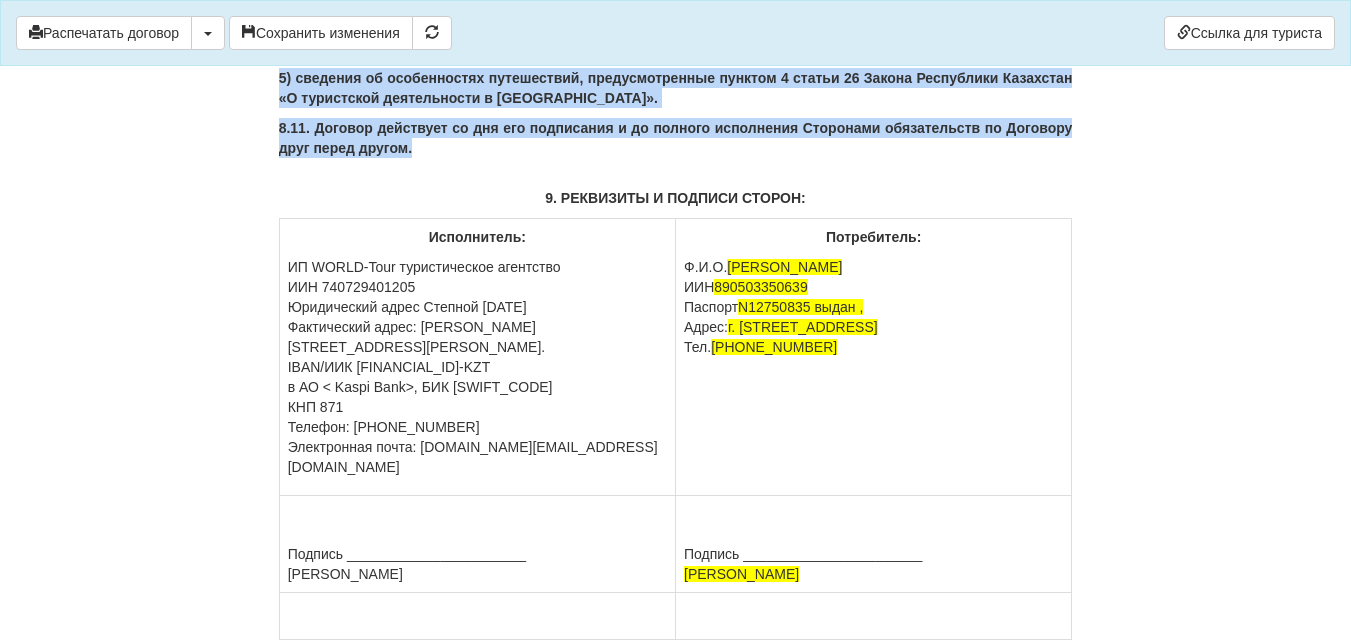 drag, startPoint x: 278, startPoint y: 263, endPoint x: 417, endPoint y: 493, distance: 268.73965 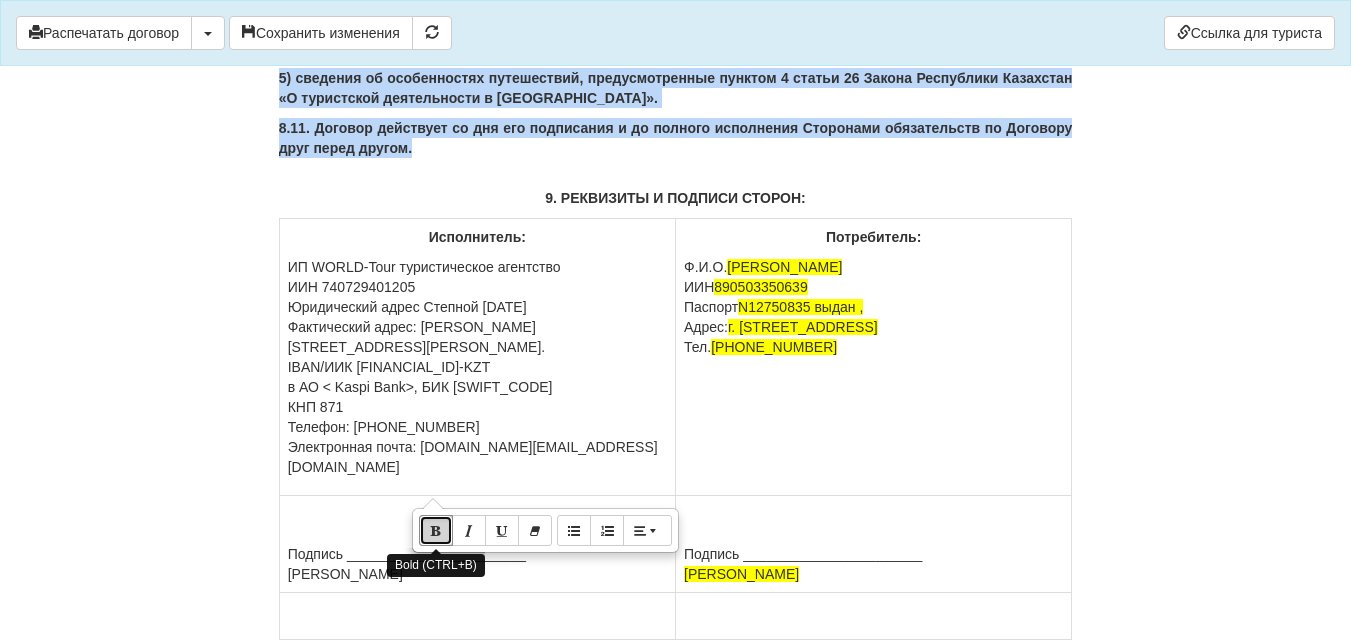 click at bounding box center (436, 530) 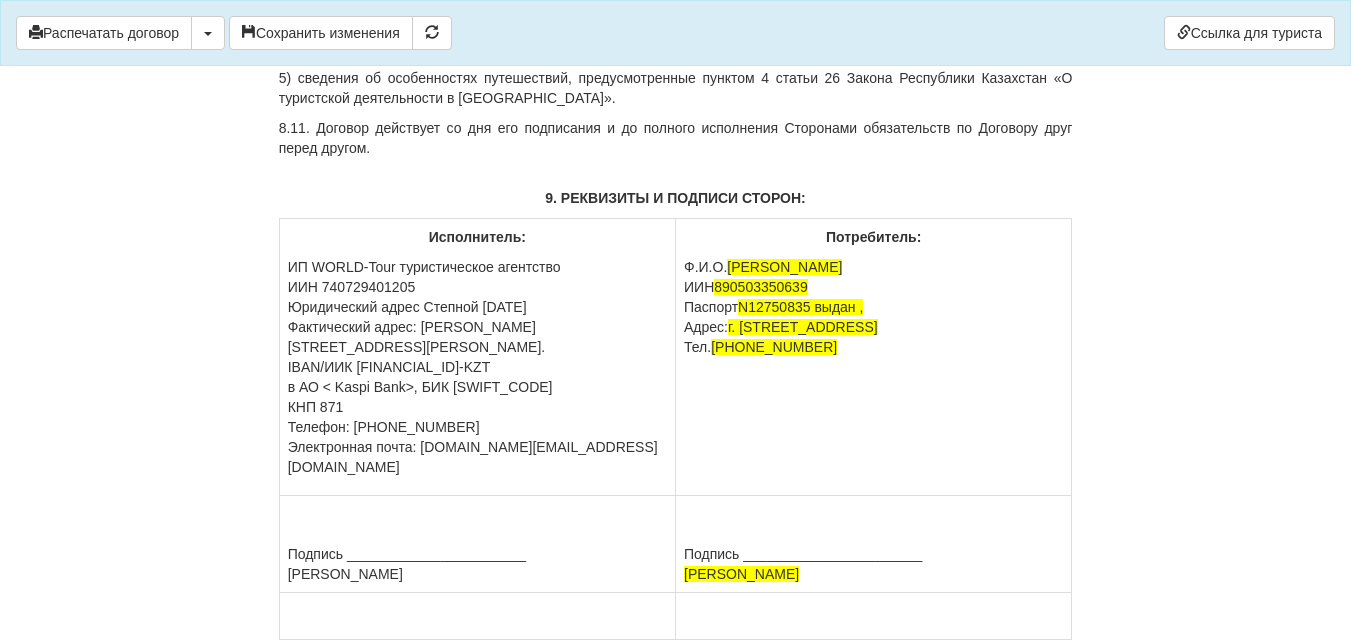 click on "ДОГОВОР ОКАЗАНИЯ ТУРИСТСКИХ УСЛУГ 11509335-Анех
От  24.06.2025  г.
ИП «World-Tour», ИИН/БИН 740729401205, зарегистрированное в соответствии с законодательством Республики Казахстан, в лице
Кусаинова Назгуль Бакытовна, действующего на основании талона-уведомления о регистрации индивидуального предпринимателя KZ55UWQ00899845 13.08.2018г от выданного  3020 УГД по району им Казыбек би г.Караганды ,
в дальнейшем именуемое  «Исполнитель» , с одной стороны, и
DARMENBAYEV AZIS , дата рождения  03.05.1989  года, ИИН  890503350639 , паспорт серии KAZ номер  N12750835 «Потребитель»
1.ПРЕДМЕТ ДОГОВОРА" at bounding box center [676, -3929] 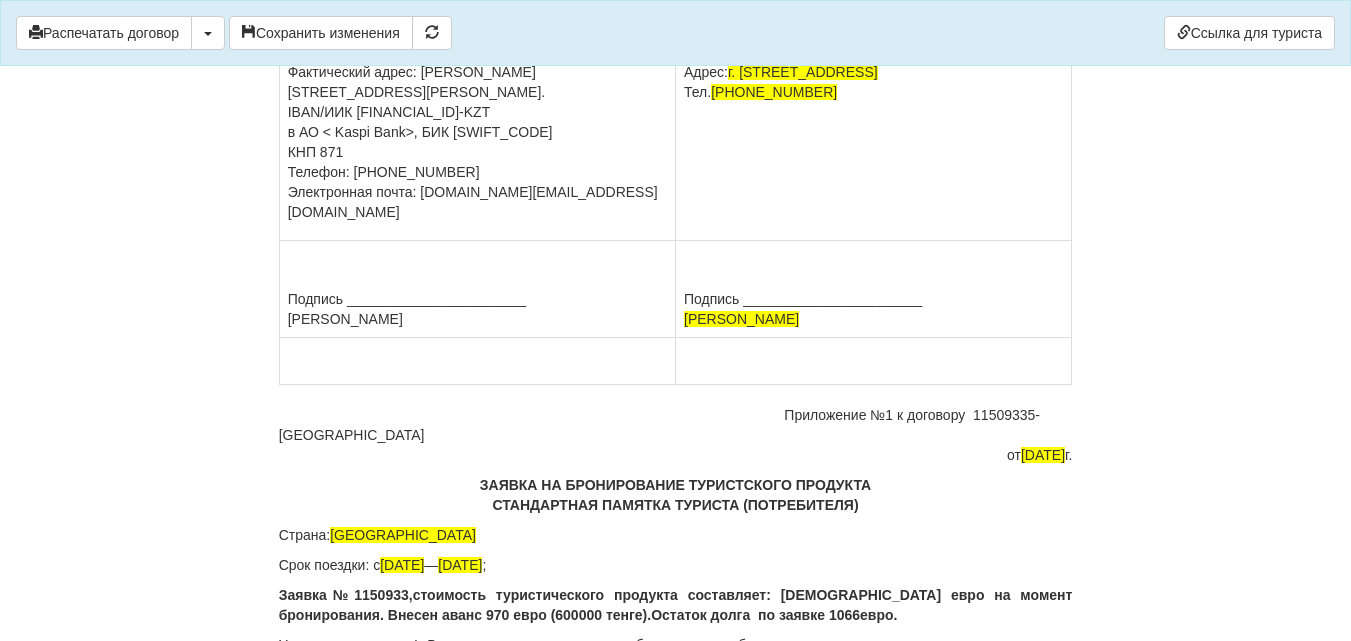 scroll, scrollTop: 11949, scrollLeft: 0, axis: vertical 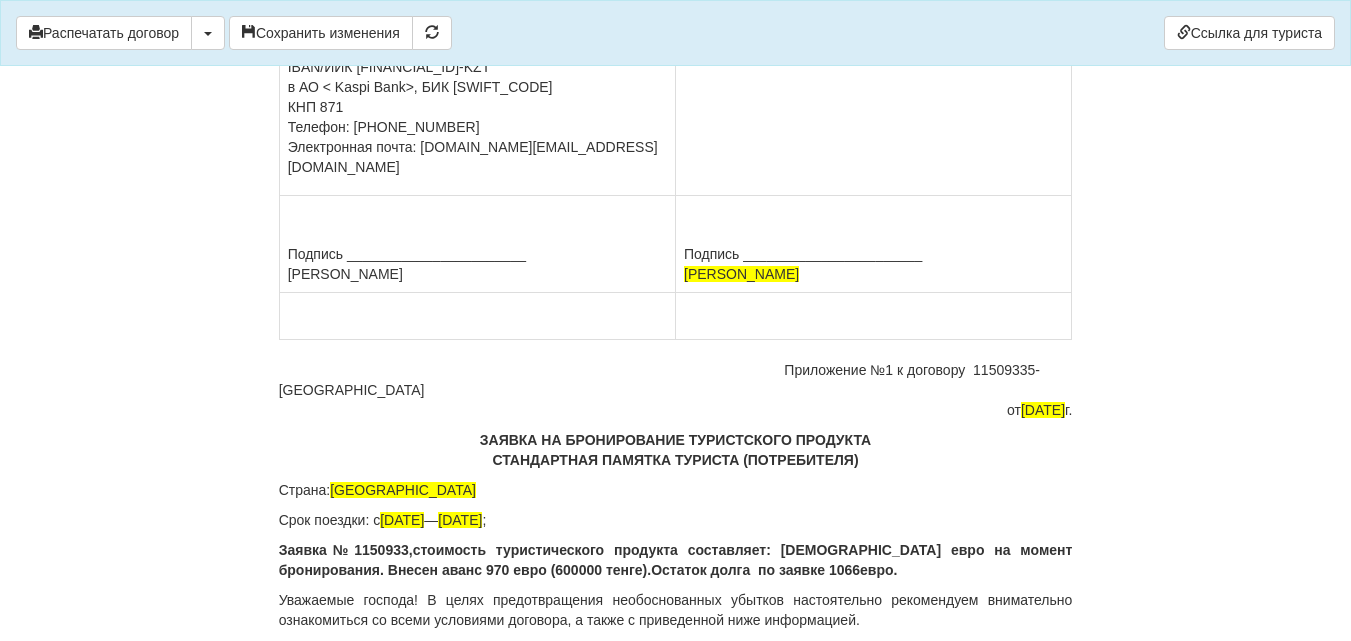 drag, startPoint x: 421, startPoint y: 277, endPoint x: 587, endPoint y: 277, distance: 166 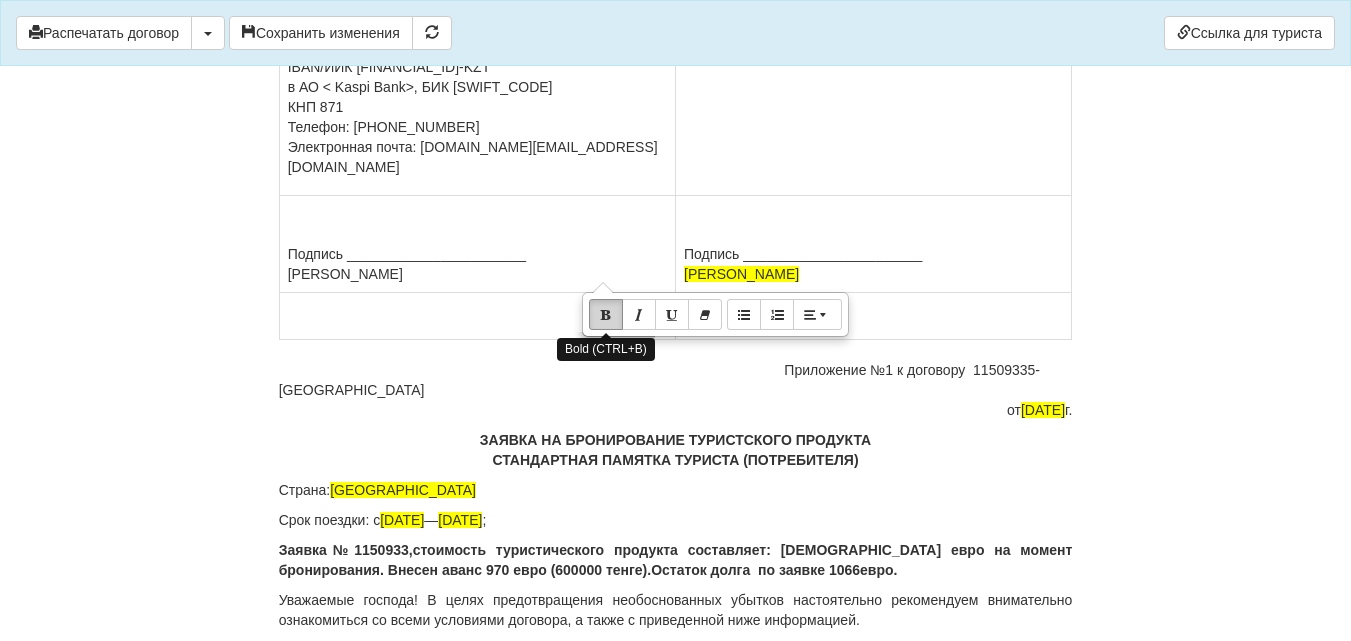 click at bounding box center (606, 314) 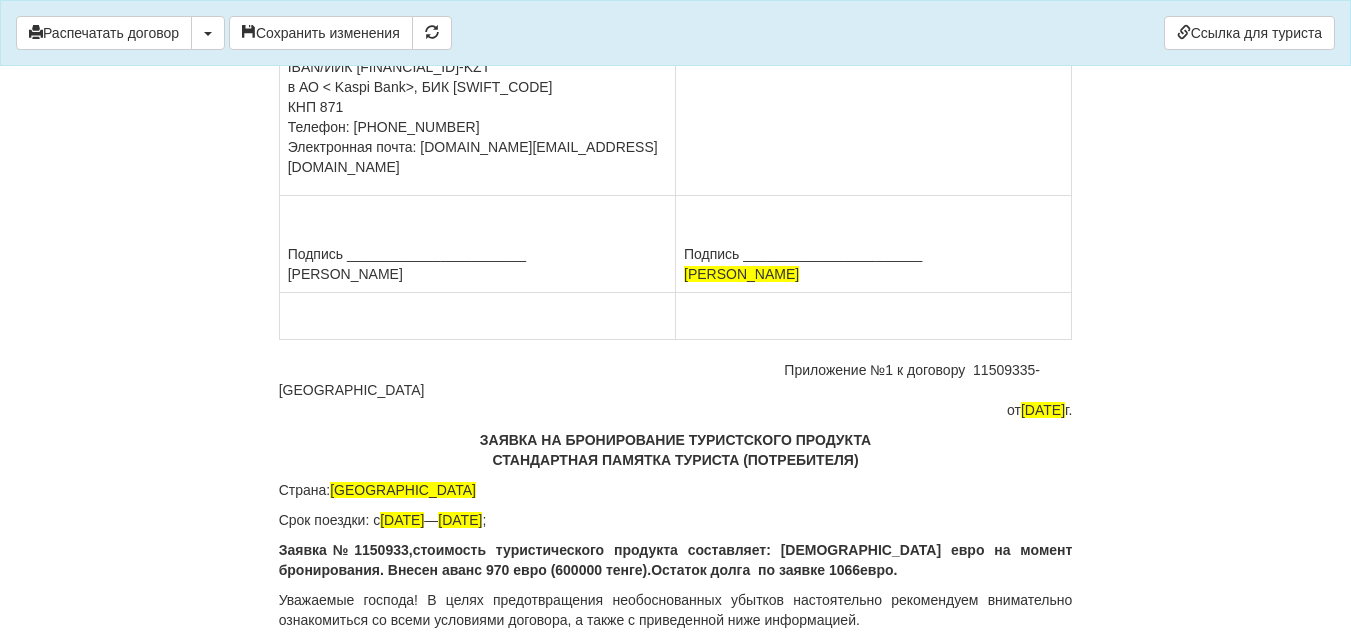 drag, startPoint x: 823, startPoint y: 277, endPoint x: 921, endPoint y: 277, distance: 98 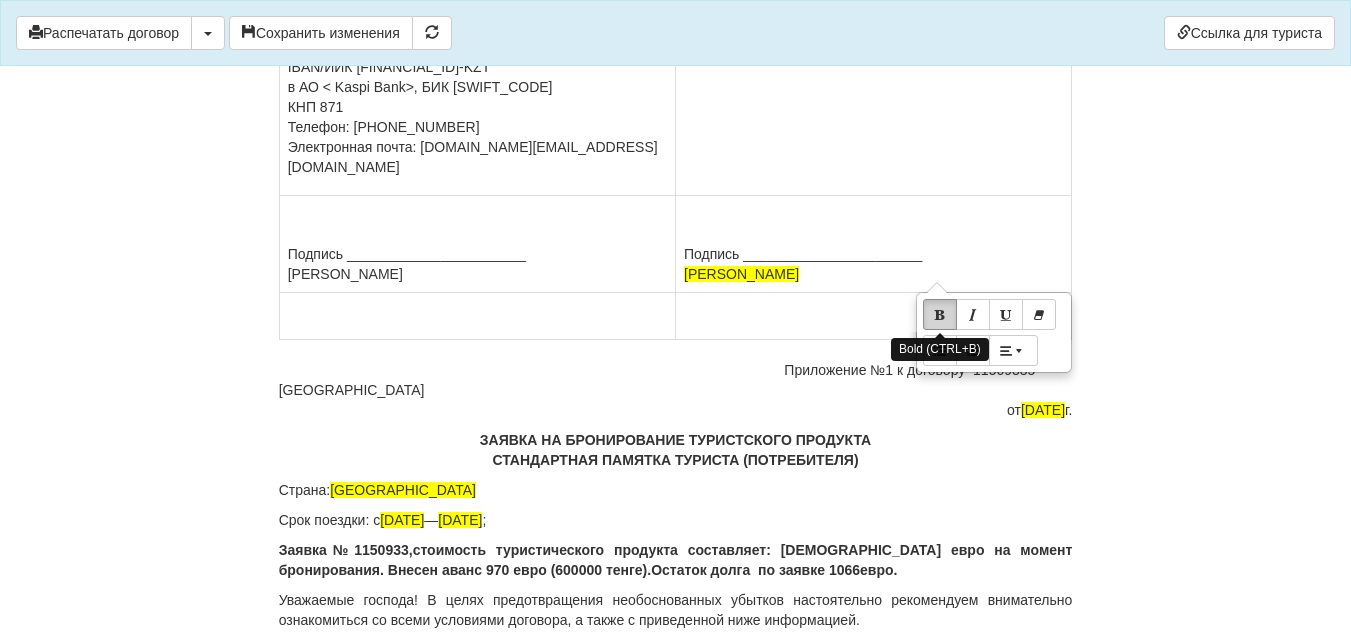 click at bounding box center [940, 314] 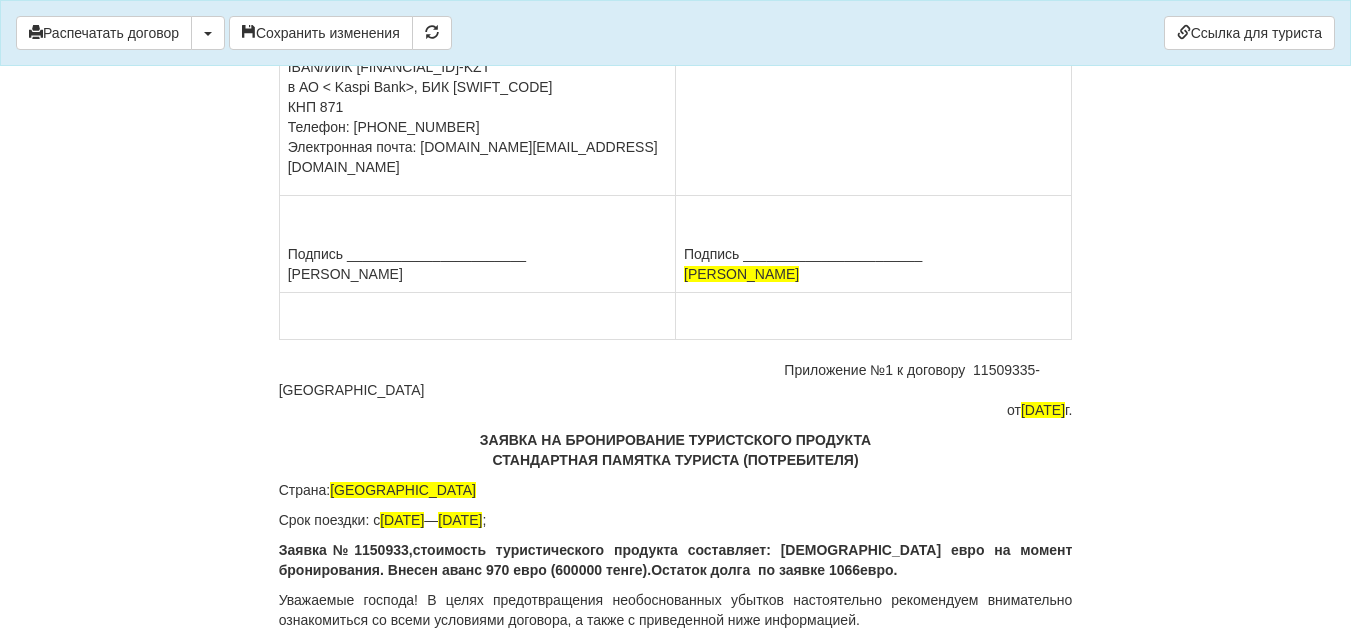 click on "Потребитель:
Ф.И.О.  DARMENBAYEV AZIS
ИИН      890503350639
Паспорт  N12750835 выдан ,
Адрес:      г. Караганда, Гапеева 31-59
Тел.  +77022534033" at bounding box center (874, 57) 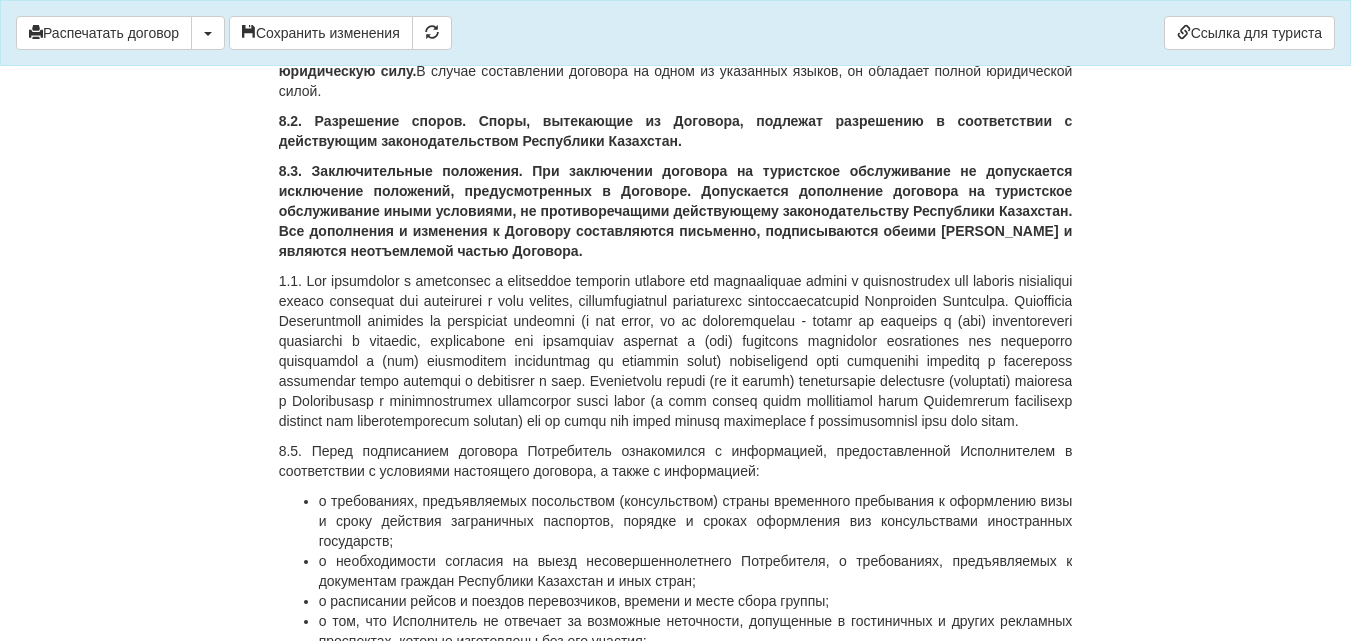 scroll, scrollTop: 9949, scrollLeft: 0, axis: vertical 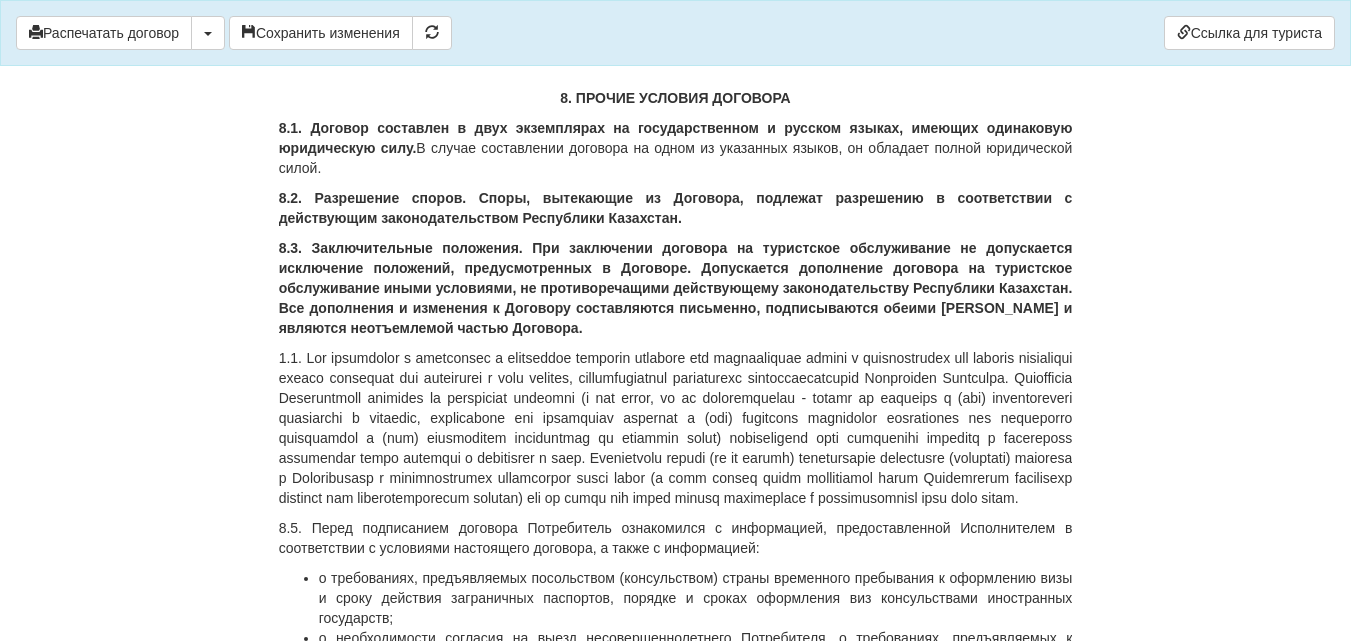 click on "8. ПРОЧИЕ УСЛОВИЯ ДОГОВОРА" at bounding box center [676, 98] 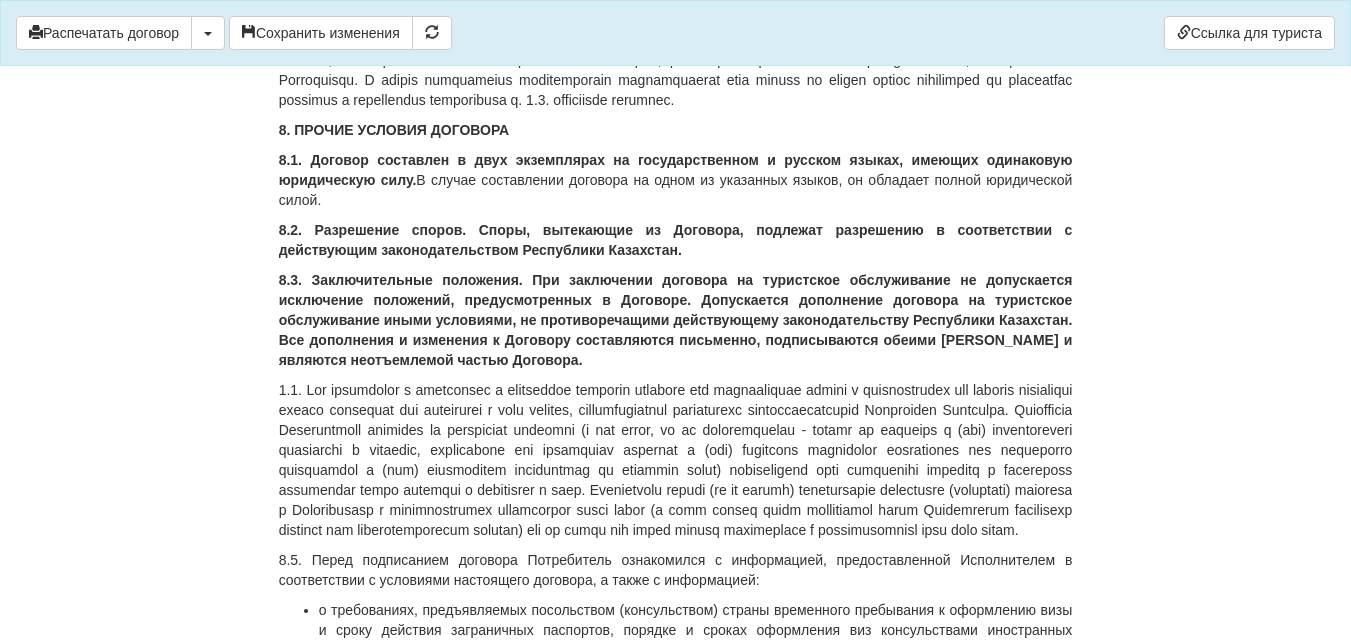 scroll, scrollTop: 9849, scrollLeft: 0, axis: vertical 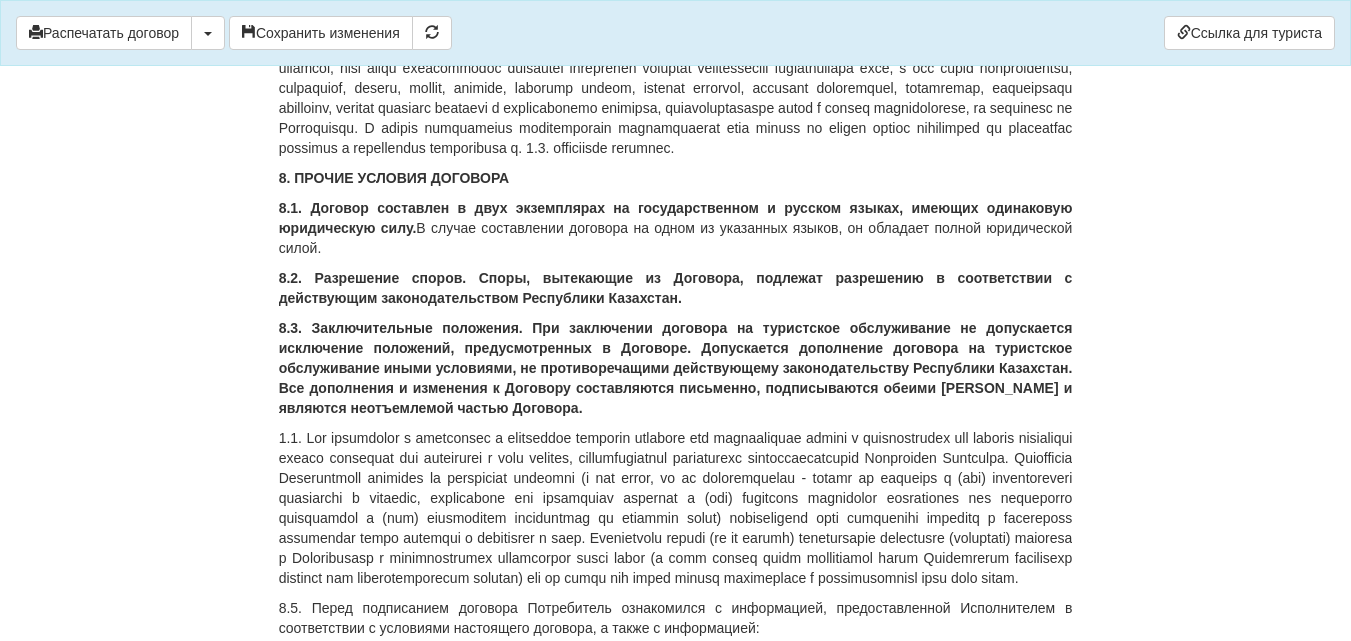 click on "7. ОБСТОЯТЕЛЬСТВА НЕПРЕОДОЛИМОЙ СИЛЫ" at bounding box center (676, 18) 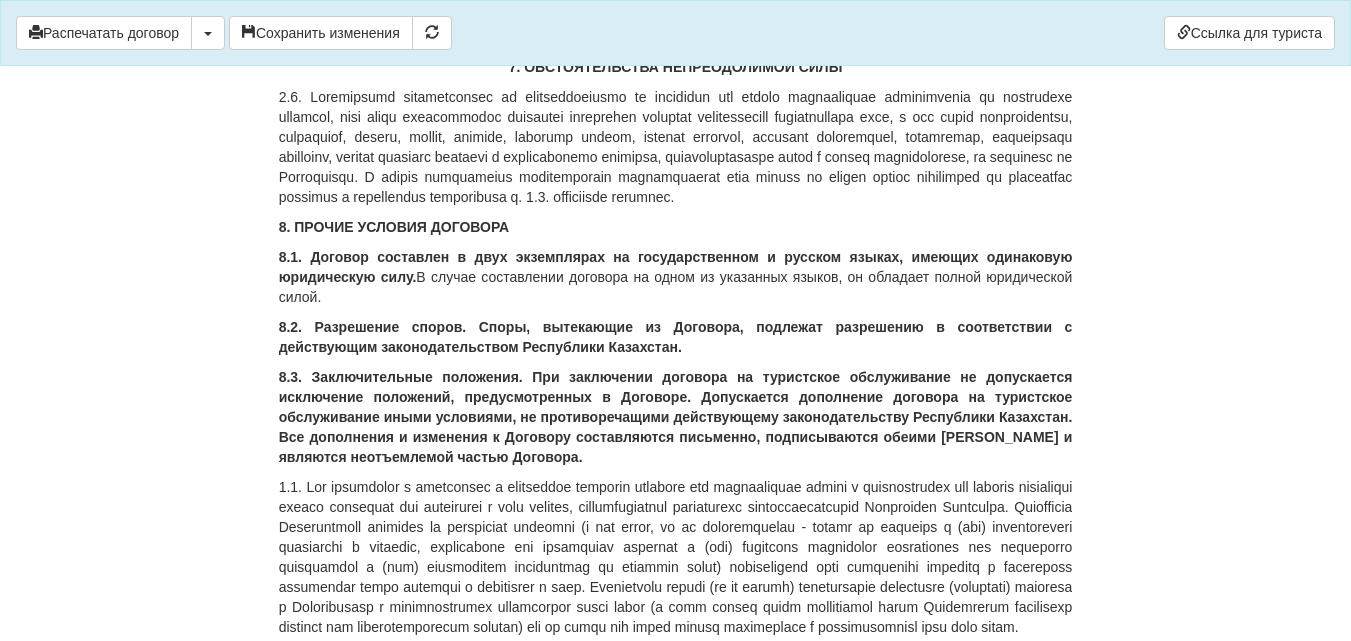 scroll, scrollTop: 9749, scrollLeft: 0, axis: vertical 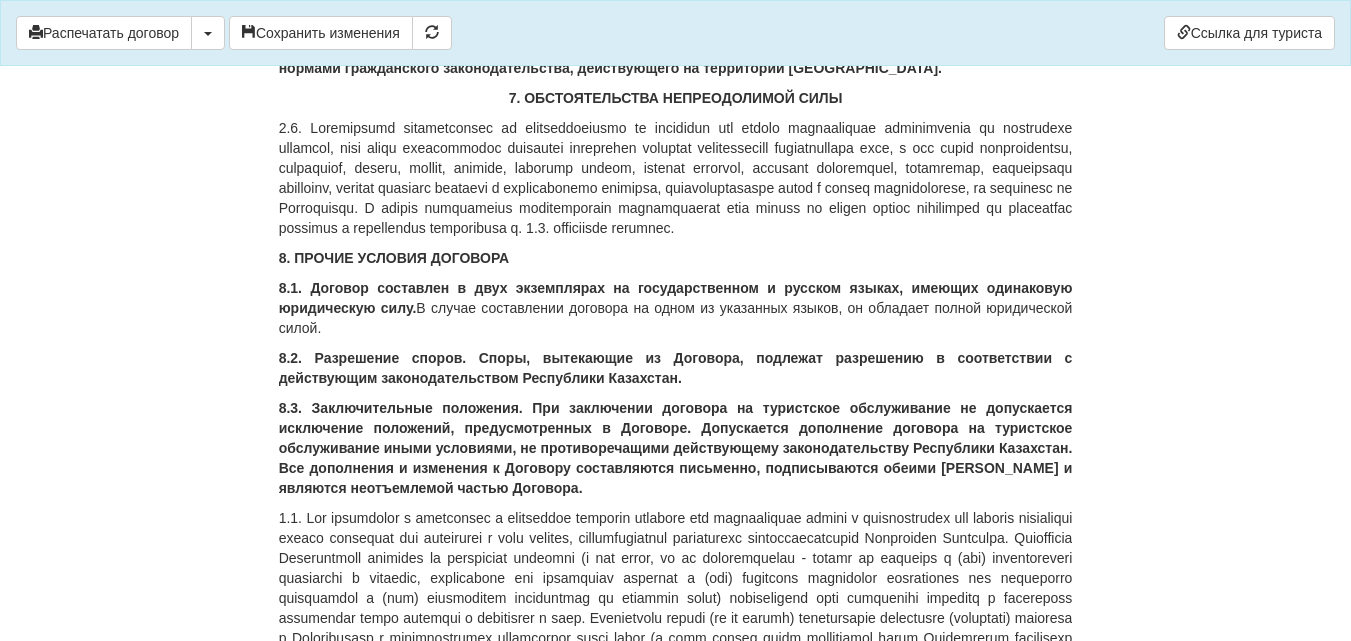drag, startPoint x: 271, startPoint y: 303, endPoint x: 481, endPoint y: 317, distance: 210.46616 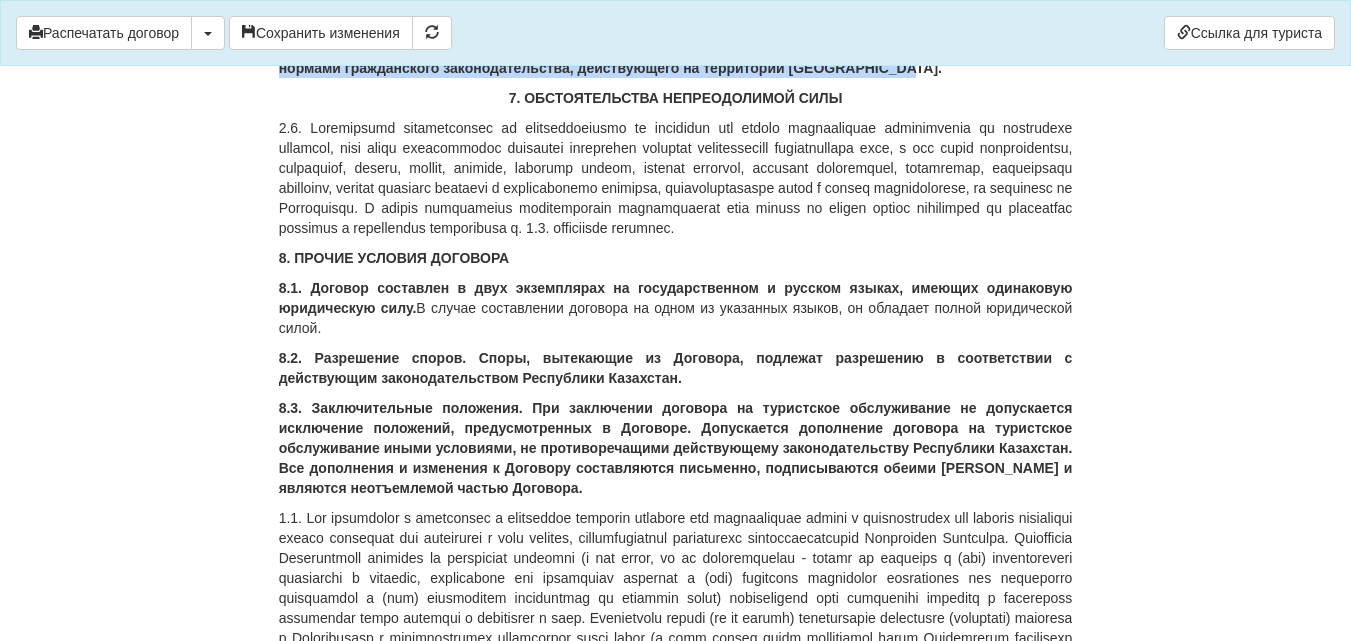 drag, startPoint x: 279, startPoint y: 304, endPoint x: 904, endPoint y: 325, distance: 625.3527 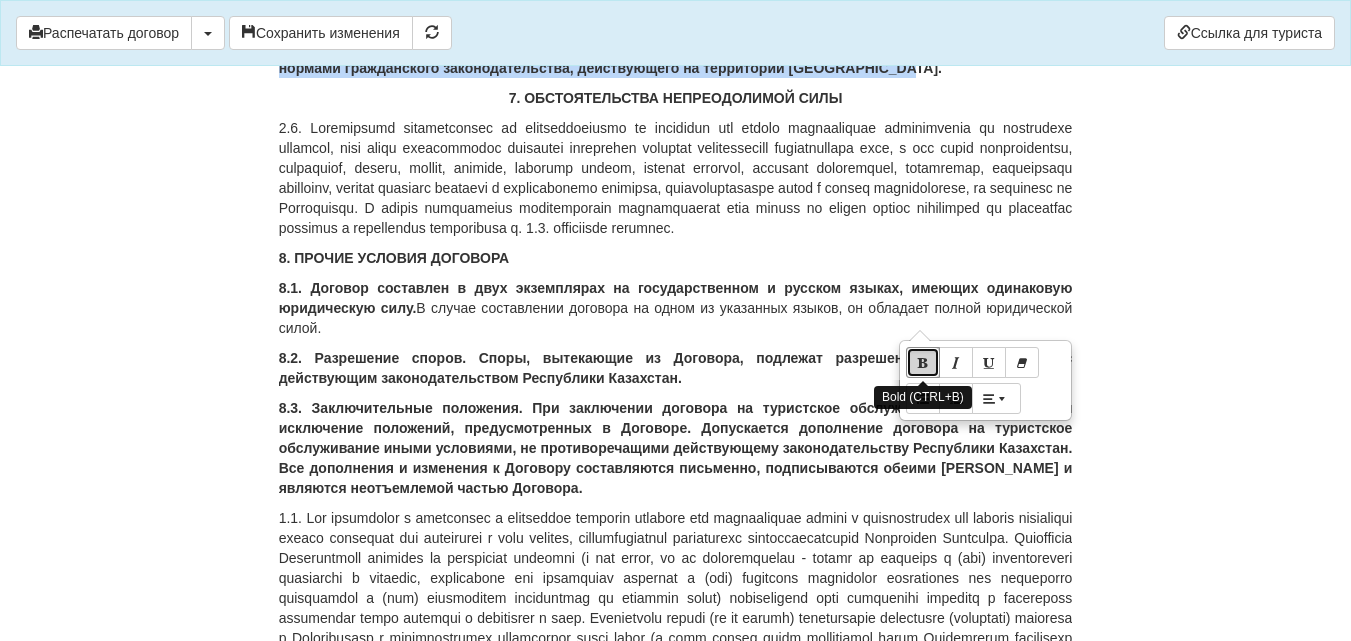 click at bounding box center (923, 362) 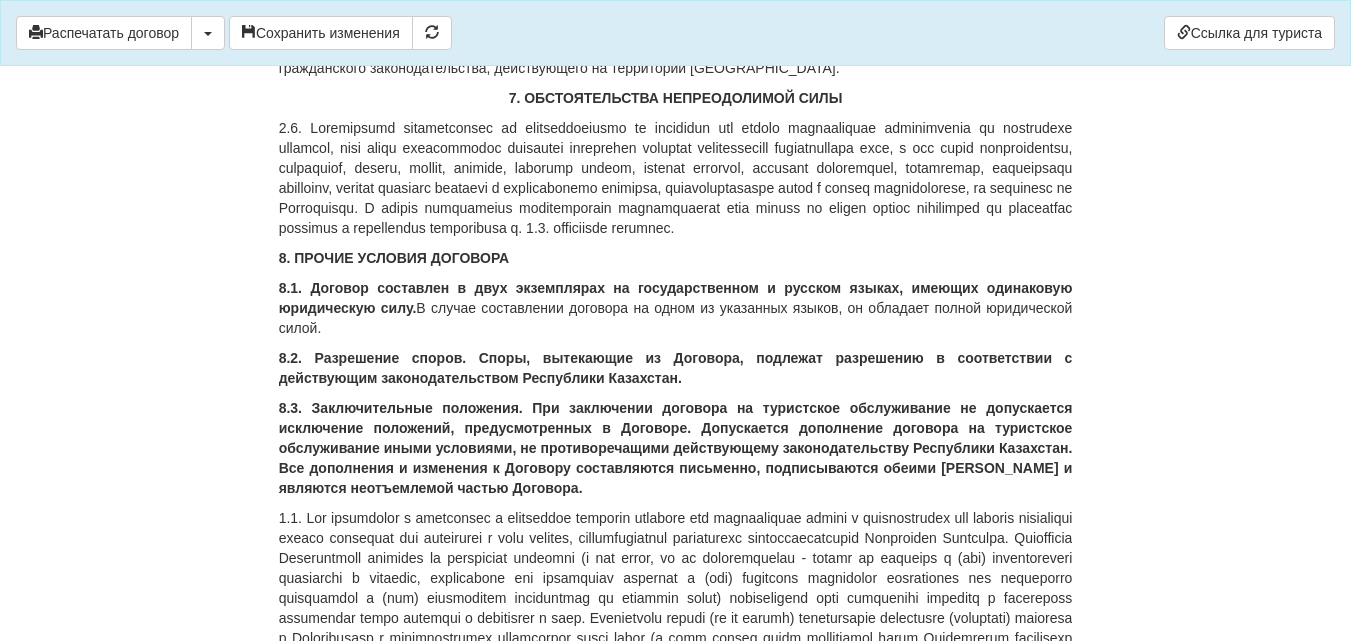 click on "7. ОБСТОЯТЕЛЬСТВА НЕПРЕОДОЛИМОЙ СИЛЫ" at bounding box center (676, 98) 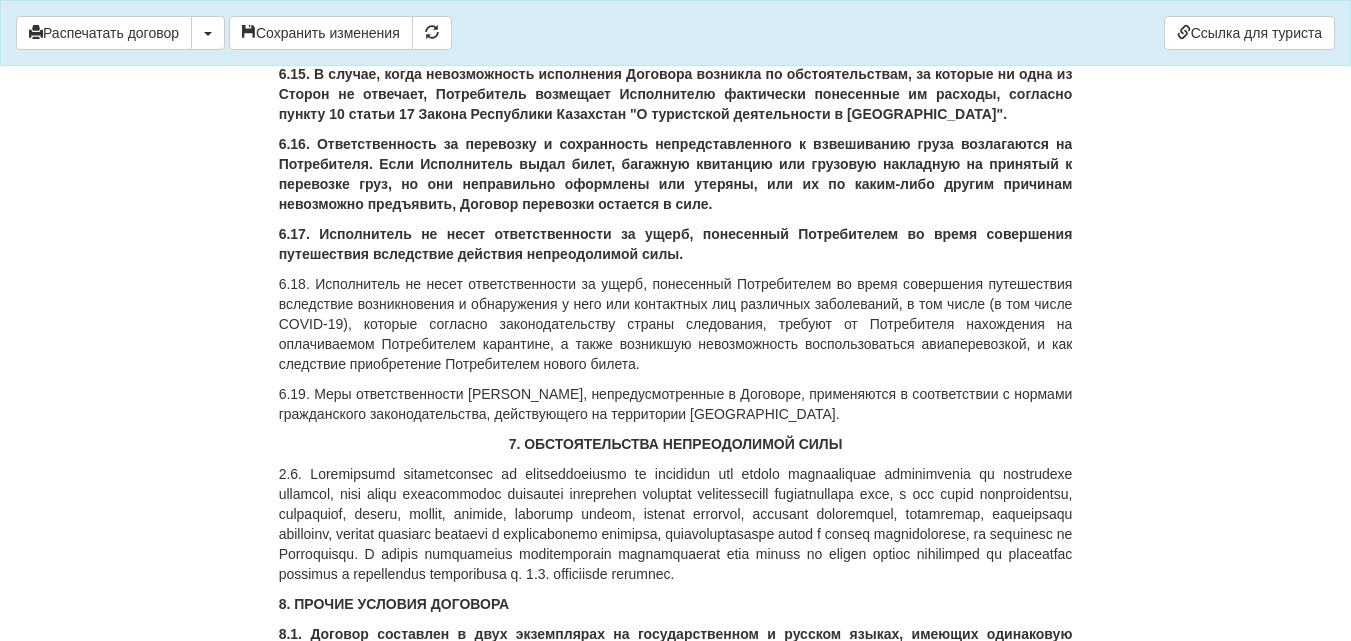 scroll, scrollTop: 9449, scrollLeft: 0, axis: vertical 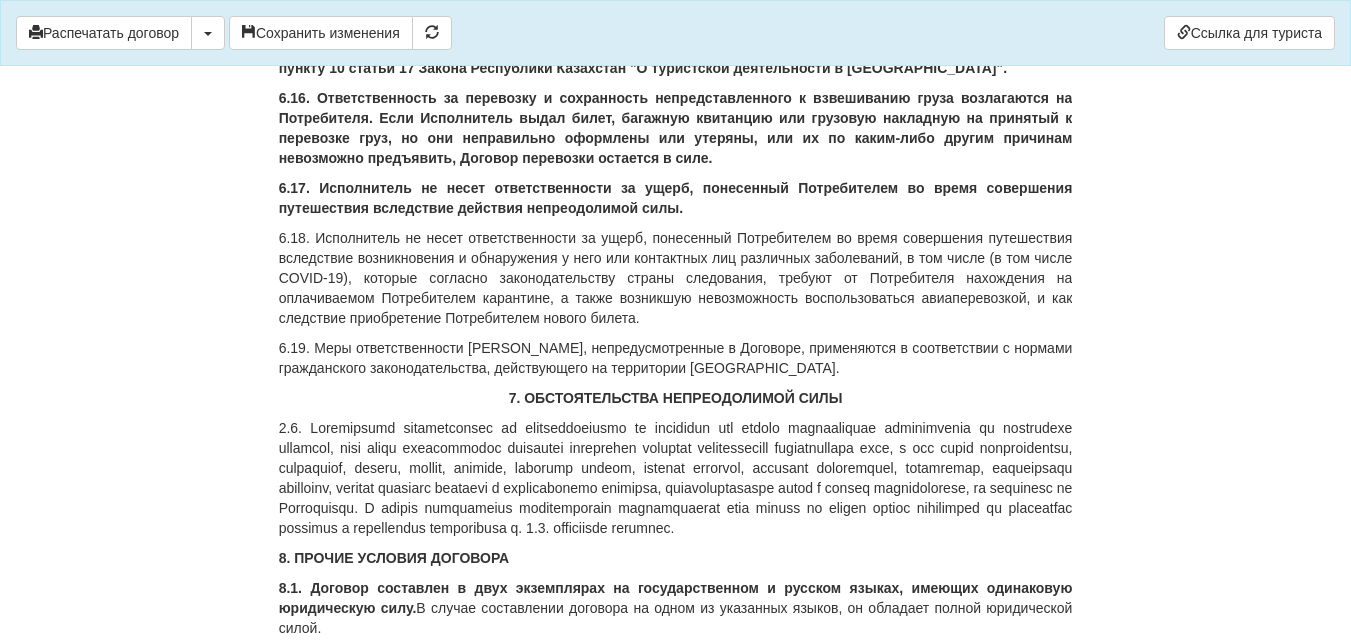 drag, startPoint x: 283, startPoint y: 193, endPoint x: 300, endPoint y: 235, distance: 45.310043 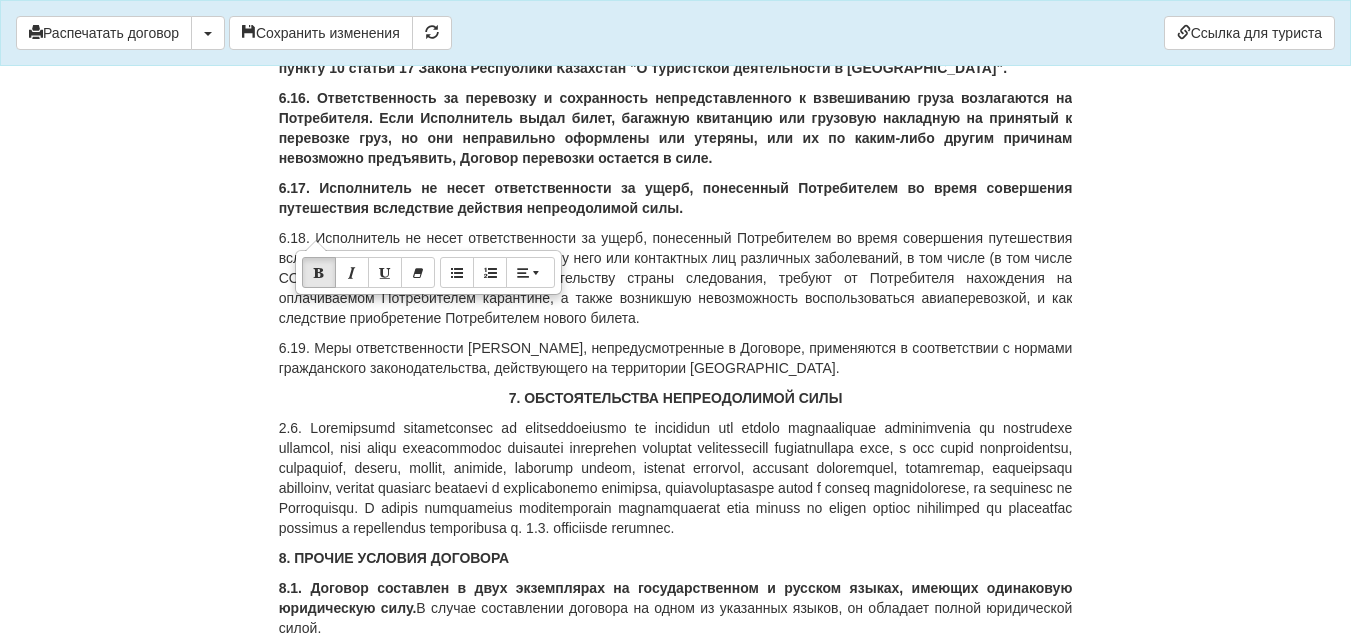 click on "×
Некоторые поля не заполнены
Мы подсветили  пустые поля  красным цветом.                Вы можете отредактировать текст и внести недостающие данные прямо в этом окне.
Для автоматического заполнения договора:
Необходимо  заполнить реквизиты  Вашего агентства
Необходимо заполнить  банковскую гарантию
Распечатать договор
Скачать PDF" at bounding box center [676, -1804] 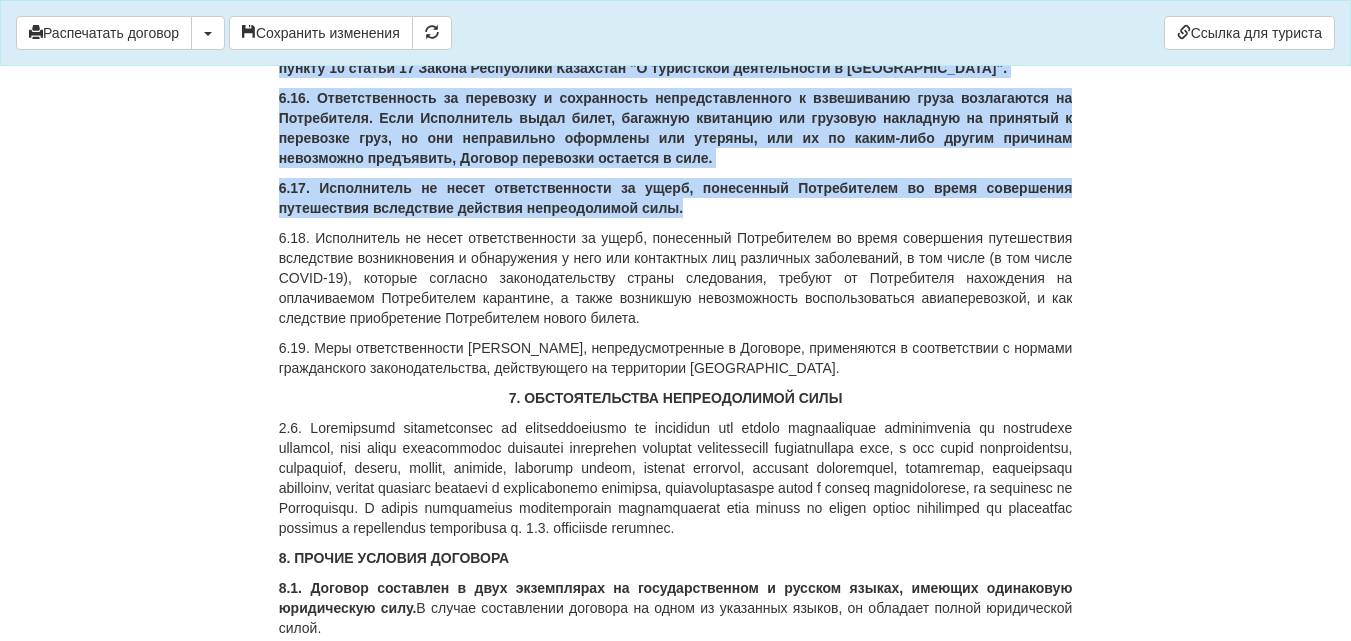 drag, startPoint x: 278, startPoint y: 196, endPoint x: 691, endPoint y: 474, distance: 497.84836 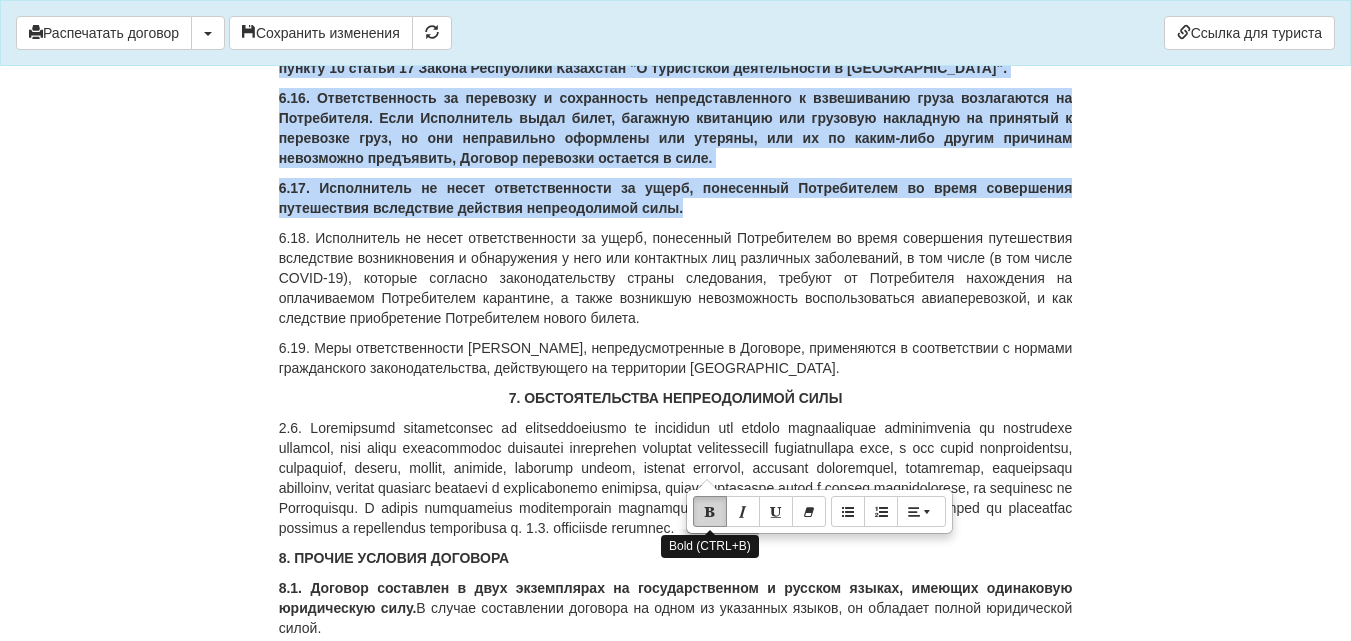 click at bounding box center (710, 511) 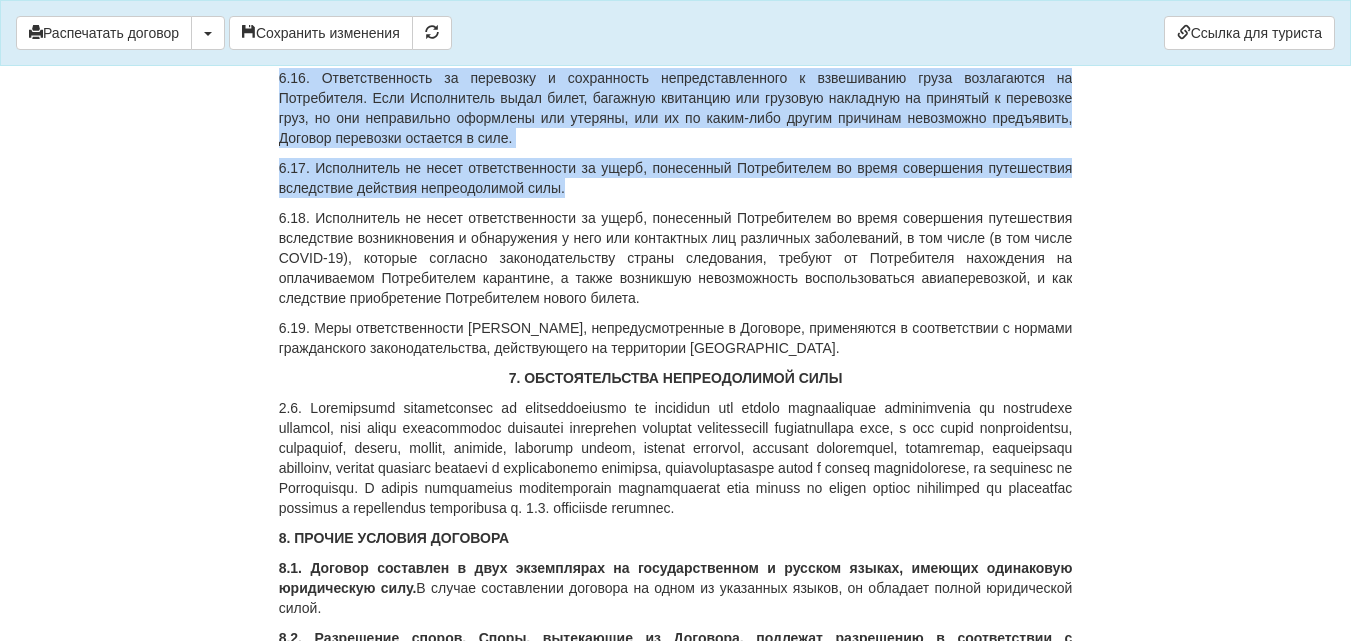 click on "6.17. Исполнитель не несет ответственности за ущерб, понесенный Потребителем во время совершения путешествия вследствие действия непреодолимой силы." at bounding box center (676, 178) 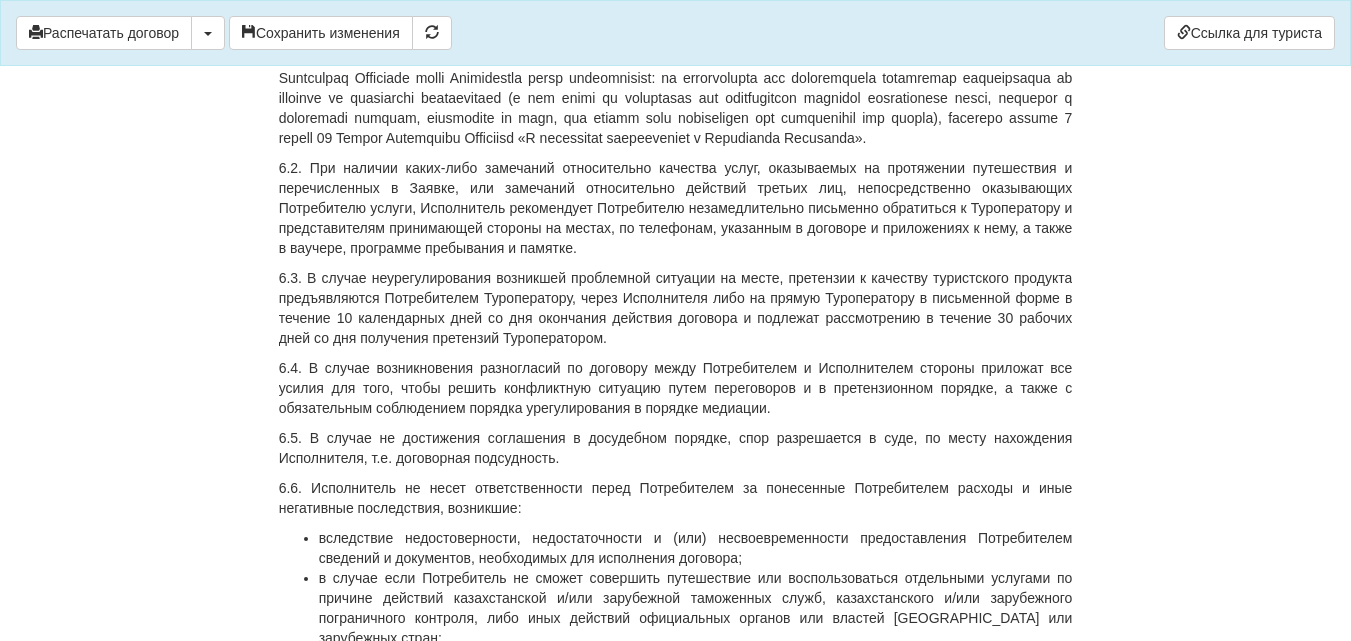 scroll, scrollTop: 7549, scrollLeft: 0, axis: vertical 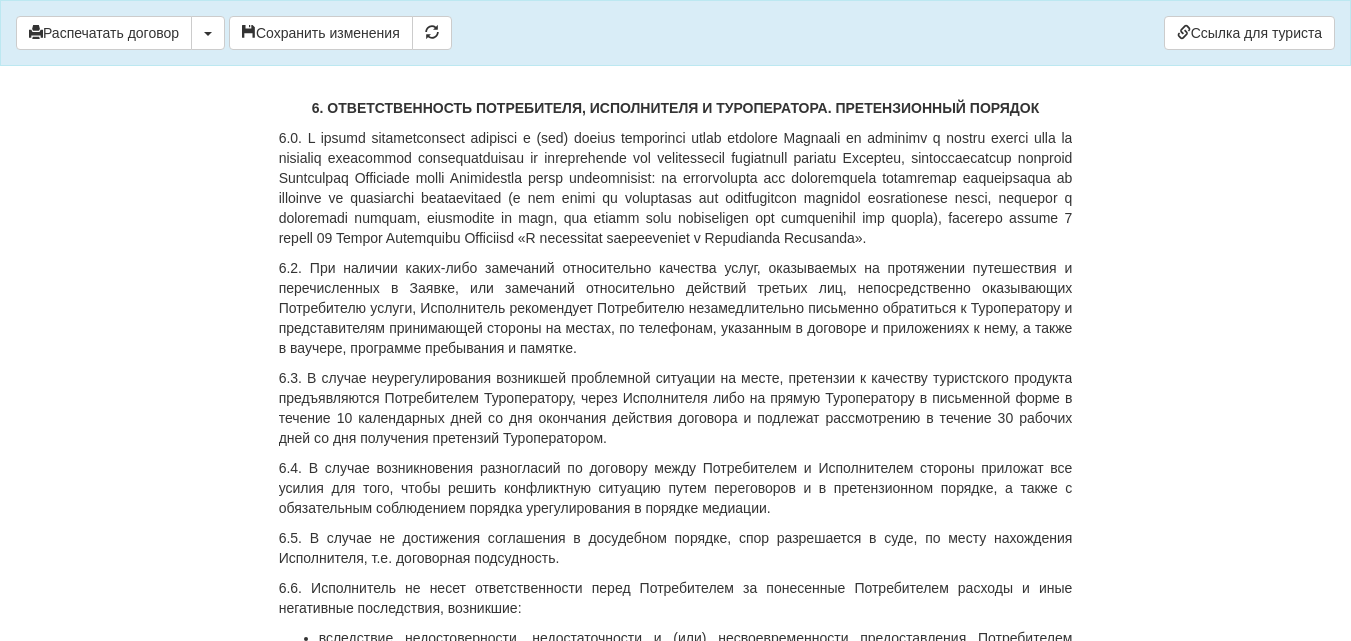 click on "6. ОТВЕТСТВЕННОСТЬ ПОТРЕБИТЕЛЯ, ИСПОЛНИТЕЛЯ И ТУРОПЕРАТОРА. ПРЕТЕНЗИОННЫЙ ПОРЯДОК" at bounding box center (676, 108) 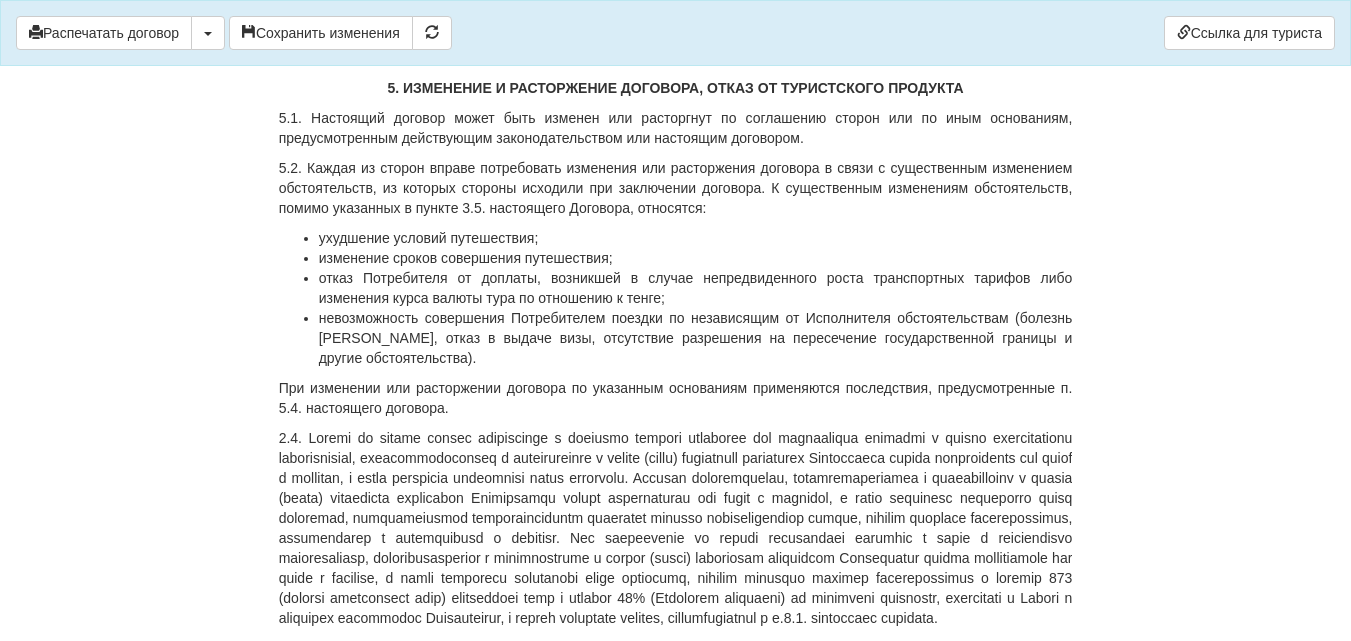scroll, scrollTop: 6649, scrollLeft: 0, axis: vertical 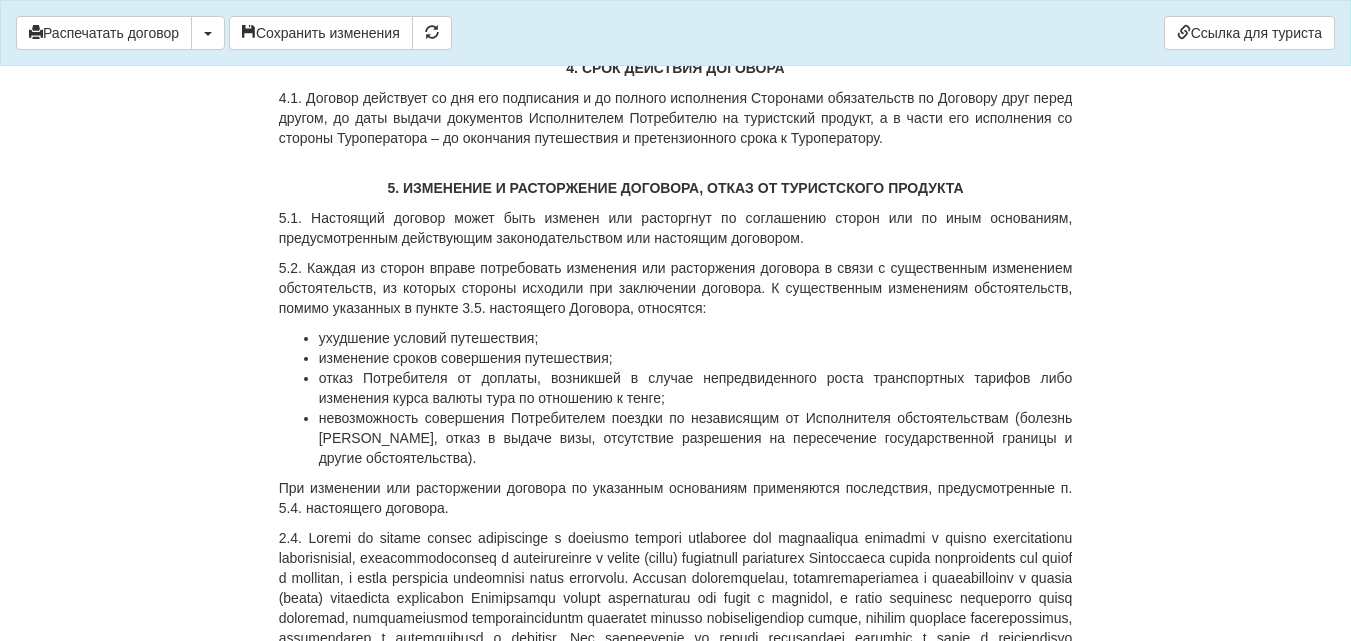 click on "5. ИЗМЕНЕНИЕ И РАСТОРЖЕНИЕ ДОГОВОРА, ОТКАЗ ОТ ТУРИСТСКОГО ПРОДУКТА" at bounding box center (676, 188) 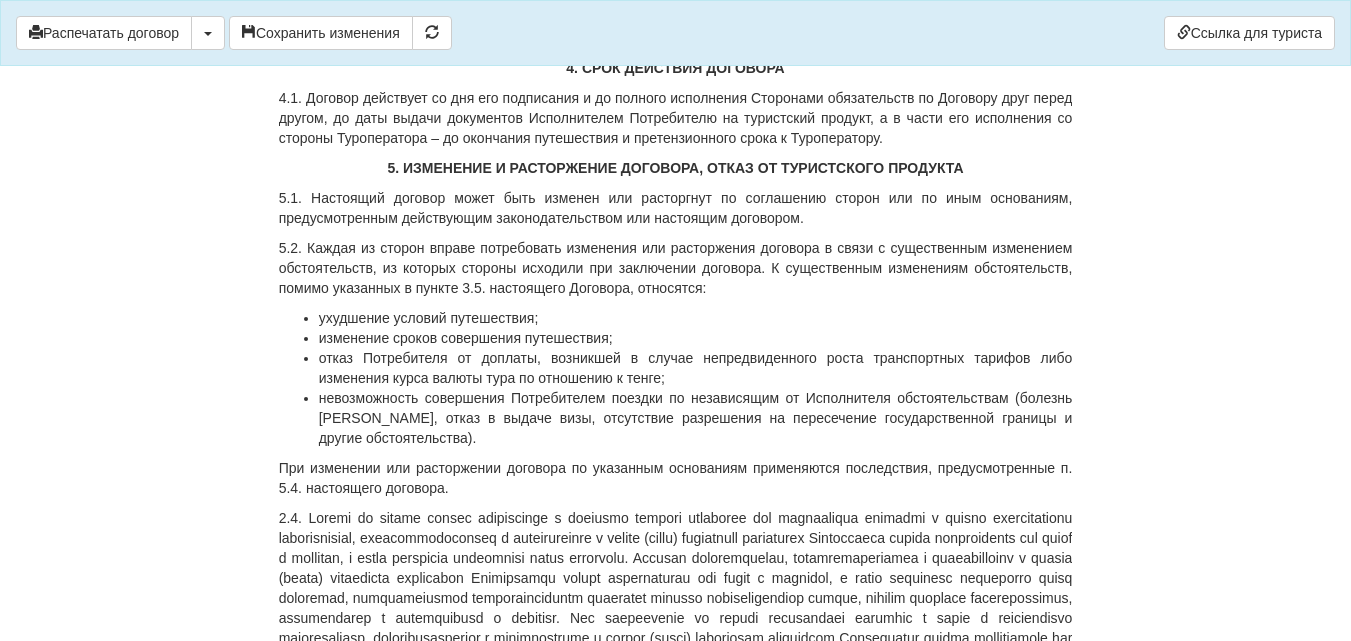 click on "4. СРОК ДЕЙСТВИЯ ДОГОВОРА" at bounding box center (676, 68) 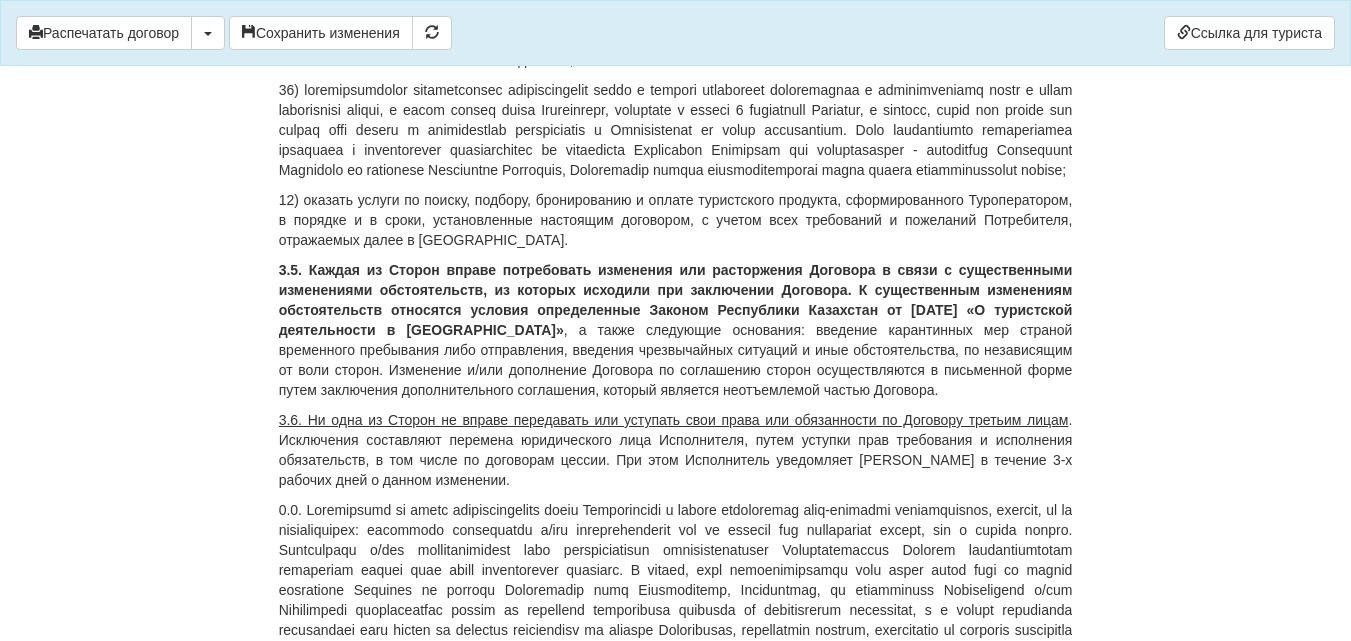 scroll, scrollTop: 5949, scrollLeft: 0, axis: vertical 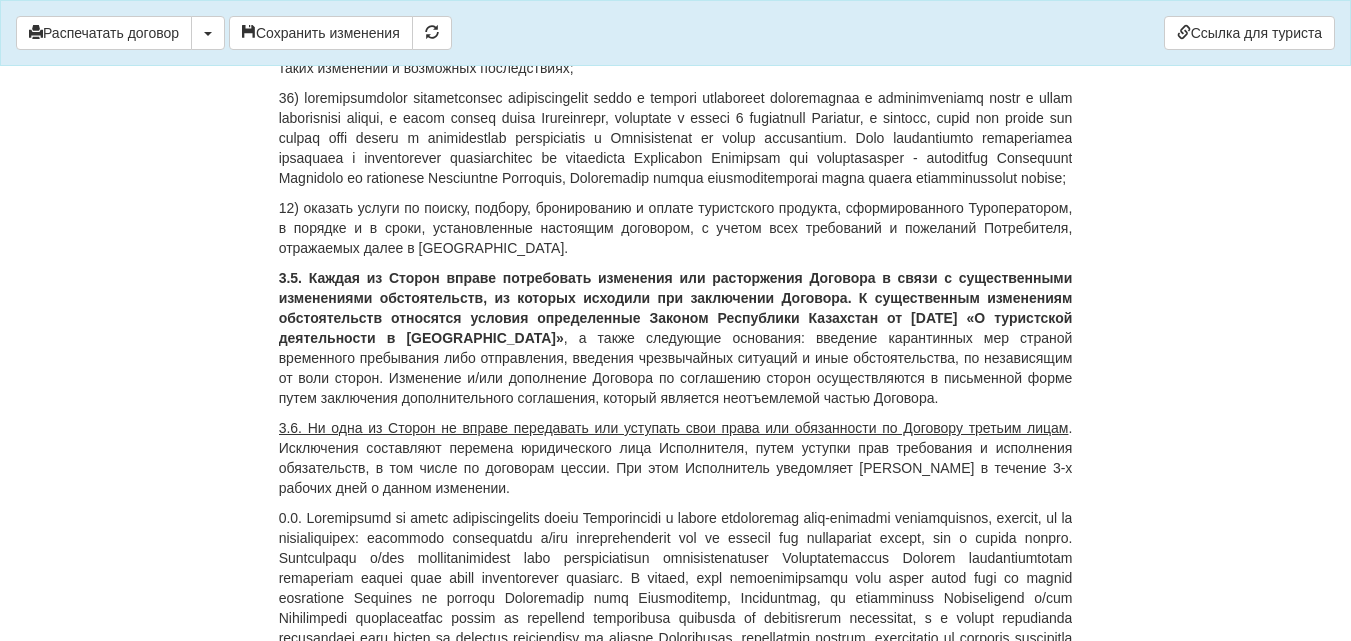 drag, startPoint x: 278, startPoint y: 393, endPoint x: 653, endPoint y: 459, distance: 380.7637 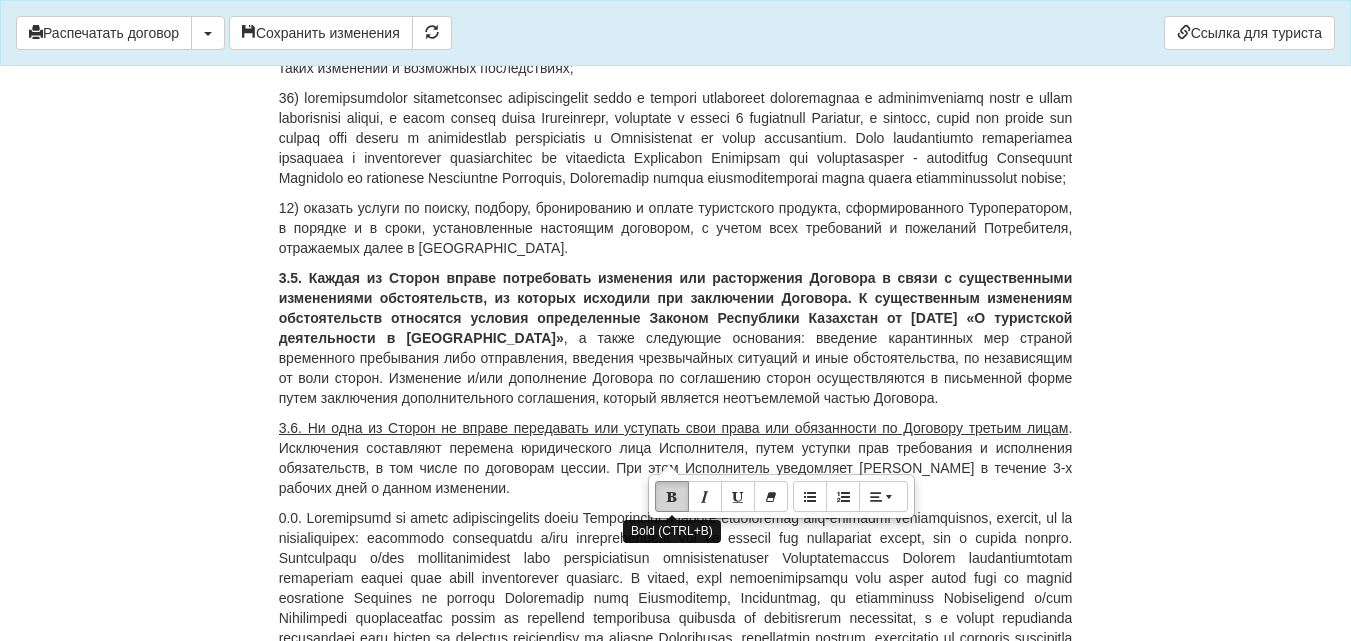 click at bounding box center (672, 496) 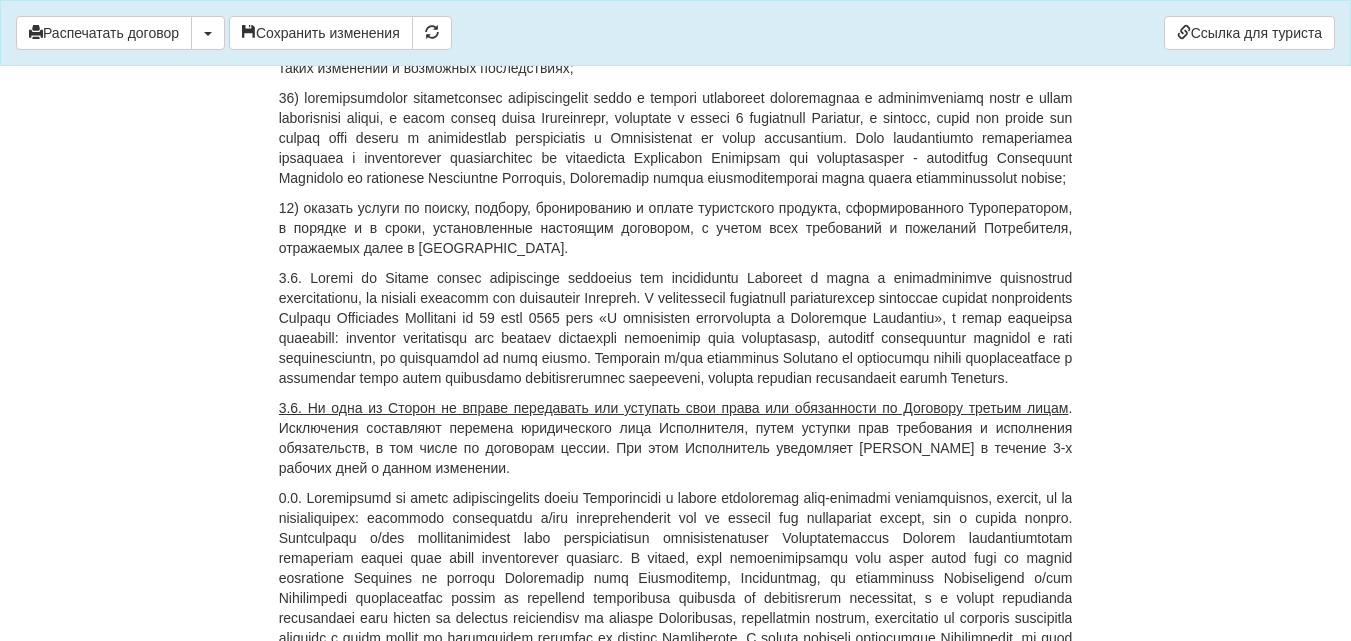 click on "12) оказать услуги по поиску, подбору, бронированию и оплате туристского продукта, сформированного Туроператором, в порядке и в сроки, установленные настоящим договором, с учетом всех требований и пожеланий Потребителя, отражаемых далее в [GEOGRAPHIC_DATA]." at bounding box center (676, 228) 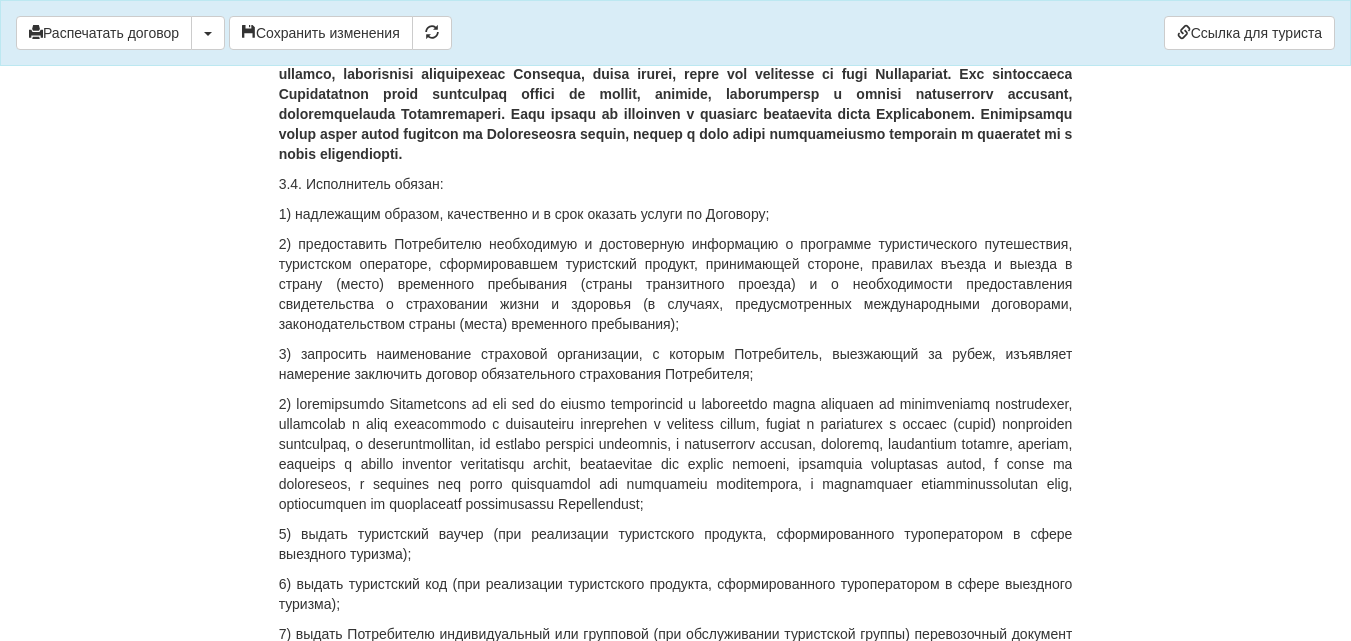 scroll, scrollTop: 5149, scrollLeft: 0, axis: vertical 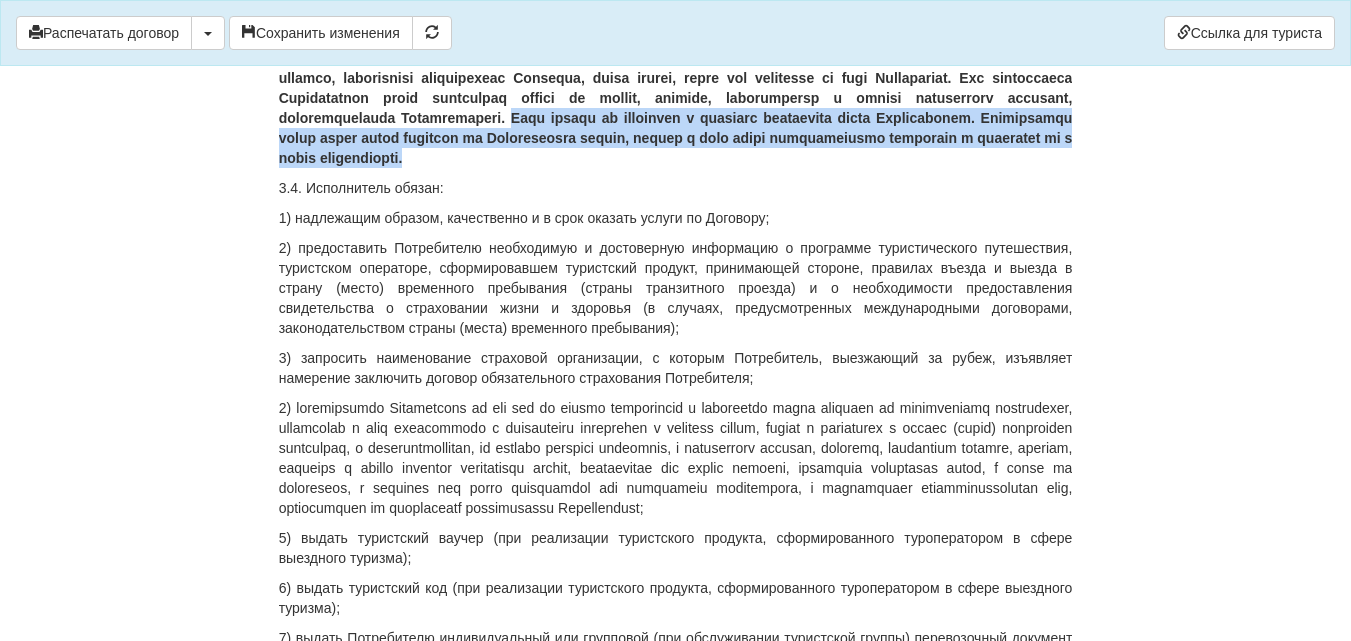 drag, startPoint x: 768, startPoint y: 221, endPoint x: 840, endPoint y: 259, distance: 81.41253 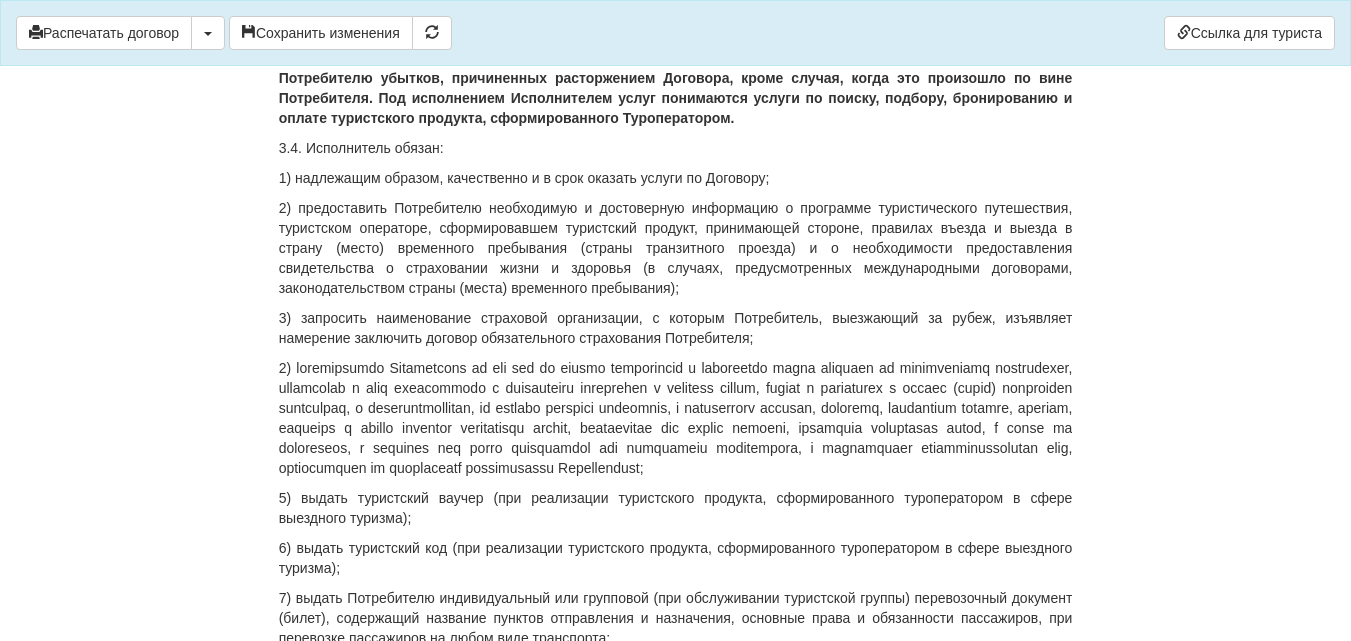 click on "1)   надлежащим образом, качественно и в срок оказать услуги по Договору;" at bounding box center [676, 178] 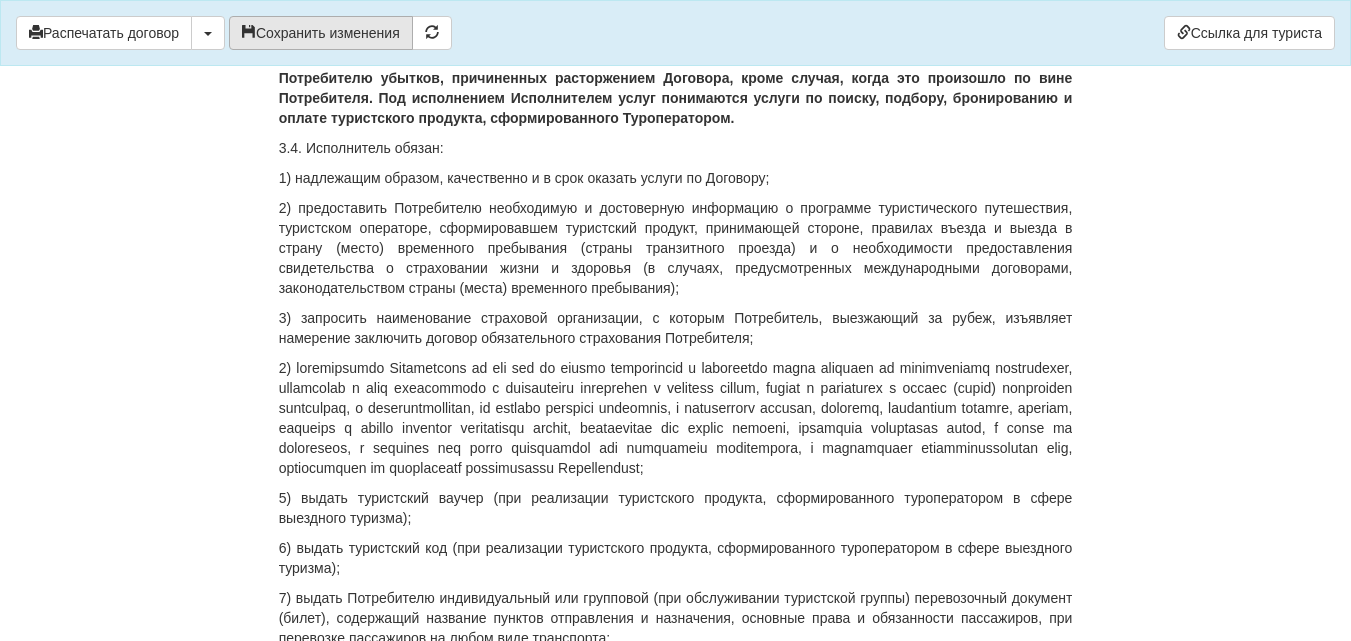 click on "Сохранить изменения" at bounding box center (321, 33) 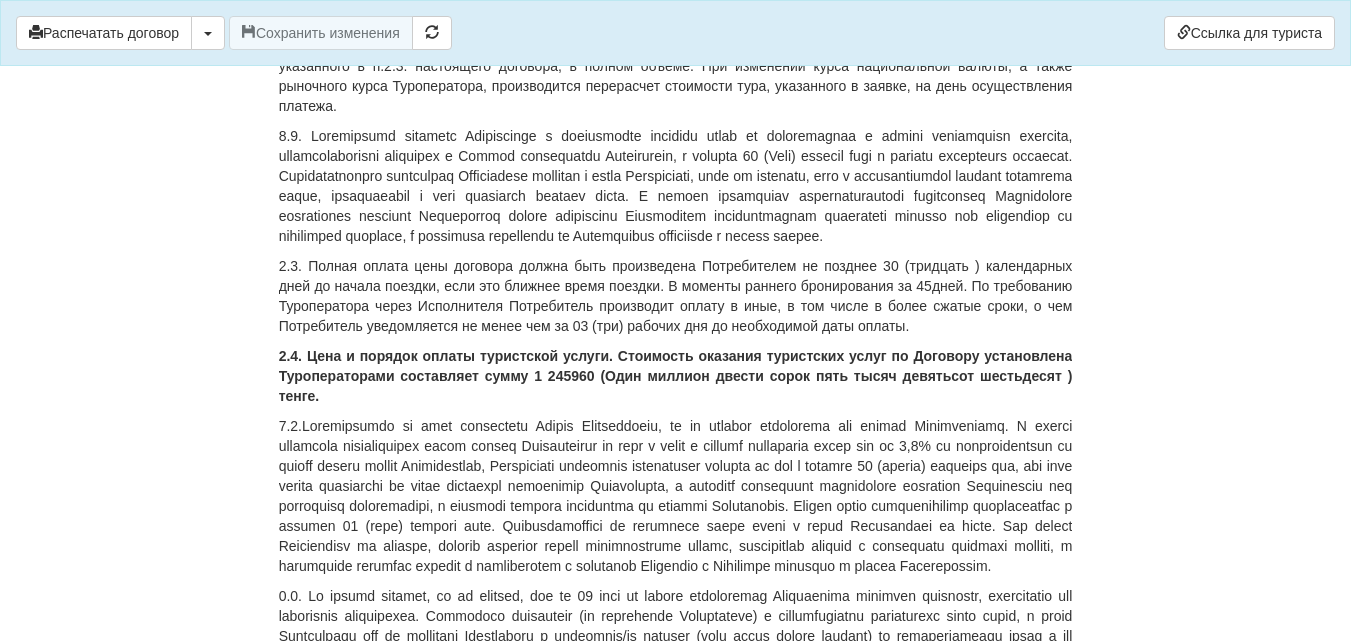 scroll, scrollTop: 1749, scrollLeft: 0, axis: vertical 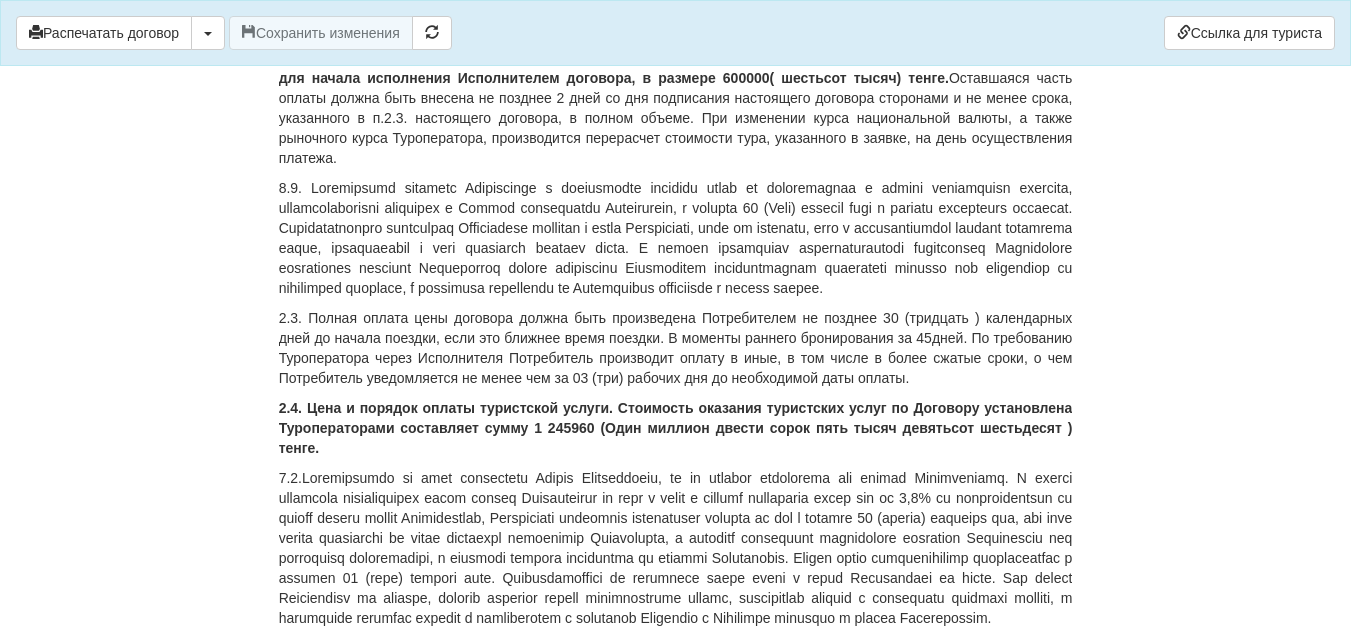 click on "2.4. Цена и порядок оплаты туристской услуги. Стоимость оказания туристских услуг по Договору установлена Туроператорами составляет сумму 1 245960 (Один миллион двести сорок пять тысяч девятьсот шестьдесят ) тенге." at bounding box center [676, 428] 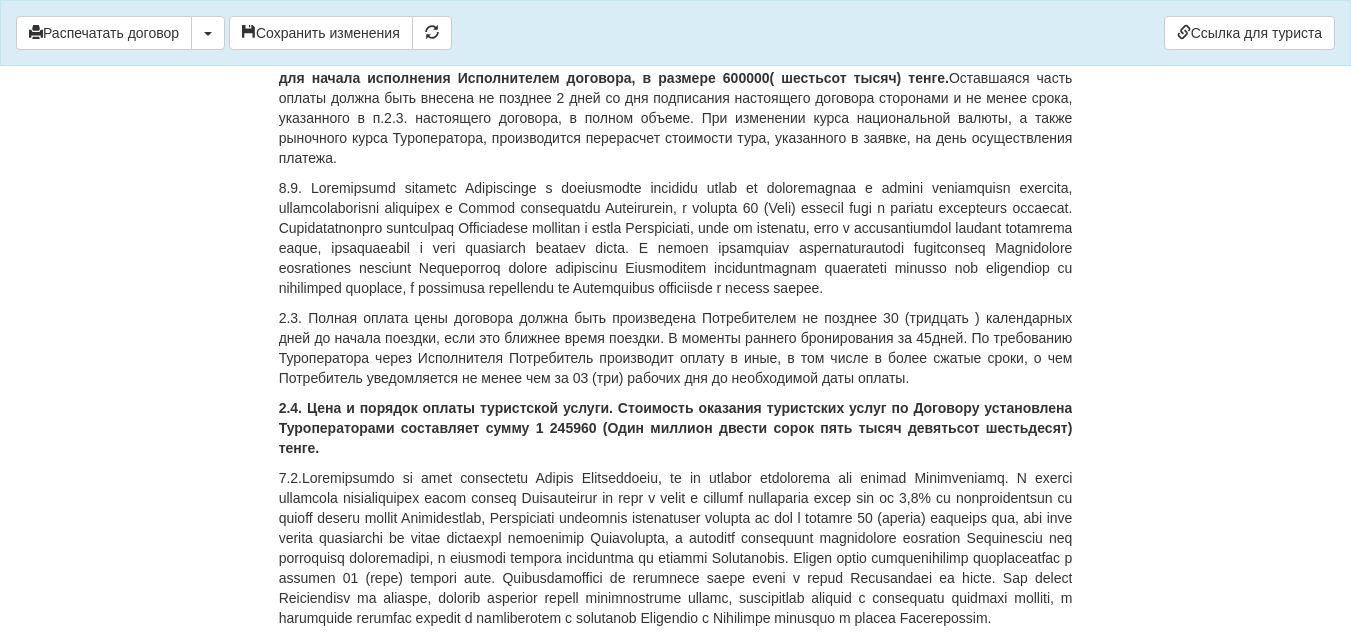 click on "2.4. Цена и порядок оплаты туристской услуги. Стоимость оказания туристских услуг по Договору установлена Туроператорами составляет сумму 1 245960 (Один миллион двести сорок пять тысяч девятьсот шестьдесят) тенге." at bounding box center (676, 428) 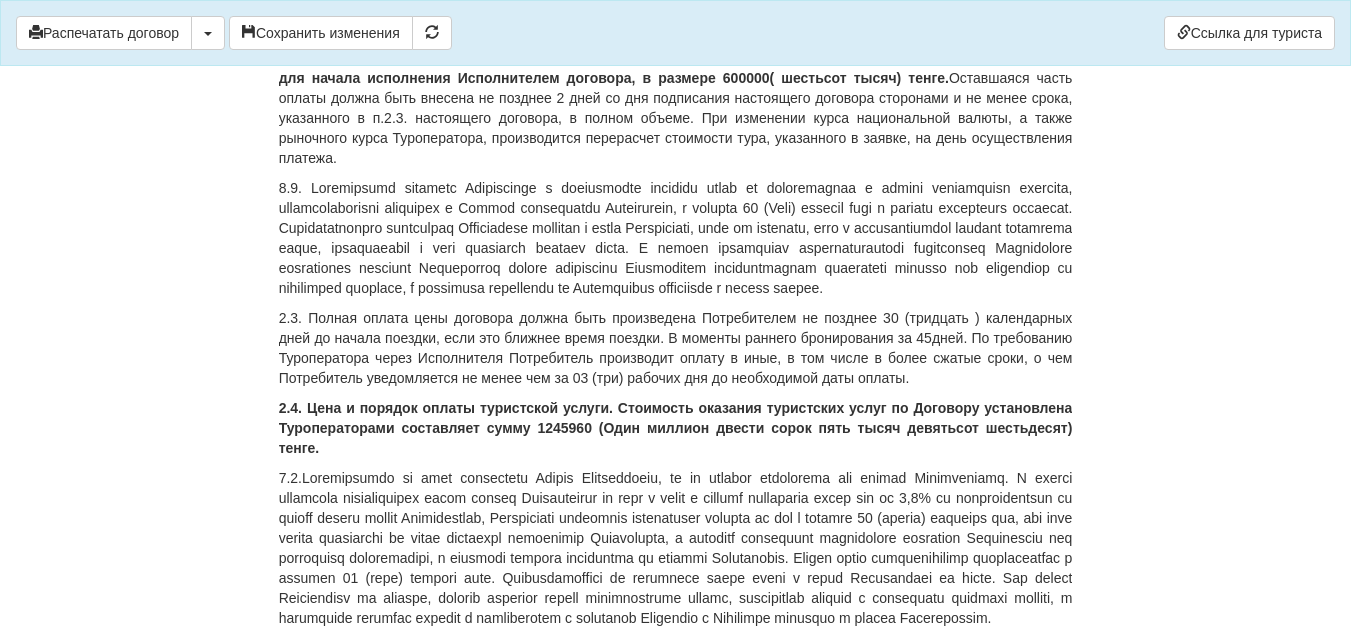 click on "2.4. Цена и порядок оплаты туристской услуги. Стоимость оказания туристских услуг по Договору установлена Туроператорами составляет сумму 1245960 (Один миллион двести сорок пять тысяч девятьсот шестьдесят) тенге." at bounding box center (676, 428) 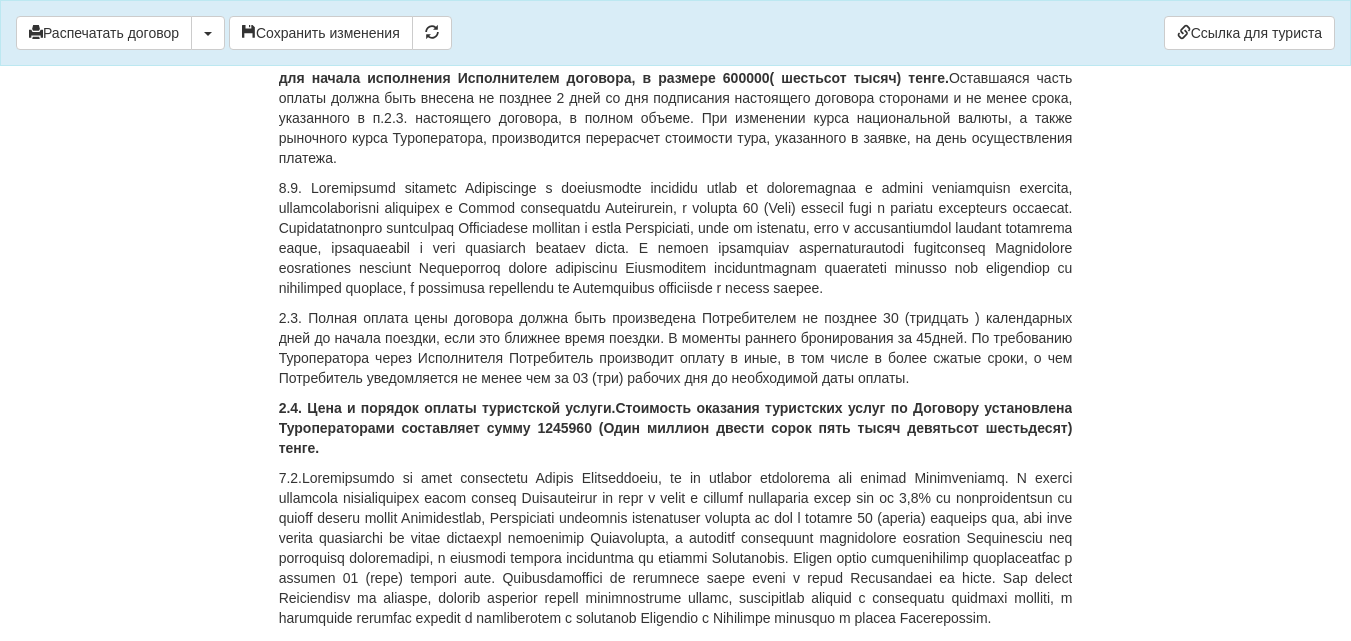 click at bounding box center [676, 548] 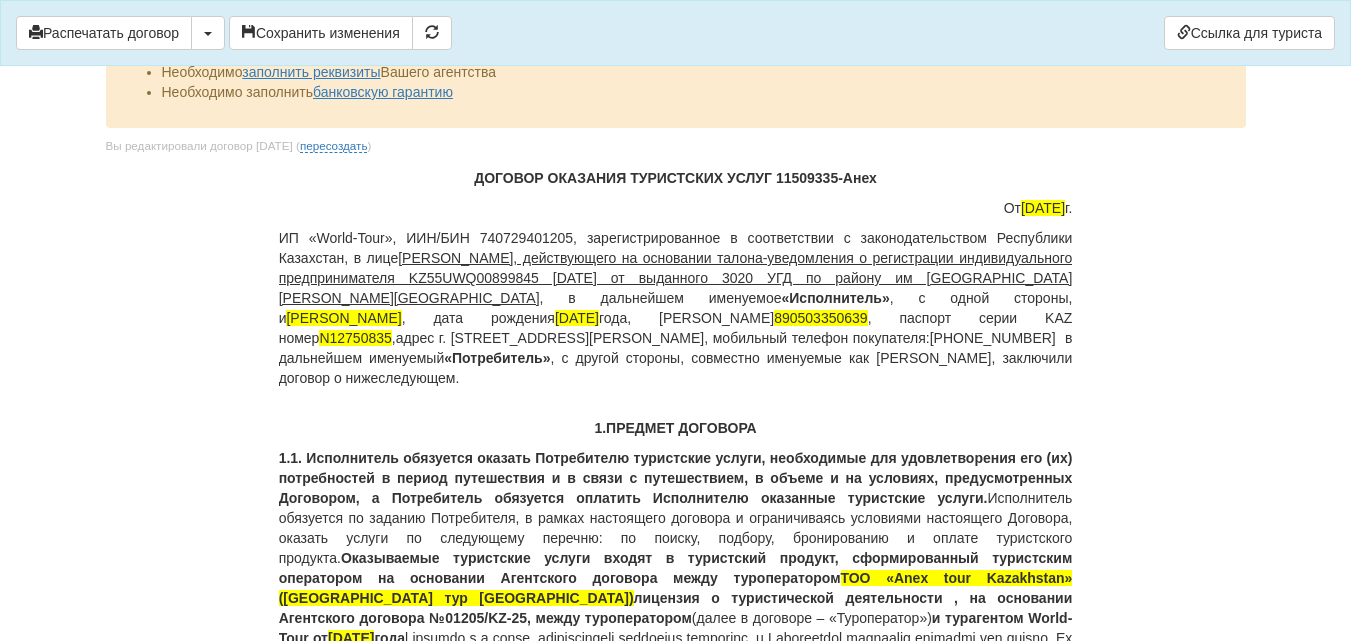 scroll, scrollTop: 0, scrollLeft: 0, axis: both 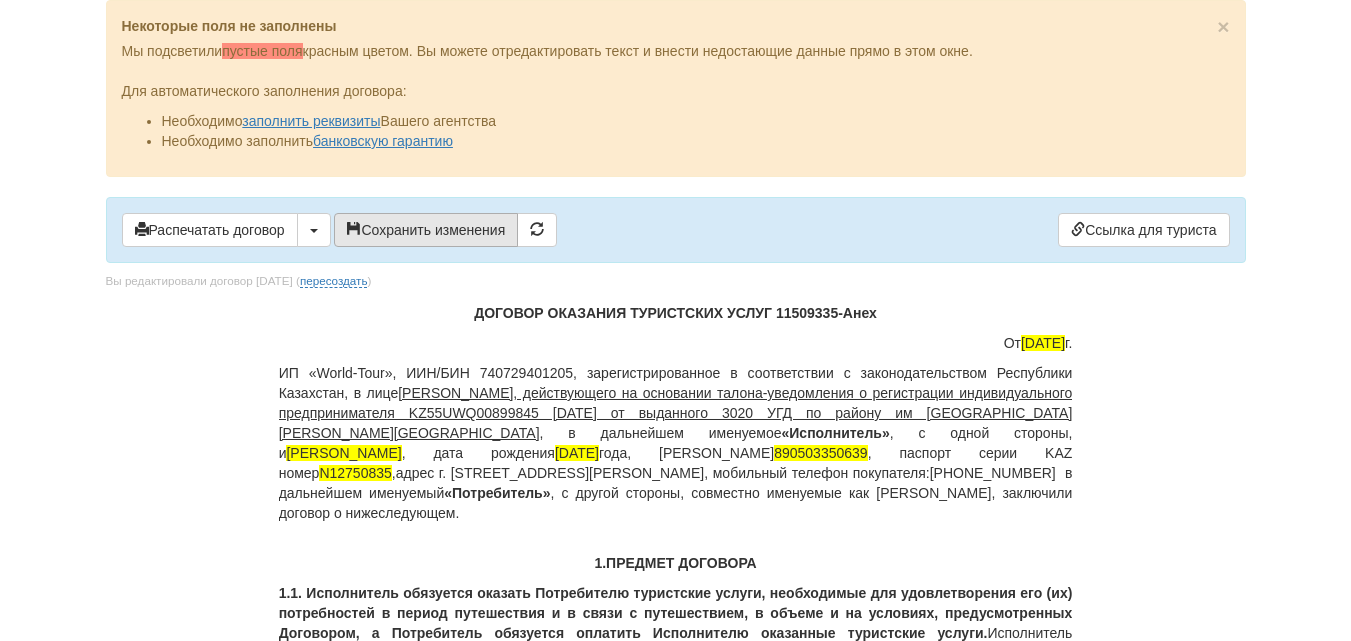 click on "Сохранить изменения" at bounding box center (426, 230) 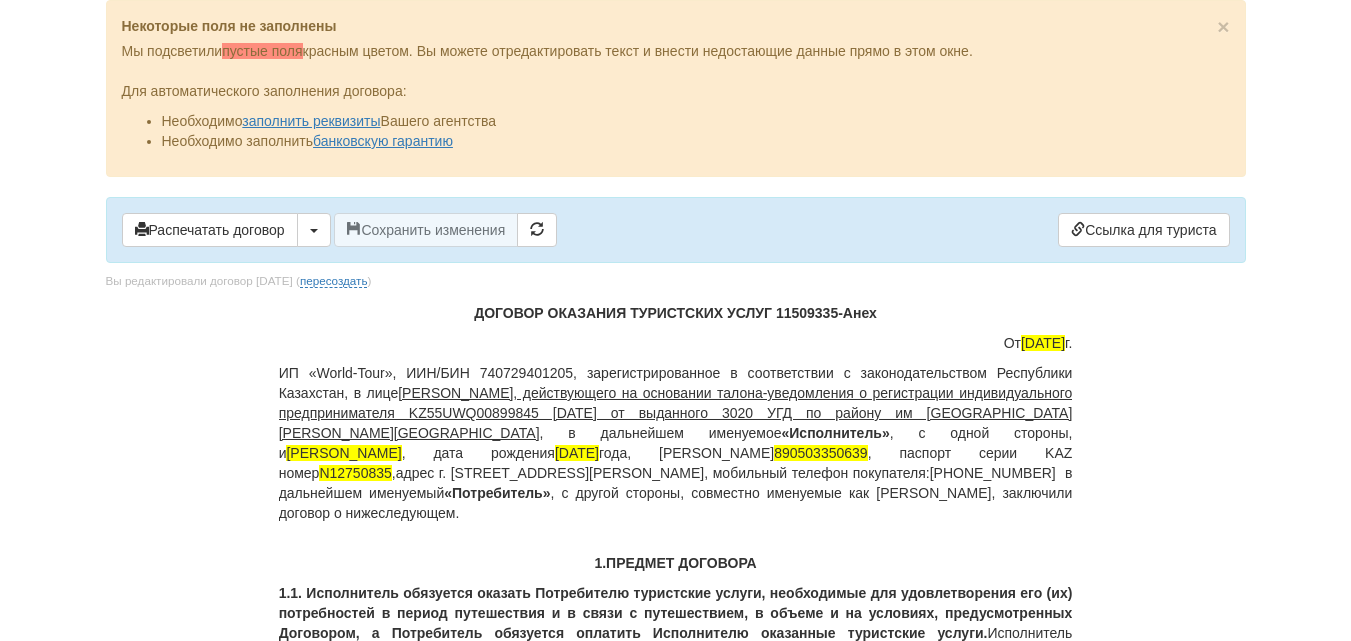 click on "ДОГОВОР ОКАЗАНИЯ ТУРИСТСКИХ УСЛУГ 11509335-Анех
От  24.06.2025  г.
ИП «World-Tour», ИИН/БИН 740729401205, зарегистрированное в соответствии с законодательством Республики Казахстан, в лице
Кусаинова Назгуль Бакытовна, действующего на основании талона-уведомления о регистрации индивидуального предпринимателя KZ55UWQ00899845 13.08.2018г от выданного  3020 УГД по району им Казыбек би г.Караганды ,
в дальнейшем именуемое  «Исполнитель» , с одной стороны, и
DARMENBAYEV AZIS , дата рождения  03.05.1989  года, ИИН  890503350639 , паспорт серии KAZ номер  N12750835 «Потребитель»
1.ПРЕДМЕТ ДОГОВОРА" at bounding box center (676, 7716) 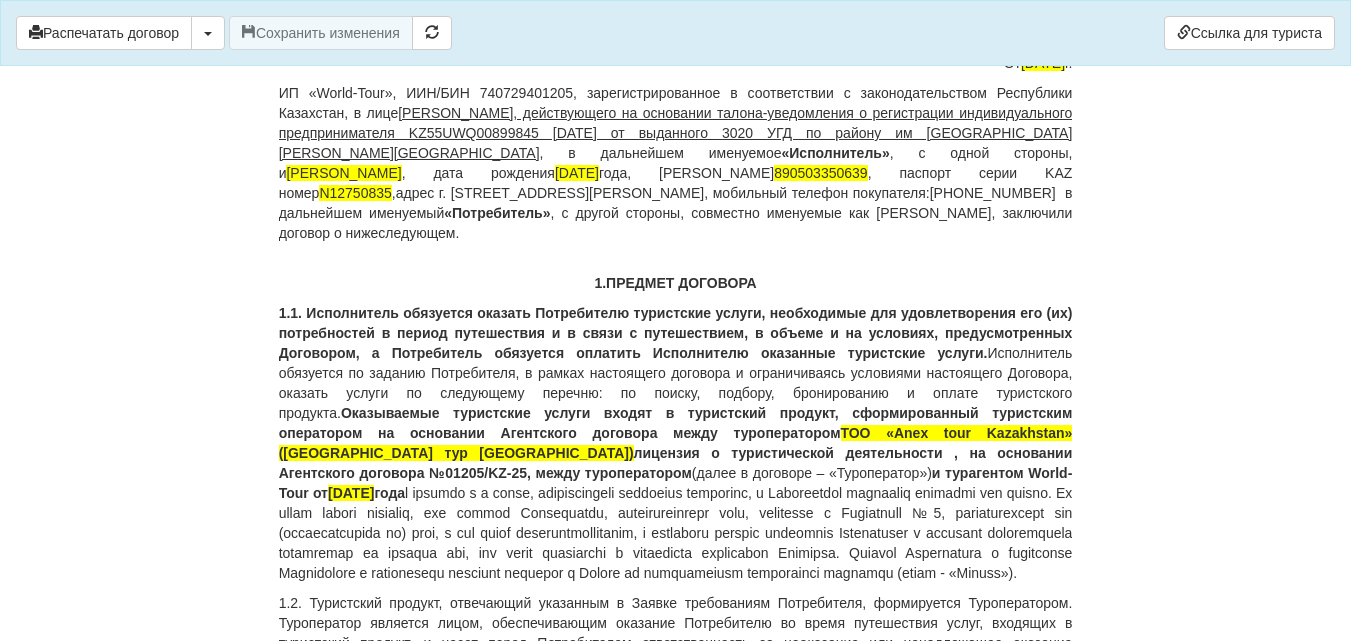scroll, scrollTop: 200, scrollLeft: 0, axis: vertical 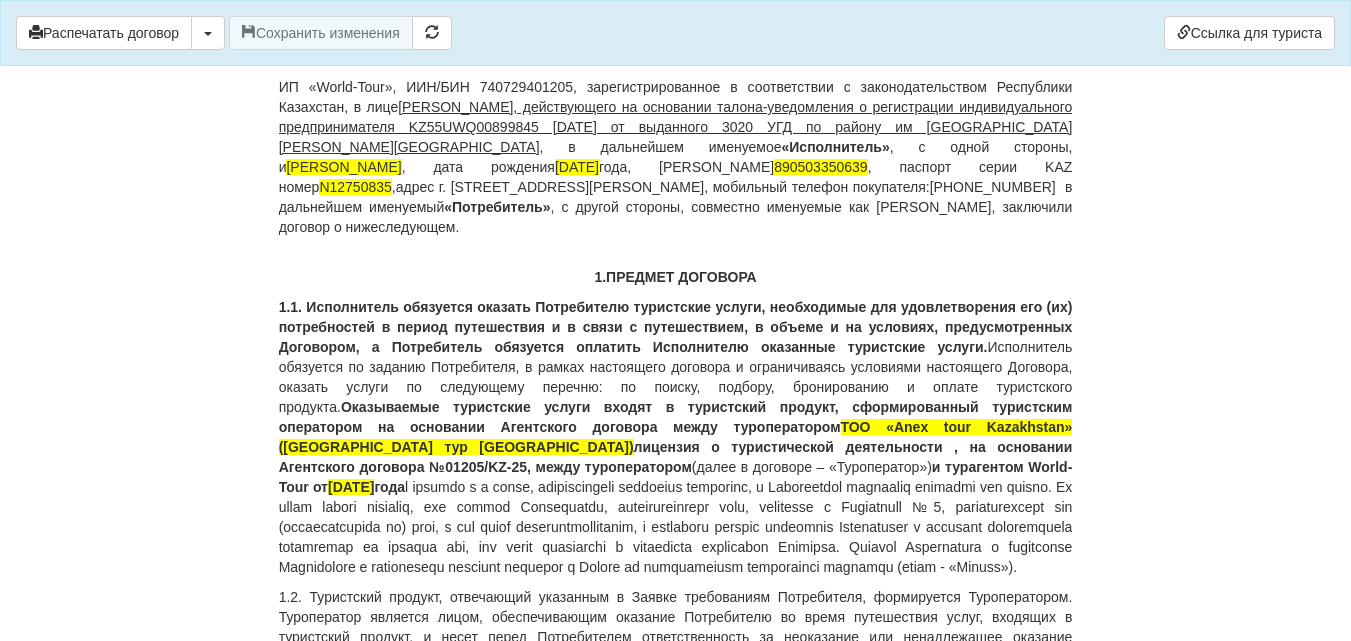 click on "ИП «World-Tour», ИИН/БИН 740729401205, зарегистрированное в соответствии с законодательством Республики Казахстан, в лице
Кусаинова Назгуль Бакытовна, действующего на основании талона-уведомления о регистрации индивидуального предпринимателя KZ55UWQ00899845 13.08.2018г от выданного  3020 УГД по району им Казыбек би г.Караганды ,
в дальнейшем именуемое  «Исполнитель» , с одной стороны, и
DARMENBAYEV AZIS , дата рождения  03.05.1989  года, ИИН  890503350639 , паспорт серии KAZ номер  N12750835 ,адрес г. Караганда, Гапеева 31-59, мобильный телефон покупателя:+77022534033  в дальнейшем именуемый  «Потребитель»" at bounding box center [676, 157] 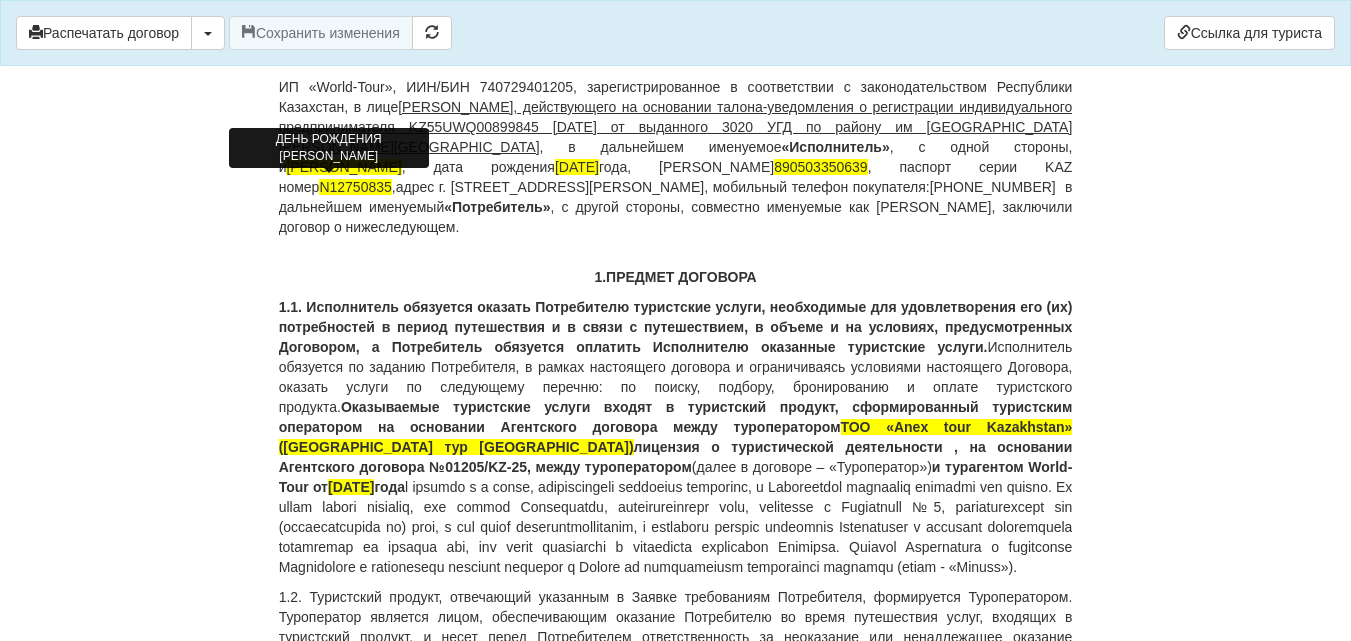 click on "03.05.1989" at bounding box center [577, 167] 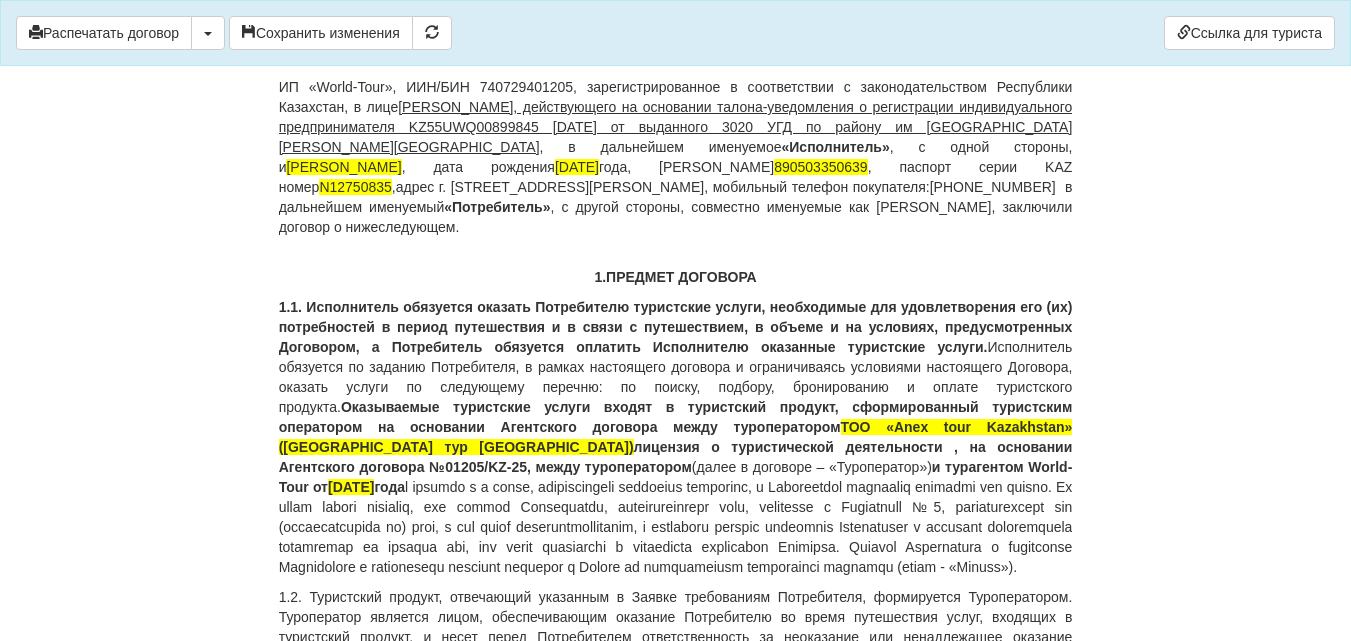 click on "1.ПРЕДМЕТ ДОГОВОРА" at bounding box center [676, 277] 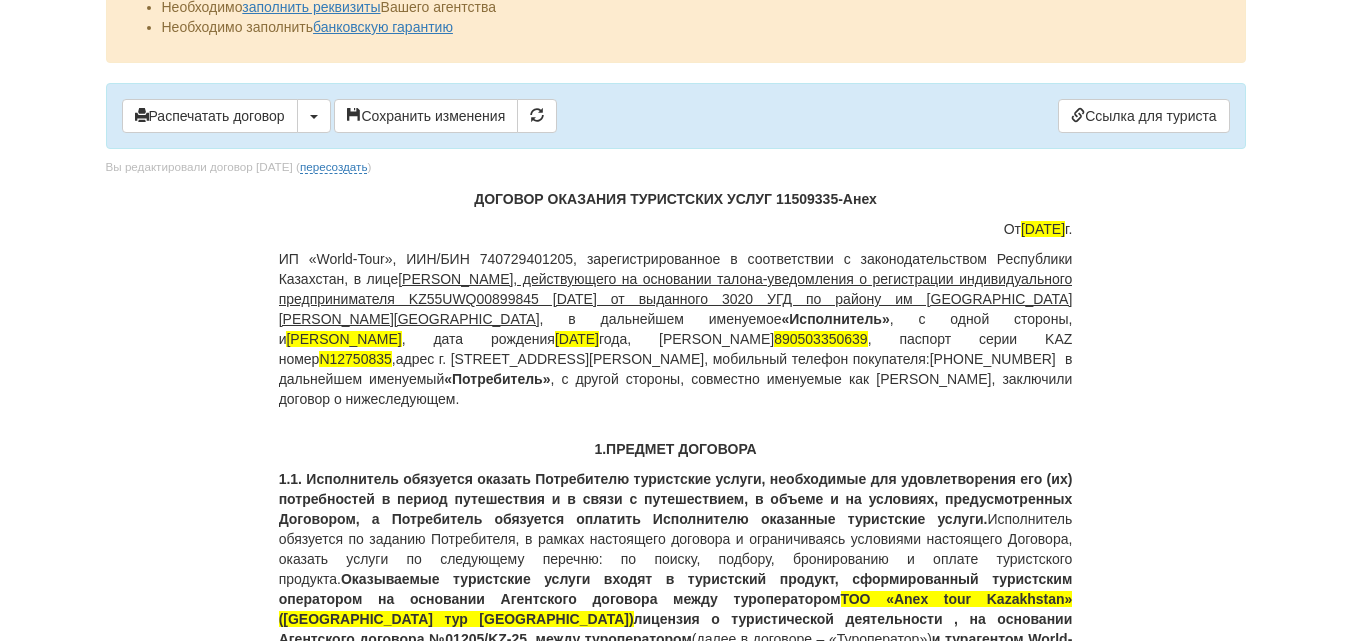 scroll, scrollTop: 0, scrollLeft: 0, axis: both 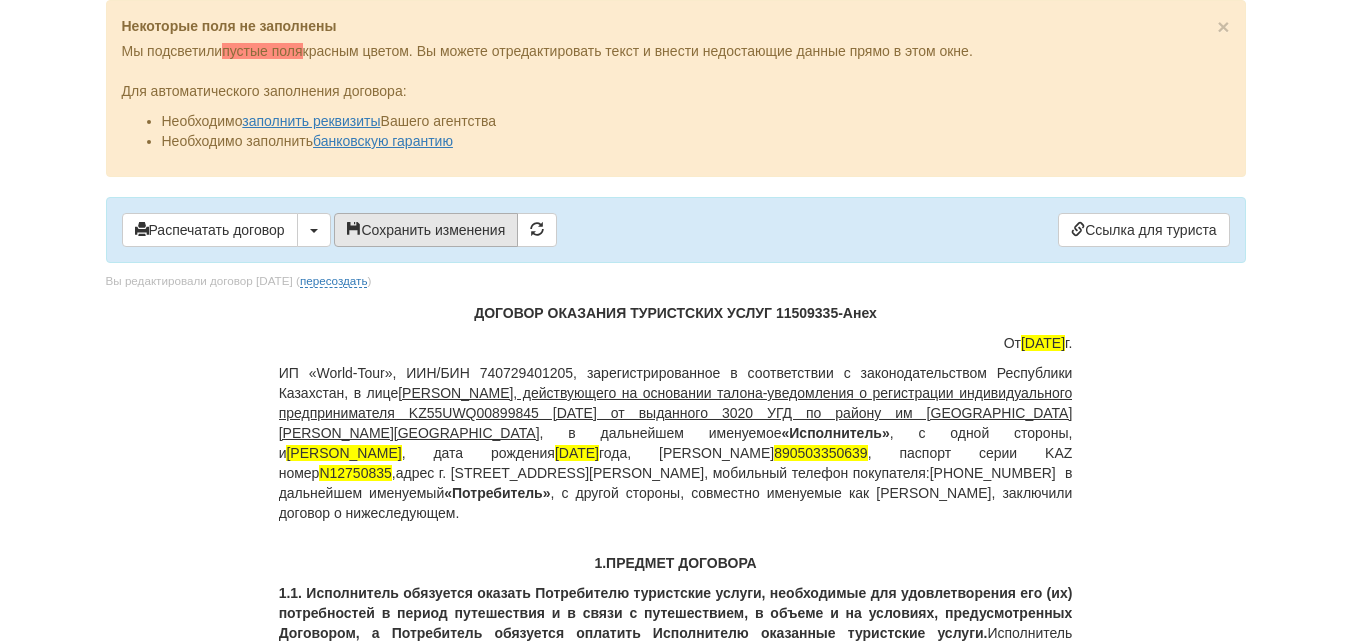 click on "Сохранить изменения" at bounding box center [426, 230] 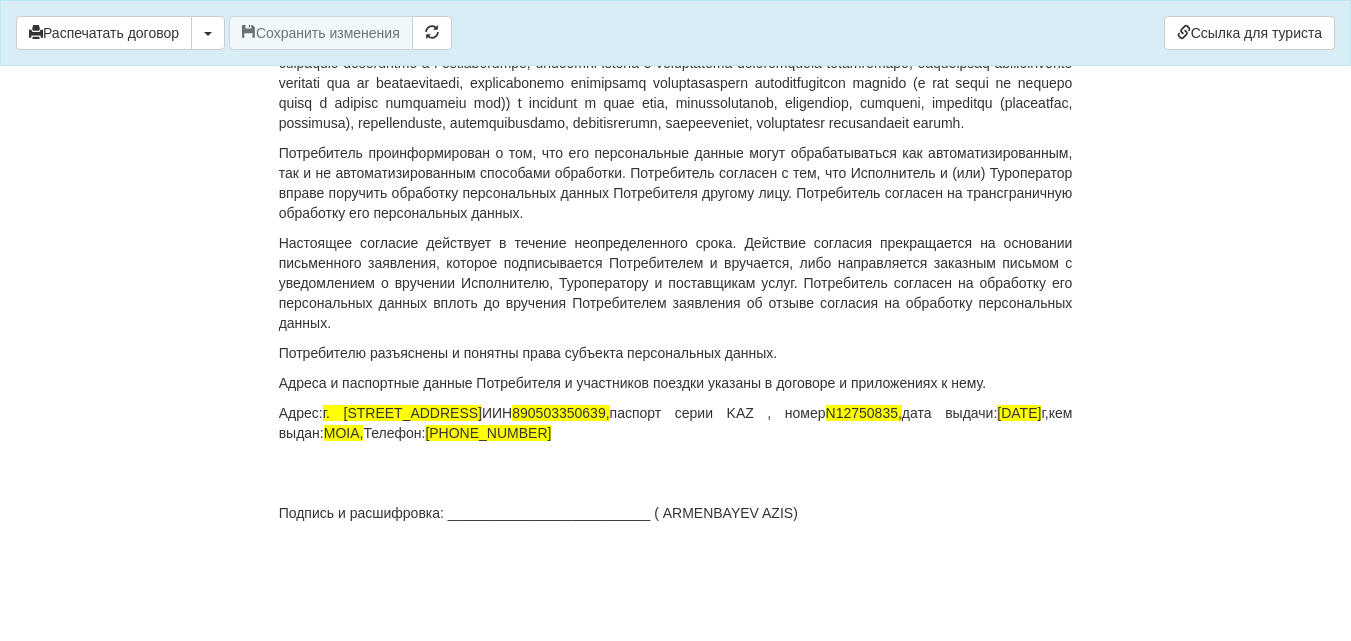 scroll, scrollTop: 14790, scrollLeft: 0, axis: vertical 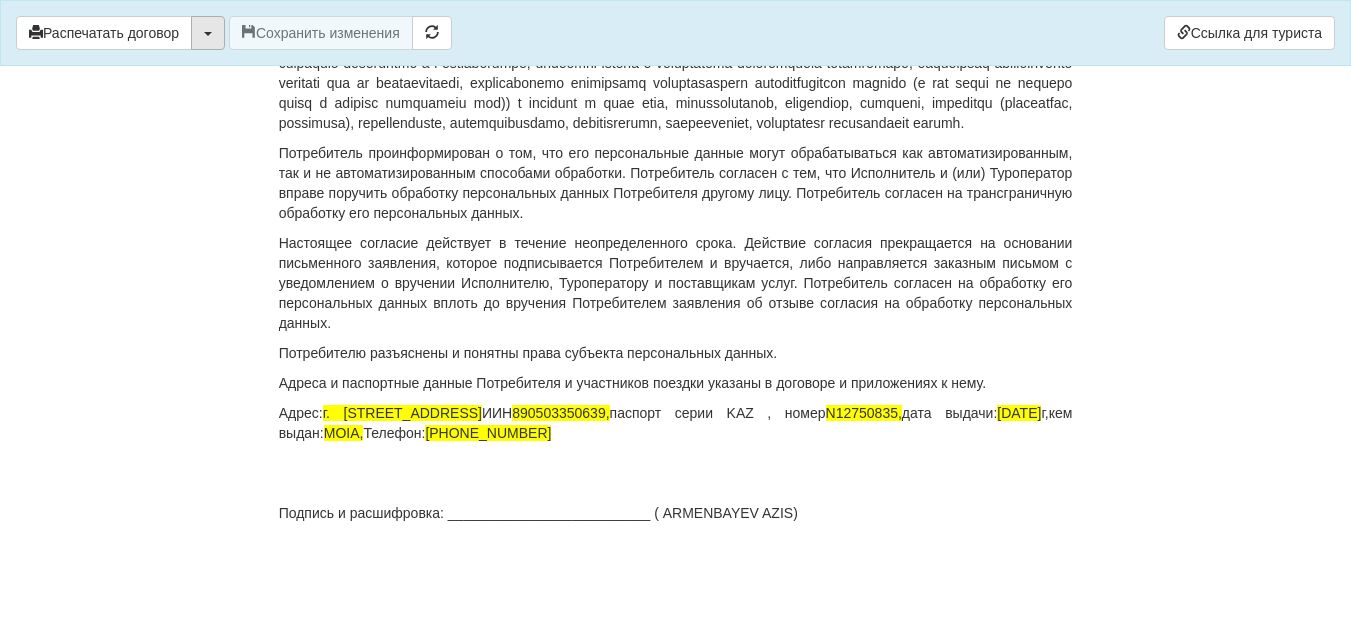 click at bounding box center (208, 34) 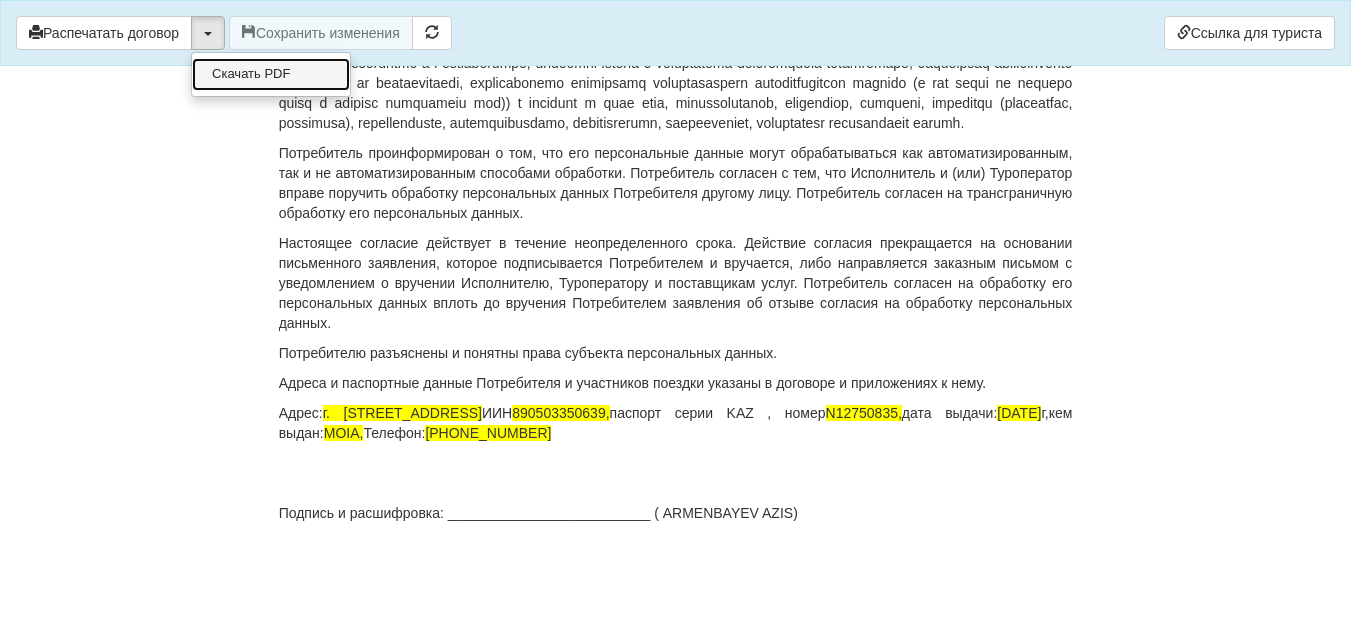 click on "Скачать PDF" at bounding box center [271, 74] 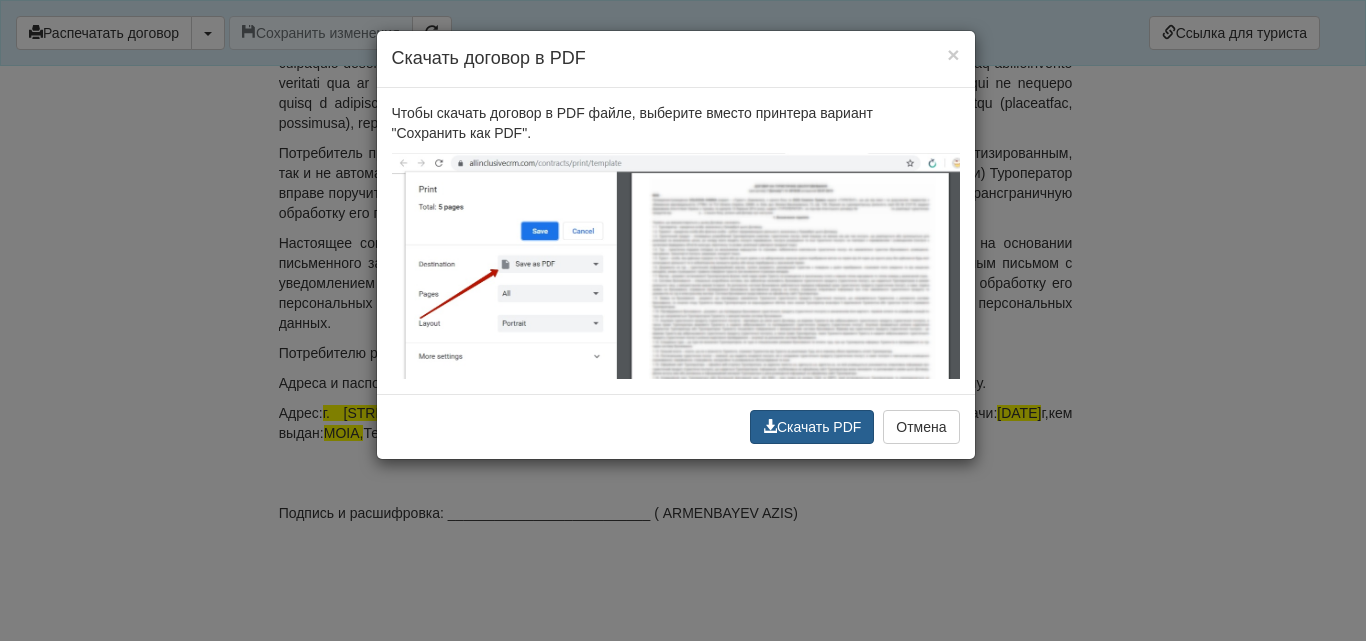 click on "Скачать PDF" at bounding box center (812, 427) 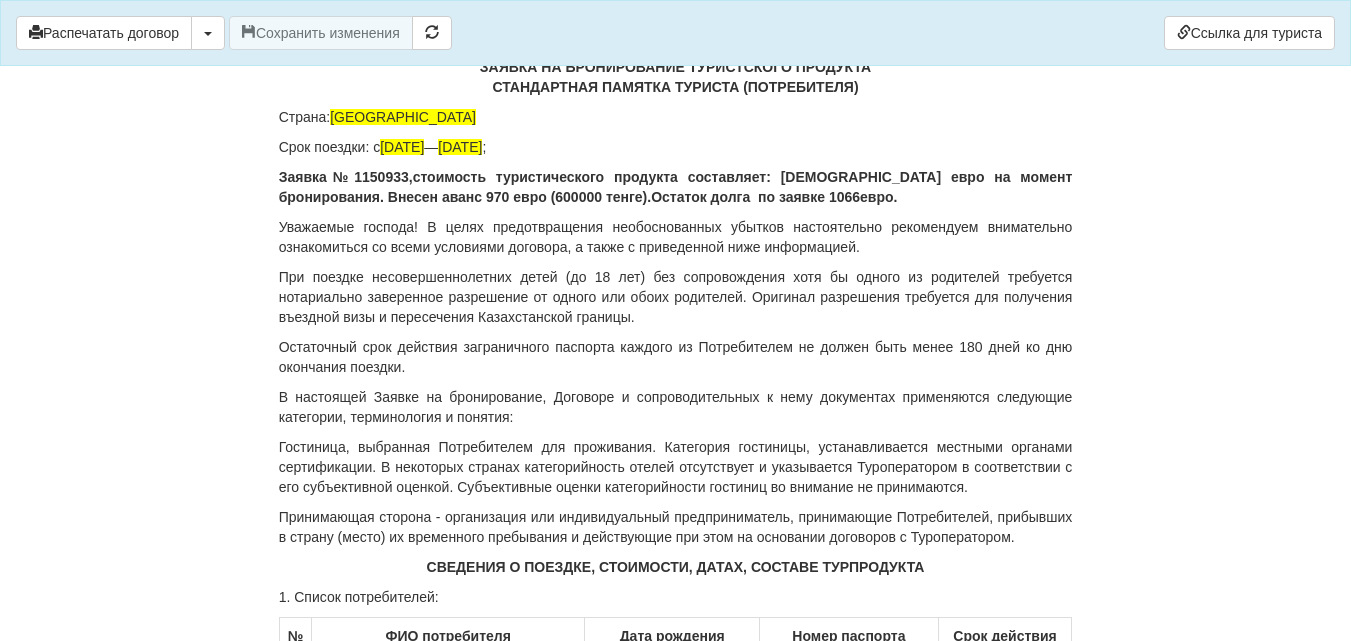 scroll, scrollTop: 12190, scrollLeft: 0, axis: vertical 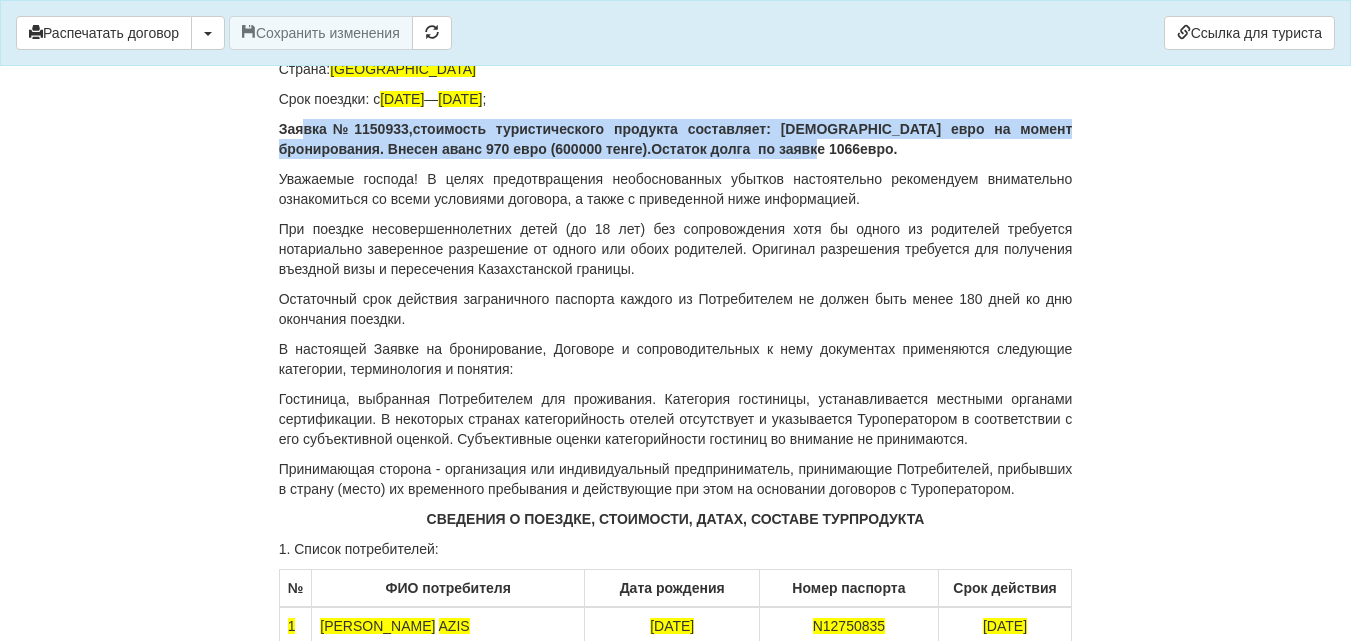 drag, startPoint x: 280, startPoint y: 428, endPoint x: 747, endPoint y: 453, distance: 467.6687 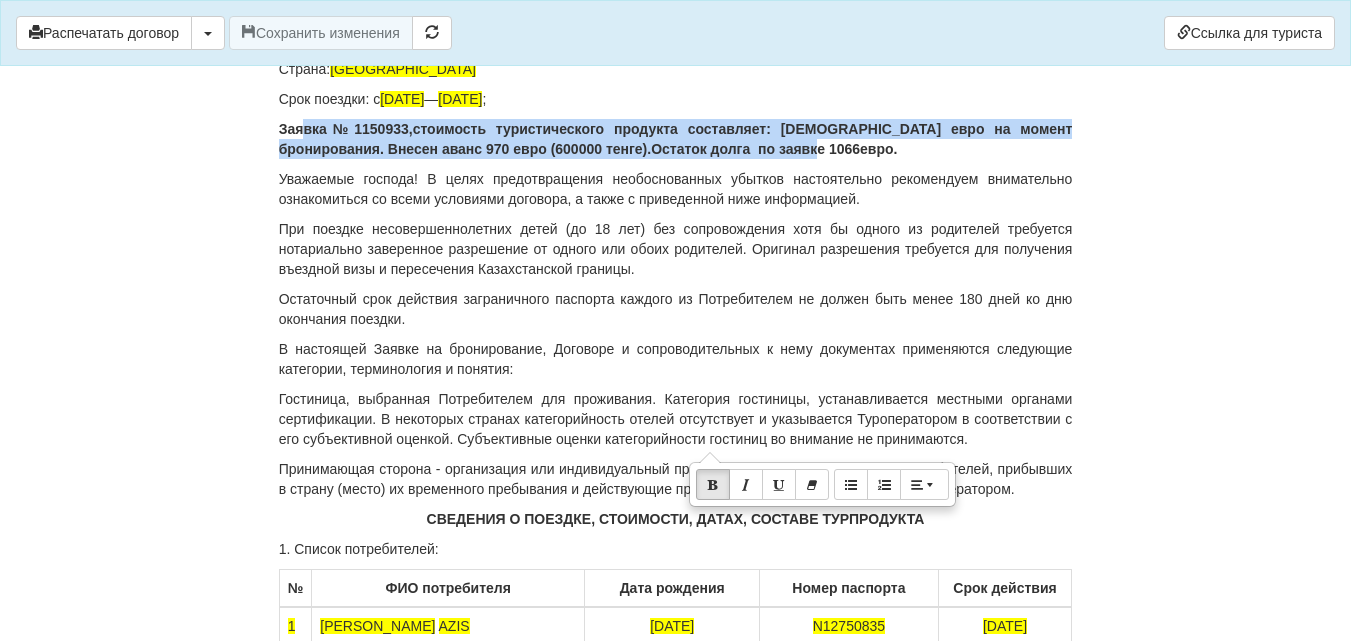 copy on "Заявка№1150933,стоимость туристического продукта составляет: [DEMOGRAPHIC_DATA] евро на момент бронирования. Внесен аванс 970 евро (600000 тенге).Остаток долга  по заявке 1066евро." 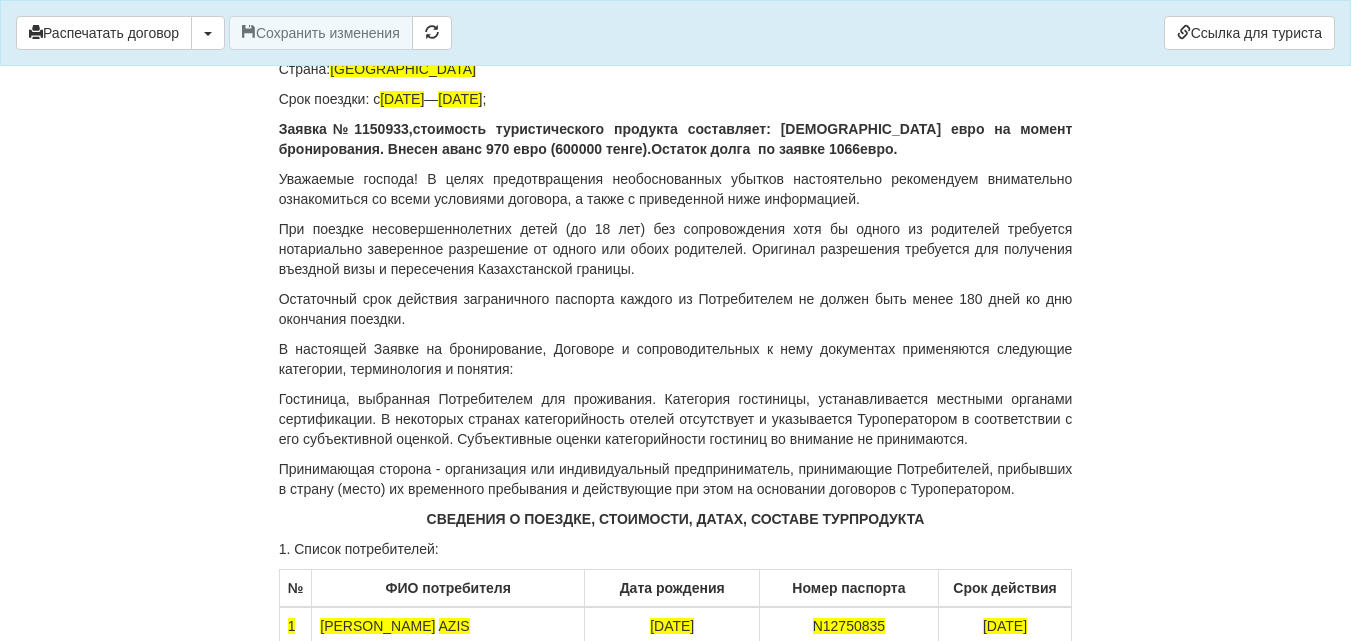 click on "ДОГОВОР ОКАЗАНИЯ ТУРИСТСКИХ УСЛУГ 11509335-Анех
От  24.06.2025  г.
ИП «World-Tour», ИИН/БИН 740729401205, зарегистрированное в соответствии с законодательством Республики Казахстан, в лице
Кусаинова Назгуль Бакытовна, действующего на основании талона-уведомления о регистрации индивидуального предпринимателя KZ55UWQ00899845 13.08.2018г от выданного  3020 УГД по району им Казыбек би г.Караганды ,
в дальнейшем именуемое  «Исполнитель» , с одной стороны, и
DARMENBAYEV AZIS , дата рождения  03.05.1989 года, ИИН  890503350639 , паспорт серии KAZ номер  N12750835 «Потребитель»
1.ПРЕДМЕТ ДОГОВОРА" at bounding box center (676, -4560) 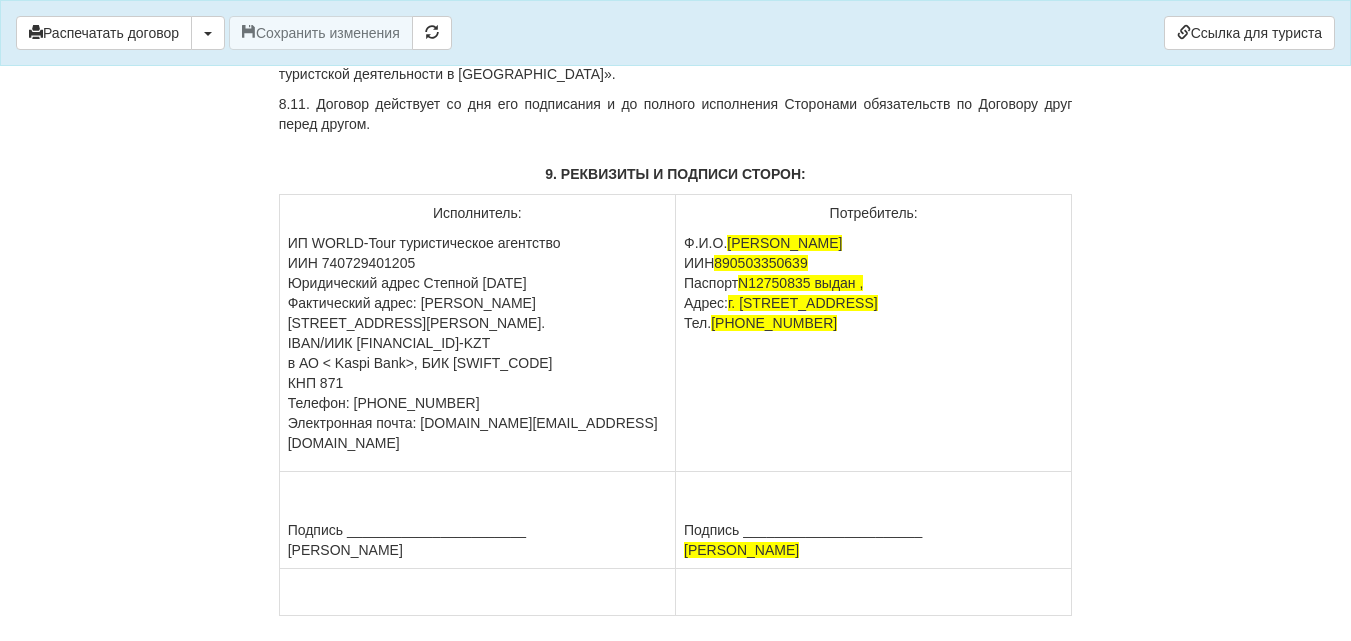 scroll, scrollTop: 11390, scrollLeft: 0, axis: vertical 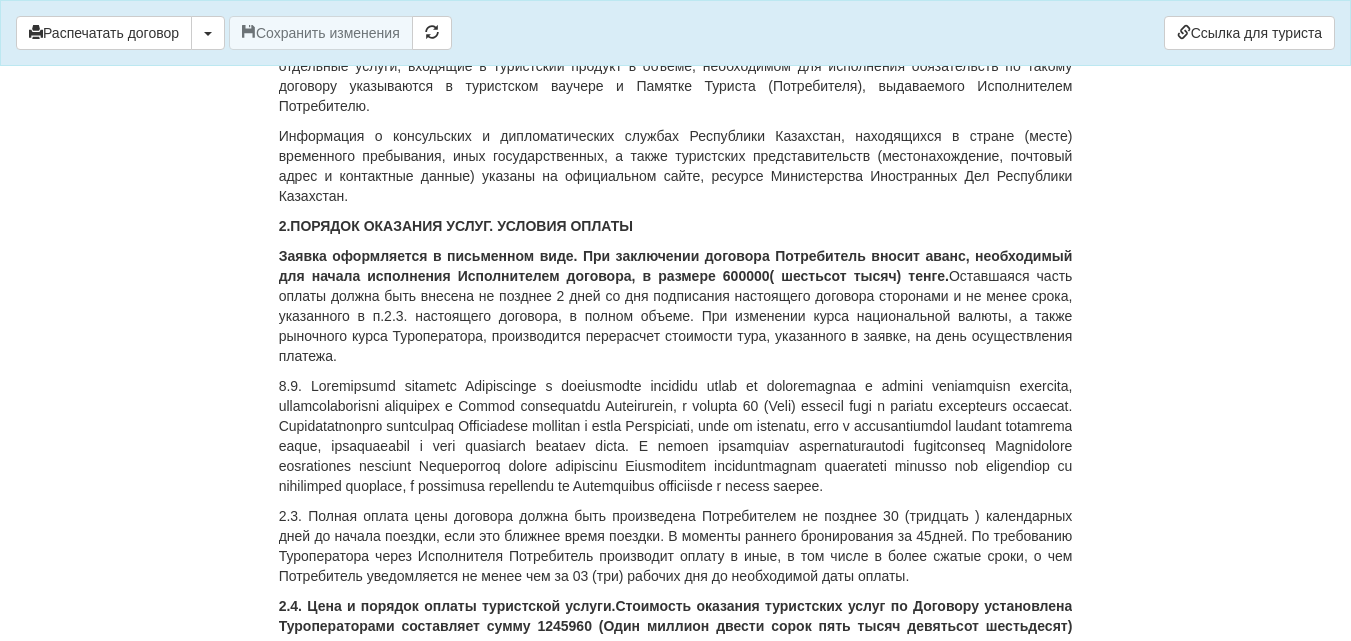 drag, startPoint x: 275, startPoint y: 188, endPoint x: 423, endPoint y: 209, distance: 149.48244 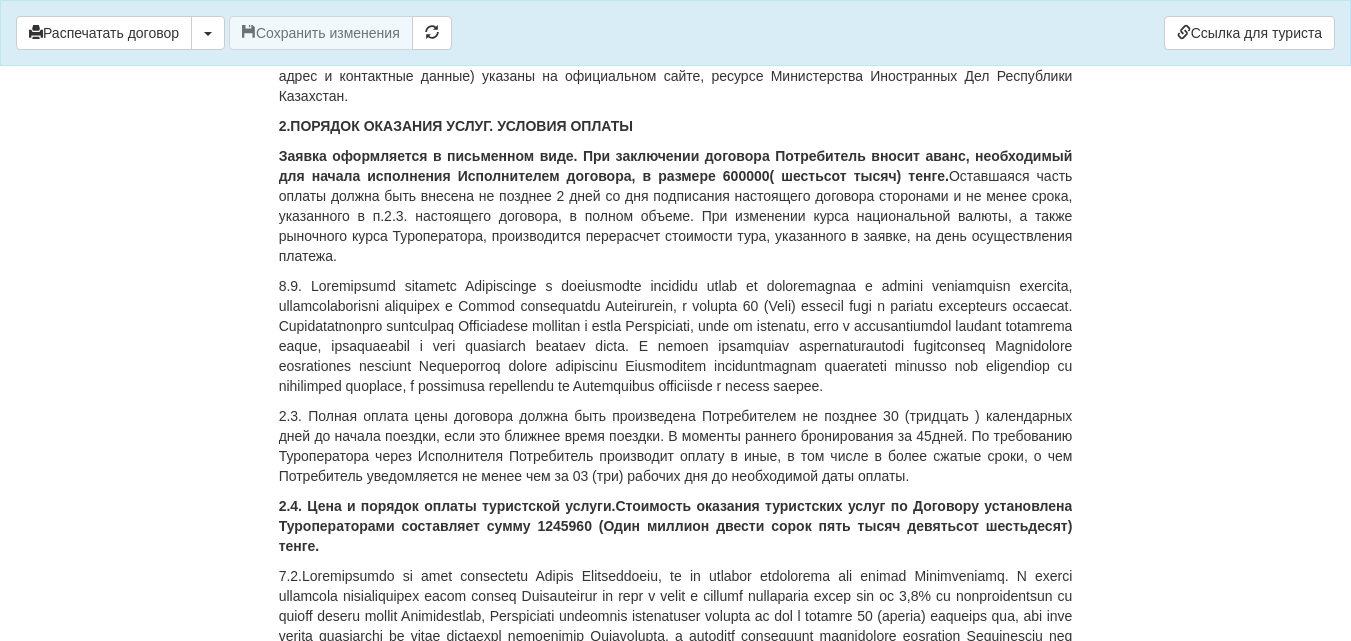 scroll, scrollTop: 1551, scrollLeft: 0, axis: vertical 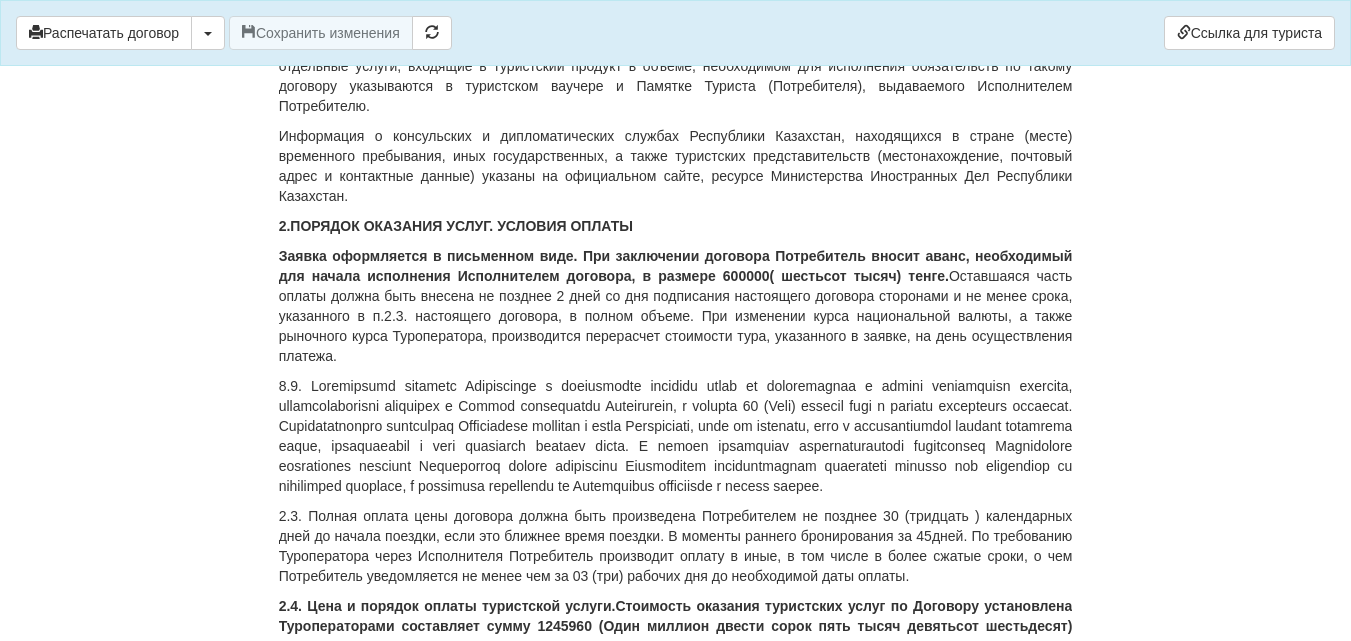 drag, startPoint x: 277, startPoint y: 194, endPoint x: 459, endPoint y: 211, distance: 182.79224 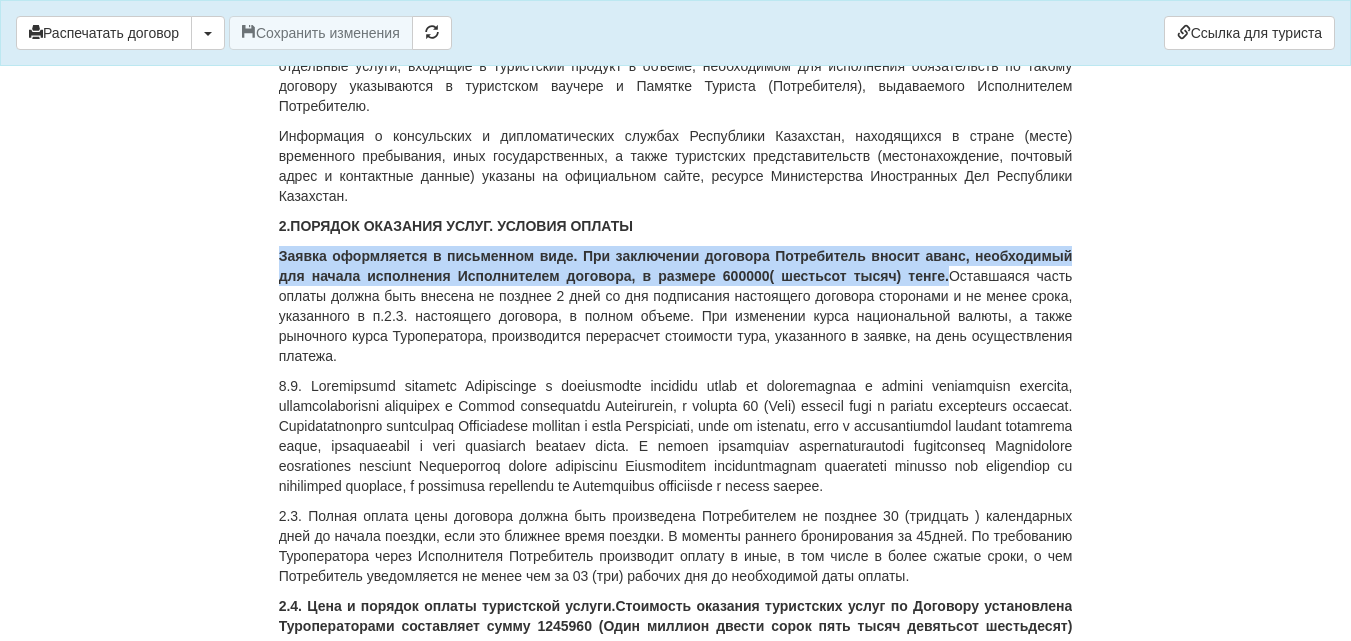 drag, startPoint x: 279, startPoint y: 189, endPoint x: 943, endPoint y: 220, distance: 664.72327 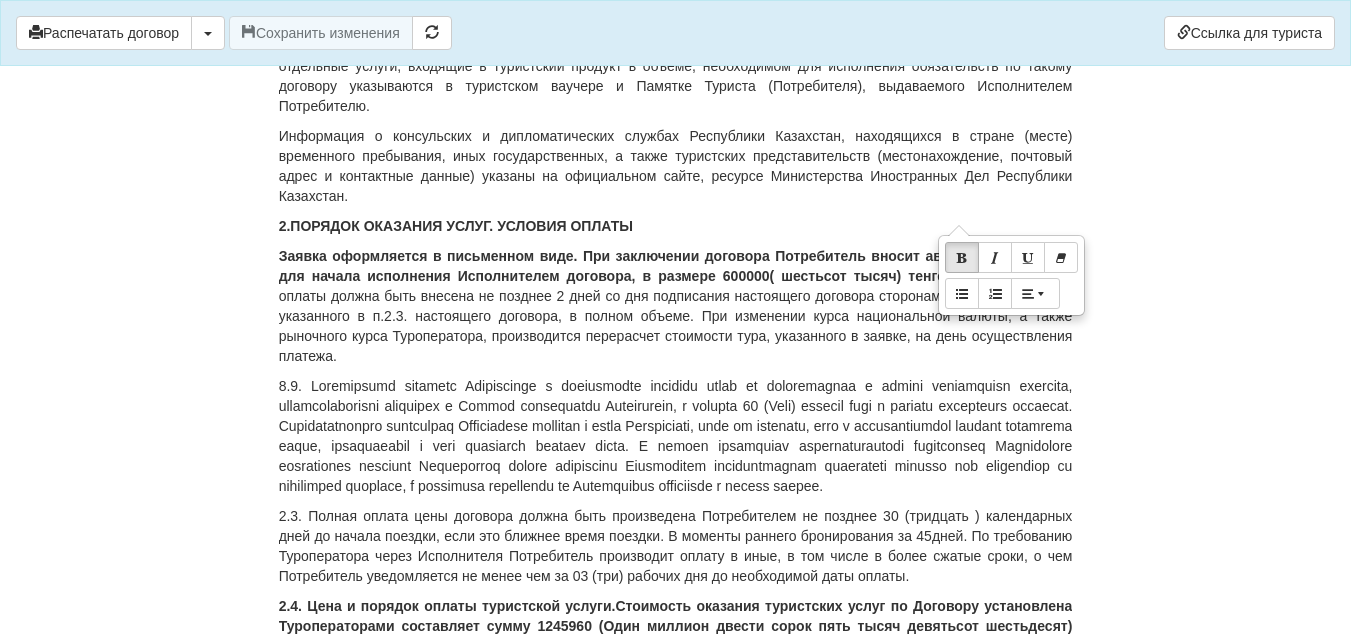 click on "Информация о консульских и дипломатических службах Республики Казахстан, находящихся в стране (месте) временного пребывания, иных государственных, а также туристских представительств (местонахождение, почтовый адрес и контактные данные) указаны на официальном сайте, ресурсе Министерства Иностранных Дел Республики Казахстан." at bounding box center (676, 166) 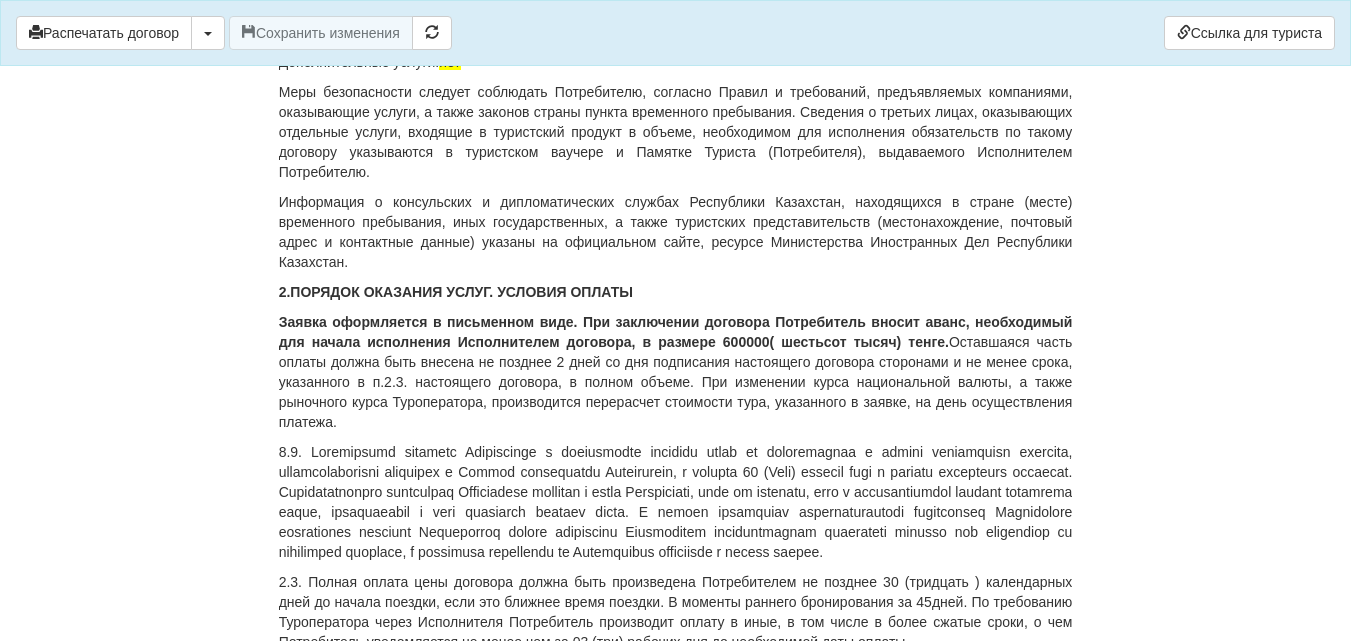 scroll, scrollTop: 1451, scrollLeft: 0, axis: vertical 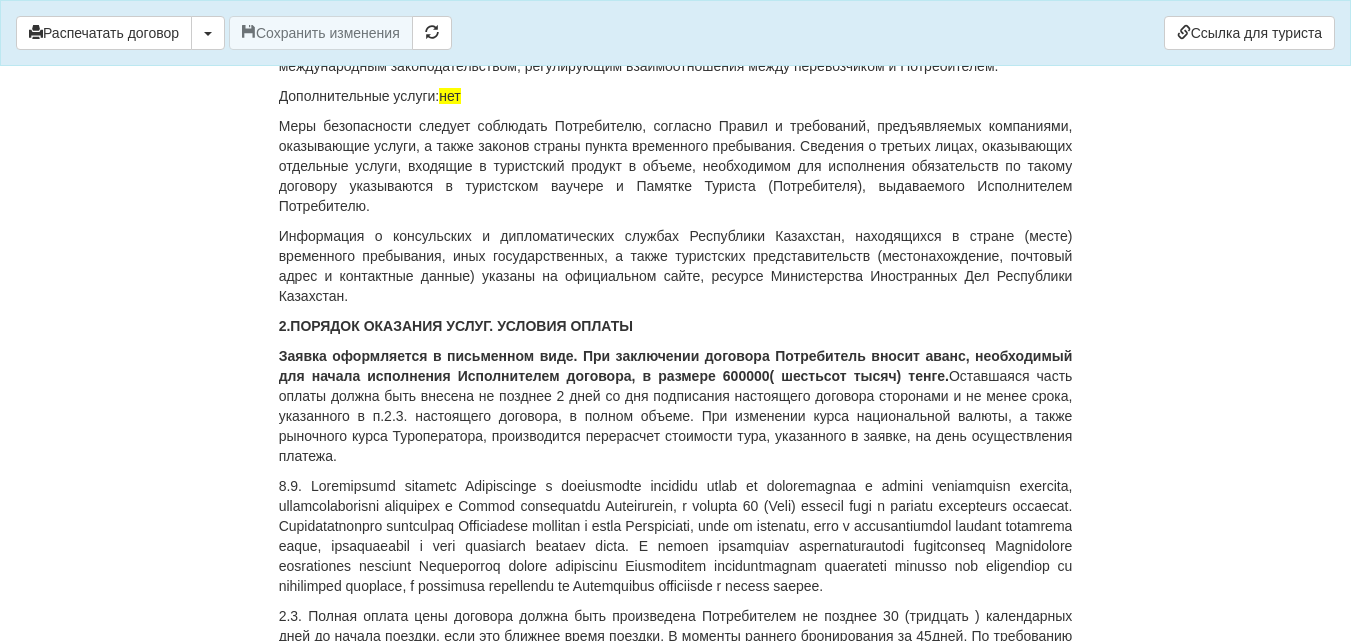 drag, startPoint x: 281, startPoint y: 291, endPoint x: 345, endPoint y: 391, distance: 118.72658 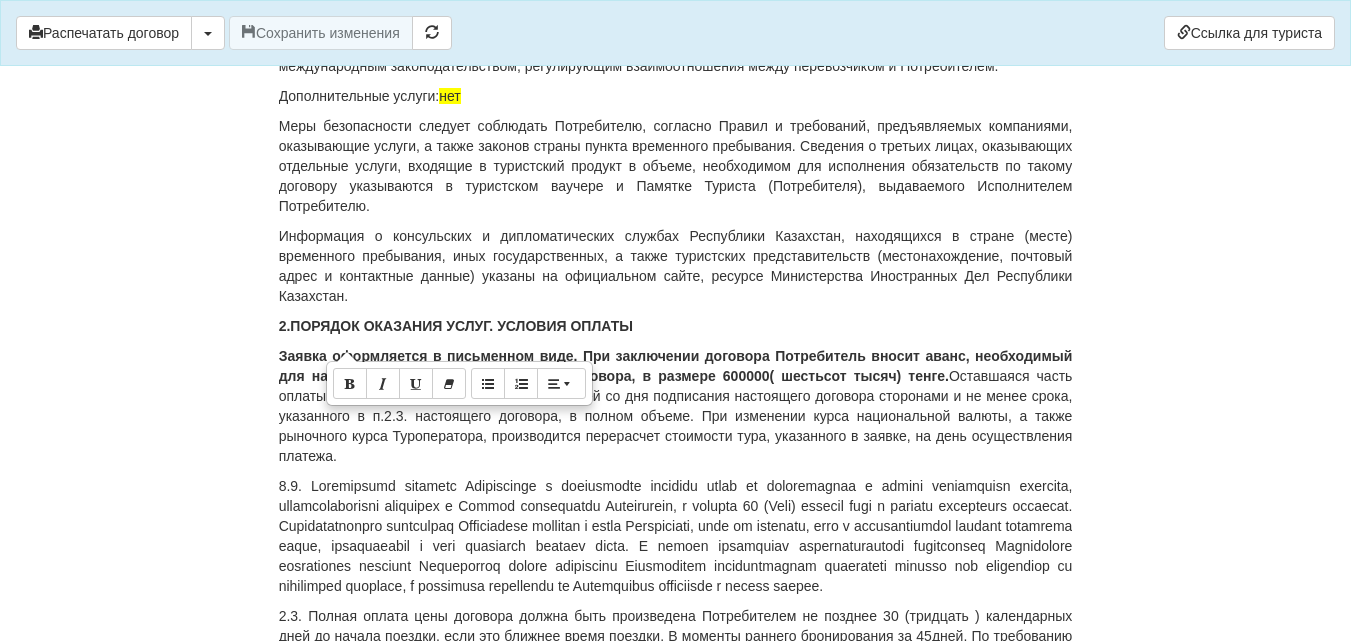 copy on "Заявка оформляется в письменном виде. При заключении договора Потребитель вносит аванс, необходимый для начала исполнения Исполнителем договора, в размере 600000( шестьсот тысяч) тенге.  Оставшаяся часть оплаты должна быть внесена не позднее 2 дней со дня подписания настоящего договора сторонами и не менее срока, указанного в п.2.3. настоящего договора, в полном объеме. При изменении курса национальной валюты, а также рыночного курса Туроператора, производится перерасчет стоимости тура, указанного в заявке, на день осуществления платежа." 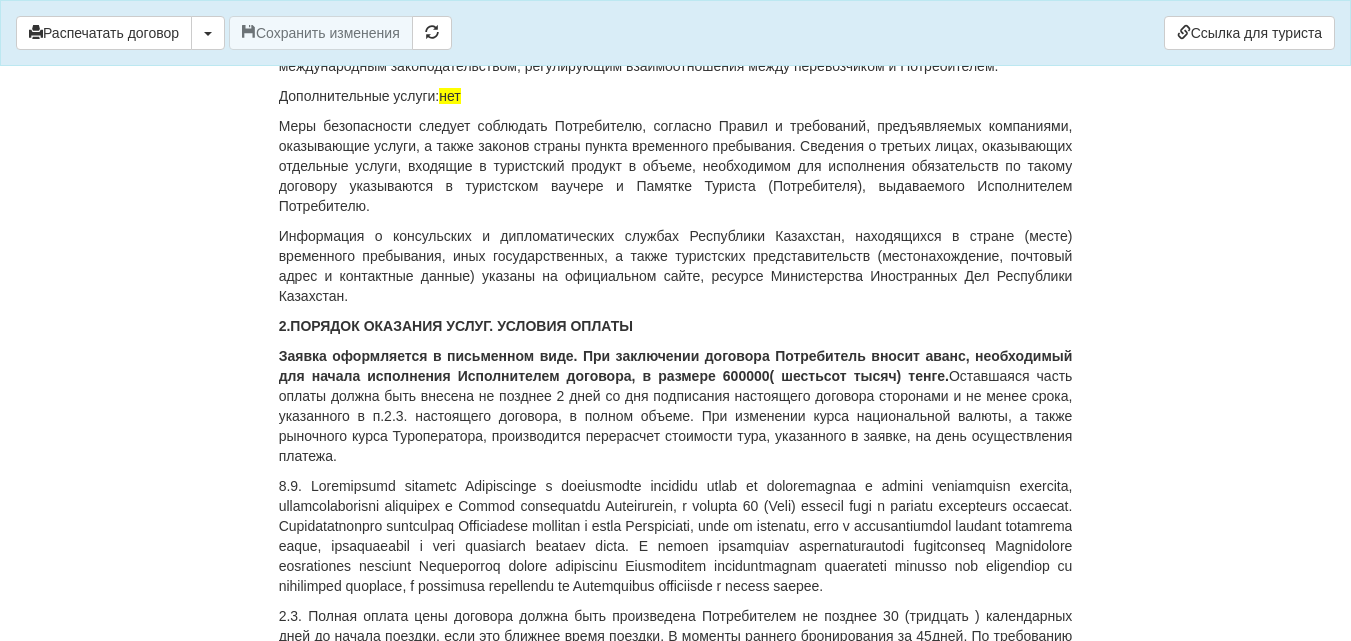 click on "ДОГОВОР ОКАЗАНИЯ ТУРИСТСКИХ УСЛУГ 11509335-Анех
От  24.06.2025  г.
ИП «World-Tour», ИИН/БИН 740729401205, зарегистрированное в соответствии с законодательством Республики Казахстан, в лице
Кусаинова Назгуль Бакытовна, действующего на основании талона-уведомления о регистрации индивидуального предпринимателя KZ55UWQ00899845 13.08.2018г от выданного  3020 УГД по району им Казыбек би г.Караганды ,
в дальнейшем именуемое  «Исполнитель» , с одной стороны, и
DARMENBAYEV AZIS , дата рождения  03.05.1989 года, ИИН  890503350639 , паспорт серии KAZ номер  N12750835 «Потребитель»
1.ПРЕДМЕТ ДОГОВОРА" at bounding box center [676, 6179] 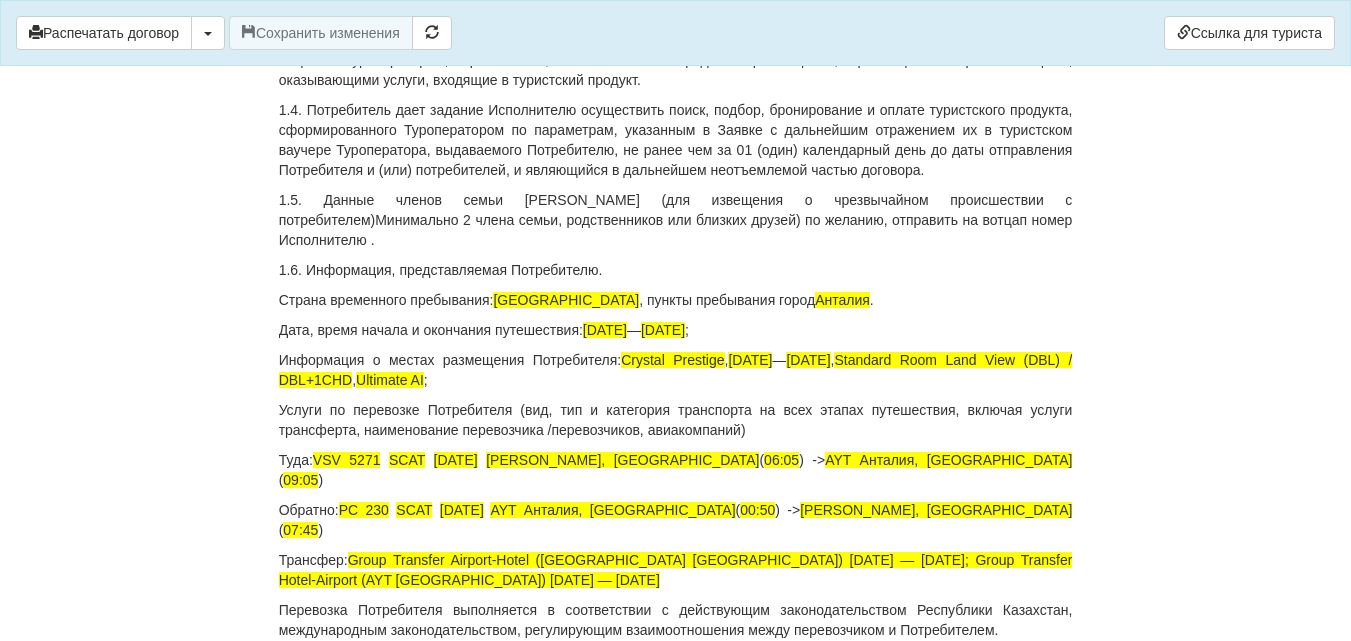 scroll, scrollTop: 851, scrollLeft: 0, axis: vertical 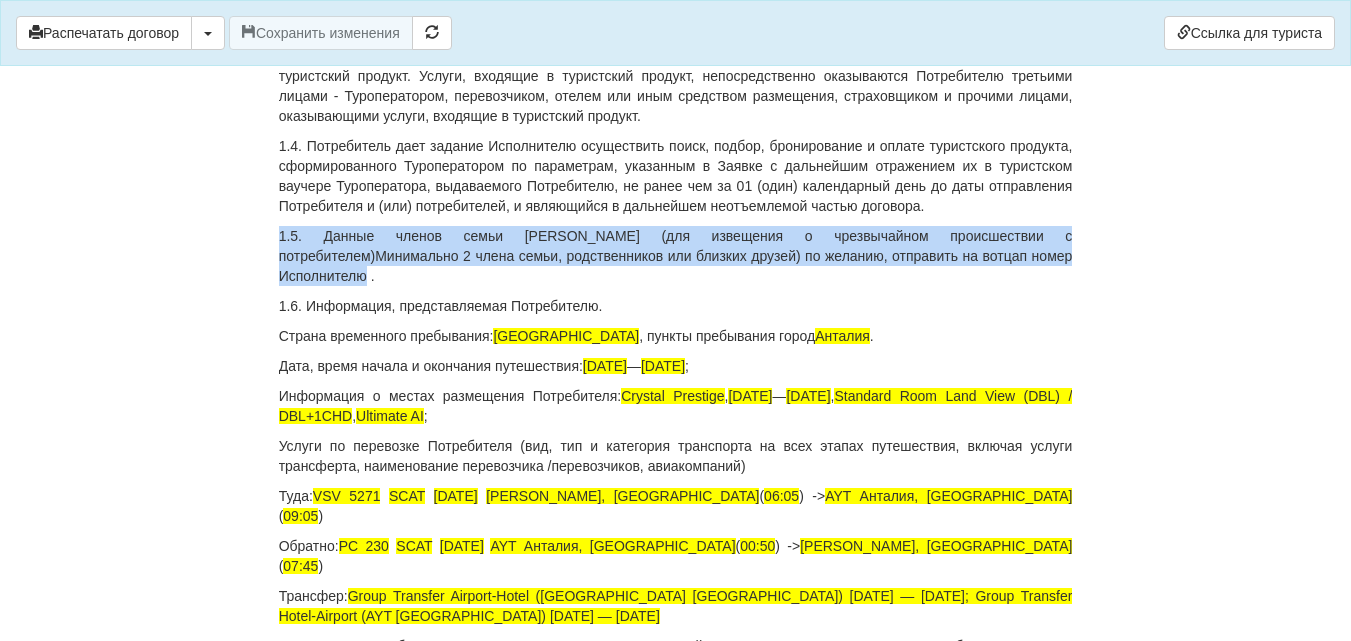 drag, startPoint x: 281, startPoint y: 230, endPoint x: 927, endPoint y: 252, distance: 646.3745 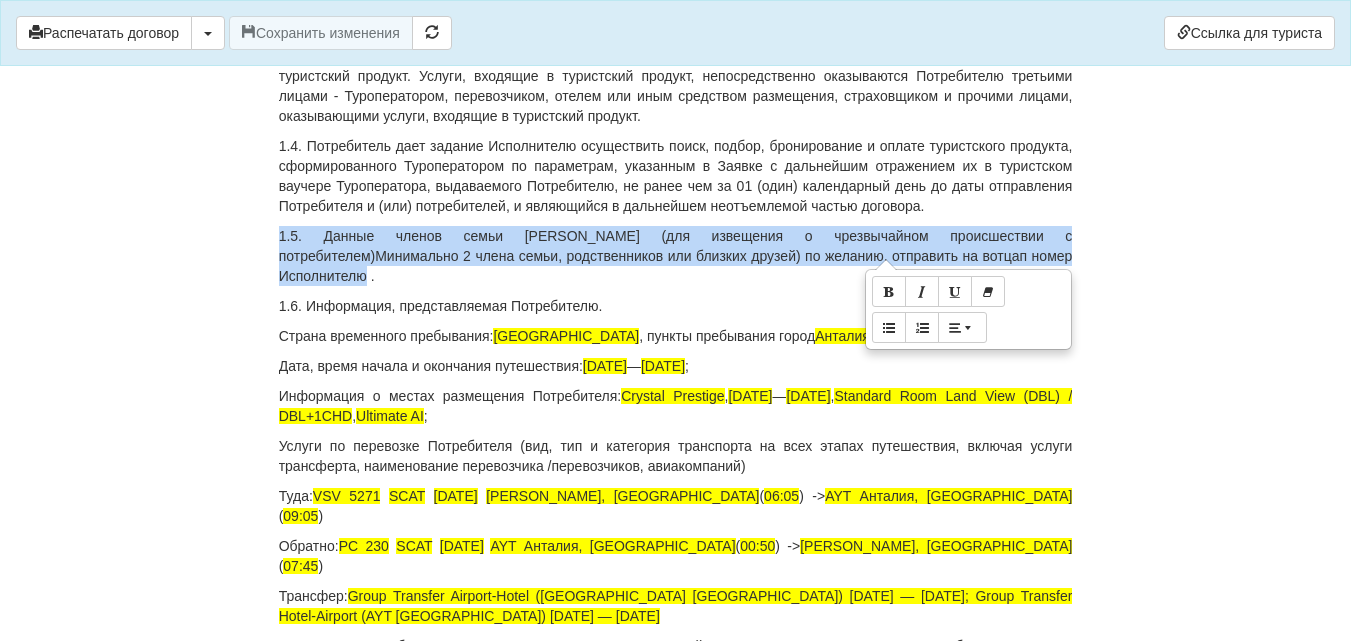 copy on "1.5. Данные членов семьи Потребителя (для извещения о чрезвычайном происшествии с потребителем)Минимально 2 члена семьи, родственников или близких друзей) по желанию, отправить на вотцап номер Исполнителю ." 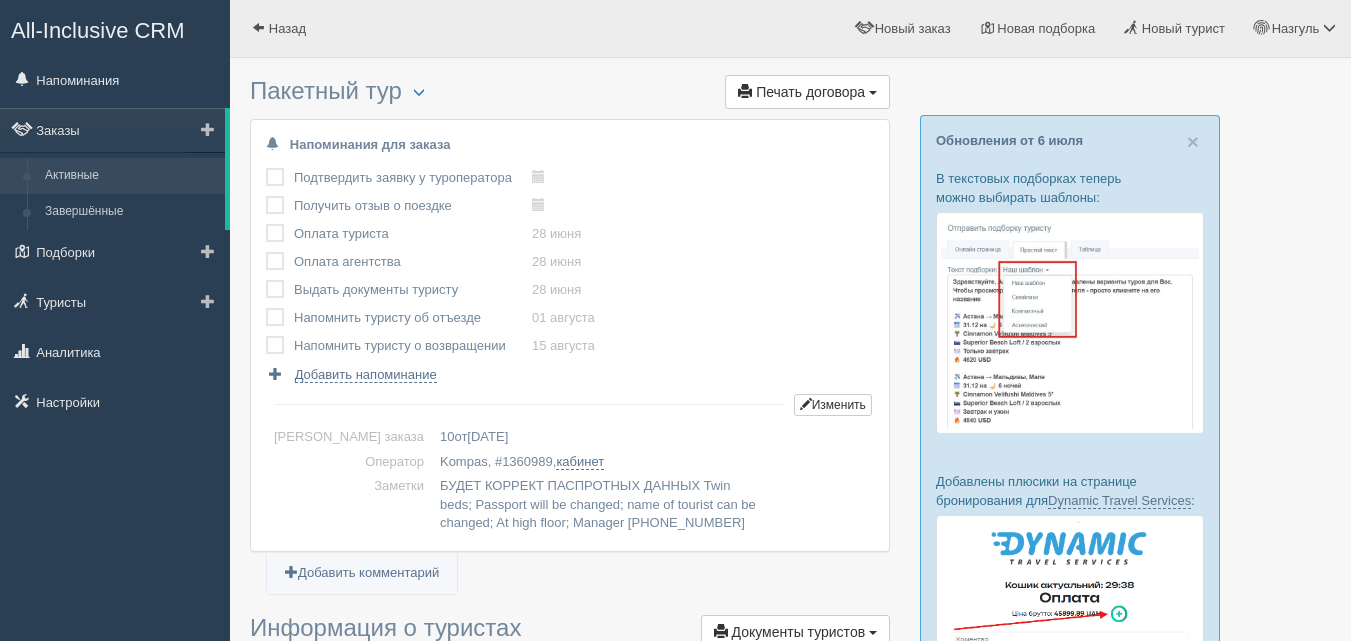 scroll, scrollTop: 0, scrollLeft: 0, axis: both 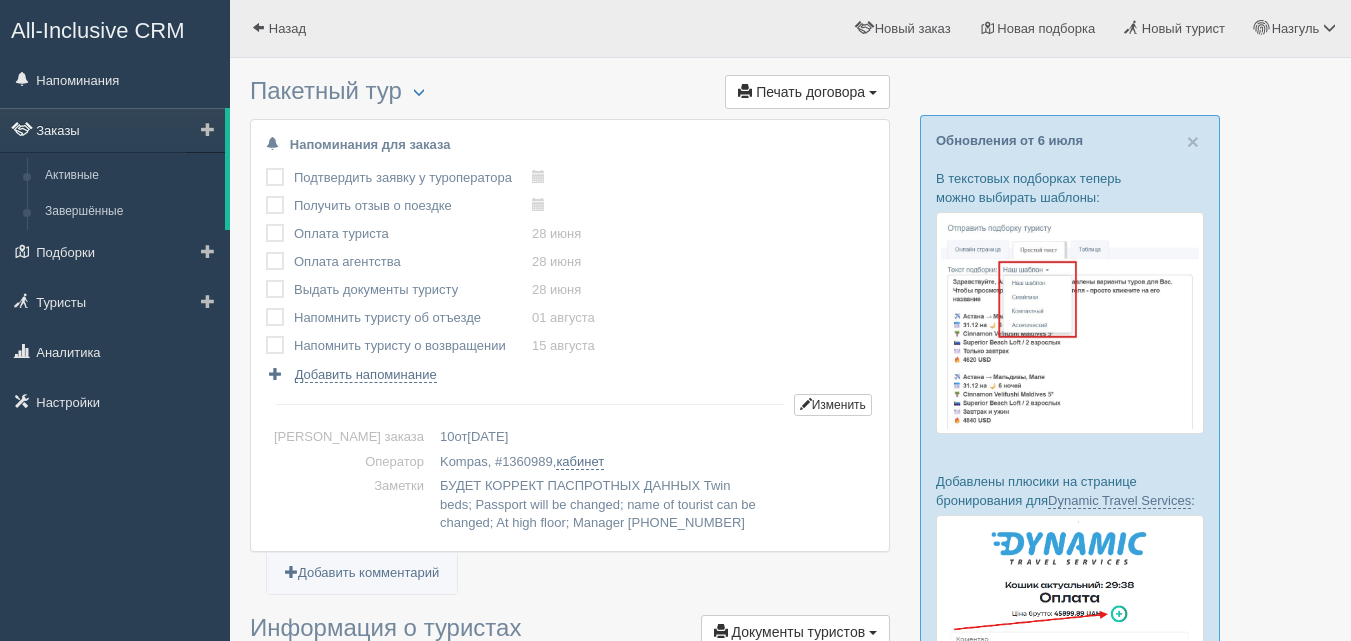 click on "Заказы" at bounding box center (112, 130) 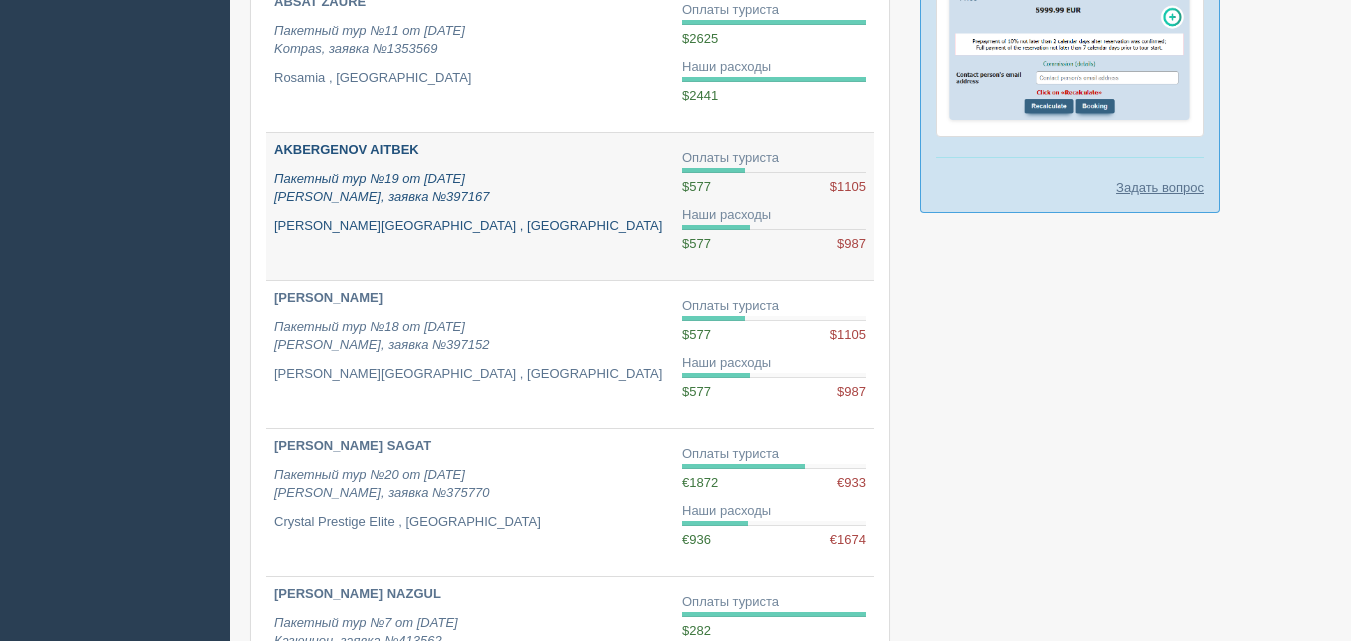 scroll, scrollTop: 1000, scrollLeft: 0, axis: vertical 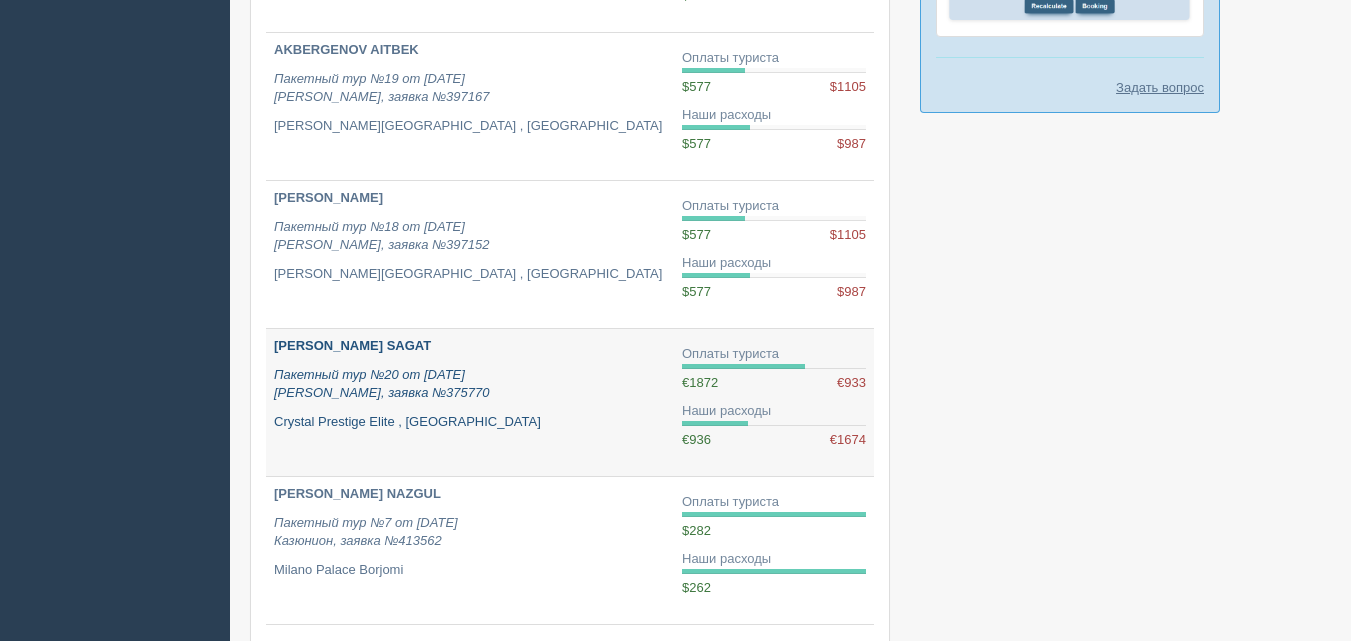 click on "[PERSON_NAME] SAGAT" at bounding box center (352, 345) 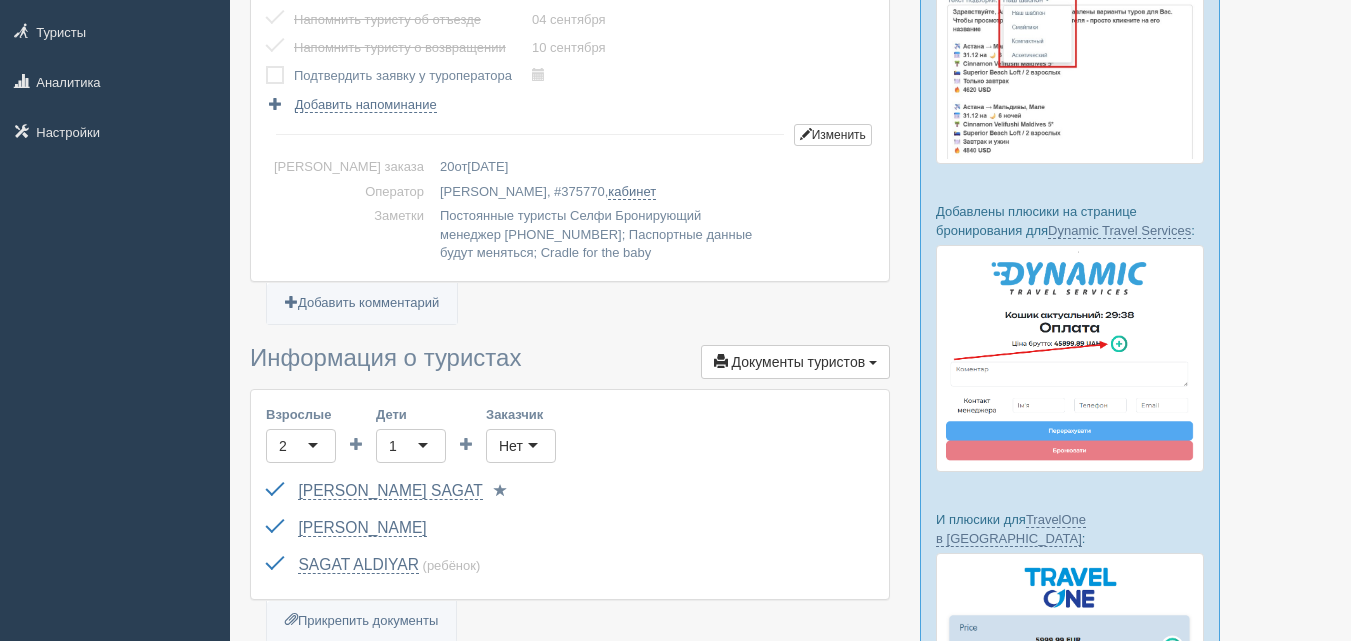 scroll, scrollTop: 300, scrollLeft: 0, axis: vertical 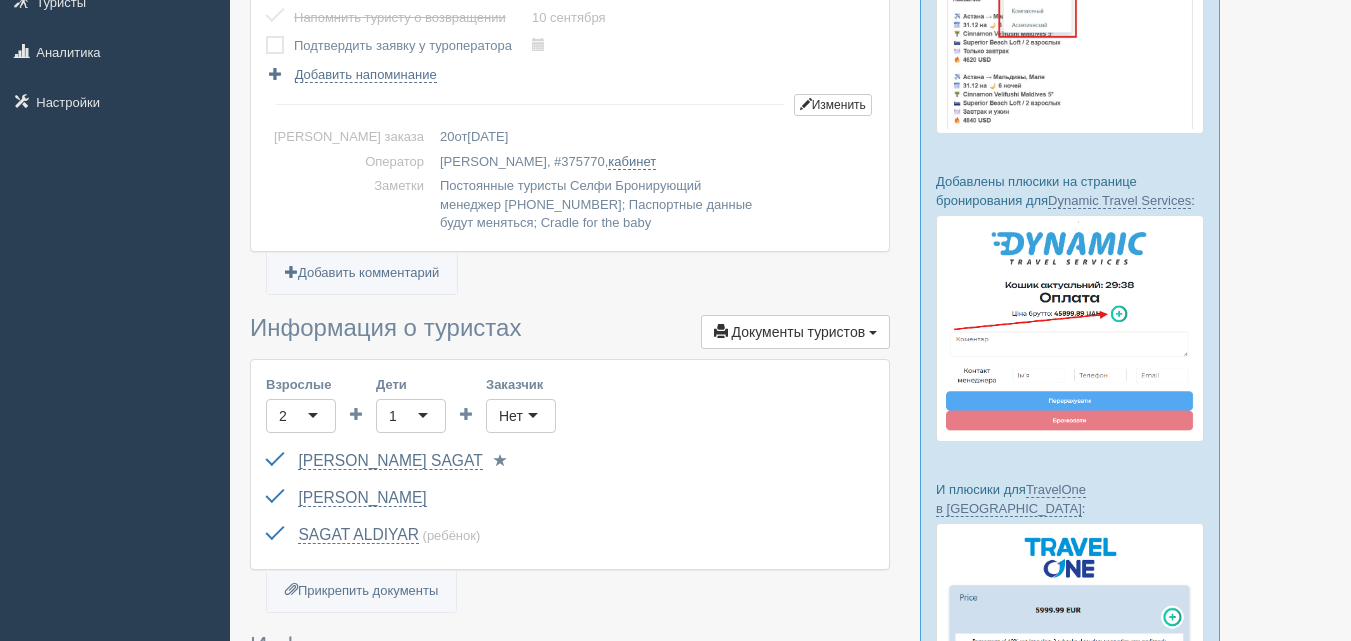 click at bounding box center [500, 460] 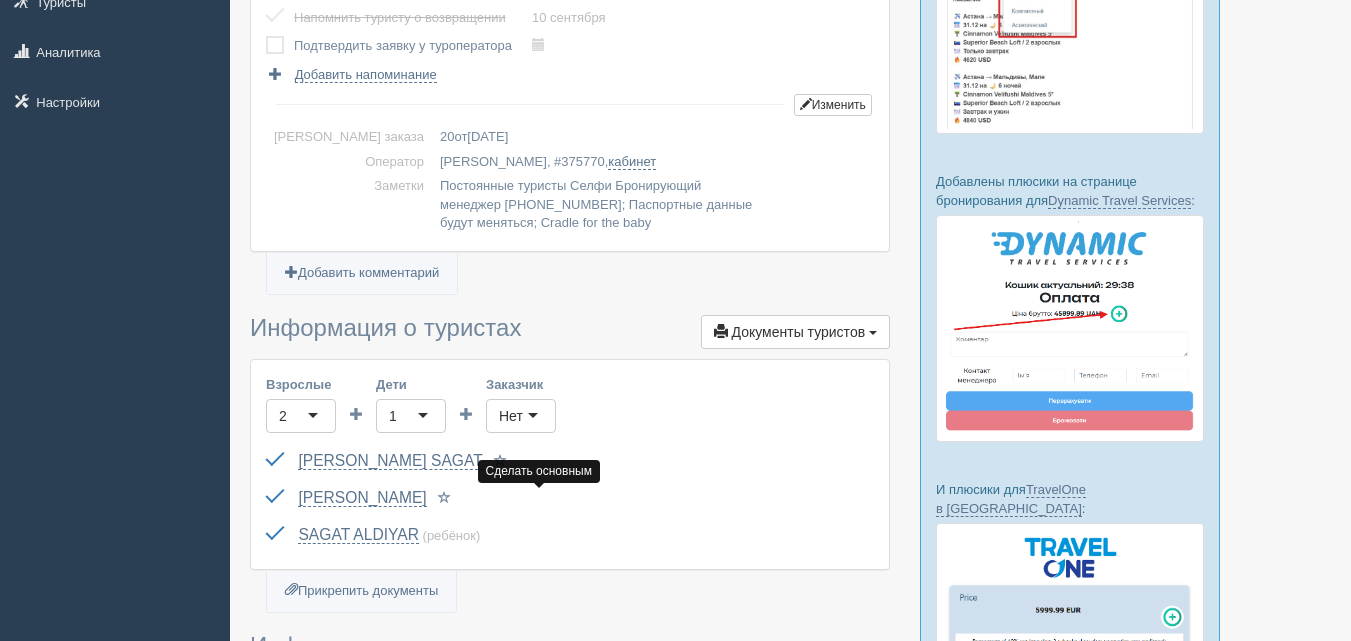 click at bounding box center [444, 497] 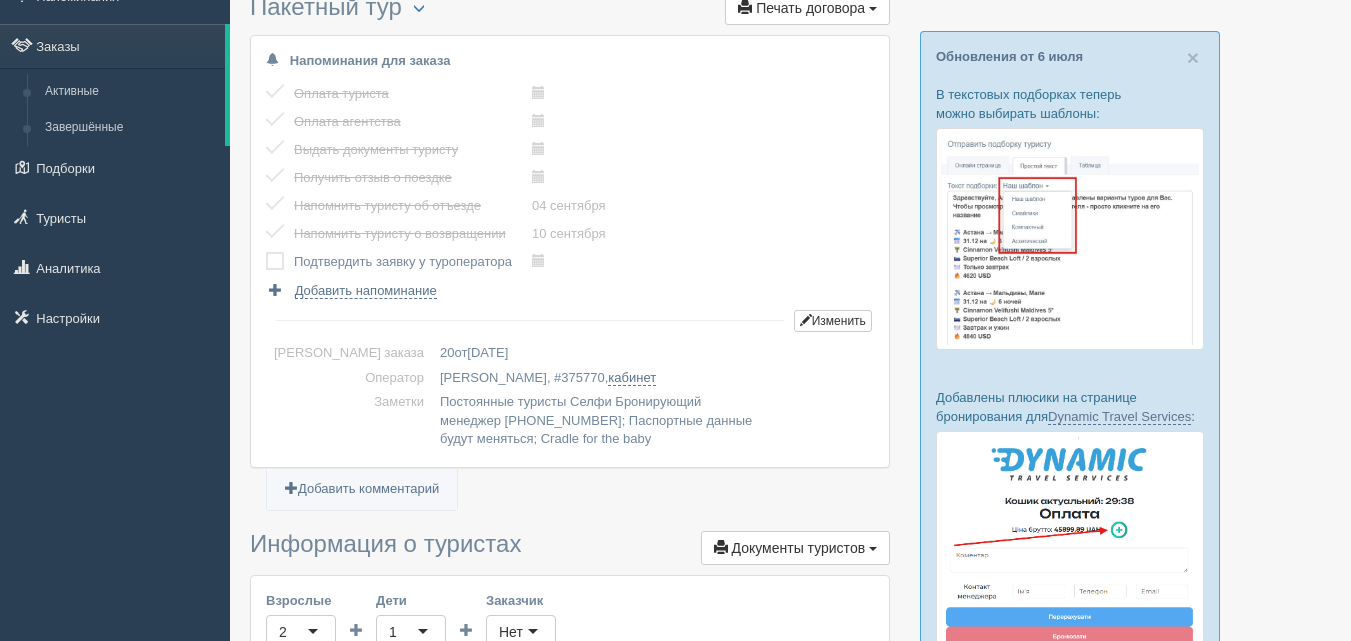 scroll, scrollTop: 200, scrollLeft: 0, axis: vertical 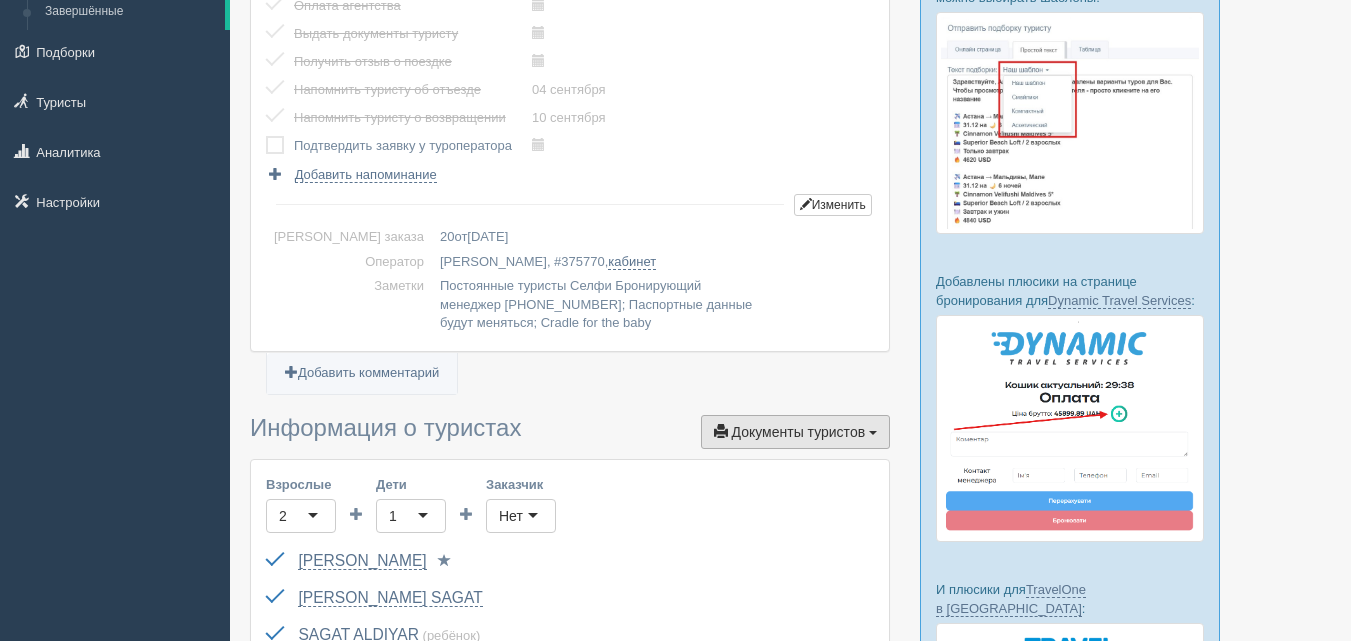 click on "Документы туристов" at bounding box center (799, 432) 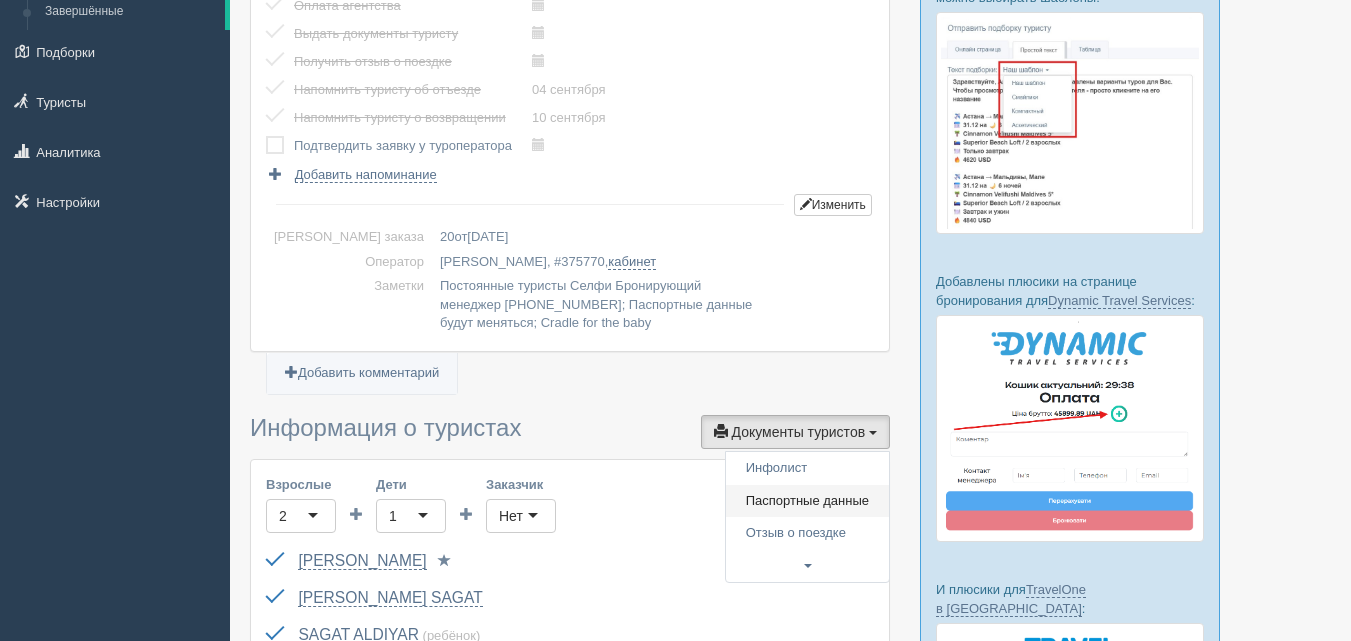 click on "Паспортные данные" at bounding box center [807, 501] 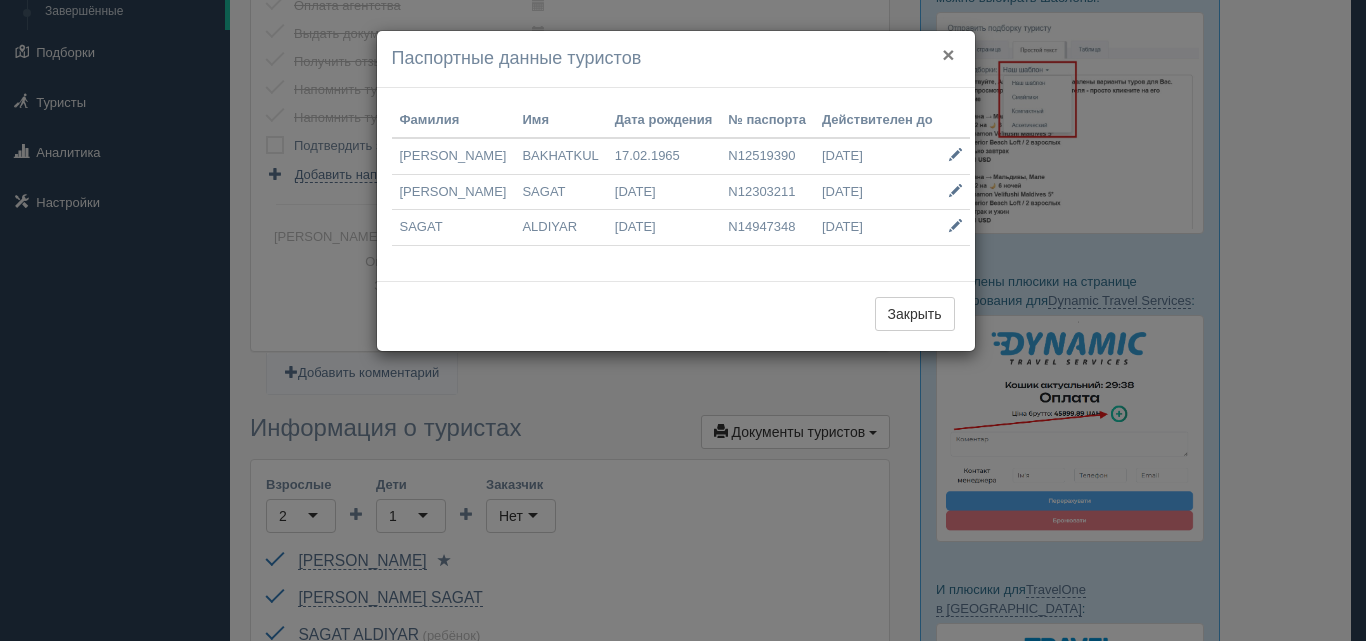 click on "×" at bounding box center (948, 54) 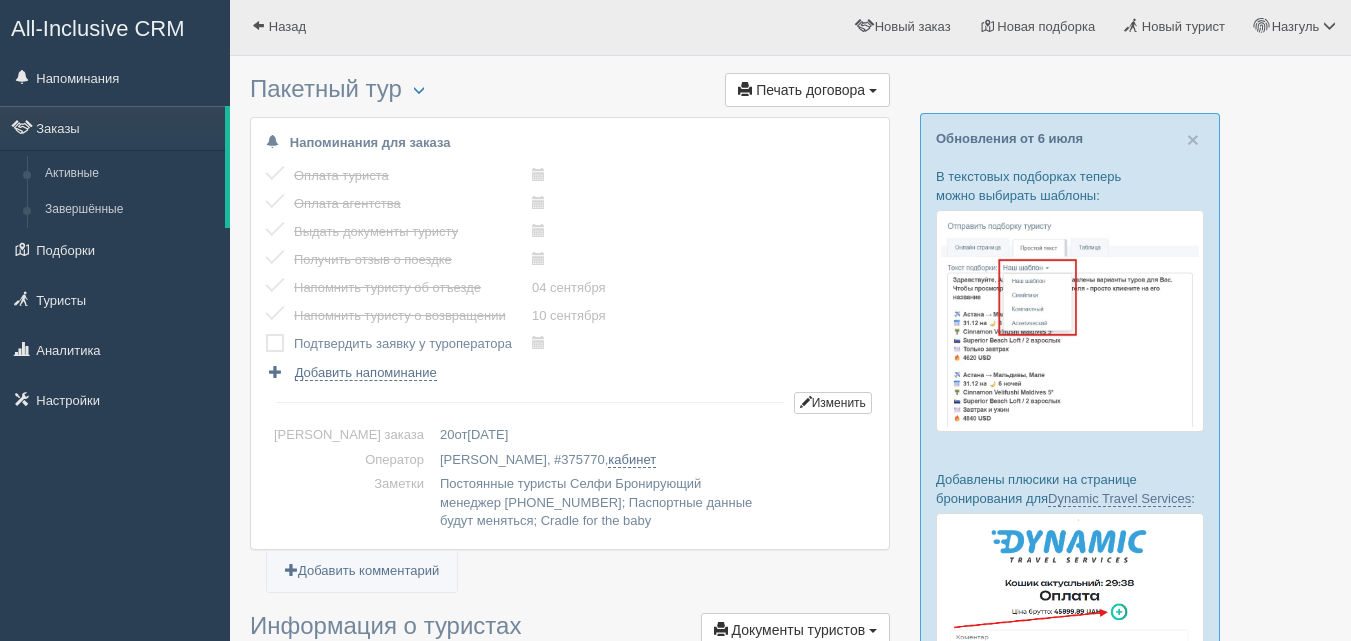 scroll, scrollTop: 0, scrollLeft: 0, axis: both 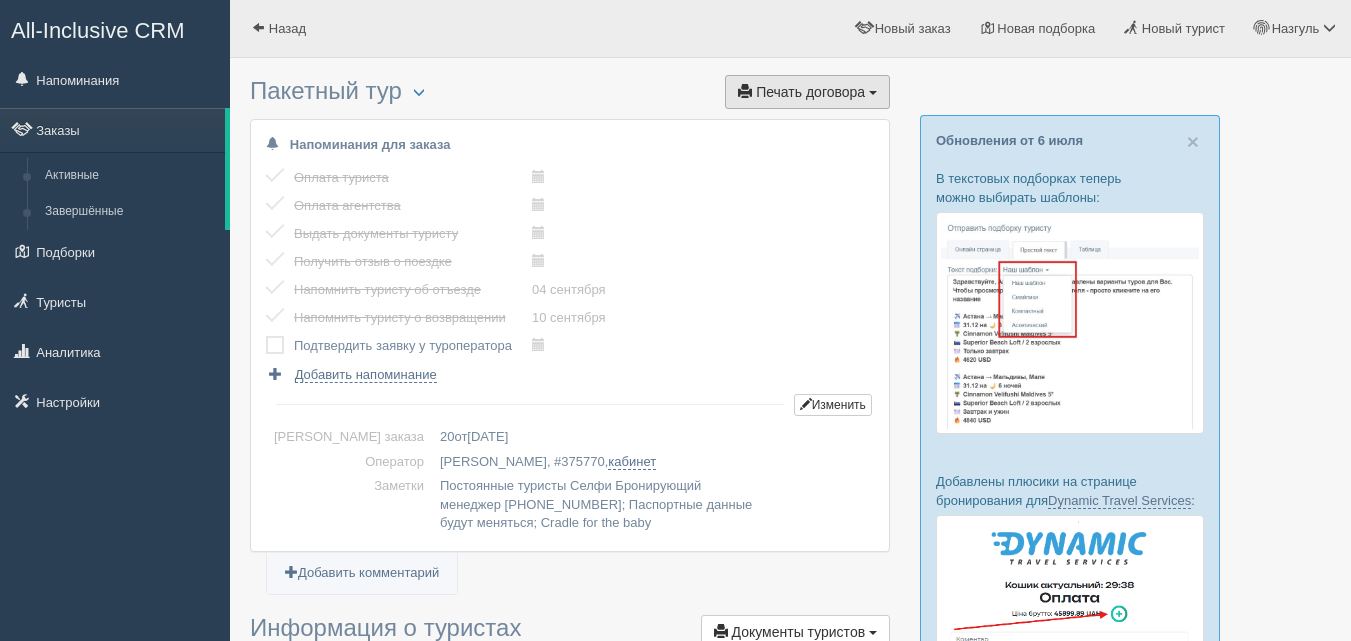 click on "Печать договора" at bounding box center [810, 92] 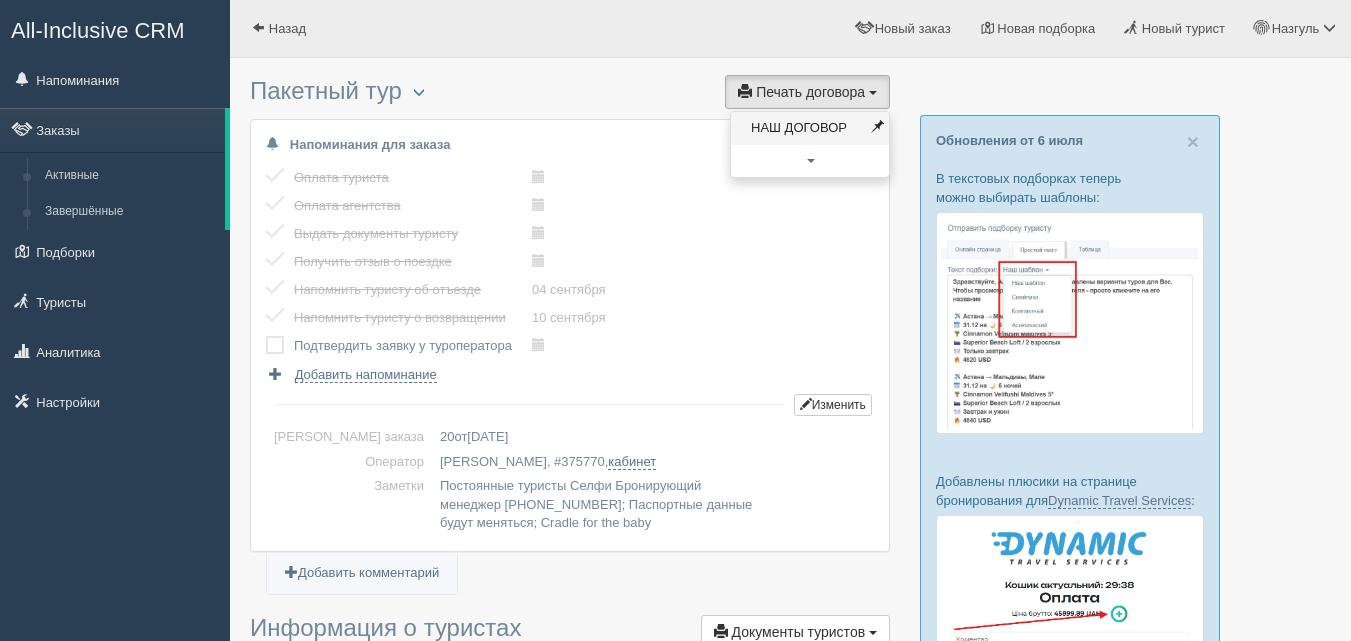 click on "НАШ ДОГОВОР" at bounding box center (810, 128) 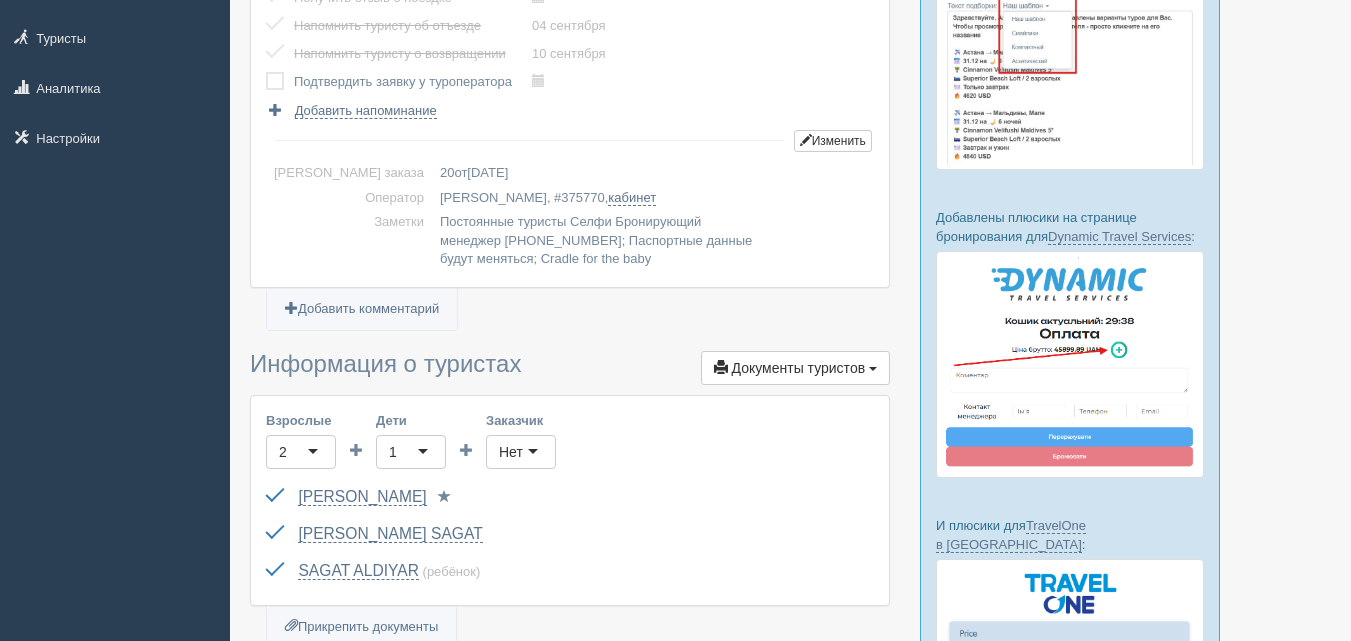 scroll, scrollTop: 300, scrollLeft: 0, axis: vertical 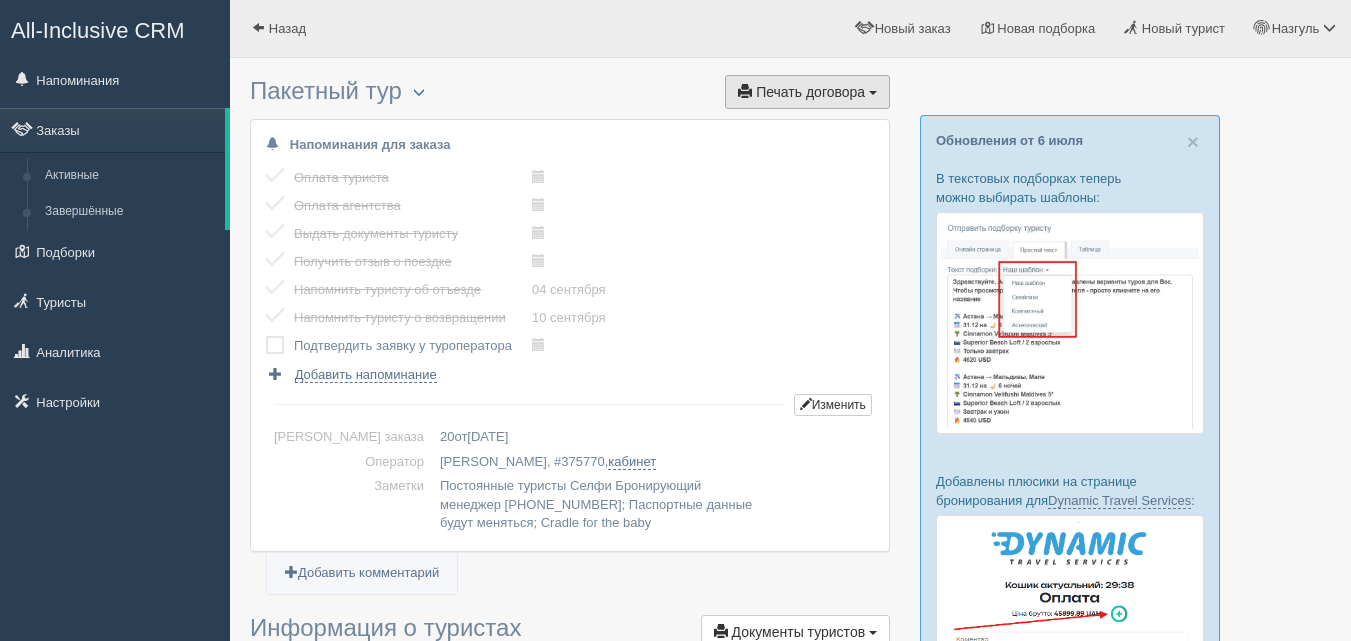 click on "Печать договора" at bounding box center (810, 92) 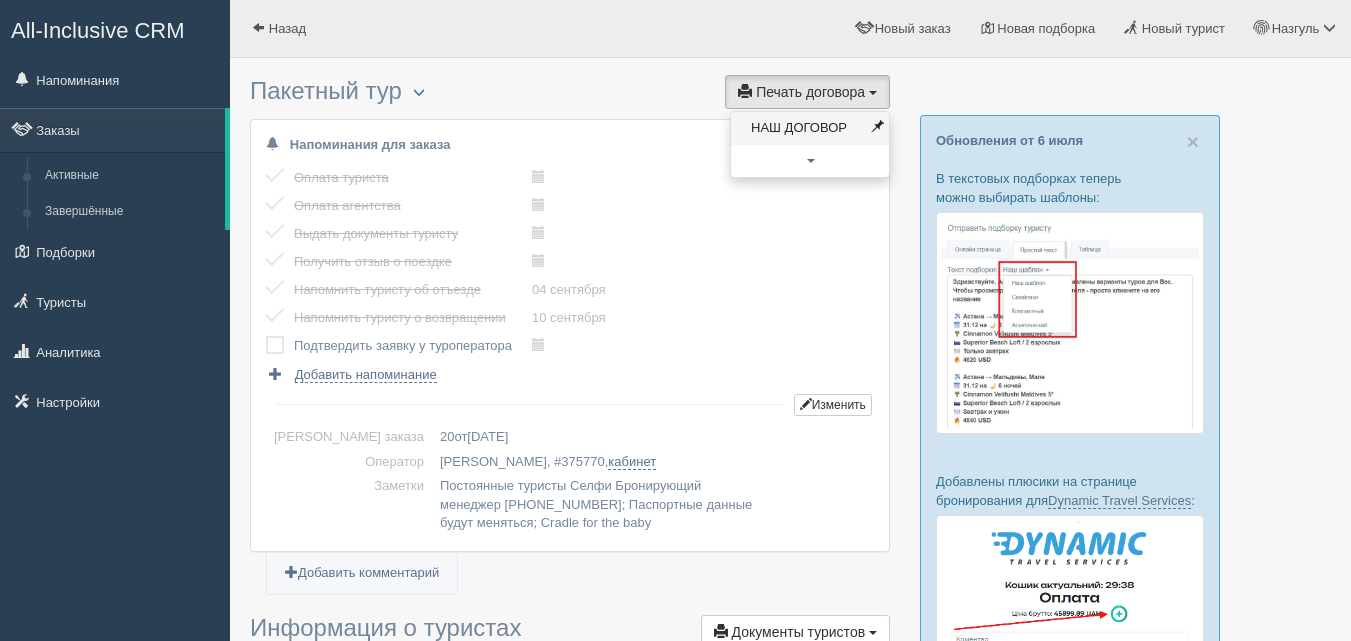 click on "НАШ ДОГОВОР" at bounding box center (810, 128) 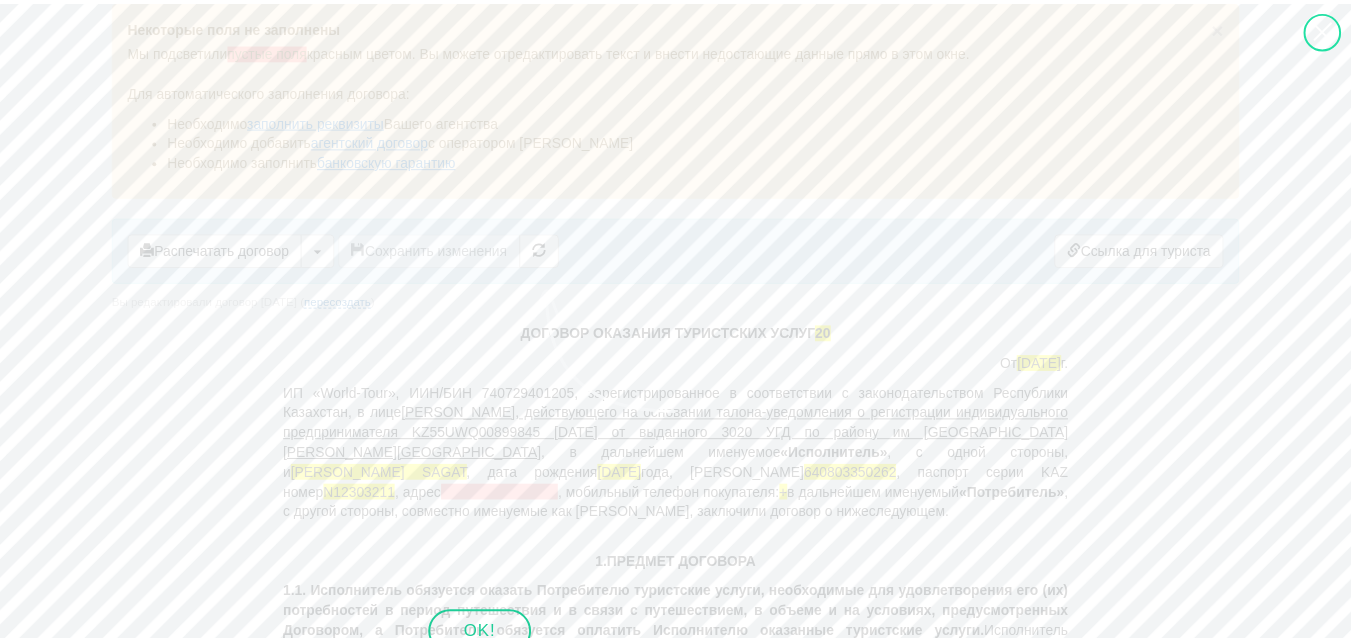 scroll, scrollTop: 0, scrollLeft: 0, axis: both 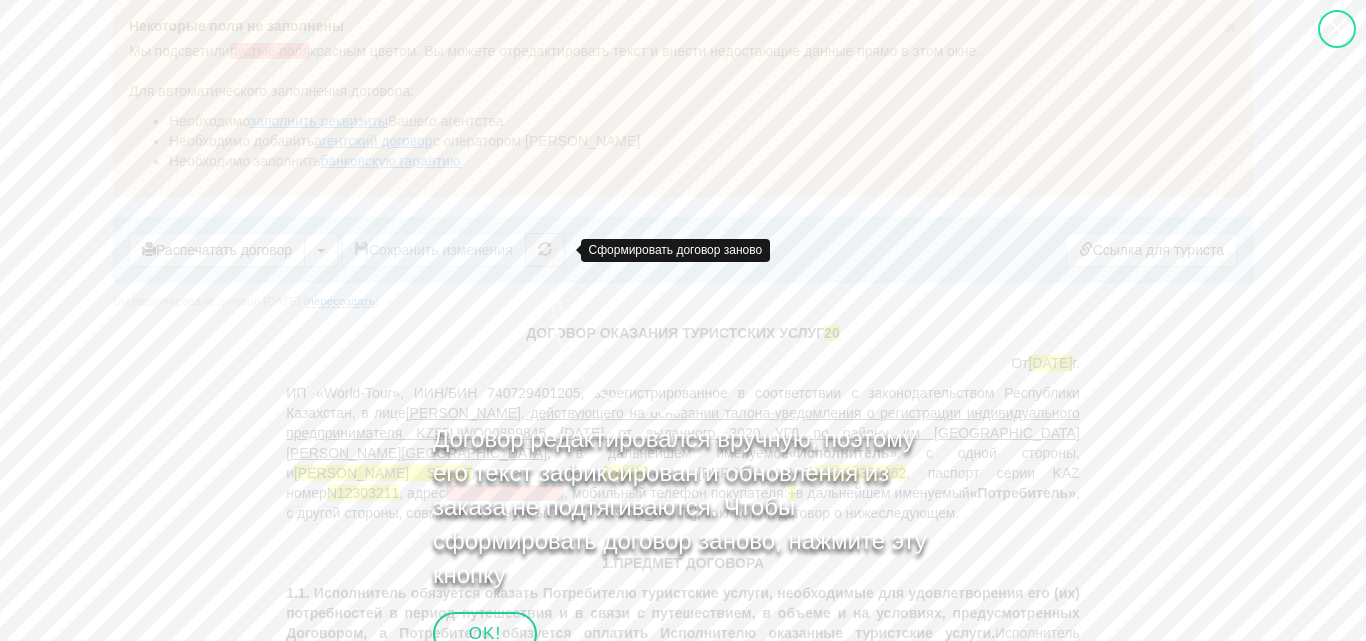 click at bounding box center [545, 250] 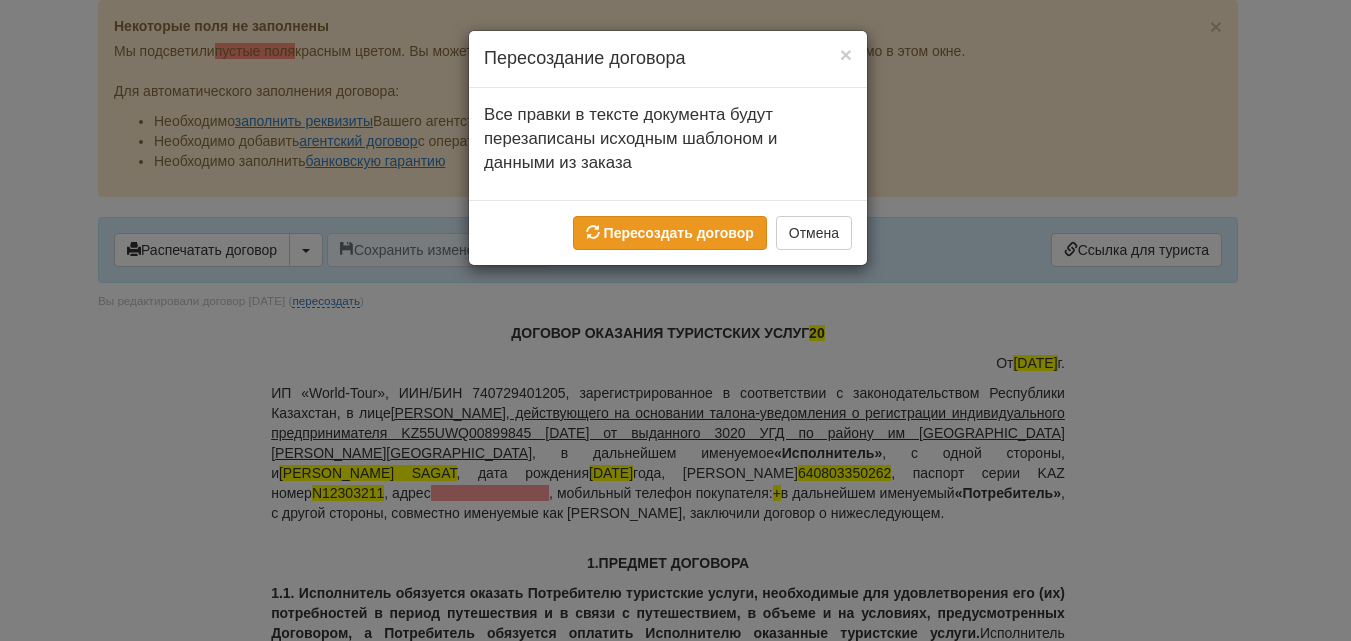 click on "Пересоздать договор" at bounding box center (679, 233) 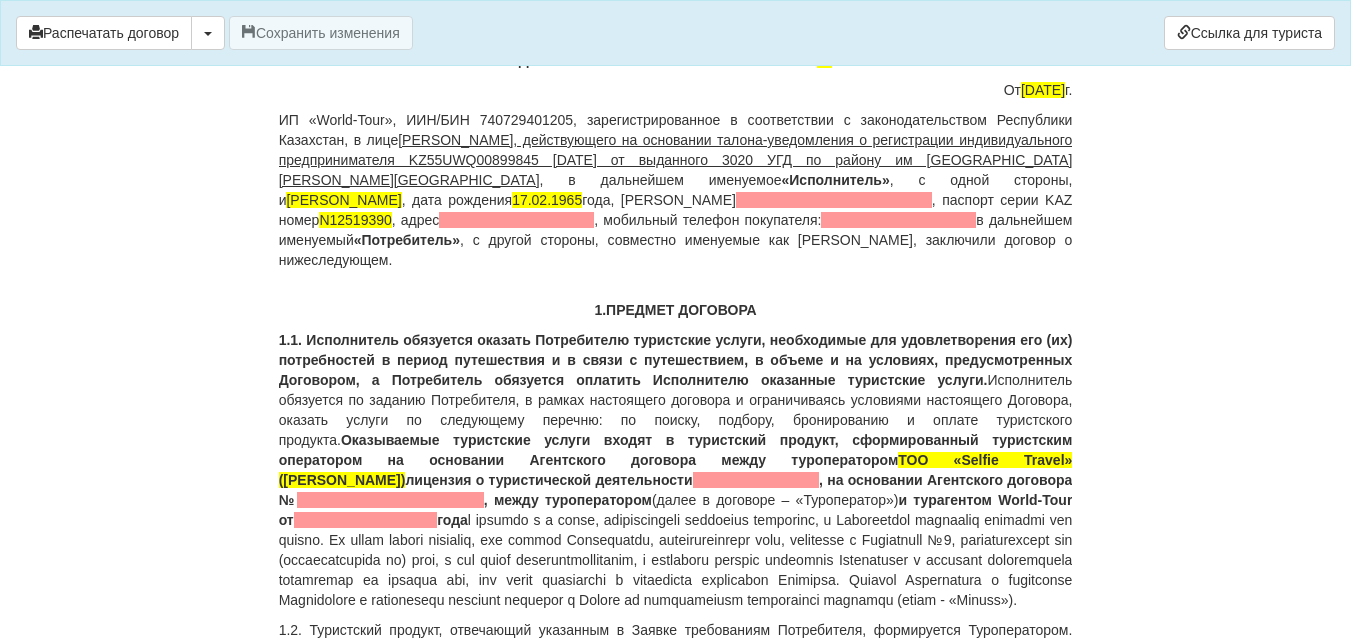 scroll, scrollTop: 200, scrollLeft: 0, axis: vertical 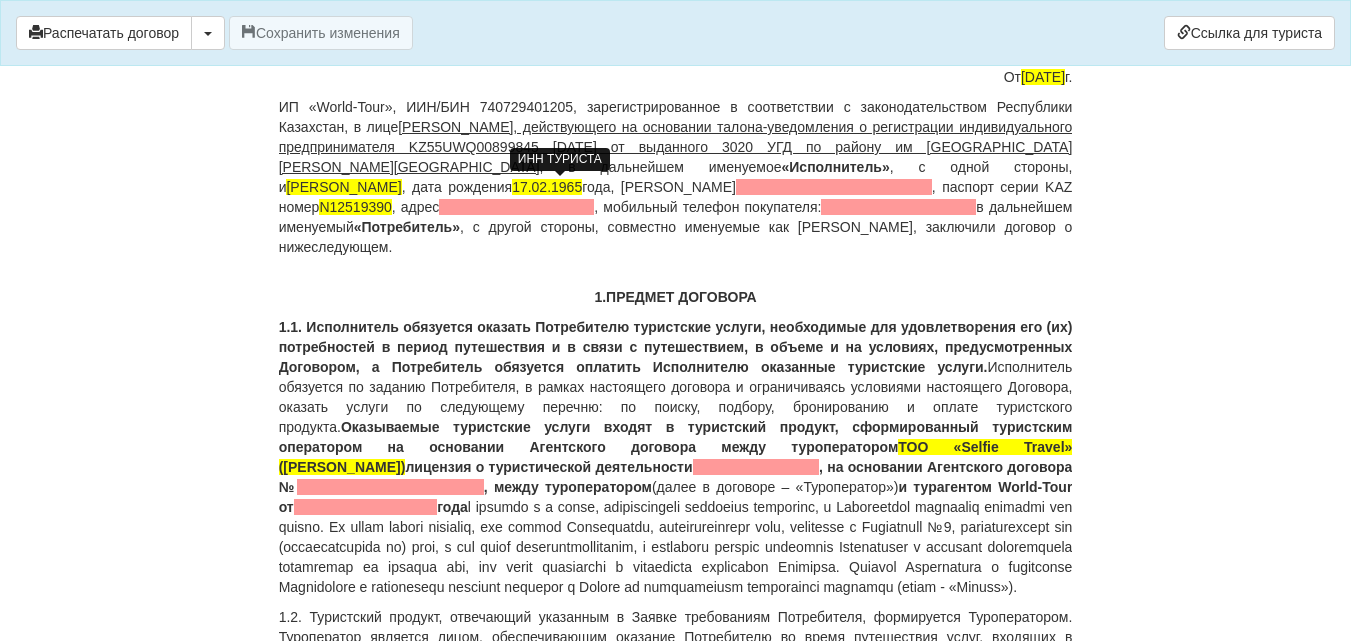 click at bounding box center (834, 187) 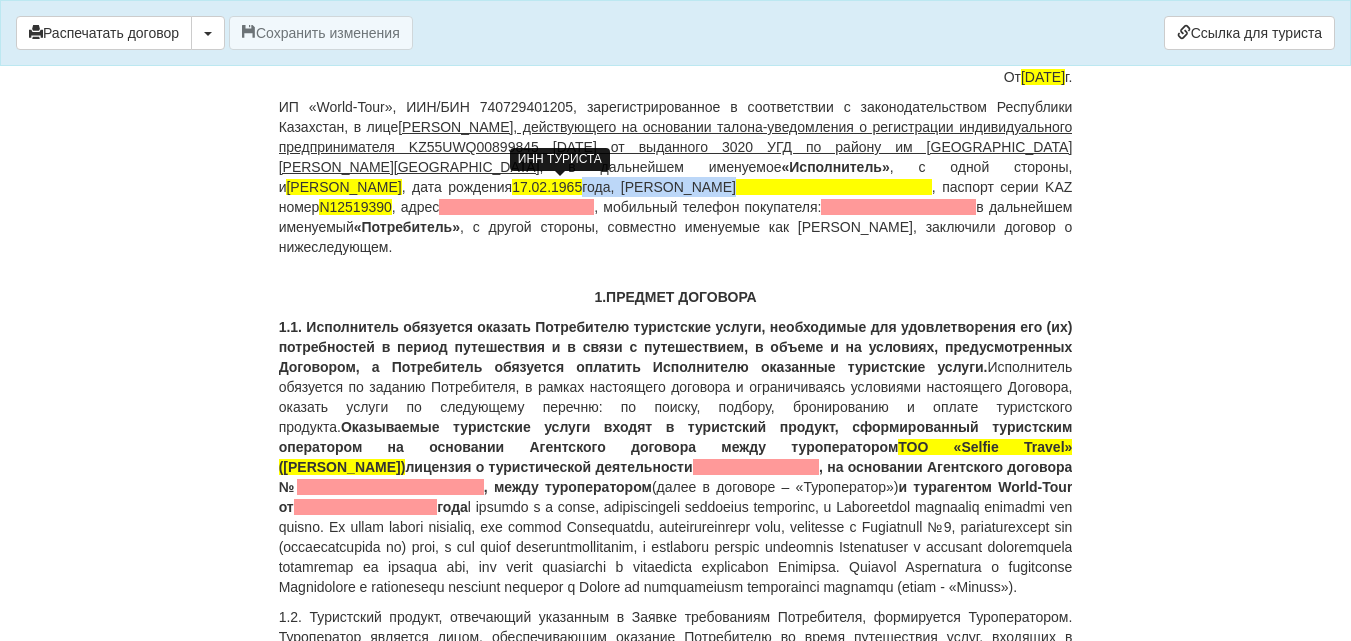 type 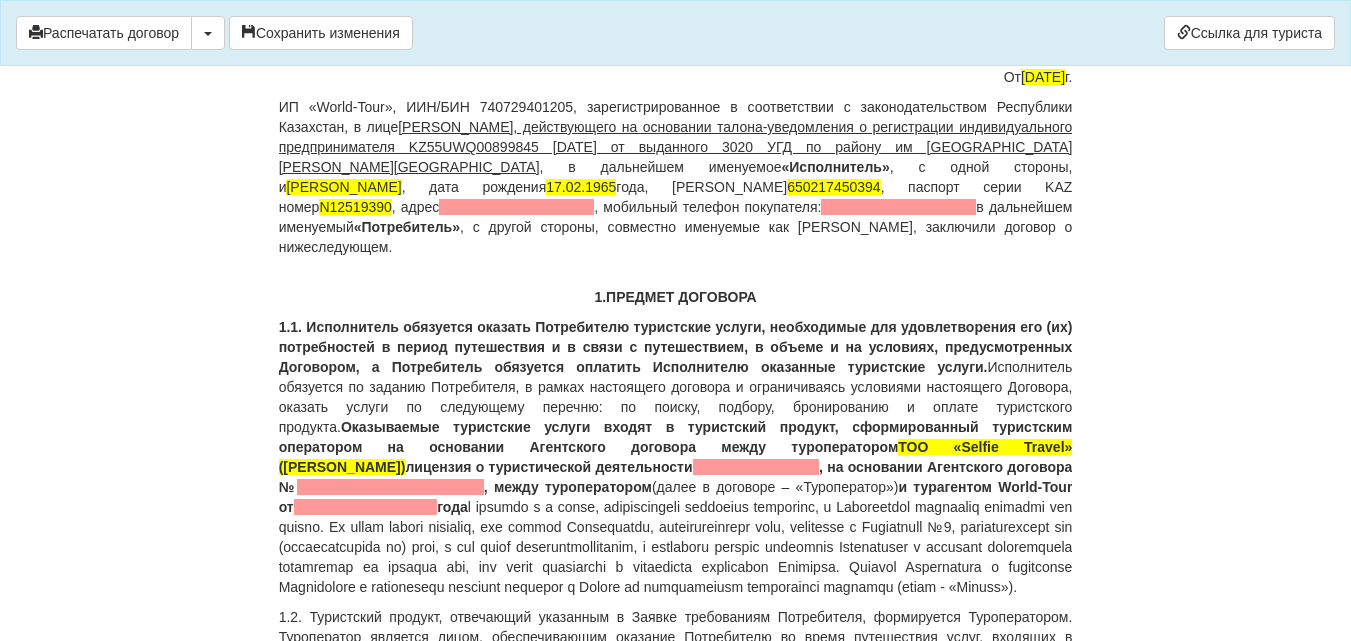 click on "ИП «World-Tour», ИИН/БИН 740729401205, зарегистрированное в соответствии с законодательством [GEOGRAPHIC_DATA], в лице
[PERSON_NAME], действующего на основании талона-уведомления о регистрации индивидуального предпринимателя KZ55UWQ00899845 [DATE] от выданного  3020 УГД по району им Казыбек би г.[PERSON_NAME] ,
в дальнейшем именуемое  «Исполнитель» , с одной стороны, и
[PERSON_NAME] , дата рождения  [DEMOGRAPHIC_DATA], ИИН  650217450394 , паспорт серии KAZ номер  [PASSPORT] , адрес                                 , мобильный телефон покупателя:" at bounding box center (676, 177) 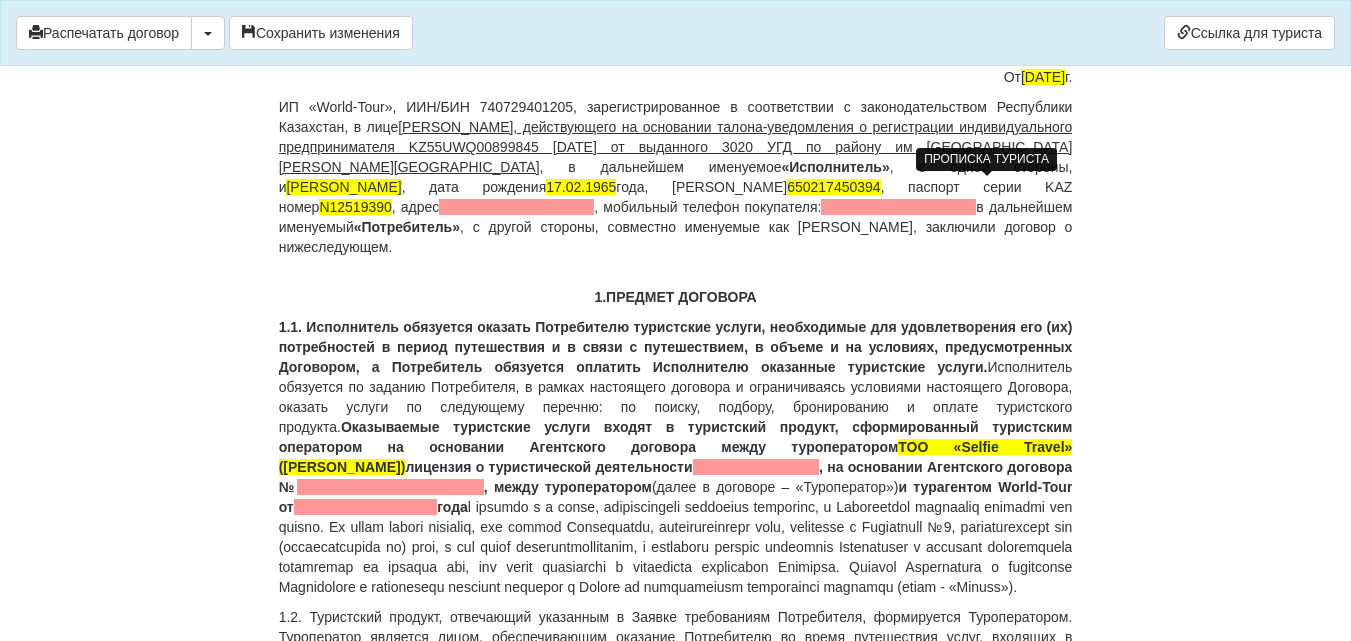 click at bounding box center [516, 207] 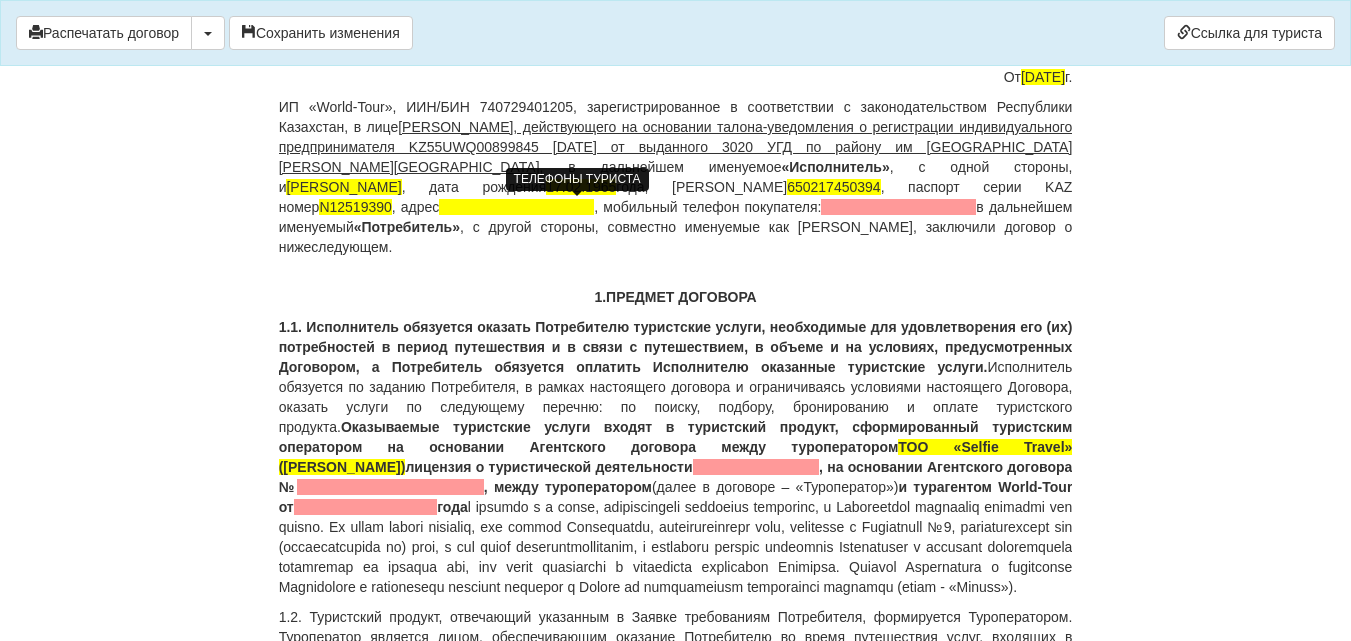 click at bounding box center [898, 207] 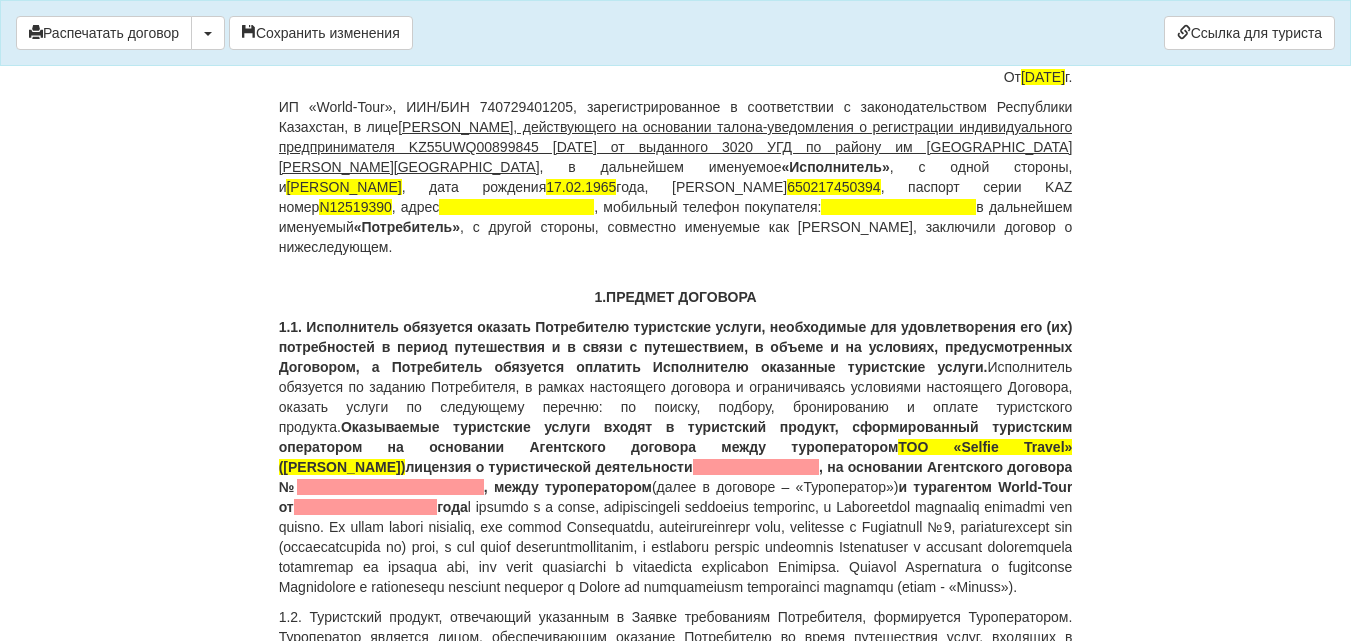 click on "ИП «World-Tour», ИИН/БИН 740729401205, зарегистрированное в соответствии с законодательством [GEOGRAPHIC_DATA], в лице
[PERSON_NAME], действующего на основании талона-уведомления о регистрации индивидуального предпринимателя KZ55UWQ00899845 [DATE] от выданного  3020 УГД по району им Казыбек би г.[PERSON_NAME] ,
в дальнейшем именуемое  «Исполнитель» , с одной стороны, и
[PERSON_NAME] , дата рождения  [DEMOGRAPHIC_DATA], ИИН  650217450394 , паспорт серии KAZ номер  [PASSPORT] , адрес                                 , мобильный телефон покупателя:" at bounding box center (676, 177) 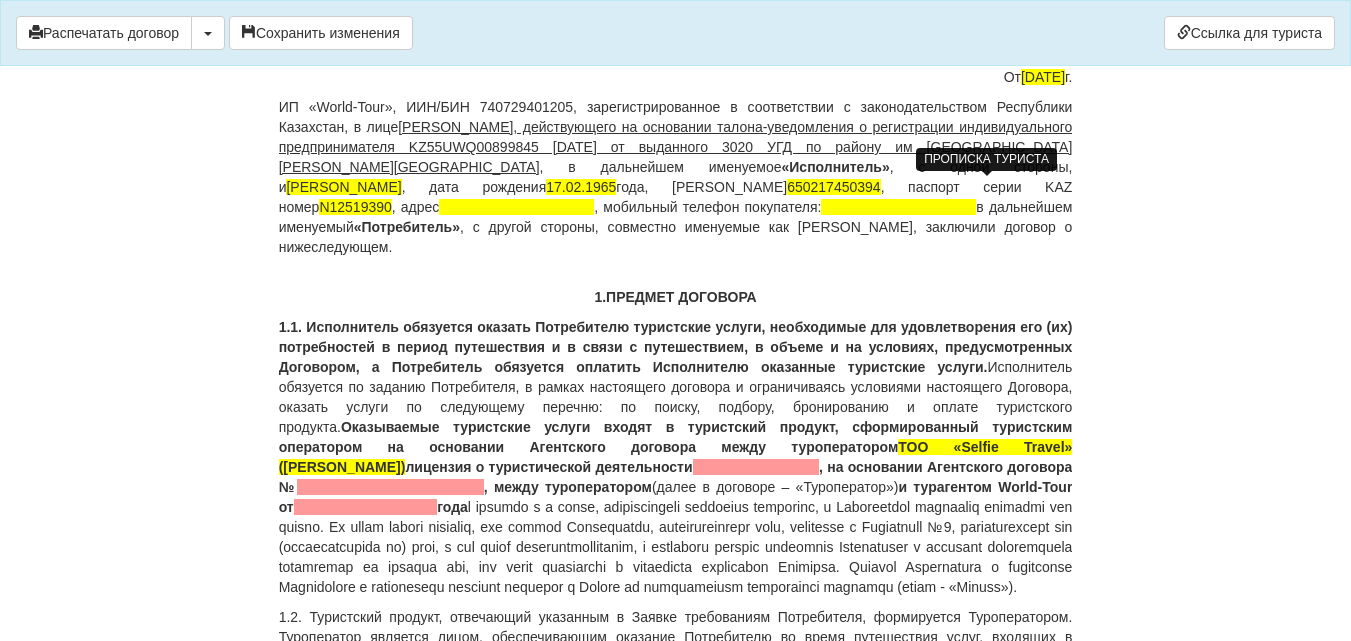 click at bounding box center [516, 207] 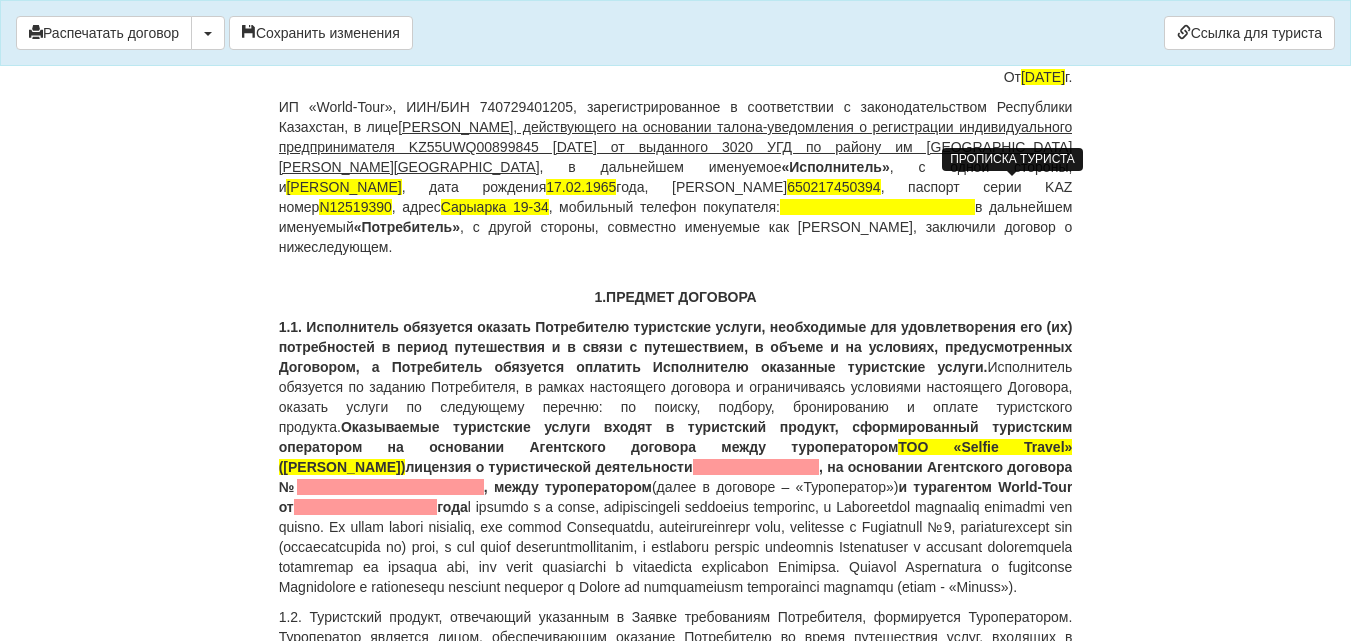 click on "Сарыарка 19-34" at bounding box center (495, 207) 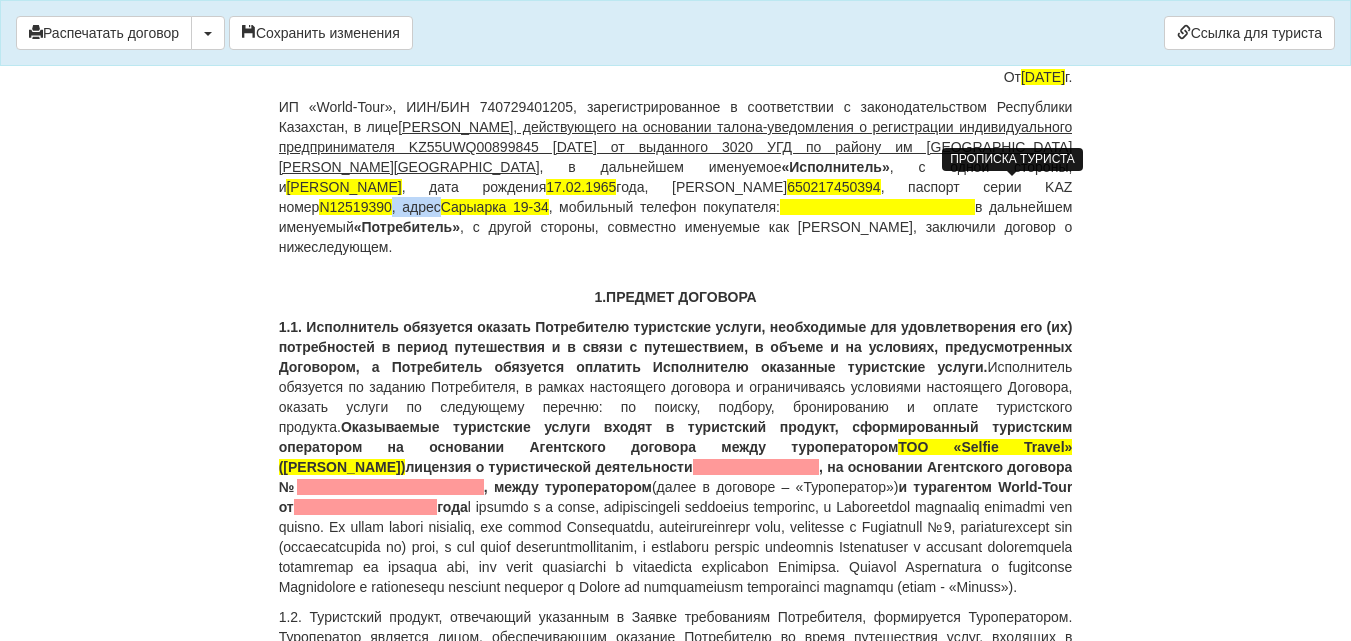click on "Сарыарка 19-34" at bounding box center [495, 207] 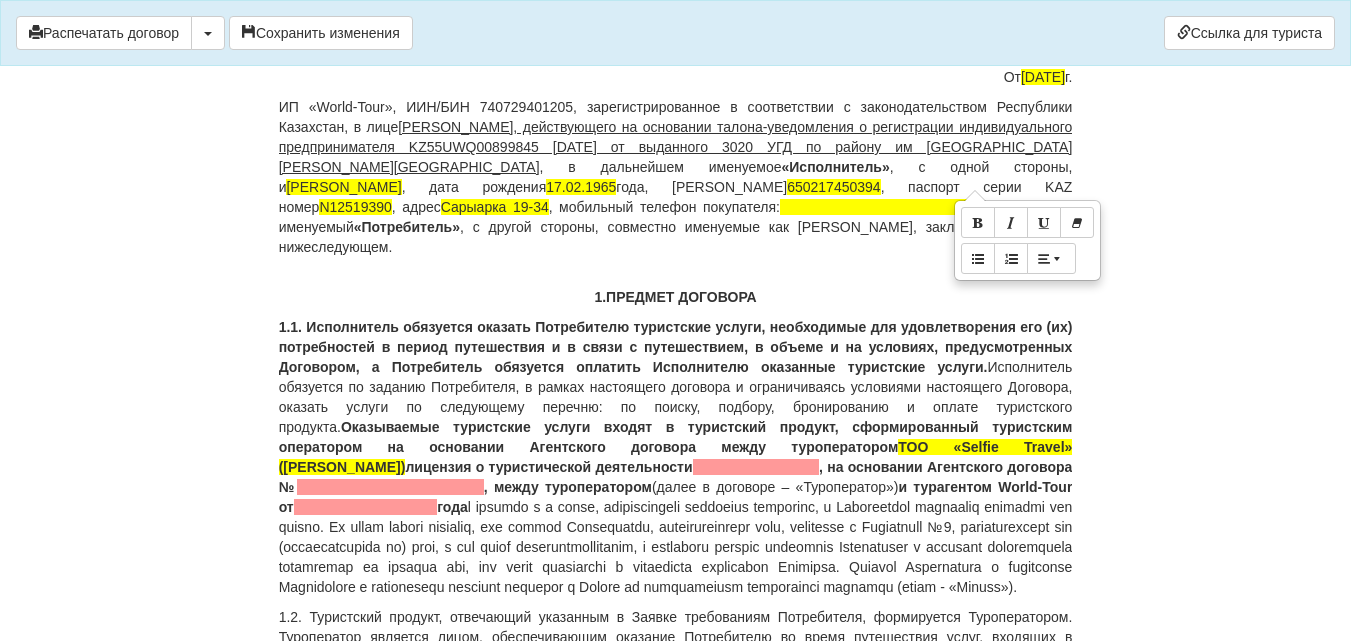 click on "ИП «World-Tour», ИИН/БИН 740729401205, зарегистрированное в соответствии с законодательством [GEOGRAPHIC_DATA], в лице
[PERSON_NAME], действующего на основании талона-уведомления о регистрации индивидуального предпринимателя KZ55UWQ00899845 [DATE] от выданного  3020 УГД по району им Казыбек би г.[PERSON_NAME] ,
в дальнейшем именуемое  «Исполнитель» , с одной стороны, и
[PERSON_NAME] BAKHATKUL , дата рождения  [DEMOGRAPHIC_DATA], ИИН  650217450394 , паспорт серии KAZ номер  [PASSPORT] , адрес  Сарыарка 19-34 , мобильный телефон покупателя:                                 «Потребитель»" at bounding box center (676, 177) 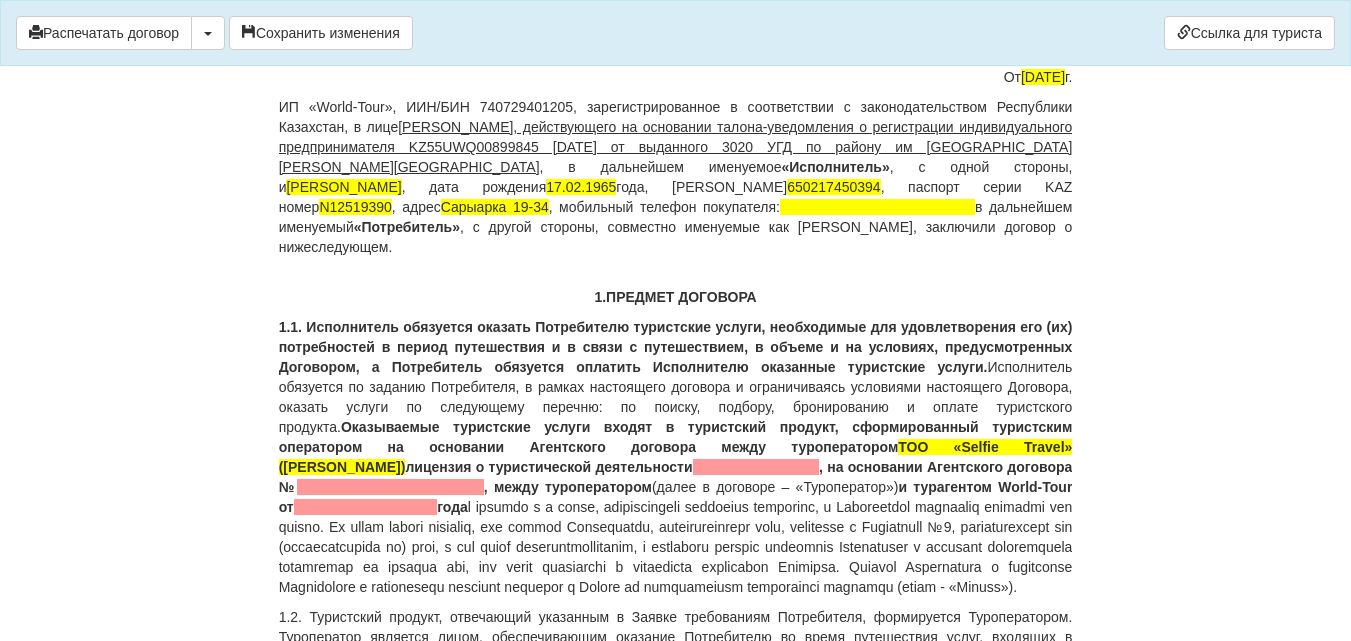 click on "ИП «World-Tour», ИИН/БИН 740729401205, зарегистрированное в соответствии с законодательством [GEOGRAPHIC_DATA], в лице
[PERSON_NAME], действующего на основании талона-уведомления о регистрации индивидуального предпринимателя KZ55UWQ00899845 [DATE] от выданного  3020 УГД по району им Казыбек би г.[PERSON_NAME] ,
в дальнейшем именуемое  «Исполнитель» , с одной стороны, и
[PERSON_NAME] BAKHATKUL , дата рождения  [DEMOGRAPHIC_DATA], ИИН  650217450394 , паспорт серии KAZ номер  [PASSPORT] , адрес  Сарыарка 19-34 , мобильный телефон покупателя:                                 «Потребитель»" at bounding box center (676, 177) 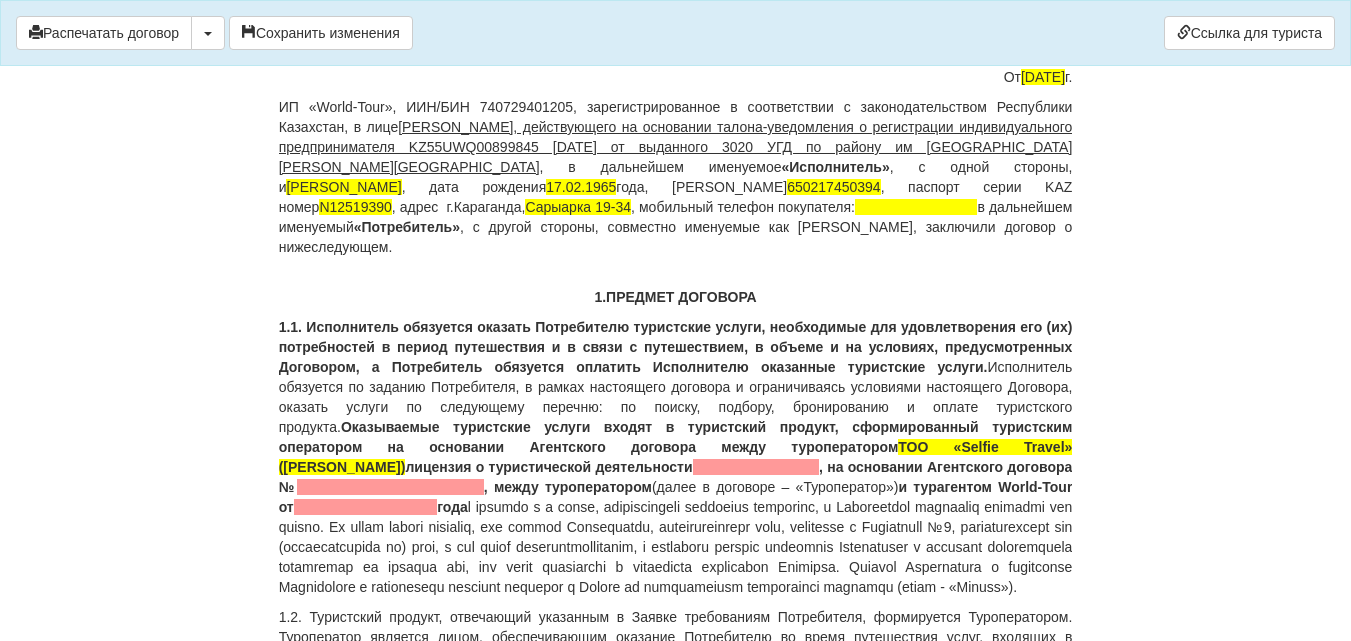 click on "ИП «World-Tour», ИИН/БИН 740729401205, зарегистрированное в соответствии с законодательством [GEOGRAPHIC_DATA], в лице
[PERSON_NAME], действующего на основании талона-уведомления о регистрации индивидуального предпринимателя KZ55UWQ00899845 [DATE] от выданного  3020 УГД по району им Казыбек би г.[PERSON_NAME] ,
в дальнейшем именуемое  «Исполнитель» , с одной стороны, и
[PERSON_NAME] , дата рождения  [DEMOGRAPHIC_DATA], ИИН  650217450394 , паспорт серии KAZ номер  [PASSPORT] , адрес  г.Караганда,    Сарыарка 19-34 , мобильный телефон покупателя:" at bounding box center [676, 177] 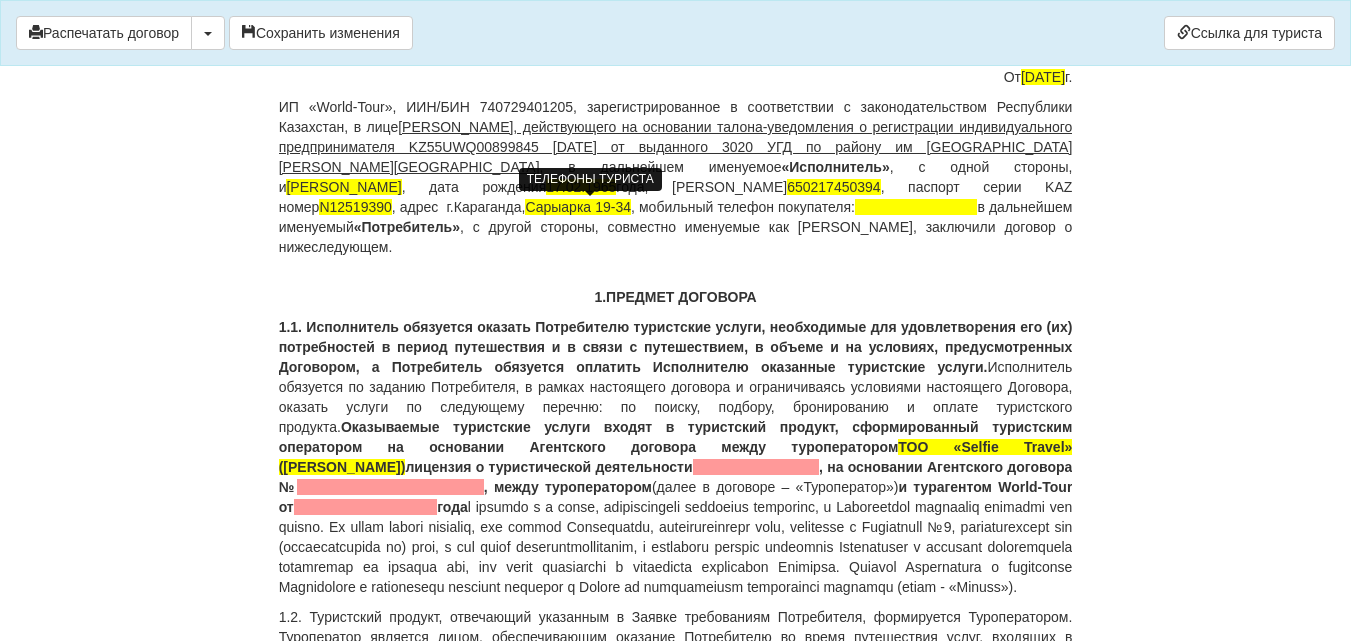 click at bounding box center [916, 207] 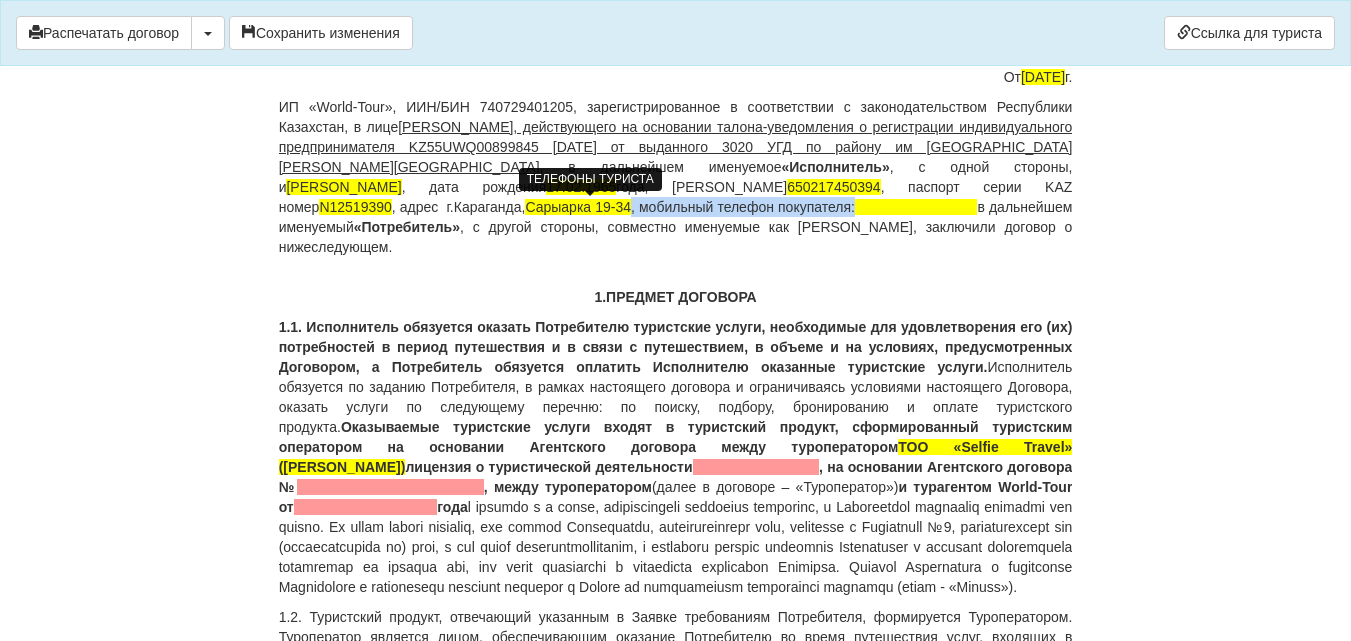 click at bounding box center [916, 207] 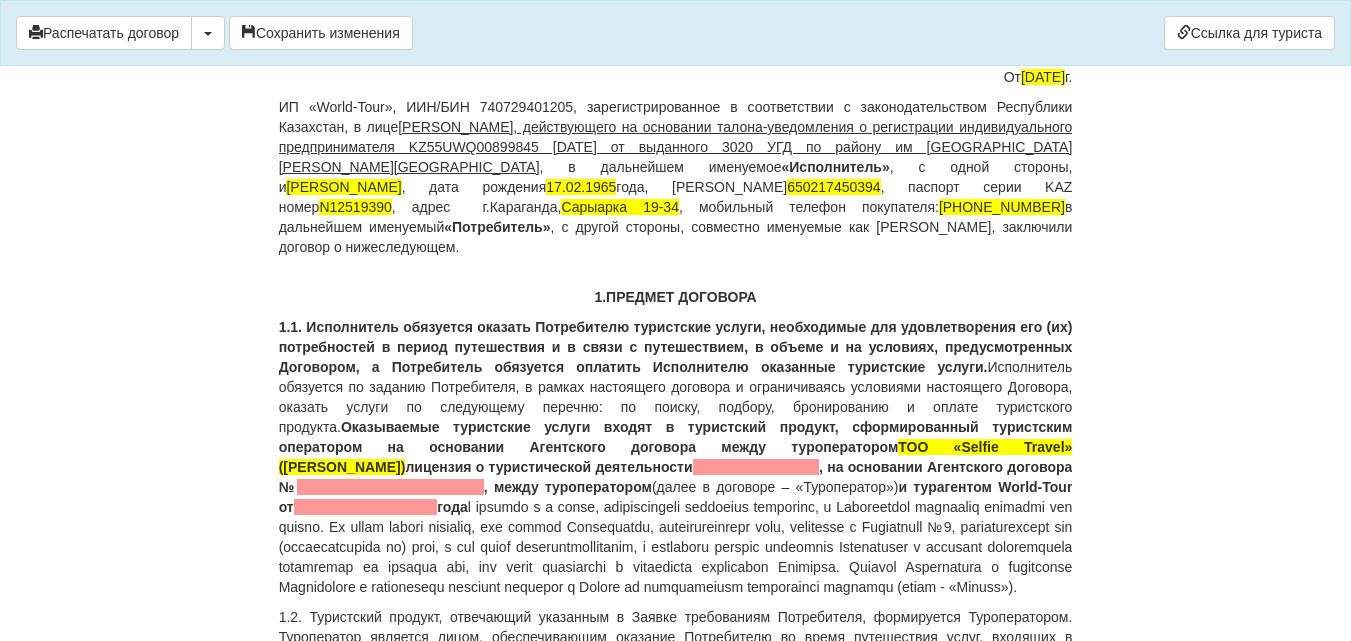 click on "ДОГОВОР ОКАЗАНИЯ ТУРИСТСКИХ УСЛУГ  20
От  [DATE]
ИП «World-Tour», ИИН/БИН 740729401205, зарегистрированное в соответствии с законодательством Республики Казахстан, в лице
[PERSON_NAME], действующего на основании талона-уведомления о регистрации индивидуального предпринимателя KZ55UWQ00899845 [DATE] от выданного  3020 УГД по району им Казыбек би г.[PERSON_NAME] ,
в дальнейшем именуемое  «Исполнитель» , с одной стороны, и
[PERSON_NAME] , дата рождения  [DEMOGRAPHIC_DATA], ИИН  650217450394 , паспорт серии KAZ номер  [PASSPORT] , адрес  г.Караганда,    Сарыарка 19-34" at bounding box center (676, 7635) 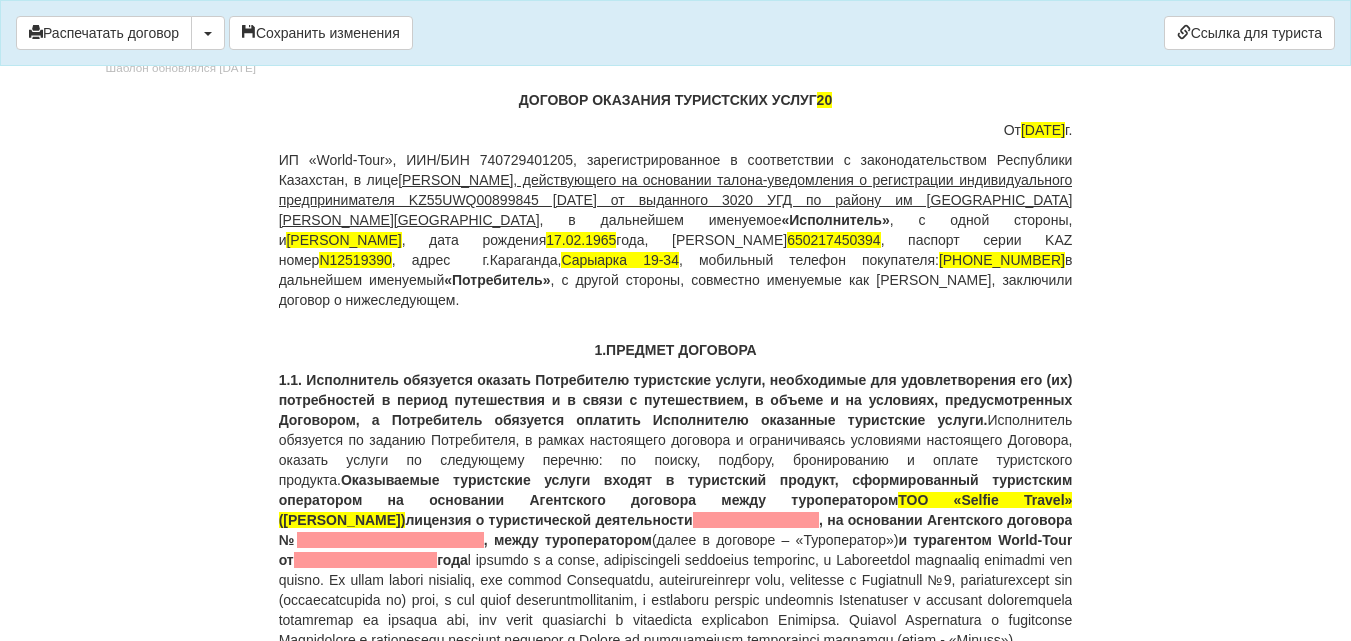 scroll, scrollTop: 100, scrollLeft: 0, axis: vertical 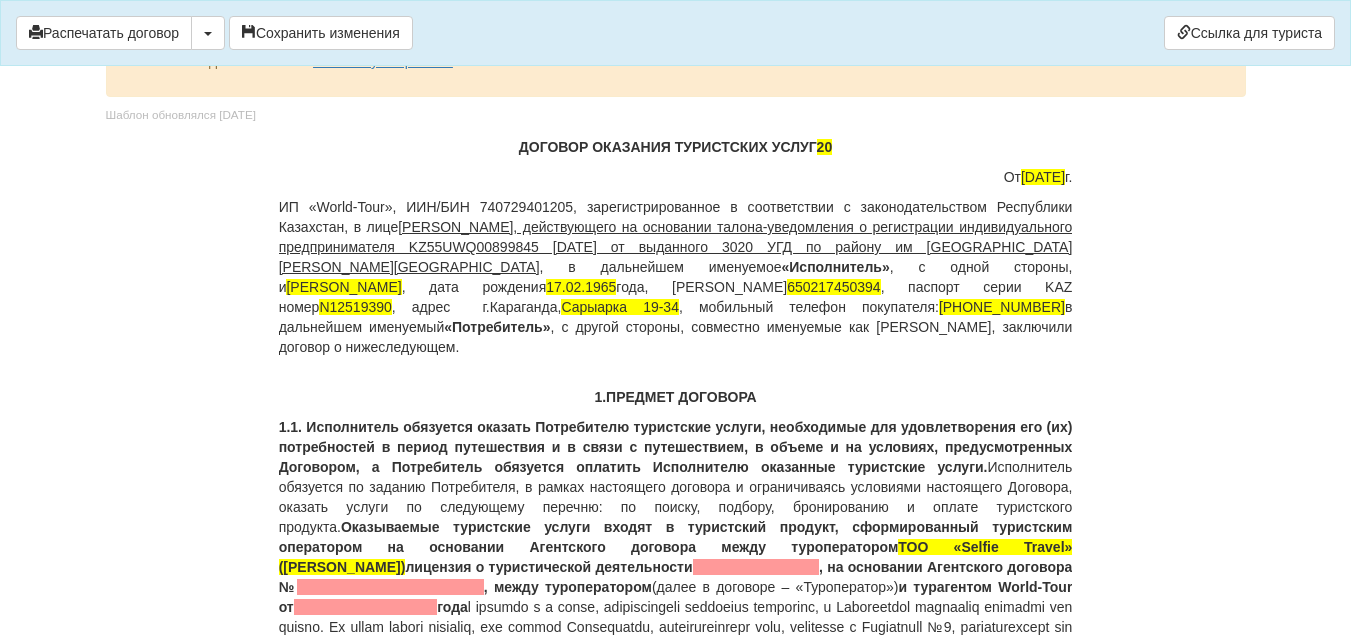click on "ДОГОВОР ОКАЗАНИЯ ТУРИСТСКИХ УСЛУГ  20" at bounding box center [676, 147] 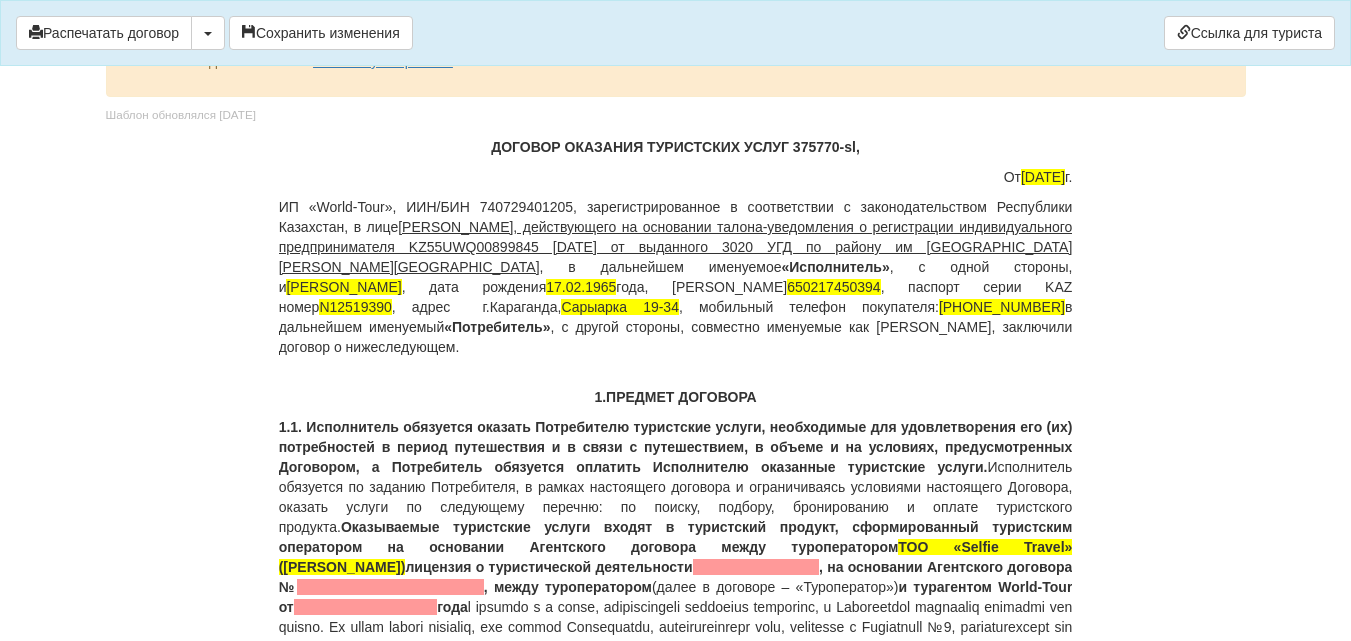 click on "ДОГОВОР ОКАЗАНИЯ ТУРИСТСКИХ УСЛУГ 375770-sl," at bounding box center [676, 147] 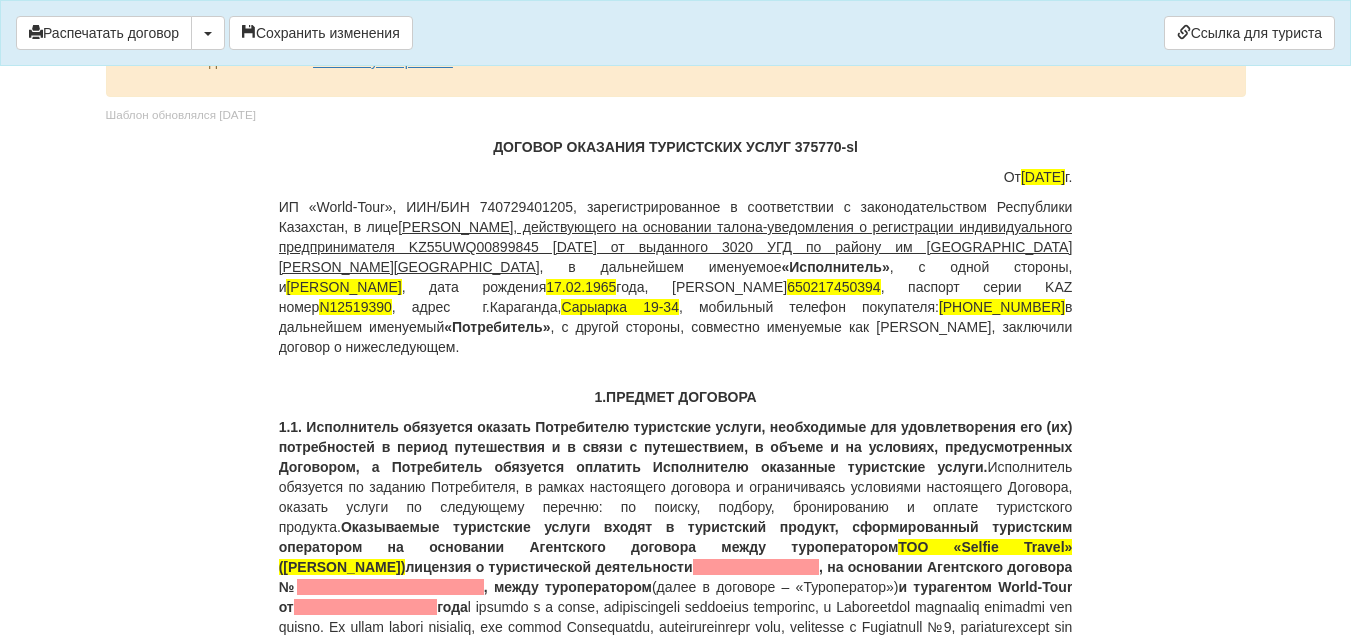 click on "От  [DATE]" at bounding box center (676, 177) 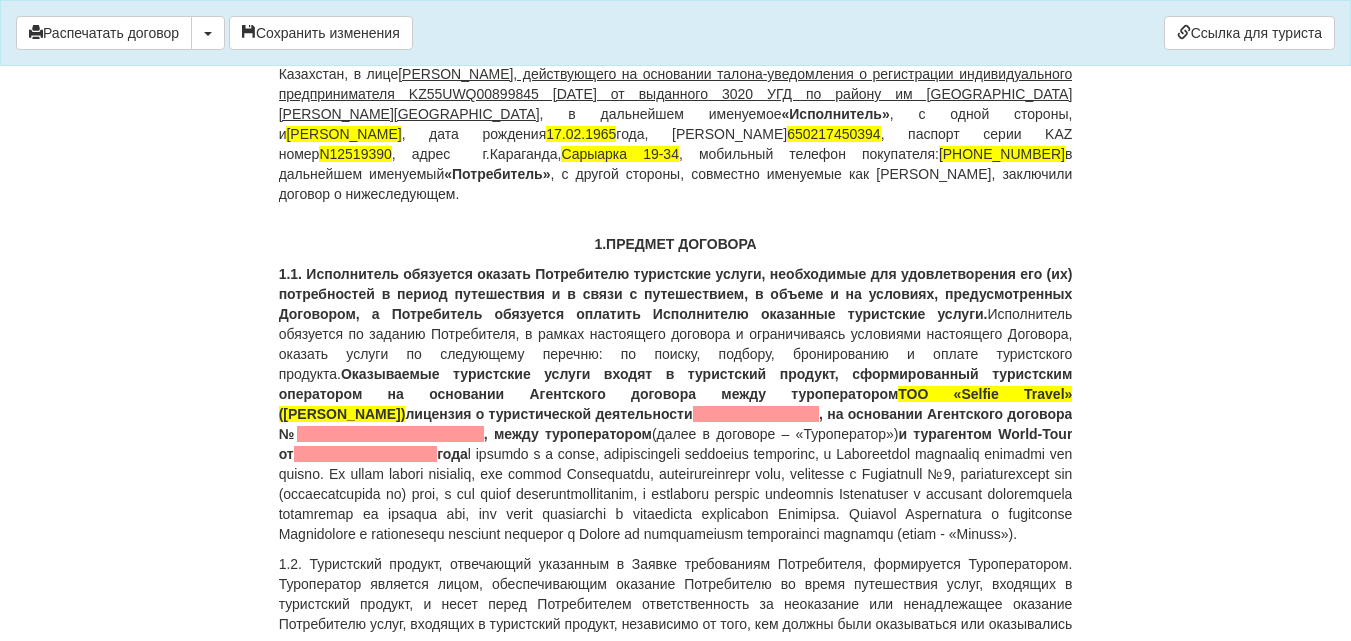 scroll, scrollTop: 300, scrollLeft: 0, axis: vertical 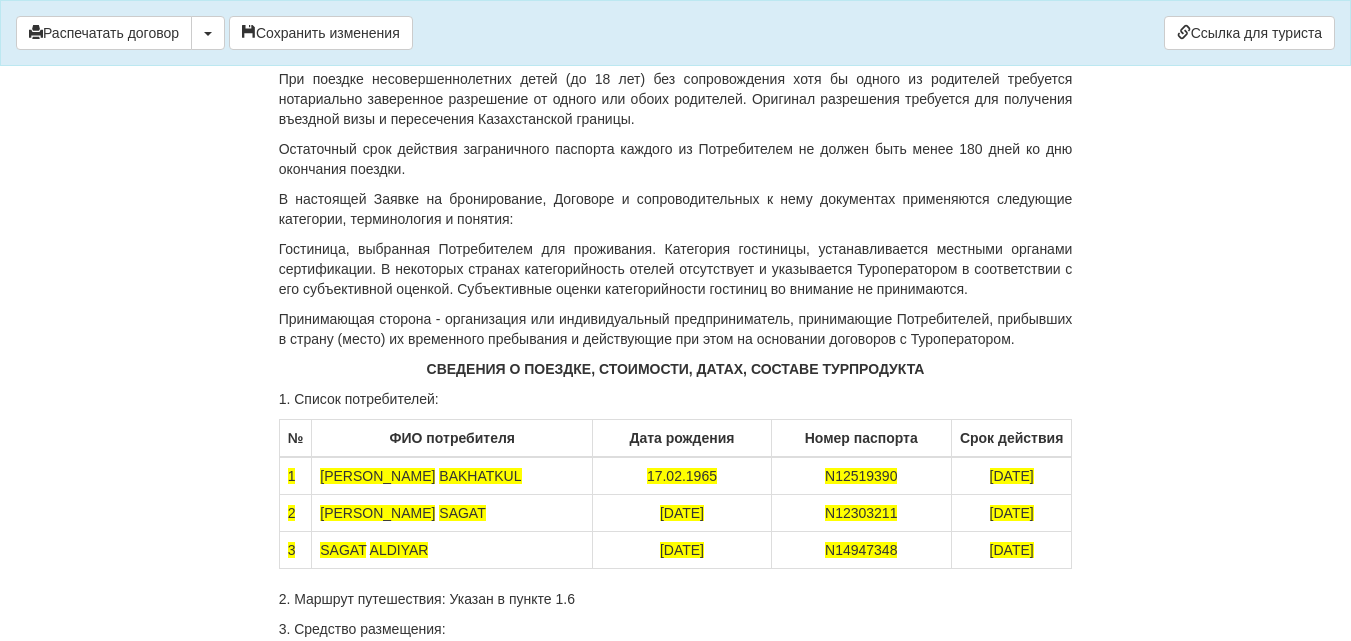 click on "Срок поездки: с  [DATE]  —  [DATE] ;" at bounding box center (676, -1) 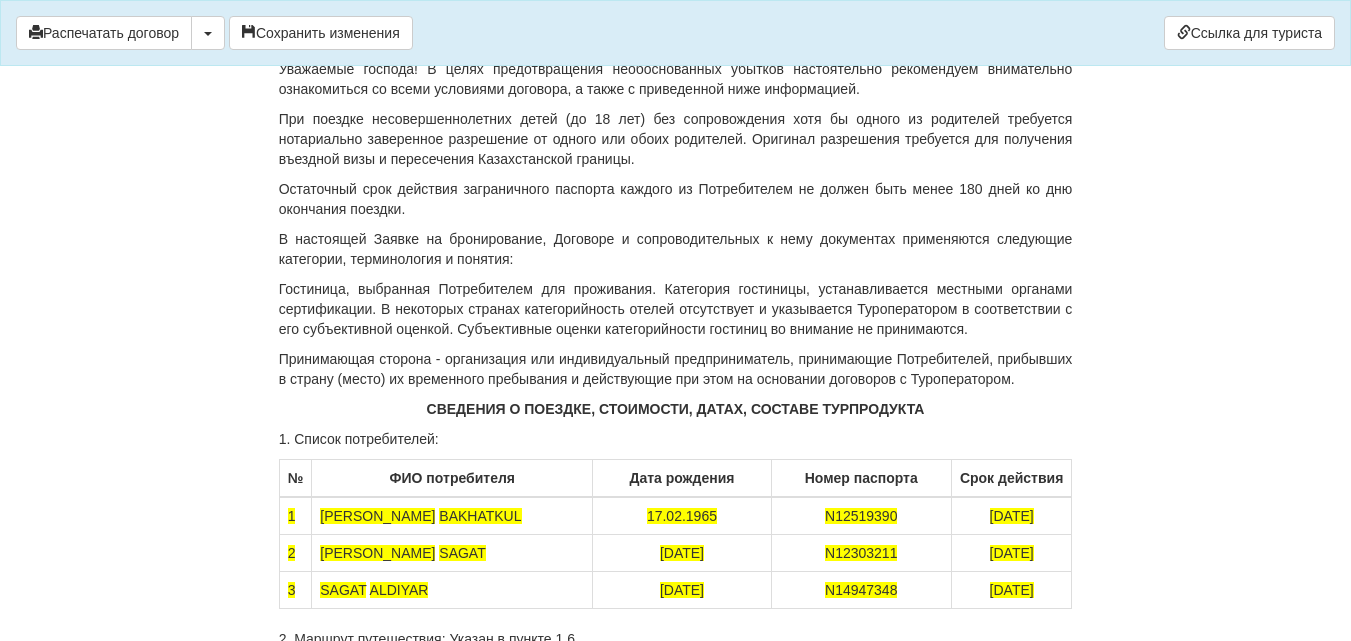 click on "Уважаемые господа! В целях предотвращения необоснованных убытков настоятельно рекомендуем внимательно ознакомиться со всеми условиями договора, а также с приведенной ниже информацией." at bounding box center [676, 79] 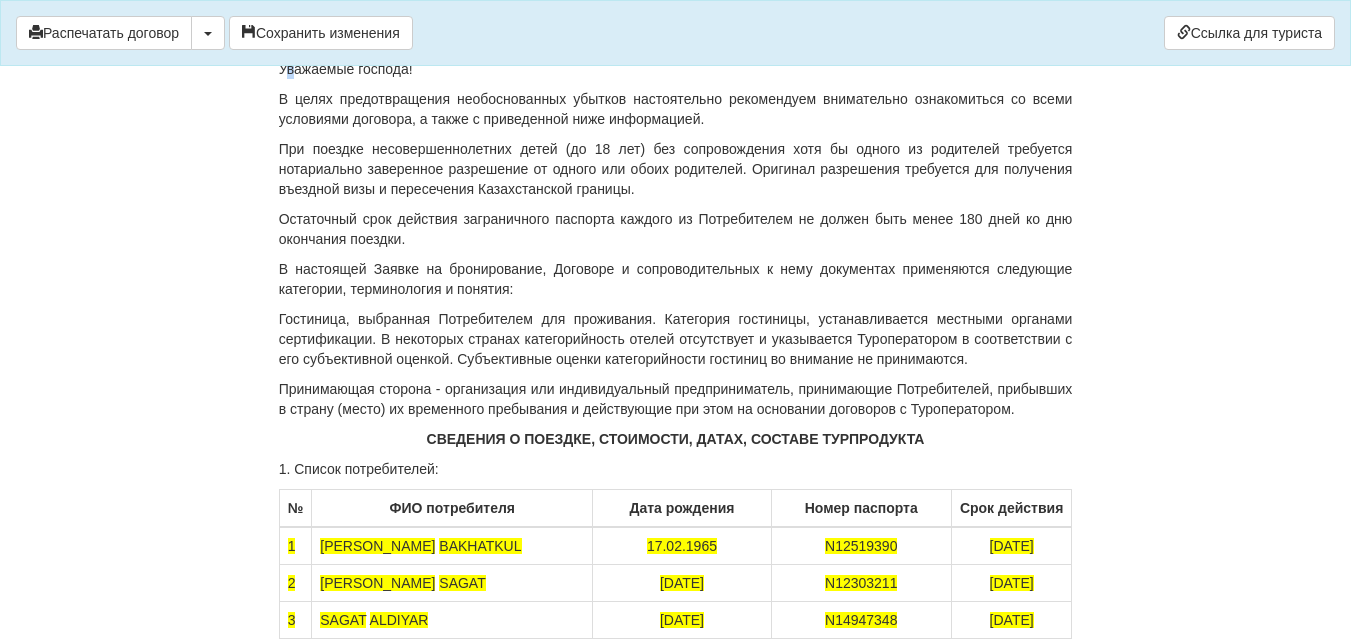 drag, startPoint x: 291, startPoint y: 387, endPoint x: 280, endPoint y: 389, distance: 11.18034 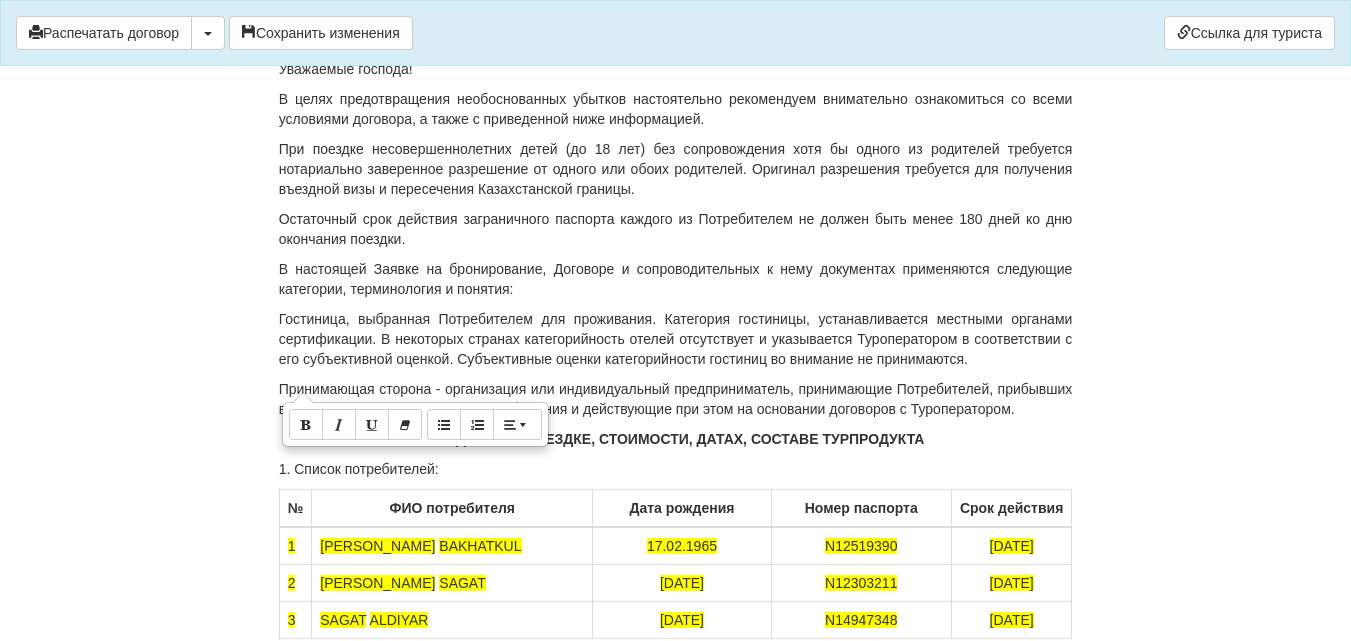 click on "Уважаемые господа!" at bounding box center [676, 69] 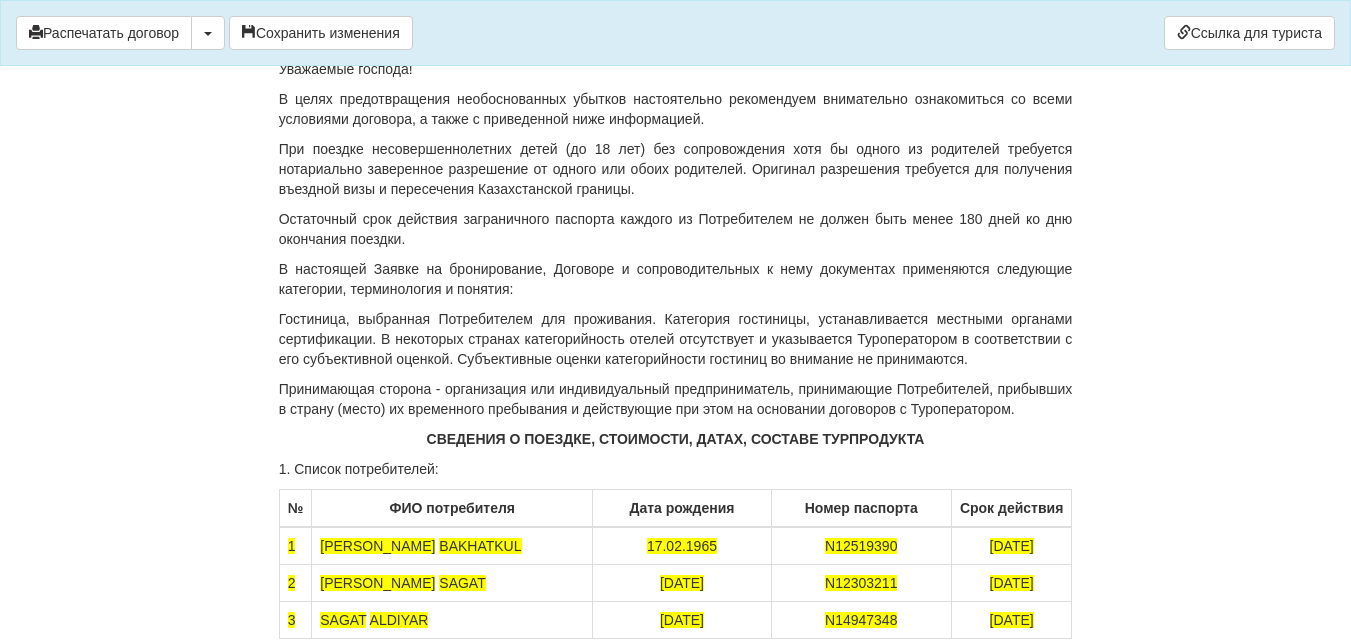 click on "В целях предотвращения необоснованных убытков настоятельно рекомендуем внимательно ознакомиться со всеми условиями договора, а также с приведенной ниже информацией." at bounding box center [676, 109] 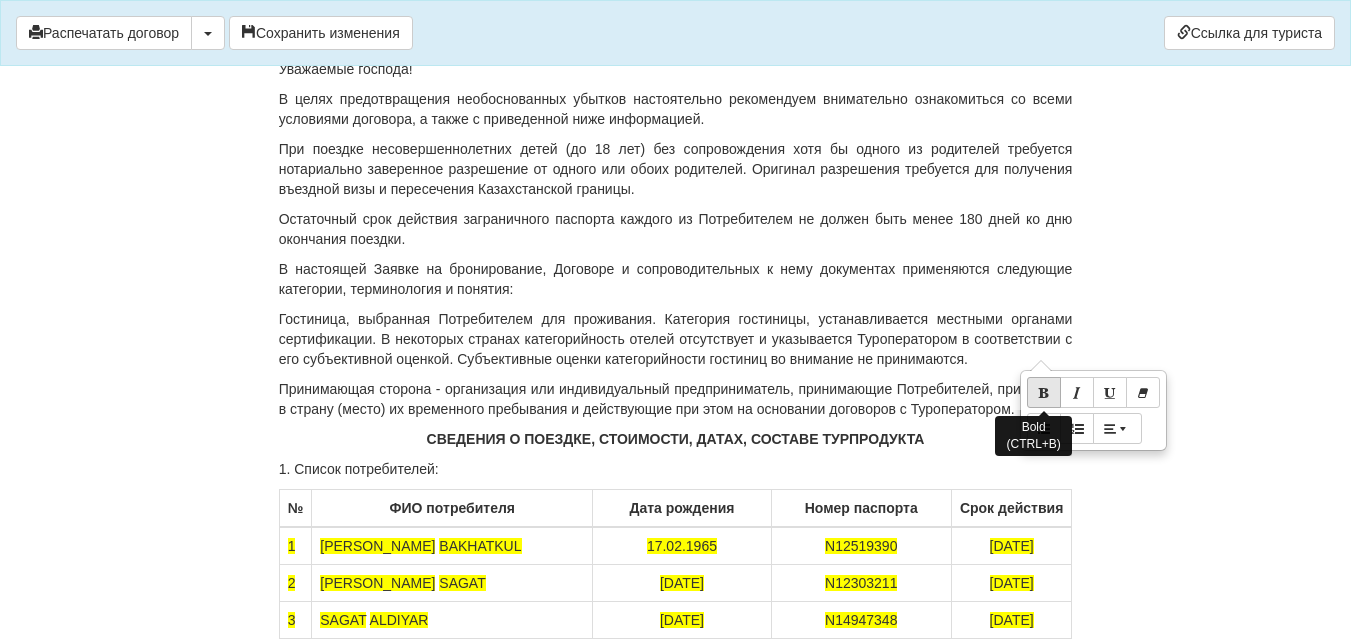 click at bounding box center (1044, 392) 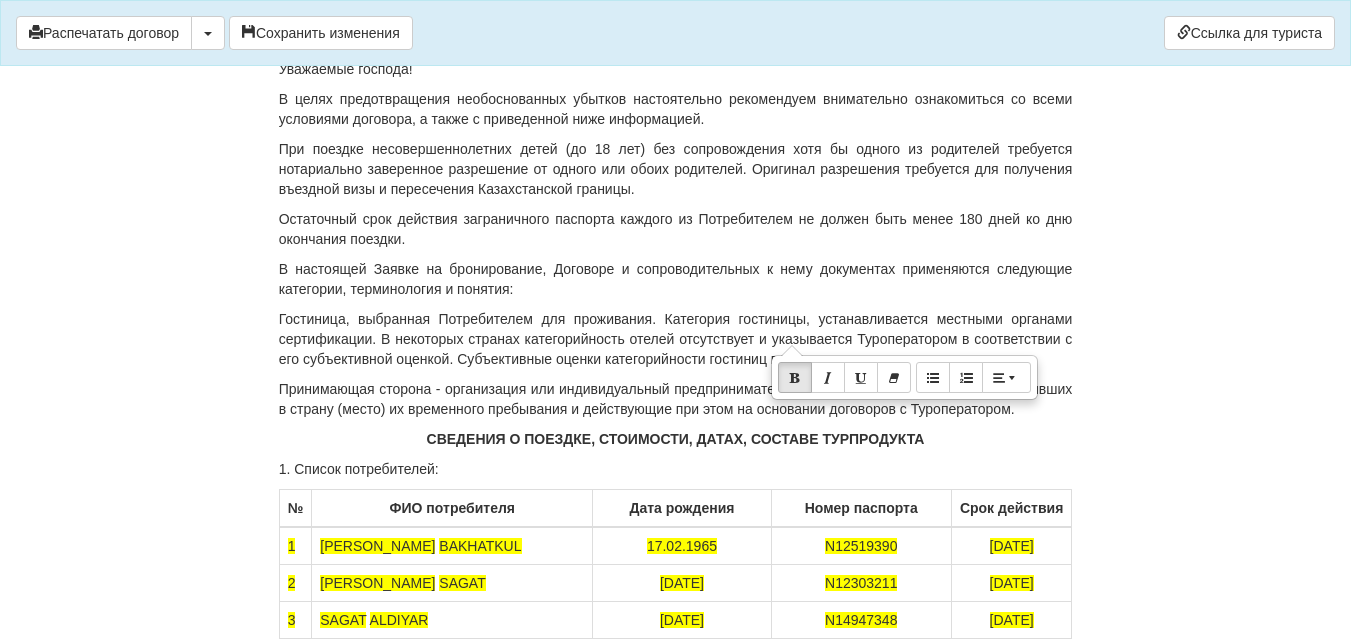 drag, startPoint x: 776, startPoint y: 340, endPoint x: 722, endPoint y: 371, distance: 62.26556 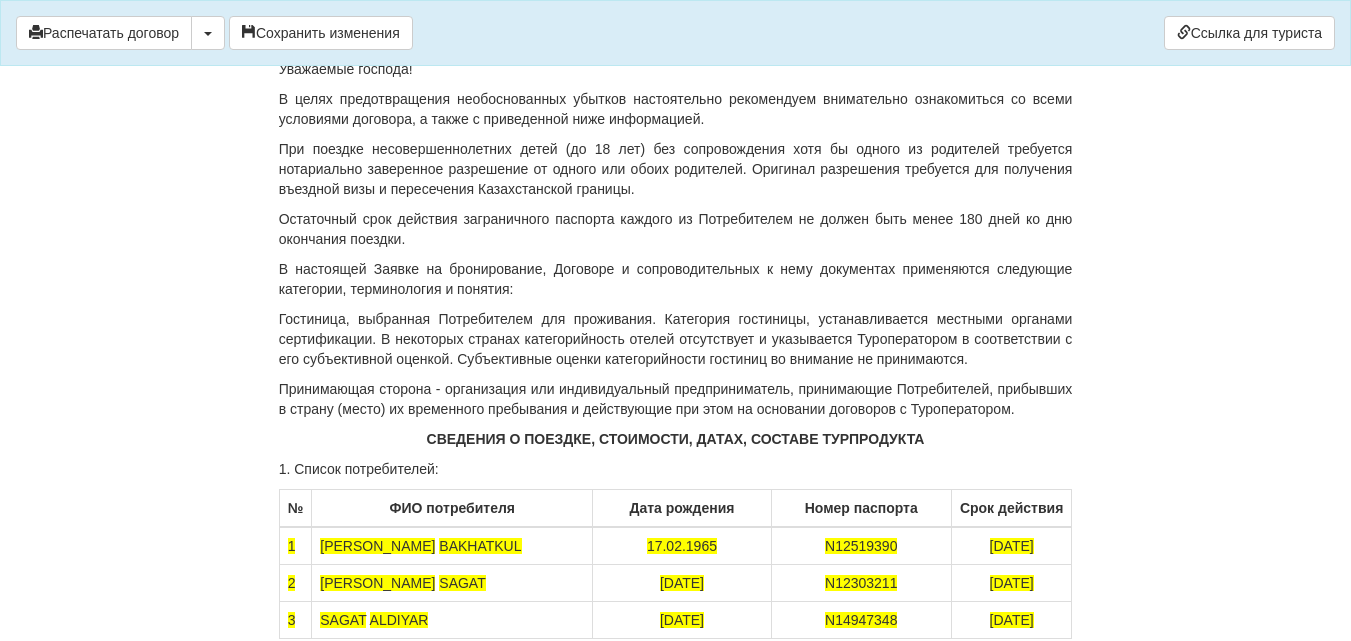 drag, startPoint x: 281, startPoint y: 308, endPoint x: 1024, endPoint y: 351, distance: 744.2432 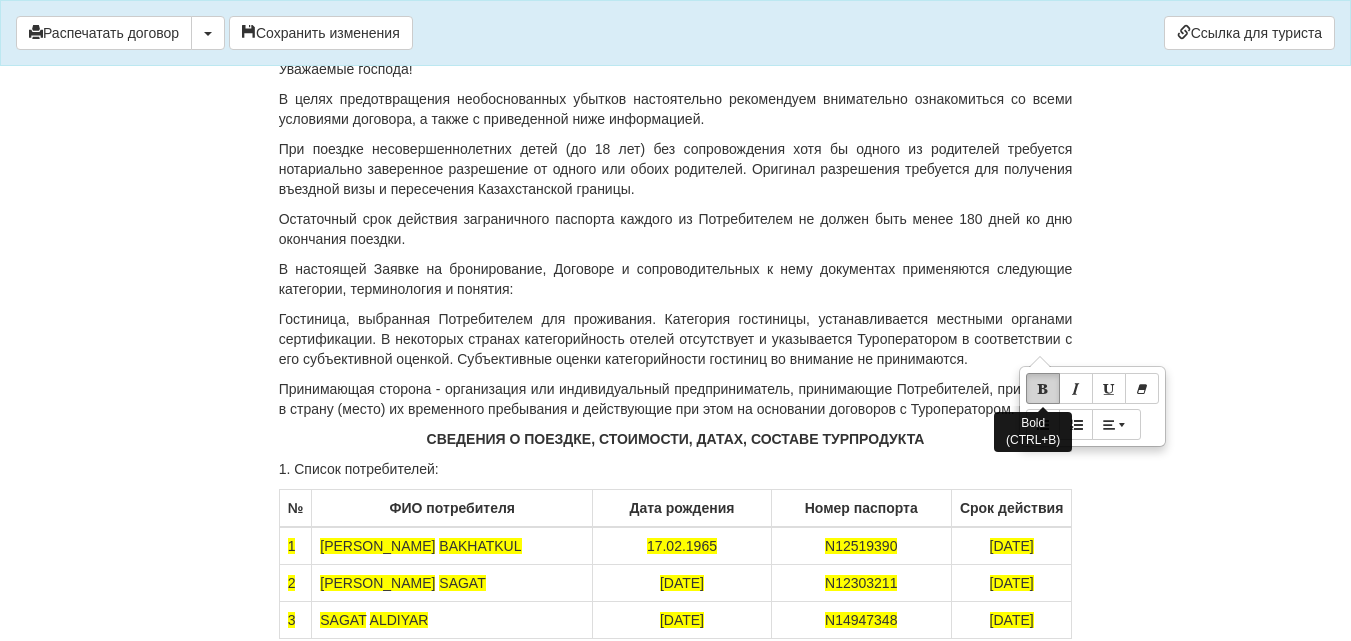 click at bounding box center [1043, 388] 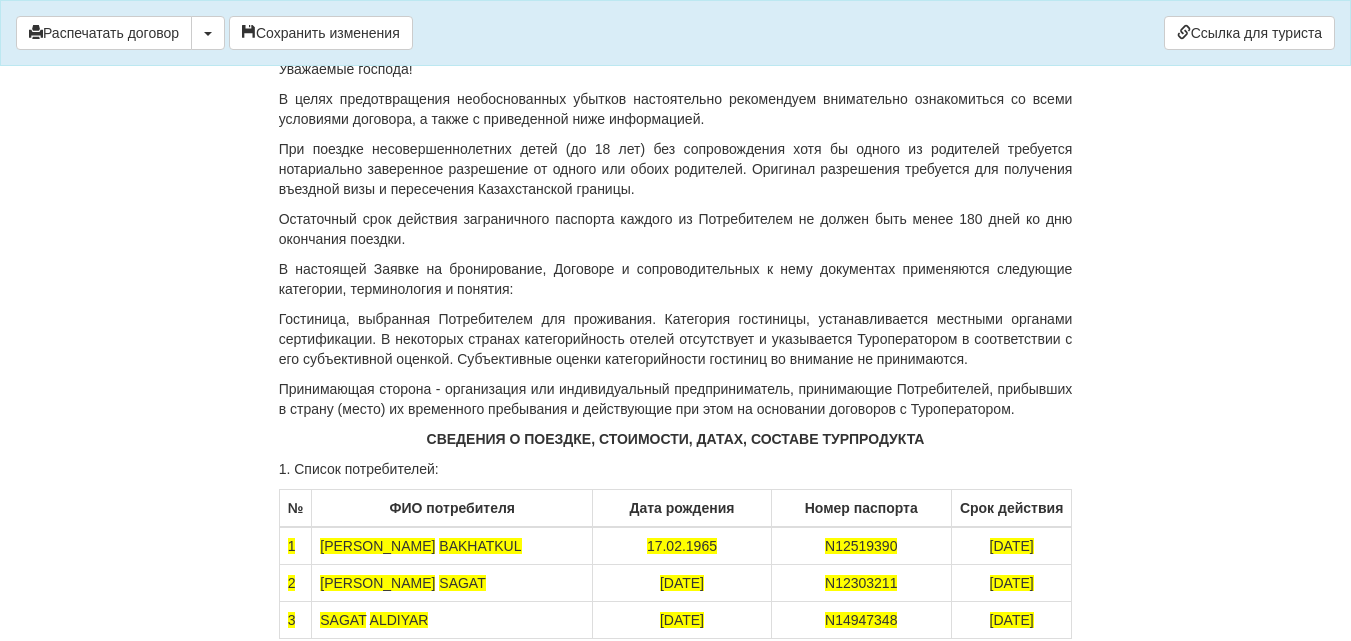 click on "Уважаемые господа!" at bounding box center [676, 69] 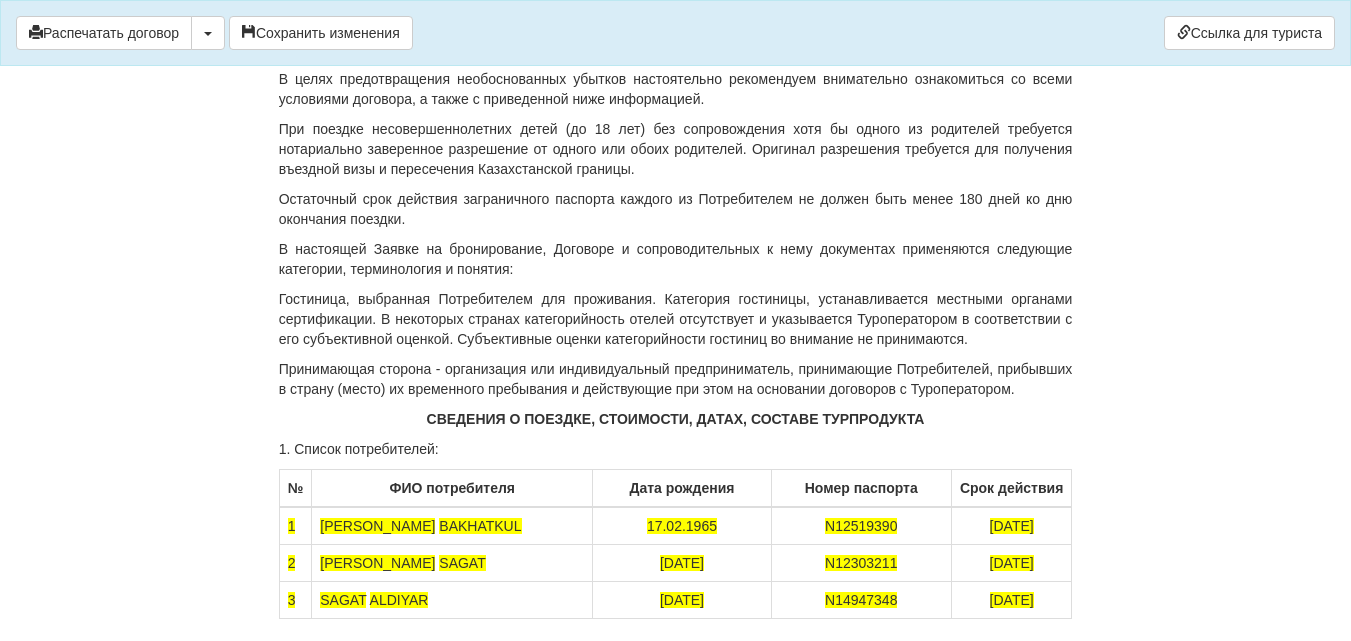click on "Срок поездки: с  [DATE]  —  [DATE] ; Заявка№ 375770,стоимость туристического продукта составляет: 2806 евро евро на момент бронирования. Внесен аванс 970 евро (600000 тенге).Остаток долга  по заявке 1066евро." at bounding box center (676, 9) 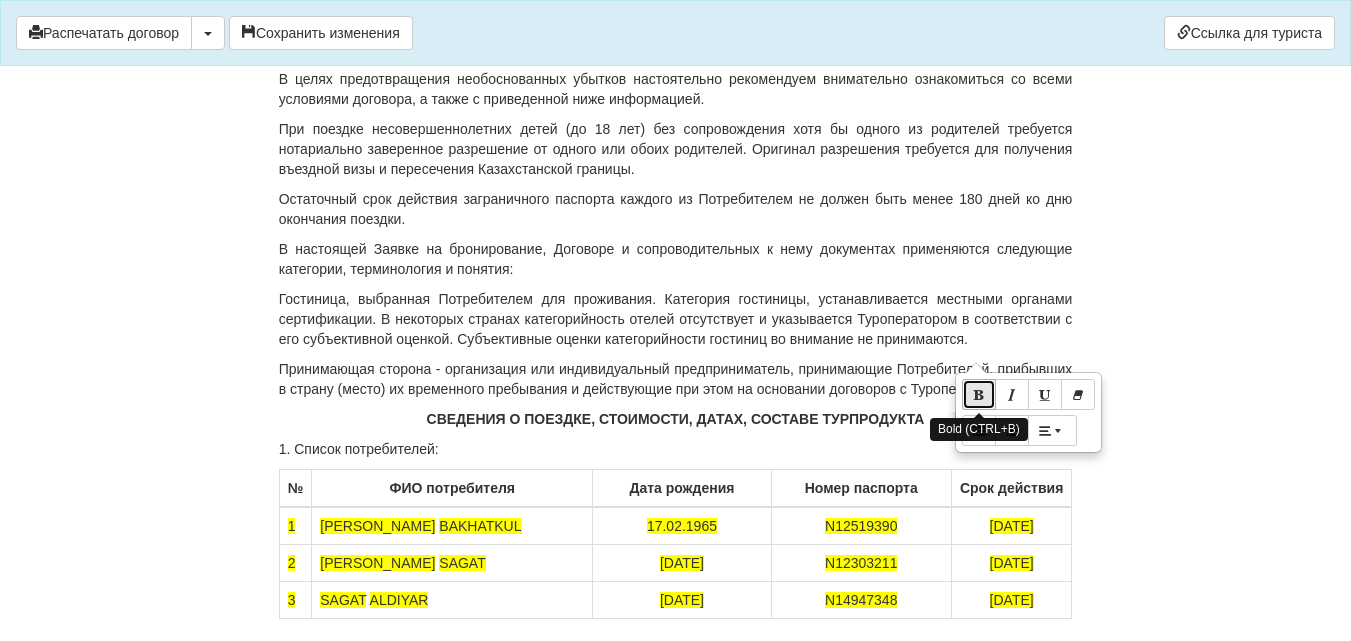 click at bounding box center (979, 394) 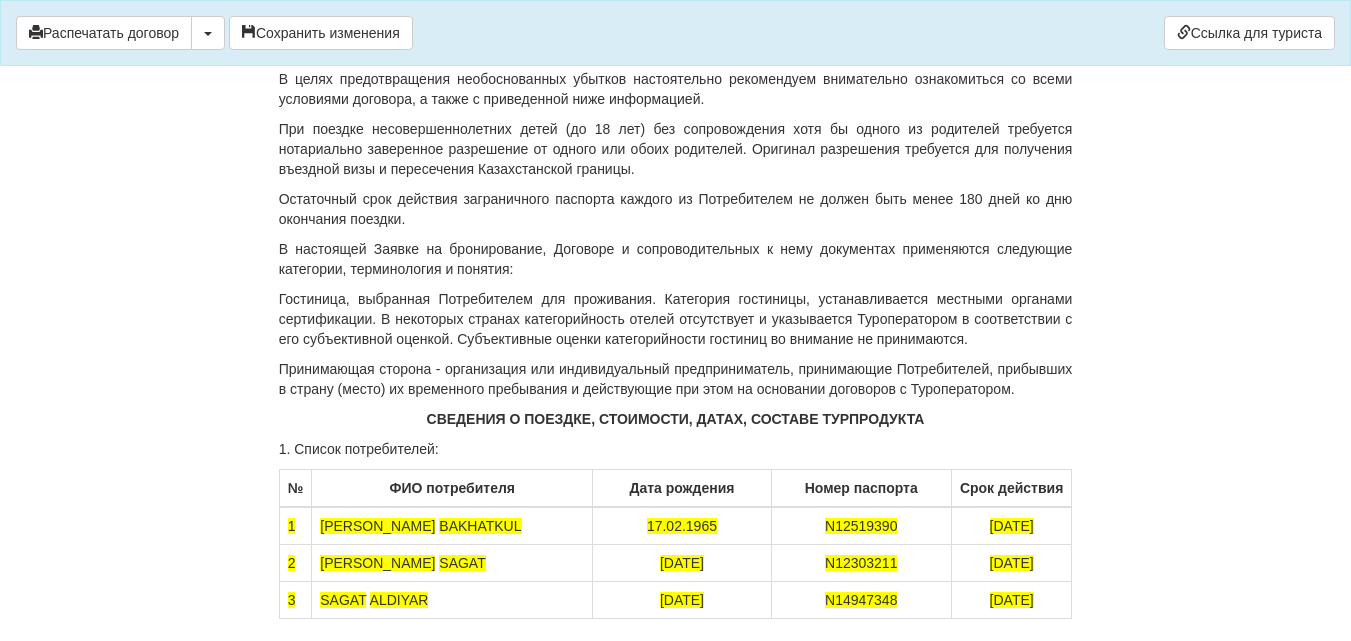 click on "В целях предотвращения необоснованных убытков настоятельно рекомендуем внимательно ознакомиться со всеми условиями договора, а также с приведенной ниже информацией." at bounding box center (676, 89) 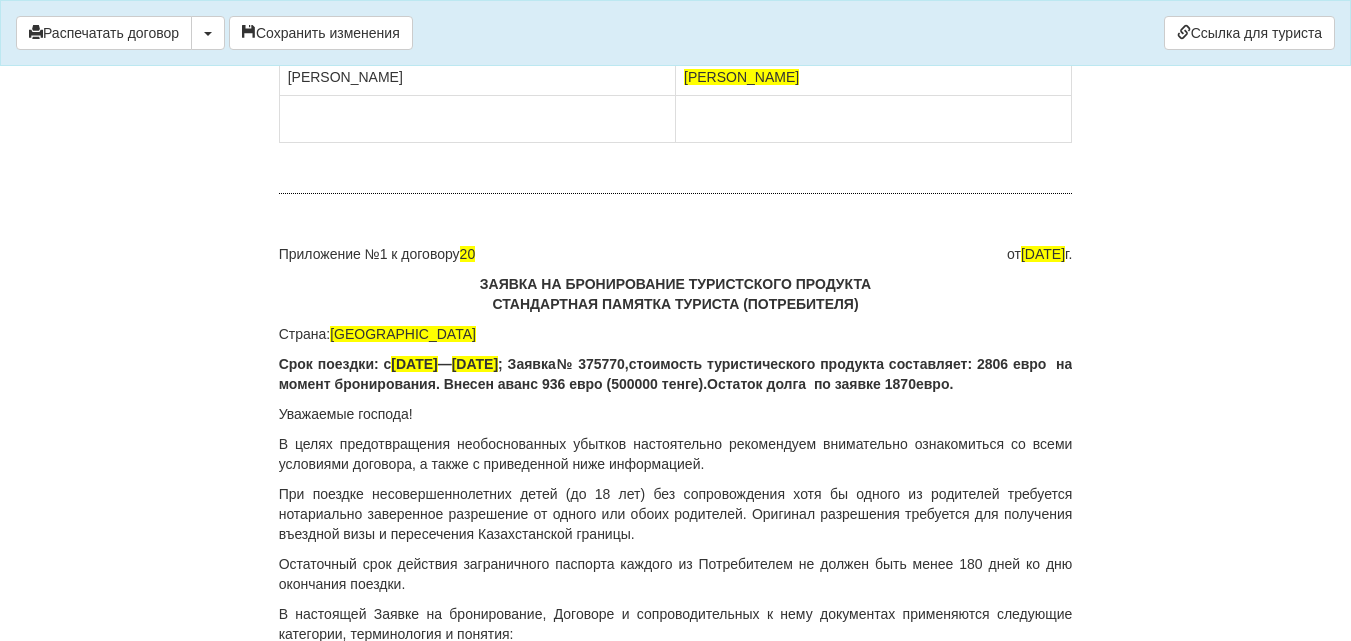 scroll, scrollTop: 12221, scrollLeft: 0, axis: vertical 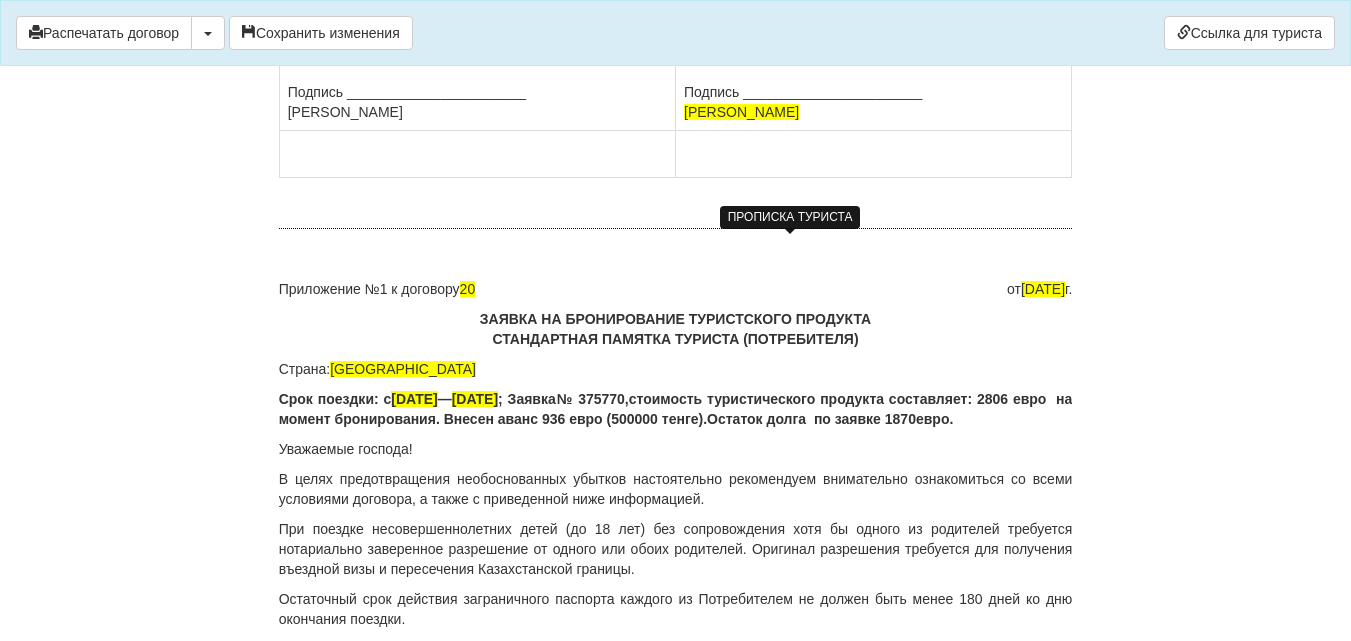 click at bounding box center (786, -135) 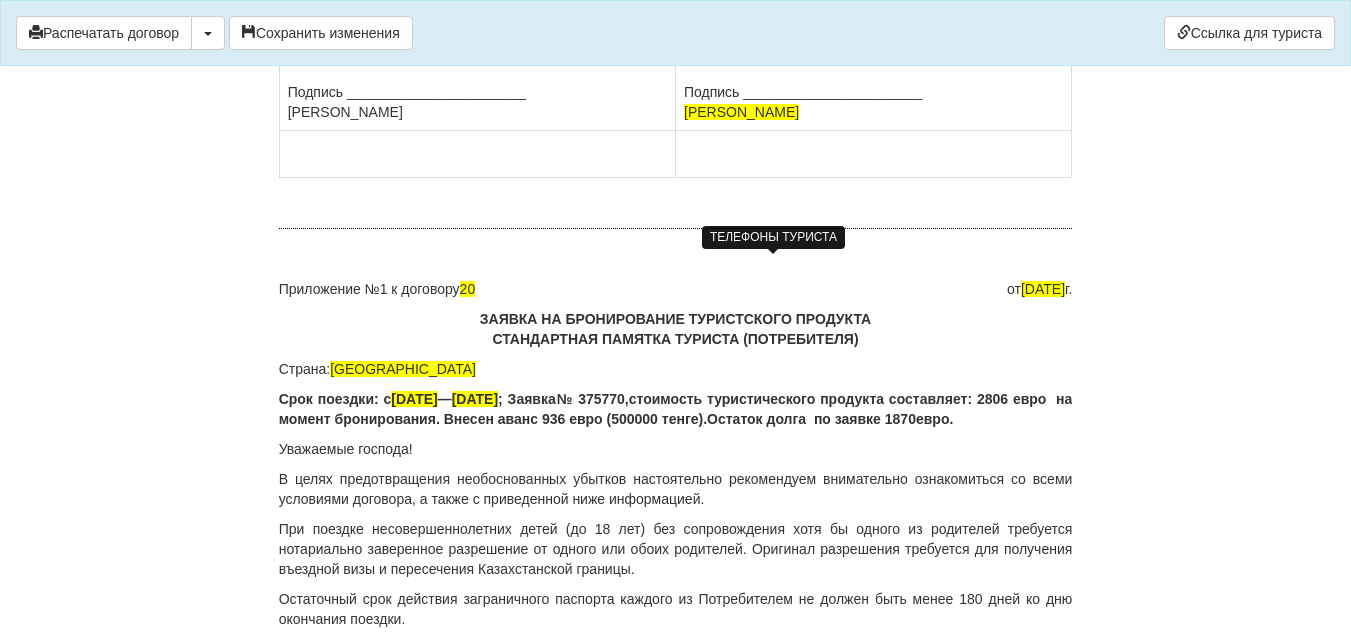 click at bounding box center (769, -115) 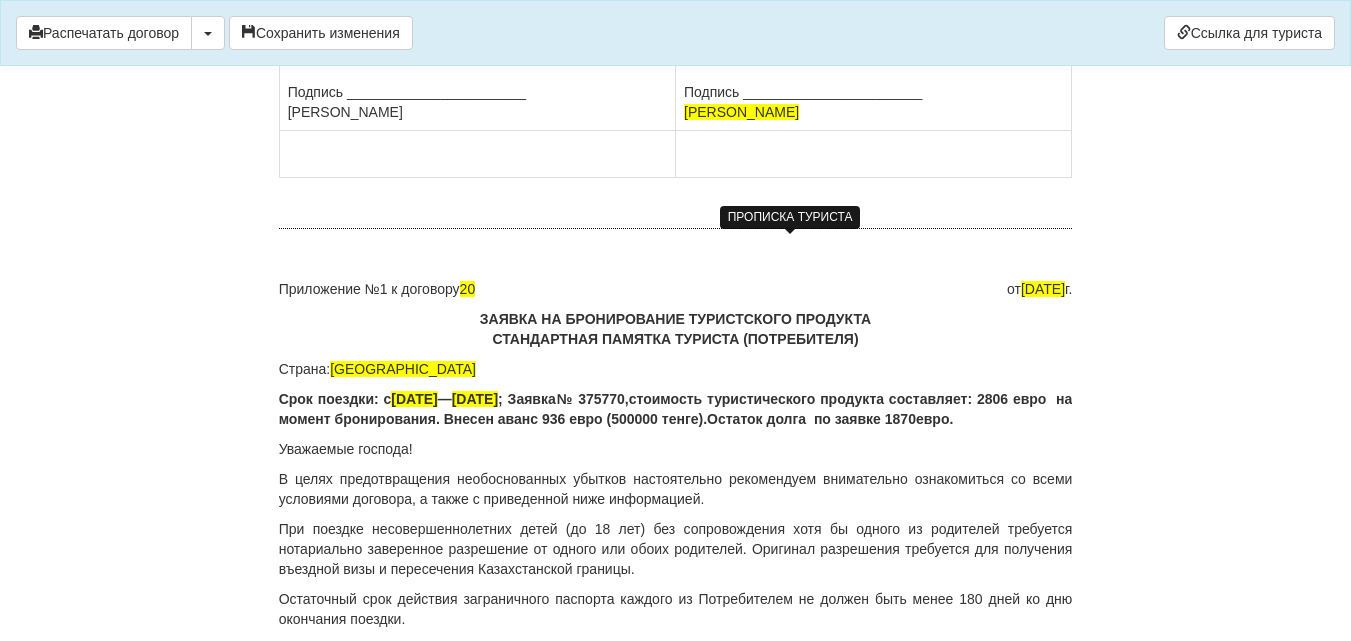 click at bounding box center (786, -135) 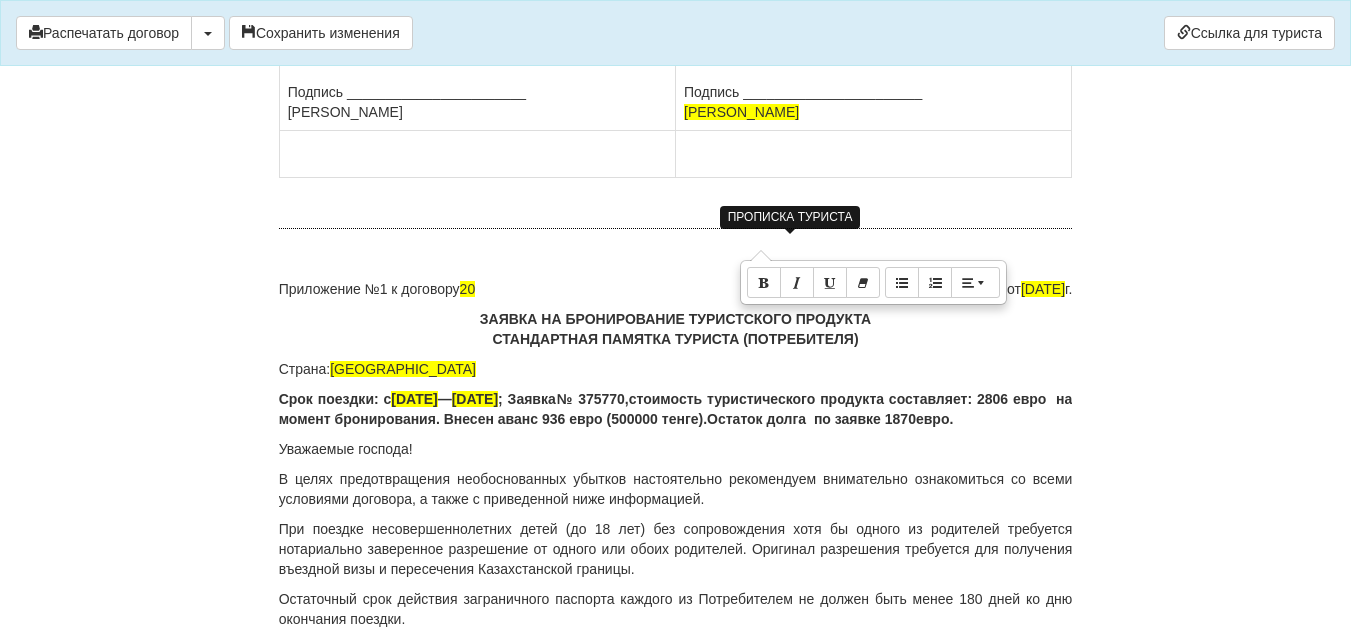 click on "Сарыарка 19-34" at bounding box center [780, -135] 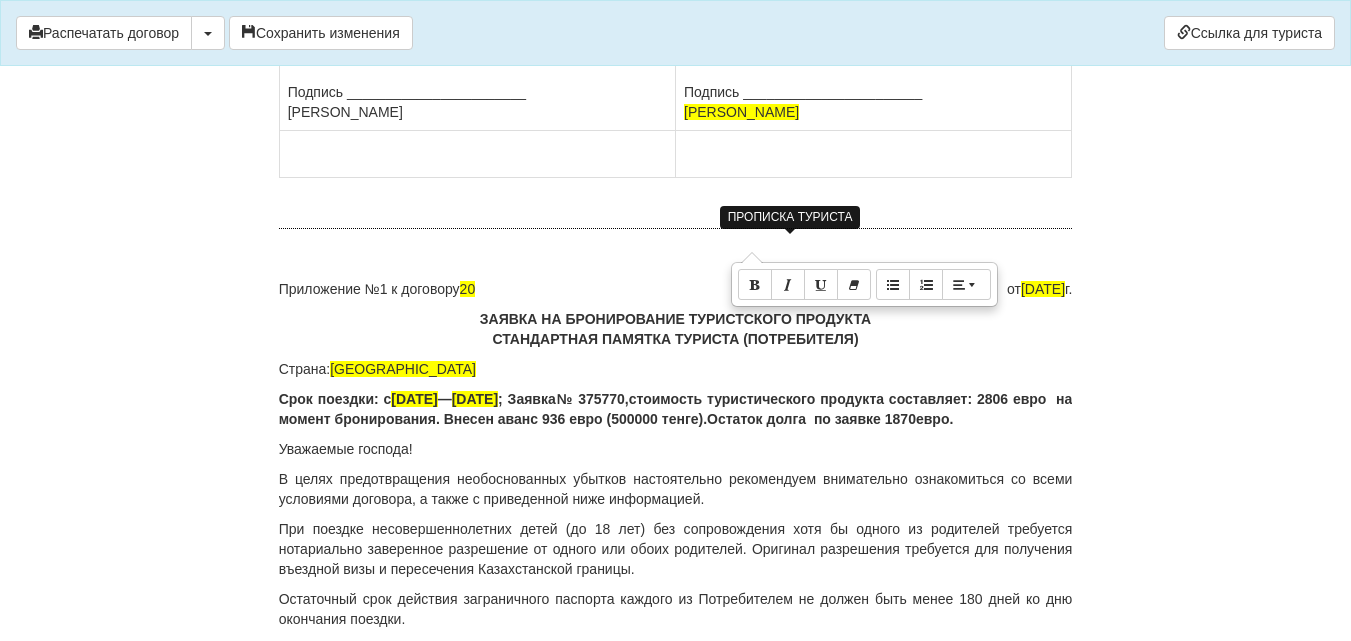 click on "Сарыарка 19-34" at bounding box center (780, -135) 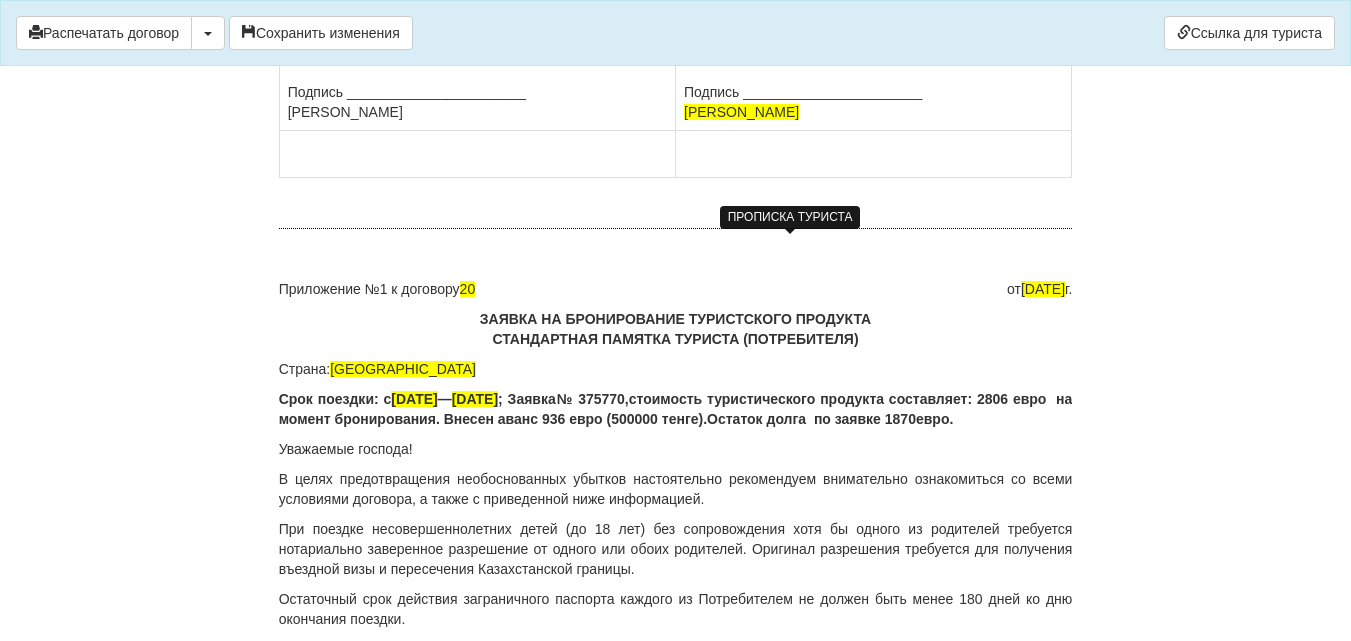 click on "Ф.И.О.  DARMENBAYEVA BAKHATKUL
ИИН
Паспорт  N12519390 выдан , 01.08.2019
Адрес: Сарыарка 19-34
Тел.  8 (775) 696-81-66" at bounding box center (873, -155) 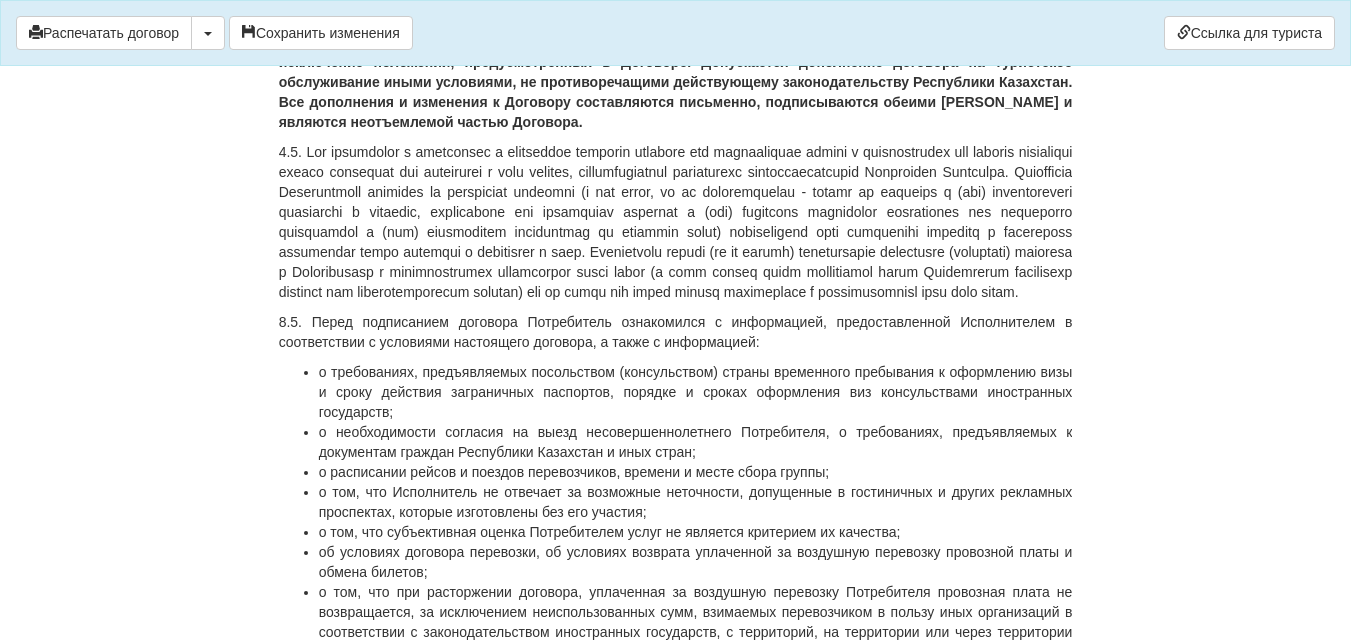 scroll, scrollTop: 10221, scrollLeft: 0, axis: vertical 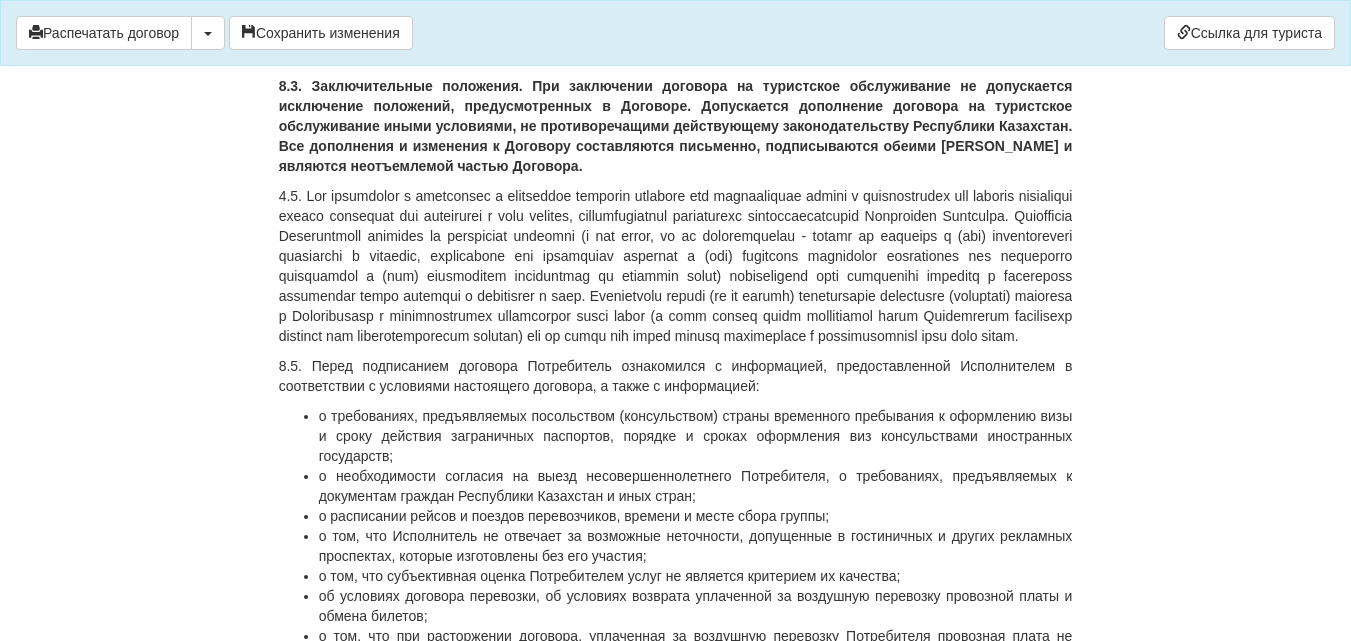 click on "8. ПРОЧИЕ УСЛОВИЯ ДОГОВОРА" at bounding box center [676, -64] 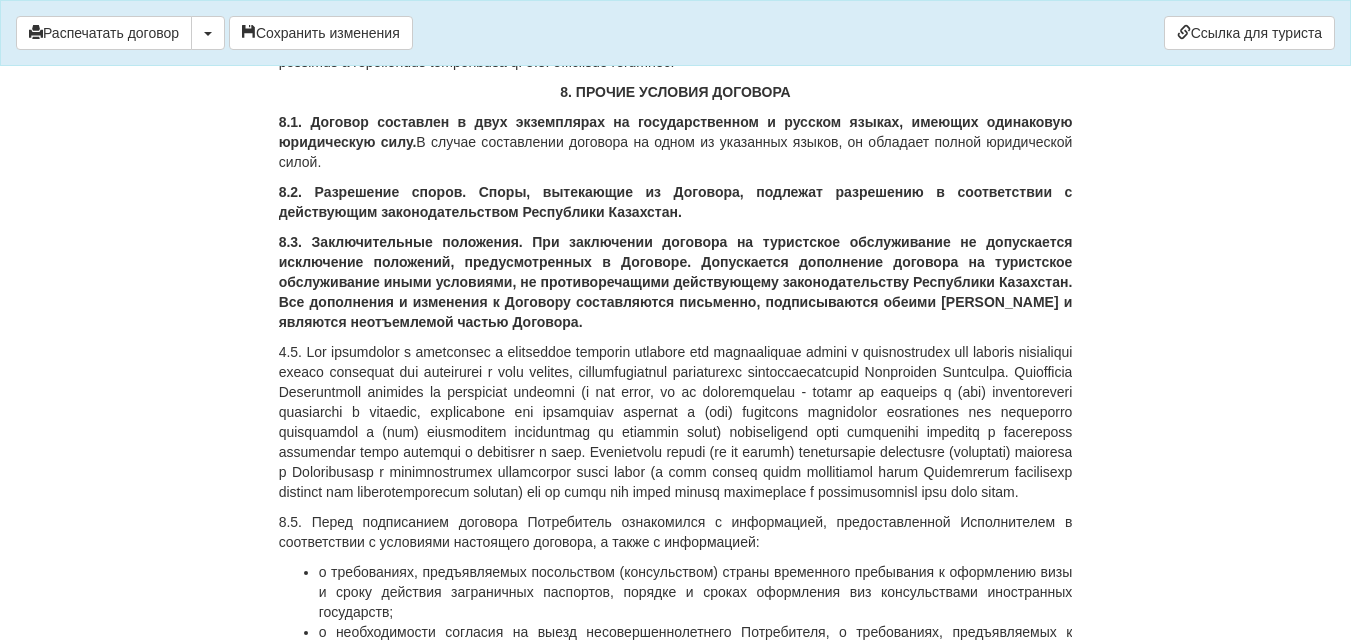 scroll, scrollTop: 10021, scrollLeft: 0, axis: vertical 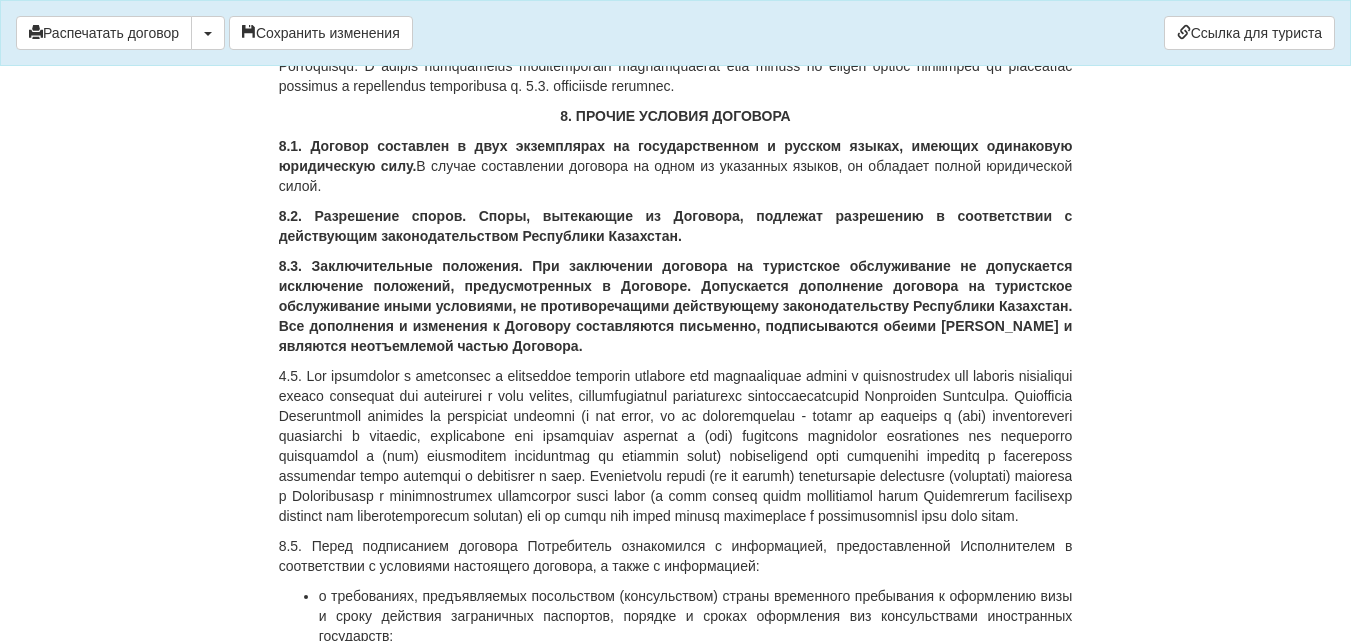 click on "7. ОБСТОЯТЕЛЬСТВА НЕПРЕОДОЛИМОЙ СИЛЫ" at bounding box center [676, -44] 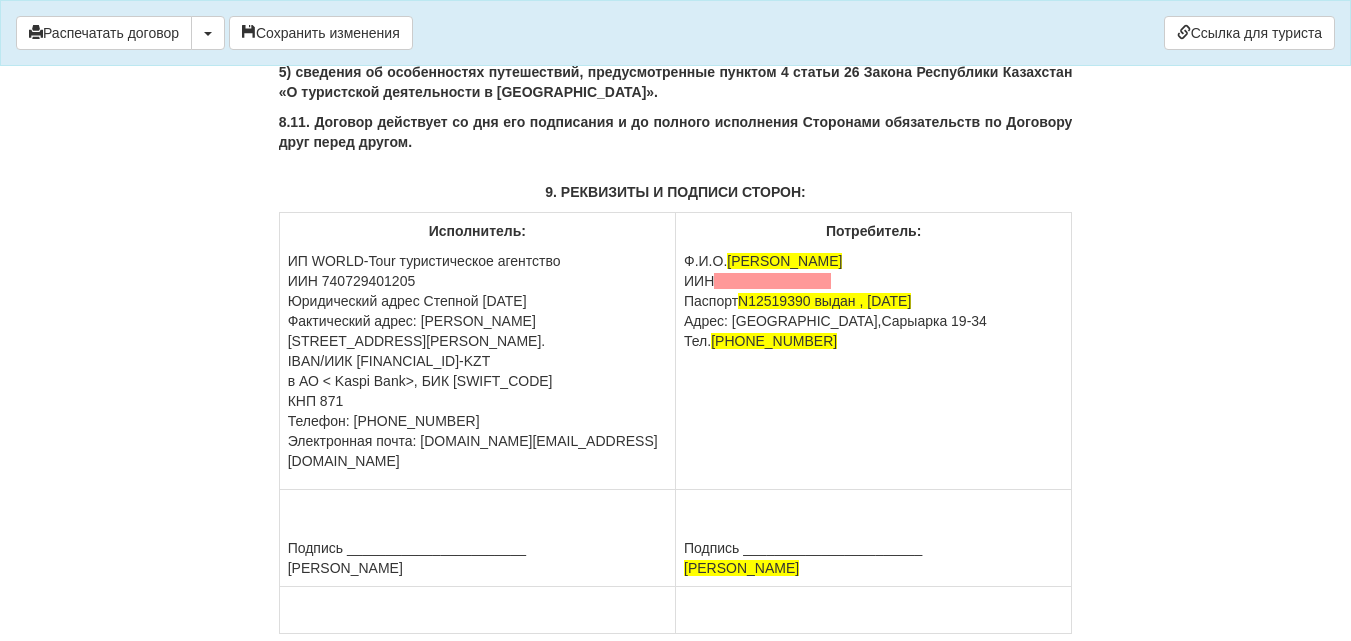 scroll, scrollTop: 11921, scrollLeft: 0, axis: vertical 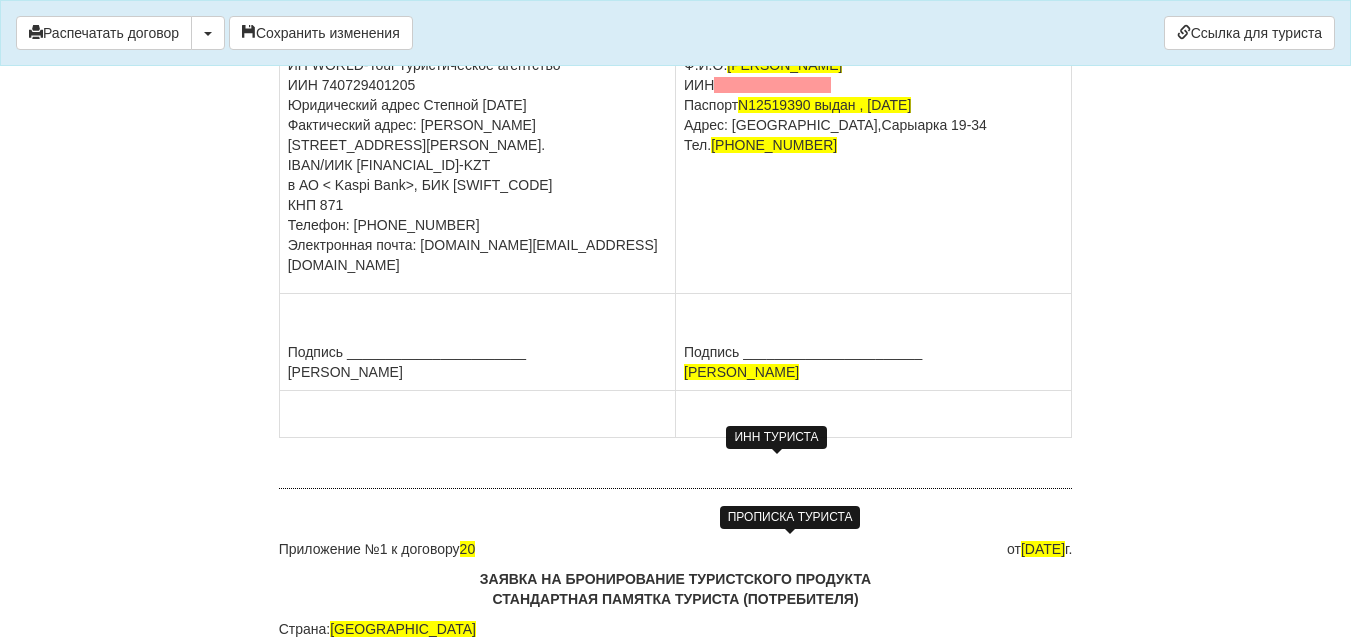 click at bounding box center [772, 85] 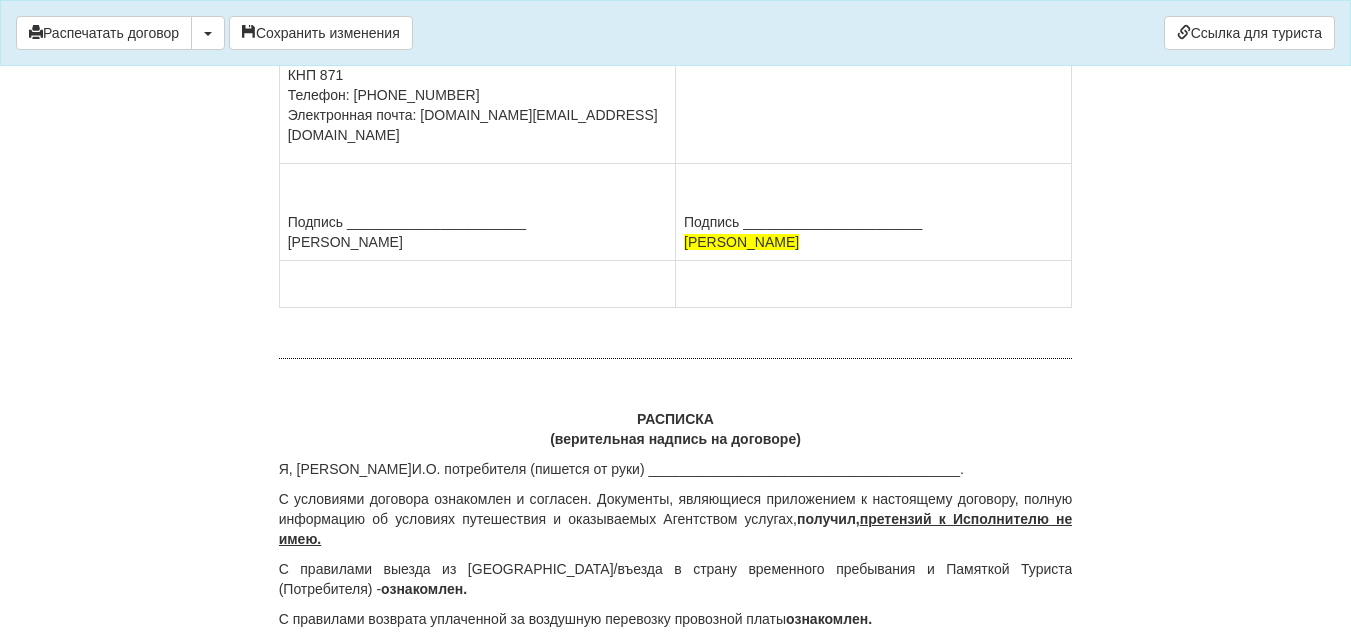 scroll, scrollTop: 13821, scrollLeft: 0, axis: vertical 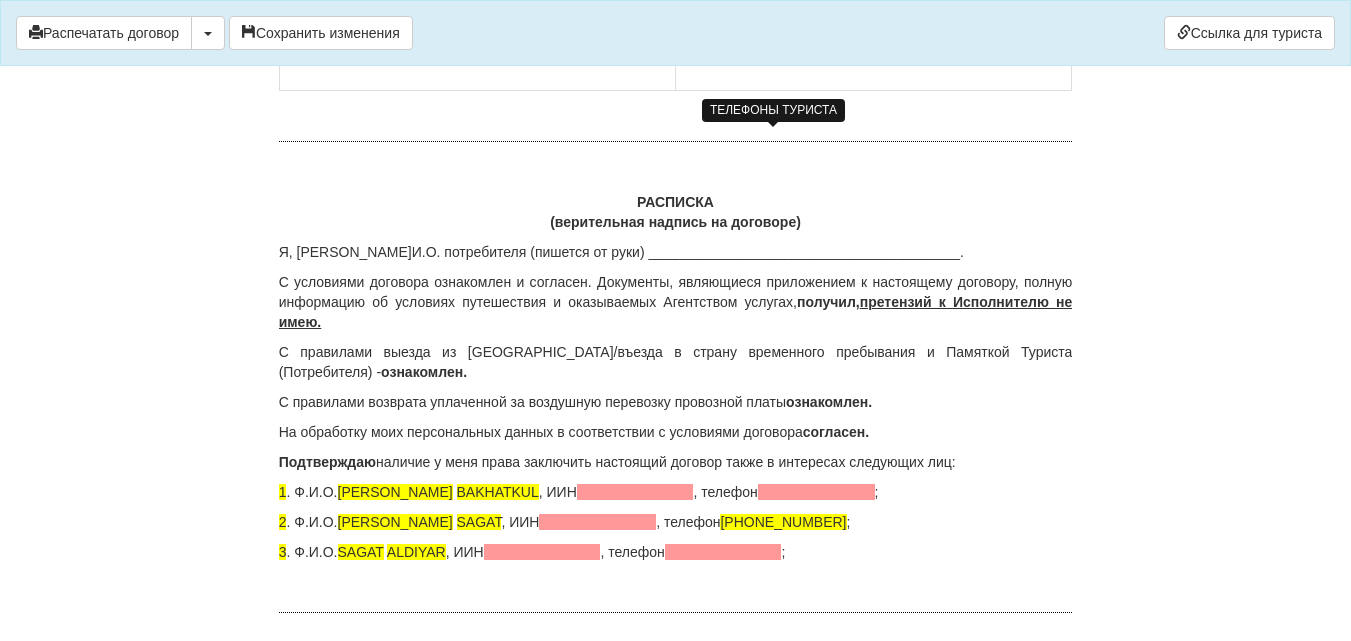 click at bounding box center [769, -202] 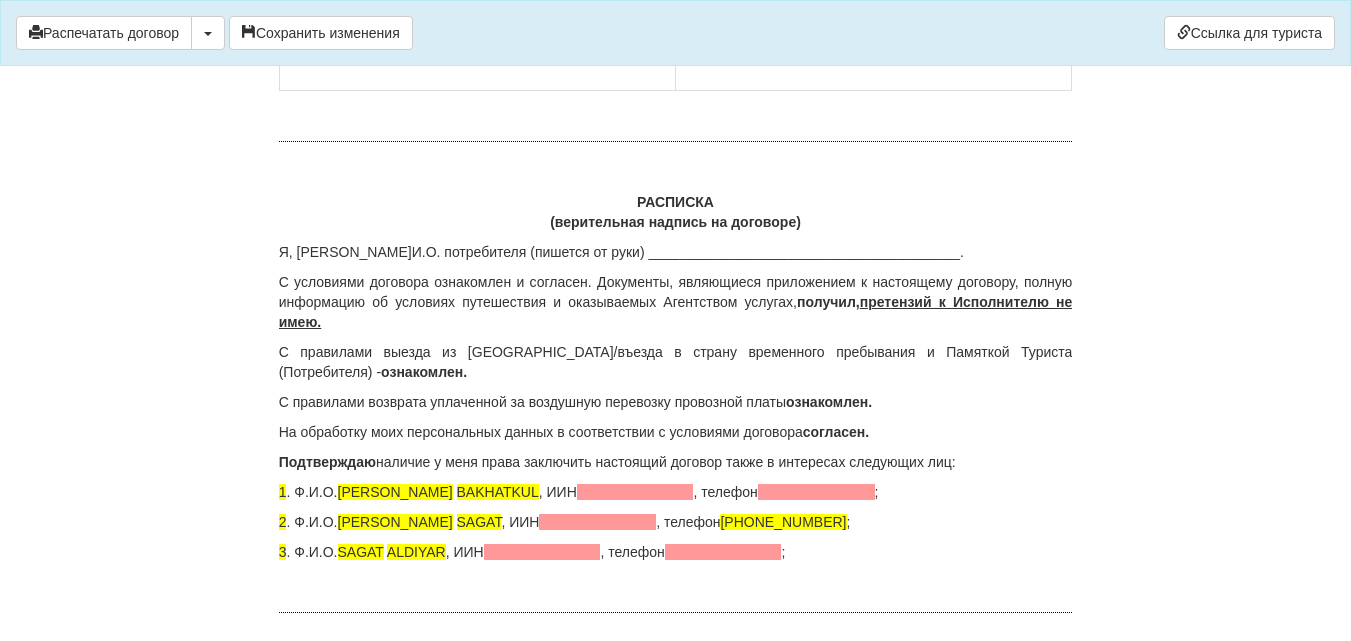 click on "Потребитель:
Ф.И.О.  DARMENBAYEVA BAKHATKUL
ИИН
Паспорт  N12519390 выдан , 01.08.2019
Адрес:
Тел.  Сарыарка 19-34" at bounding box center (874, -192) 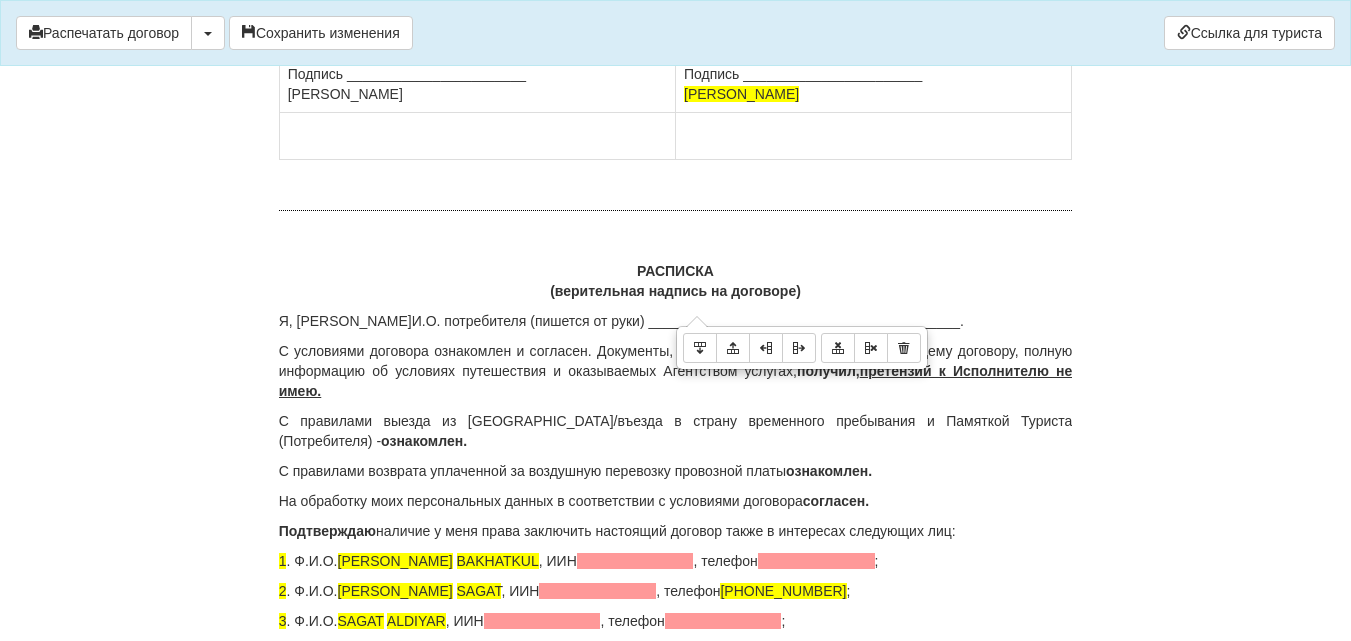 scroll, scrollTop: 13721, scrollLeft: 0, axis: vertical 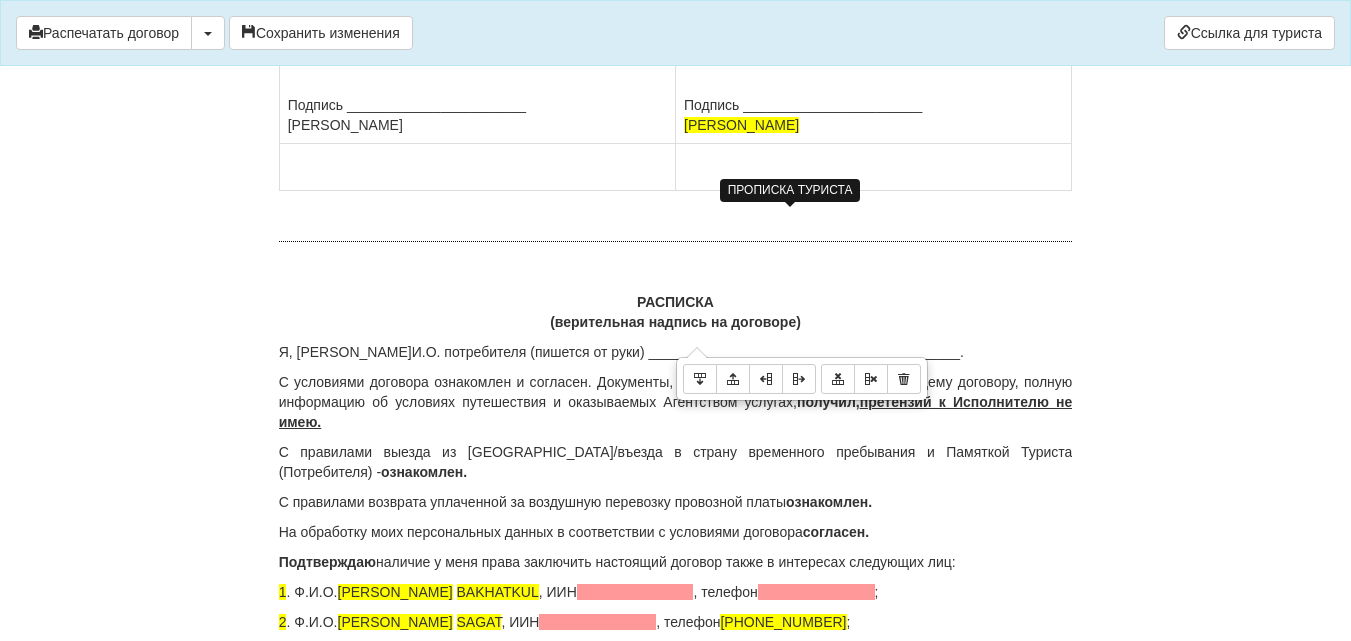 click at bounding box center (786, -122) 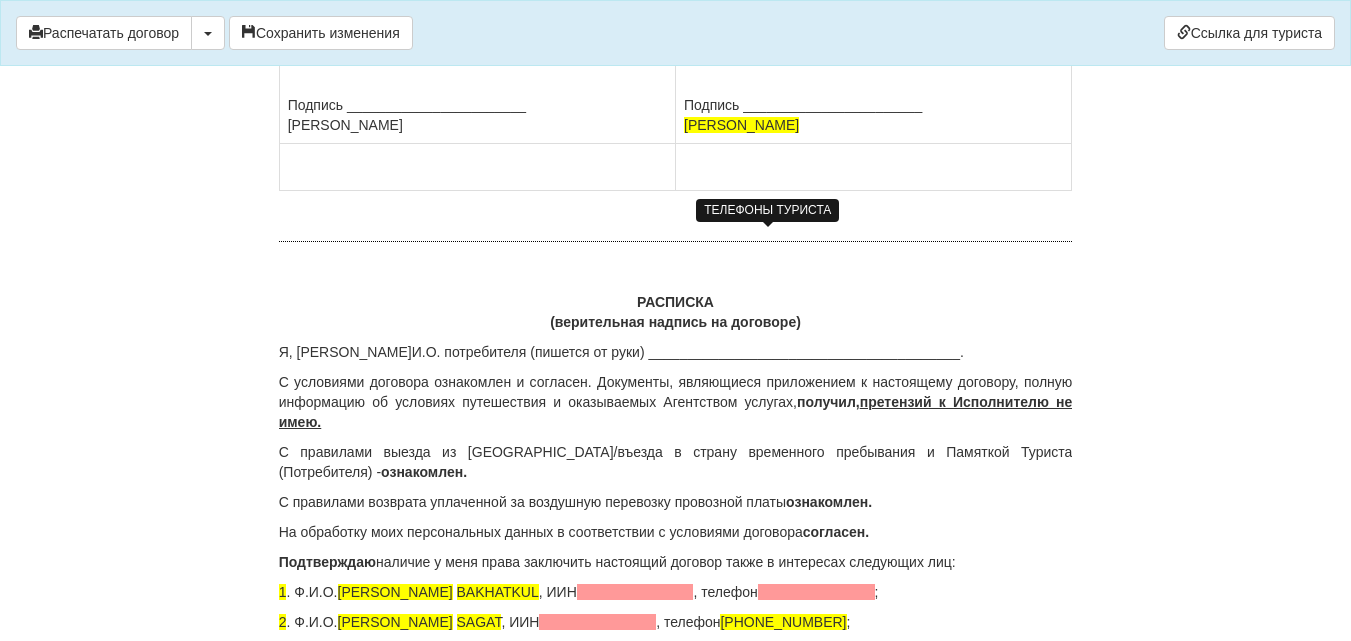 click on "Сарыарка 19-34" at bounding box center [763, -102] 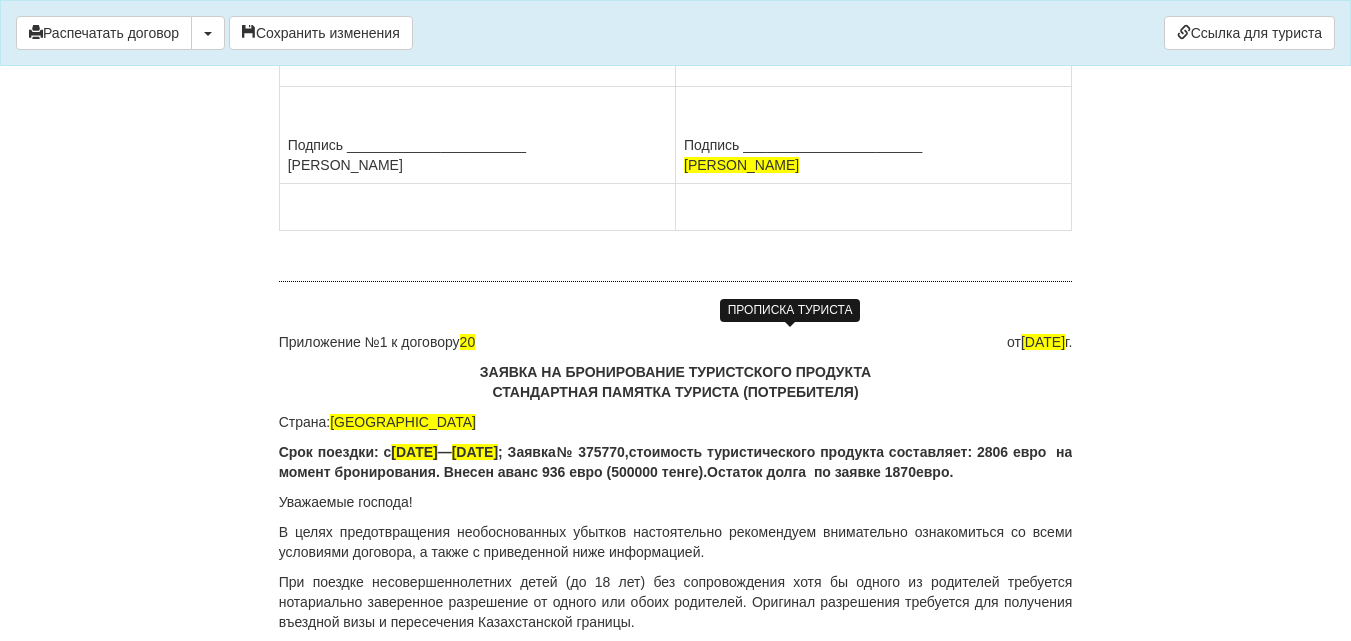 scroll, scrollTop: 12121, scrollLeft: 0, axis: vertical 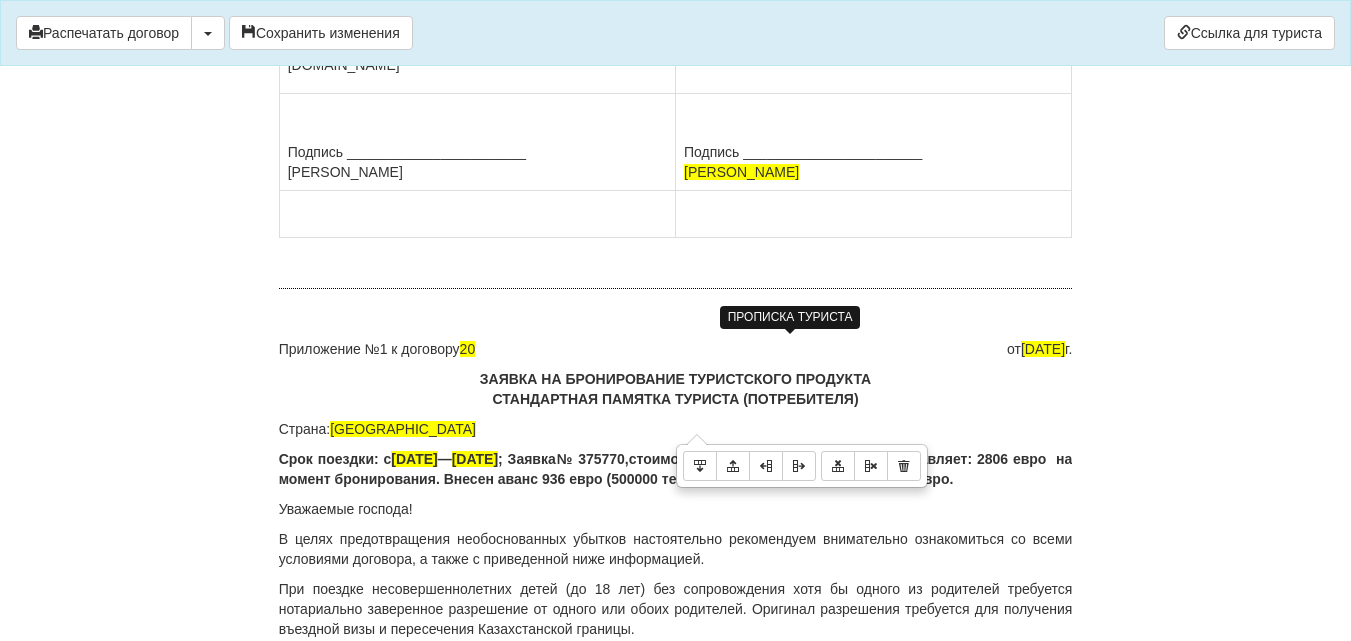 click on "Потребитель:
Ф.И.О.  DARMENBAYEVA BAKHATKUL
ИИН
Паспорт  N12519390 выдан , 01.08.2019
Адрес: Караганда,Сарыарка 19-34
Тел.  8 (775) 696-81-66" at bounding box center [874, -45] 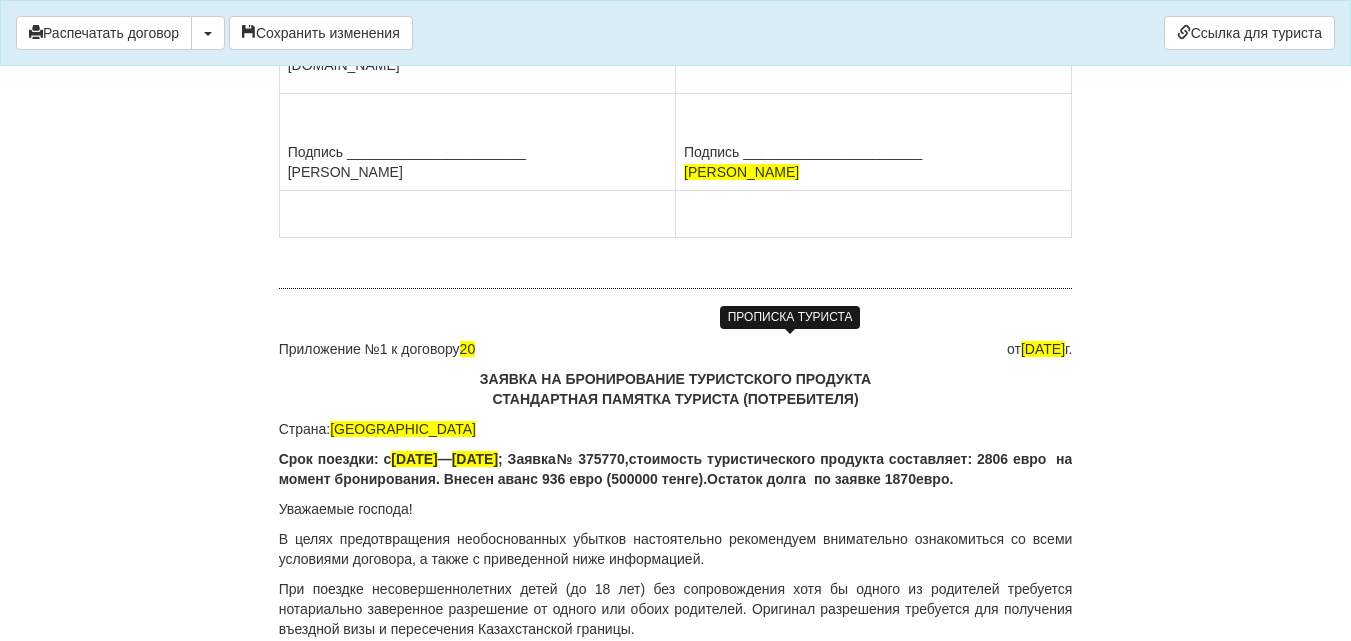 drag, startPoint x: 713, startPoint y: 321, endPoint x: 826, endPoint y: 324, distance: 113.03982 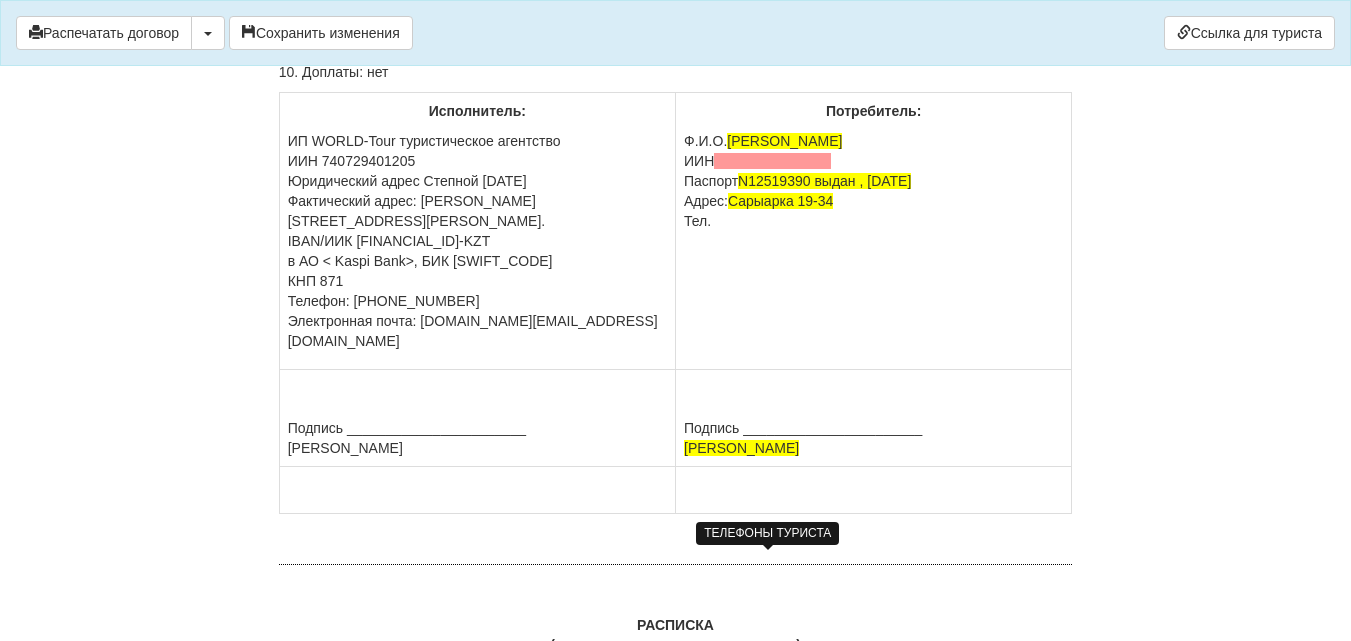 scroll, scrollTop: 13621, scrollLeft: 0, axis: vertical 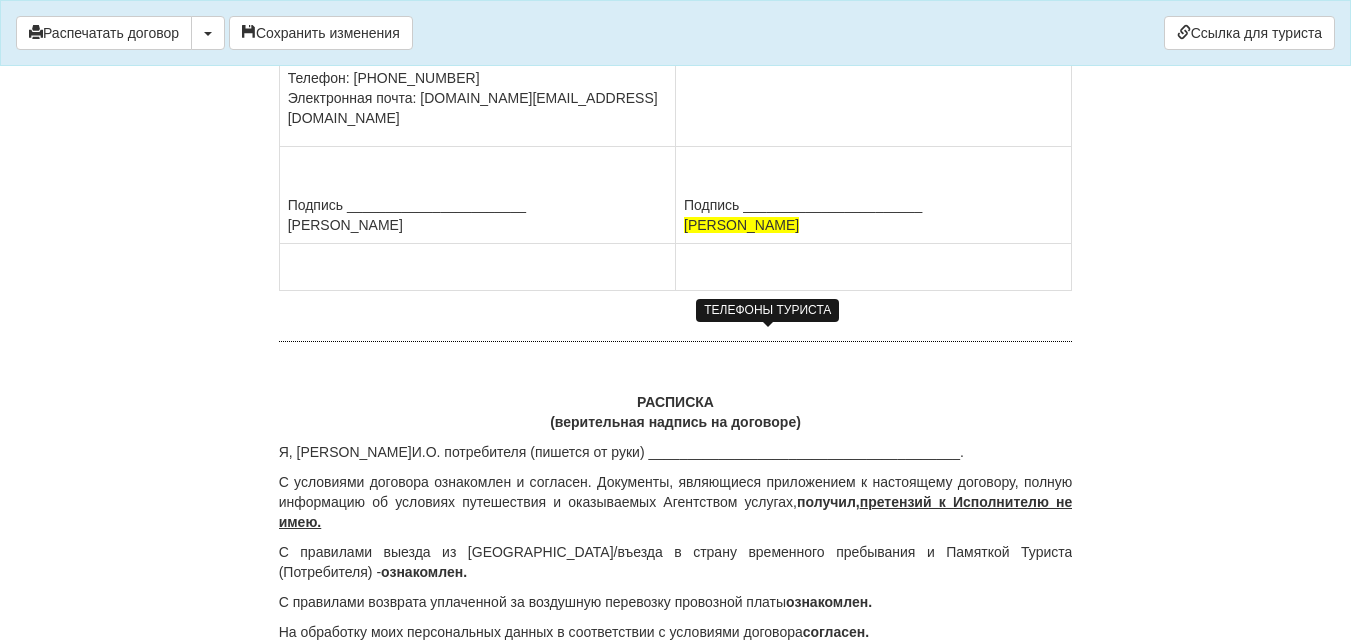 click on "Ф.И.О.  DARMENBAYEVA BAKHATKUL
ИИН
Паспорт  N12519390 выдан , 01.08.2019
Адрес:  Сарыарка 19-34
Тел." at bounding box center (873, -42) 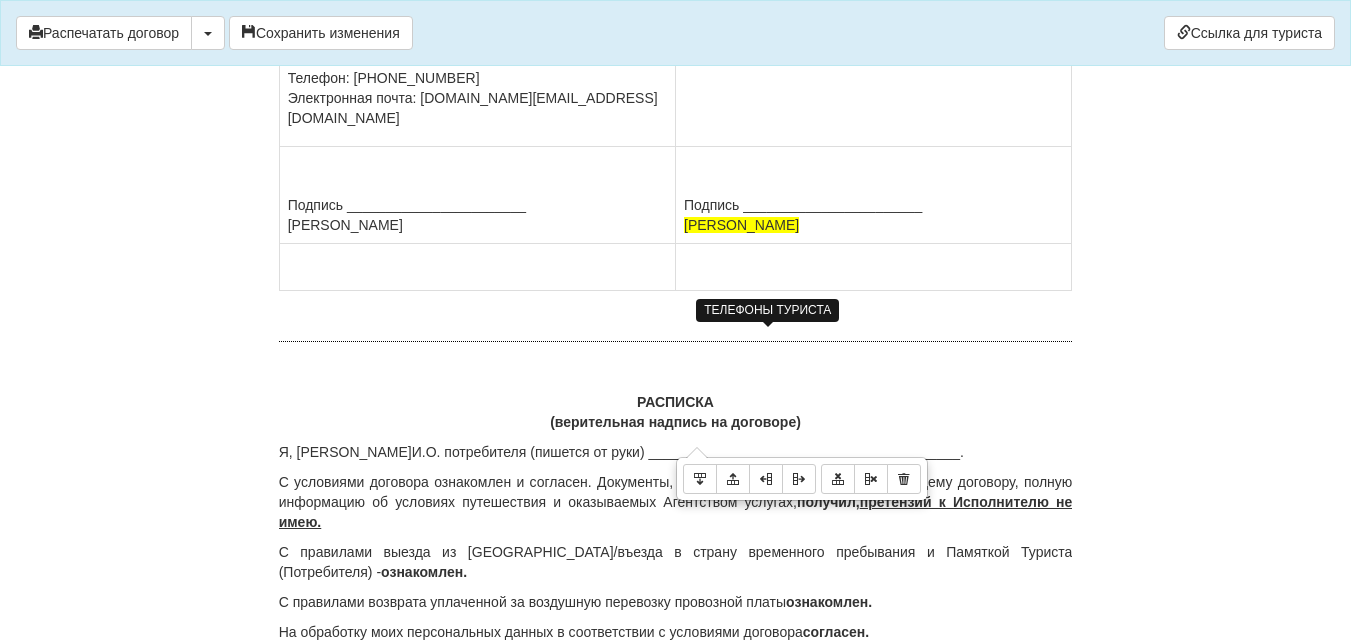 click on "Потребитель:
Ф.И.О.  DARMENBAYEVA BAKHATKUL
ИИН
Паспорт  N12519390 выдан , 01.08.2019
Адрес:  Сарыарка 19-34
Тел.8 (775) 696-81-66" at bounding box center (874, 8) 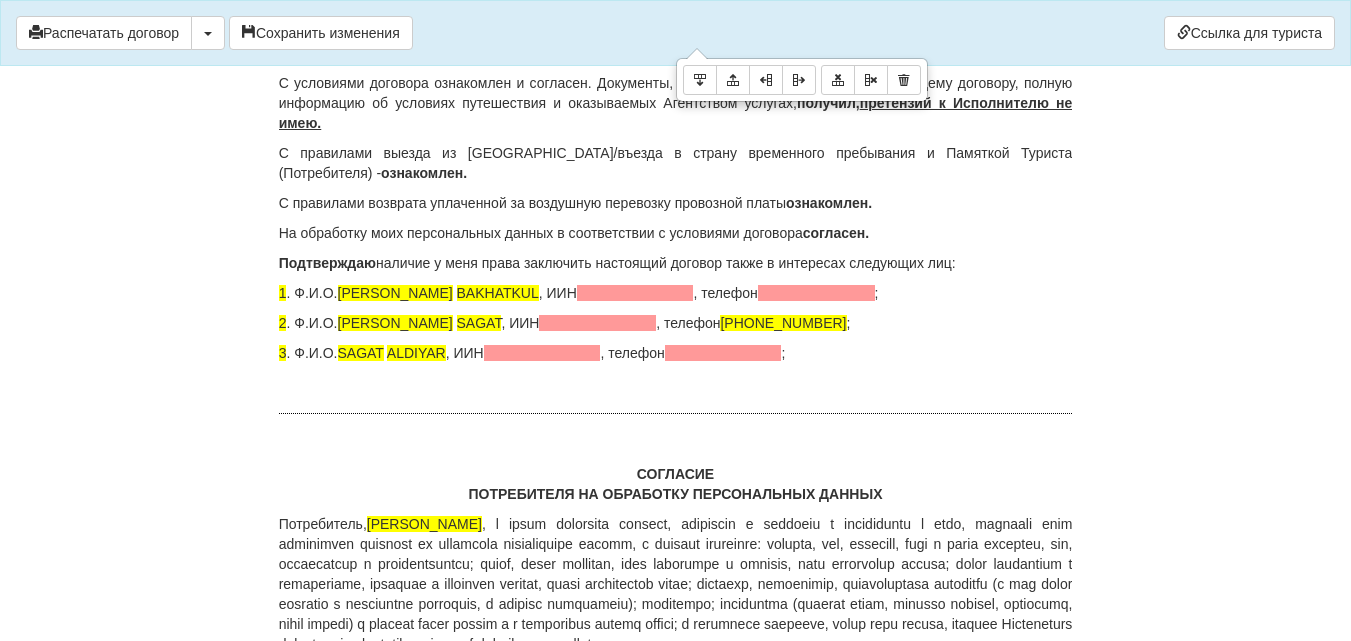scroll, scrollTop: 14021, scrollLeft: 0, axis: vertical 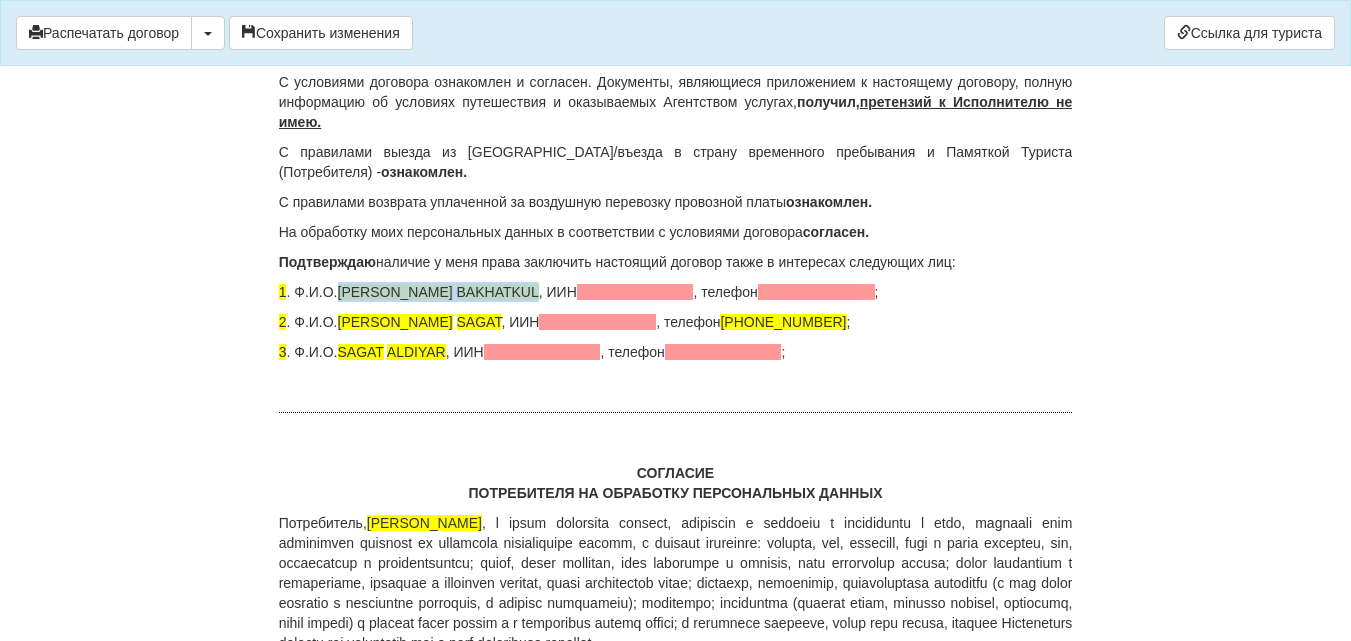 drag, startPoint x: 345, startPoint y: 570, endPoint x: 543, endPoint y: 579, distance: 198.20444 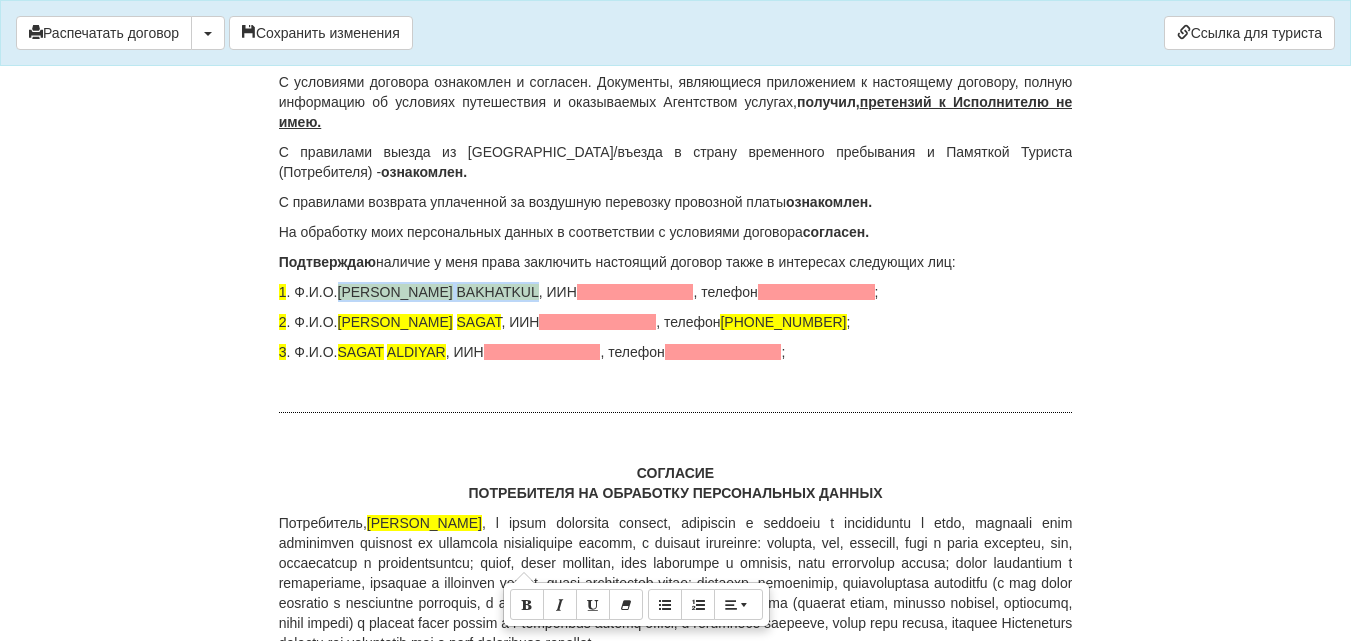 copy on "DARMENBAYEVA   BAKHATKUL" 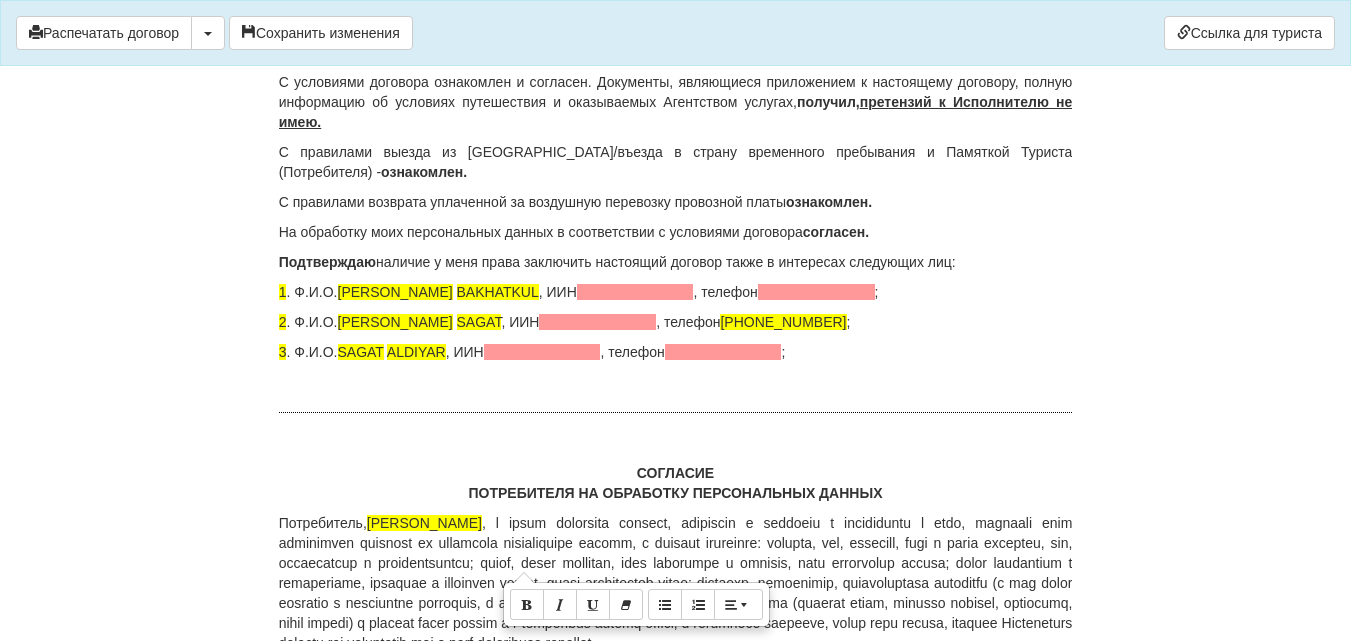 click on "Я, Ф.И.О. потребителя (пишется от руки) ________________________________________." at bounding box center [676, 52] 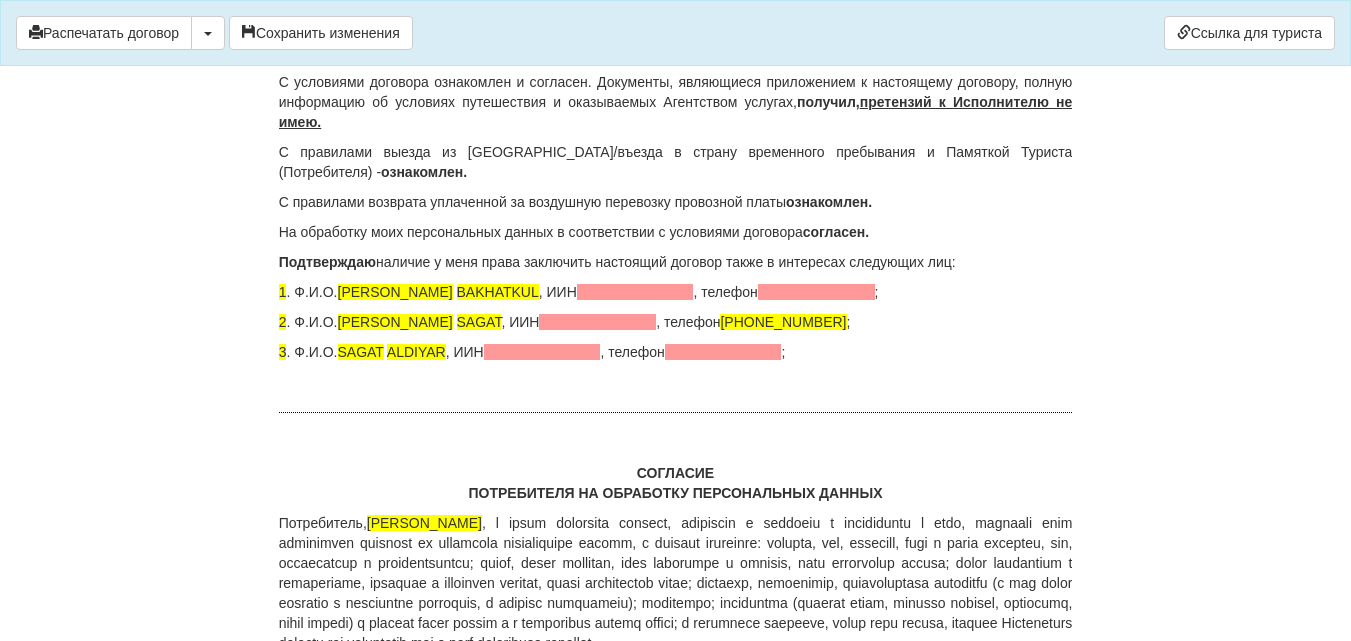 click on "С условиями договора ознакомлен и согласен. Документы, являющиеся приложением к настоящему договору, полную информацию об условиях путешествия и оказываемых Агентством услугах,  получил,  претензий к Исполнителю не имею." at bounding box center (676, 102) 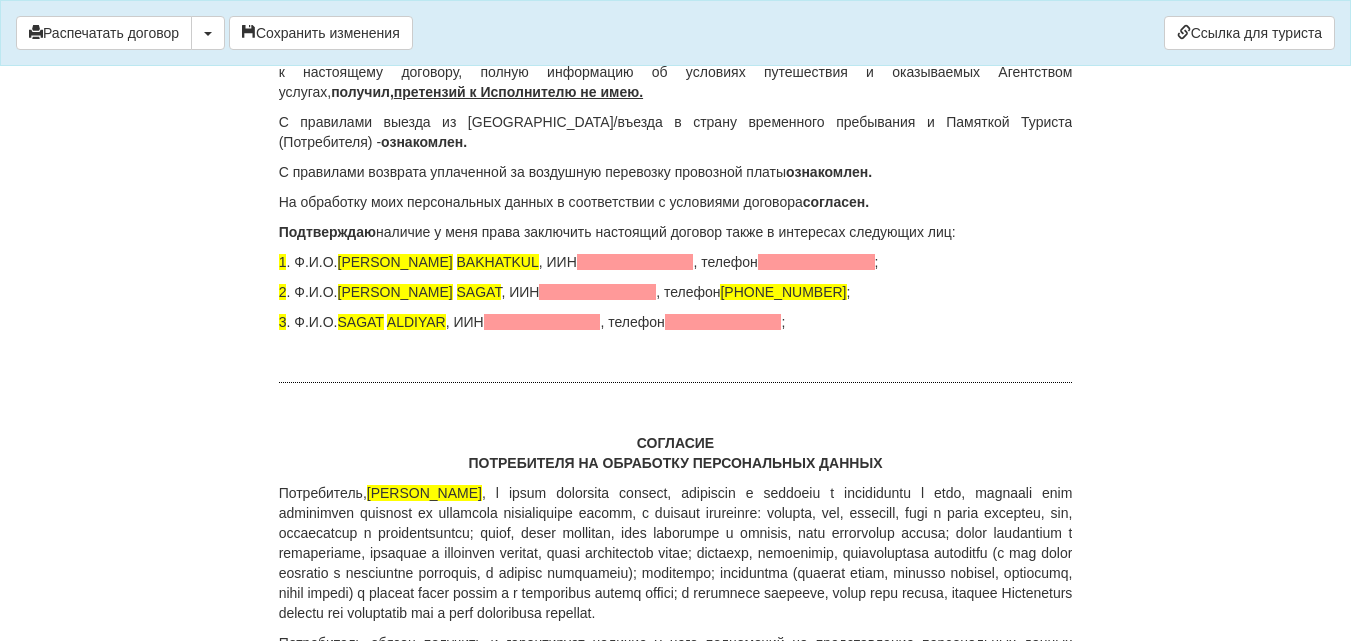 click on "Я,     DARMENBAYEVA BAKHATKUL,С условиями договора ознакомлен и согласен. Документы, являющиеся приложением к настоящему договору, полную информацию об условиях путешествия и оказываемых Агентством услугах,  получил,  претензий к Исполнителю не имею." at bounding box center [676, 72] 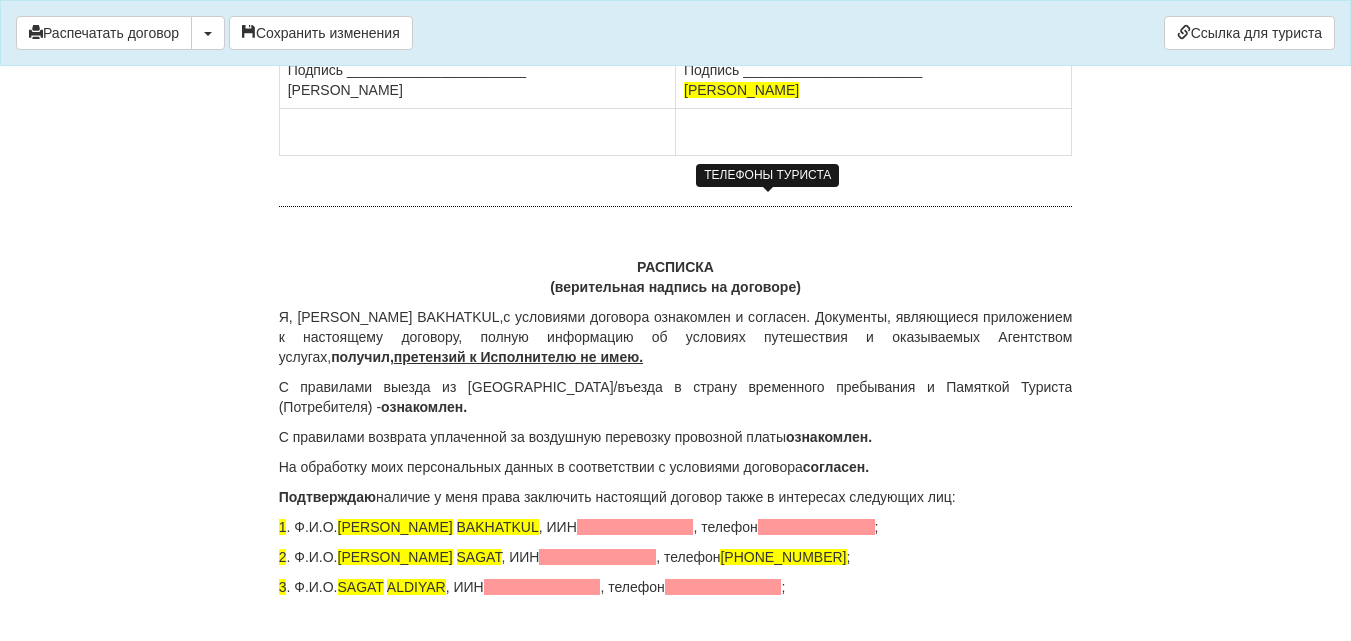 scroll, scrollTop: 13721, scrollLeft: 0, axis: vertical 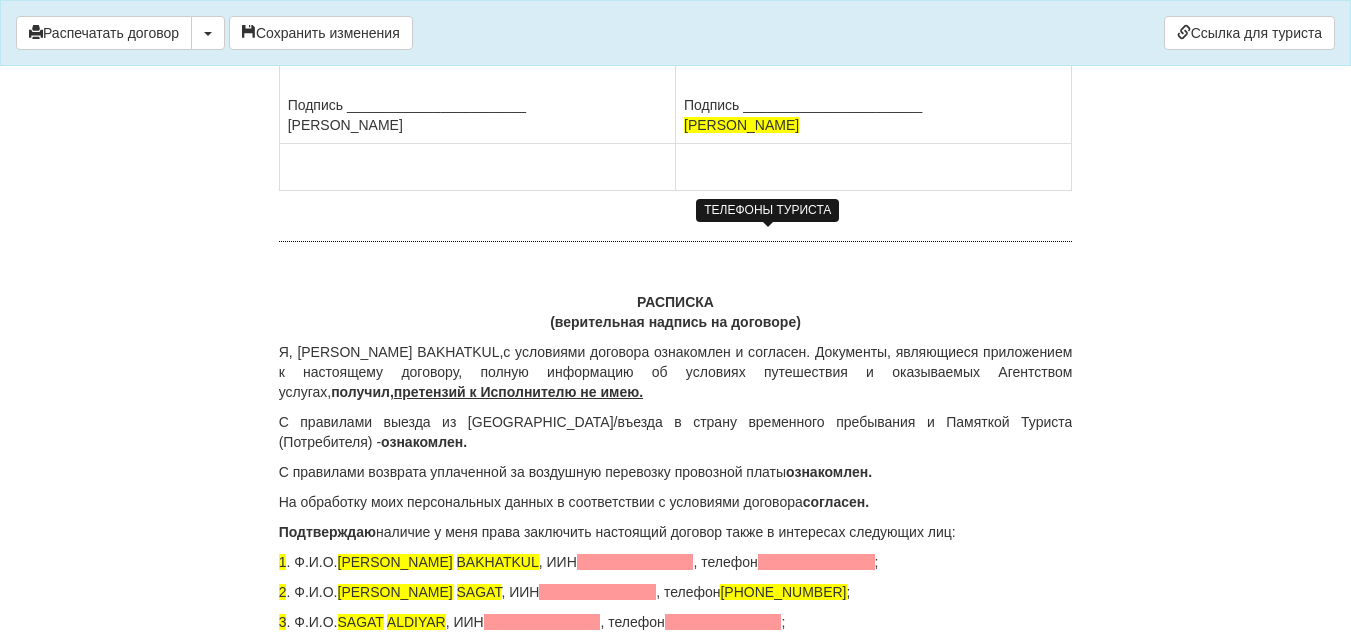 drag, startPoint x: 821, startPoint y: 238, endPoint x: 706, endPoint y: 242, distance: 115.06954 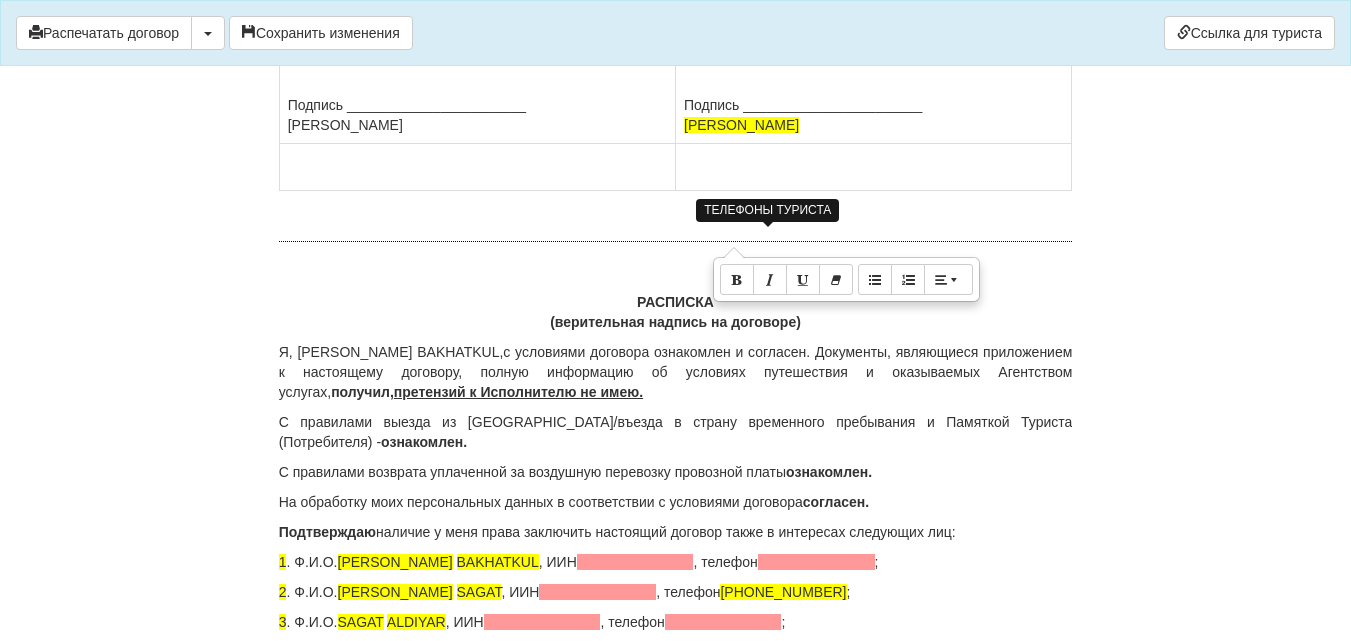 copy on ".8 (775) 696-81-66" 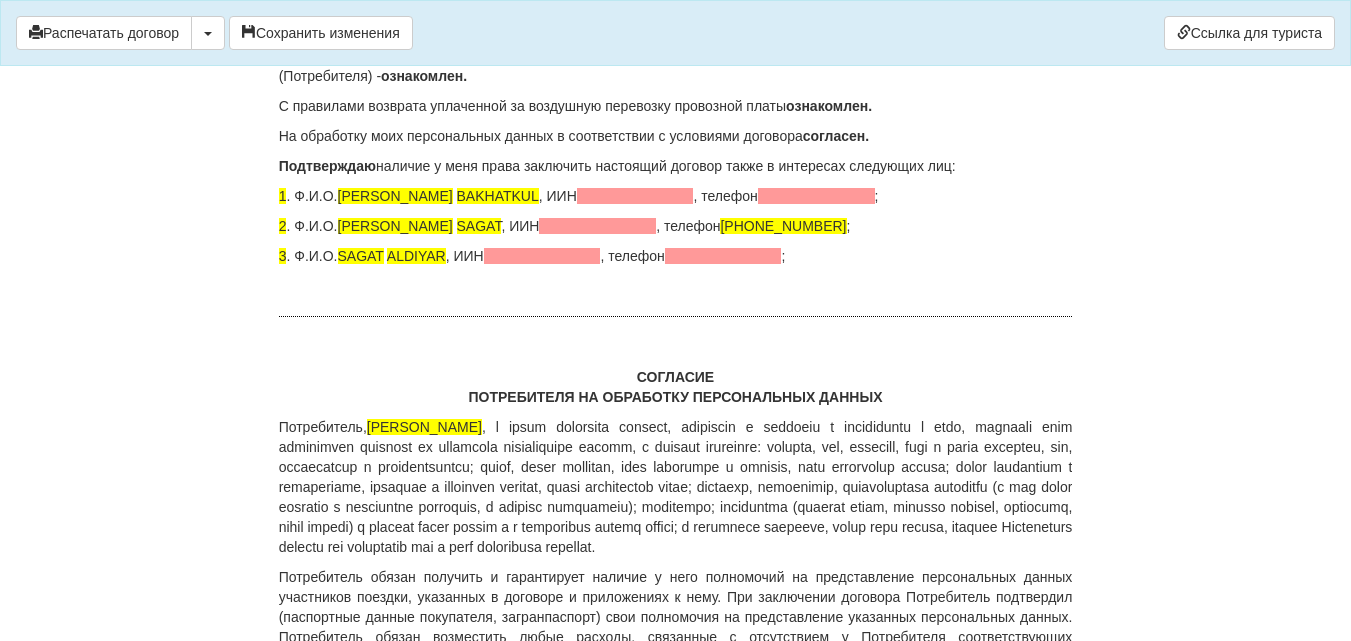 scroll, scrollTop: 14121, scrollLeft: 0, axis: vertical 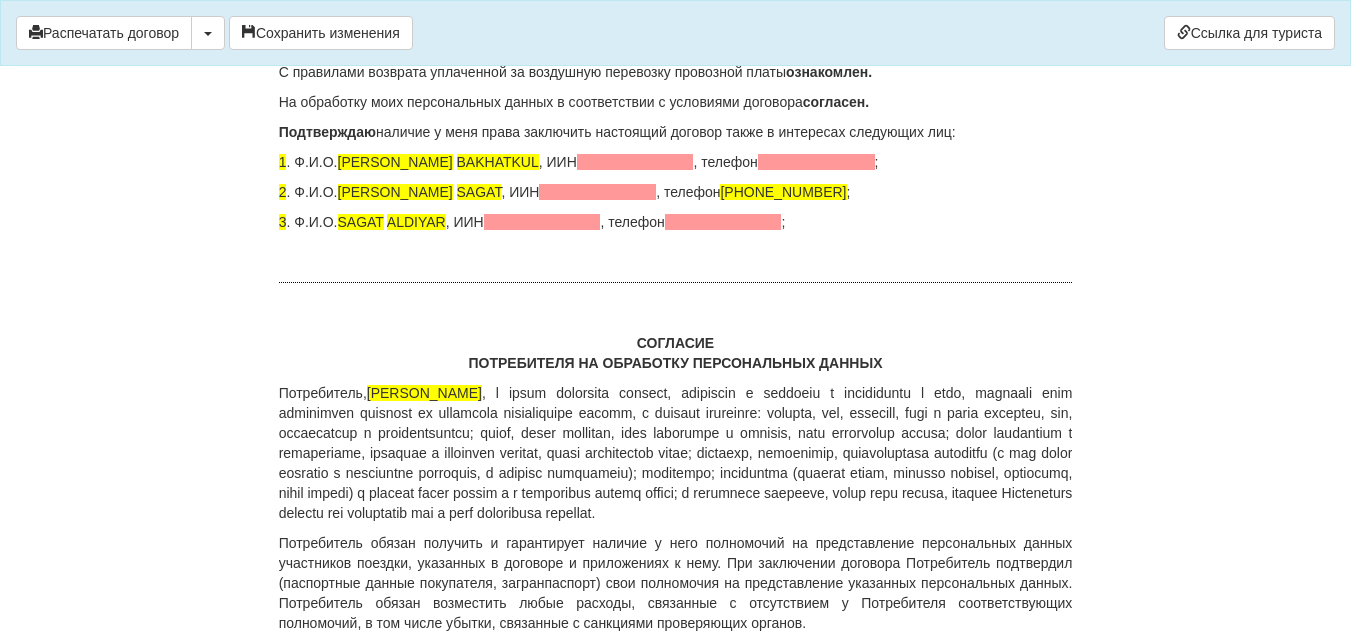 click at bounding box center [816, 162] 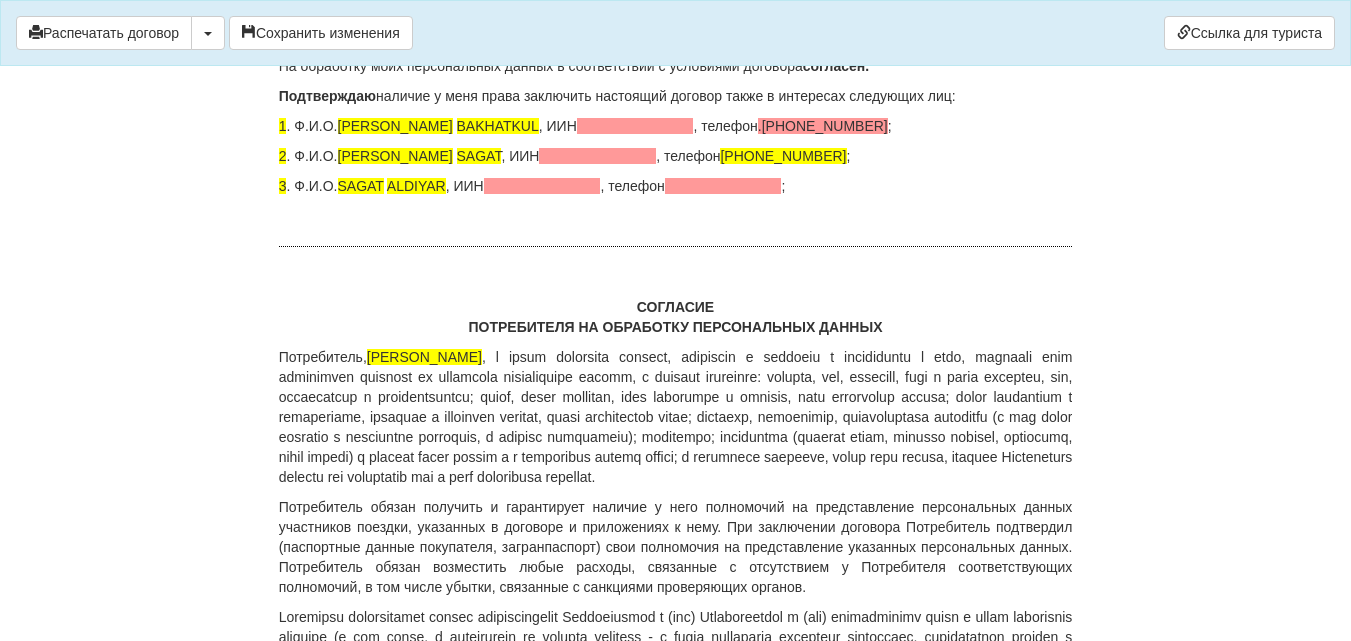 scroll, scrollTop: 14221, scrollLeft: 0, axis: vertical 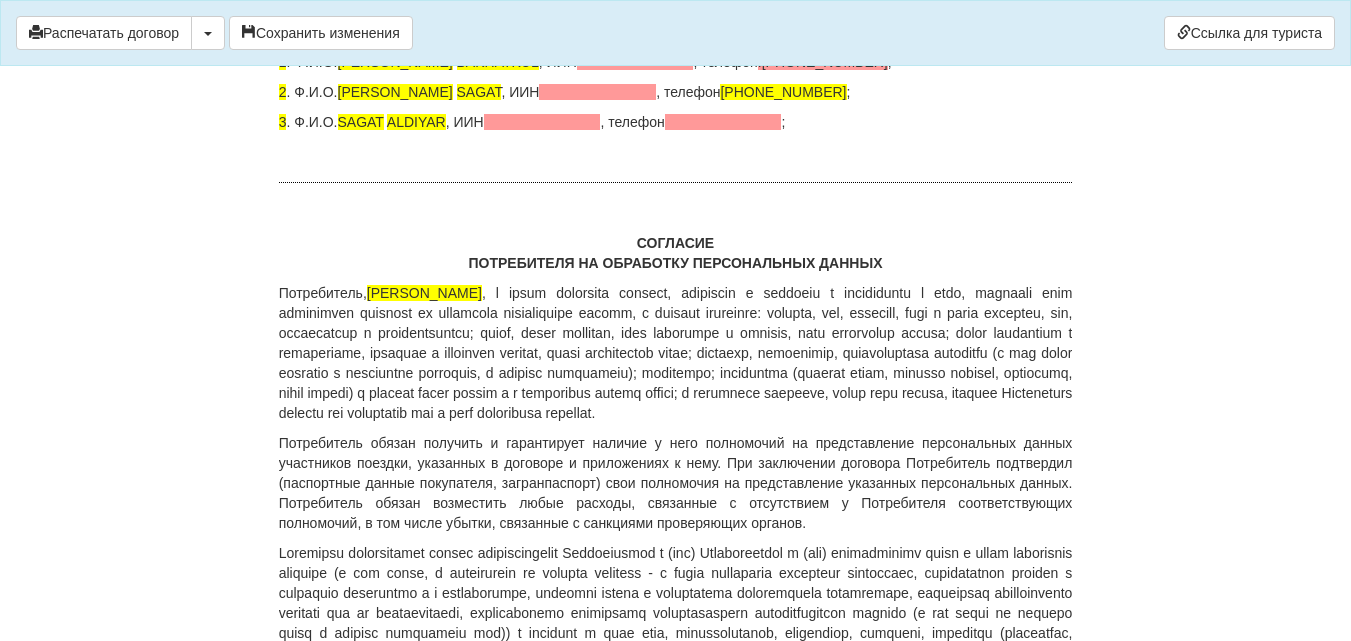 click at bounding box center [635, 62] 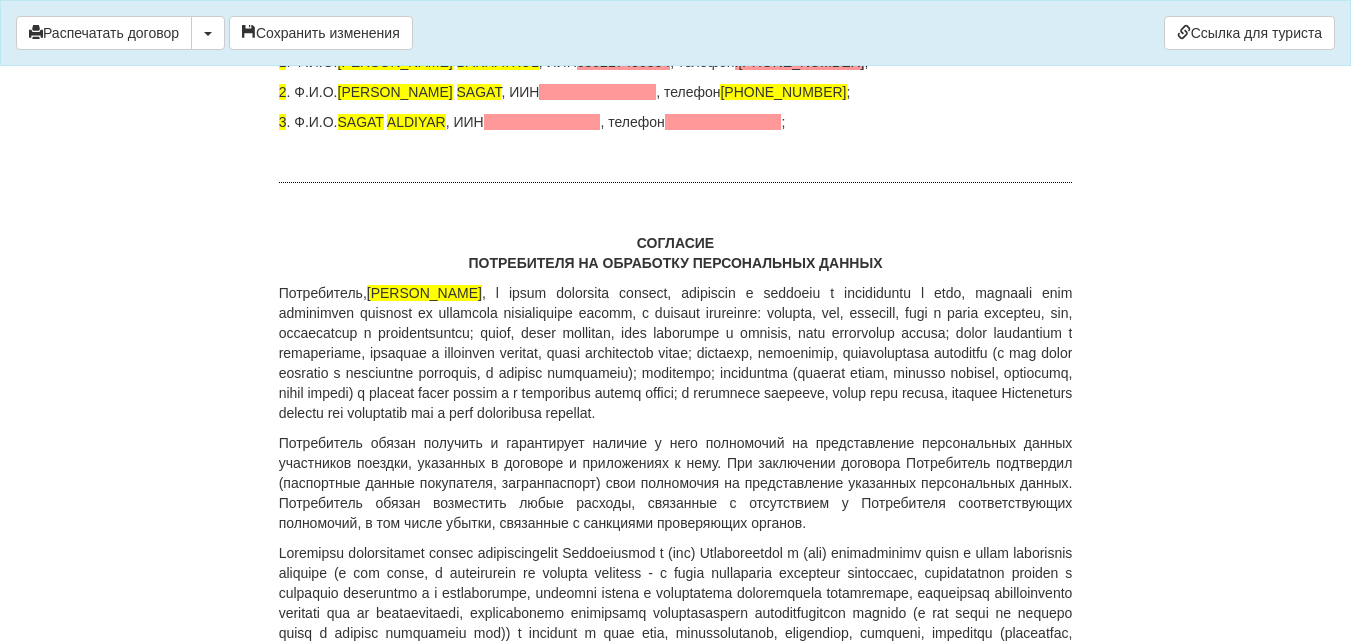 click on "650217450394" at bounding box center (623, 62) 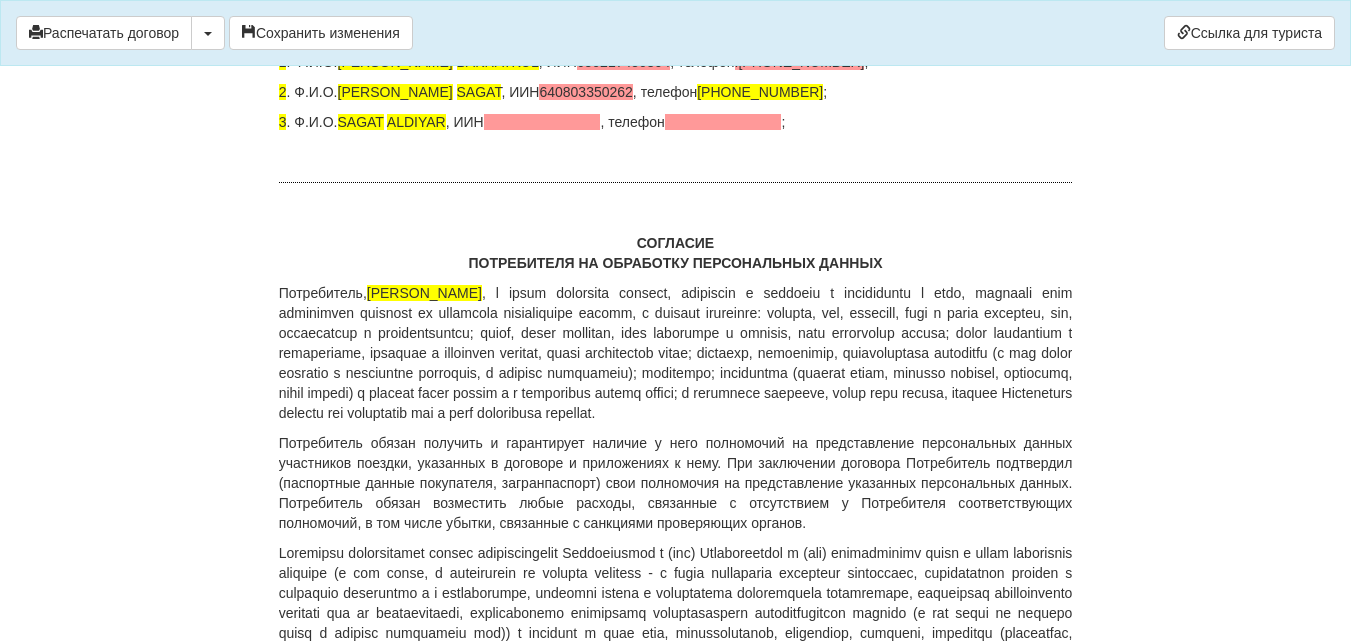 click at bounding box center (542, 122) 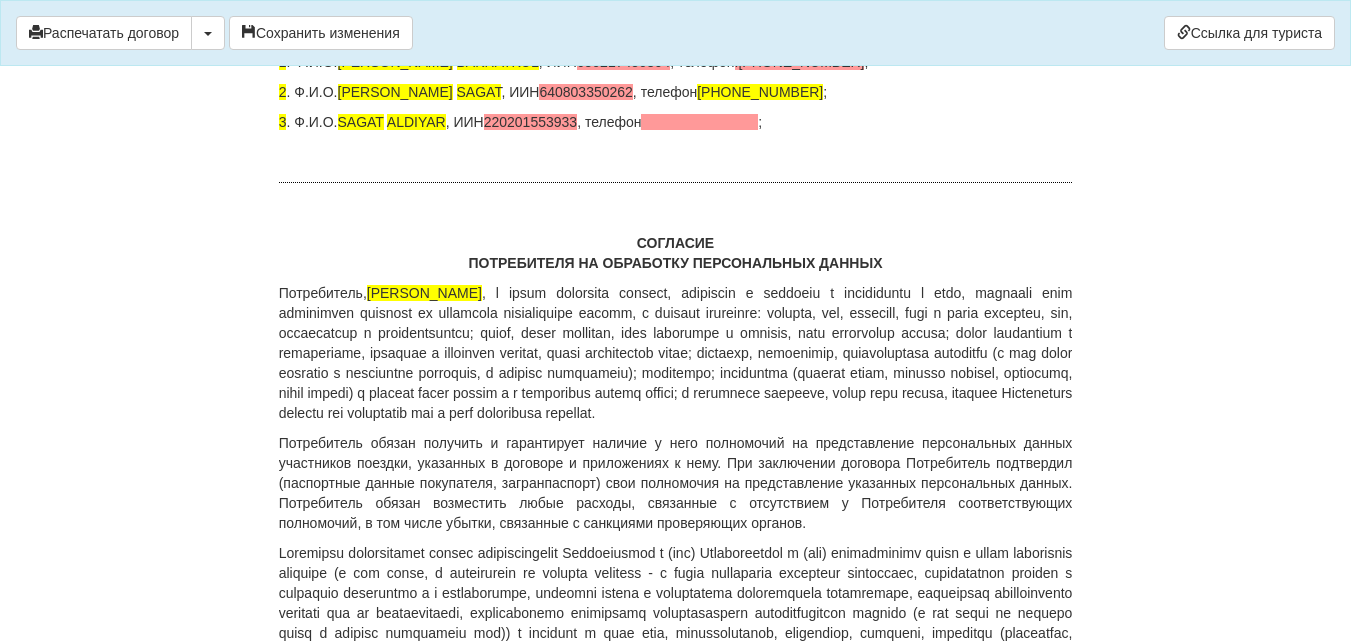 click on "220201553933" at bounding box center [530, 122] 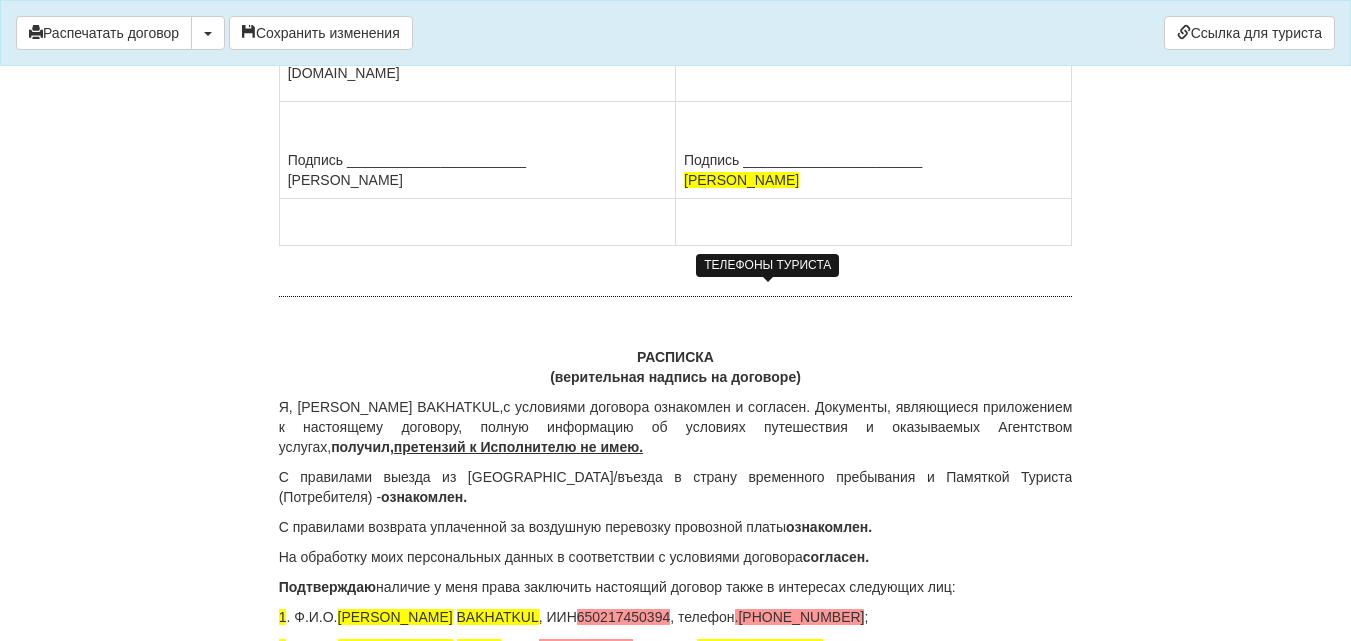 scroll, scrollTop: 13621, scrollLeft: 0, axis: vertical 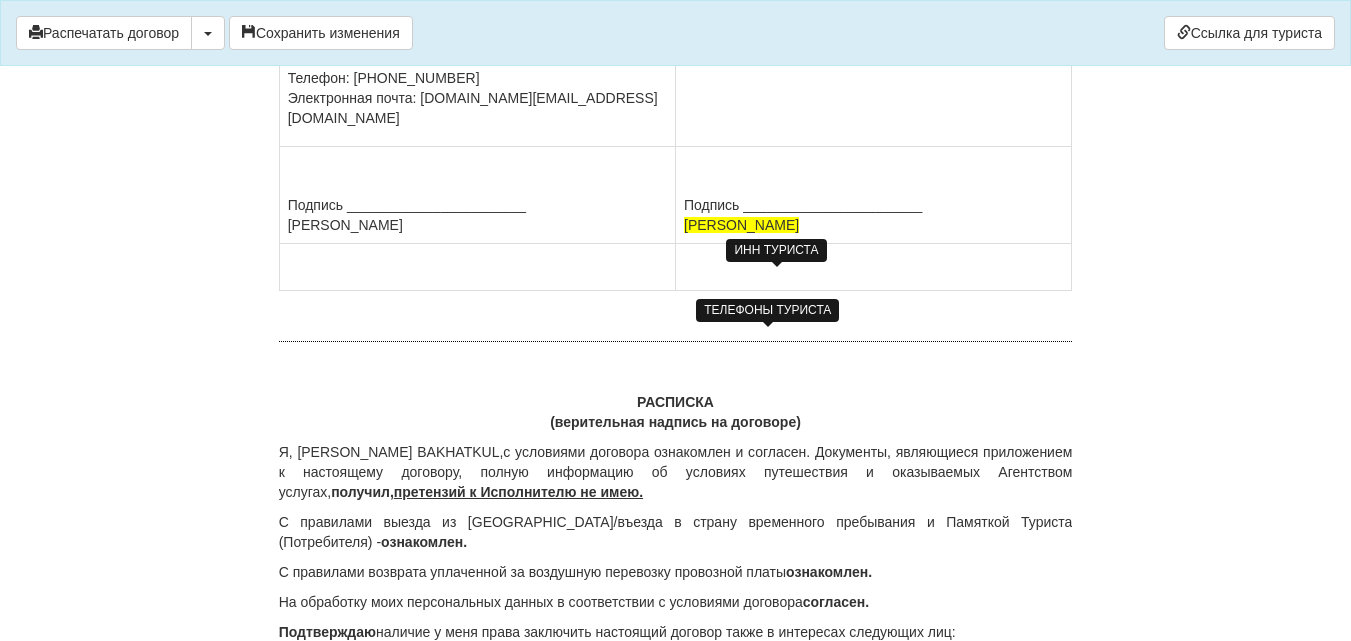 click at bounding box center (772, -62) 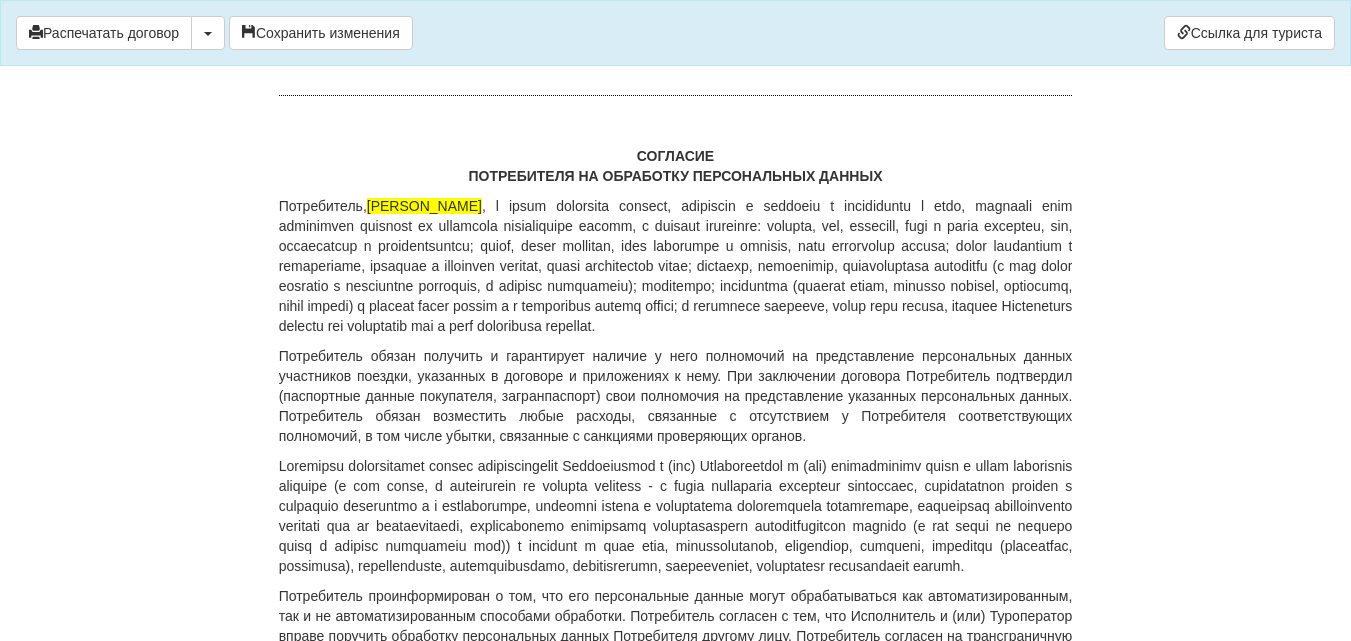 scroll, scrollTop: 14421, scrollLeft: 0, axis: vertical 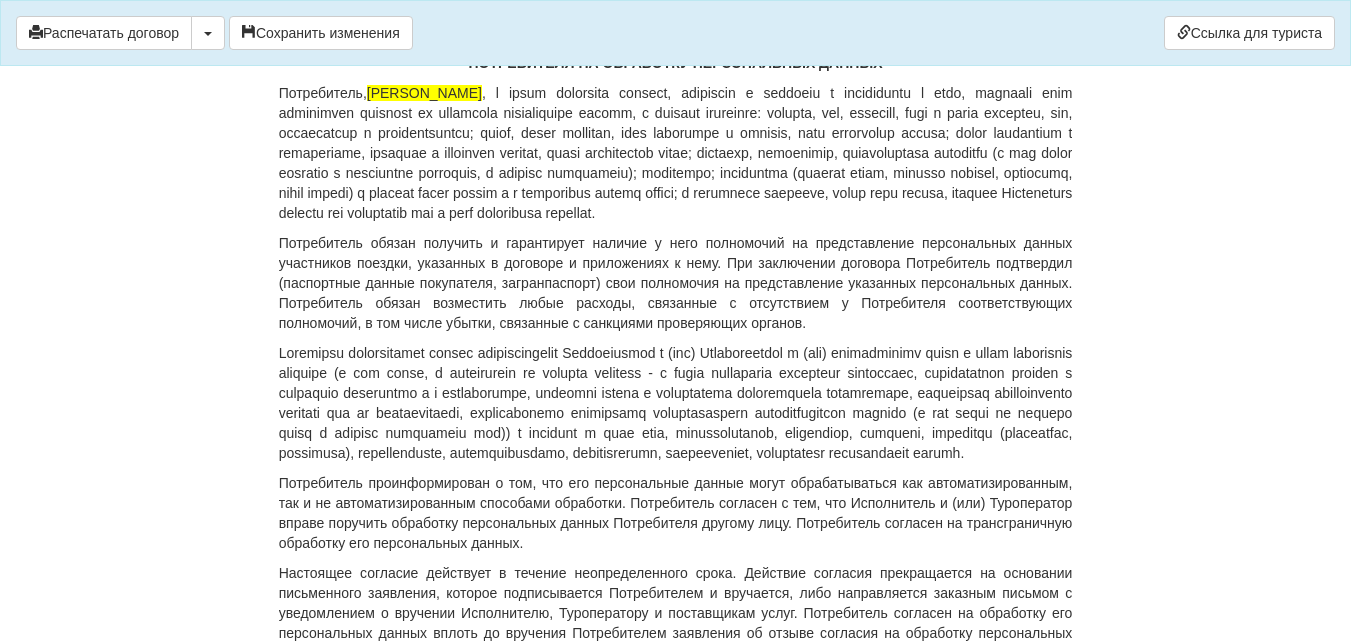 drag, startPoint x: 686, startPoint y: 141, endPoint x: 589, endPoint y: 141, distance: 97 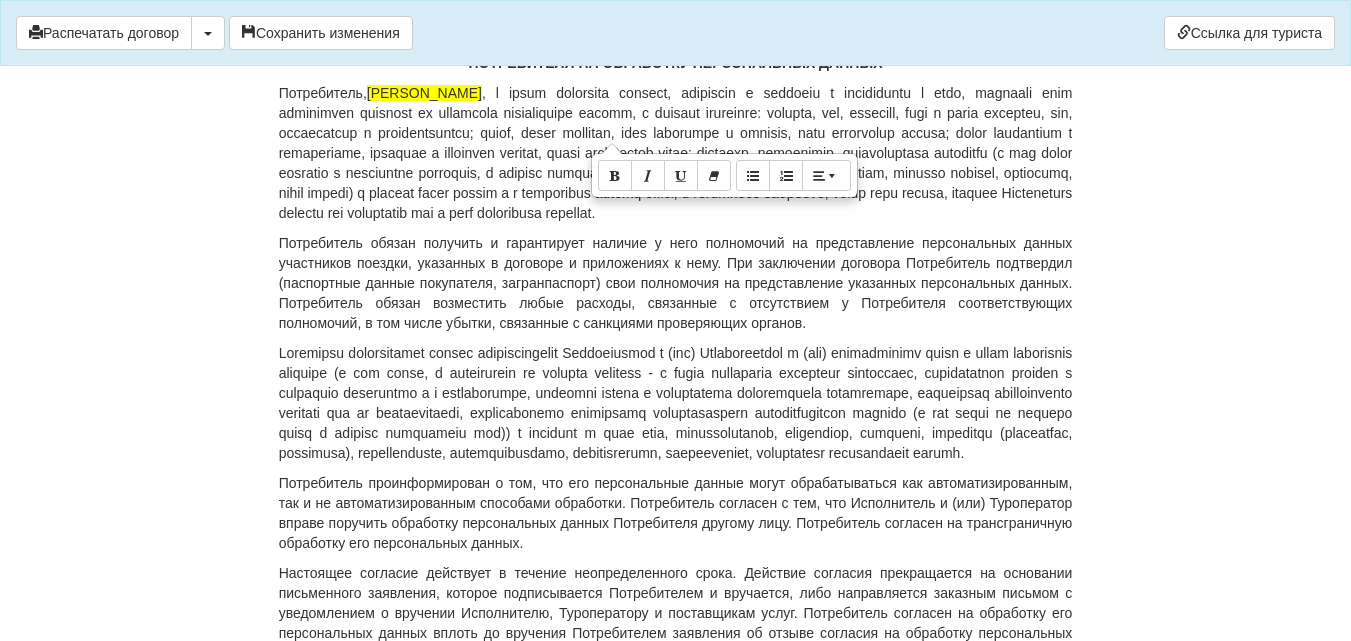 copy on "650217450394" 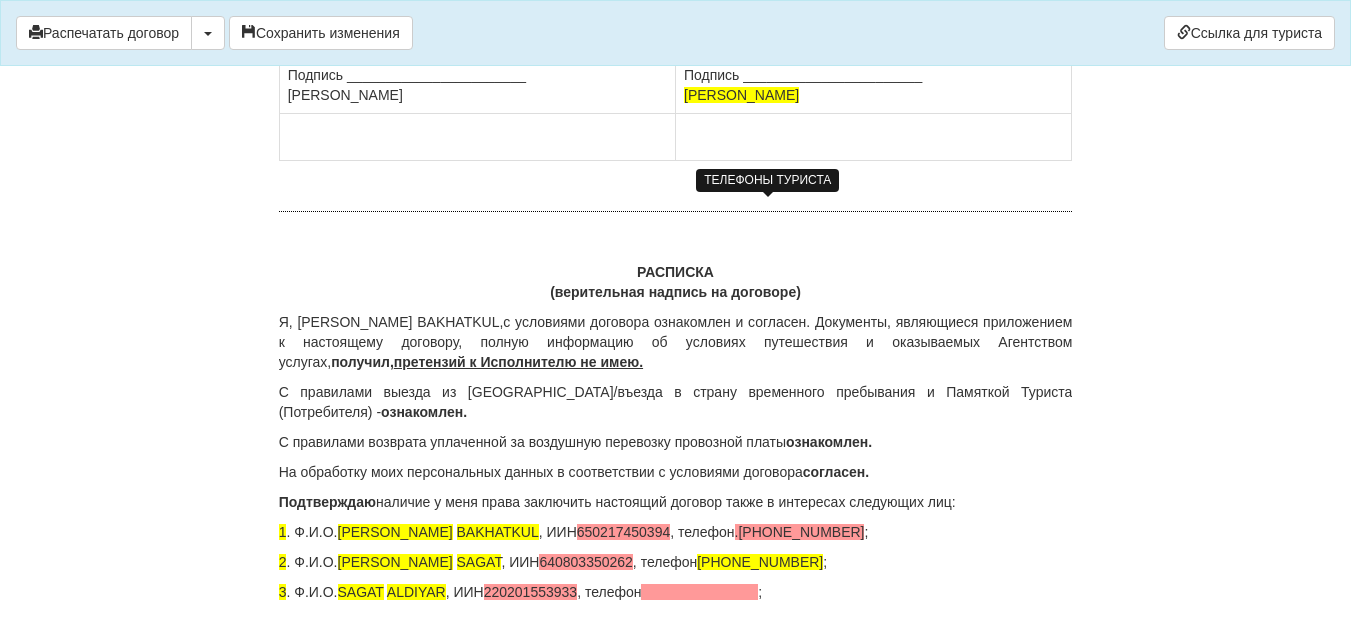 scroll, scrollTop: 13621, scrollLeft: 0, axis: vertical 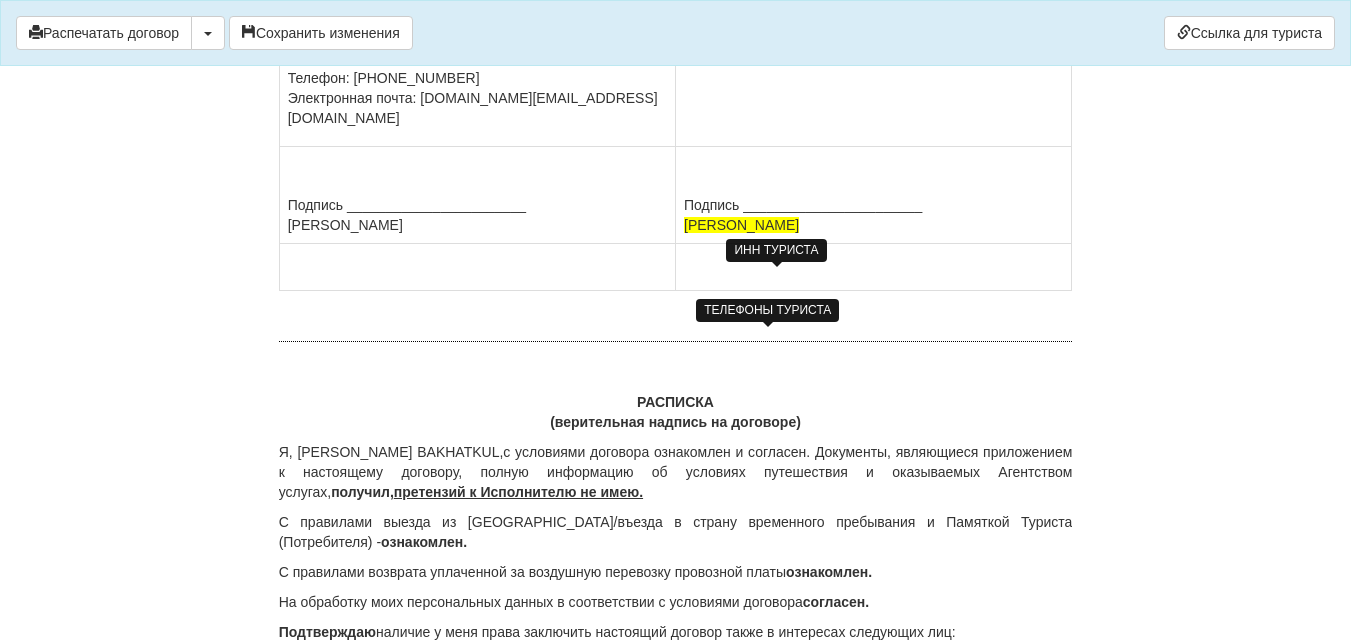 click at bounding box center [772, -62] 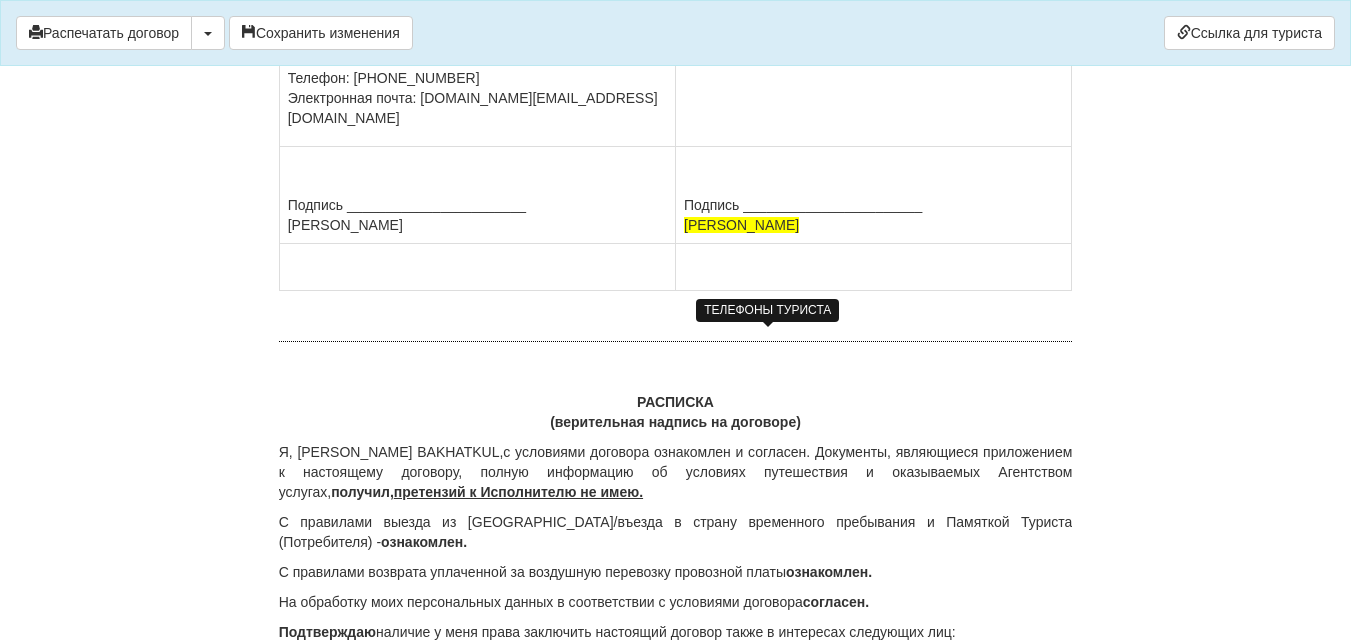 click on "Потребитель:
Ф.И.О.  DARMENBAYEVA BAKHATKUL
ИИН       650217450394
Паспорт  N12519390 выдан , 01.08.2019
Адрес:  Сарыарка 19-34
Тел.8 (775) 696-81-66" at bounding box center (874, 8) 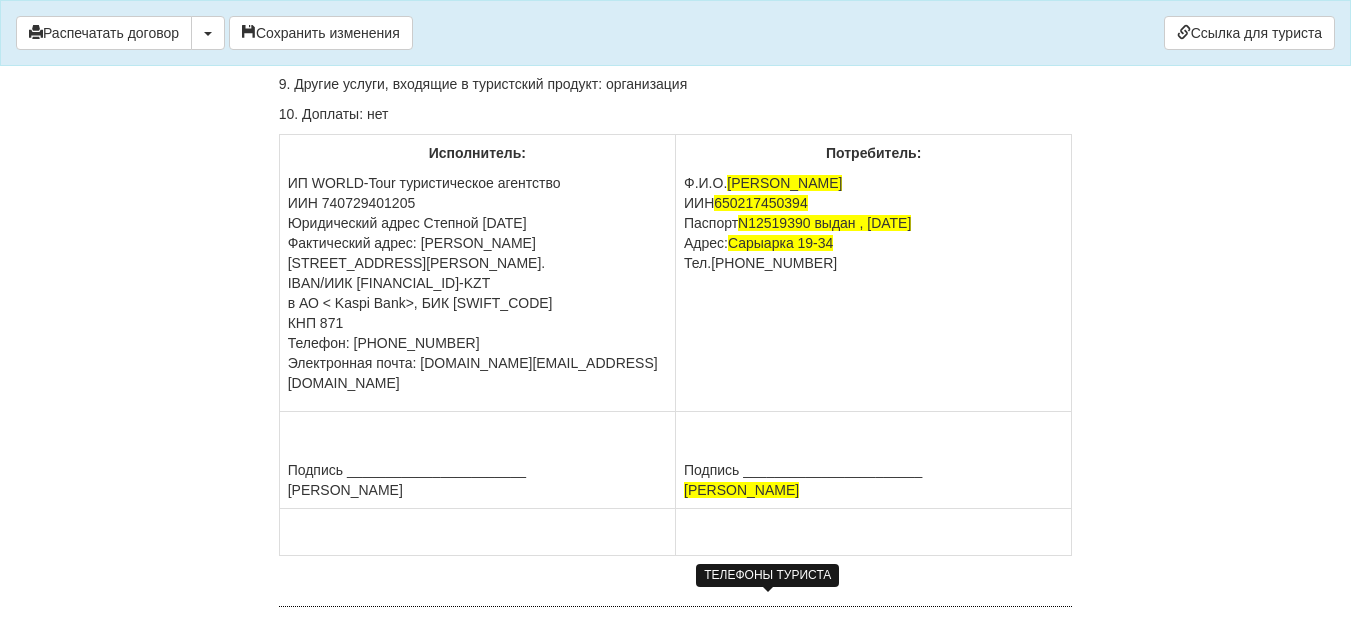 scroll, scrollTop: 13321, scrollLeft: 0, axis: vertical 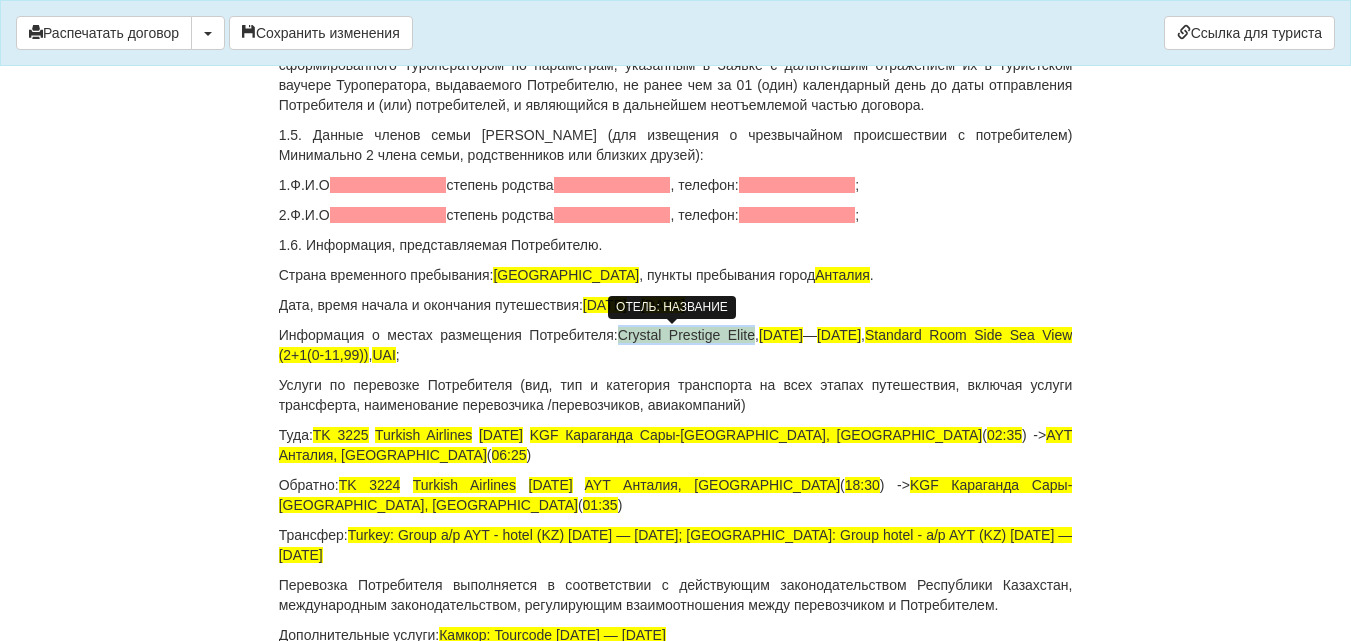 drag, startPoint x: 606, startPoint y: 333, endPoint x: 736, endPoint y: 333, distance: 130 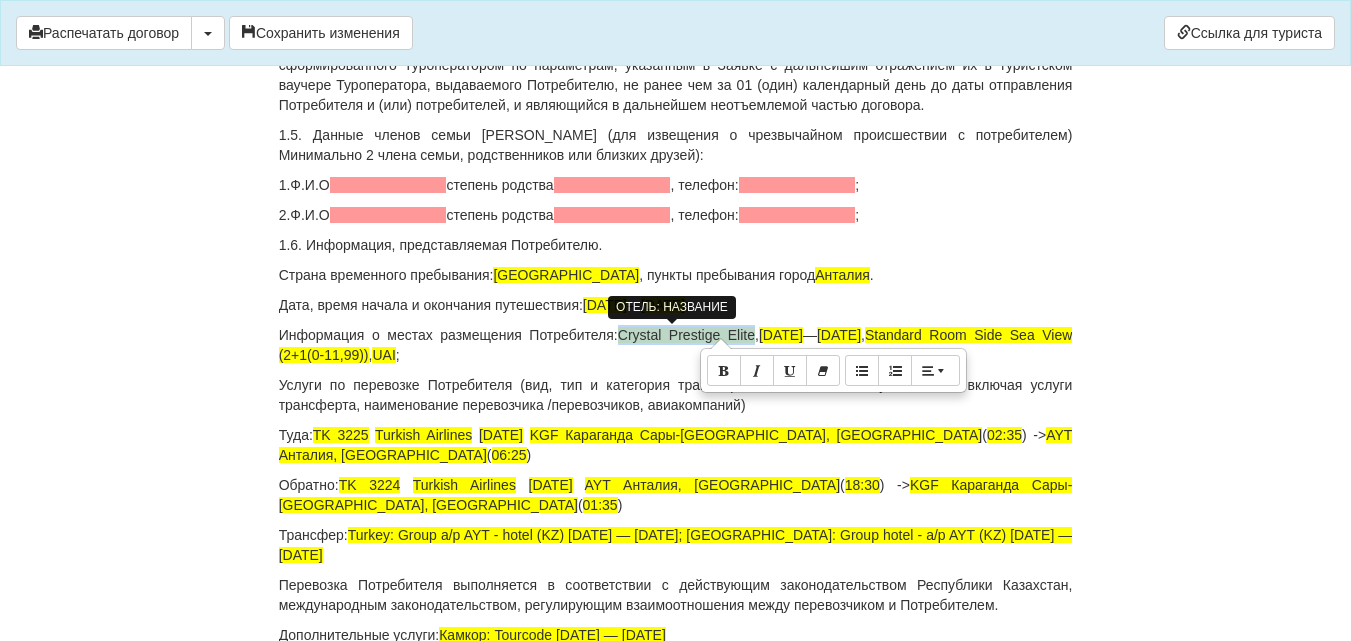 copy on "Crystal Prestige Elite" 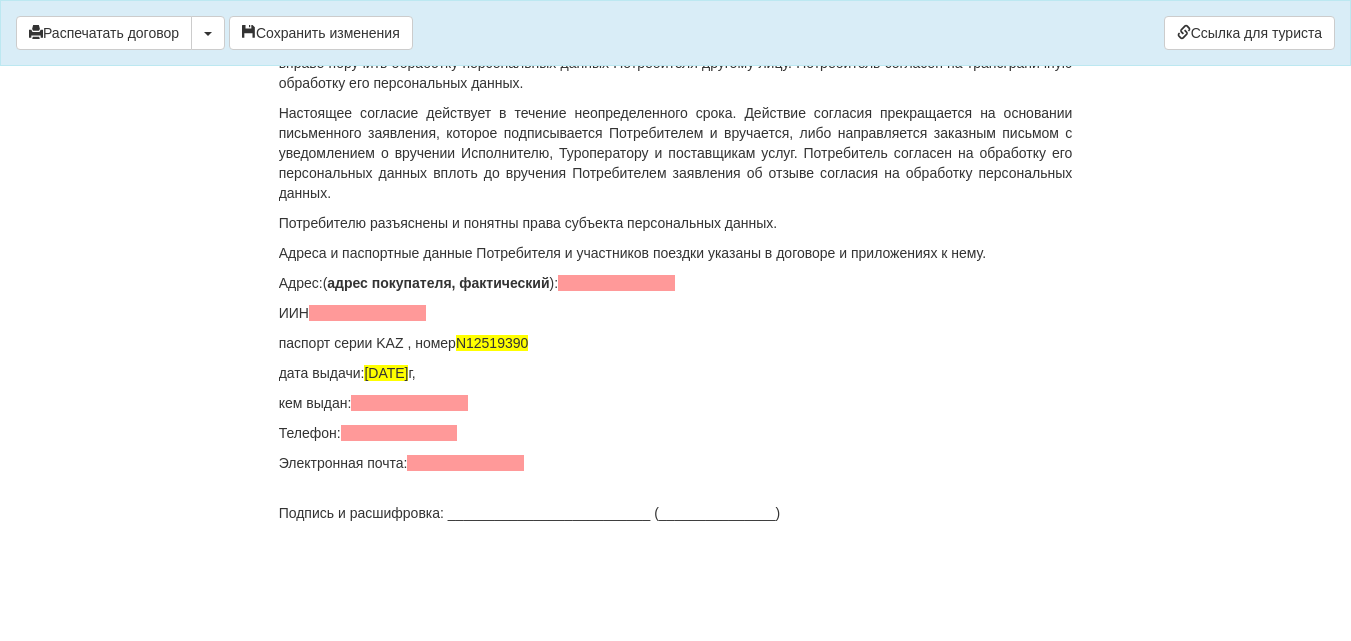 scroll, scrollTop: 15201, scrollLeft: 0, axis: vertical 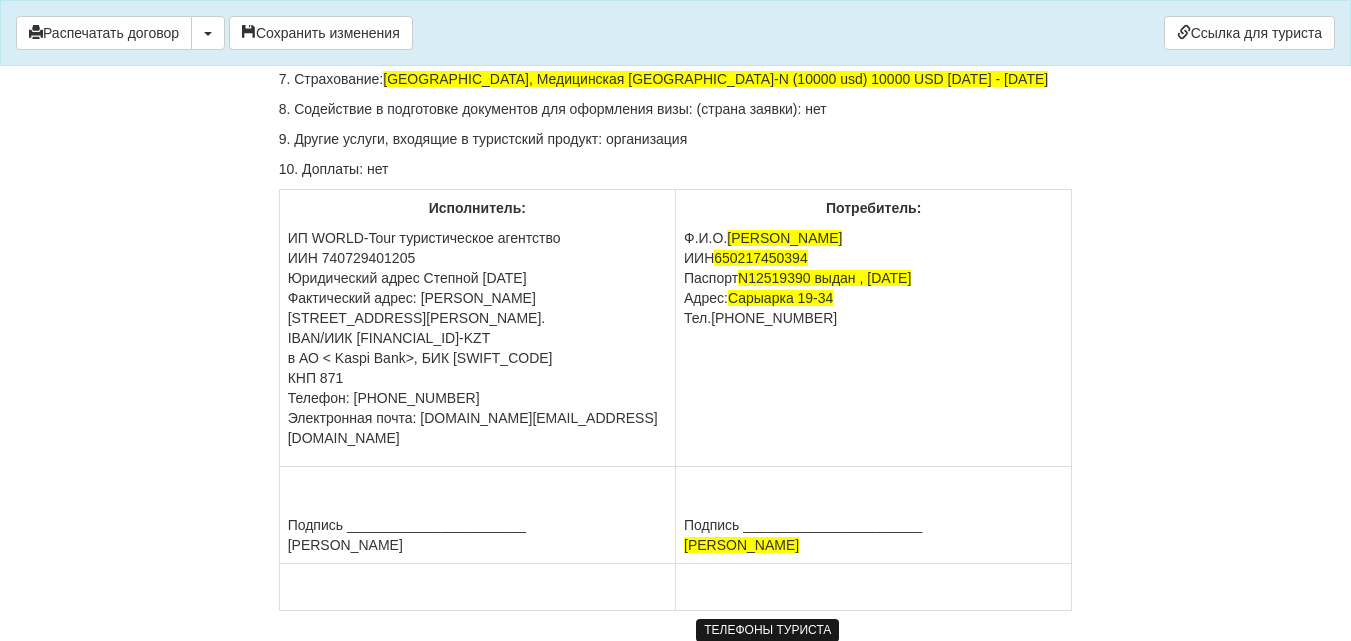 click on "3. Средство размещения:" at bounding box center [676, -41] 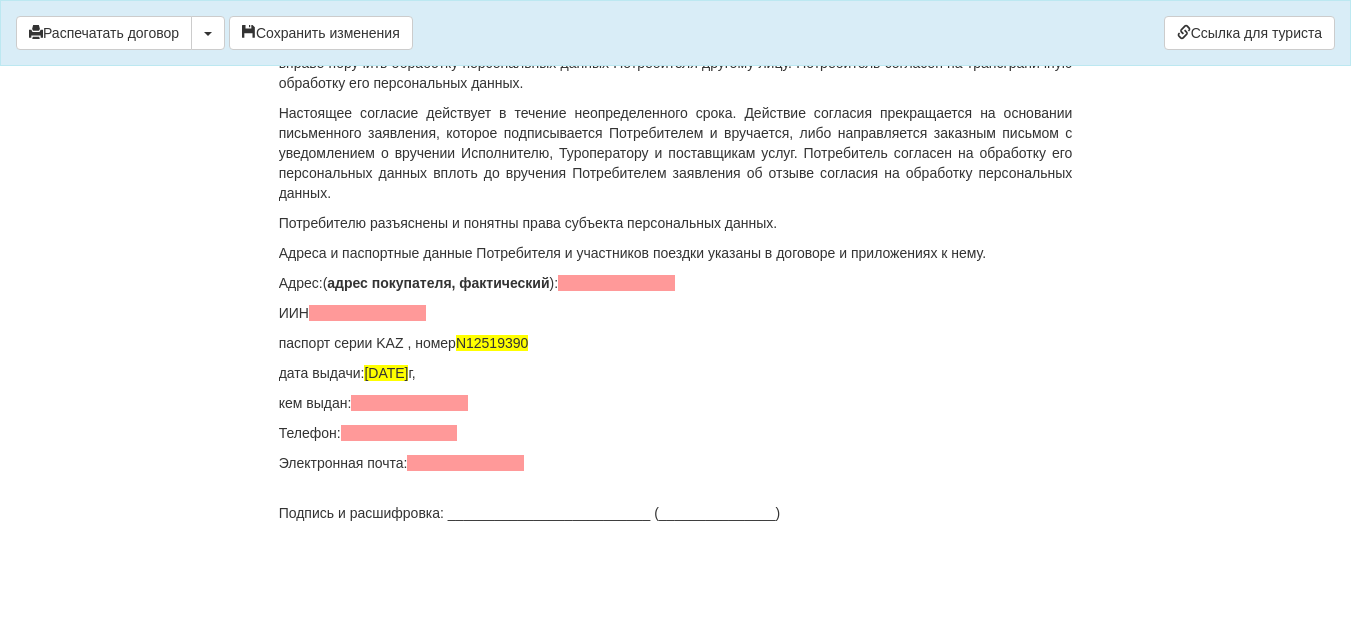 scroll, scrollTop: 15201, scrollLeft: 0, axis: vertical 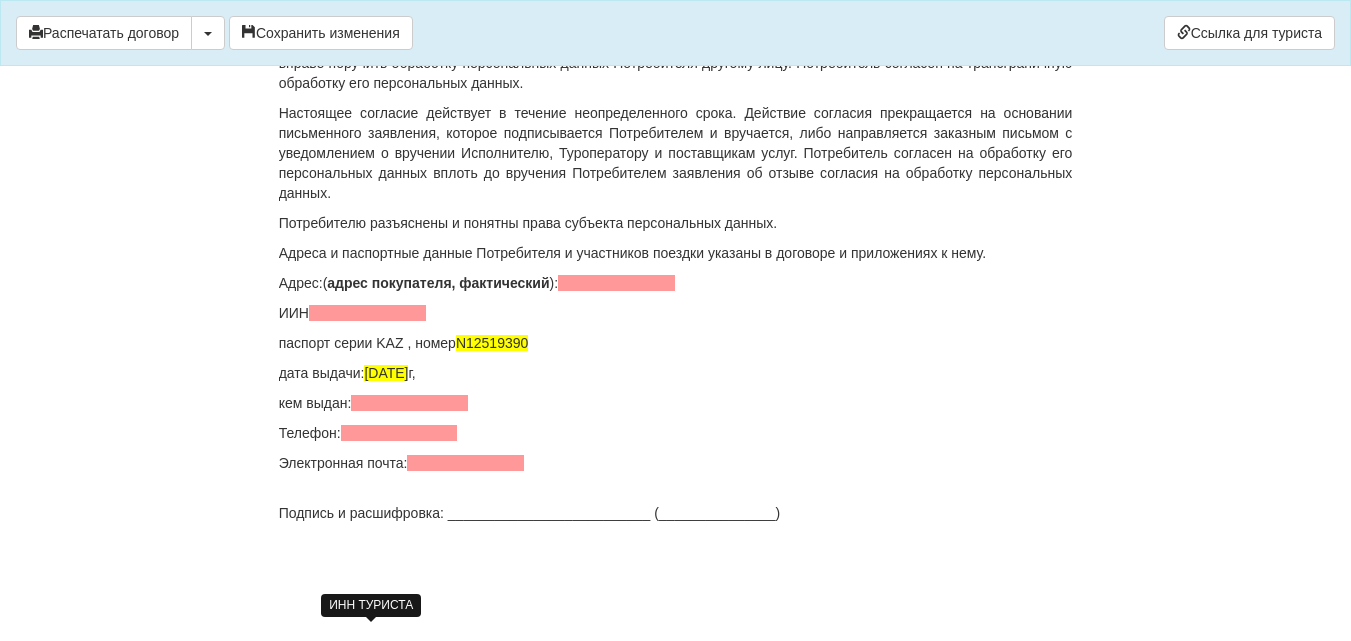 click at bounding box center [367, 313] 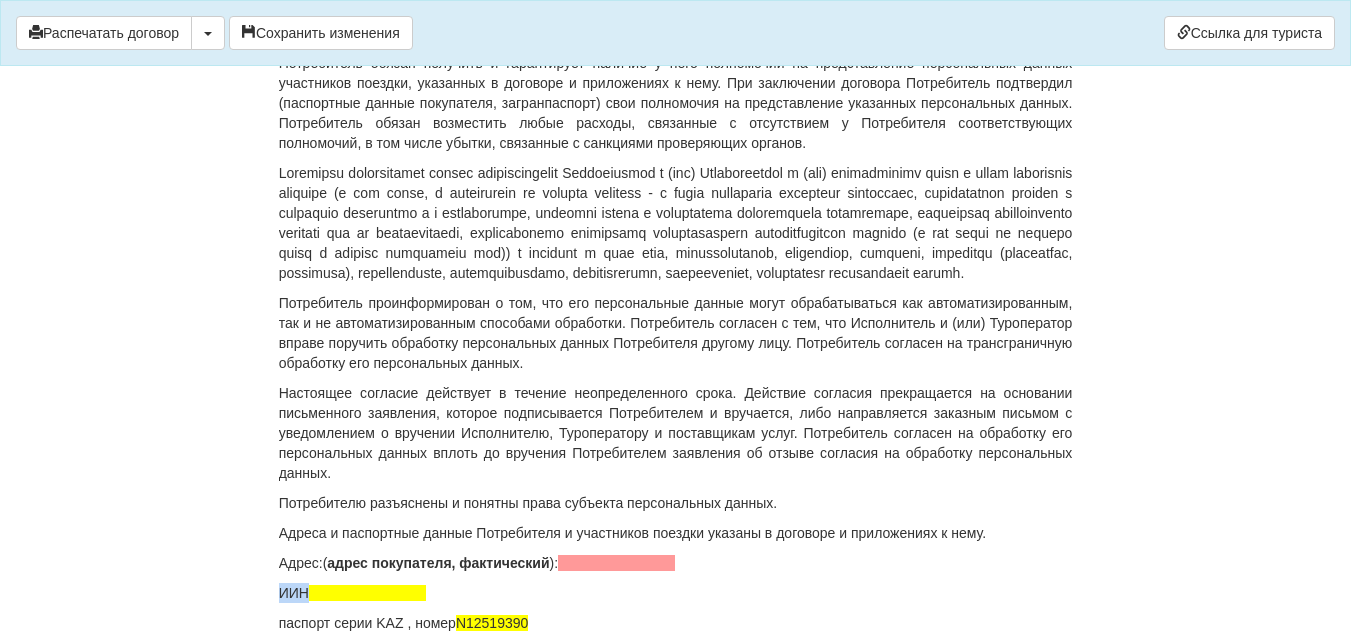 scroll, scrollTop: 14301, scrollLeft: 0, axis: vertical 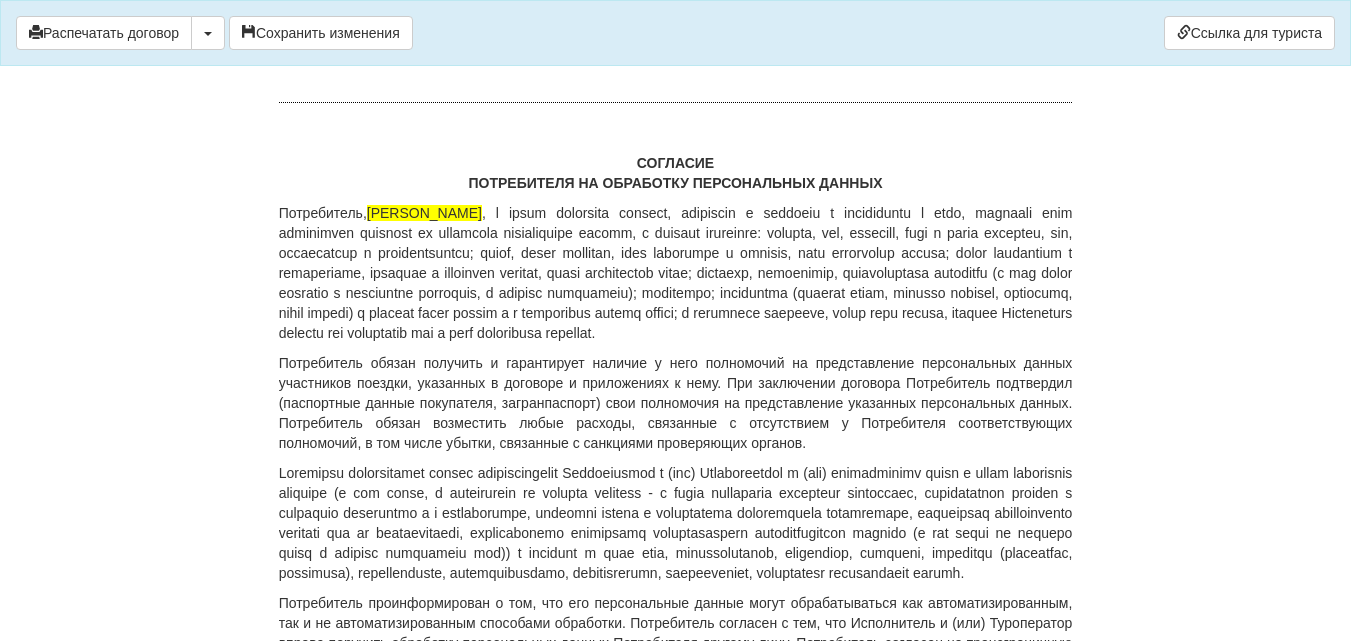 drag, startPoint x: 589, startPoint y: 259, endPoint x: 691, endPoint y: 261, distance: 102.01961 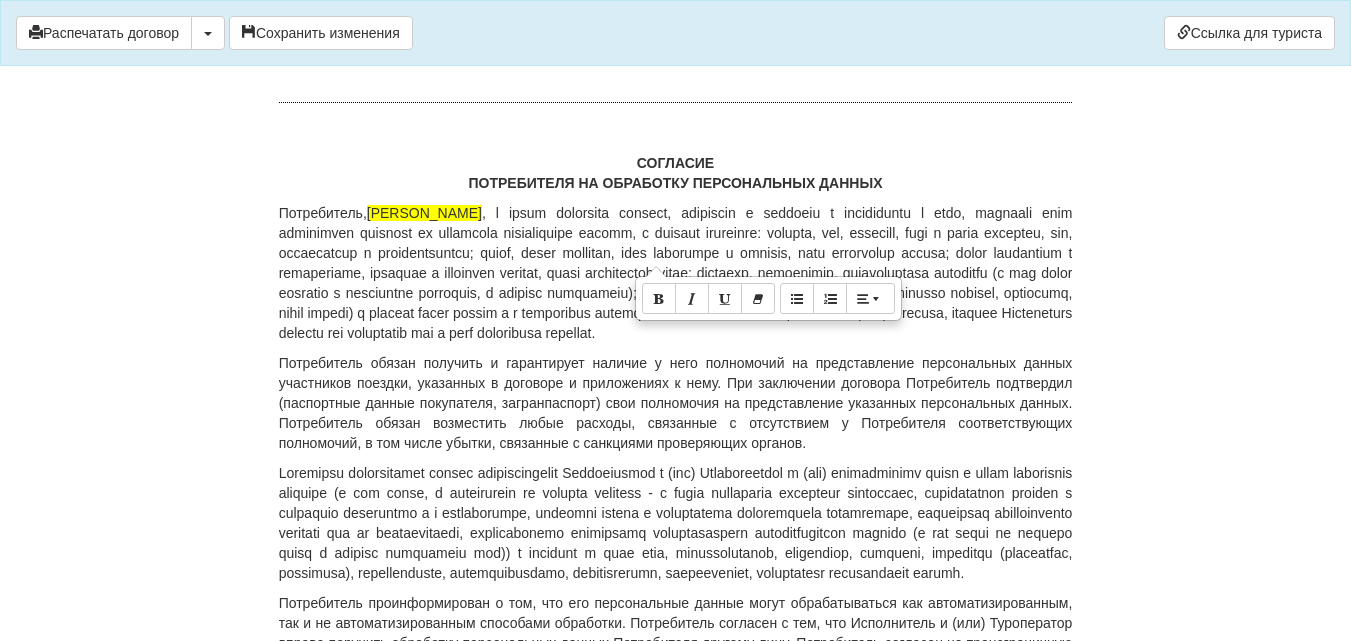 copy on "650217450394" 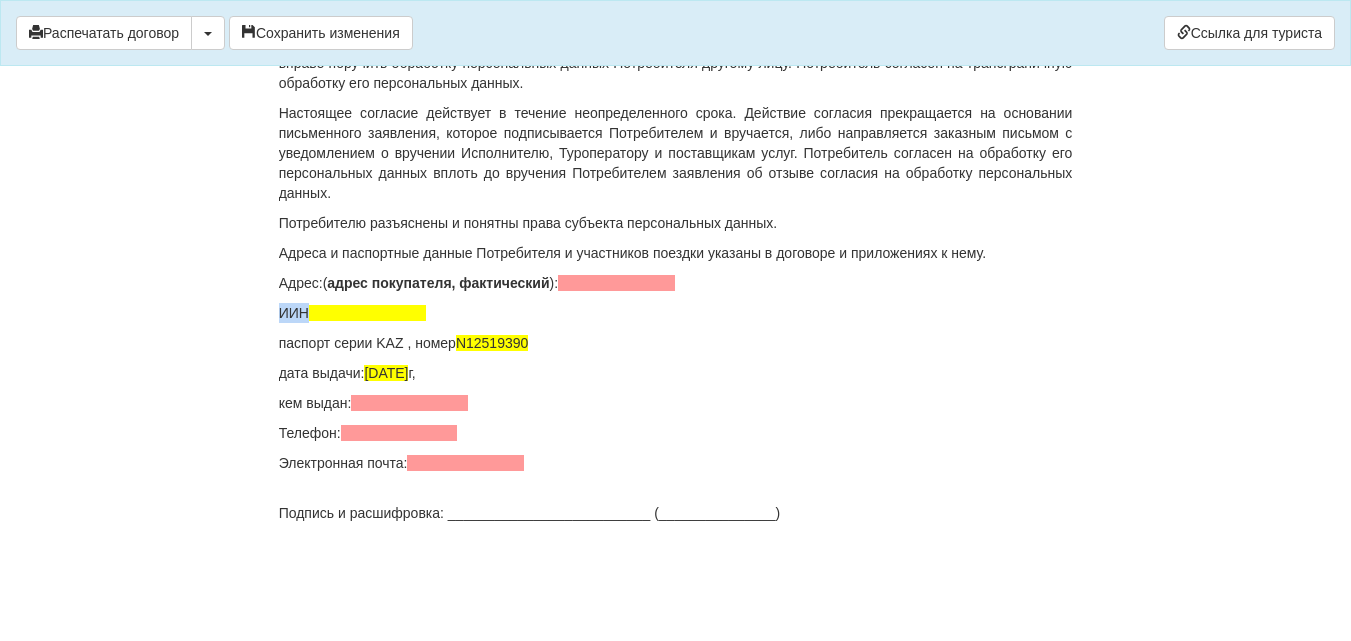 scroll, scrollTop: 15201, scrollLeft: 0, axis: vertical 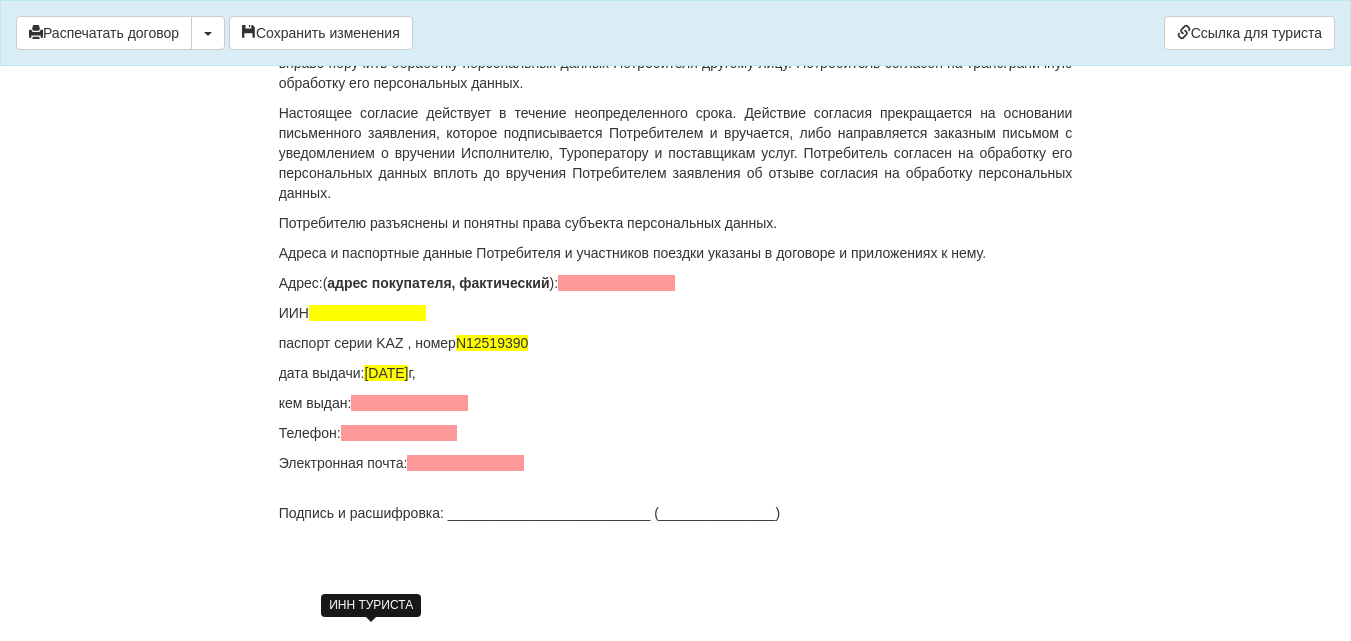 click at bounding box center [367, 313] 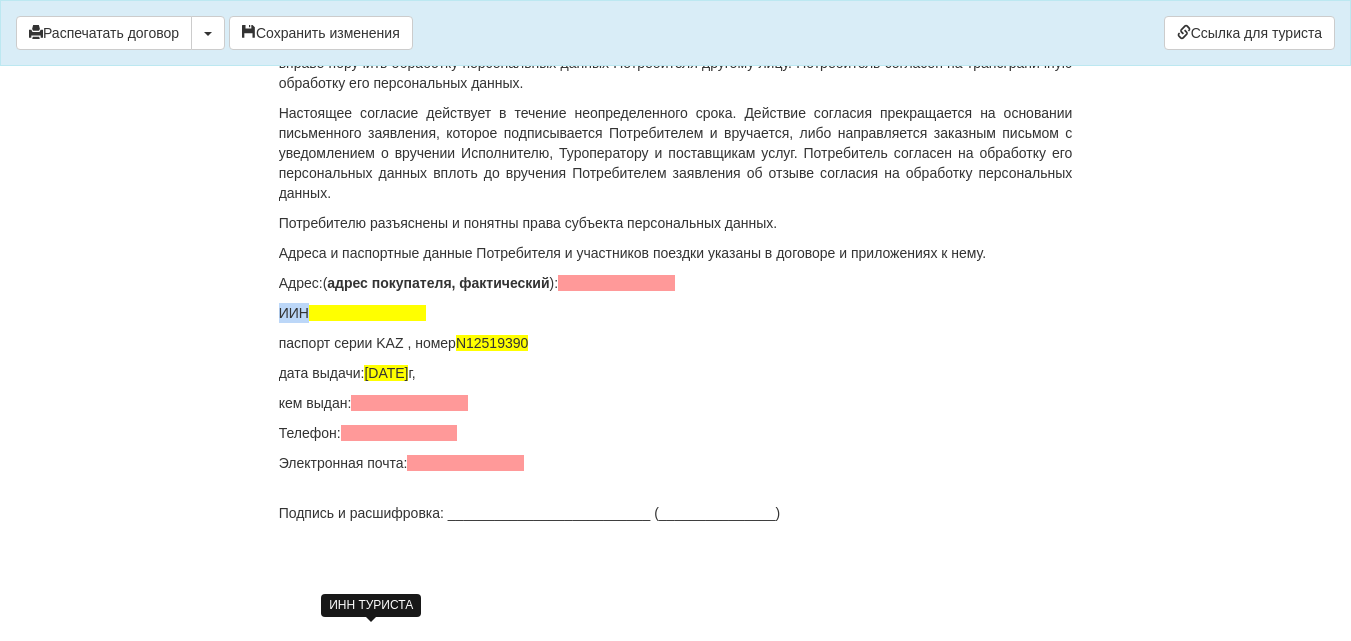 copy on "ИИН" 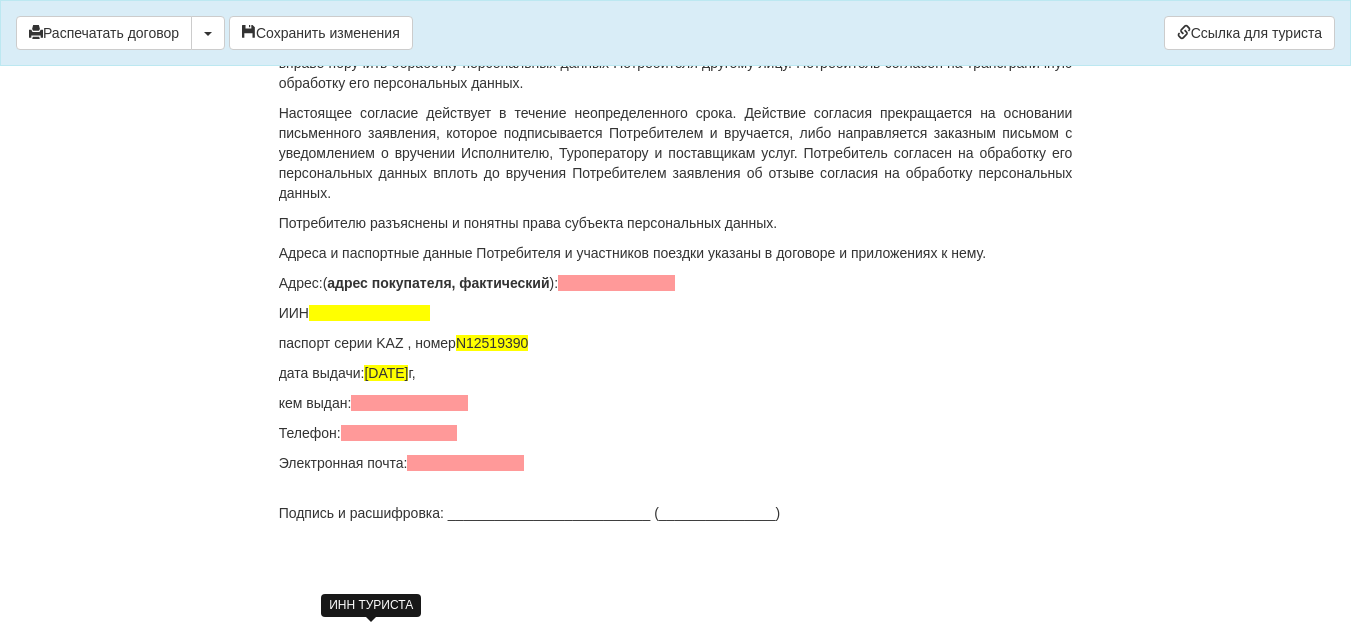 click at bounding box center [369, 313] 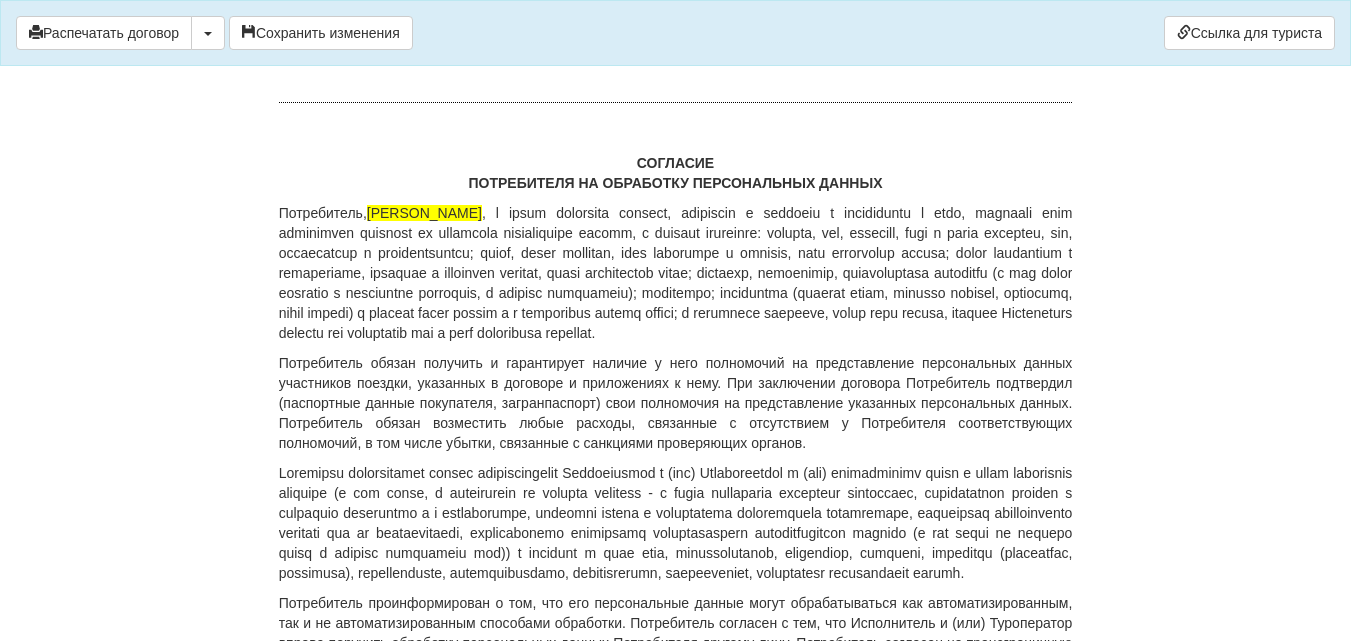 scroll, scrollTop: 14201, scrollLeft: 0, axis: vertical 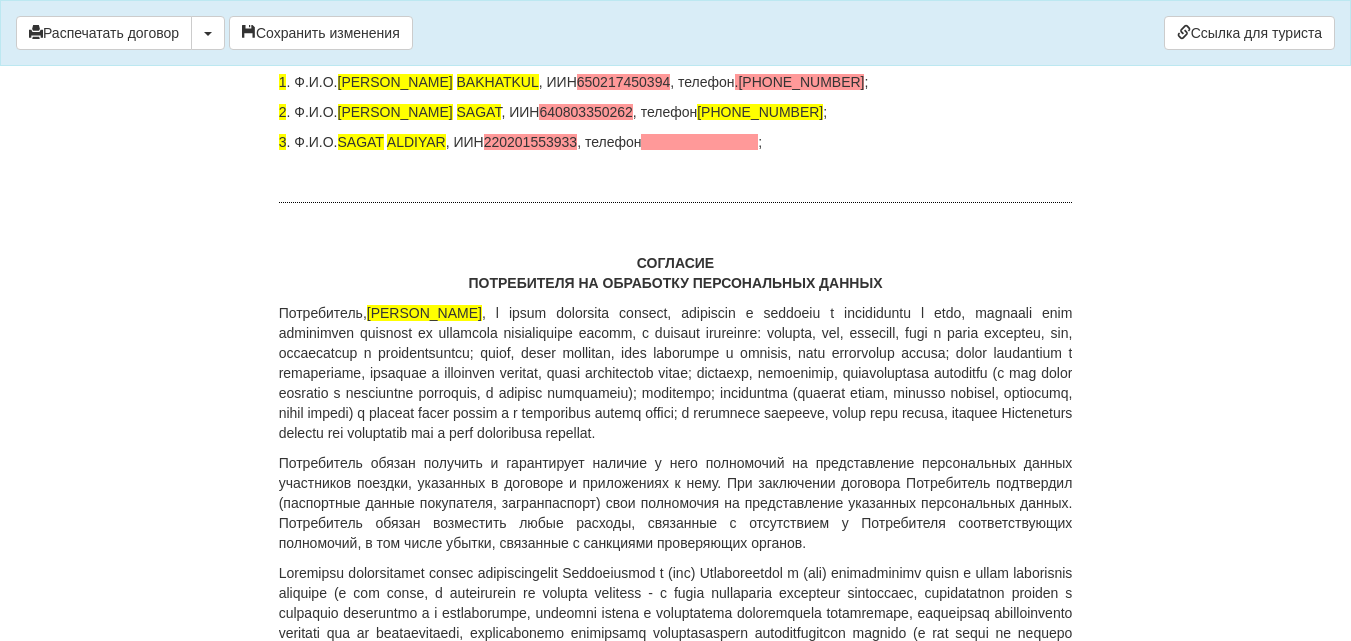 drag, startPoint x: 586, startPoint y: 357, endPoint x: 692, endPoint y: 363, distance: 106.16968 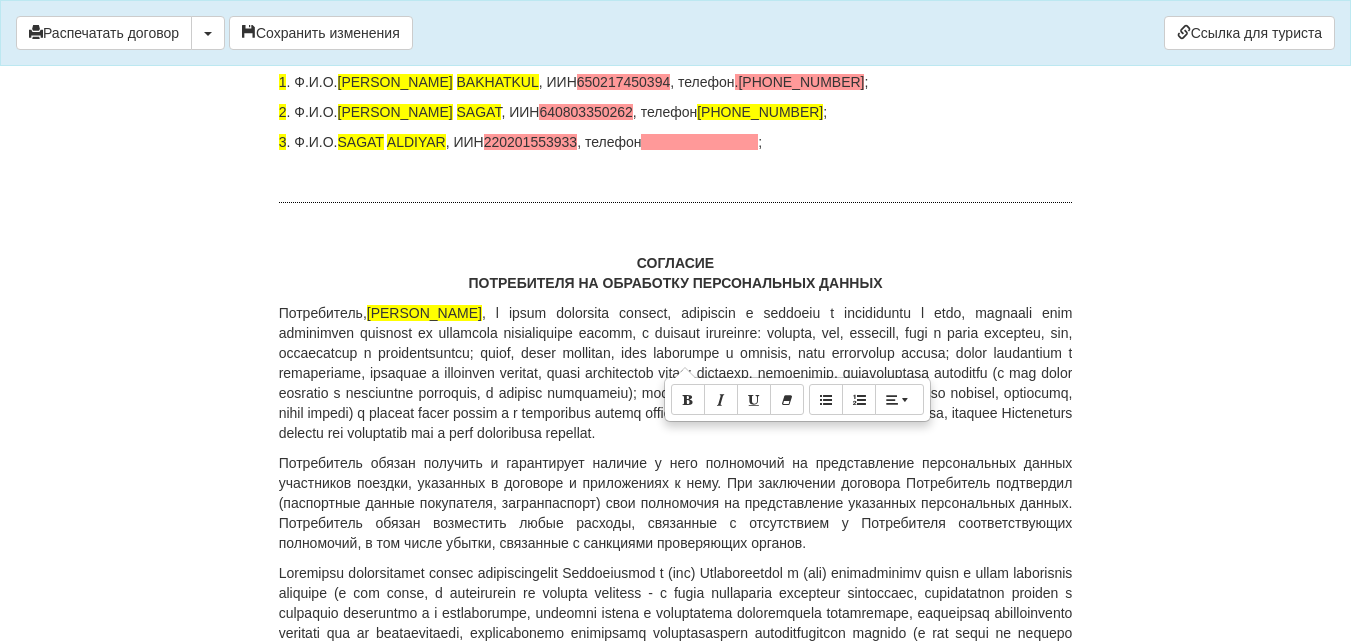 copy on "650217450394" 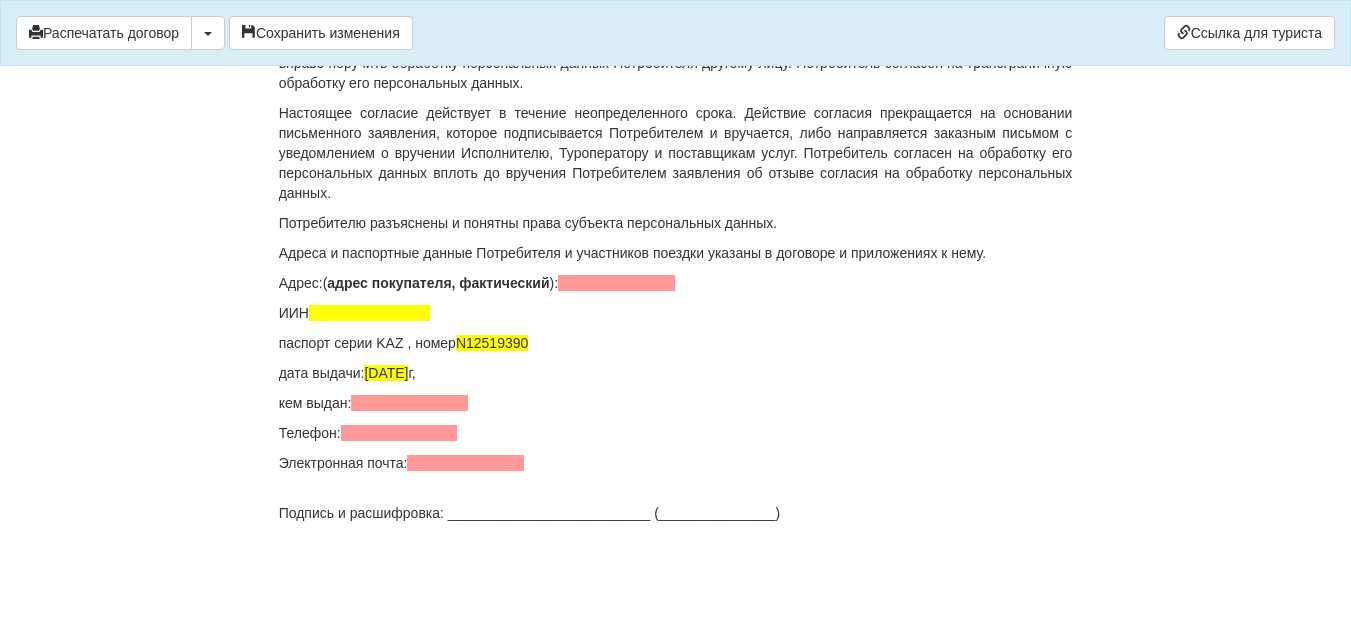 scroll, scrollTop: 15201, scrollLeft: 0, axis: vertical 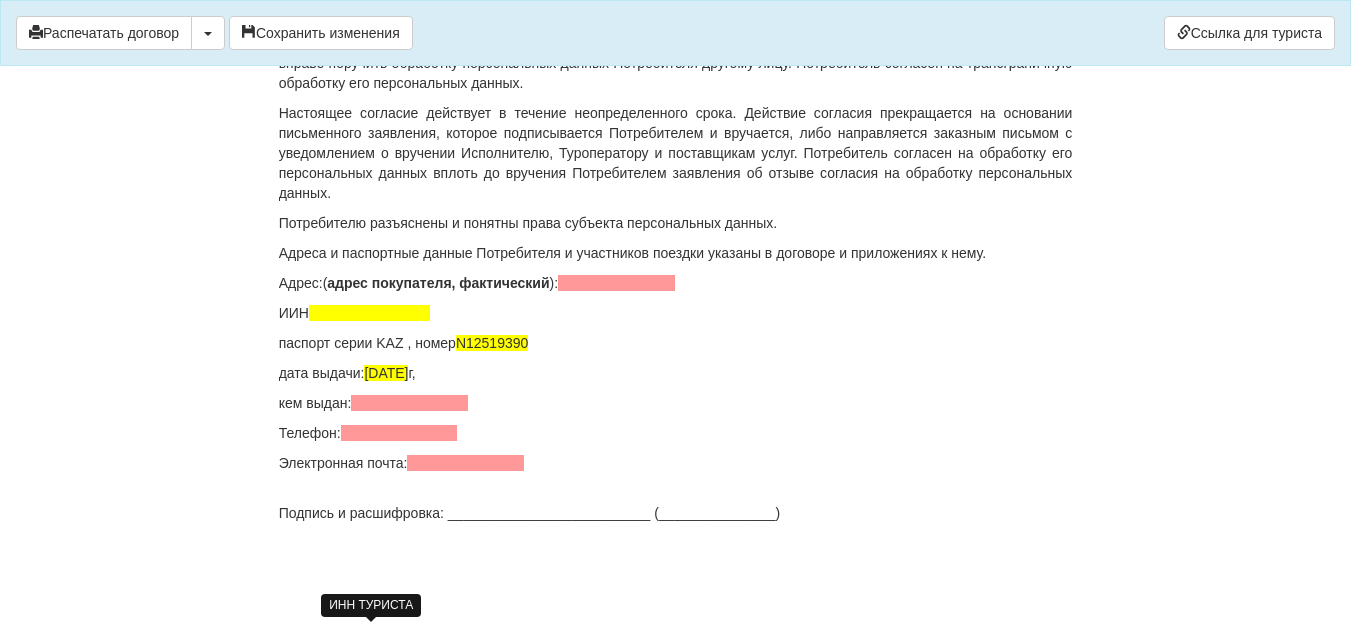 click at bounding box center [369, 313] 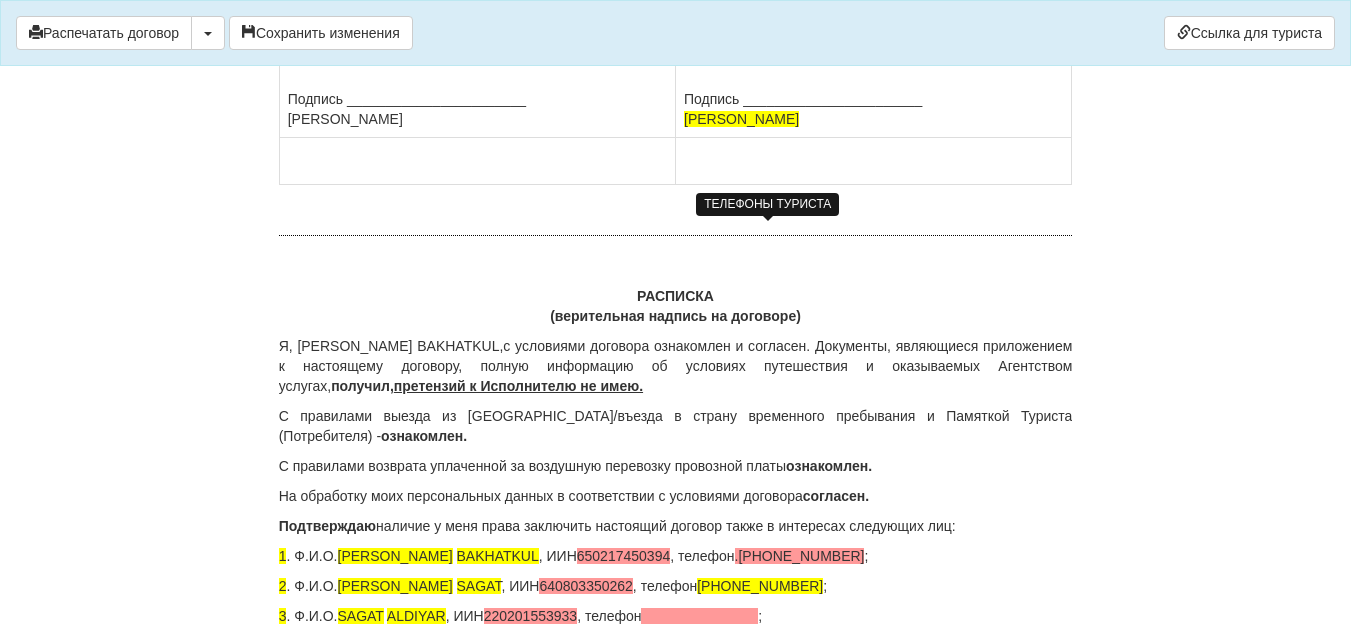 scroll, scrollTop: 13701, scrollLeft: 0, axis: vertical 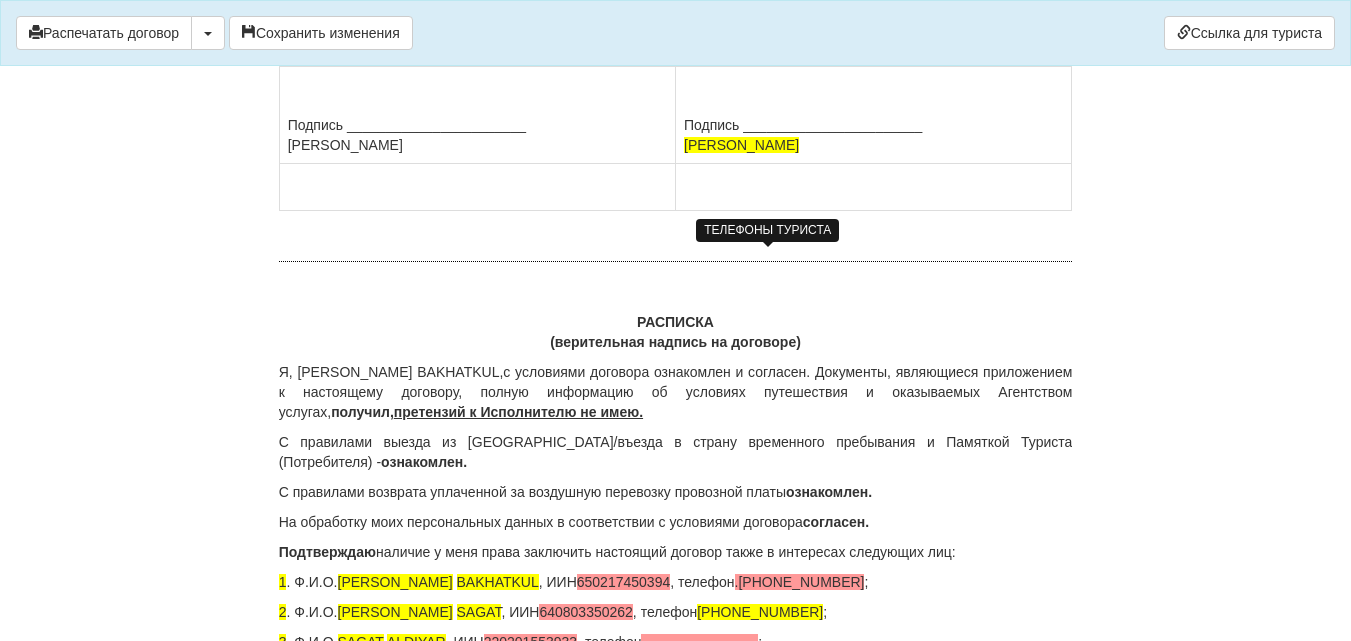 drag, startPoint x: 721, startPoint y: 196, endPoint x: 818, endPoint y: 204, distance: 97.32934 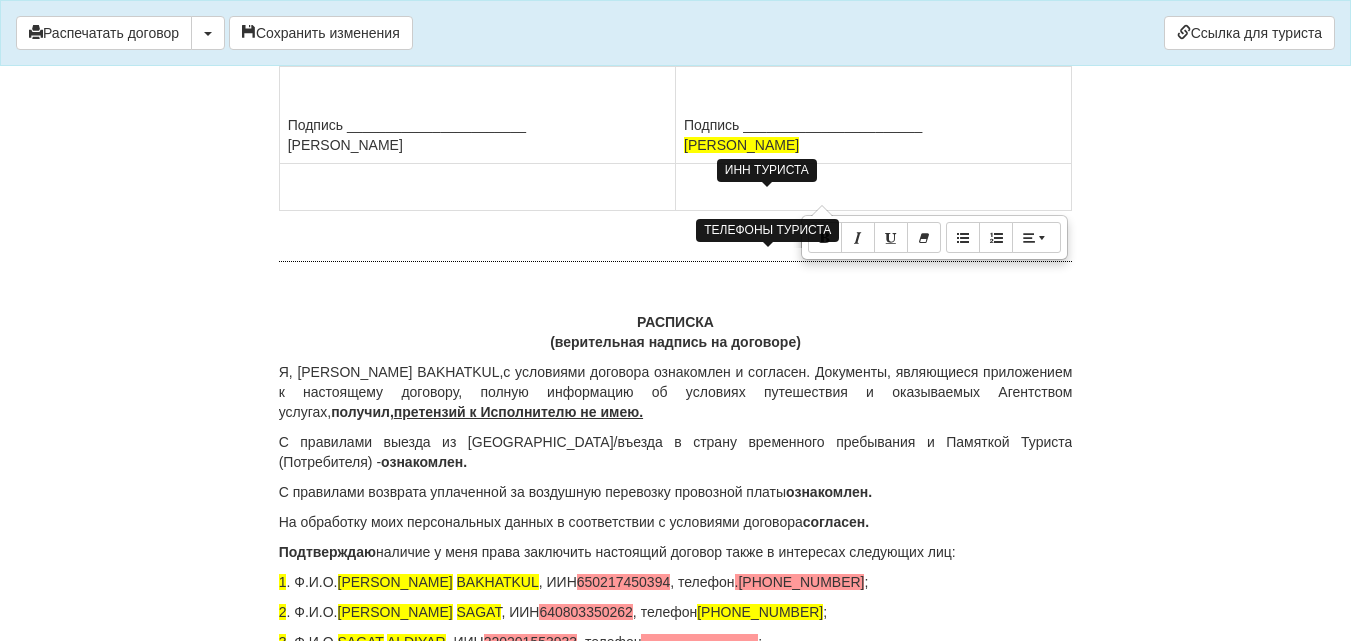 copy on "650217450394" 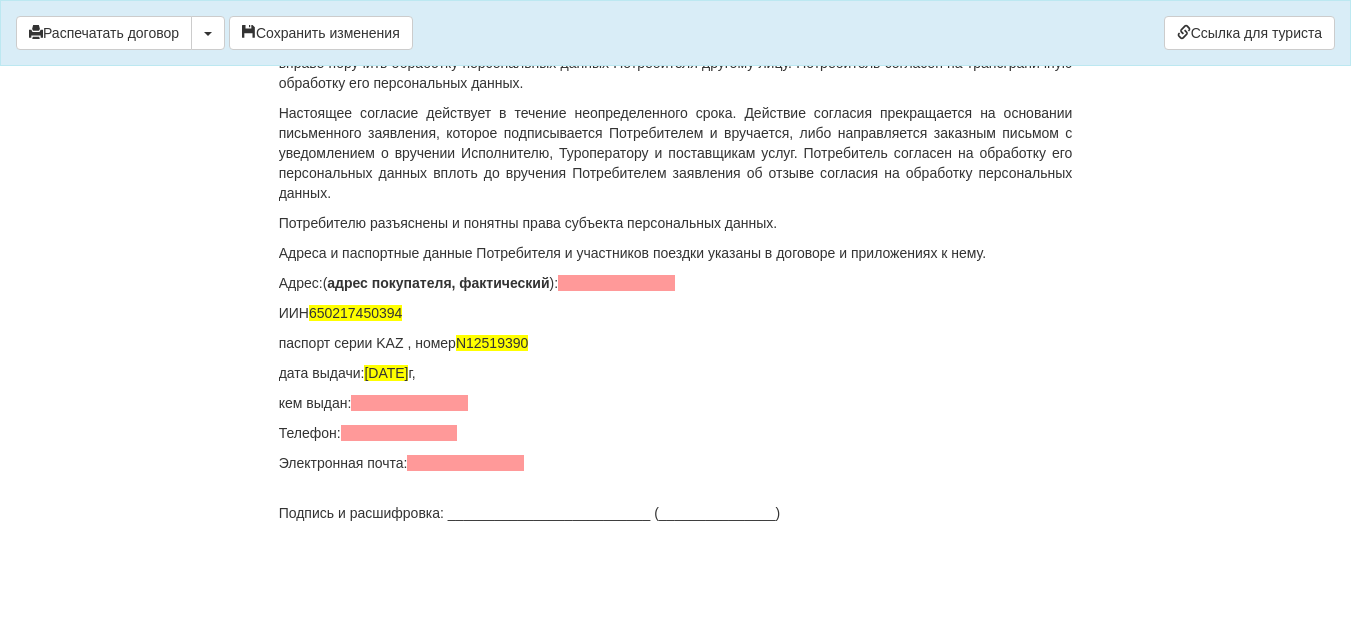scroll, scrollTop: 15201, scrollLeft: 0, axis: vertical 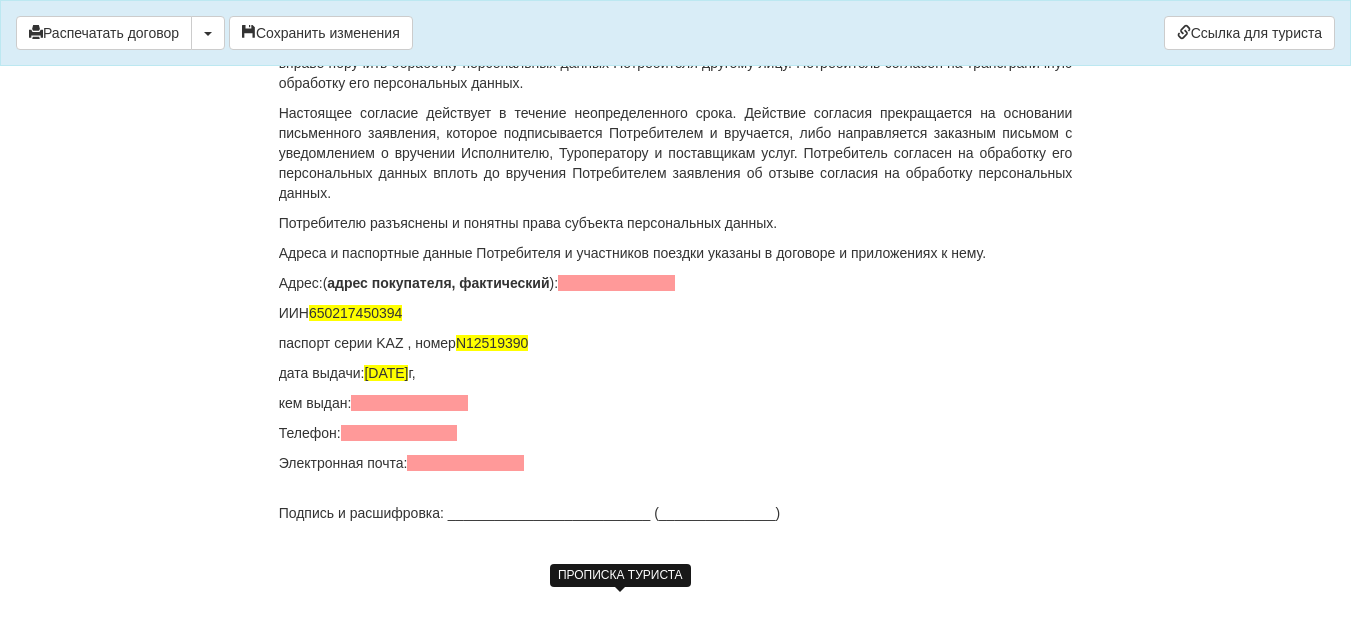 click at bounding box center [616, 283] 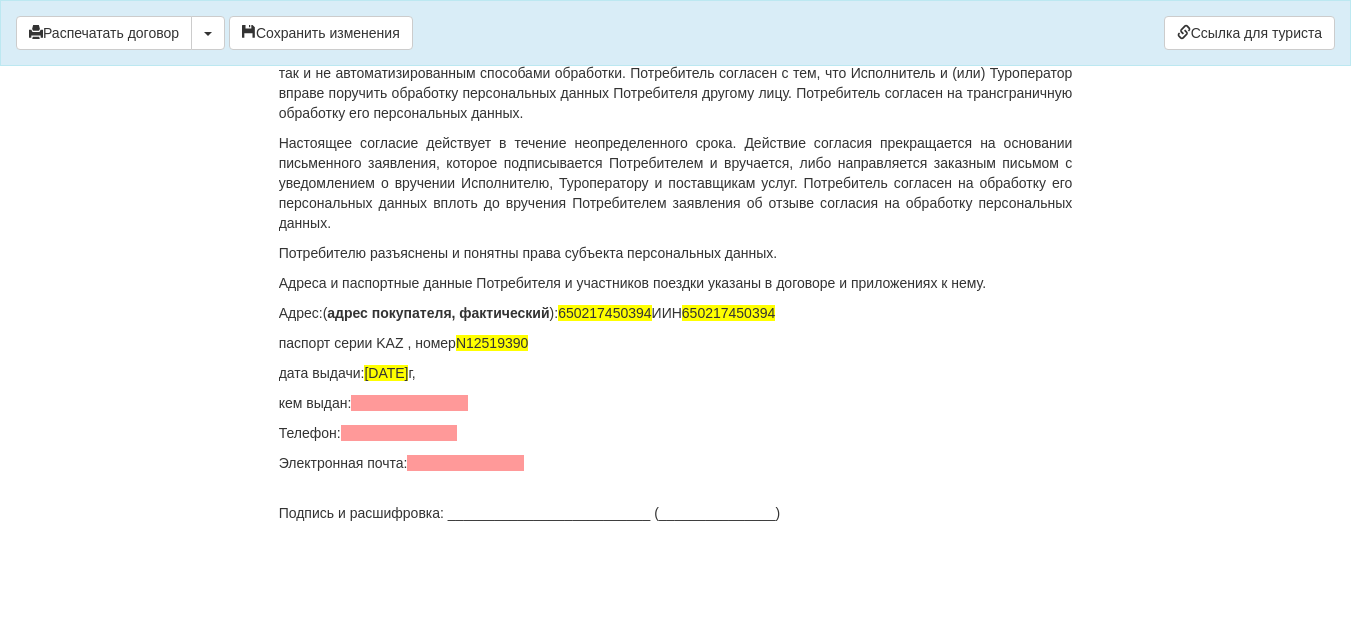 scroll, scrollTop: 15171, scrollLeft: 0, axis: vertical 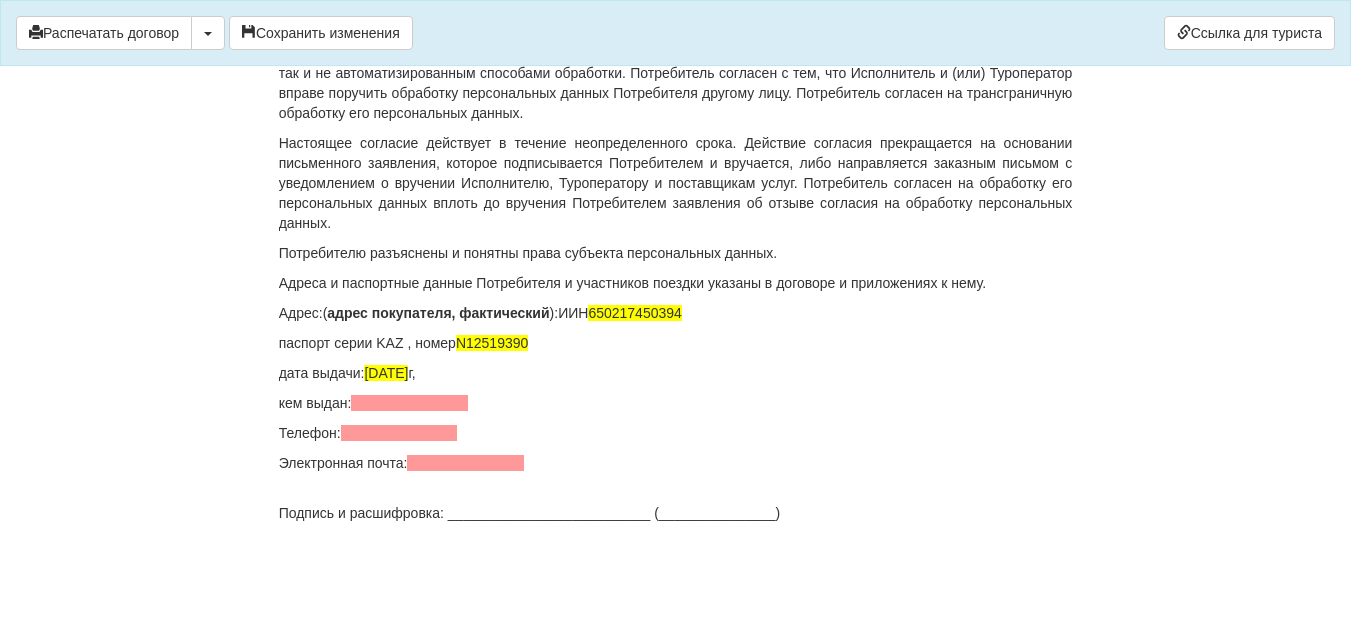 click on "Адрес:( адрес покупателя, фактический ):  ИИН               650217450394" at bounding box center [676, 313] 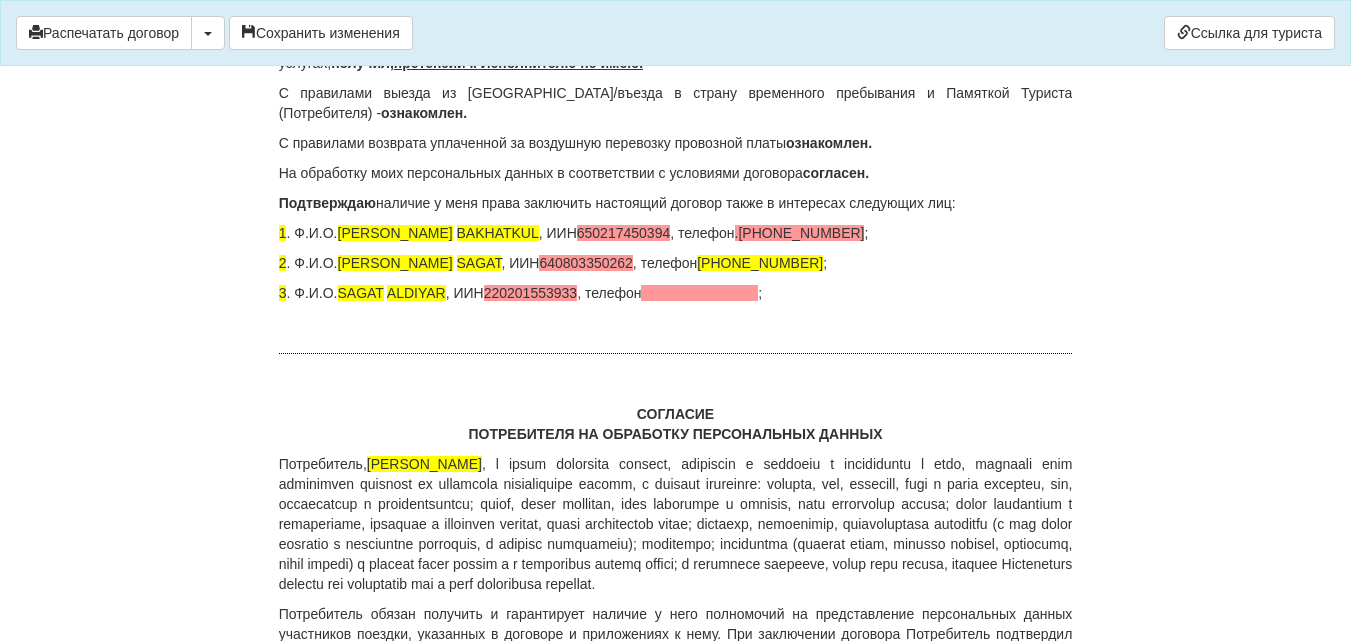 scroll, scrollTop: 13771, scrollLeft: 0, axis: vertical 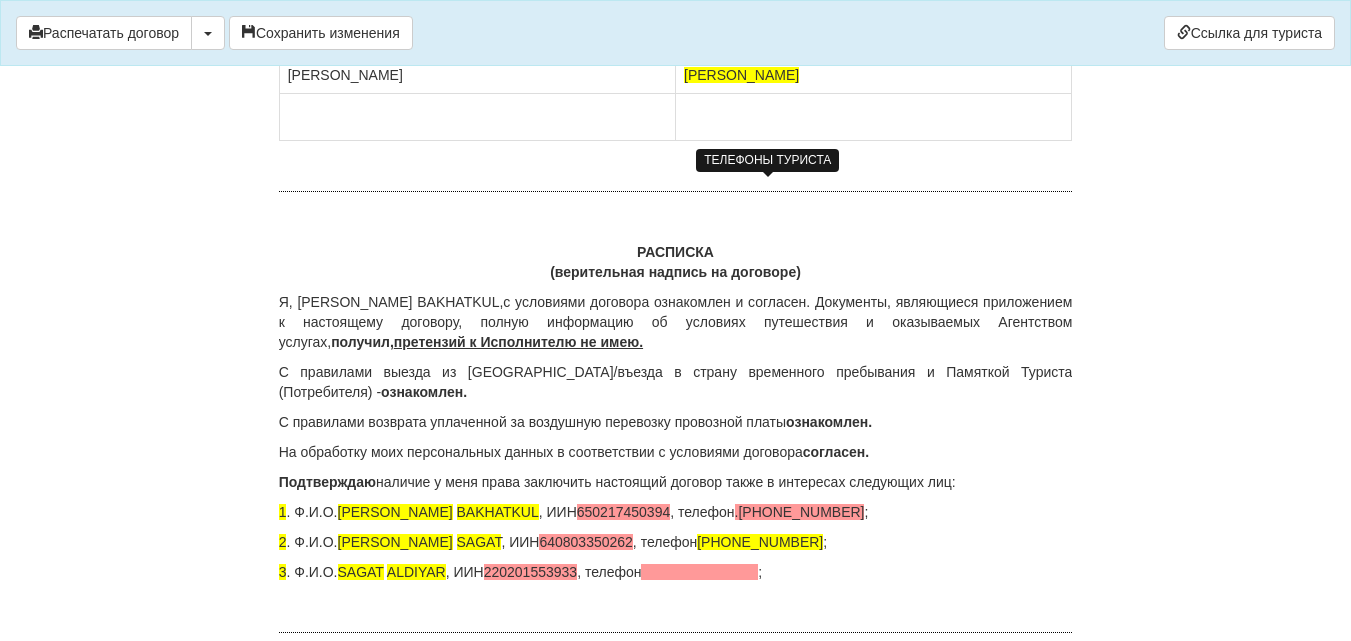 click on "Потребитель:
Ф.И.О.  DARMENBAYEVA BAKHATKUL
ИИН       650217450394
Паспорт  N12519390 выдан , 01.08.2019
Адрес:  Сарыарка 19-34
Тел.8 (775) 696-81-66" at bounding box center (874, -142) 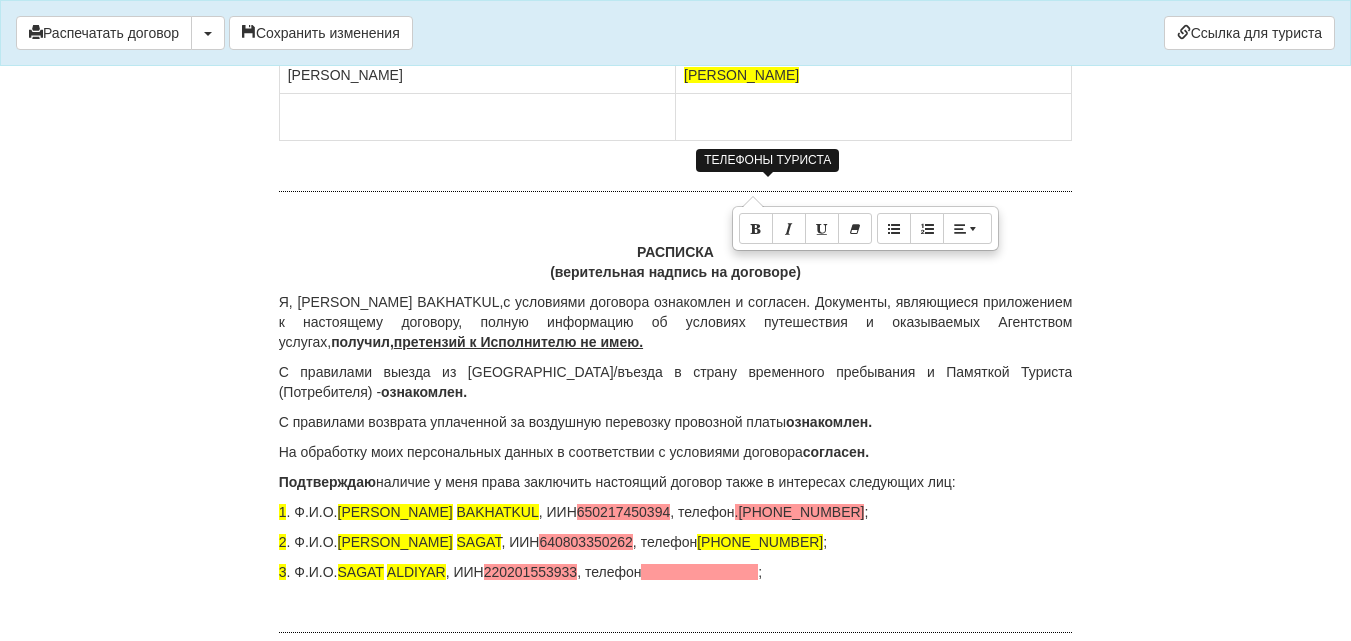 copy on "[PHONE_NUMBER]" 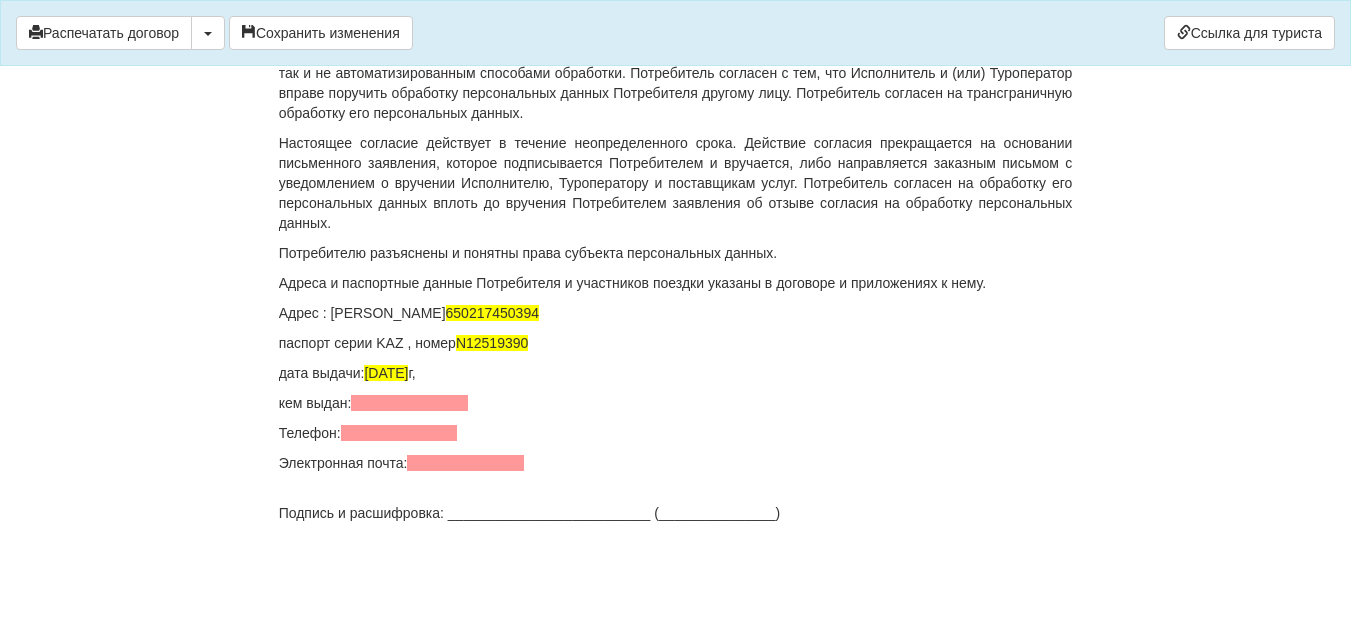 scroll, scrollTop: 15171, scrollLeft: 0, axis: vertical 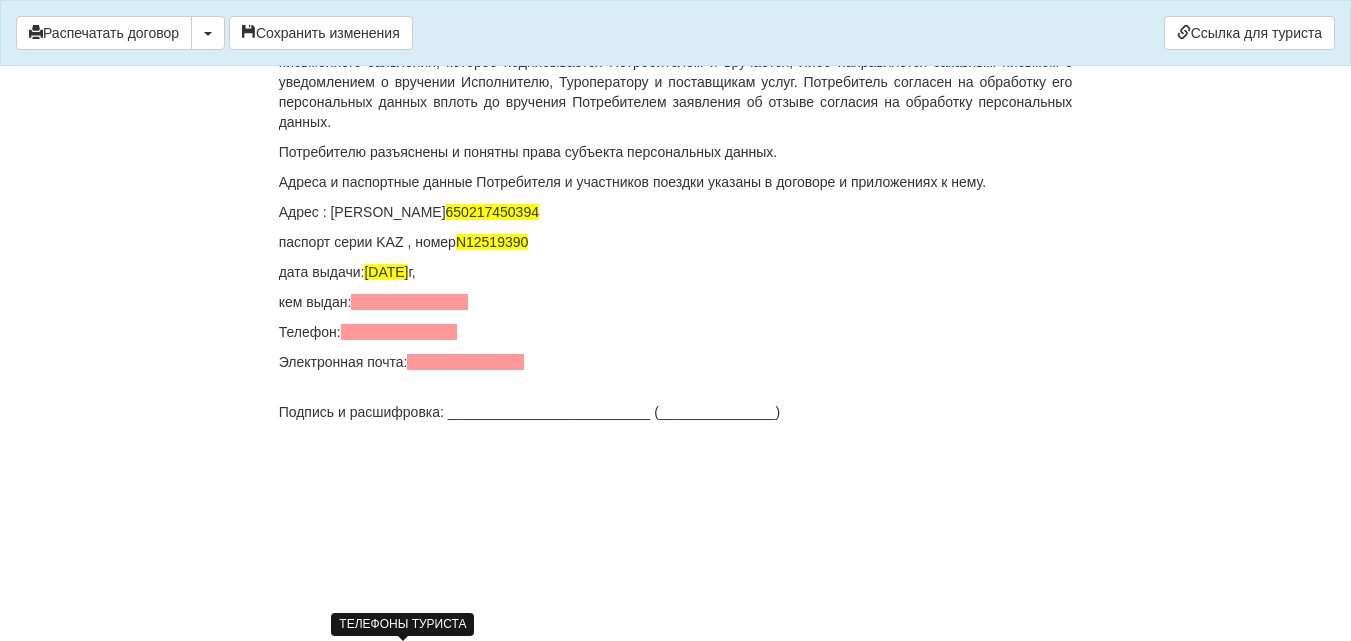 click at bounding box center [399, 332] 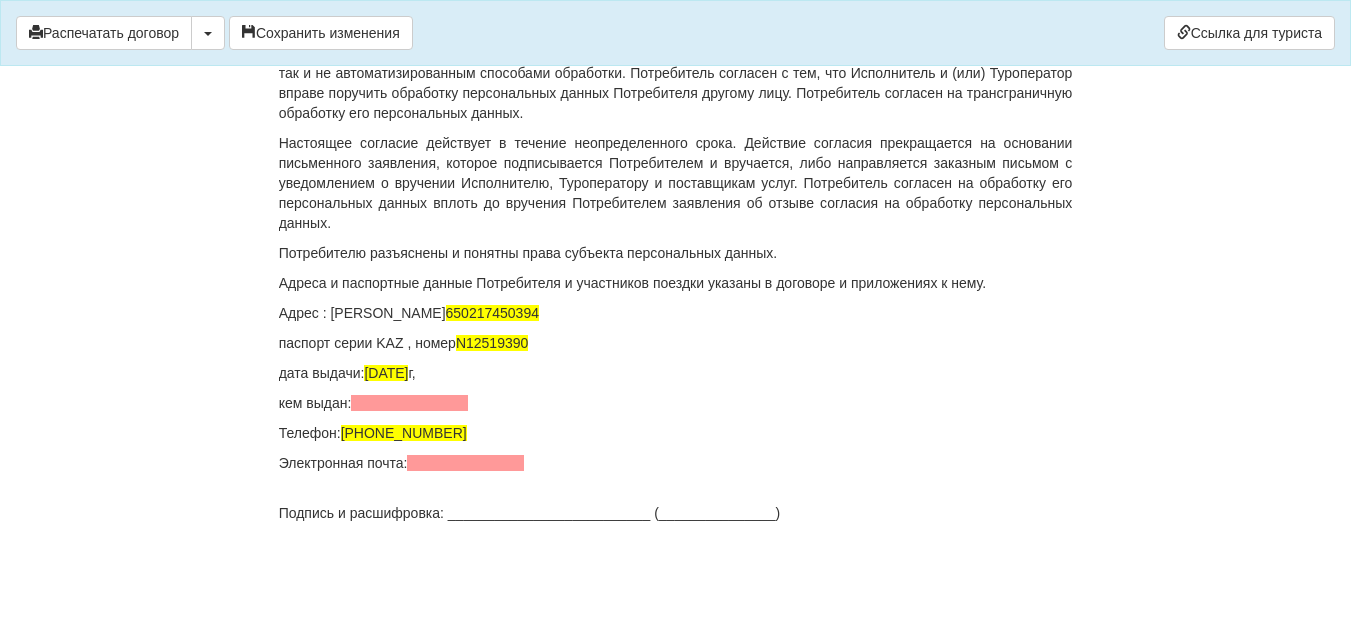 click on "кем выдан:" at bounding box center (676, 403) 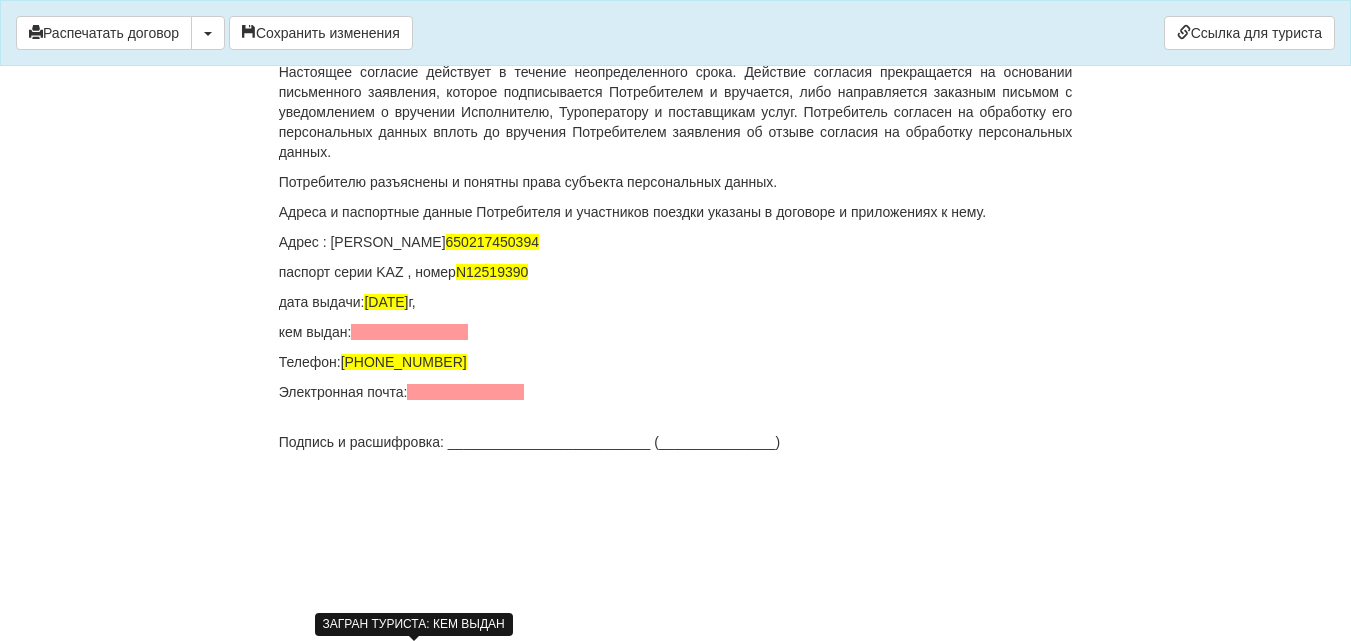 click at bounding box center (409, 332) 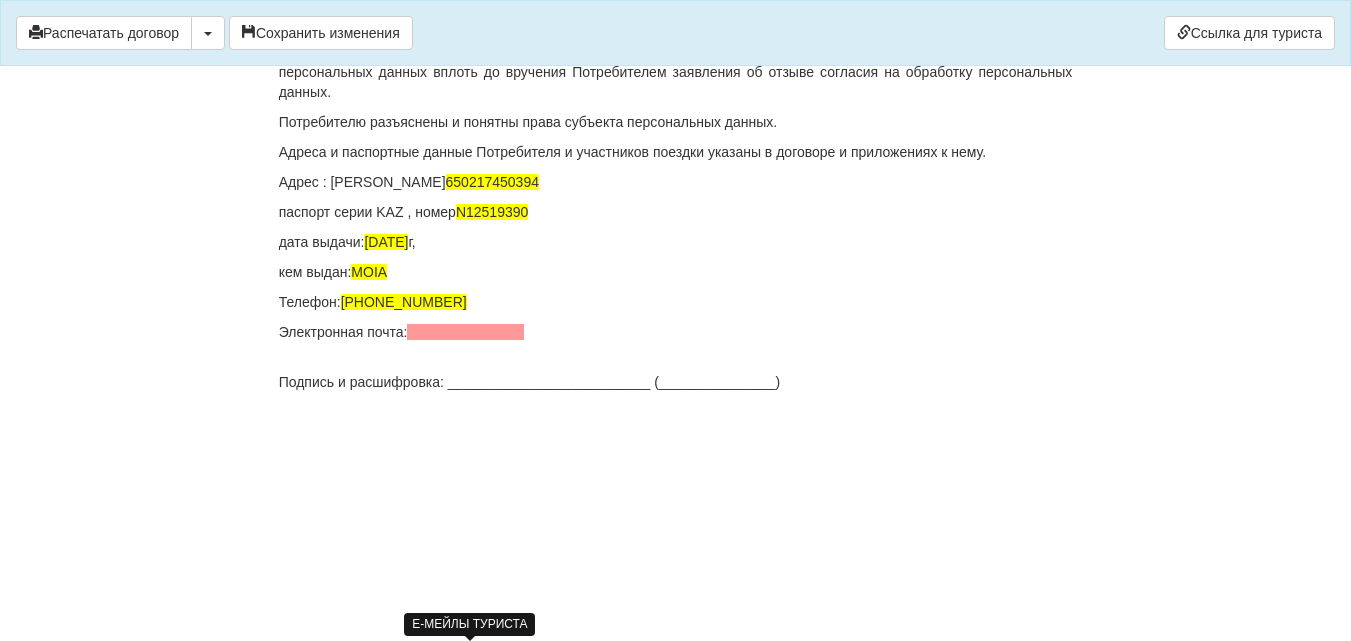 click at bounding box center [465, 332] 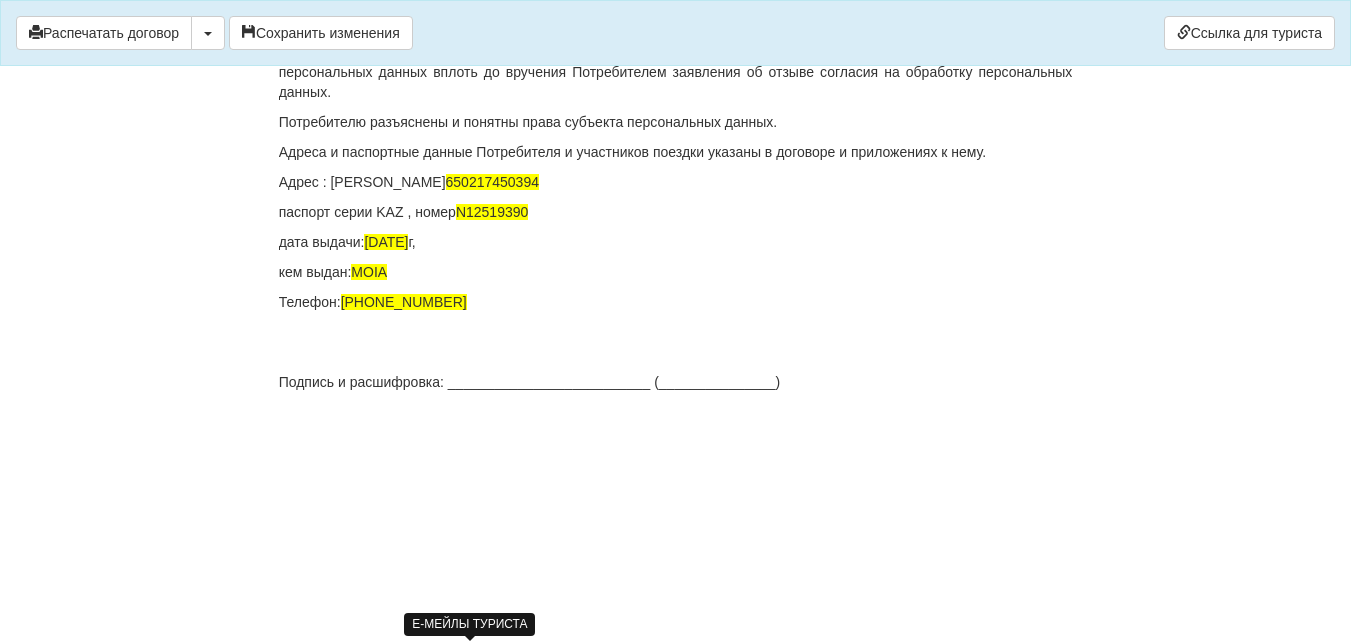 click at bounding box center (676, 332) 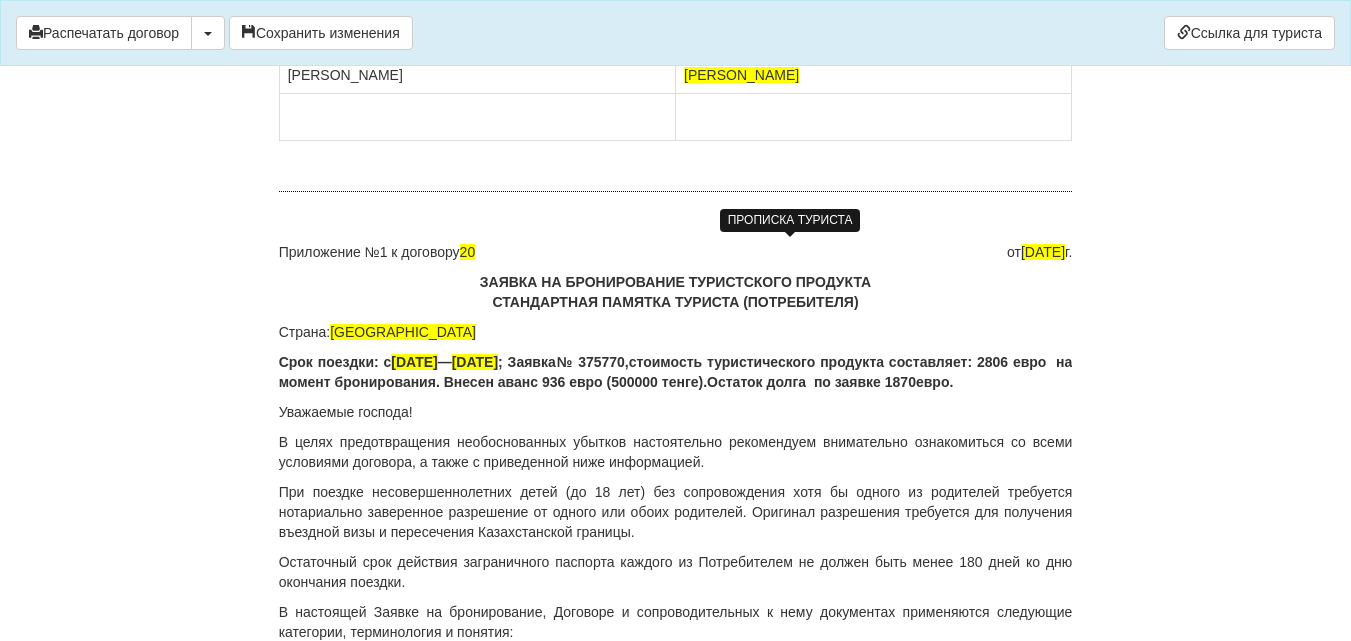 scroll, scrollTop: 12171, scrollLeft: 0, axis: vertical 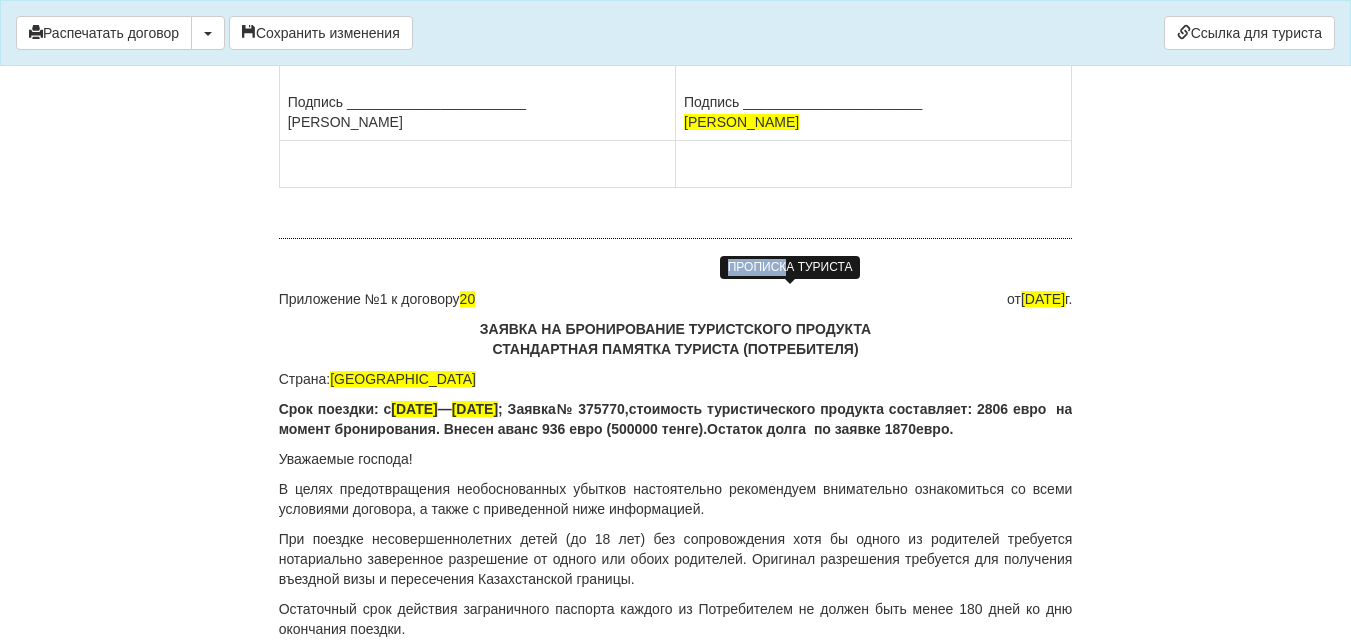 drag, startPoint x: 731, startPoint y: 252, endPoint x: 785, endPoint y: 252, distance: 54 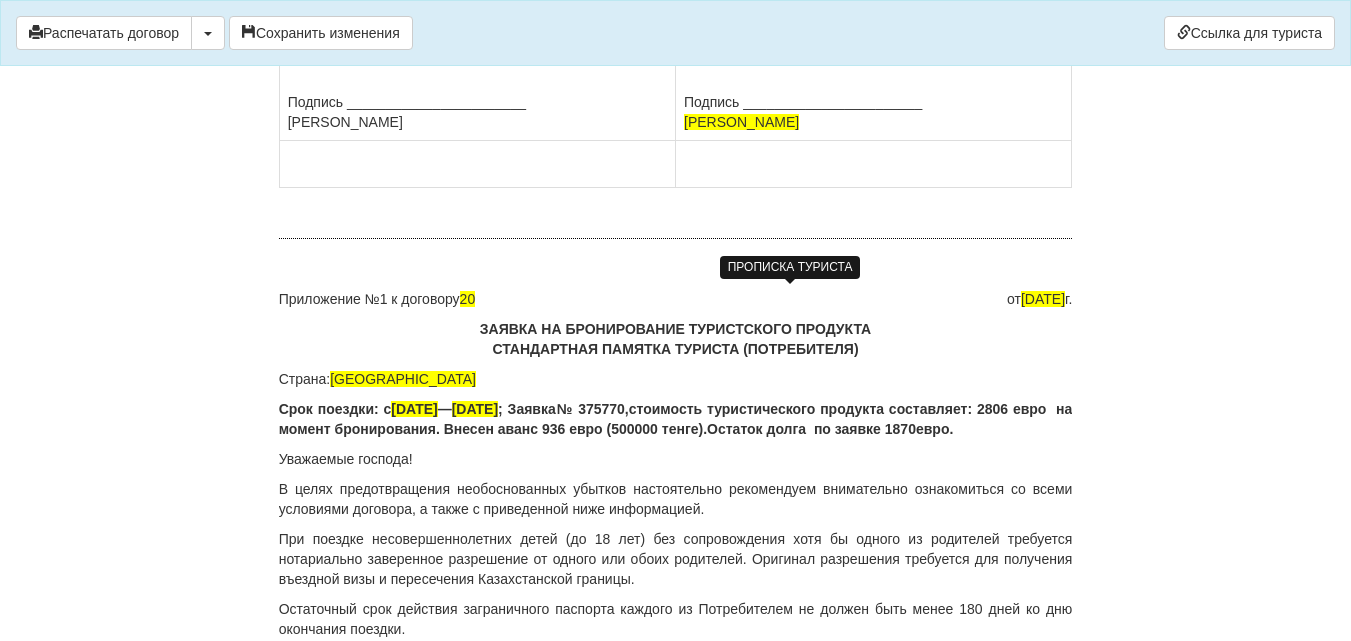 click on "Ф.И.О.  DARMENBAYEVA BAKHATKUL
ИИН
Паспорт  N12519390 выдан , 01.08.2019
Адрес: Караганда,Сарыарка 19-34
Тел.  8 (775) 696-81-66" at bounding box center (873, -145) 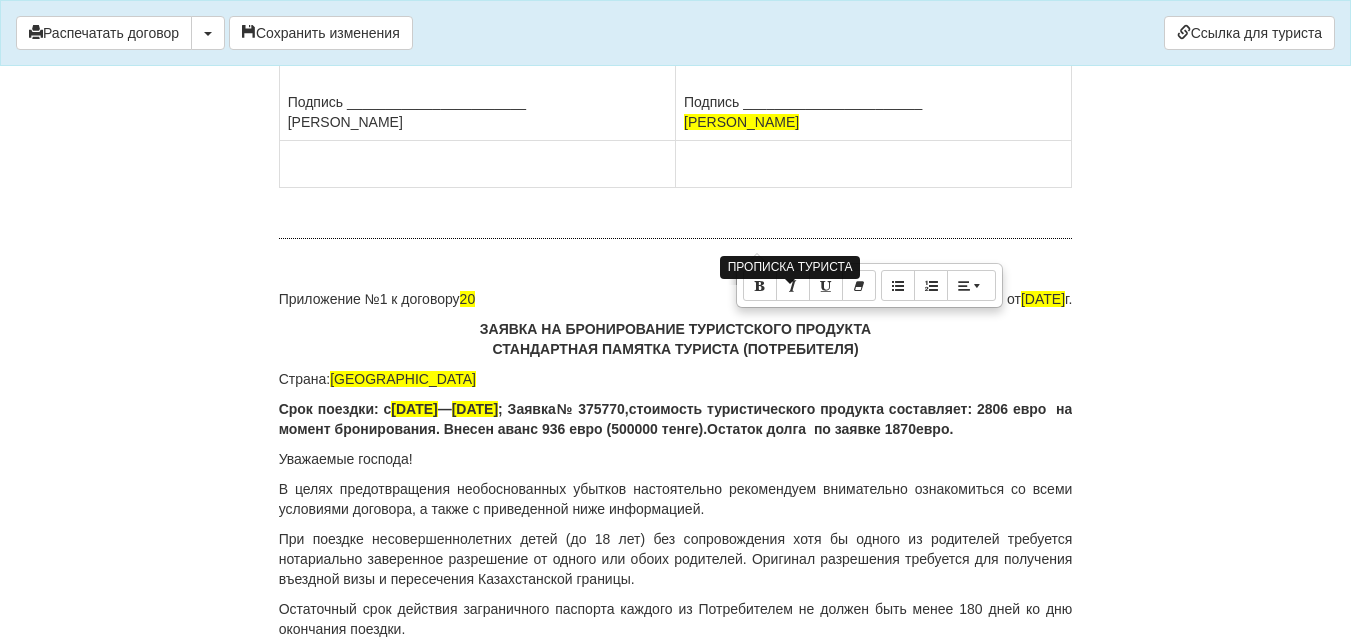 copy on "Караганда,Сарыарка 19-34" 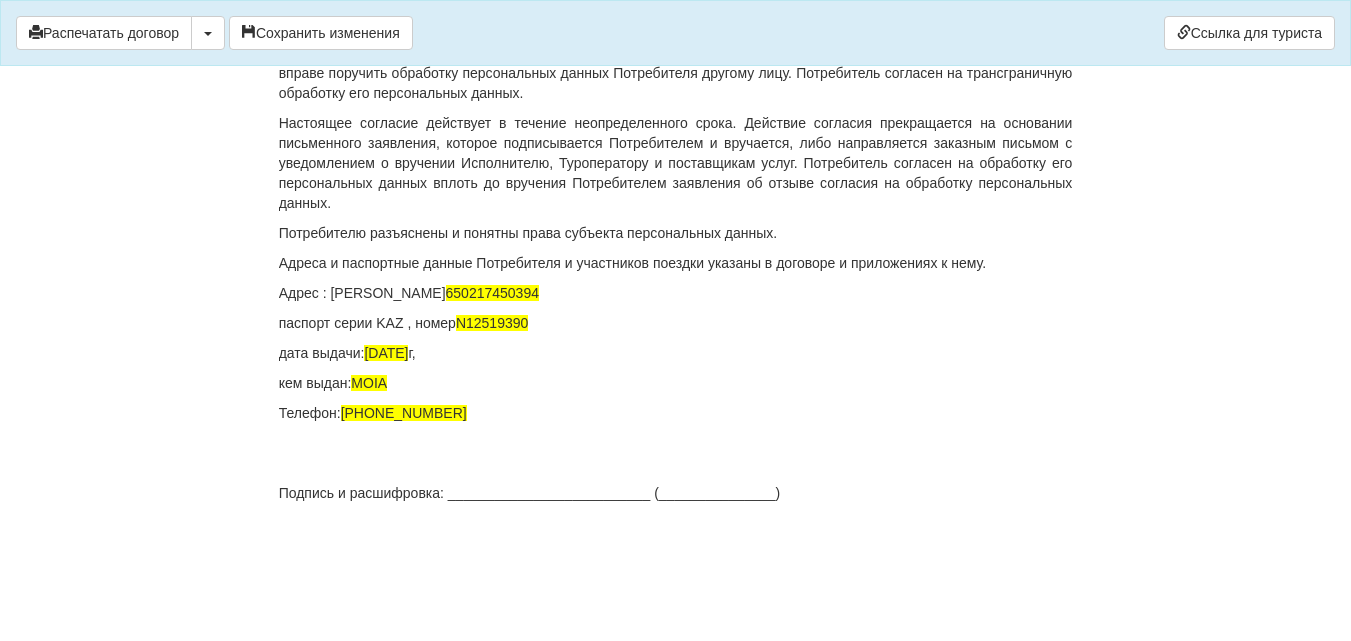 scroll, scrollTop: 15171, scrollLeft: 0, axis: vertical 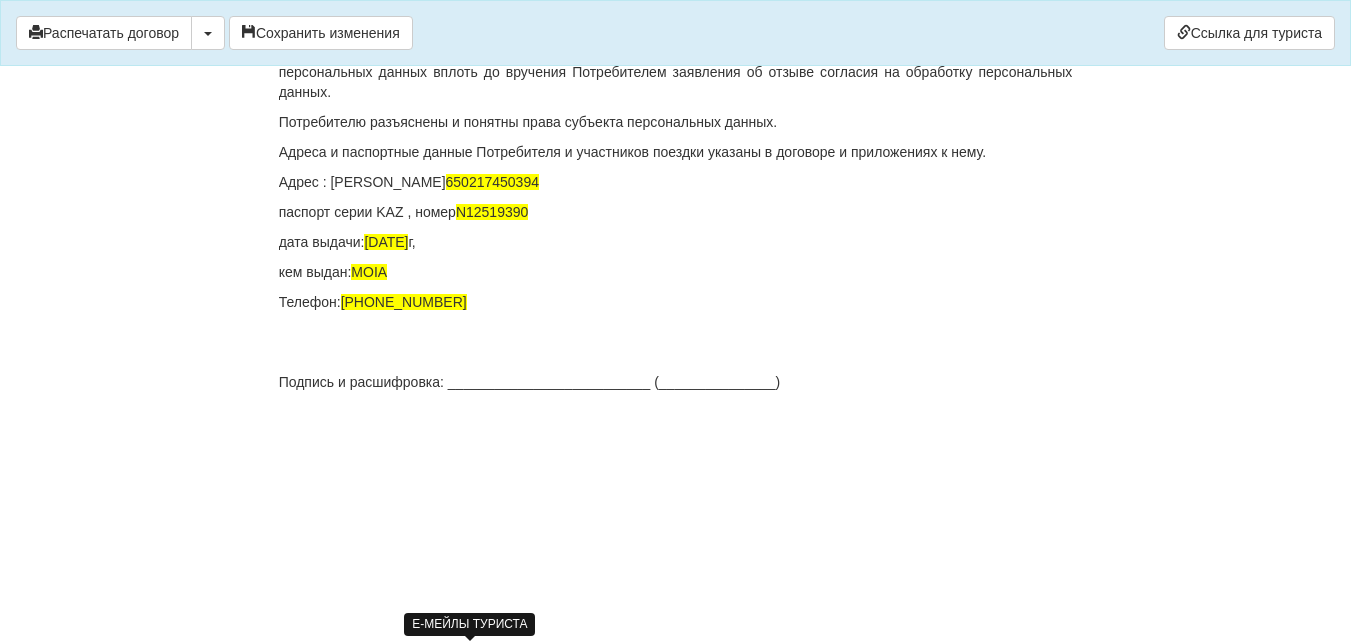 click on "Адрес : ИИН               650217450394" at bounding box center [676, 182] 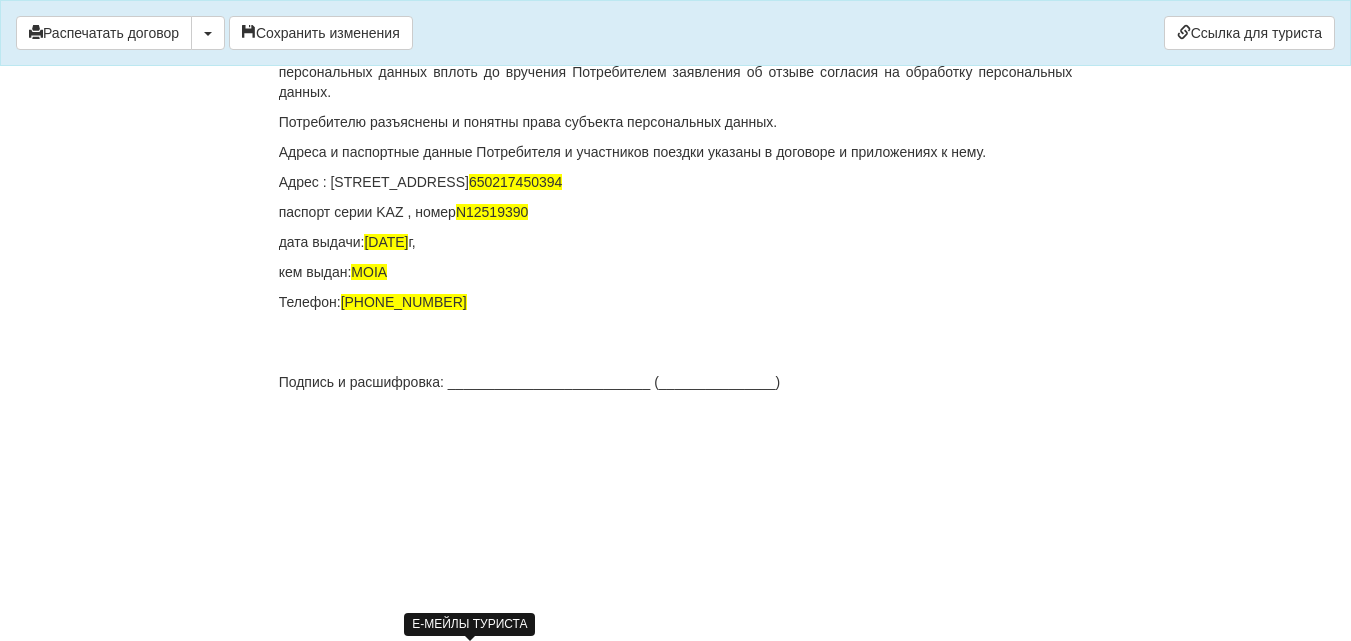 click on "650217450394" at bounding box center (515, 182) 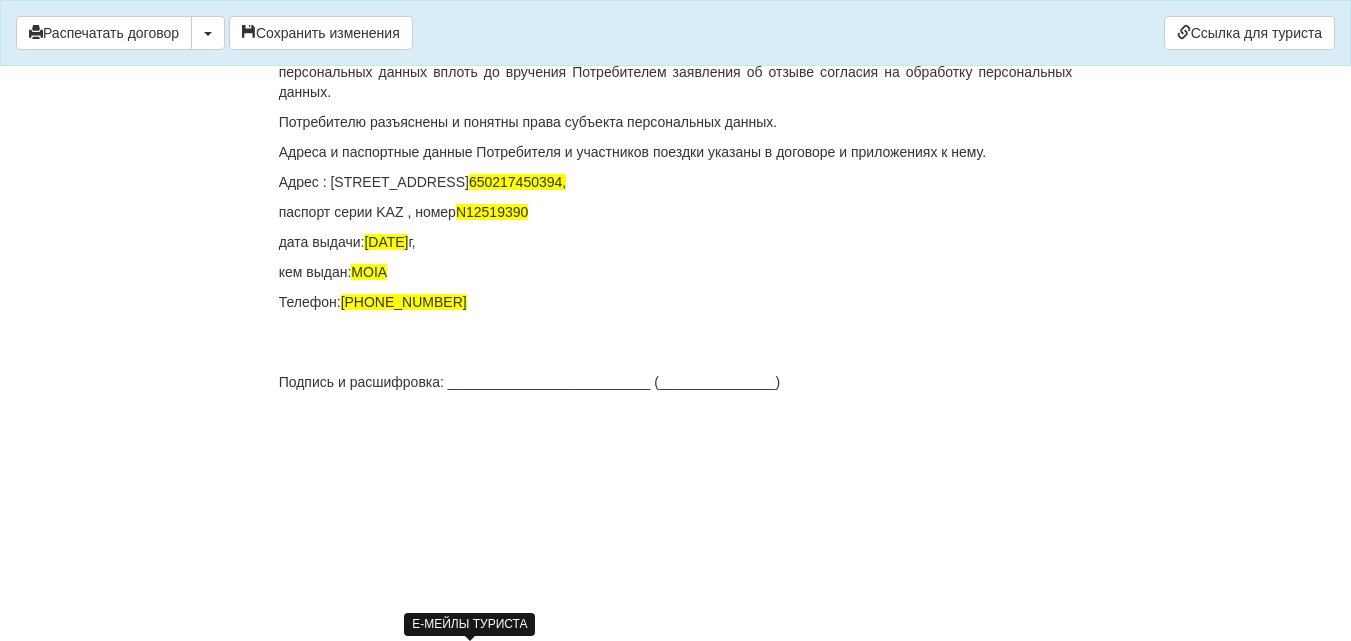 click on "паспорт серии KAZ , номер  N12519390" at bounding box center (676, 212) 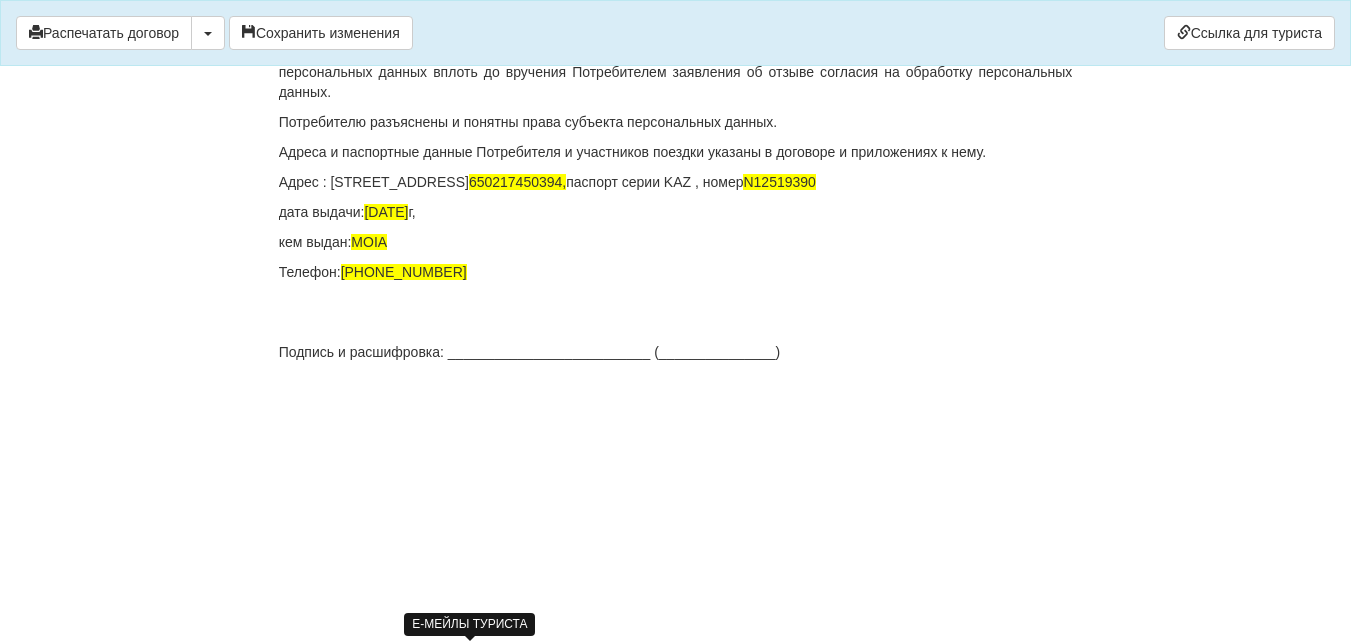 scroll, scrollTop: 15141, scrollLeft: 0, axis: vertical 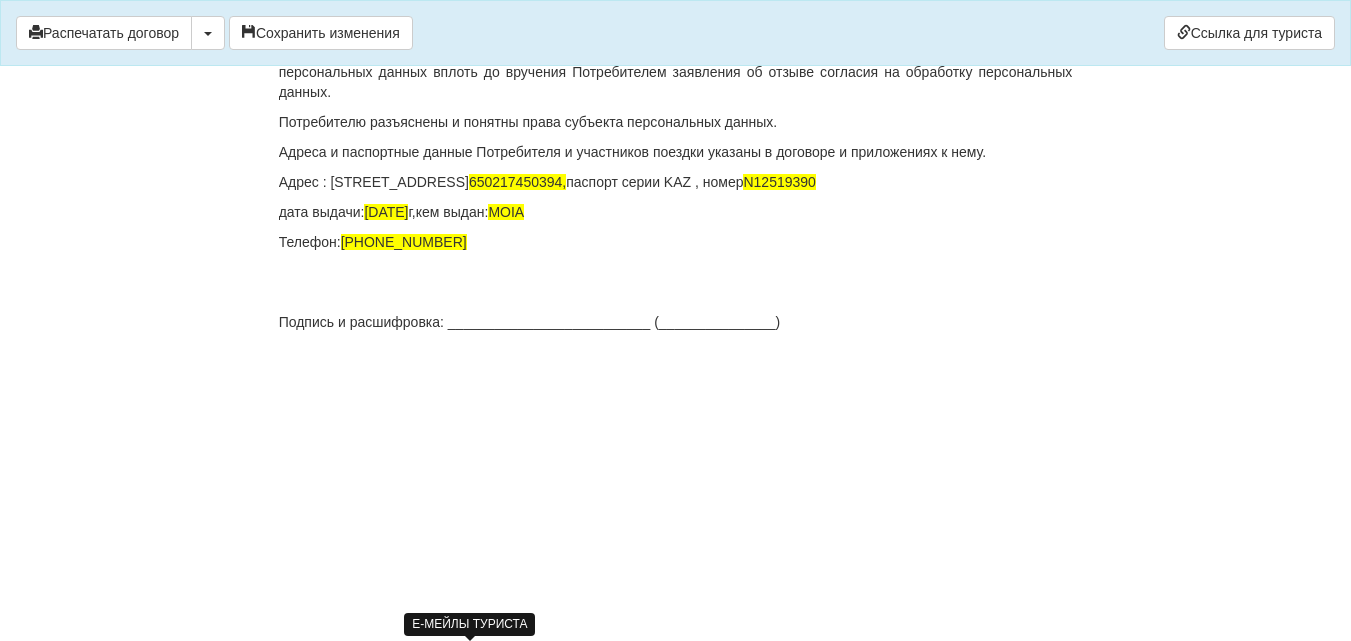 click on "Телефон:      8 (775) 696-81-66" at bounding box center [676, 242] 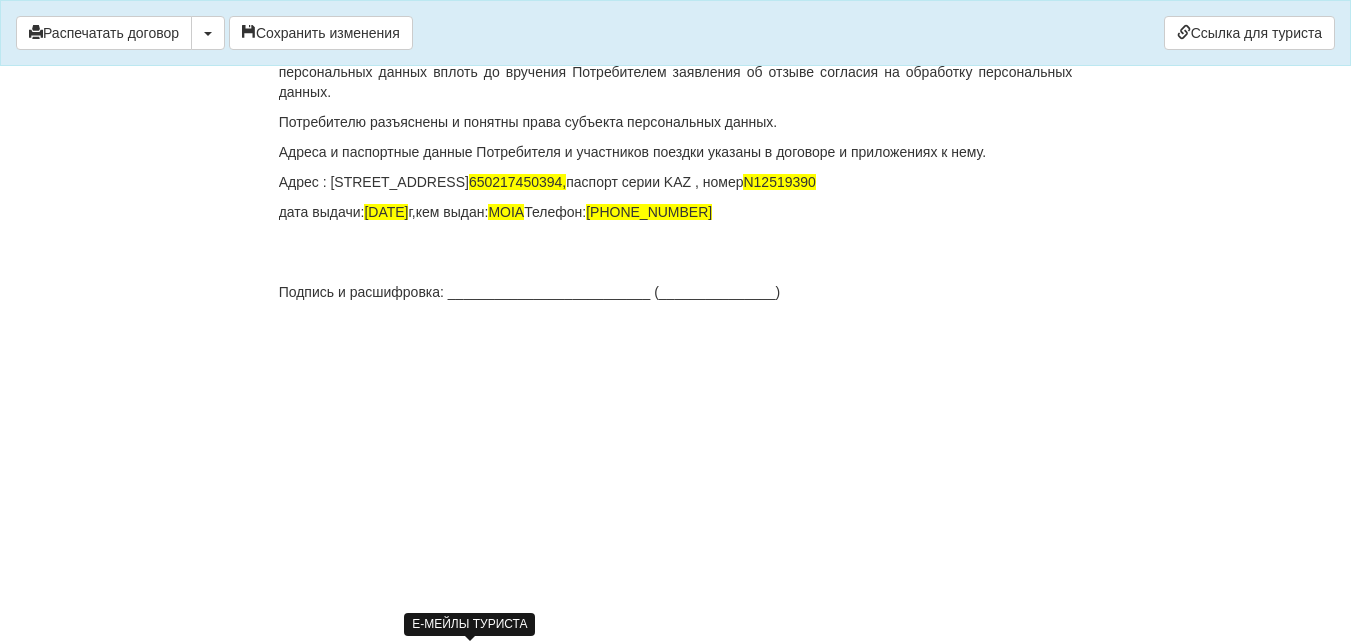 scroll, scrollTop: 15081, scrollLeft: 0, axis: vertical 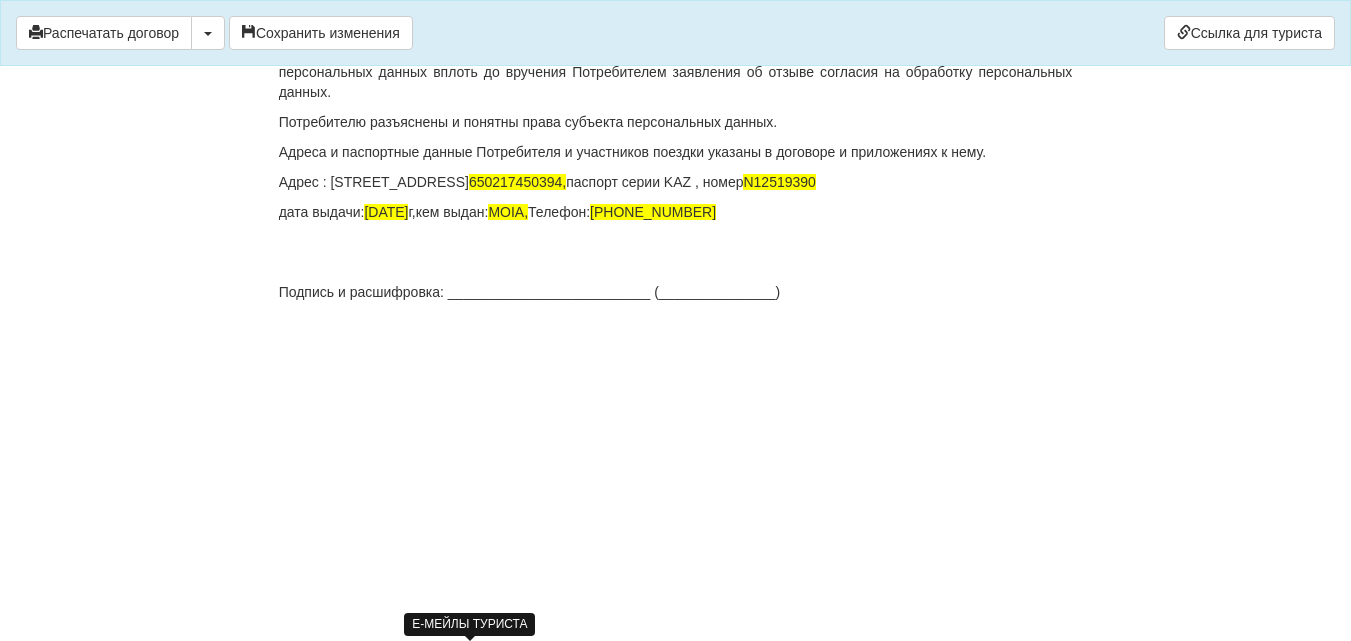 click on "Подпись и расшифровка: __________________________ (_______________)" at bounding box center (676, 292) 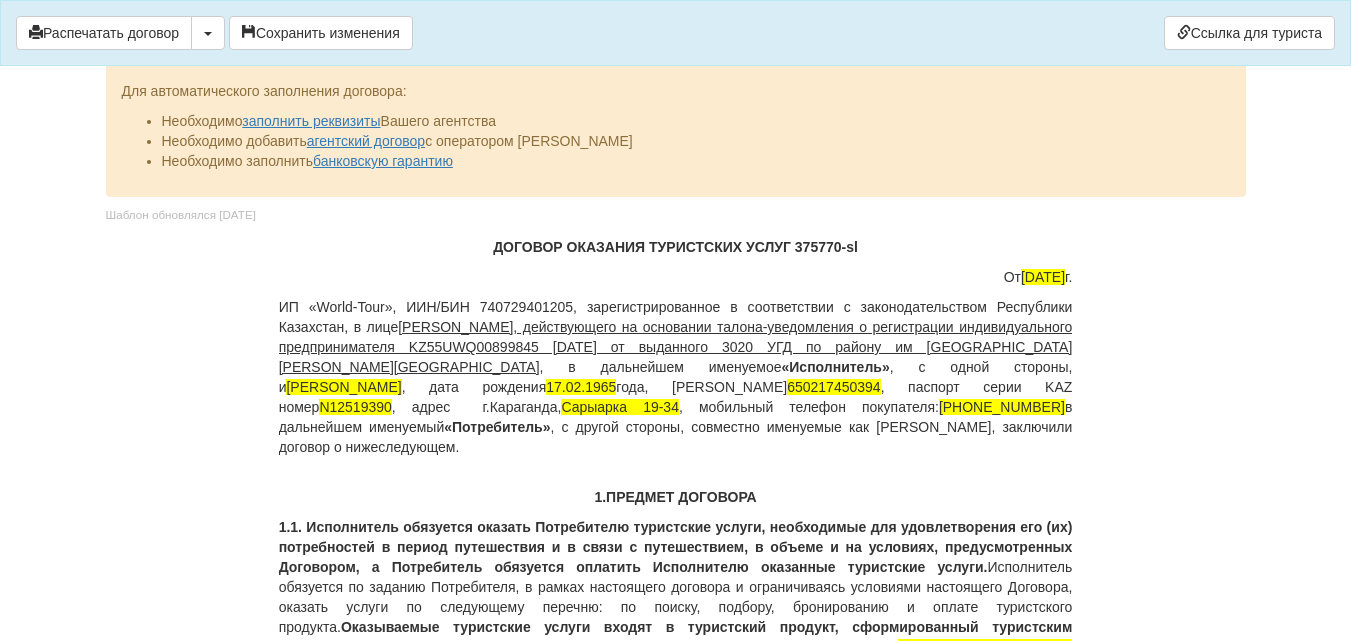 type 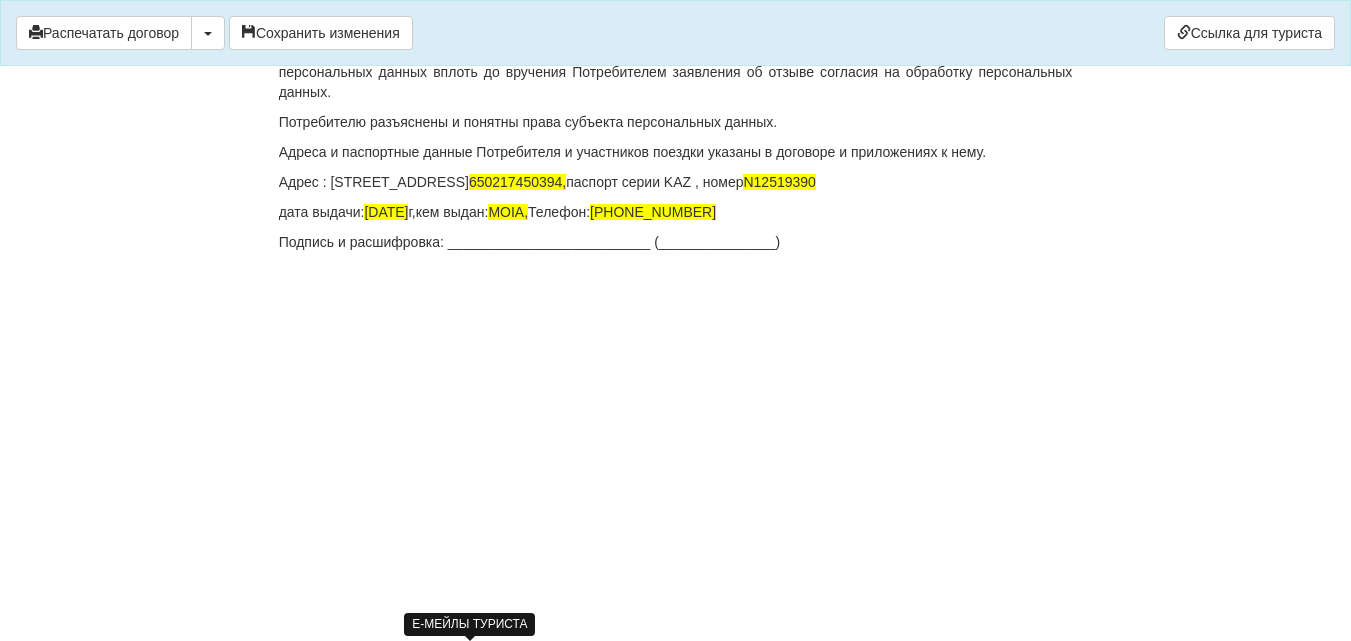 click on "Подпись и расшифровка: __________________________ (_______________)" at bounding box center (676, 242) 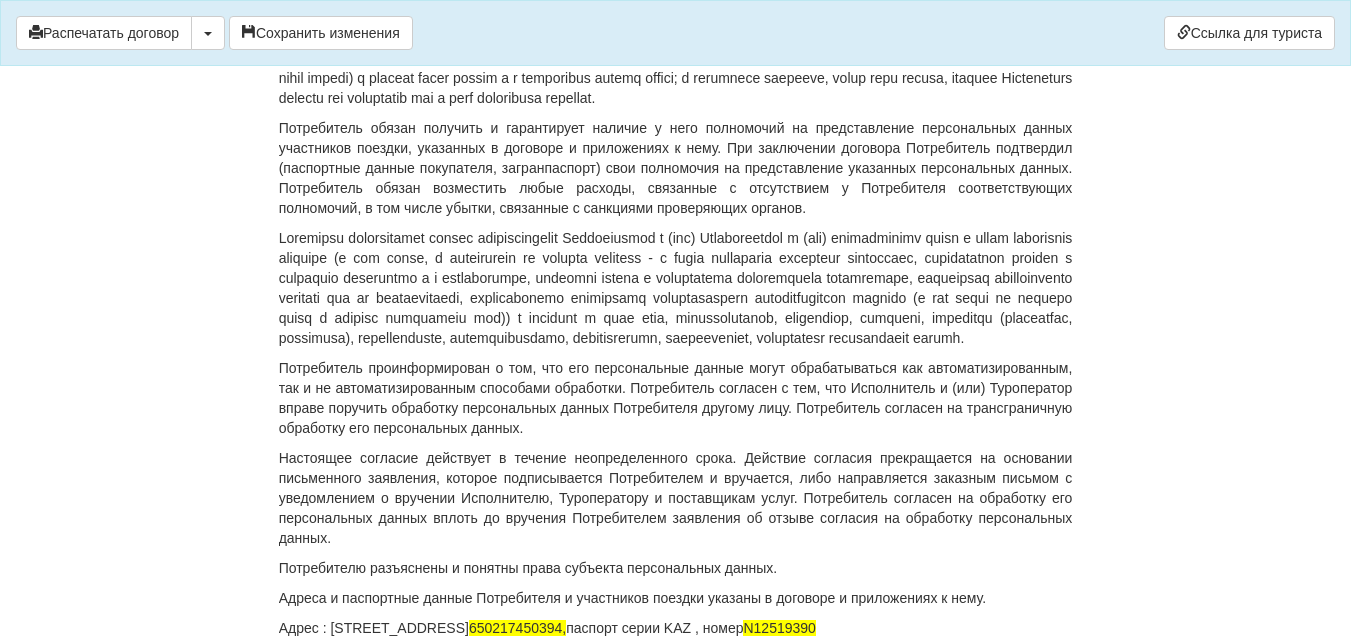scroll, scrollTop: 14531, scrollLeft: 0, axis: vertical 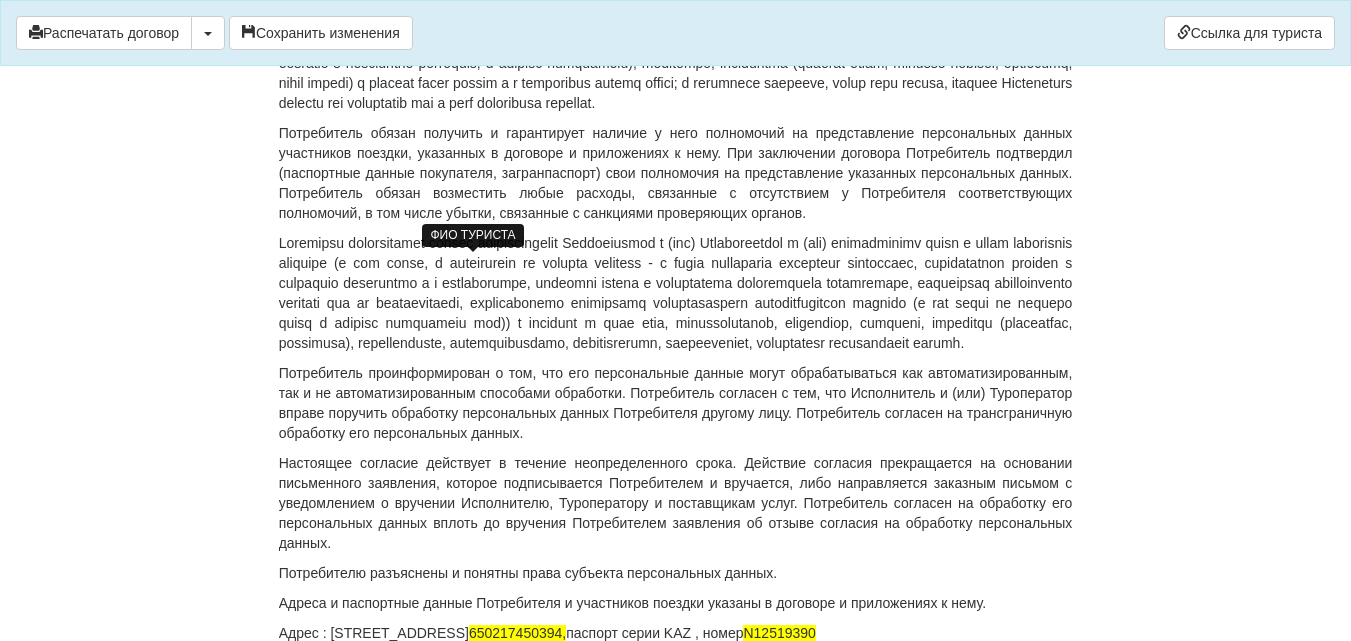 drag, startPoint x: 374, startPoint y: 259, endPoint x: 572, endPoint y: 268, distance: 198.20444 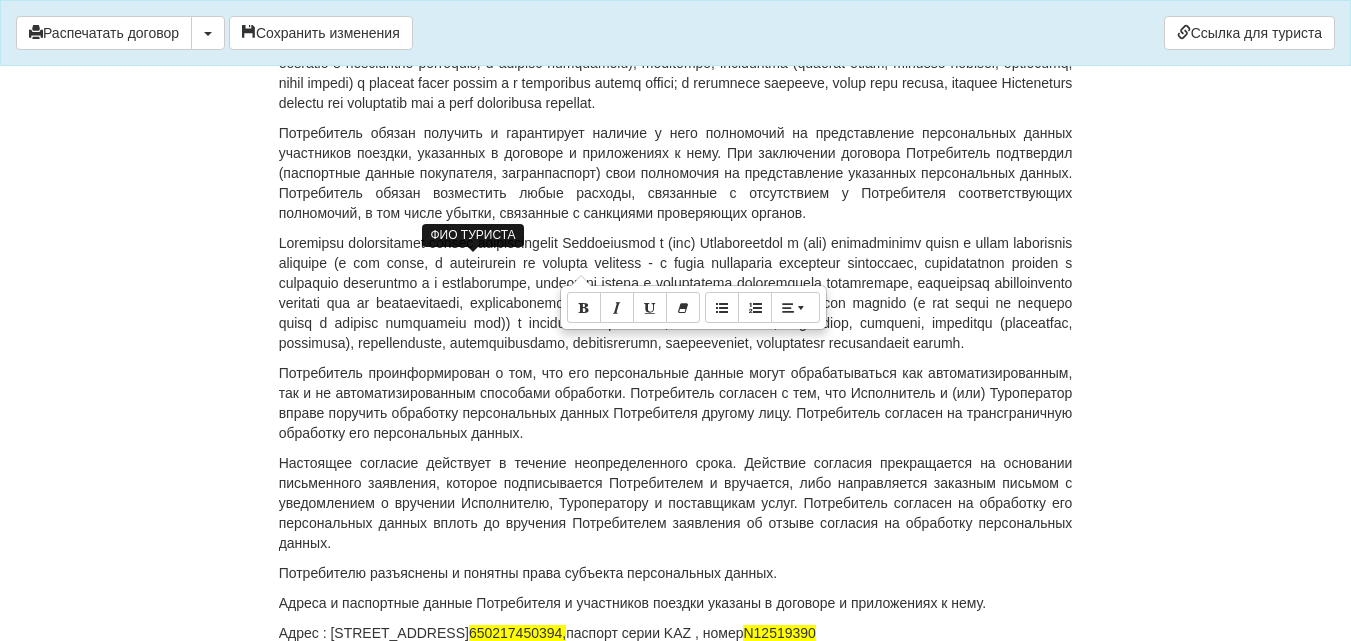 copy on "[PERSON_NAME]" 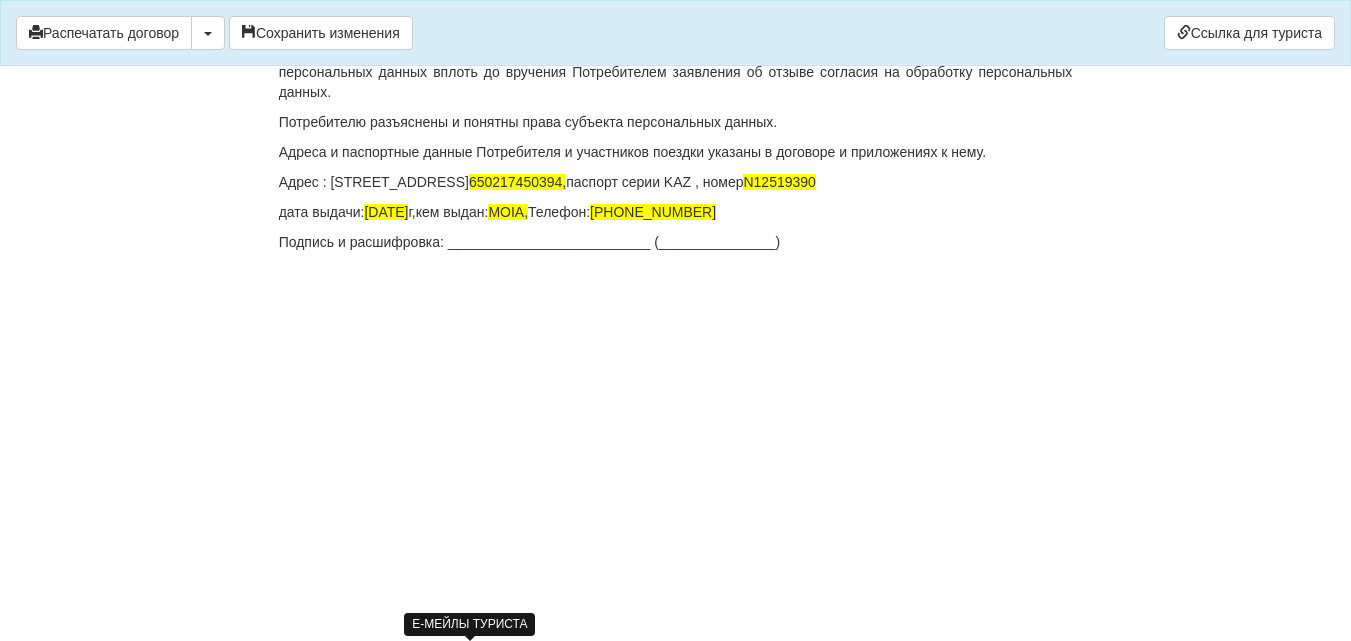 scroll, scrollTop: 15031, scrollLeft: 0, axis: vertical 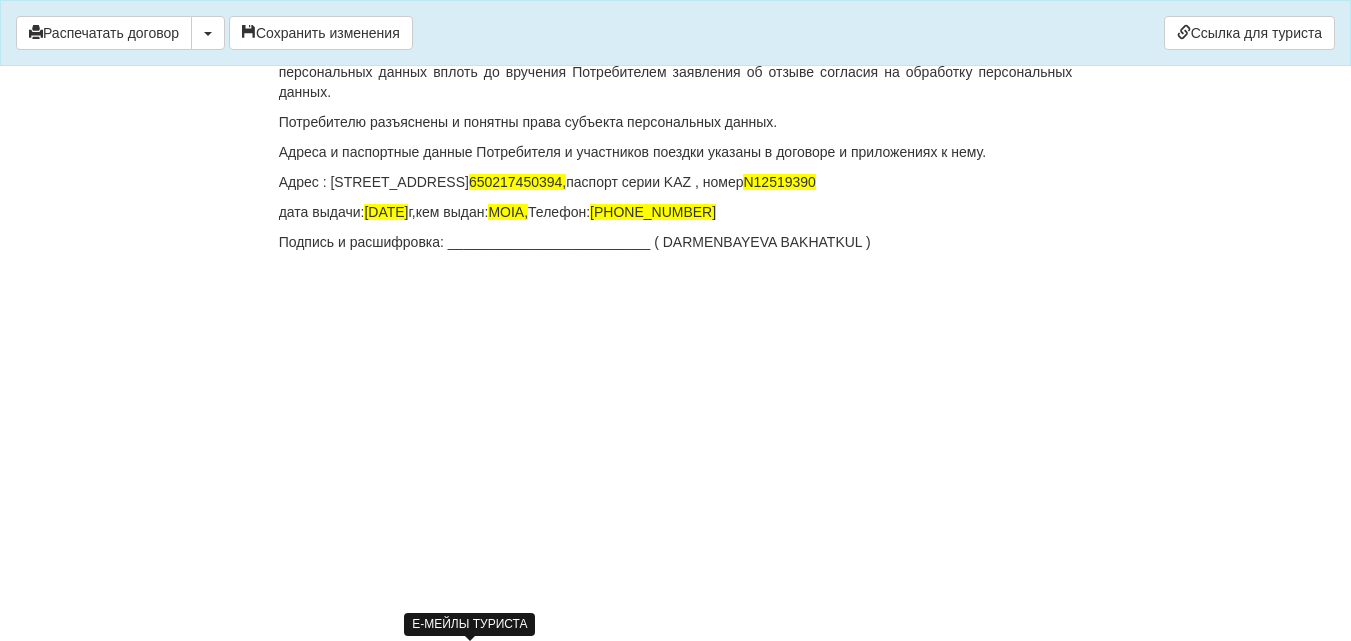 click on "×
Некоторые поля не заполнены
Мы подсветили  пустые поля  красным цветом.                Вы можете отредактировать текст и внести недостающие данные прямо в этом окне.
Для автоматического заполнения договора:
Необходимо  заполнить реквизиты  Вашего агентства
Необходимо добавить  агентский договор  с оператором Селфи Тревел
Необходимо заполнить  банковскую гарантию
Распечатать договор" at bounding box center (676, -7306) 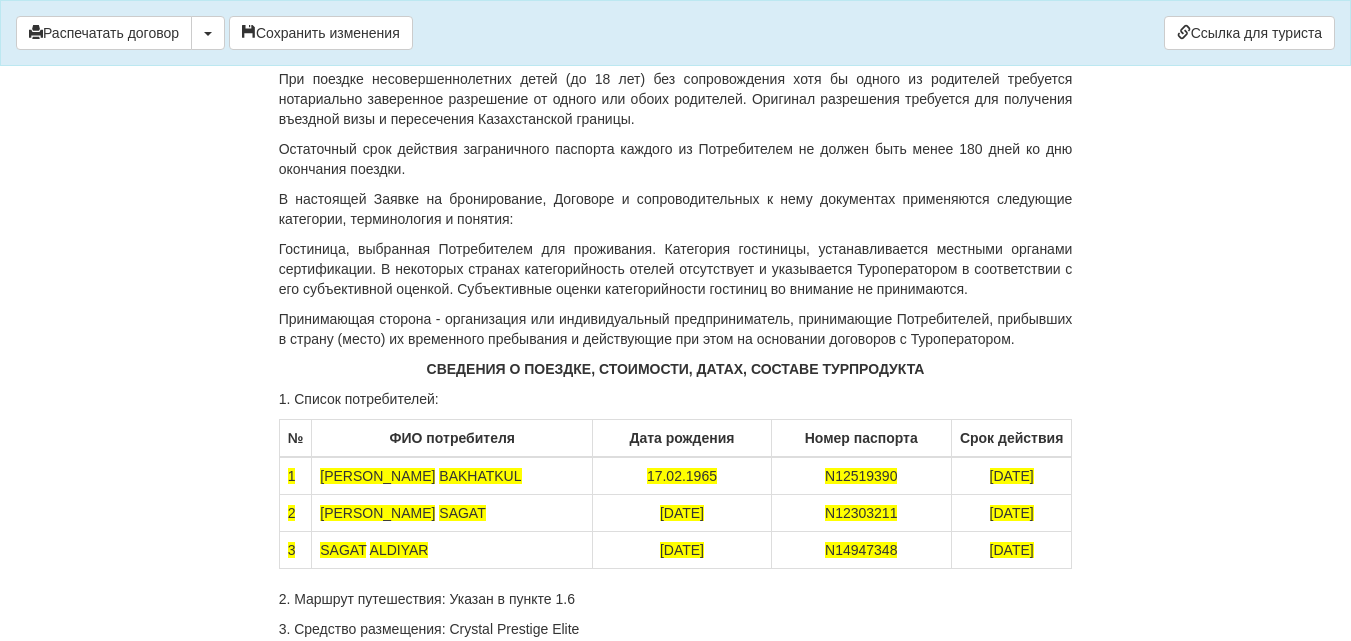 scroll, scrollTop: 12531, scrollLeft: 0, axis: vertical 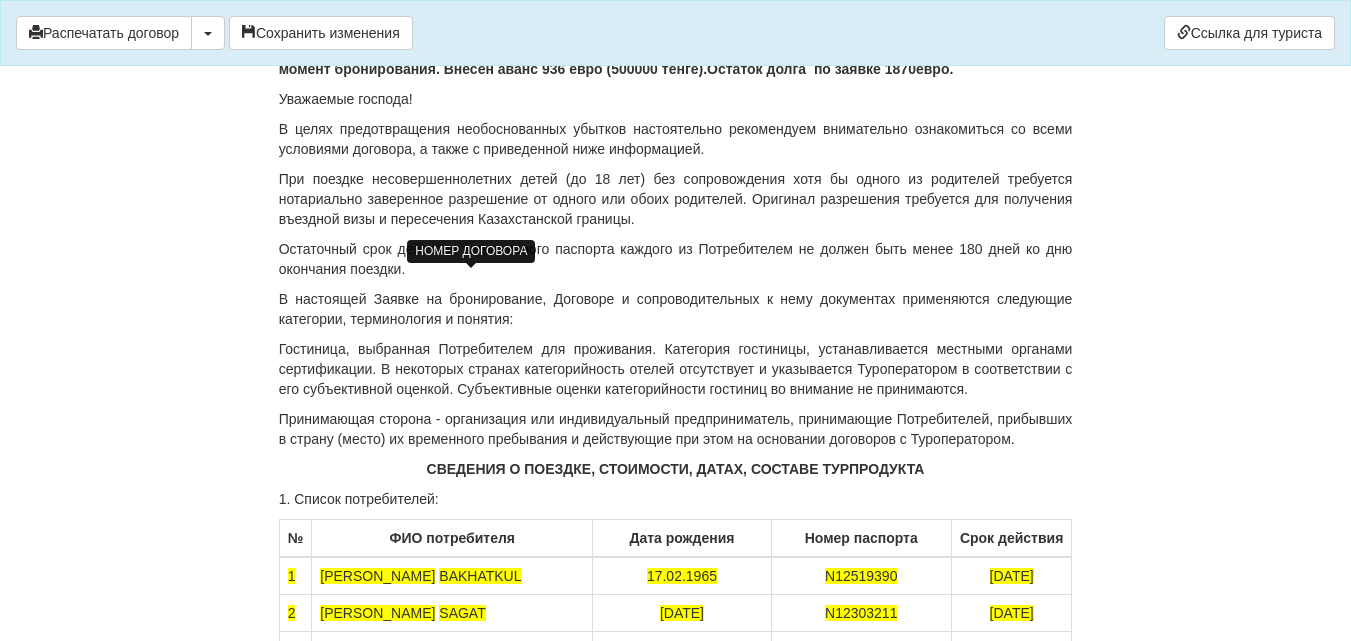 click on "20" at bounding box center (468, -61) 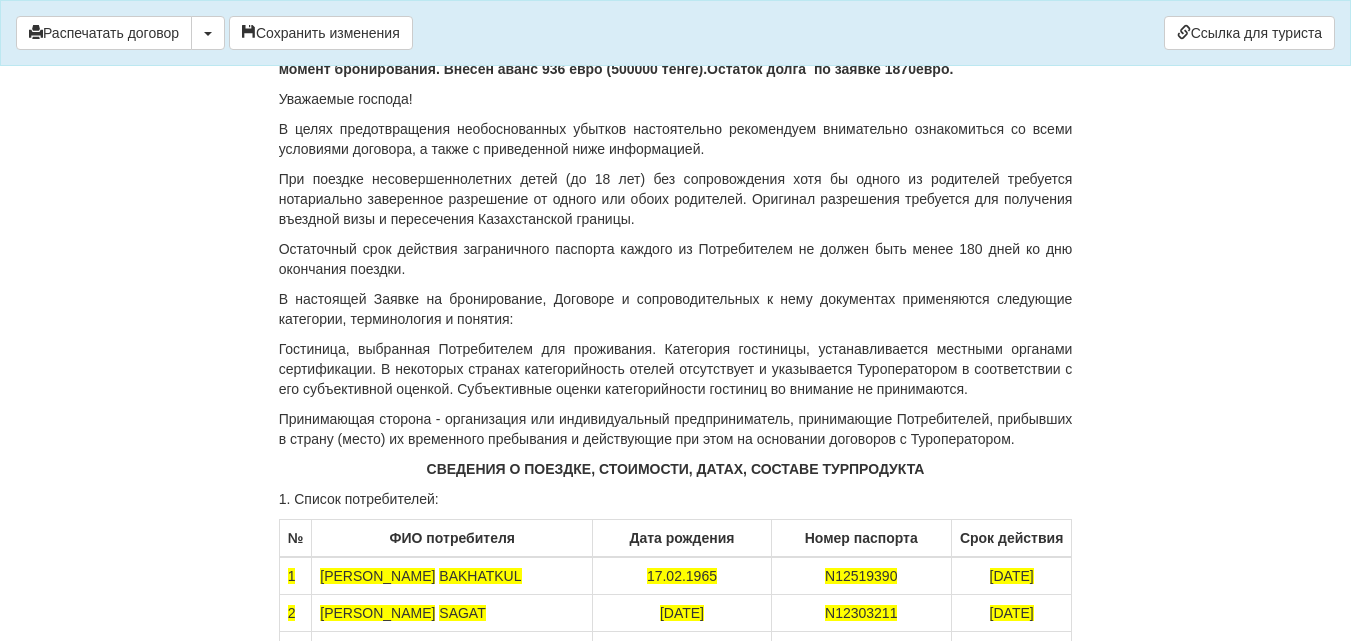 click on "×
Некоторые поля не заполнены
Мы подсветили  пустые поля  красным цветом.                Вы можете отредактировать текст и внести недостающие данные прямо в этом окне.
Для автоматического заполнения договора:
Необходимо  заполнить реквизиты  Вашего агентства
Необходимо добавить  агентский договор  с оператором Селфи Тревел
Необходимо заполнить  банковскую гарантию
Распечатать договор" at bounding box center (676, -4855) 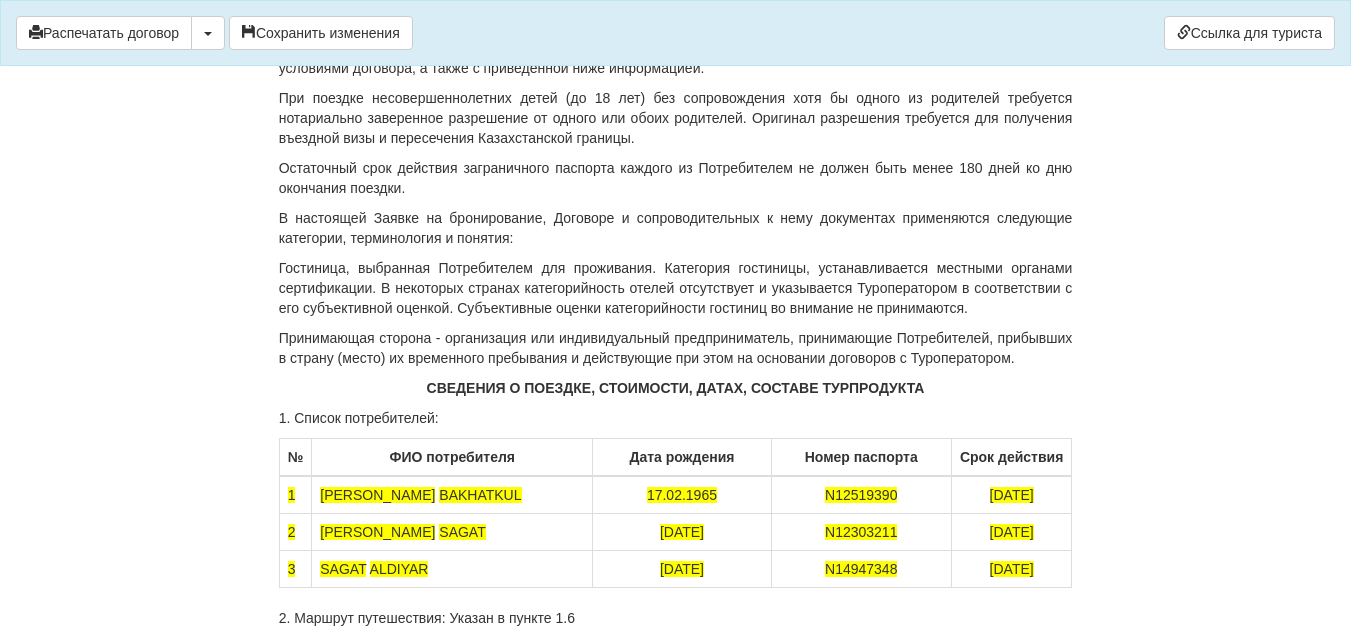 drag, startPoint x: 719, startPoint y: 199, endPoint x: 1073, endPoint y: 204, distance: 354.0353 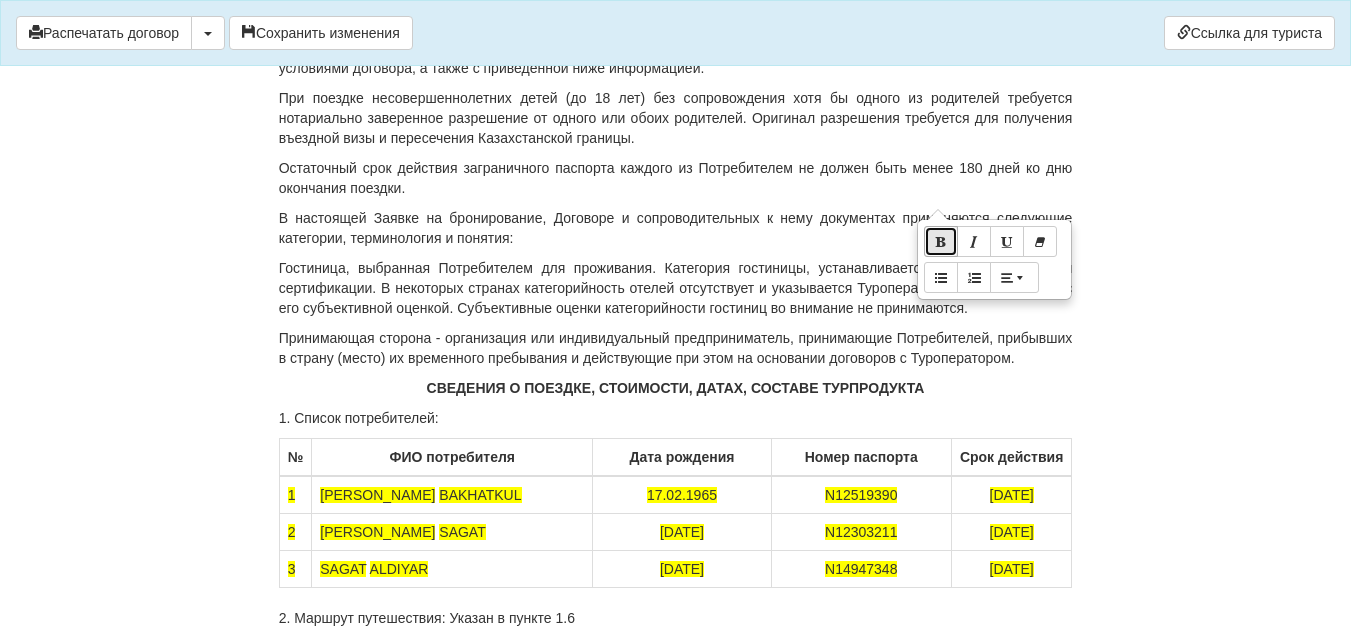drag, startPoint x: 922, startPoint y: 204, endPoint x: 943, endPoint y: 237, distance: 39.115215 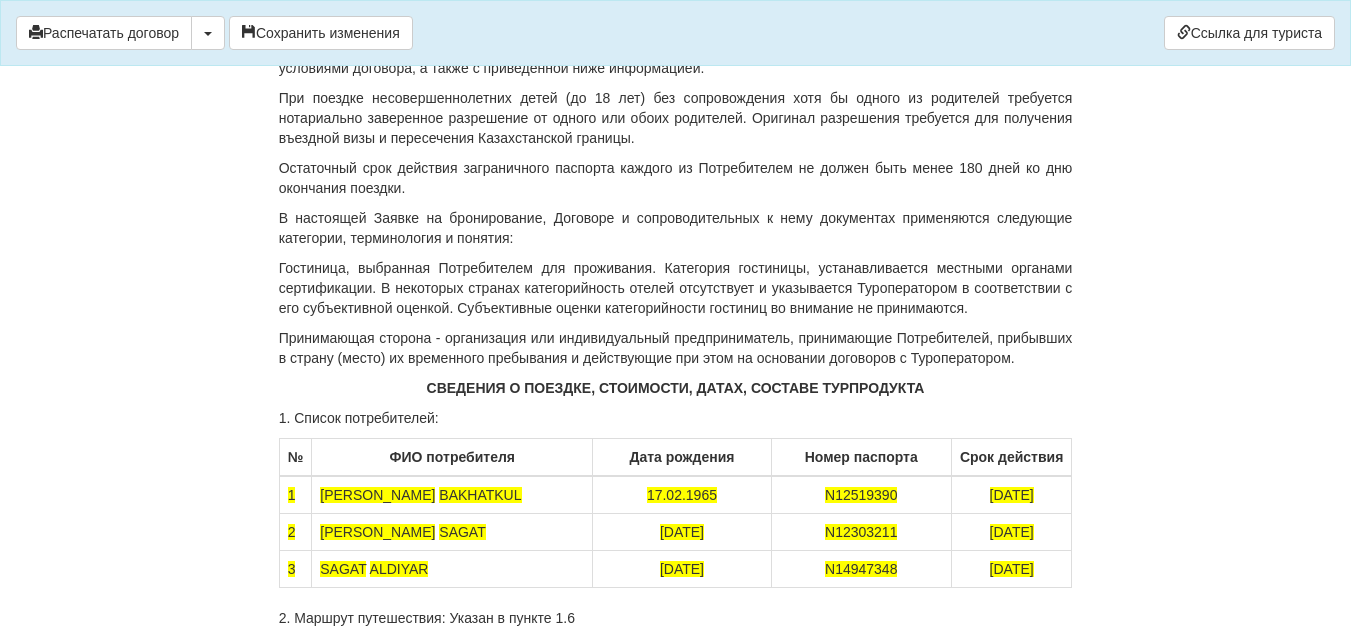 click on "ЗАЯВКА НА БРОНИРОВАНИЕ ТУРИСТСКОГО ПРОДУКТА
СТАНДАРТНАЯ ПАМЯТКА ТУРИСТА (ПОТРЕБИТЕЛЯ)" at bounding box center (676, -102) 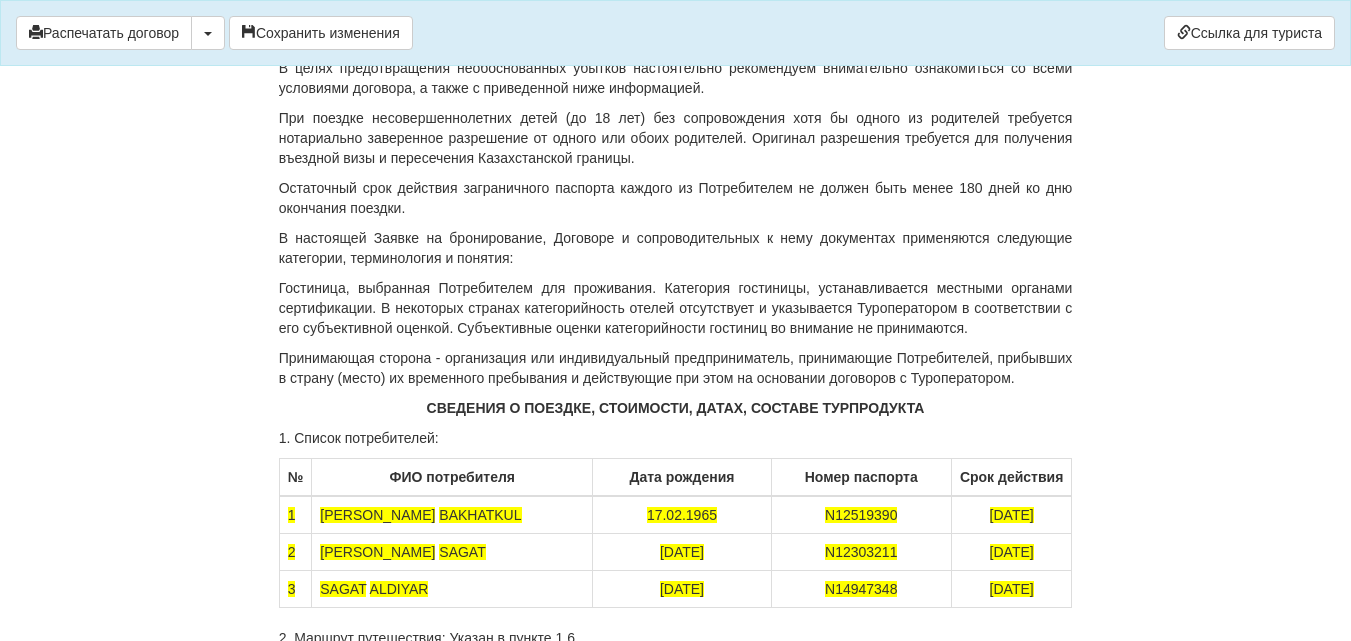 click on "Приложение №1 к договору 375770-sl                     от                                                                                                                                                               26.02.2025  г." at bounding box center (664, -132) 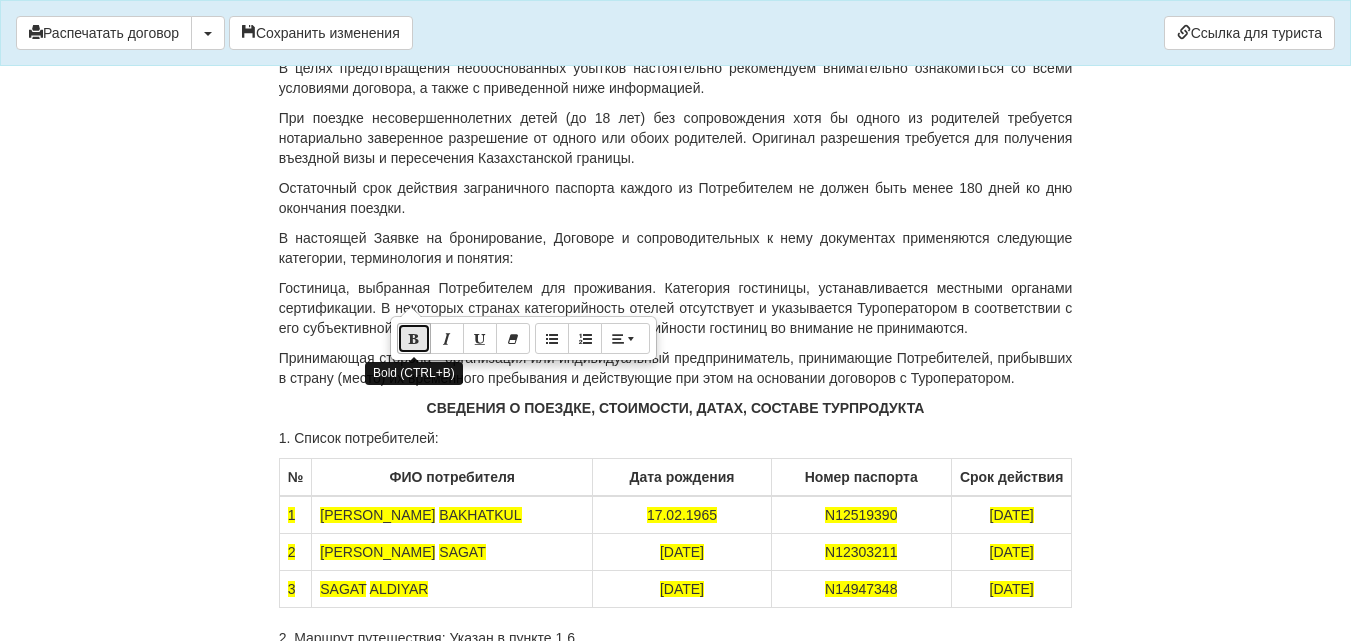 click at bounding box center (414, 338) 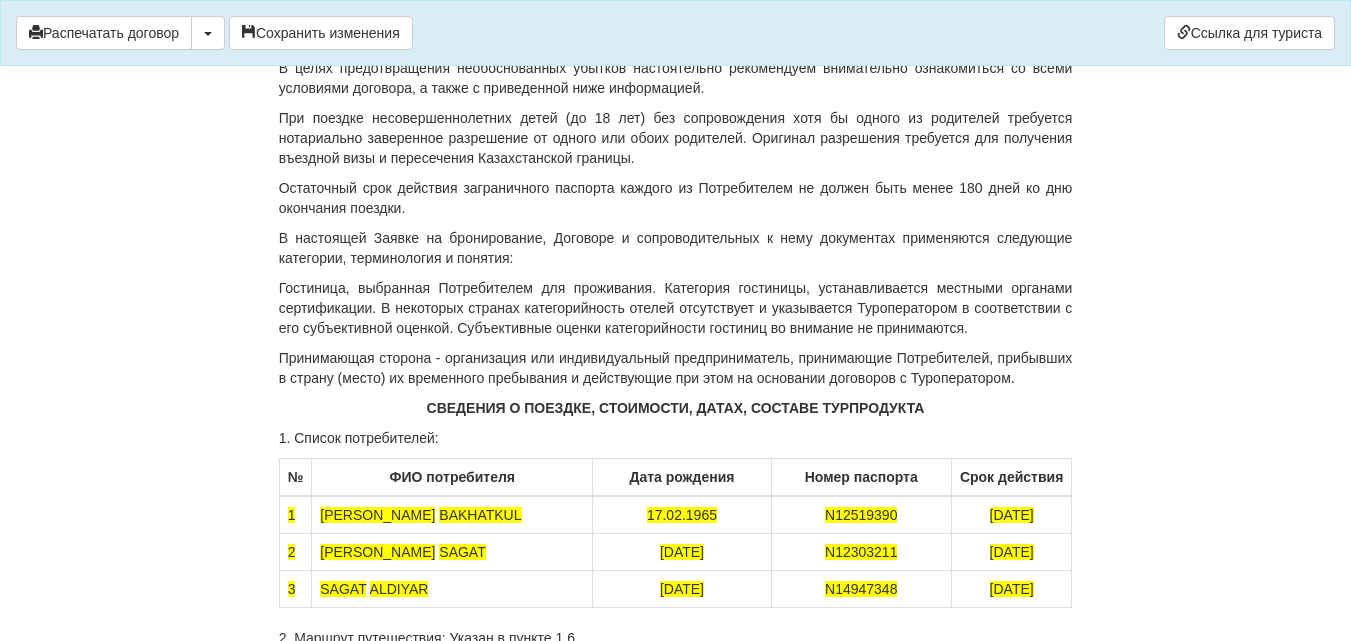 click on "ДОГОВОР ОКАЗАНИЯ ТУРИСТСКИХ УСЛУГ 375770-sl
От  26.02.2025  г.
ИП «World-Tour», ИИН/БИН 740729401205, зарегистрированное в соответствии с законодательством Республики Казахстан, в лице
Кусаинова Назгуль Бакытовна, действующего на основании талона-уведомления о регистрации индивидуального предпринимателя KZ55UWQ00899845 13.08.2018г от выданного  3020 УГД по району им Казыбек би г.Караганды ,
в дальнейшем именуемое  «Исполнитель» , с одной стороны, и
DARMENBAYEVA BAKHATKUL , дата рождения  17.02.1965  года, ИИН  650217450394 , паспорт серии KAZ номер  N12519390 , адрес  г.Караганда,    Сарыарка 19-34" at bounding box center (676, -4821) 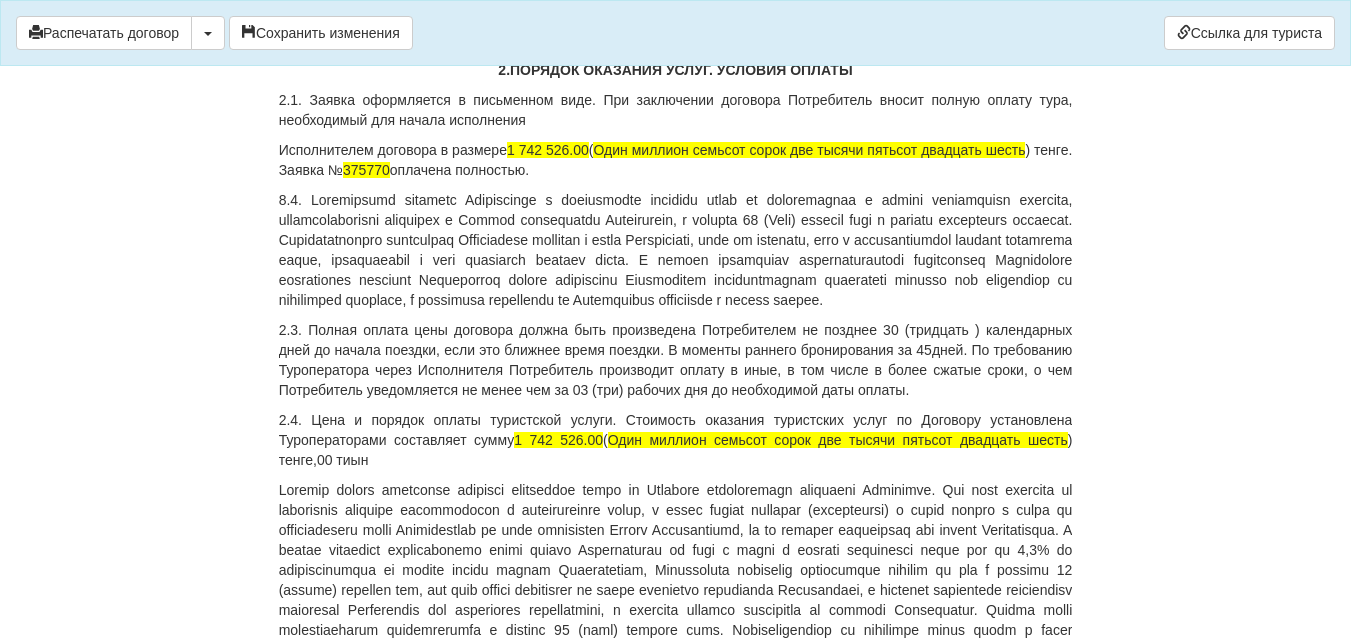 scroll, scrollTop: 1831, scrollLeft: 0, axis: vertical 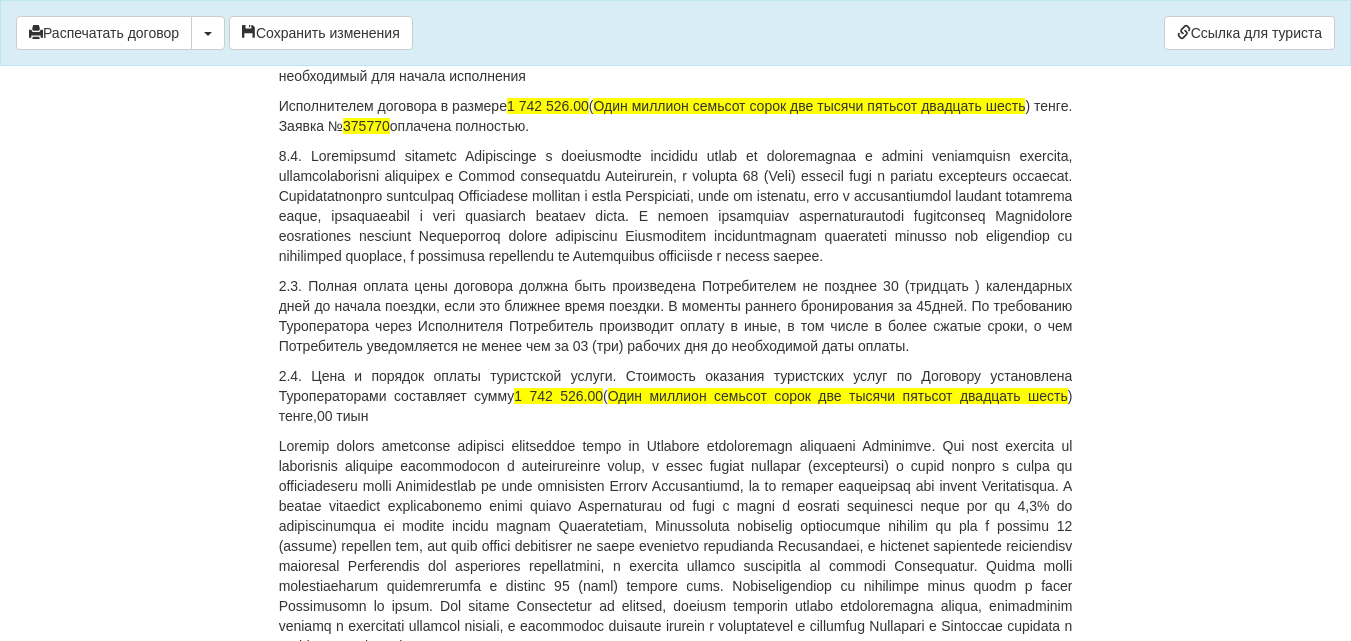 click on "ДОГОВОР ОКАЗАНИЯ ТУРИСТСКИХ УСЛУГ 375770-sl
От  26.02.2025  г.
ИП «World-Tour», ИИН/БИН 740729401205, зарегистрированное в соответствии с законодательством Республики Казахстан, в лице
Кусаинова Назгуль Бакытовна, действующего на основании талона-уведомления о регистрации индивидуального предпринимателя KZ55UWQ00899845 13.08.2018г от выданного  3020 УГД по району им Казыбек би г.Караганды ,
в дальнейшем именуемое  «Исполнитель» , с одной стороны, и
DARMENBAYEVA BAKHATKUL , дата рождения  17.02.1965  года, ИИН  650217450394 , паспорт серии KAZ номер  N12519390 , адрес  г.Караганда,    Сарыарка 19-34" at bounding box center (676, 4562) 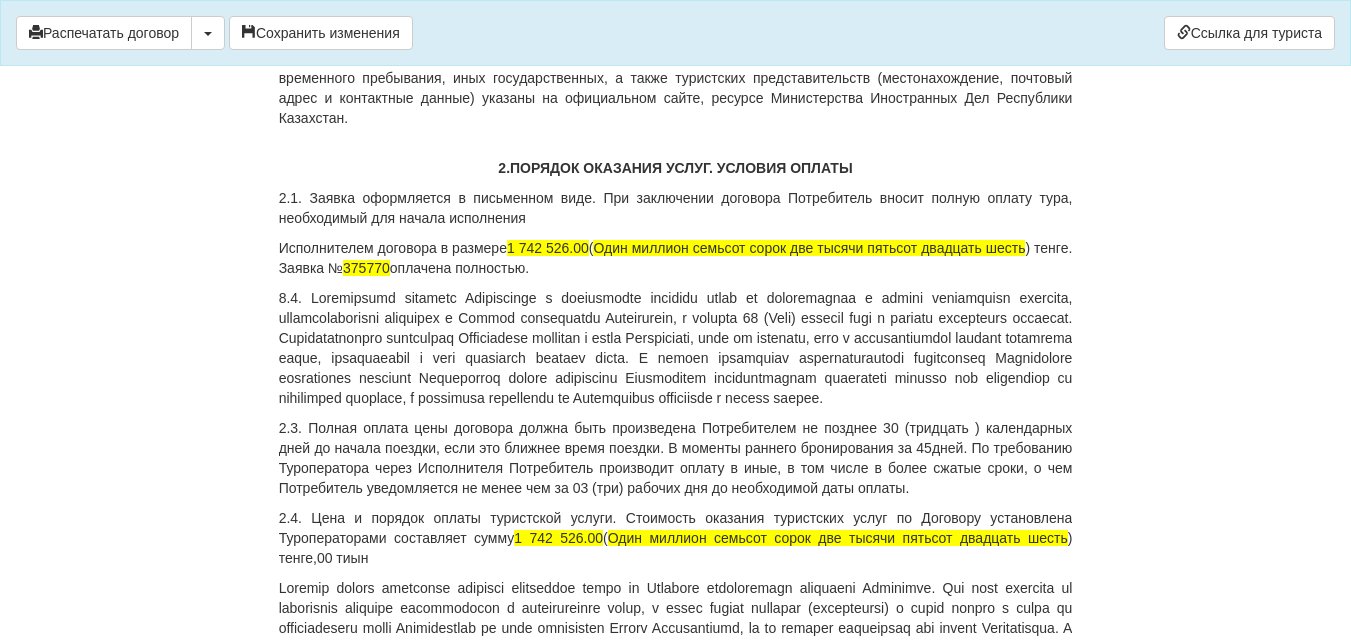 scroll, scrollTop: 1631, scrollLeft: 0, axis: vertical 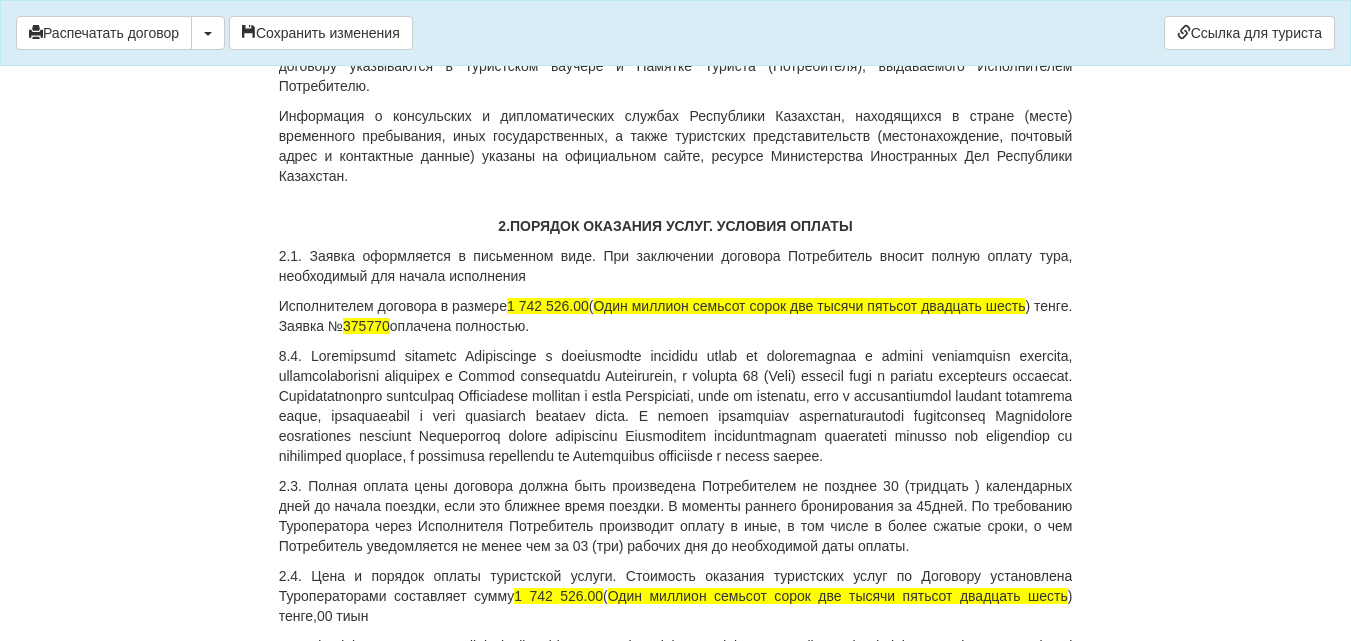 drag, startPoint x: 303, startPoint y: 237, endPoint x: 575, endPoint y: 300, distance: 279.20065 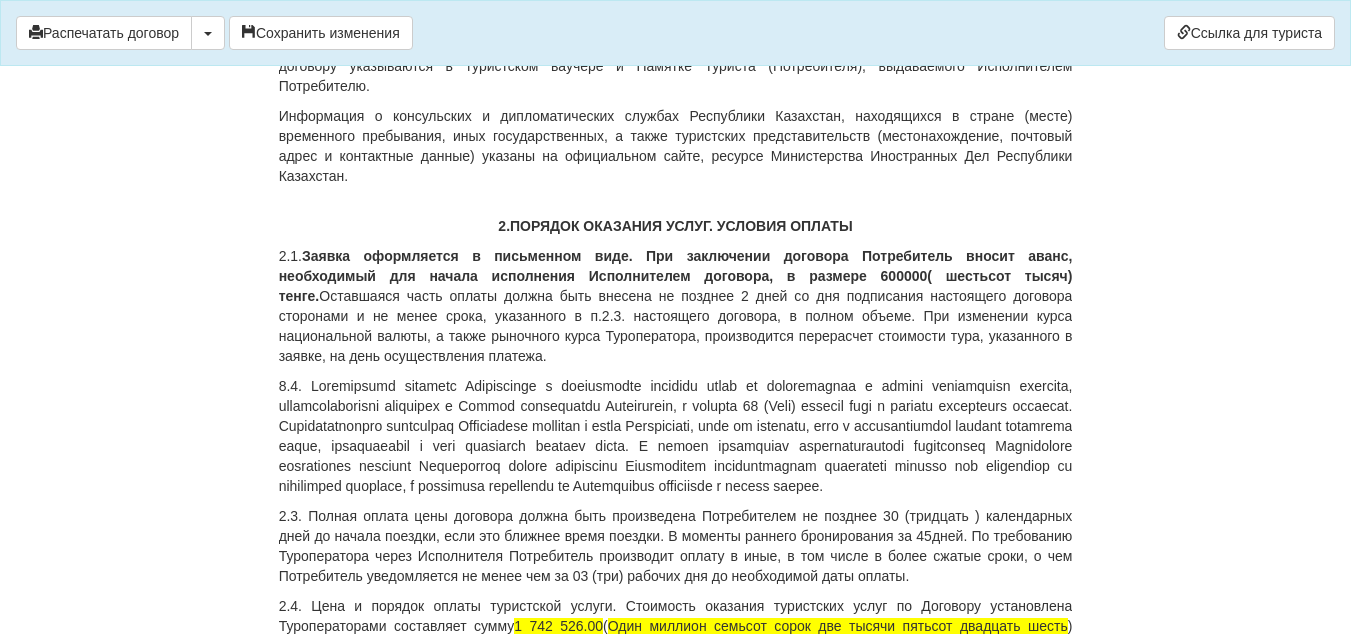 click at bounding box center (676, 436) 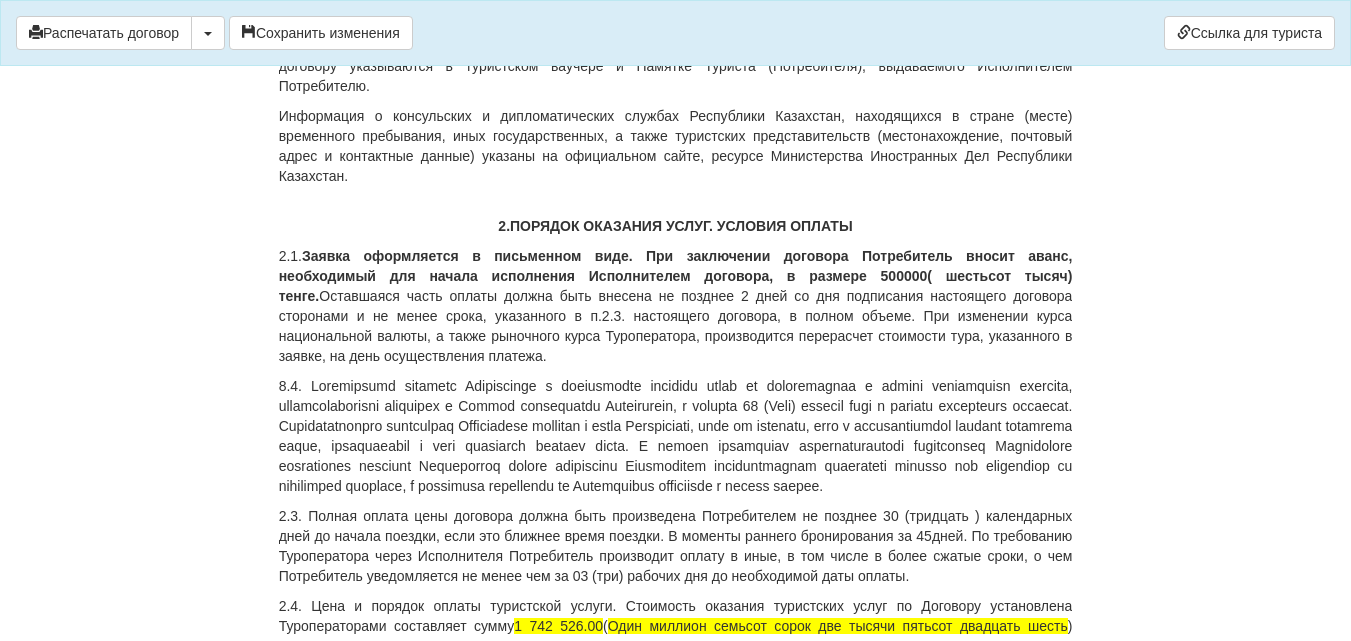 click on "Заявка оформляется в письменном виде. При заключении договора Потребитель вносит аванс, необходимый для начала исполнения Исполнителем договора, в размере 500000( шестьсот тысяч) тенге." at bounding box center (676, 276) 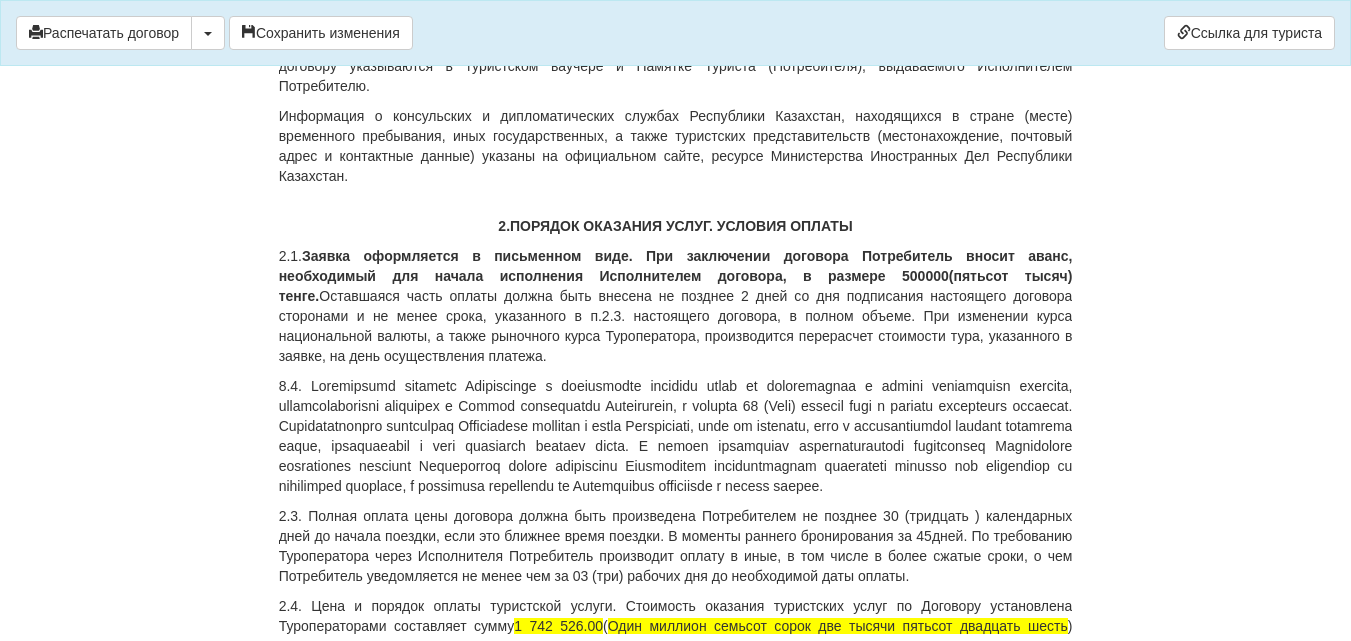 click on "ДОГОВОР ОКАЗАНИЯ ТУРИСТСКИХ УСЛУГ 375770-sl
От  [DATE]
ИП «World-Tour», ИИН/БИН 740729401205, зарегистрированное в соответствии с законодательством Республики Казахстан, в лице
[PERSON_NAME], действующего на основании талона-уведомления о регистрации индивидуального предпринимателя KZ55UWQ00899845 [DATE] от выданного  3020 УГД по району им Казыбек би г.[PERSON_NAME] ,
в дальнейшем именуемое  «Исполнитель» , с одной стороны, и
[PERSON_NAME] , дата рождения  [DEMOGRAPHIC_DATA], ИИН  650217450394 , паспорт серии KAZ номер  [PASSPORT] , адрес  г.Караганда,    Сарыарка 19-34" at bounding box center [676, 4777] 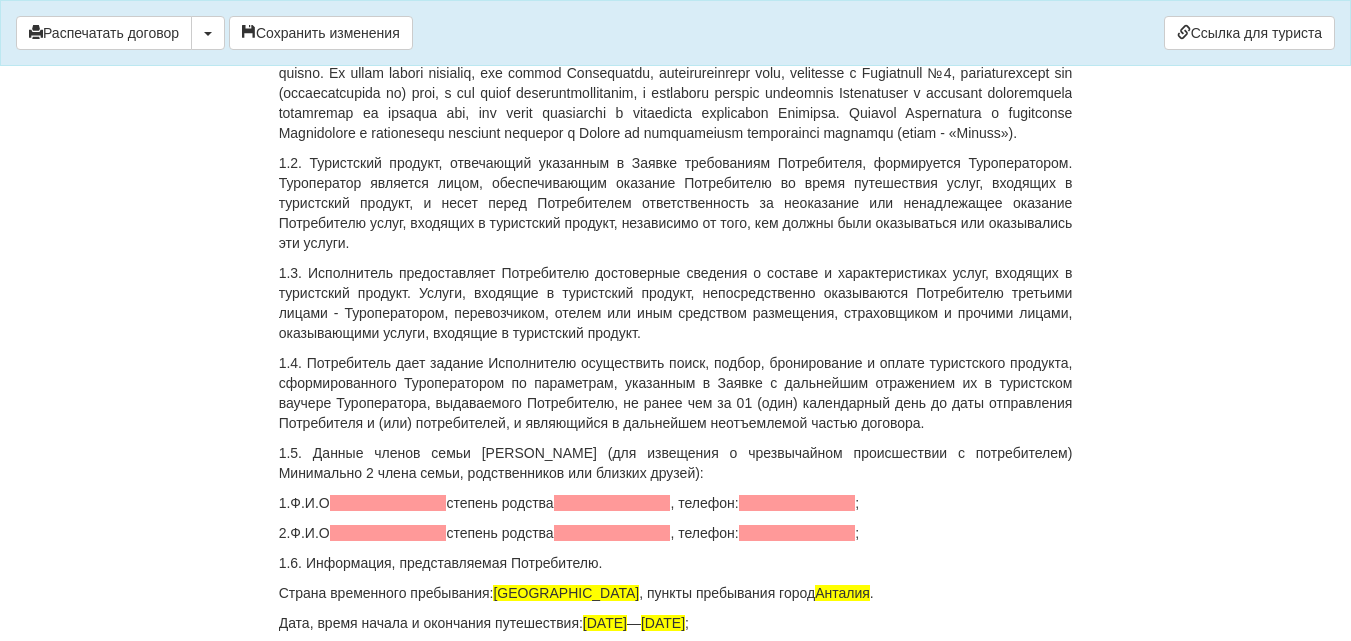 scroll, scrollTop: 631, scrollLeft: 0, axis: vertical 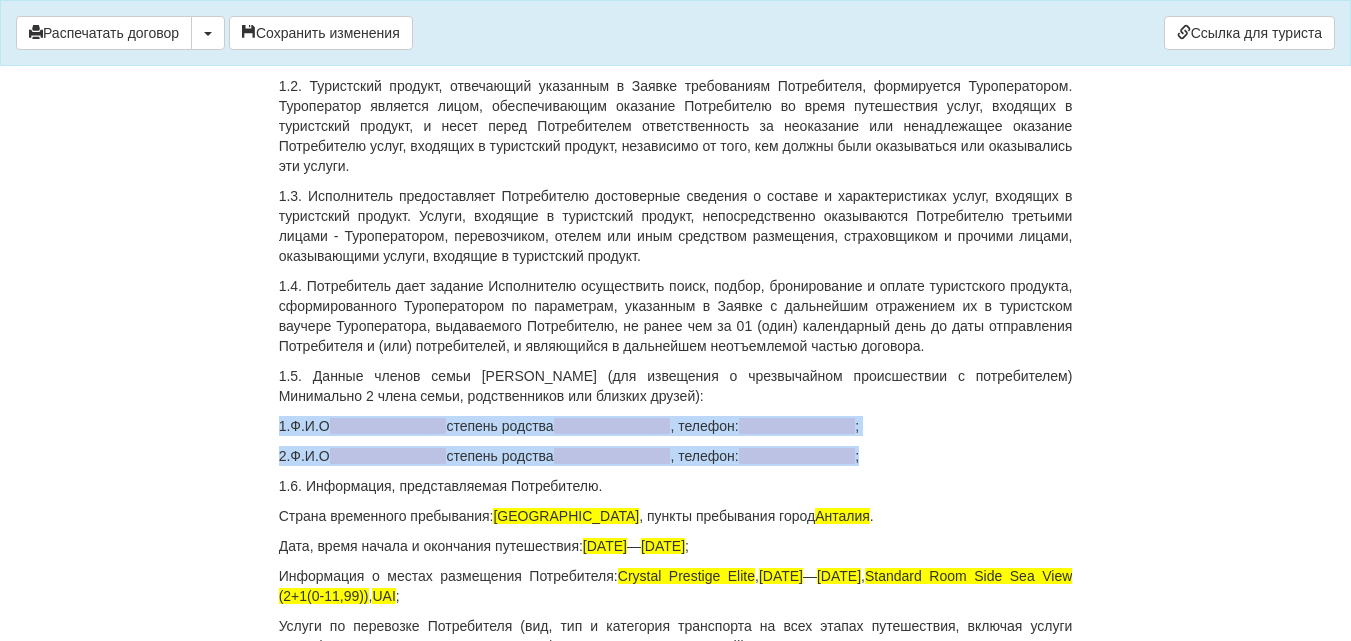 drag, startPoint x: 279, startPoint y: 420, endPoint x: 892, endPoint y: 462, distance: 614.43713 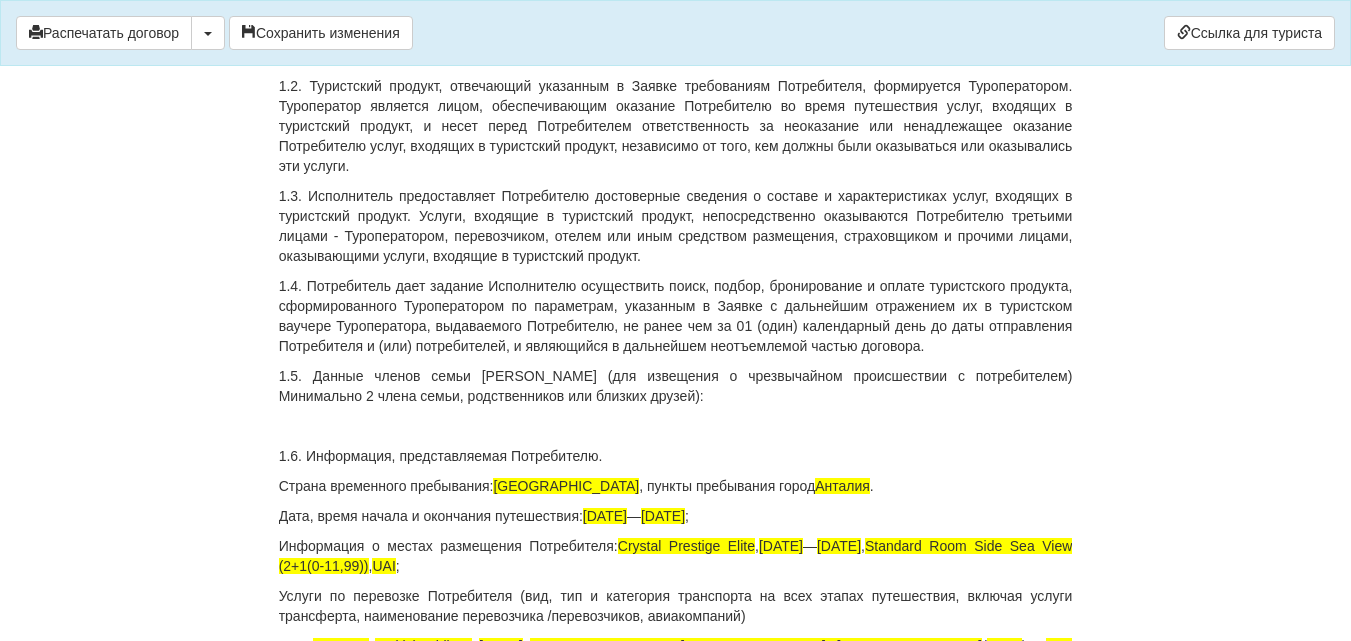 drag, startPoint x: 272, startPoint y: 371, endPoint x: 561, endPoint y: 390, distance: 289.6239 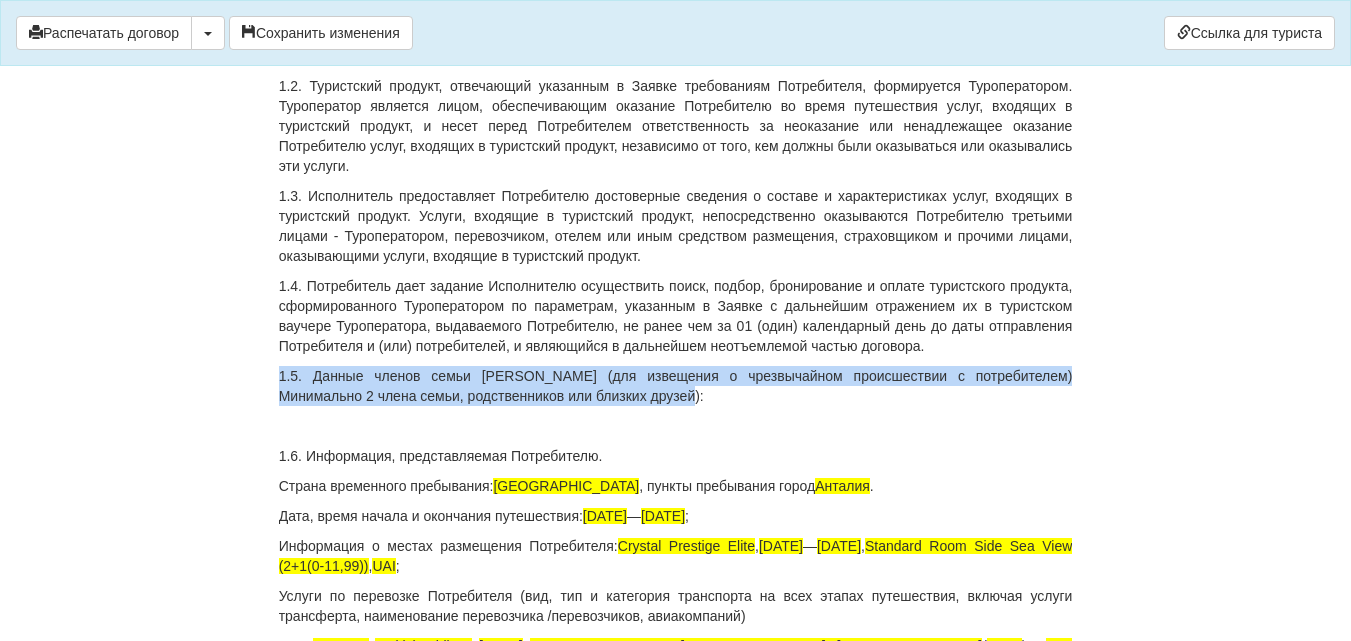 drag, startPoint x: 280, startPoint y: 372, endPoint x: 646, endPoint y: 388, distance: 366.34955 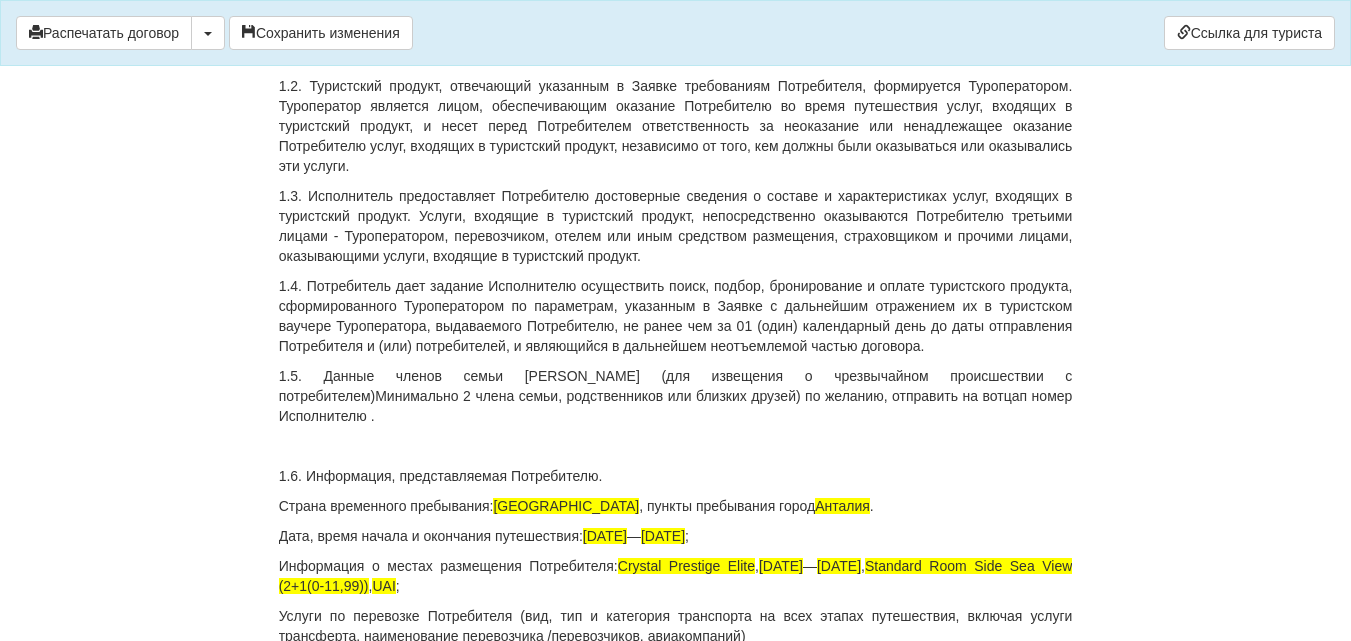 click at bounding box center [676, 446] 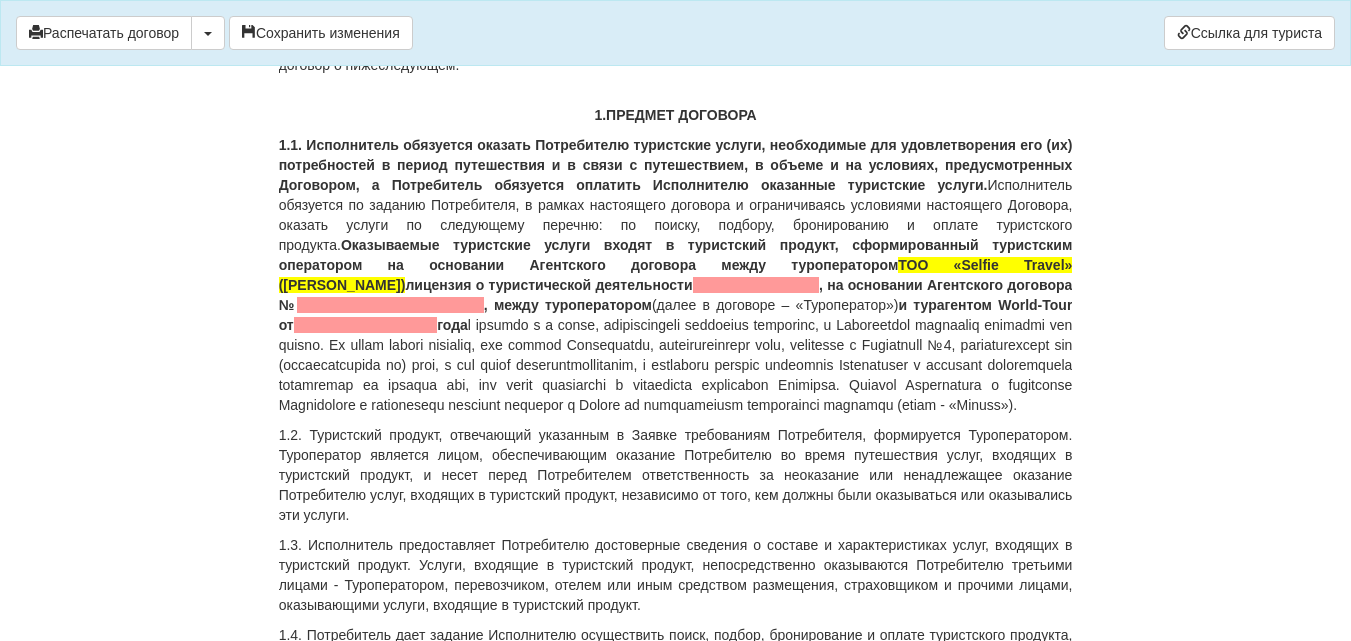 scroll, scrollTop: 331, scrollLeft: 0, axis: vertical 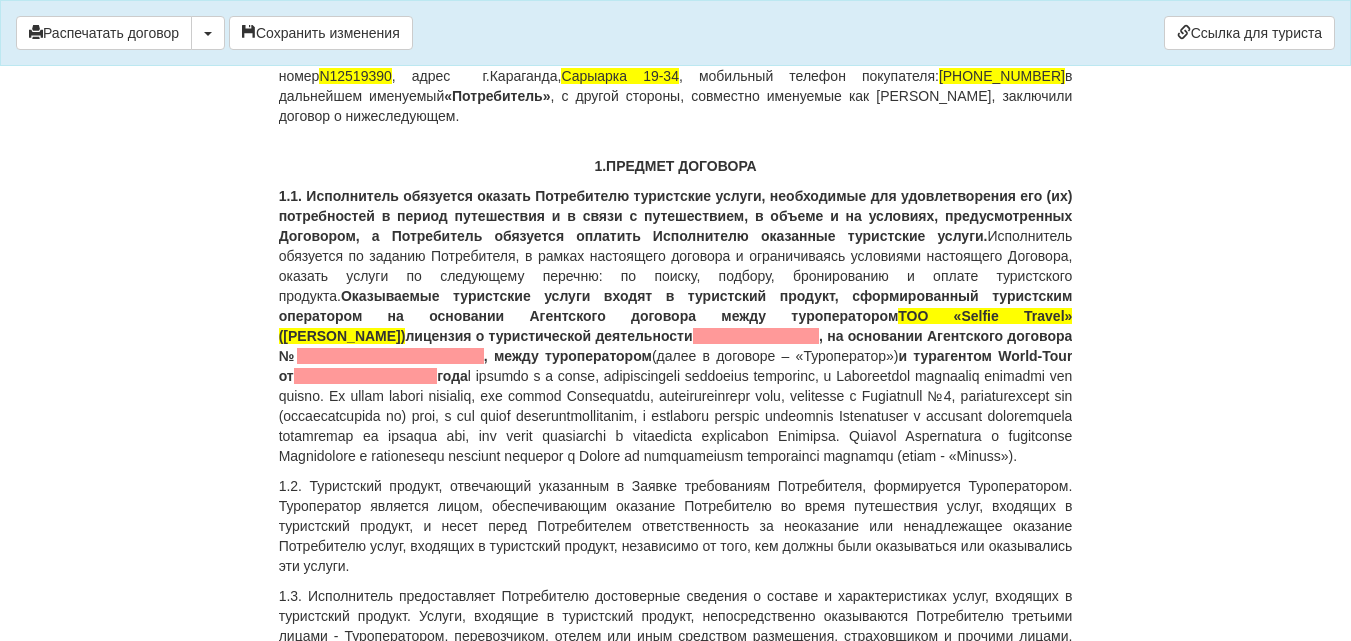 click on "1.1. Исполнитель обязуется оказать Потребителю туристские услуги, необходимые для удовлетворения его (их) потребностей в период путешествия и в связи с путешествием, в объеме и на условиях, предусмотренных Договором, а Потребитель обязуется оплатить Исполнителю оказанные туристские услуги.  Исполнитель обязуется по заданию Потребителя, в рамках настоящего договора и ограничиваясь условиями настоящего Договора, оказать услуги по следующему перечню: по поиску, подбору, бронированию и оплате туристского продукта.  ТОО «Selfie Travel» (Селфи Тревел)  года" at bounding box center [676, 326] 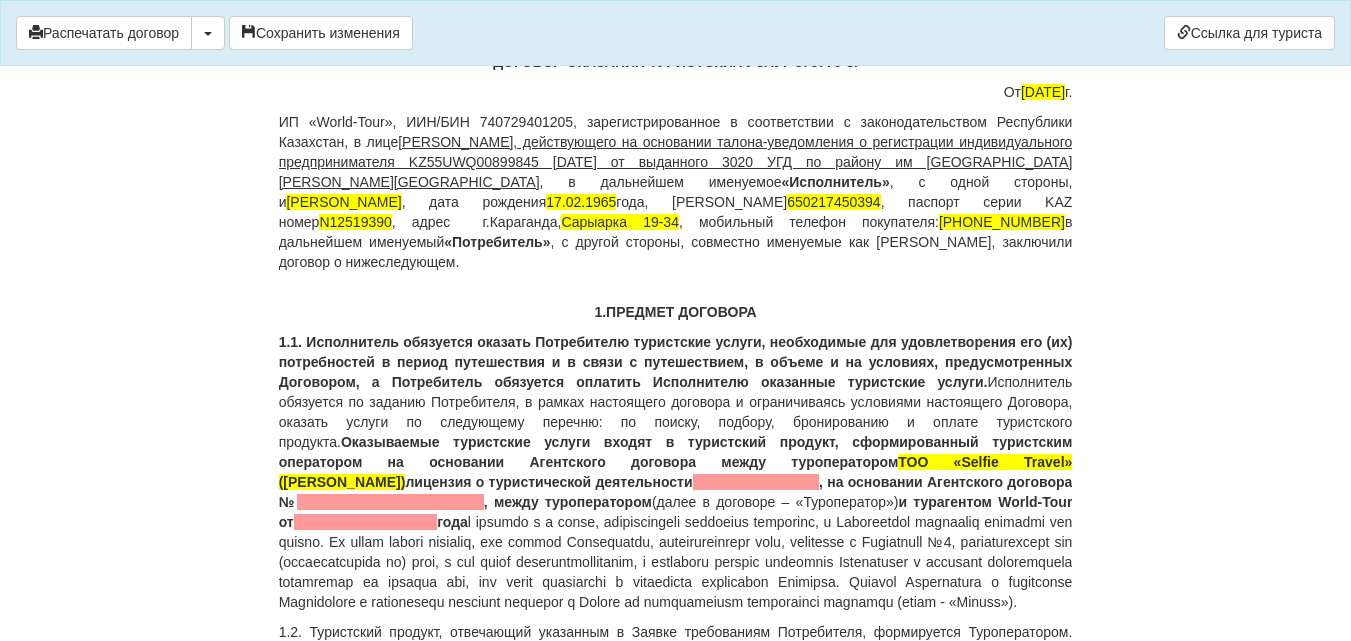 scroll, scrollTop: 131, scrollLeft: 0, axis: vertical 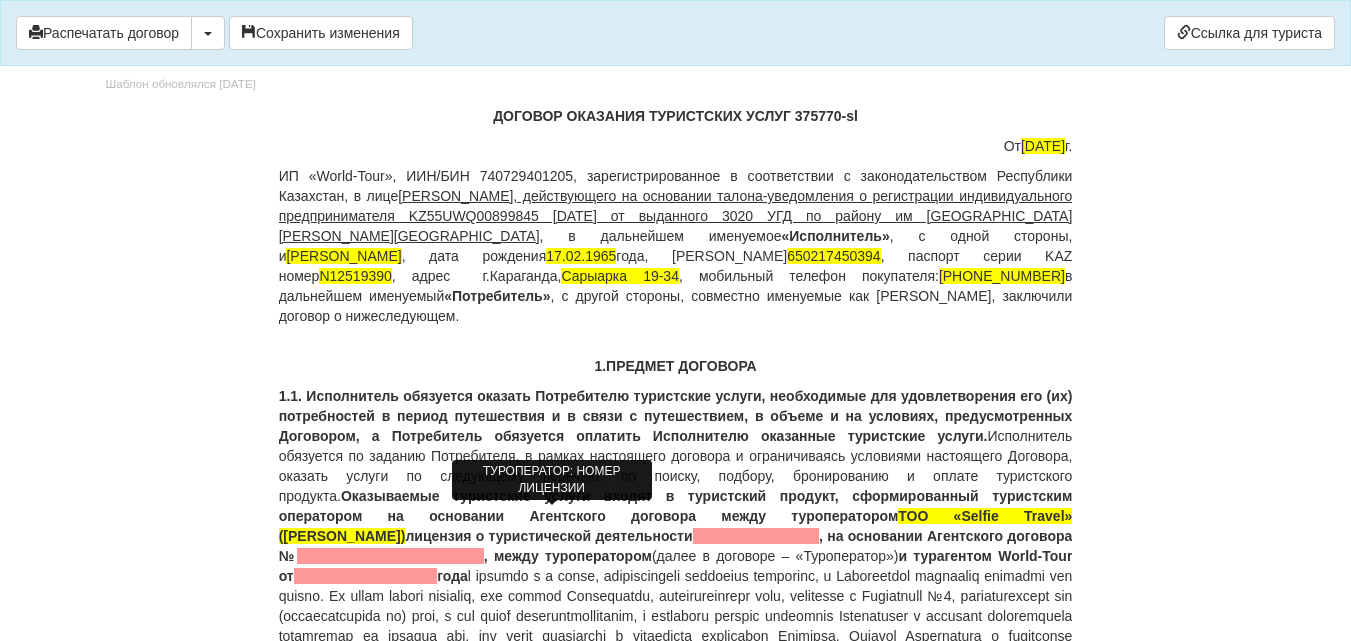 click at bounding box center (756, 536) 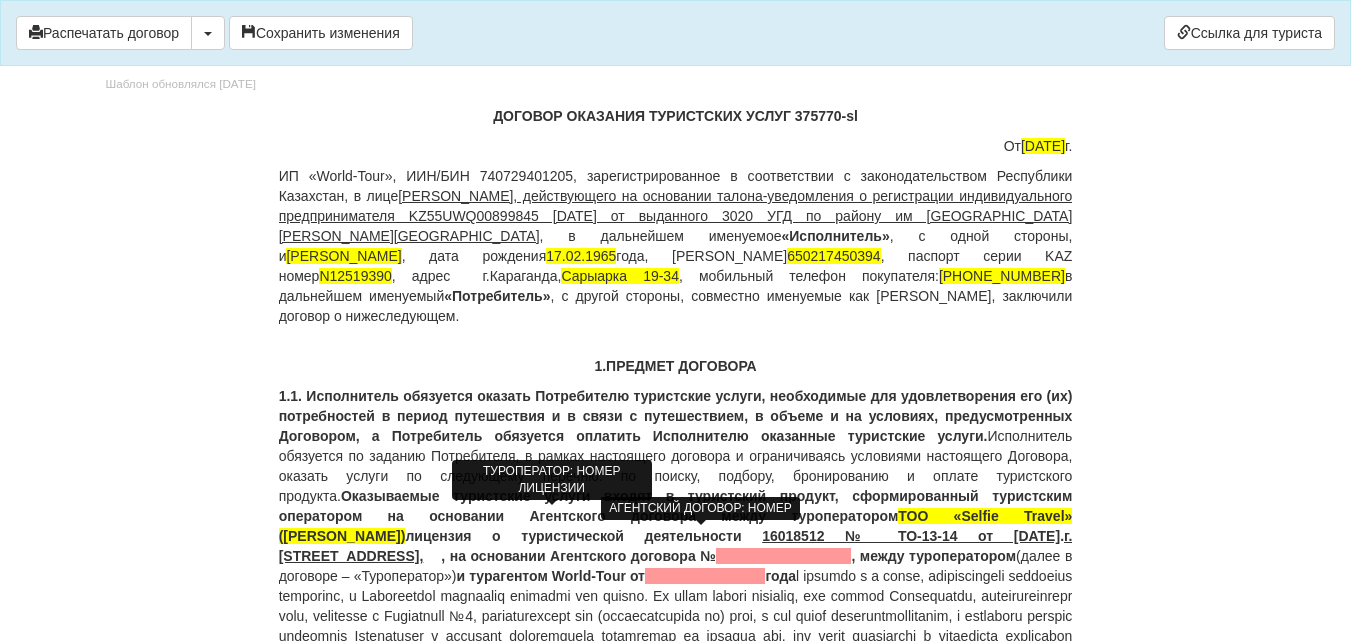 click at bounding box center [783, 556] 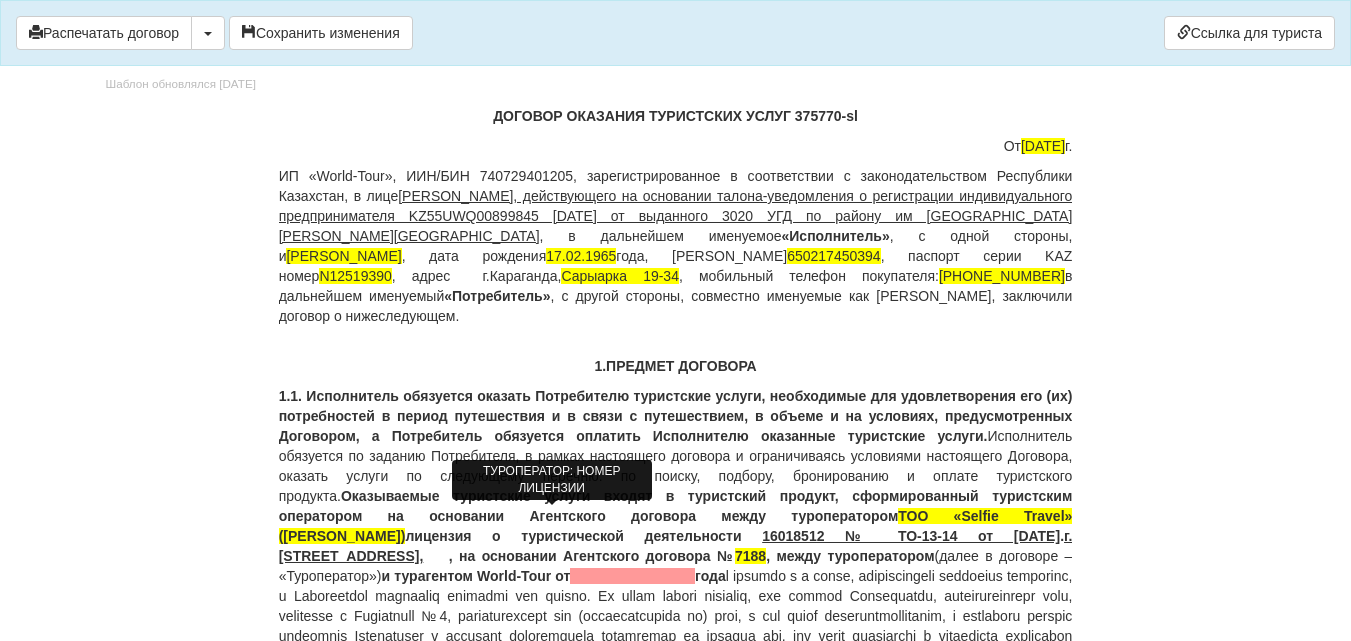 click on "1.1. Исполнитель обязуется оказать Потребителю туристские услуги, необходимые для удовлетворения его (их) потребностей в период путешествия и в связи с путешествием, в объеме и на условиях, предусмотренных Договором, а Потребитель обязуется оплатить Исполнителю оказанные туристские услуги.  Исполнитель обязуется по заданию Потребителя, в рамках настоящего договора и ограничиваясь условиями настоящего Договора, оказать услуги по следующему перечню: по поиску, подбору, бронированию и оплате туристского продукта.  ТОО «Selfie Travel» (Селфи Тревел)      .       7188" at bounding box center (676, 536) 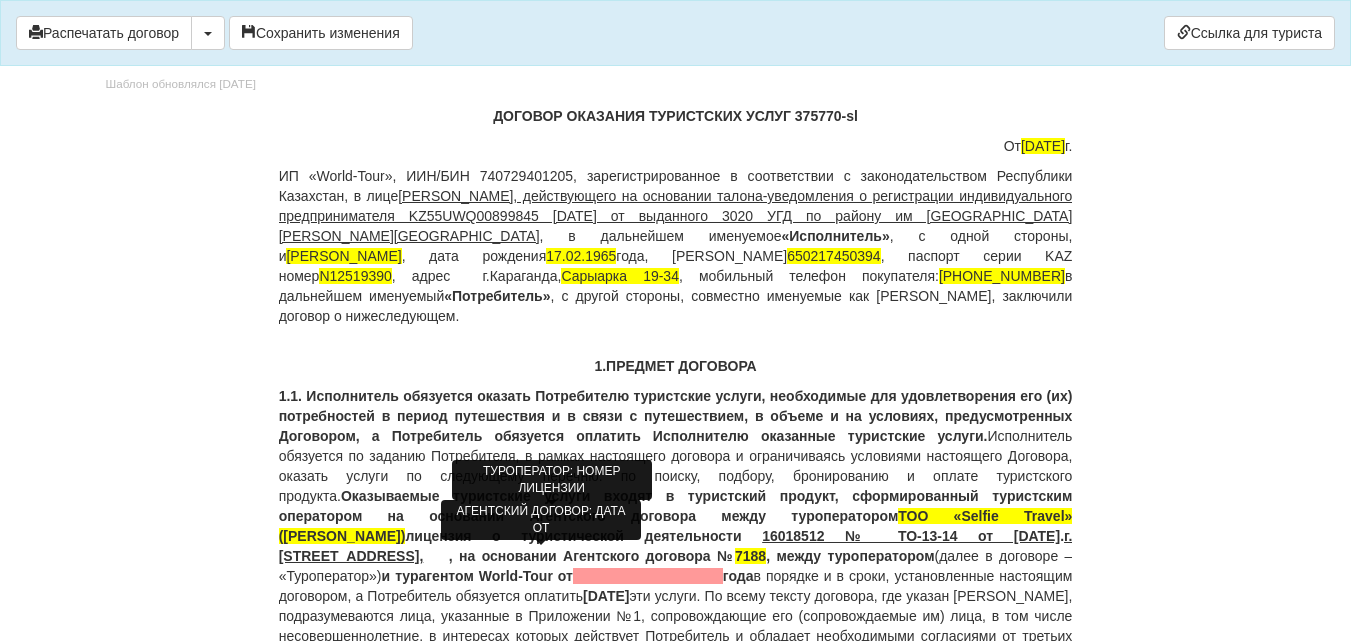 click at bounding box center (648, 576) 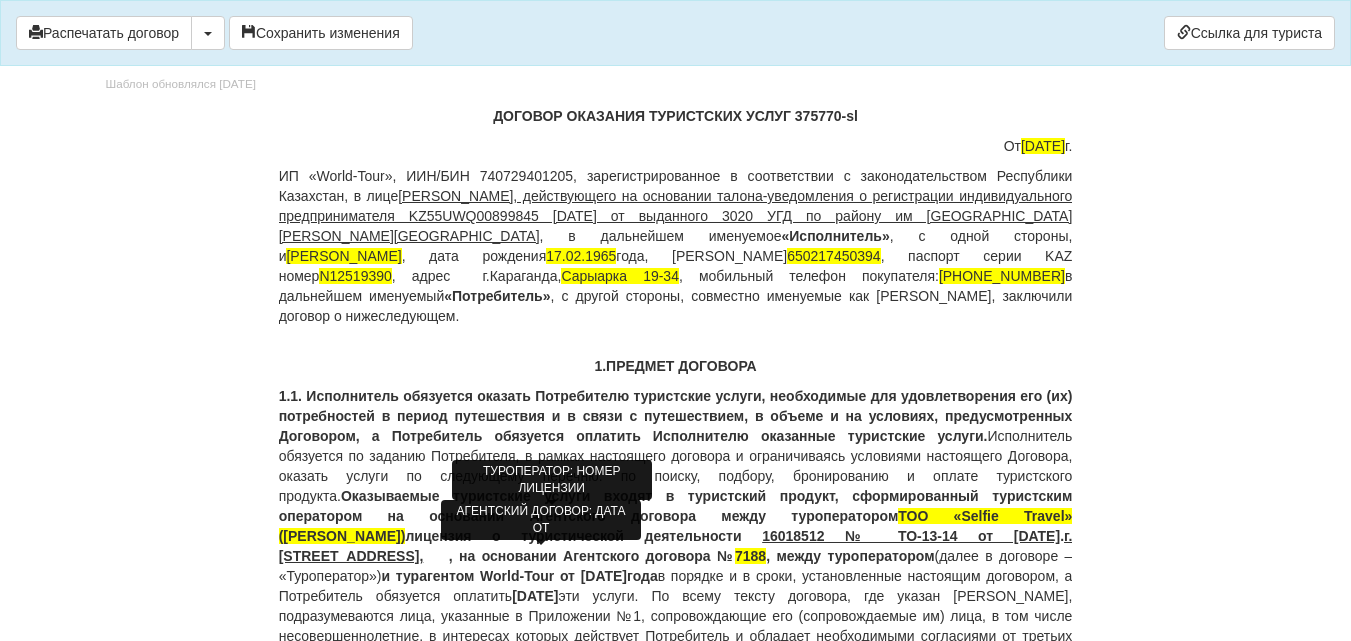 click on "09.01.2024г" at bounding box center (535, 596) 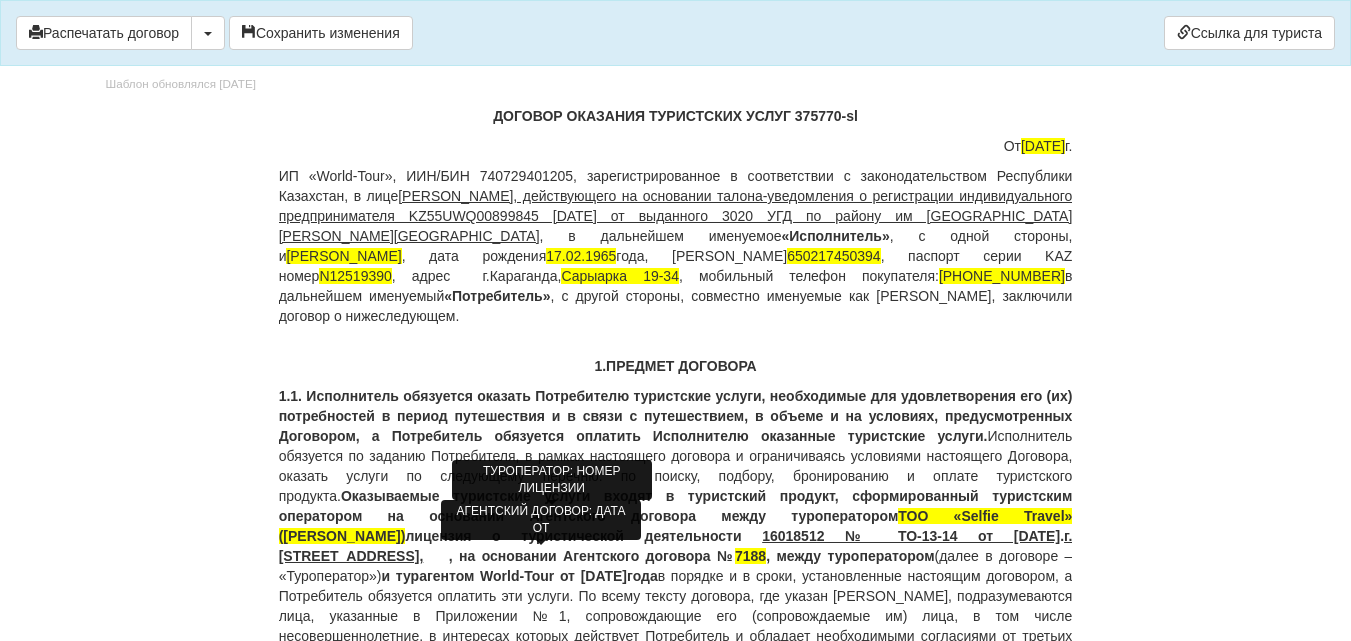 click on "1.1. Исполнитель обязуется оказать Потребителю туристские услуги, необходимые для удовлетворения его (их) потребностей в период путешествия и в связи с путешествием, в объеме и на условиях, предусмотренных Договором, а Потребитель обязуется оплатить Исполнителю оказанные туристские услуги.  Исполнитель обязуется по заданию Потребителя, в рамках настоящего договора и ограничиваясь условиями настоящего Договора, оказать услуги по следующему перечню: по поиску, подбору, бронированию и оплате туристского продукта.  ТОО «Selfie Travel» (Селфи Тревел)      .       7188" at bounding box center [676, 536] 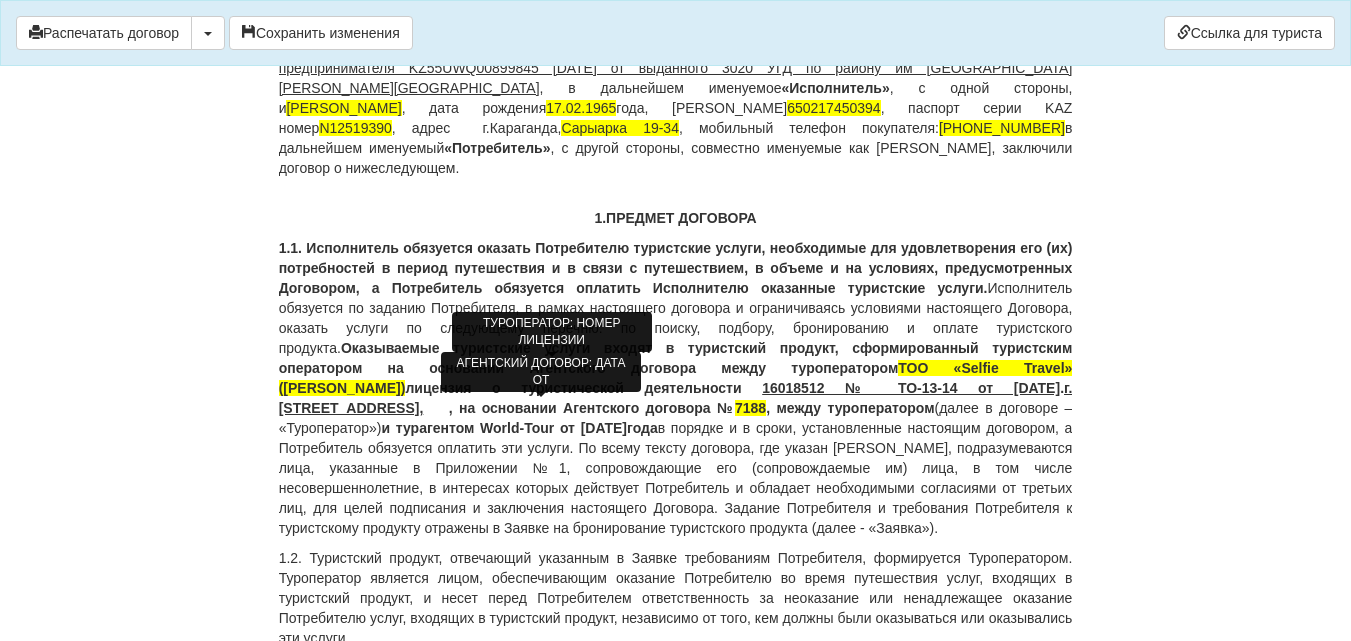 scroll, scrollTop: 331, scrollLeft: 0, axis: vertical 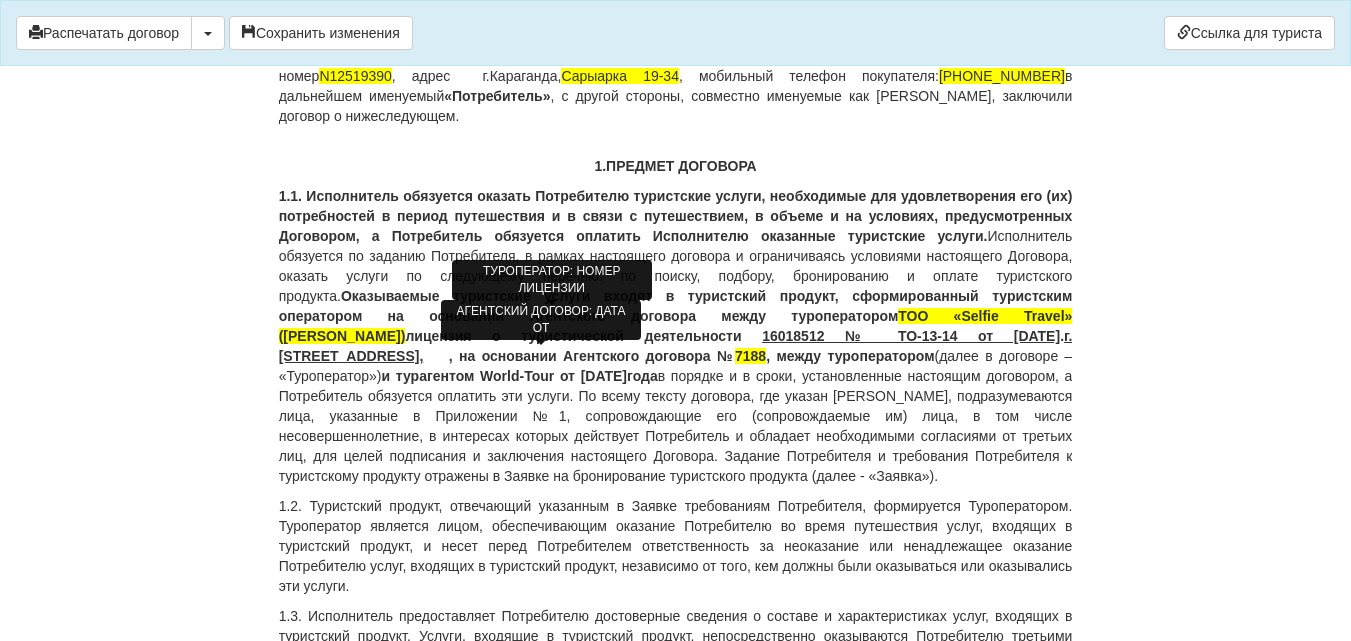 click on "года" at bounding box center [642, 376] 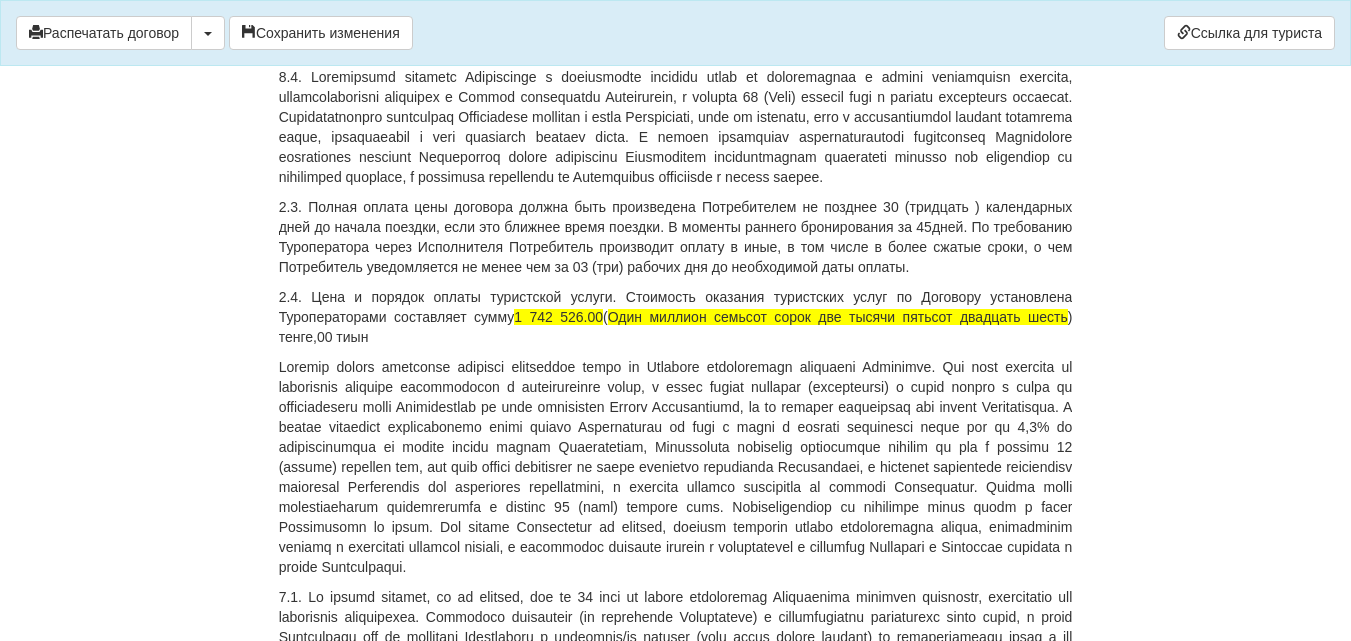 scroll, scrollTop: 1931, scrollLeft: 0, axis: vertical 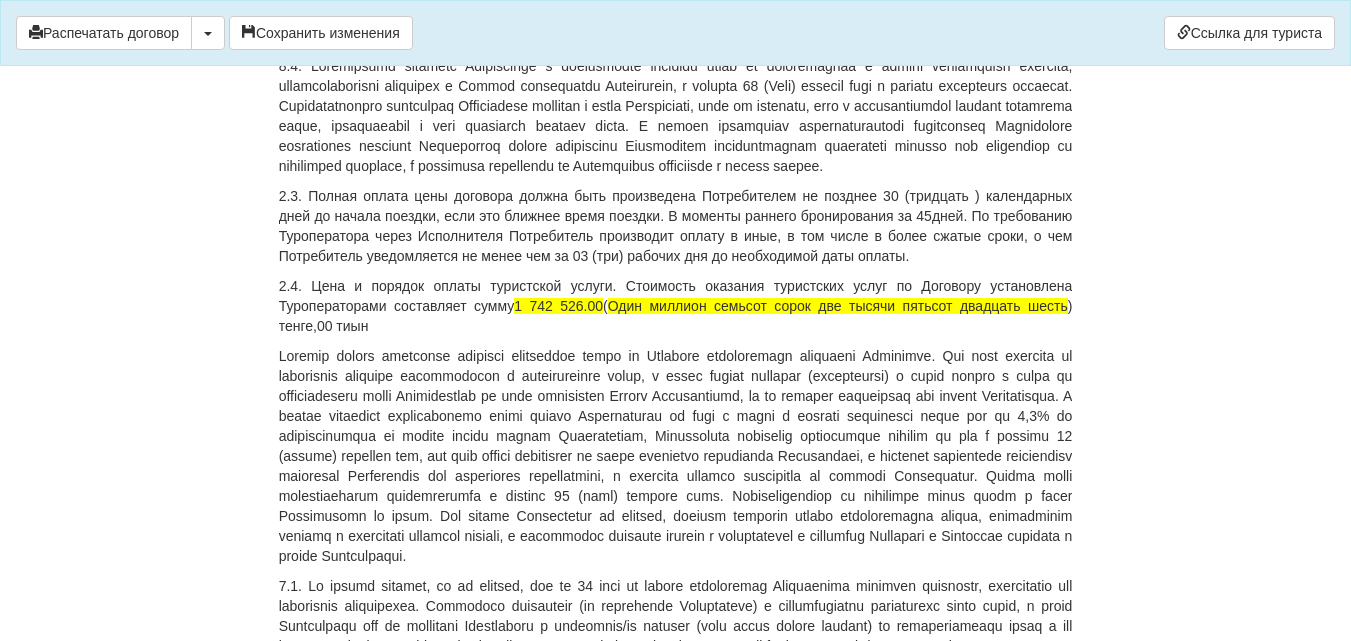 click on "2.4. Цена и порядок оплаты туристской услуги. Стоимость оказания туристских услуг по Договору установлена Туроператорами составляет сумму  1 742 526.00  ( Один миллион семьсот сорок две тысячи пятьсот двадцать шесть ) тенге,00 тиын" at bounding box center [676, 306] 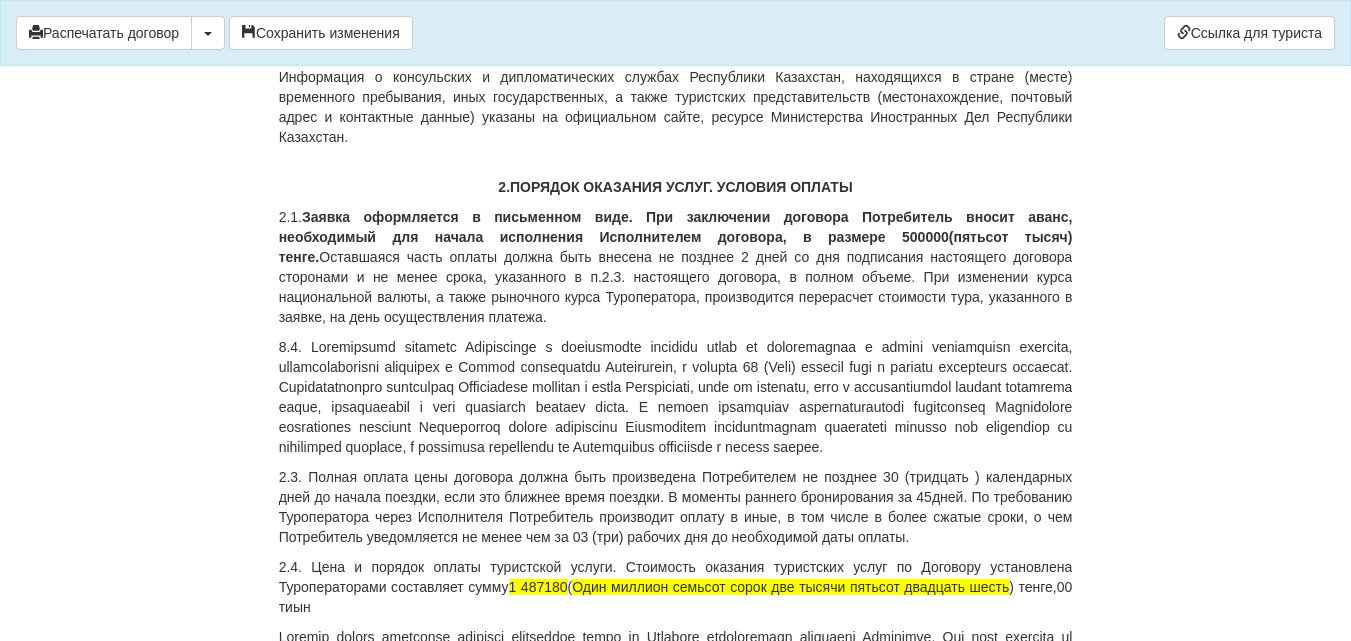 scroll, scrollTop: 1631, scrollLeft: 0, axis: vertical 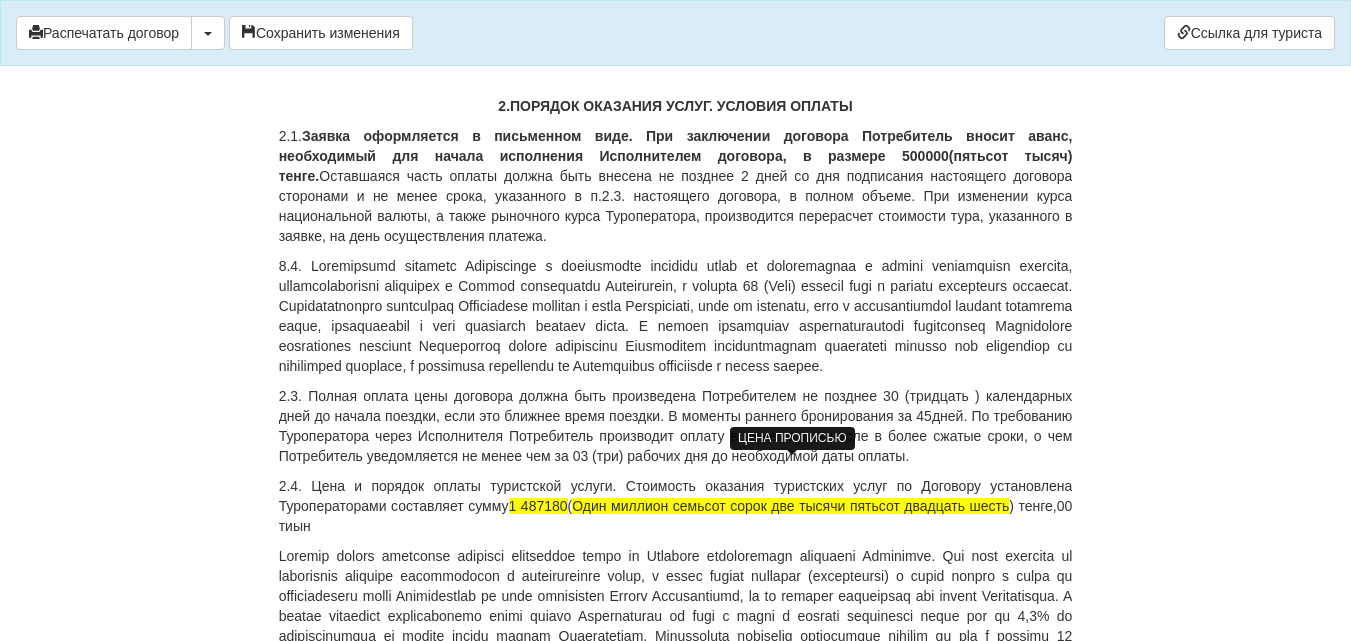 click on "Один миллион семьсот сорок две тысячи пятьсот двадцать шесть" at bounding box center (790, 506) 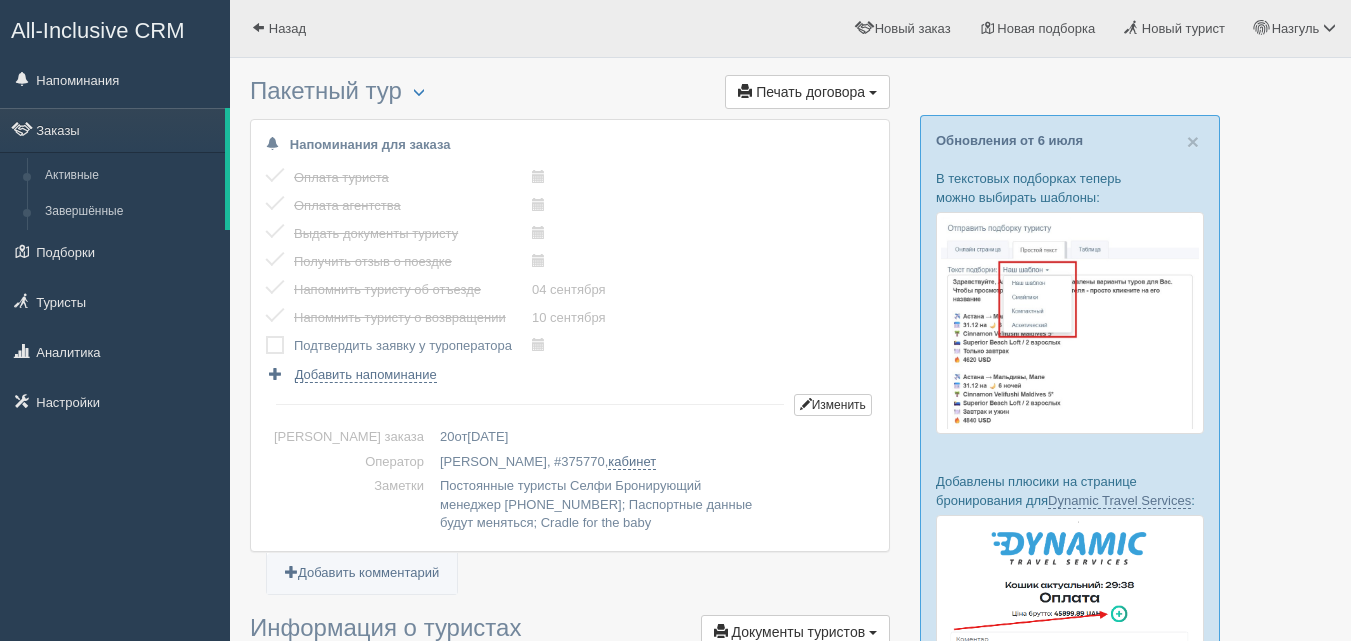 click on "Заказы" at bounding box center [112, 130] 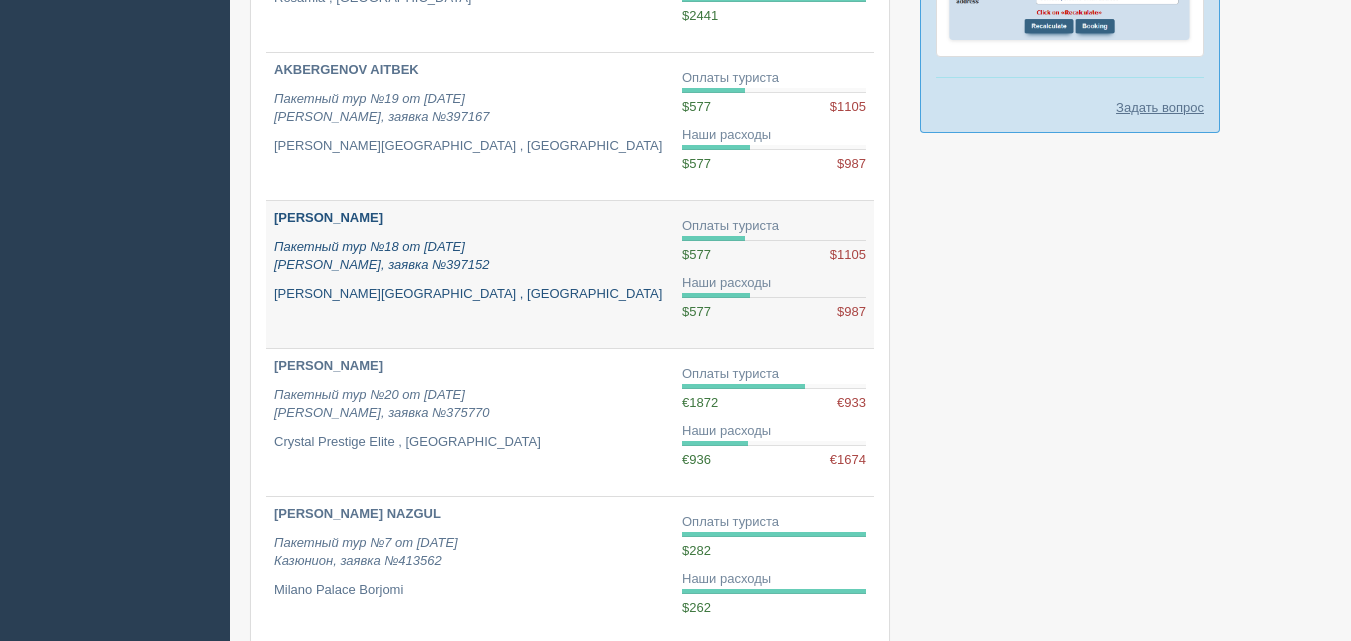 scroll, scrollTop: 1000, scrollLeft: 0, axis: vertical 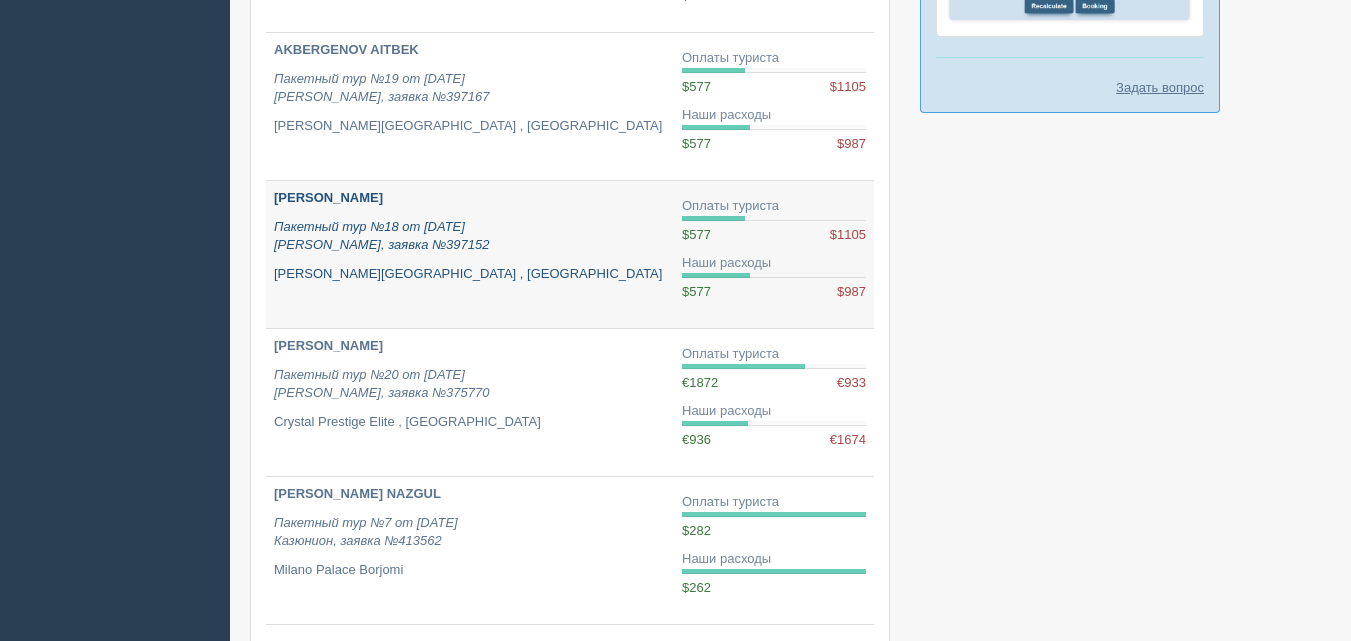 click on "Пакетный тур №18 от [DATE]
[PERSON_NAME], заявка №397152" at bounding box center [381, 236] 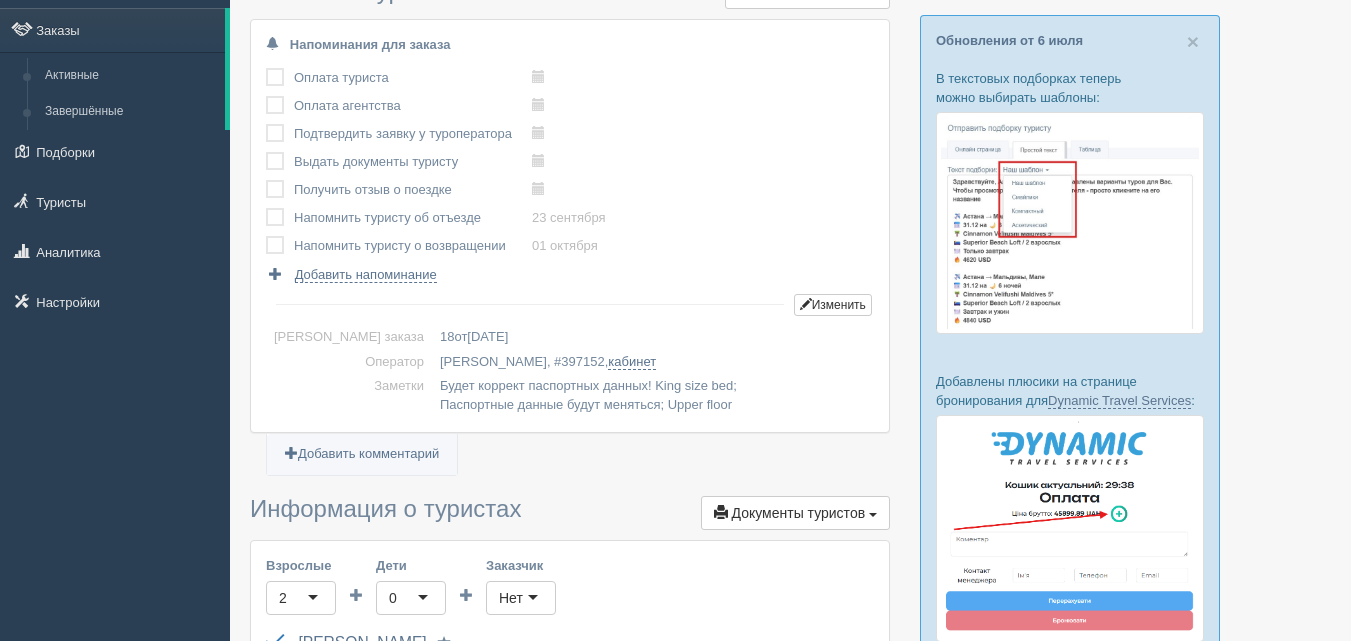 scroll, scrollTop: 0, scrollLeft: 0, axis: both 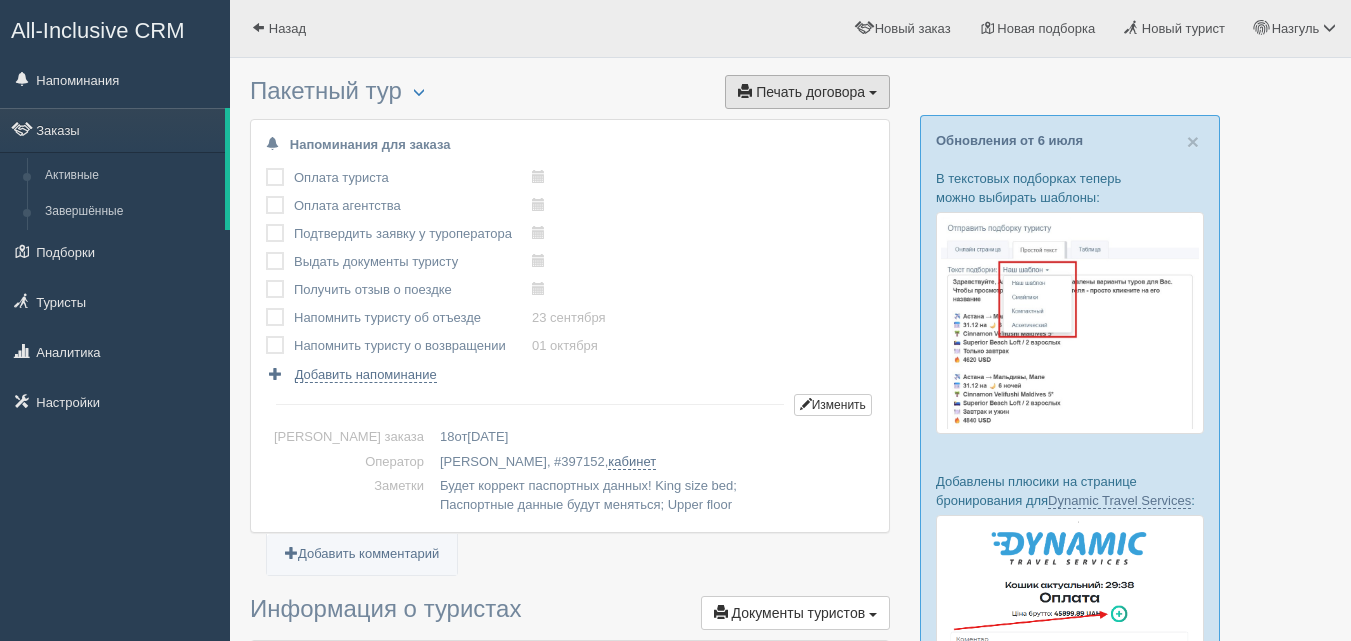 click on "Печать договора" at bounding box center (810, 92) 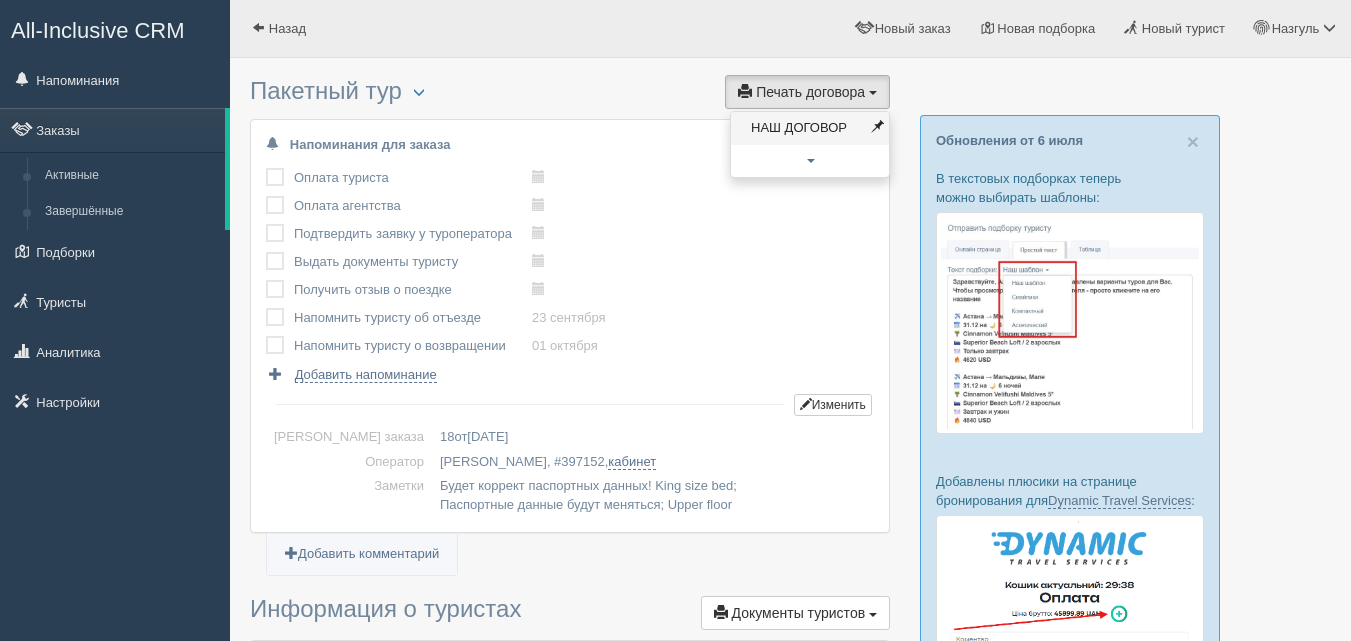 click on "НАШ ДОГОВОР" at bounding box center (810, 128) 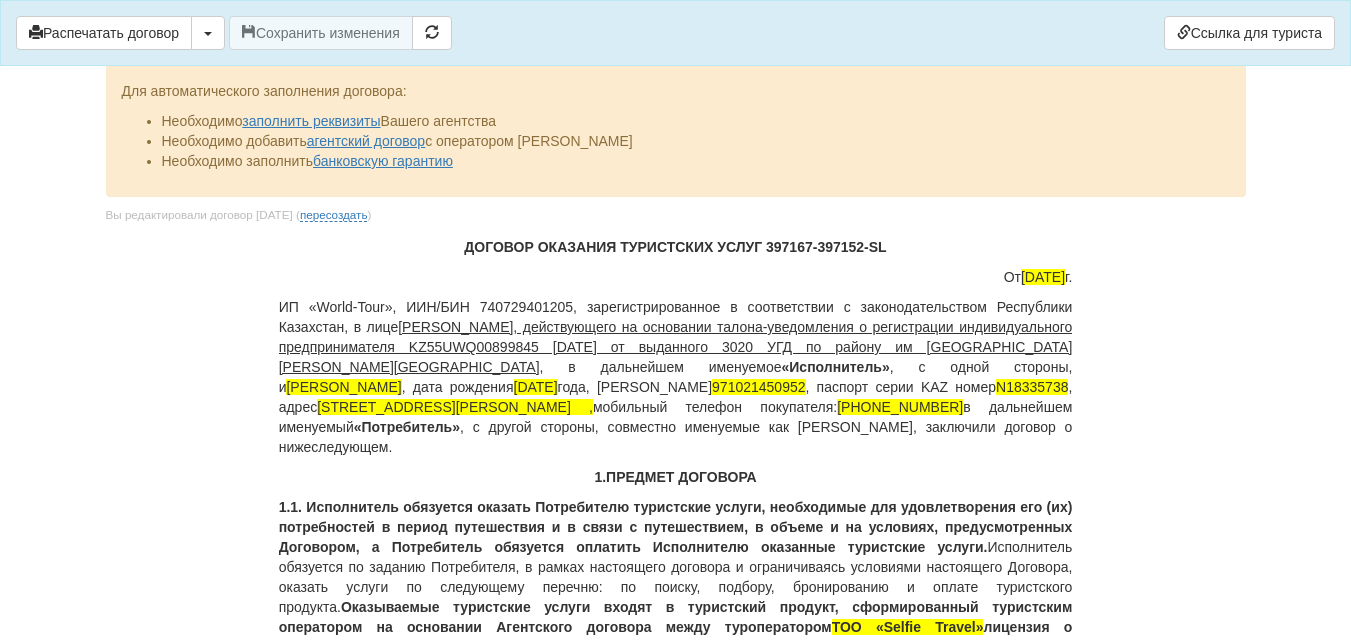 scroll, scrollTop: 300, scrollLeft: 0, axis: vertical 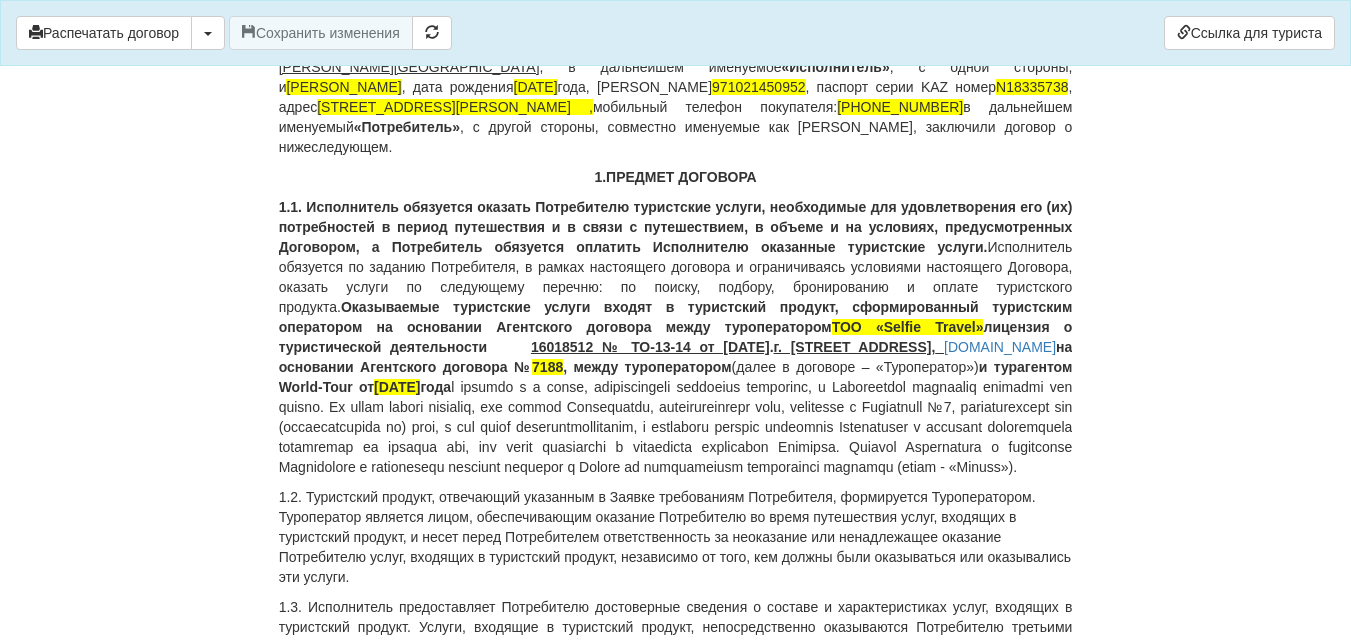 drag, startPoint x: 422, startPoint y: 323, endPoint x: 1073, endPoint y: 327, distance: 651.01227 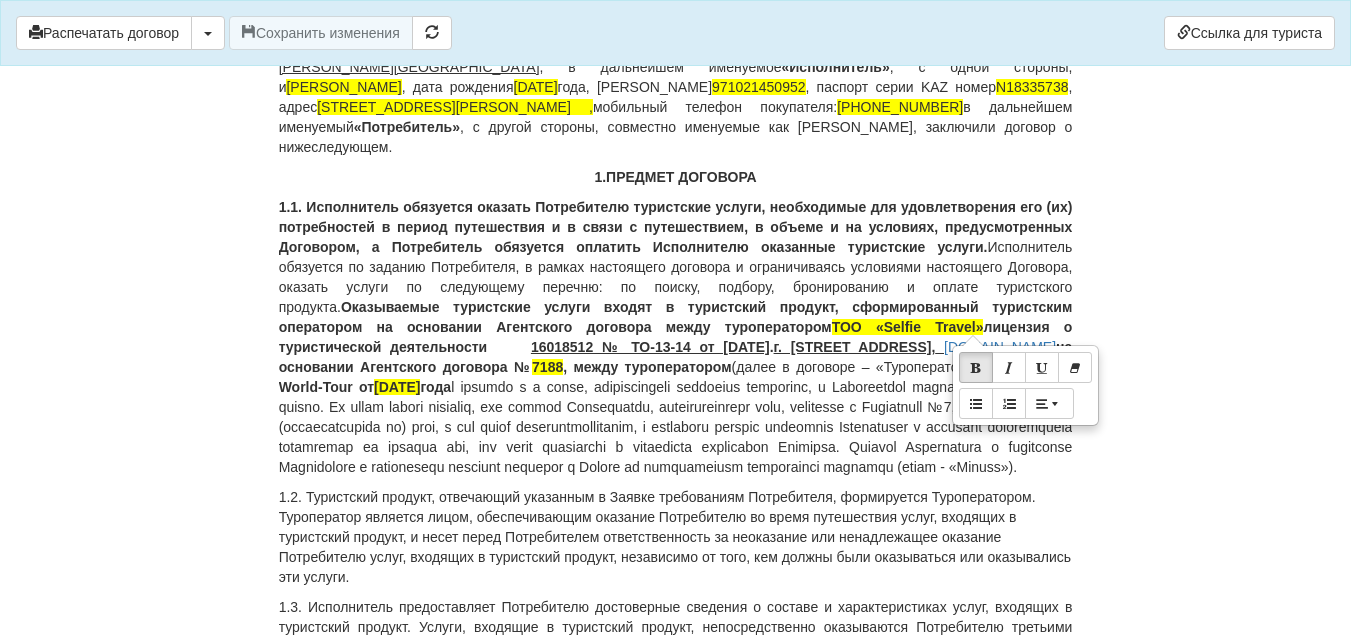 copy on "16018512 № ТО-13-14 от  [DATE]  [STREET_ADDRESS]," 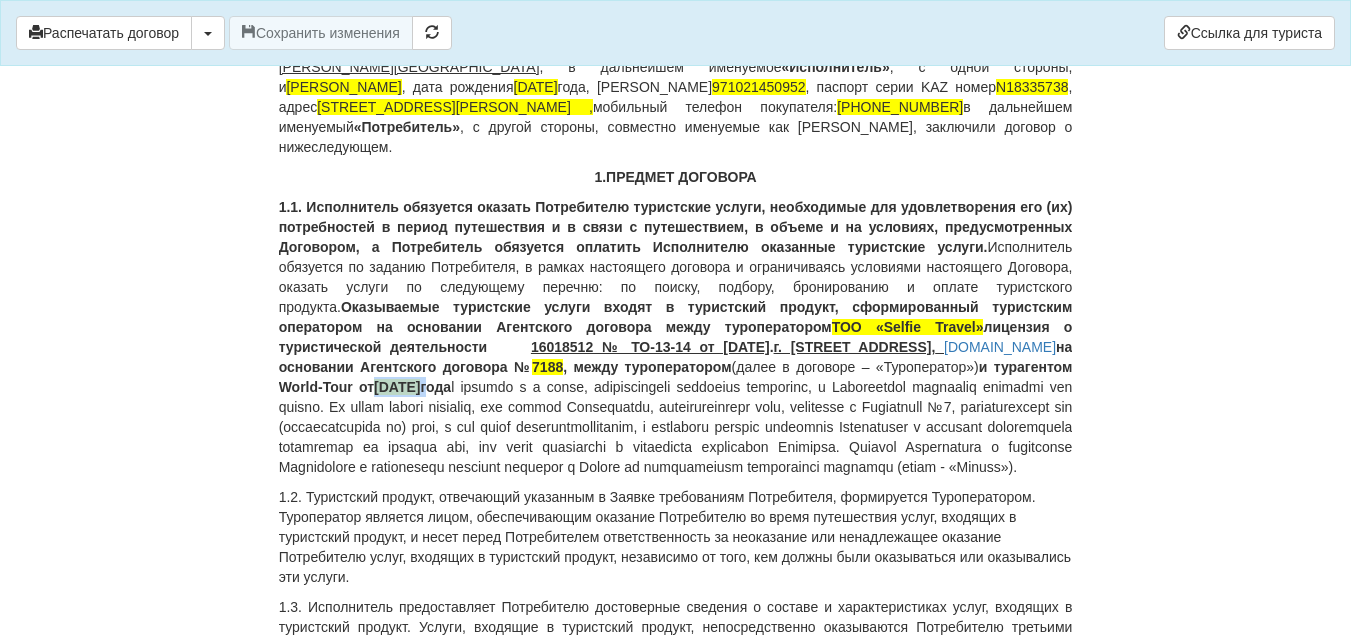 drag, startPoint x: 605, startPoint y: 371, endPoint x: 686, endPoint y: 365, distance: 81.22192 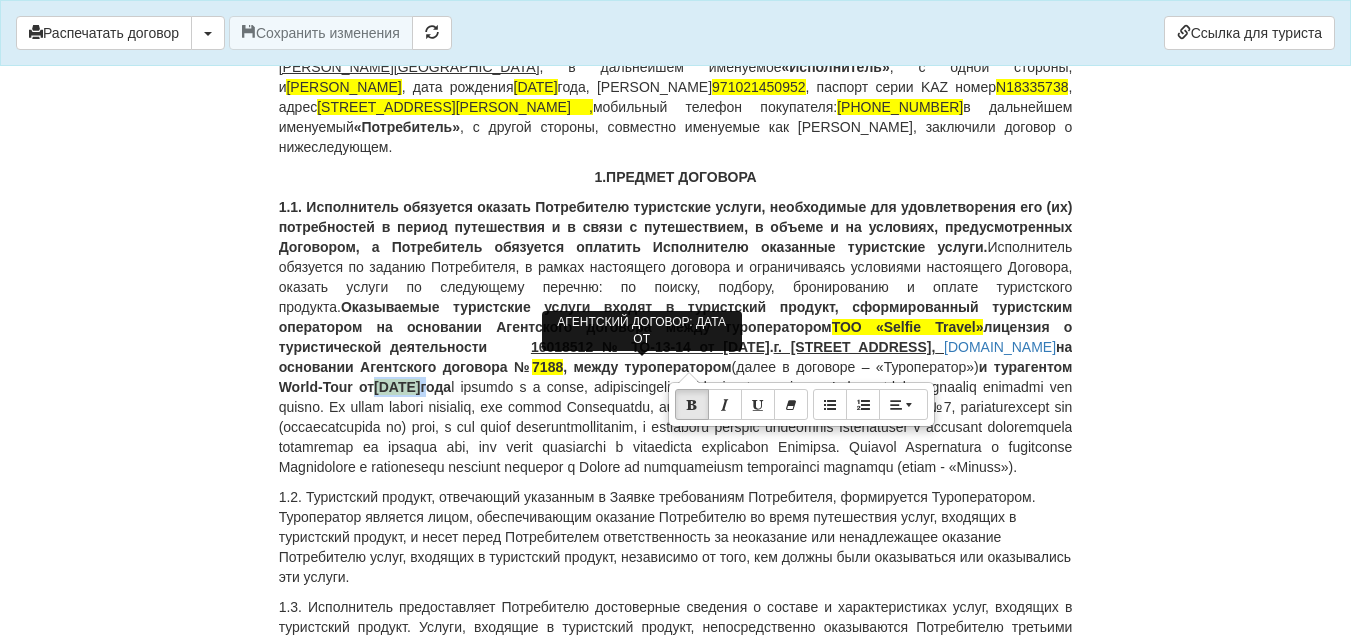 copy on "[DATE]" 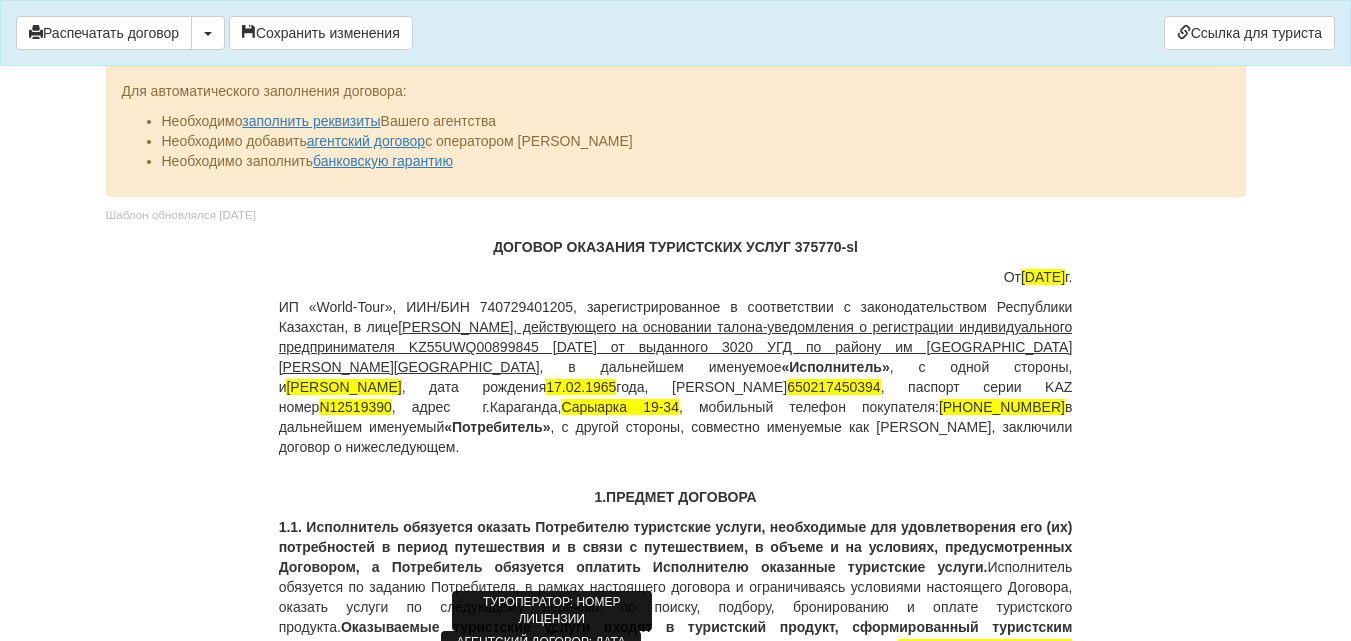 scroll, scrollTop: 1731, scrollLeft: 0, axis: vertical 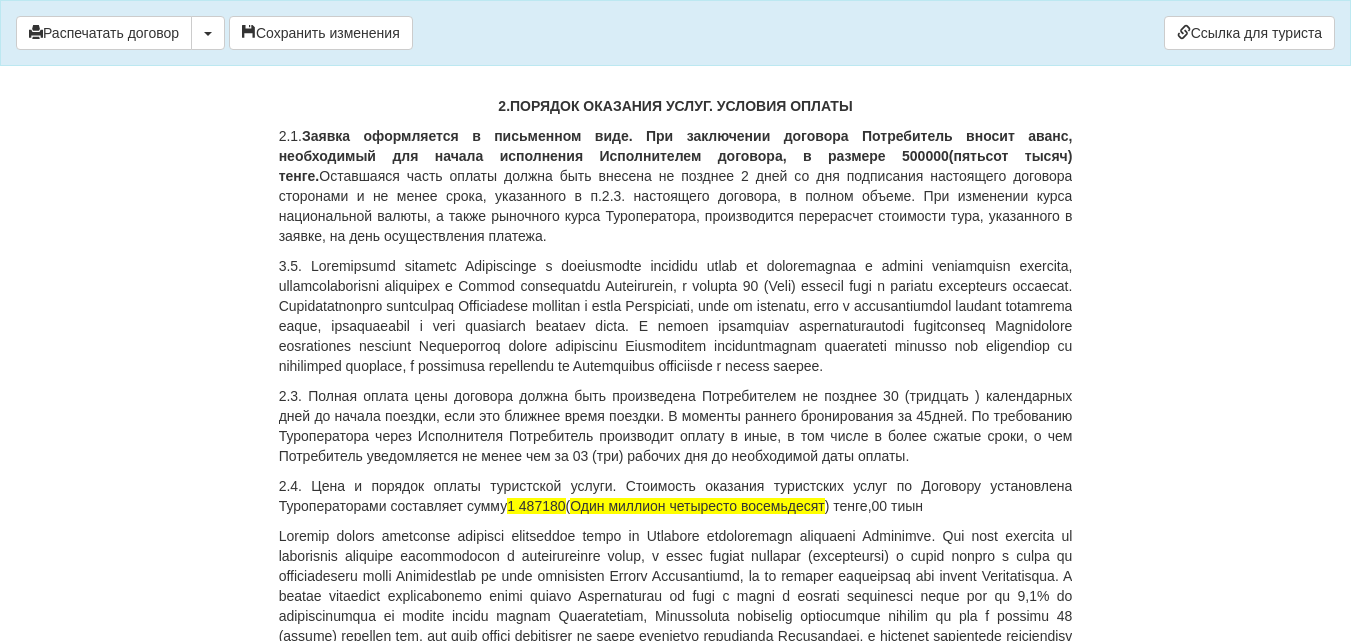 type 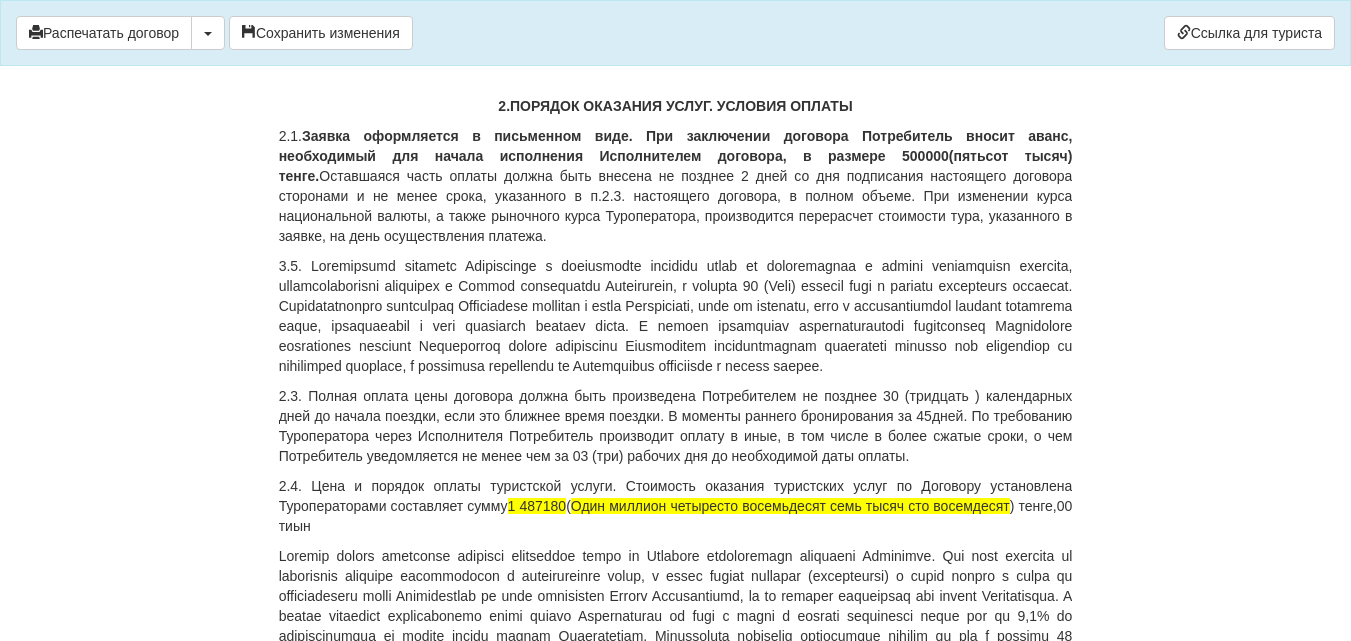 click on "2.4. Цена и порядок оплаты туристской услуги. Стоимость оказания туристских услуг по Договору установлена Туроператорами составляет сумму  1 487180 ( Один миллион четыресто восемьдесят семь тысяч сто восемдесят ) тенге,00 тиын" at bounding box center (676, 506) 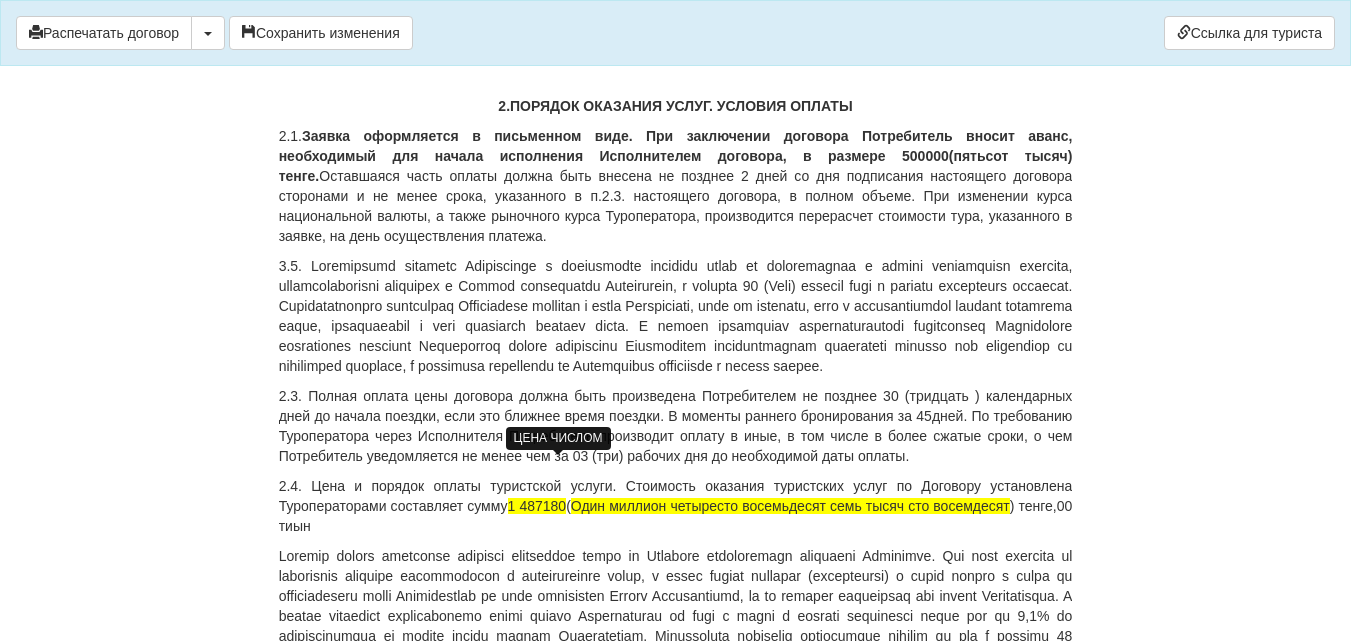 click on "1 487180" at bounding box center (537, 506) 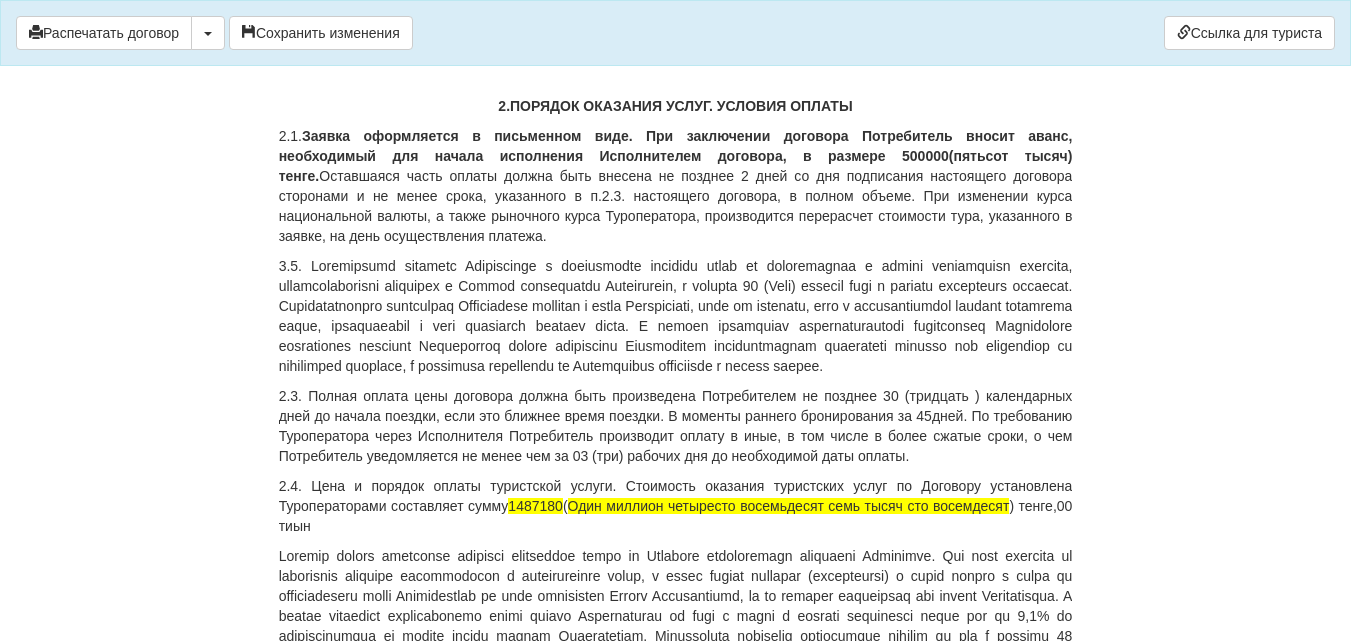 click on "ДОГОВОР ОКАЗАНИЯ ТУРИСТСКИХ УСЛУГ 375770-sl
От  [DATE]
ИП «World-Tour», ИИН/БИН 740729401205, зарегистрированное в соответствии с законодательством Республики Казахстан, в лице
[PERSON_NAME], действующего на основании талона-уведомления о регистрации индивидуального предпринимателя KZ55UWQ00899845 [DATE] от выданного  3020 УГД по району им Казыбек би г.[PERSON_NAME] ,
в дальнейшем именуемое  «Исполнитель» , с одной стороны, и
[PERSON_NAME] , дата рождения  [DEMOGRAPHIC_DATA], ИИН  650217450394 , паспорт серии KAZ номер  [PASSPORT] , адрес  г.Караганда,    Сарыарка 19-34" at bounding box center (676, 4667) 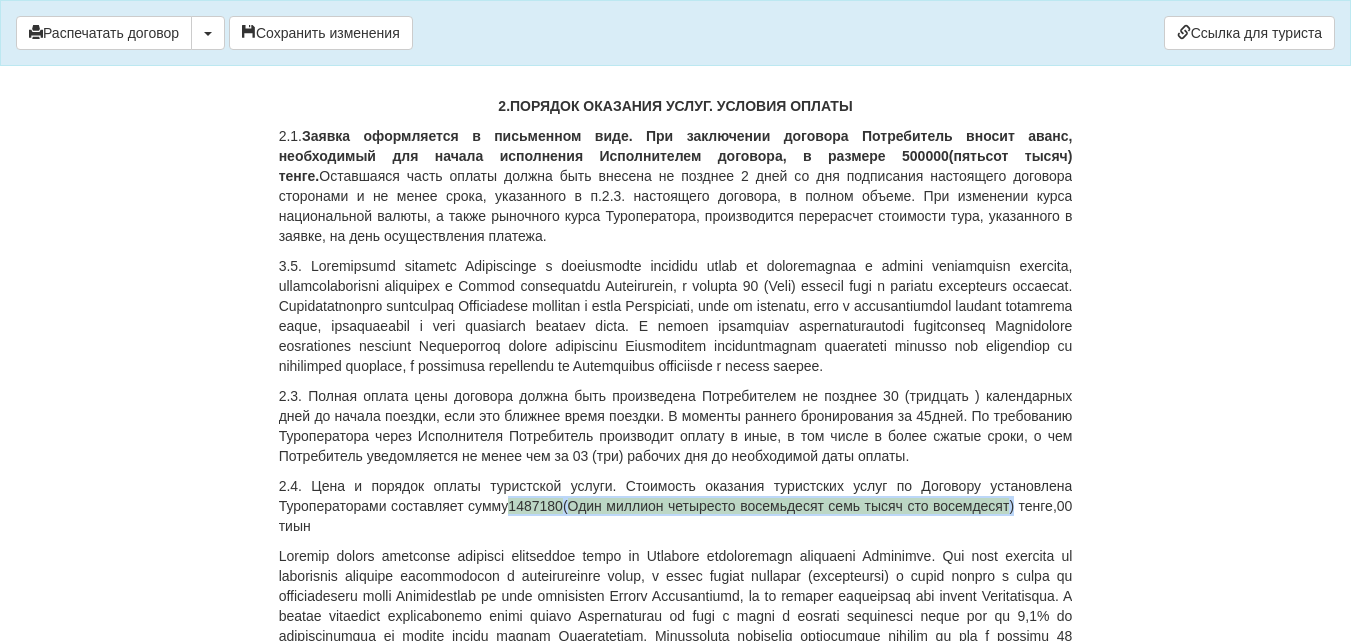 drag, startPoint x: 513, startPoint y: 460, endPoint x: 1016, endPoint y: 471, distance: 503.12027 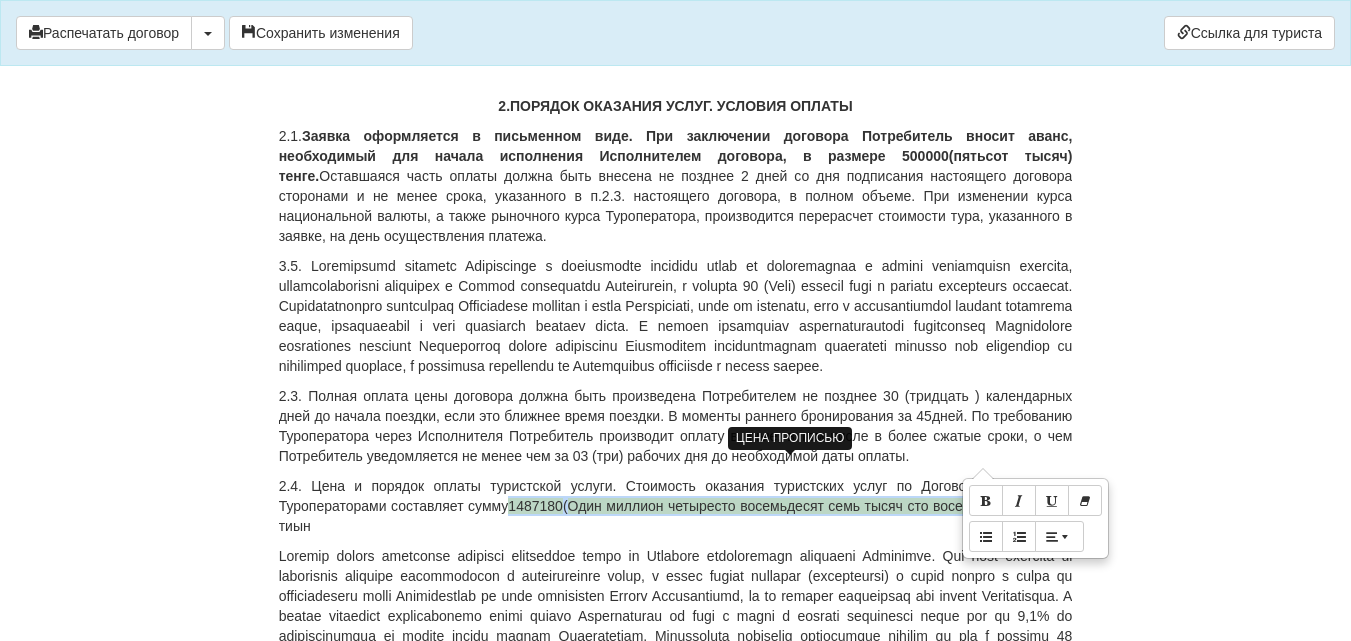 copy on "1487180 ( Один миллион четыресто восемьдесят семь тысяч сто восемдесят )" 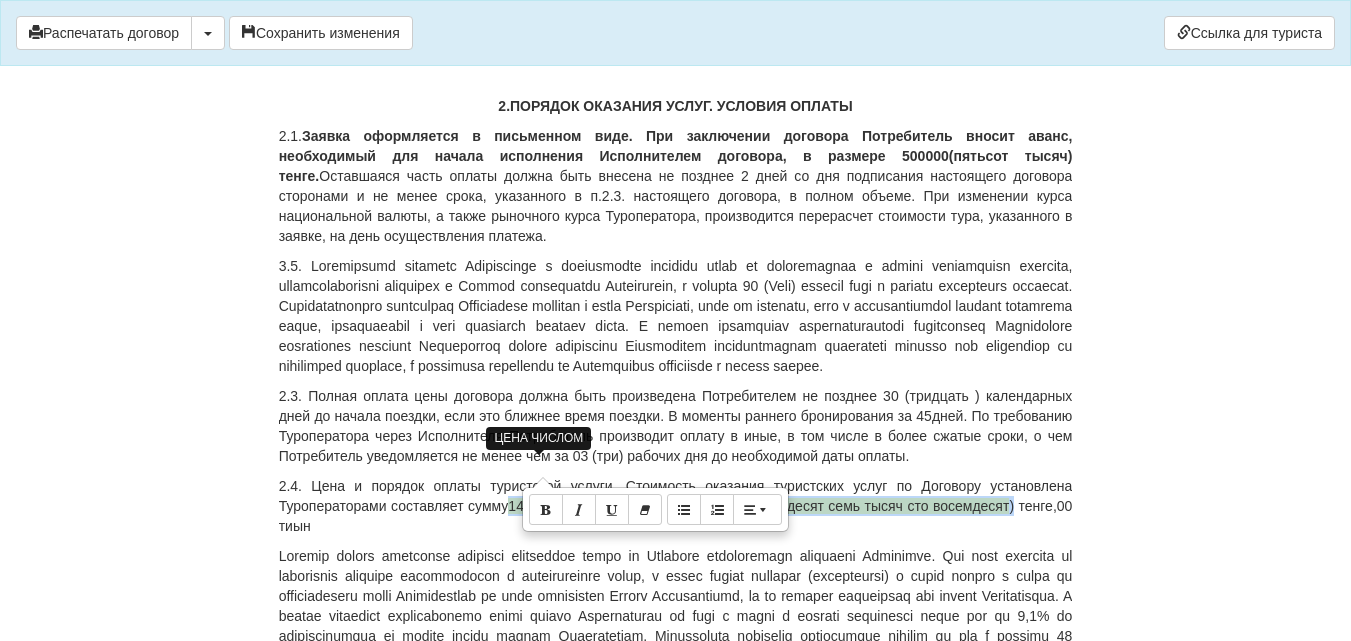 copy on "1487180 ( Один миллион четыресто восемьдесят семь тысяч сто восемдесят )" 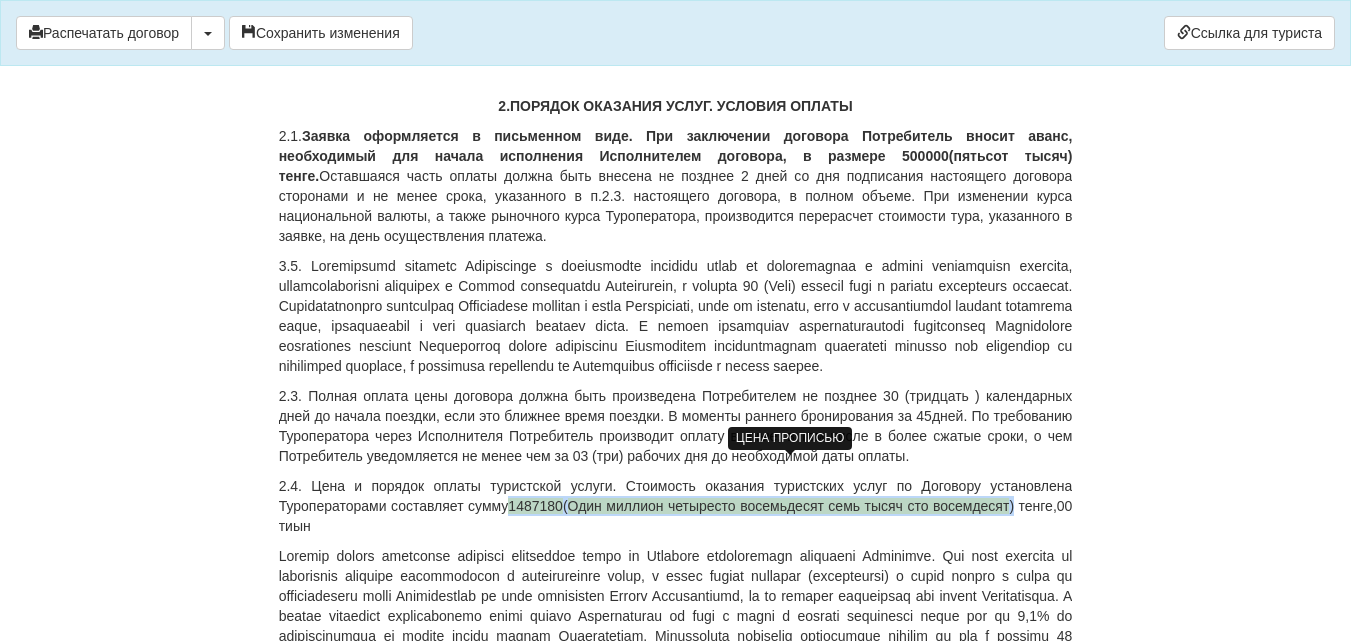 click on "Один миллион четыресто восемьдесят семь тысяч сто восемдесят" at bounding box center (789, 506) 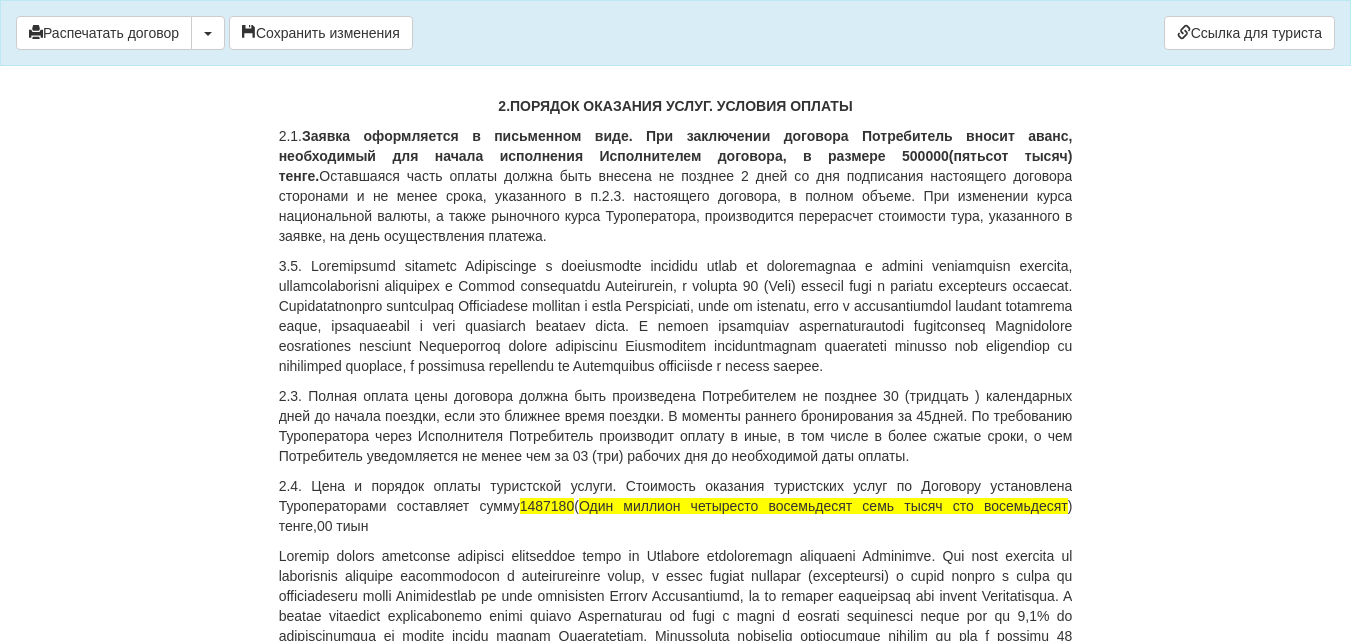 click on "2.4. Цена и порядок оплаты туристской услуги. Стоимость оказания туристских услуг по Договору установлена Туроператорами составляет сумму  1487180 ( Один миллион четыресто восемьдесят семь тысяч сто восемьдесят ) тенге,00 тиын" at bounding box center [676, 506] 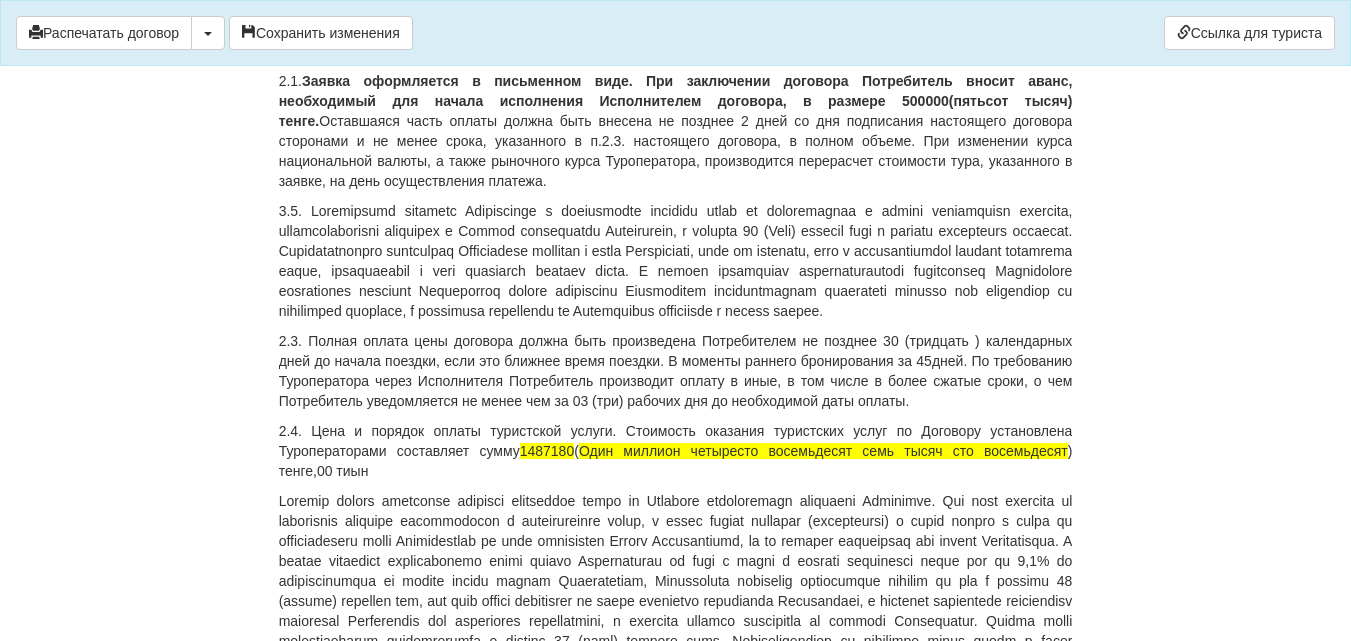 scroll, scrollTop: 1831, scrollLeft: 0, axis: vertical 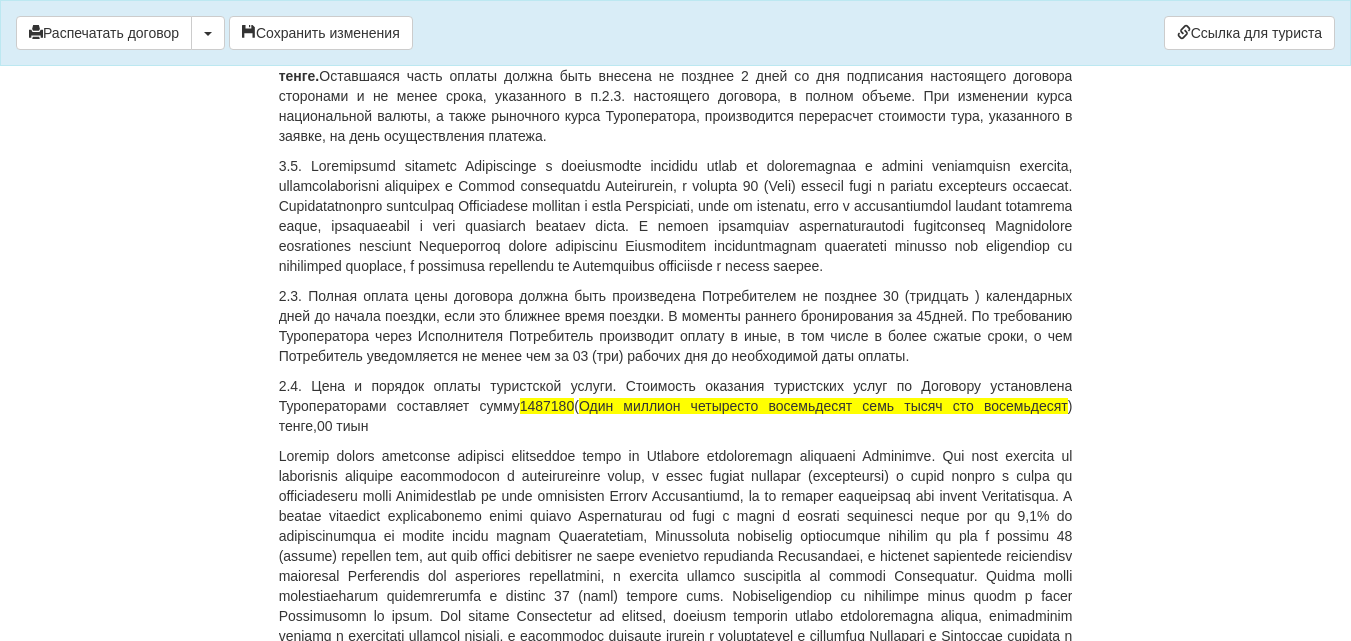click at bounding box center [676, 556] 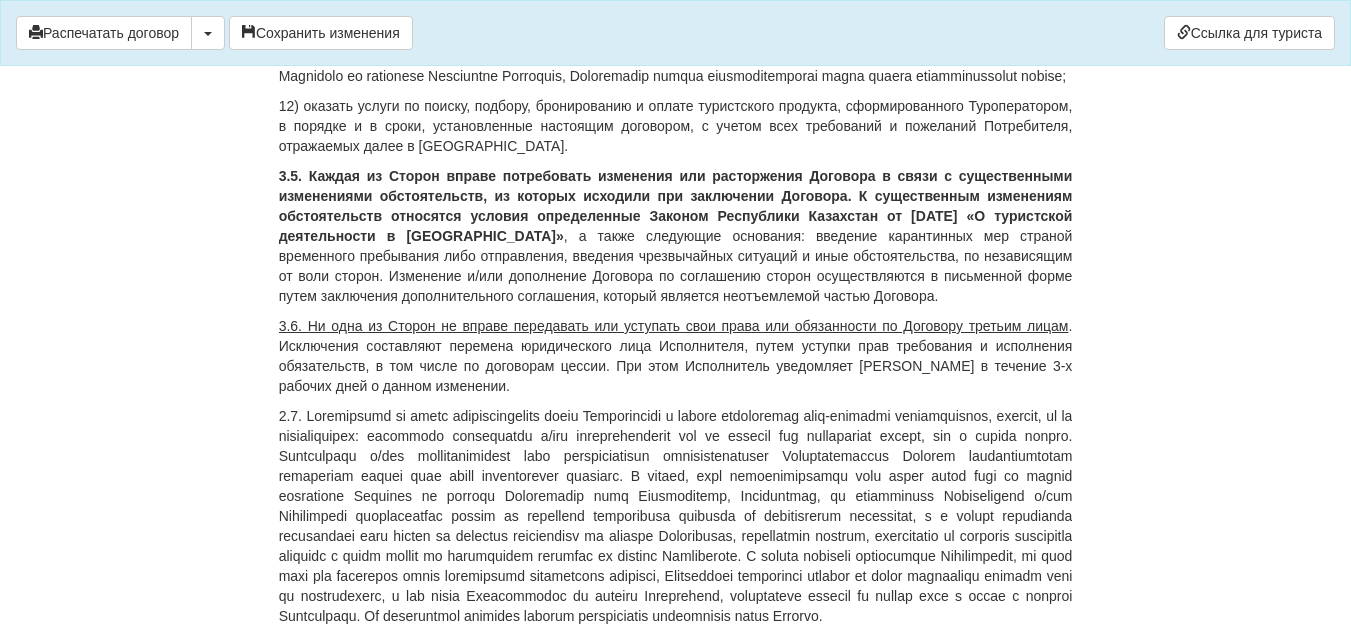 scroll, scrollTop: 6131, scrollLeft: 0, axis: vertical 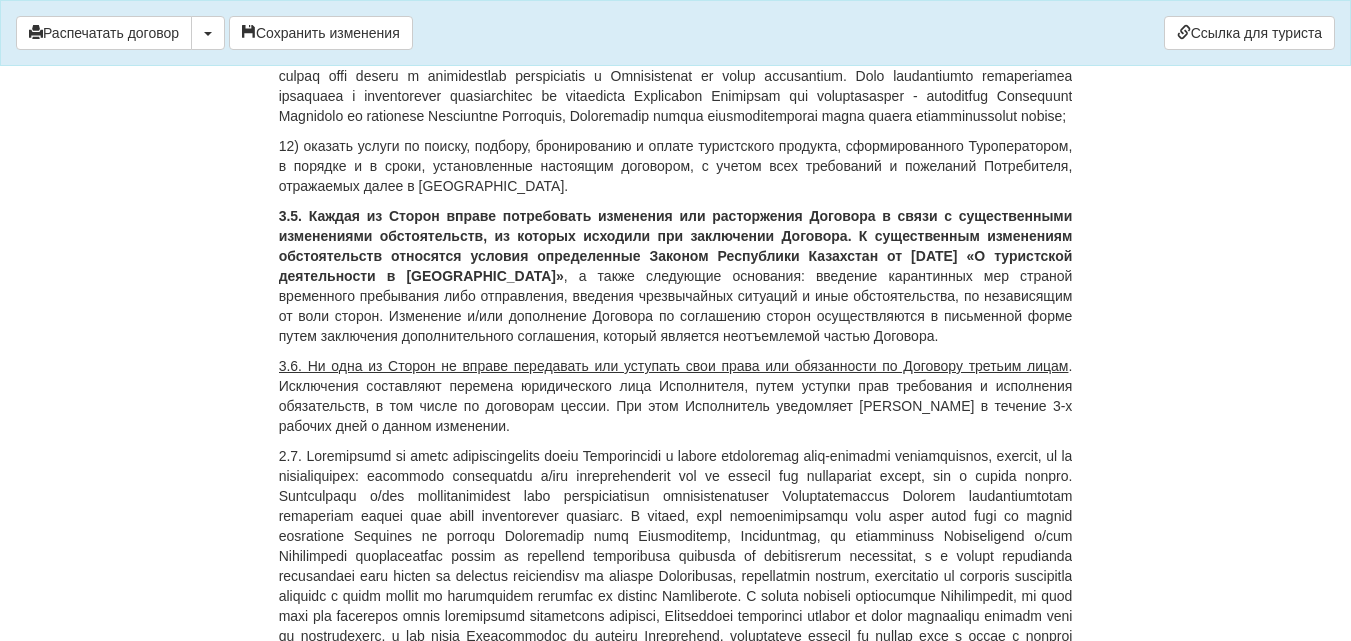 drag, startPoint x: 276, startPoint y: 336, endPoint x: 463, endPoint y: 403, distance: 198.64038 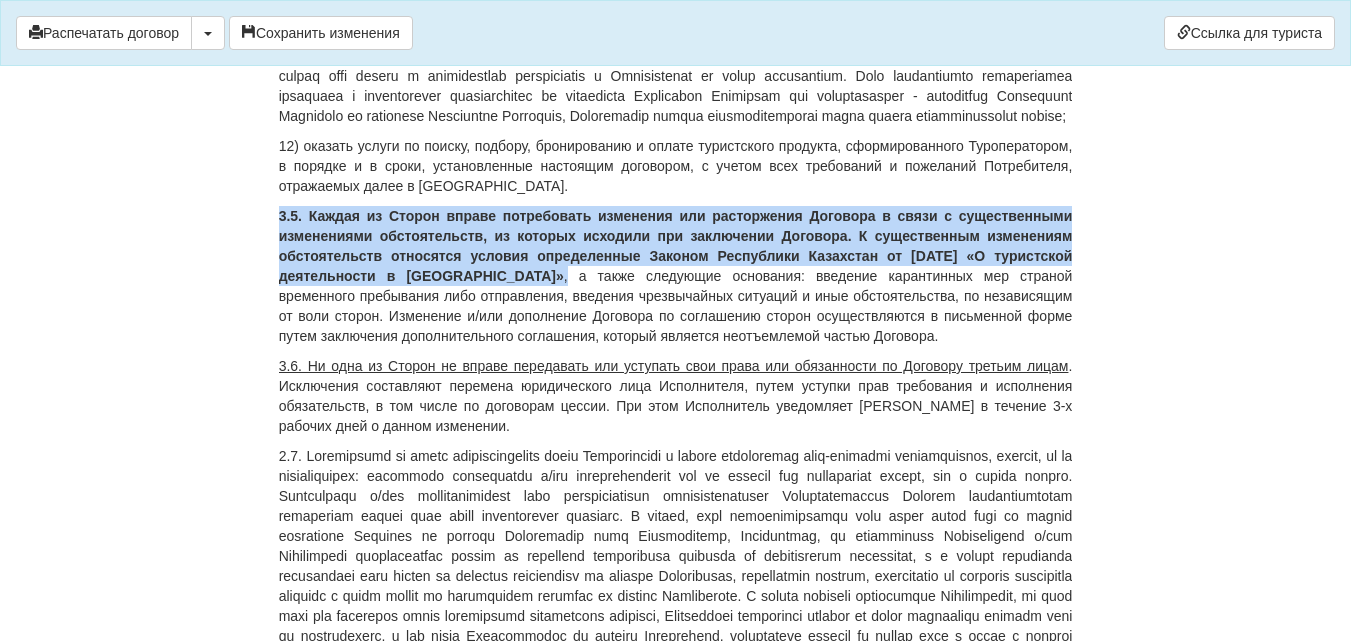 drag, startPoint x: 280, startPoint y: 333, endPoint x: 656, endPoint y: 405, distance: 382.83154 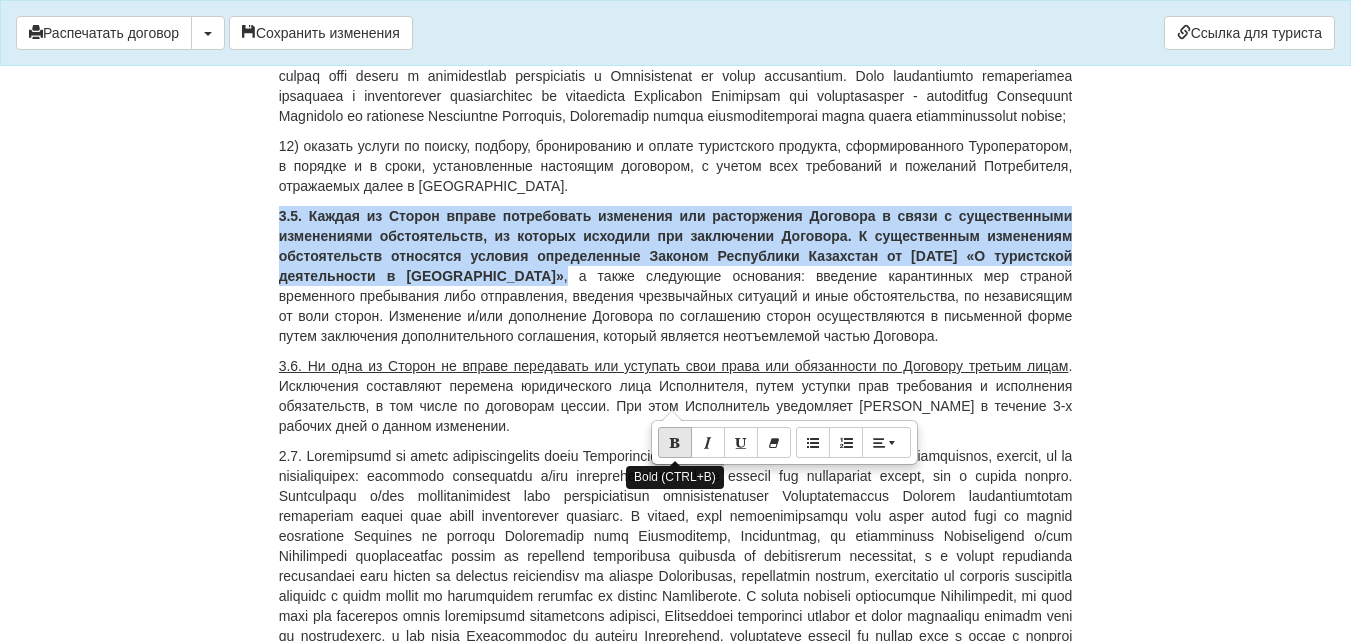 click at bounding box center [675, 442] 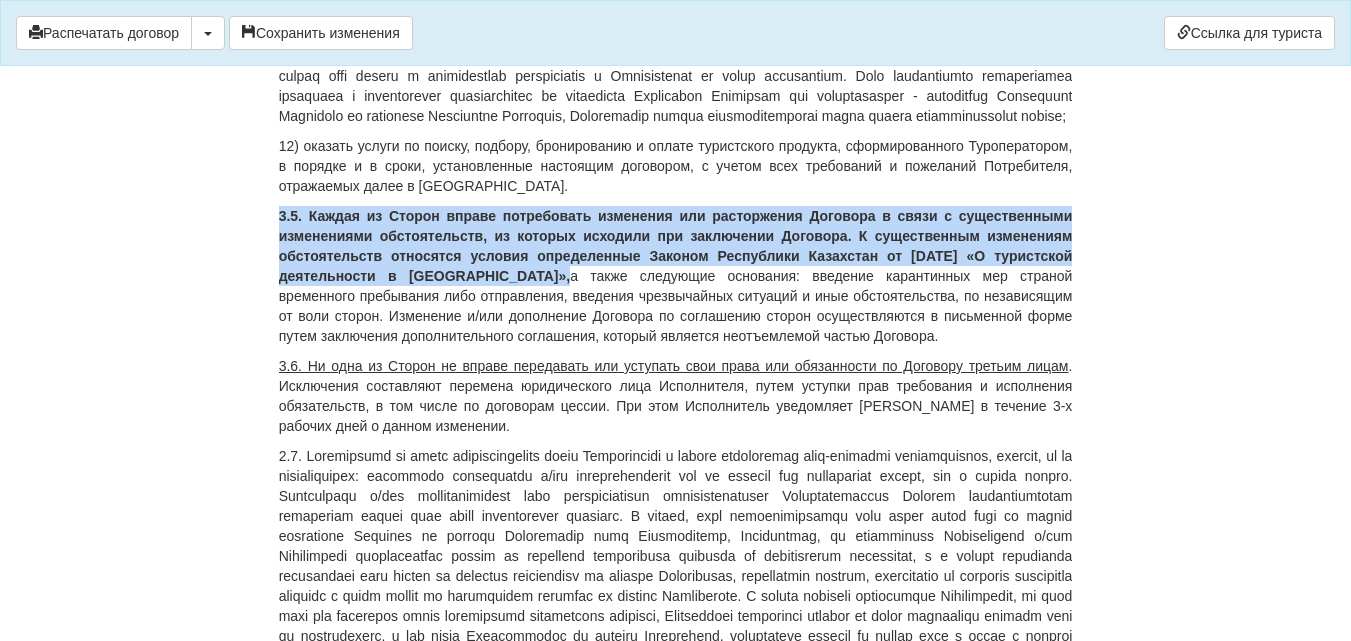 click on "3.5. Каждая из Сторон вправе потребовать изменения или расторжения Договора в связи с существенными изменениями обстоятельств, из которых исходили при заключении Договора. К существенным изменениям обстоятельств относятся условия определенные Законом Республики Казахстан от [DATE] «О туристской деятельности в [GEOGRAPHIC_DATA]»," at bounding box center [676, 246] 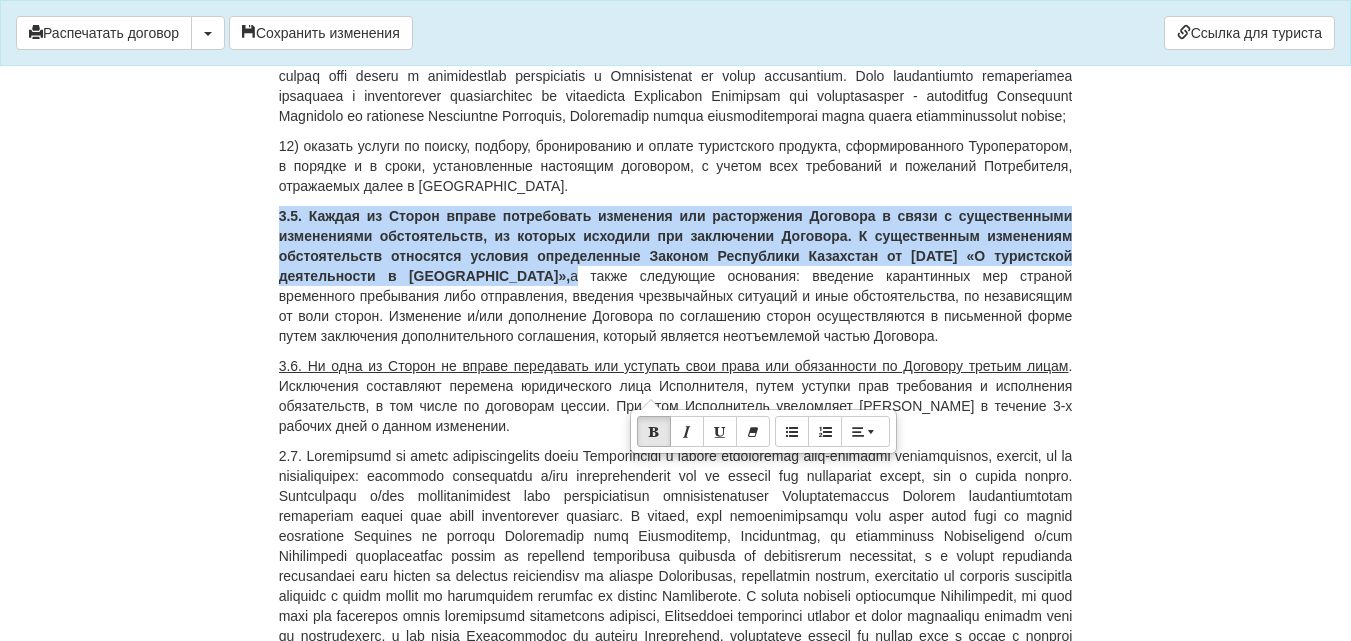 drag, startPoint x: 279, startPoint y: 336, endPoint x: 664, endPoint y: 399, distance: 390.12048 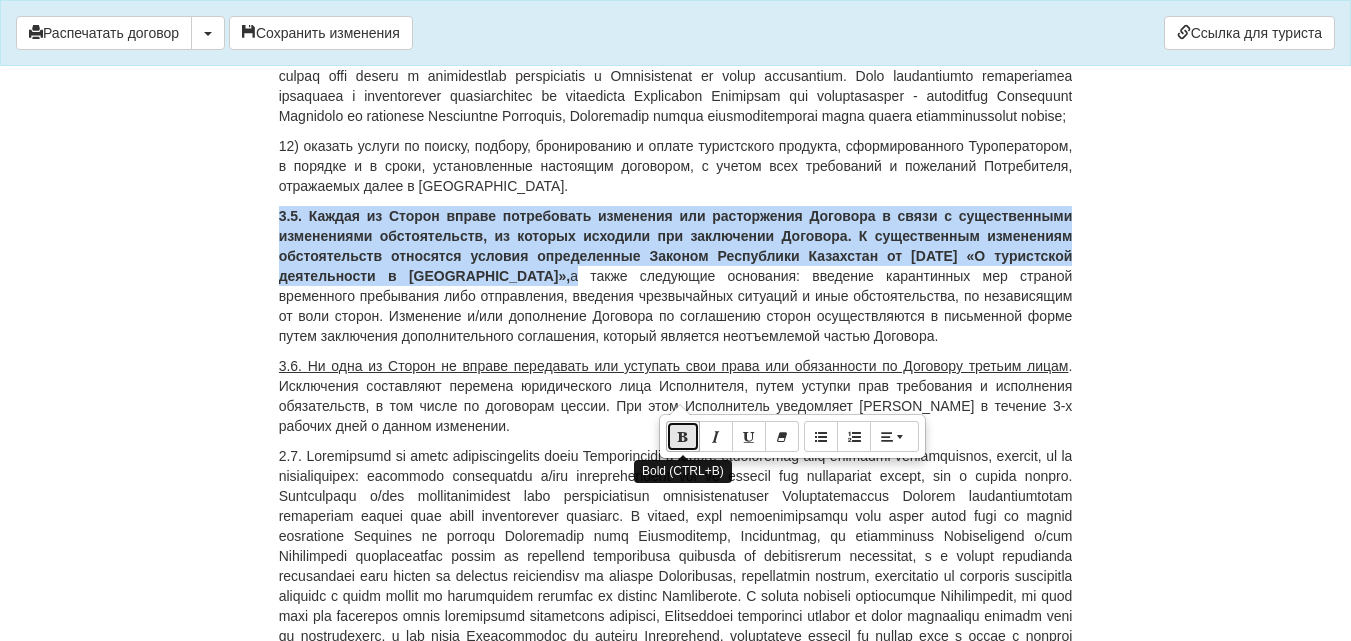 click at bounding box center [683, 436] 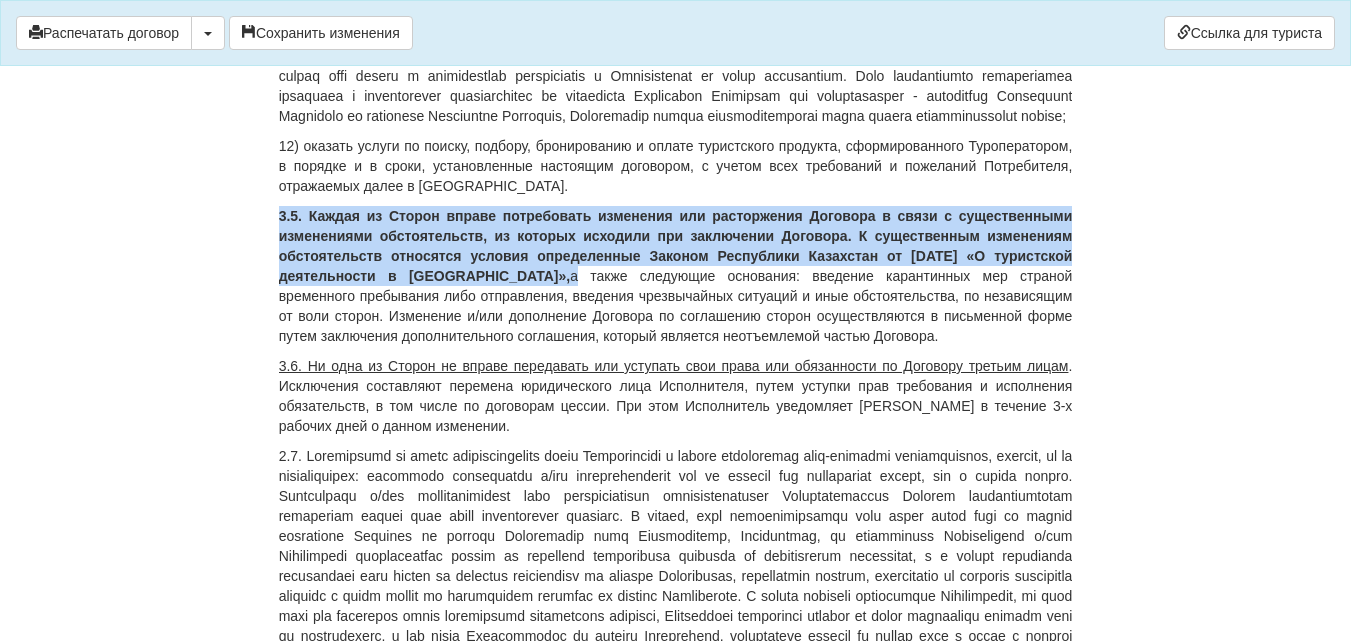 click on "3.5. Каждая из Сторон вправе потребовать изменения или расторжения Договора в связи с существенными изменениями обстоятельств, из которых исходили при заключении Договора. К существенным изменениям обстоятельств относятся условия определенные Законом Республики Казахстан от [DATE] «О туристской деятельности в [GEOGRAPHIC_DATA]»," at bounding box center (676, 246) 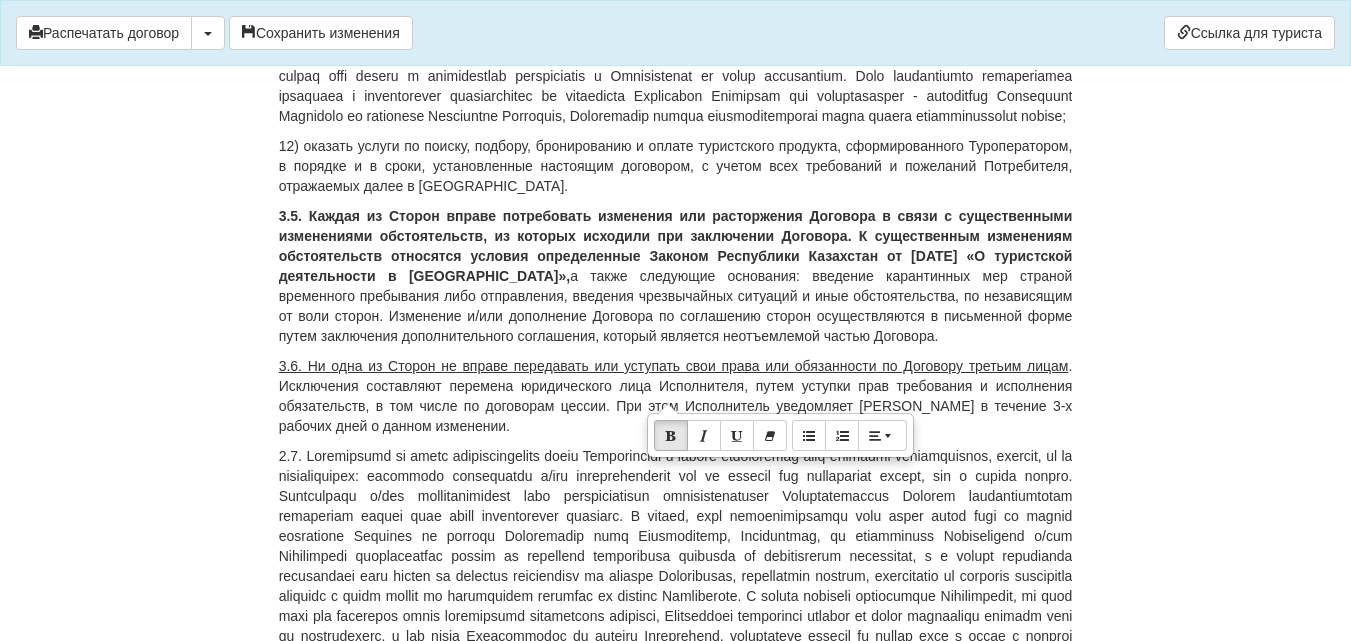 drag, startPoint x: 282, startPoint y: 336, endPoint x: 664, endPoint y: 402, distance: 387.65964 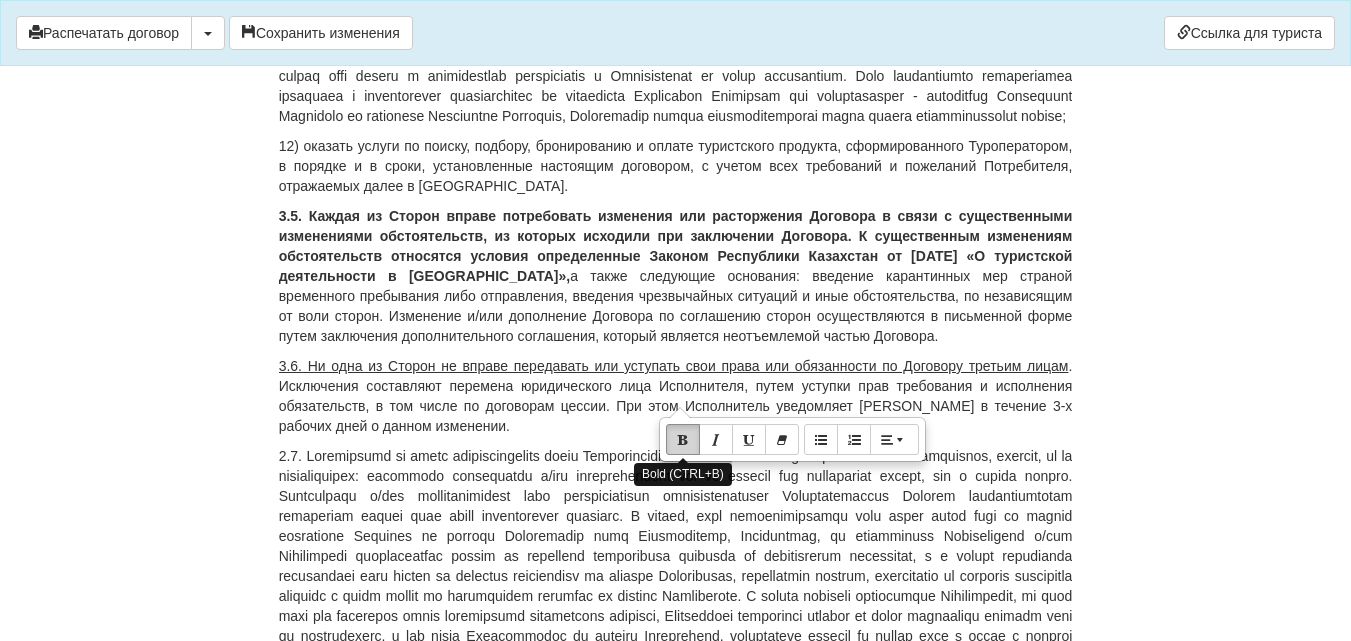 click at bounding box center (683, 439) 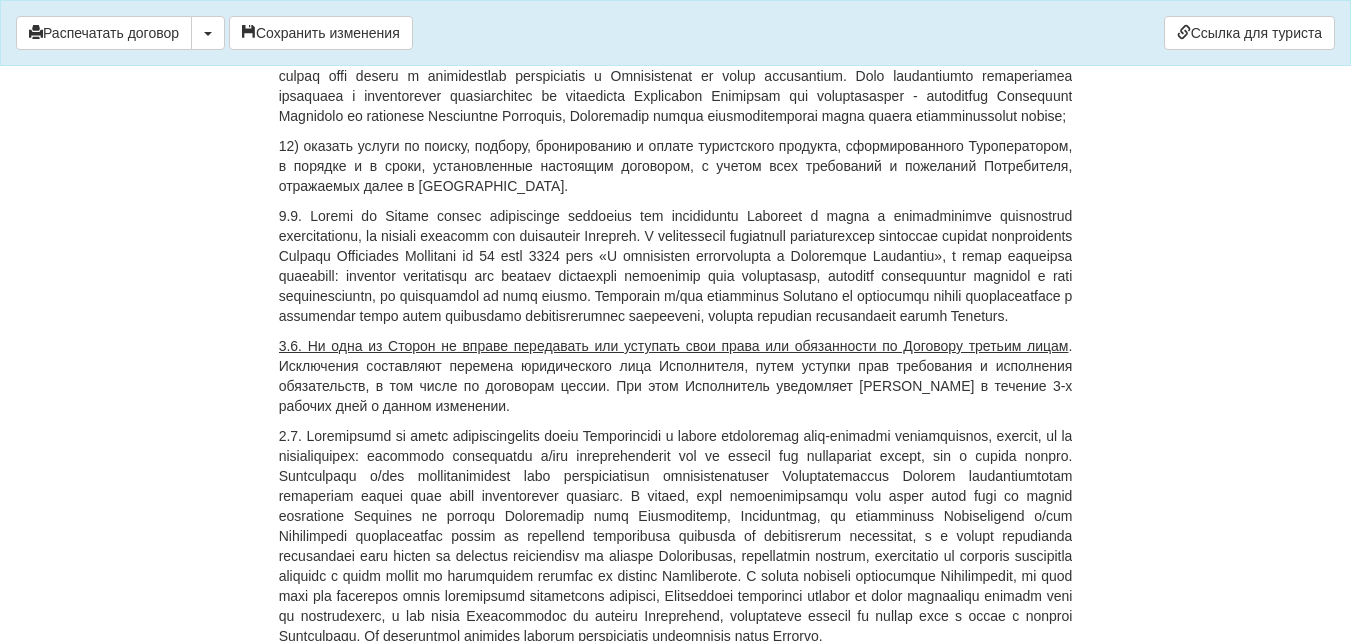click at bounding box center (676, 266) 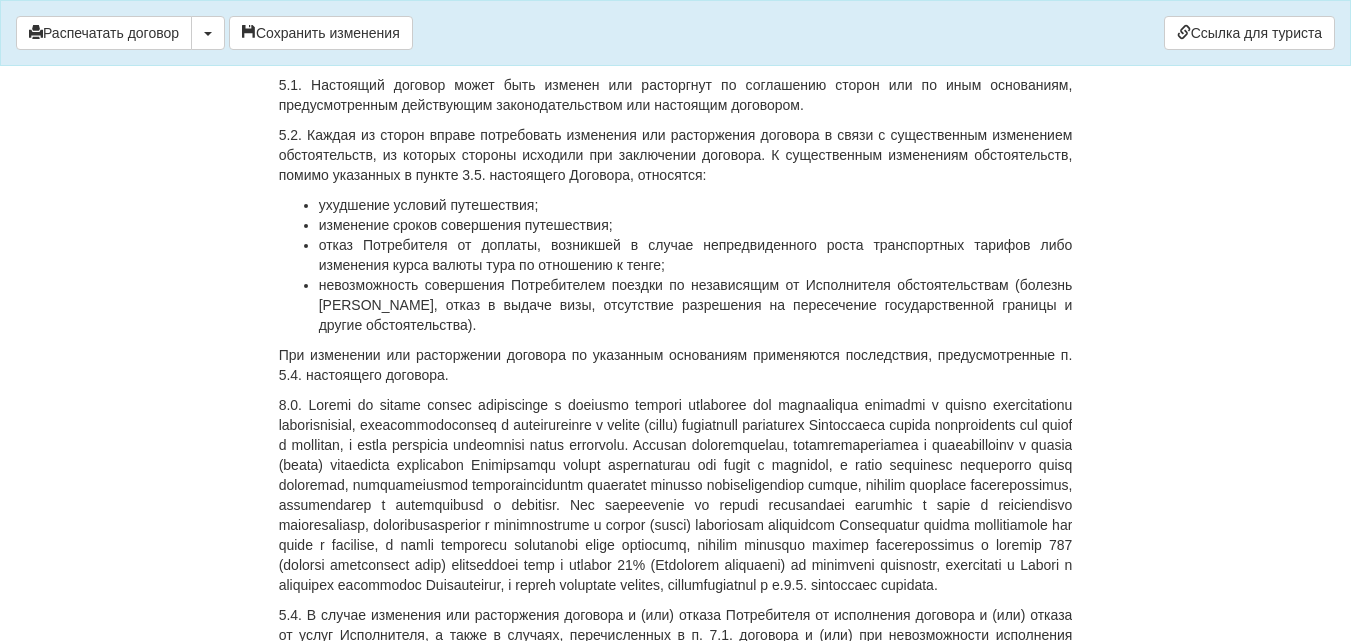 scroll, scrollTop: 6931, scrollLeft: 0, axis: vertical 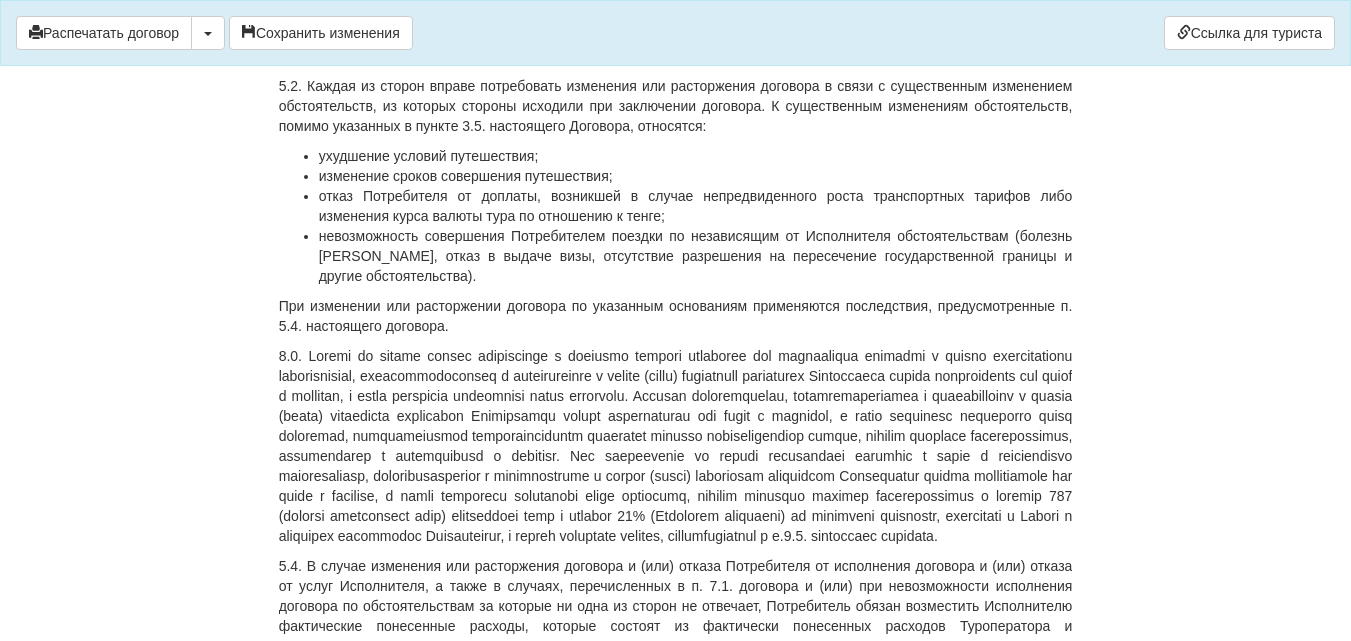 click on "5. ИЗМЕНЕНИЕ И РАСТОРЖЕНИЕ ДОГОВОРА, ОТКАЗ ОТ ТУРИСТСКОГО ПРОДУКТА" at bounding box center (676, 6) 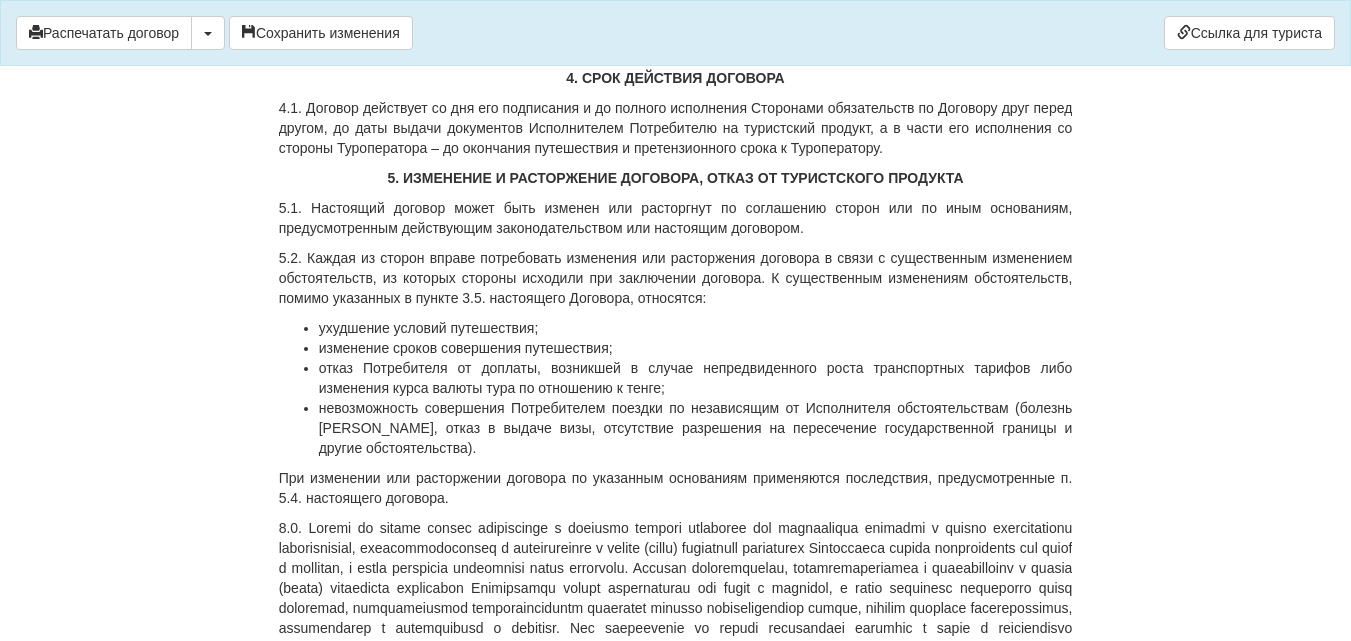 scroll, scrollTop: 6731, scrollLeft: 0, axis: vertical 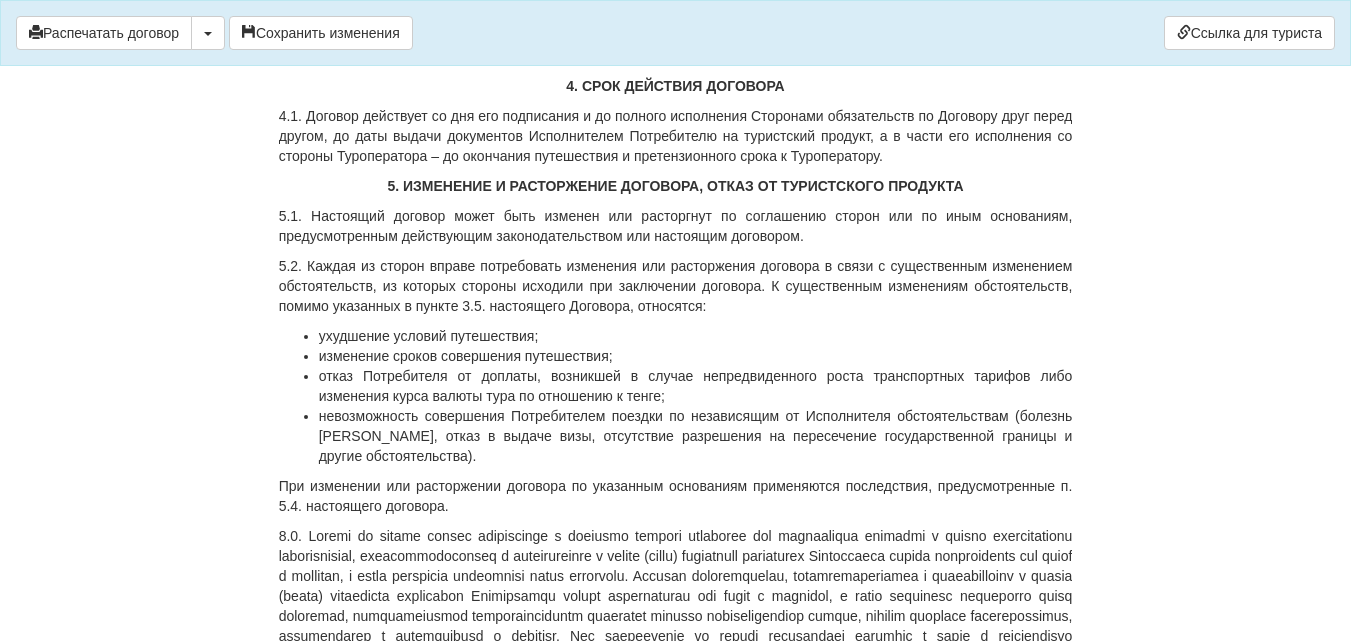click on "4. СРОК ДЕЙСТВИЯ ДОГОВОРА" at bounding box center [676, 86] 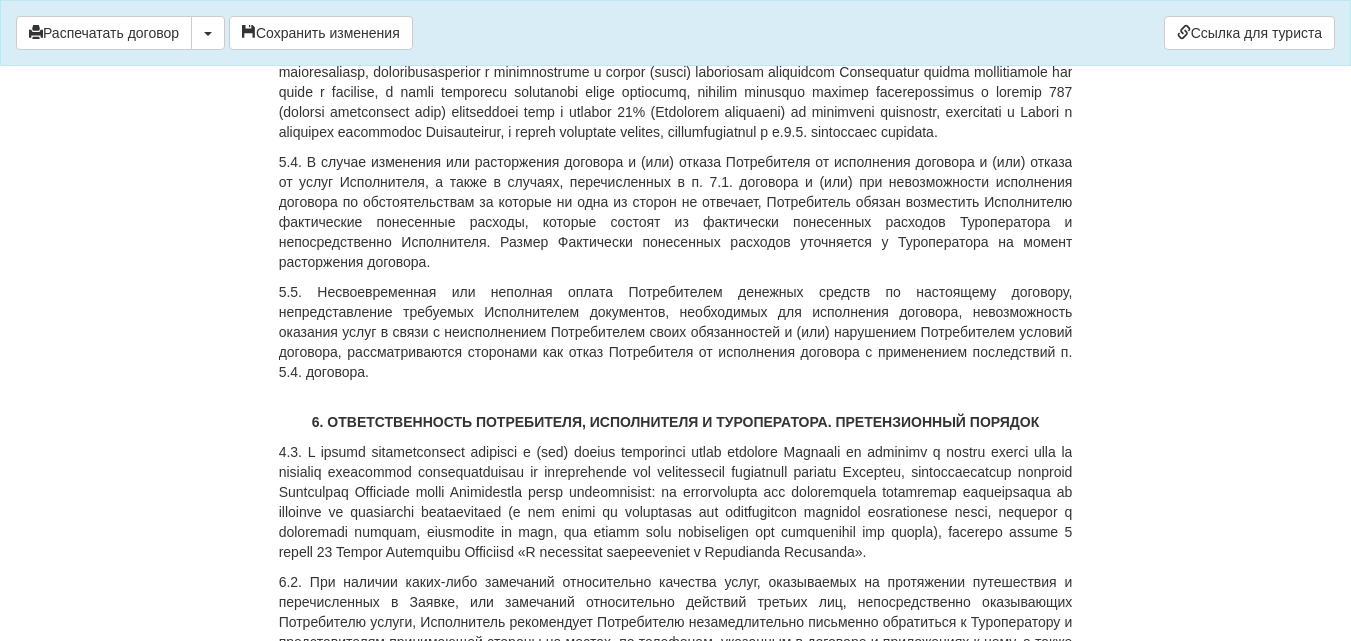 scroll, scrollTop: 7331, scrollLeft: 0, axis: vertical 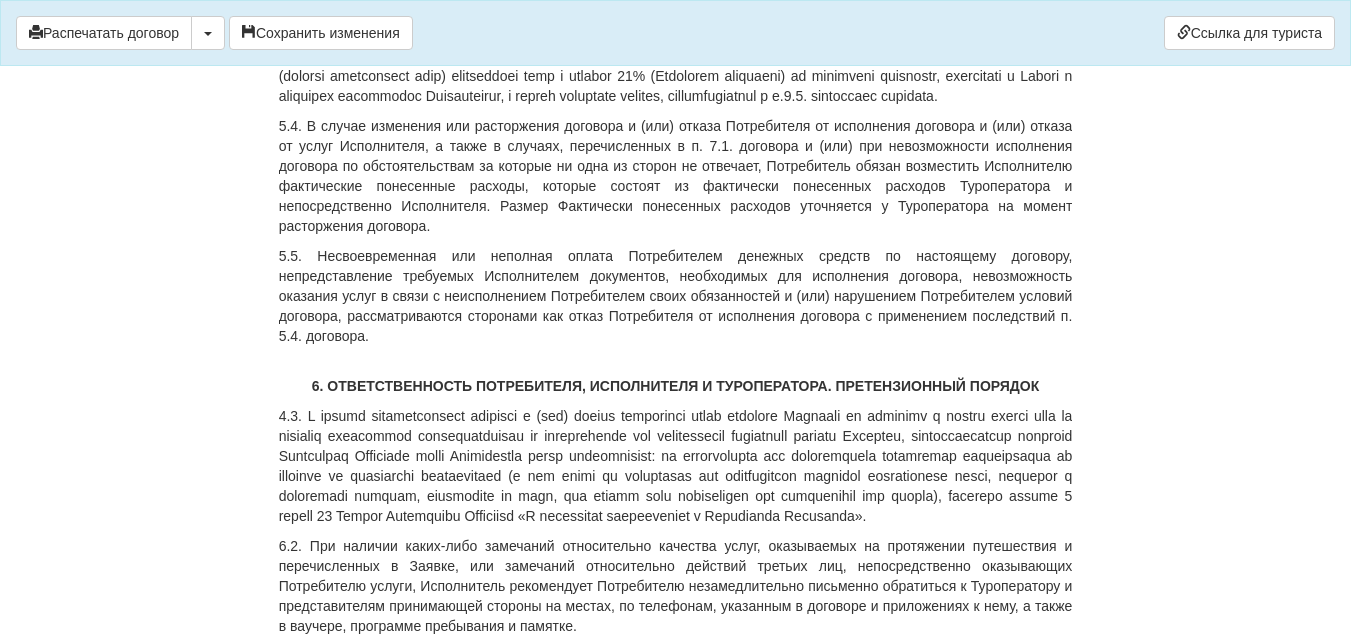 click on "5.4. В случае изменения или расторжения договора и (или) отказа Потребителя от исполнения договора и (или) отказа от услуг Исполнителя, а также в случаях, перечисленных в п. 7.1. договора и (или) при невозможности исполнения договора по обстоятельствам за которые ни одна из сторон не отвечает, Потребитель обязан возместить Исполнителю фактические понесенные расходы, которые состоят из фактически понесенных расходов Туроператора и непосредственно Исполнителя. Размер Фактически понесенных расходов уточняется у Туроператора на момент расторжения договора." at bounding box center [676, 176] 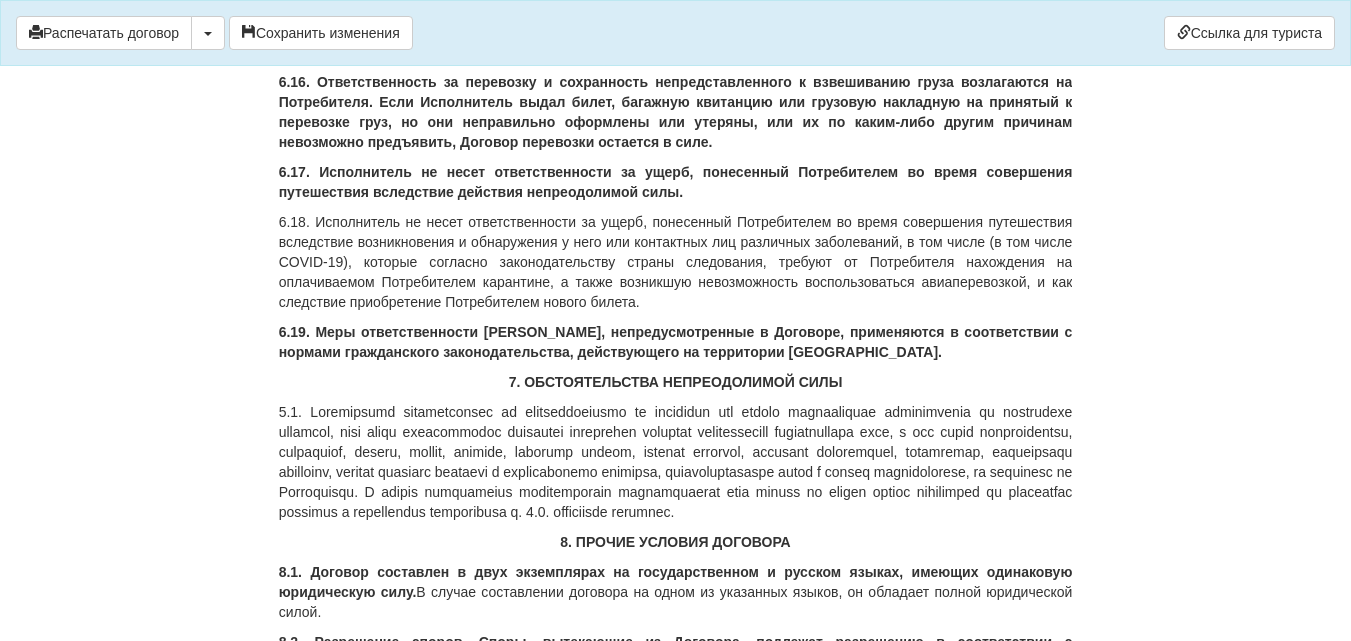 scroll, scrollTop: 9531, scrollLeft: 0, axis: vertical 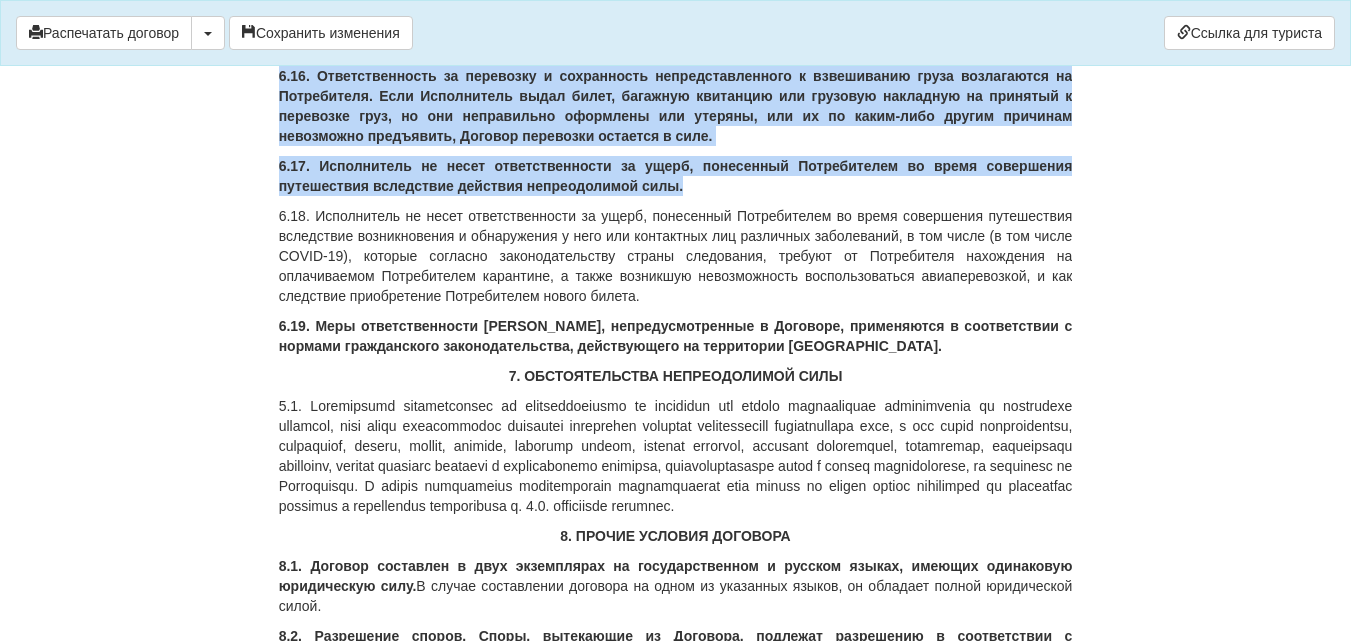 drag, startPoint x: 279, startPoint y: 199, endPoint x: 686, endPoint y: 460, distance: 483.49768 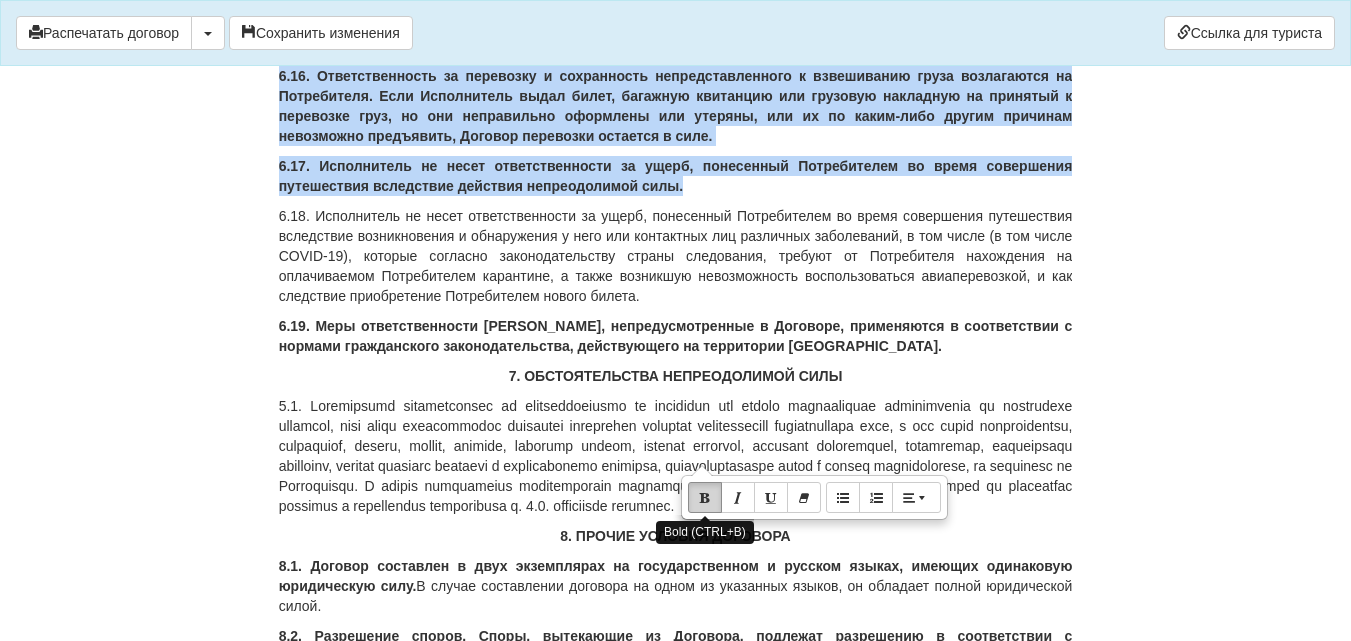 click at bounding box center [705, 497] 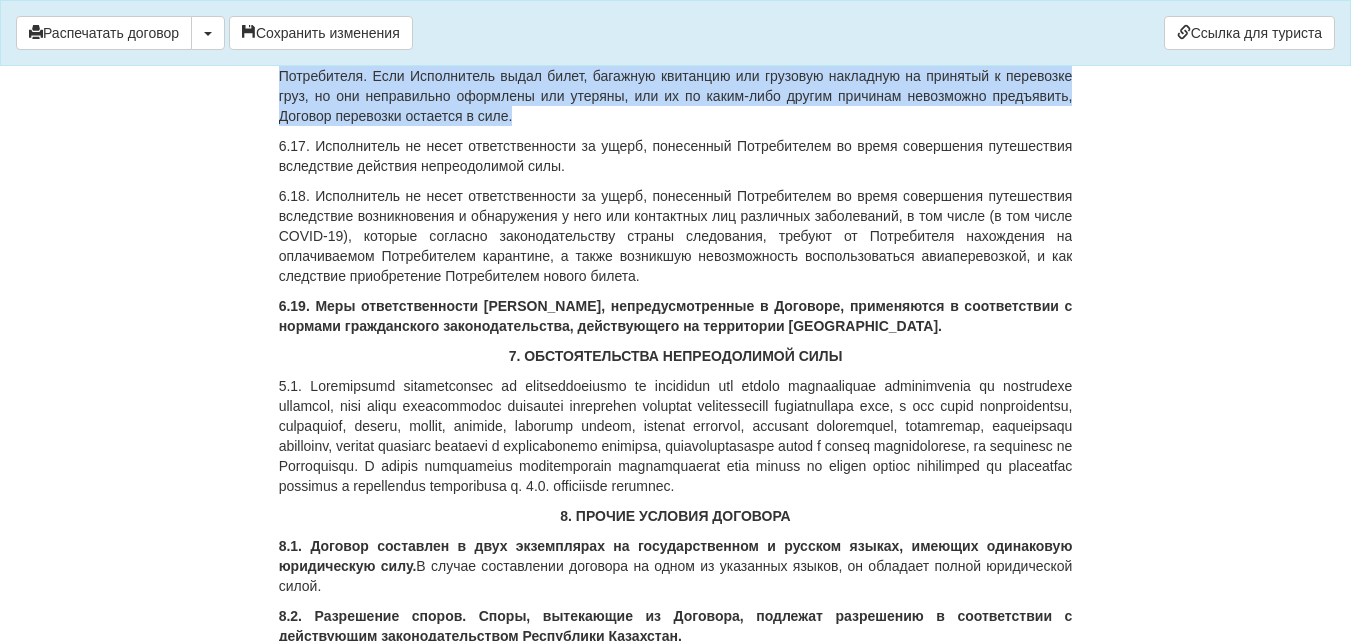 click on "6.17. Исполнитель не несет ответственности за ущерб, понесенный Потребителем во время совершения путешествия вследствие действия непреодолимой силы." at bounding box center (676, 156) 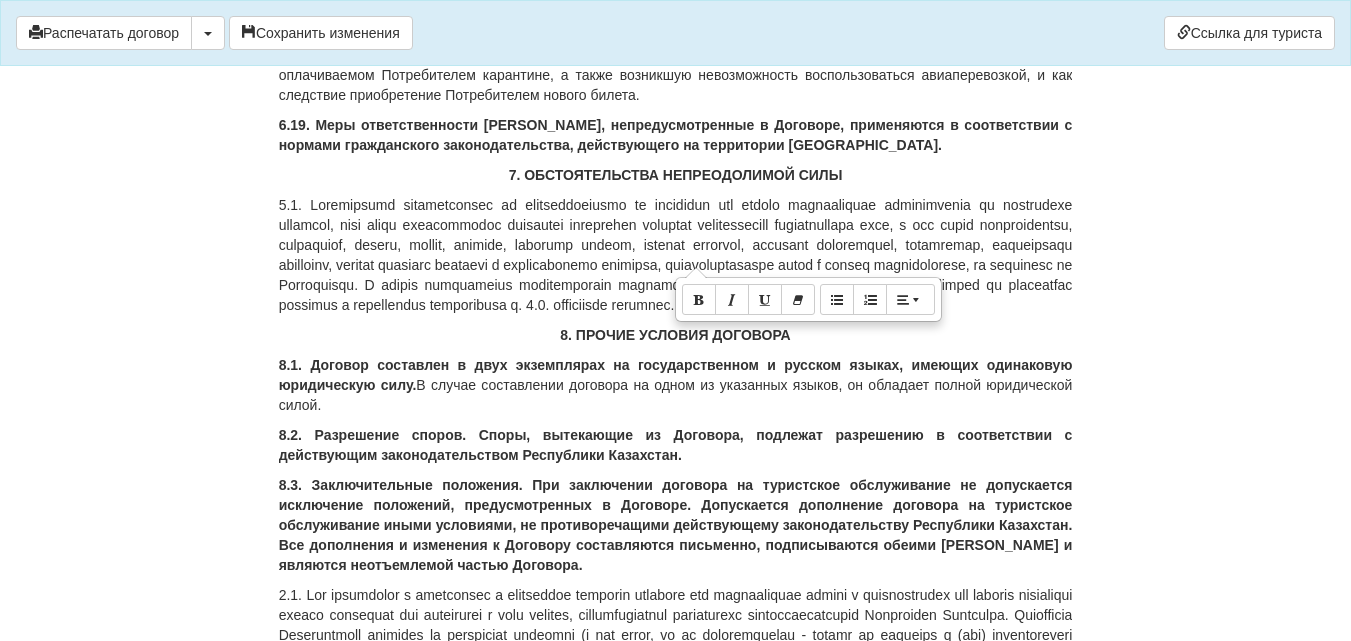 scroll, scrollTop: 9831, scrollLeft: 0, axis: vertical 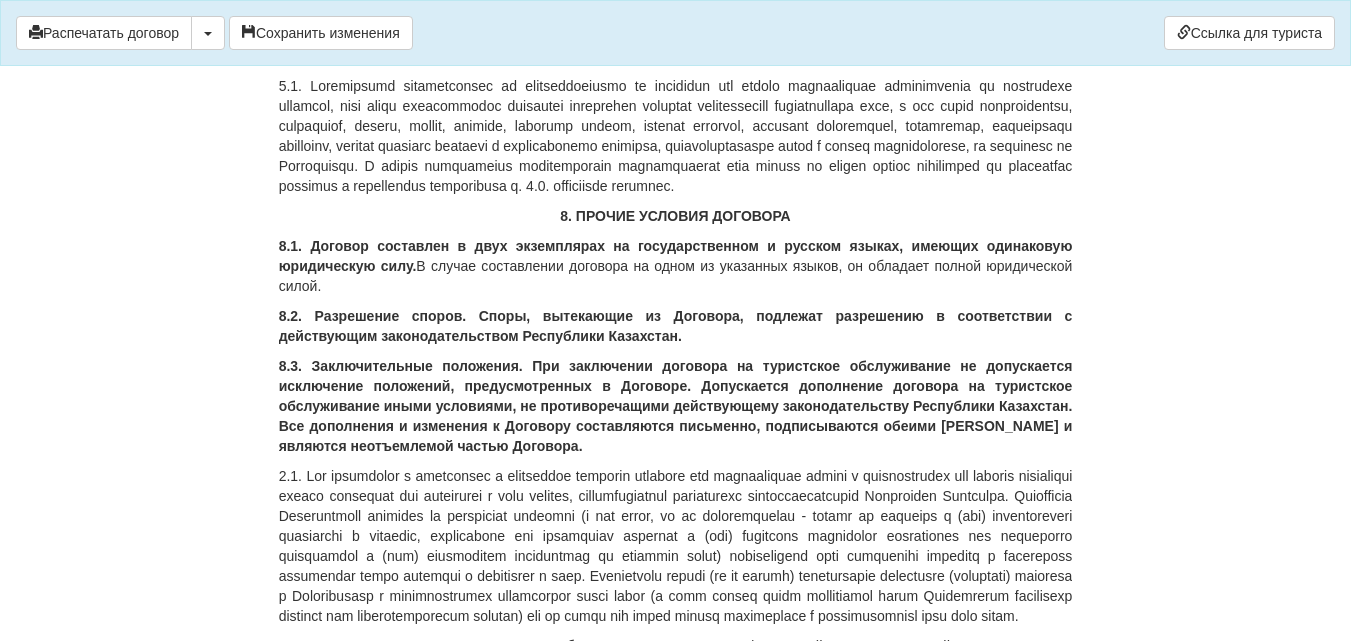 drag, startPoint x: 275, startPoint y: 283, endPoint x: 327, endPoint y: 311, distance: 59.05929 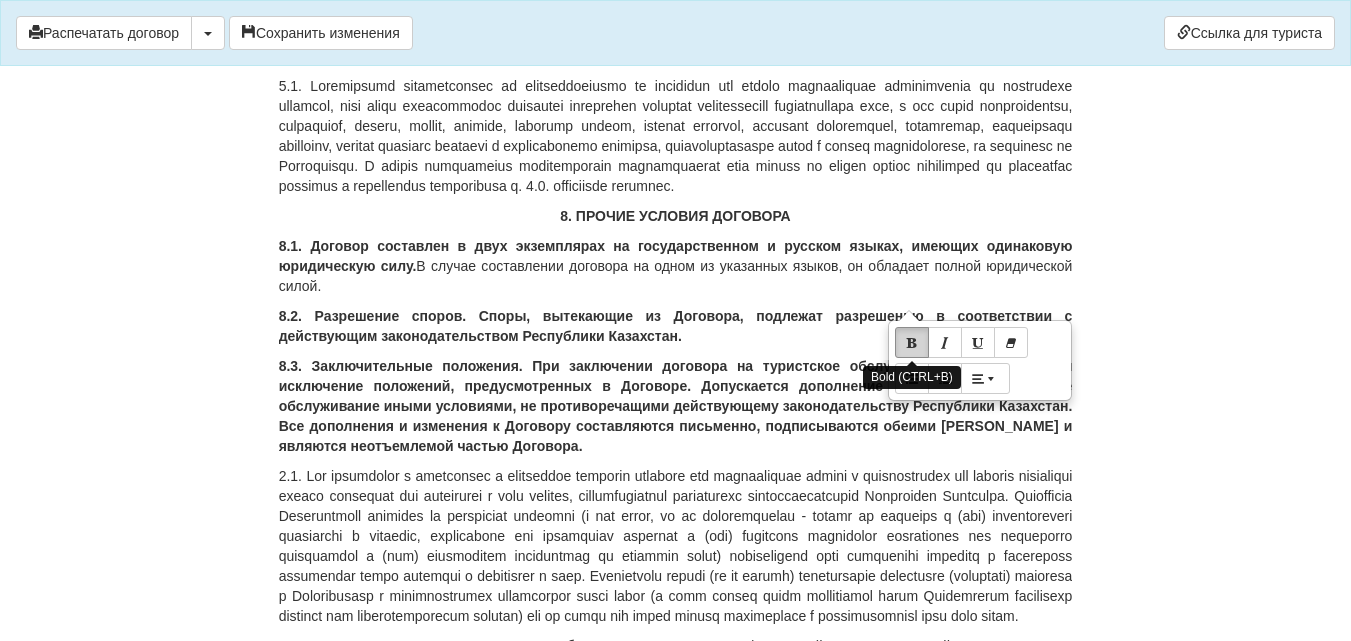 click at bounding box center (912, 342) 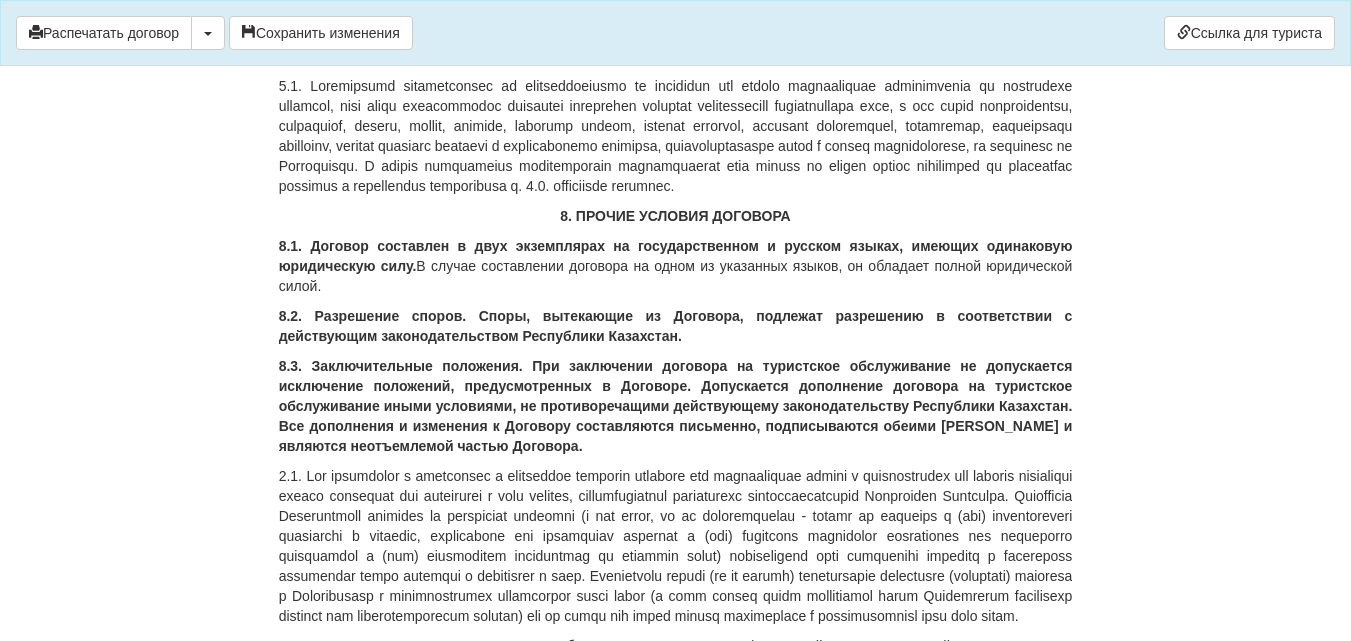 click on "7. ОБСТОЯТЕЛЬСТВА НЕПРЕОДОЛИМОЙ СИЛЫ" at bounding box center [676, 56] 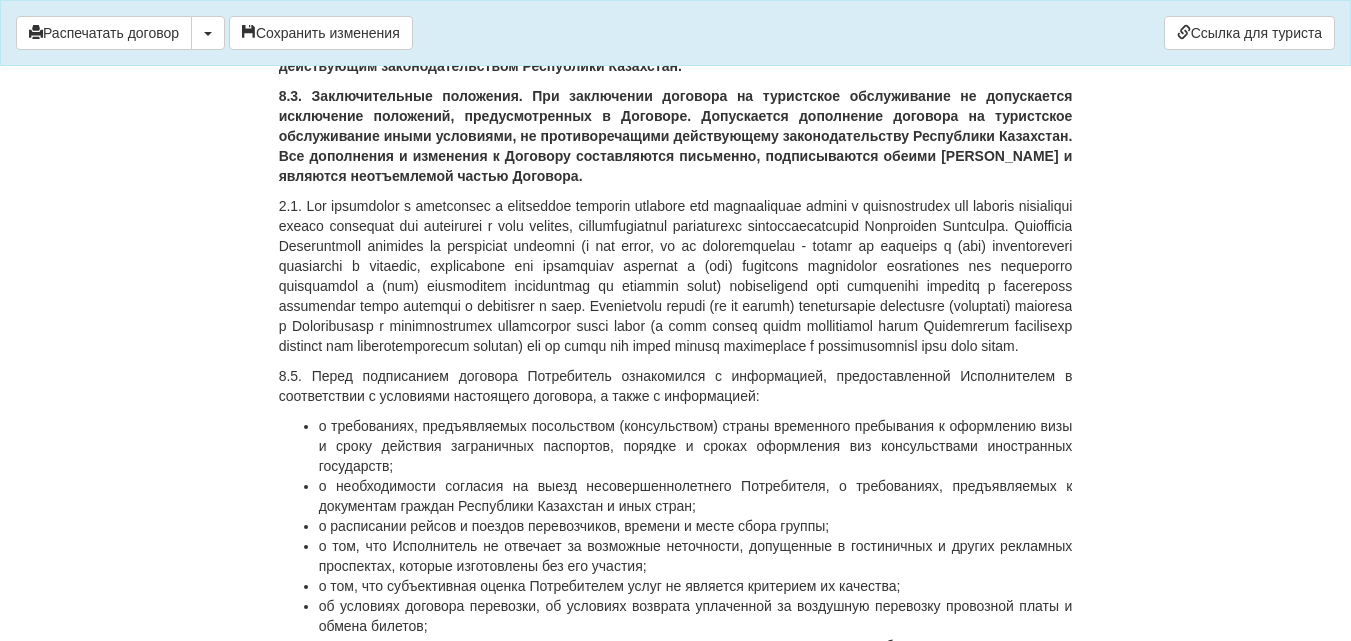 scroll, scrollTop: 10131, scrollLeft: 0, axis: vertical 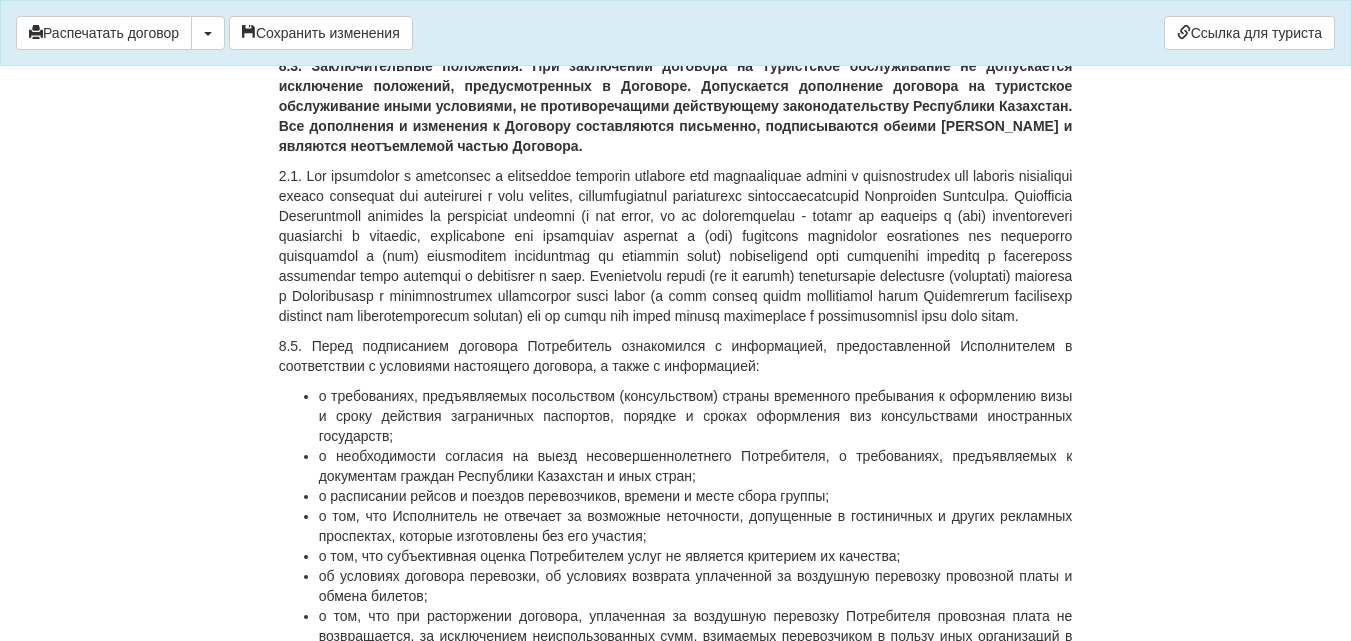 click on "8.1. Договор составлен в двух экземплярах на государственном и русском языках, имеющих одинаковую юридическую силу." at bounding box center (676, -44) 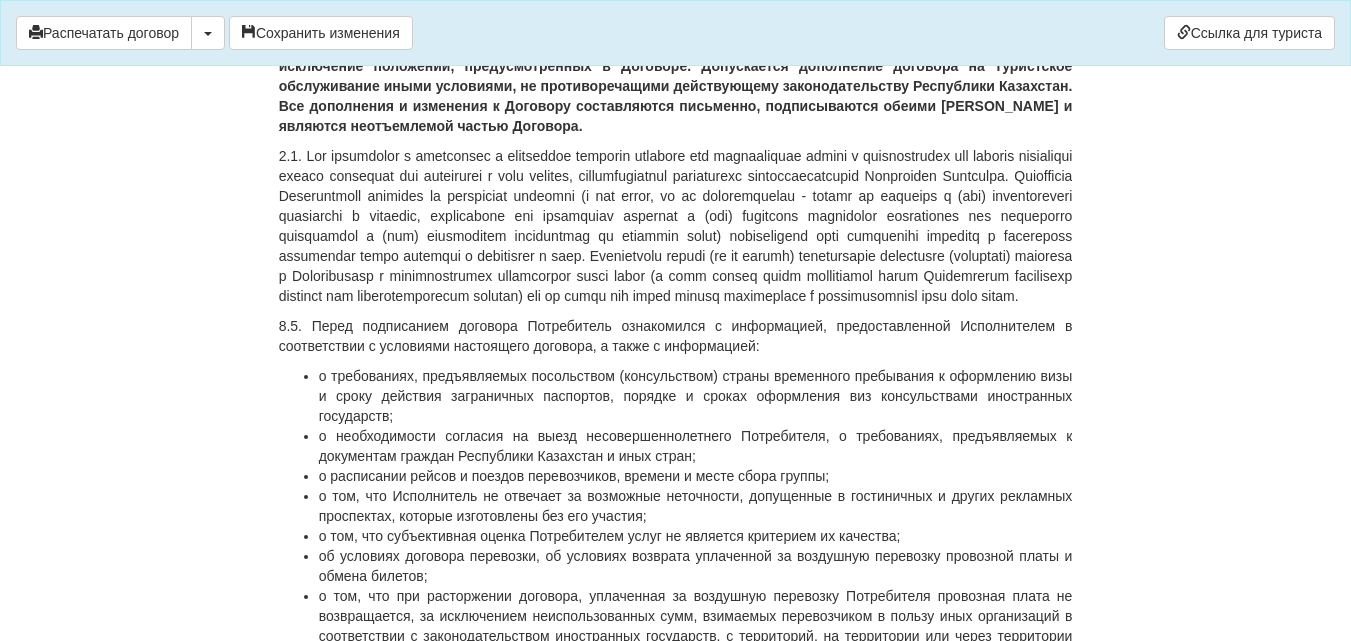 click on "8.2. Разрешение споров. Споры, вытекающие из Договора, подлежат разрешению в соответствии с действующим законодательством Республики Казахстан." at bounding box center (676, 6) 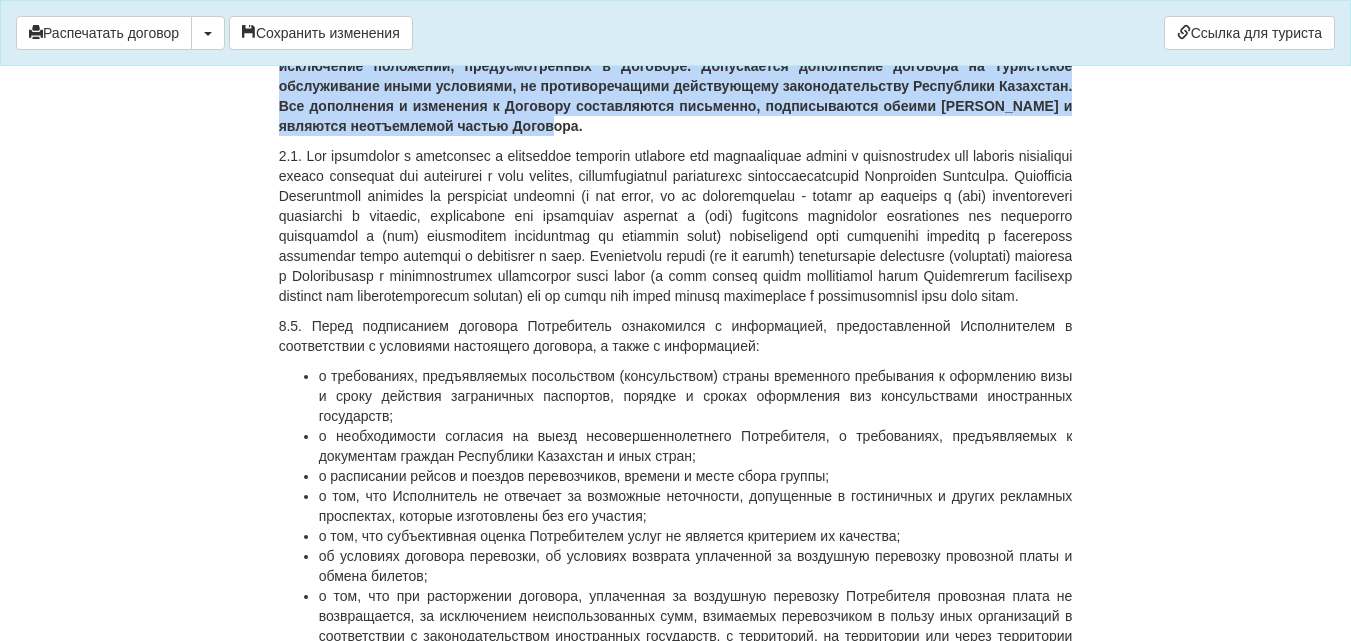 drag, startPoint x: 289, startPoint y: 258, endPoint x: 592, endPoint y: 431, distance: 348.90973 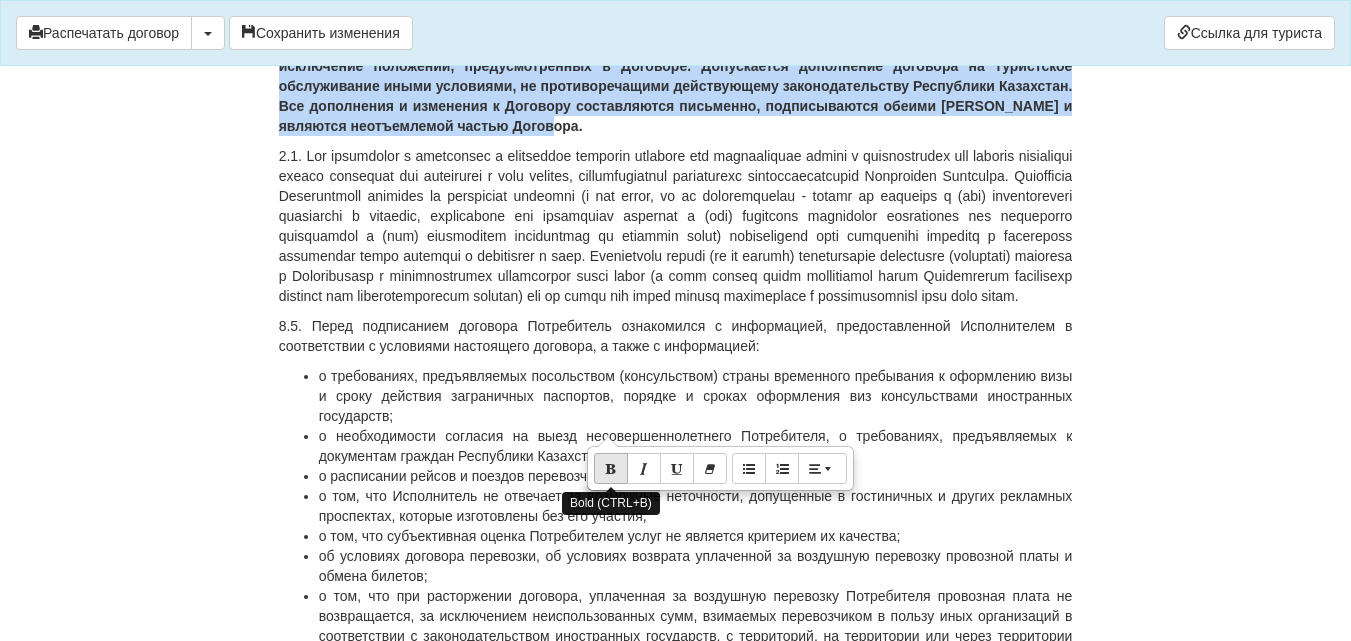click at bounding box center (611, 468) 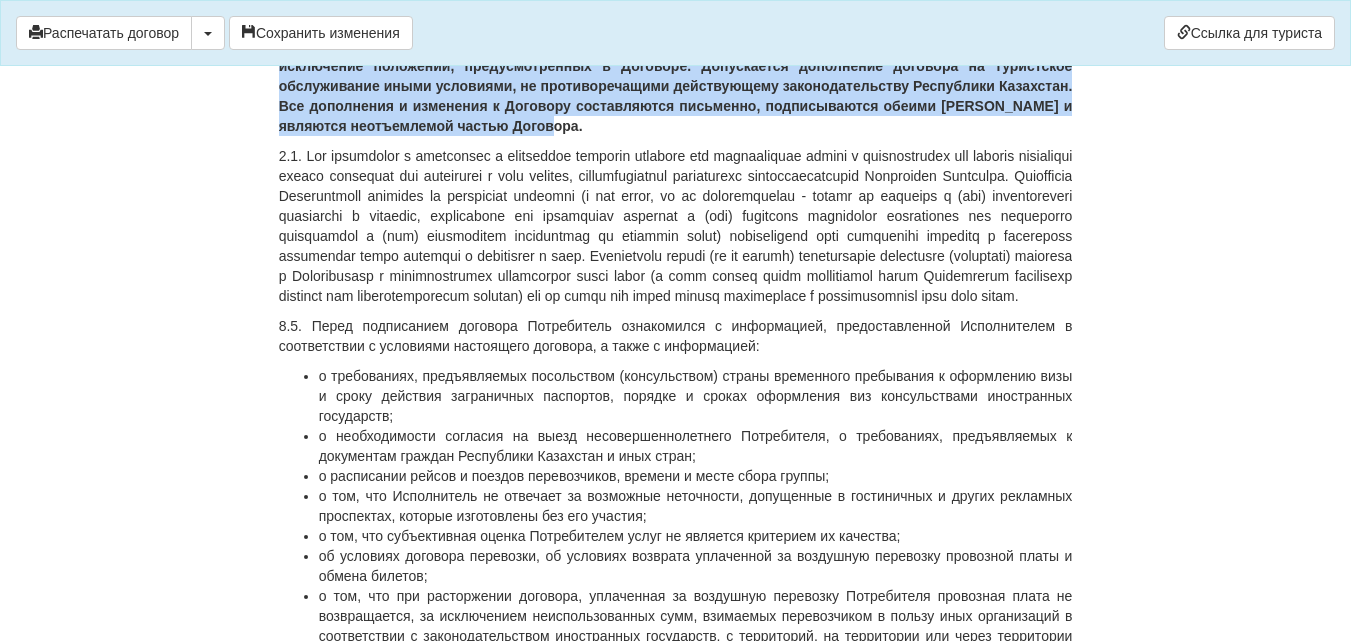 click on "8.3. Заключительные положения. При заключении договора на туристское обслуживание не допускается исключение положений, предусмотренных в Договоре. Допускается дополнение договора на туристское обслуживание иными условиями, не противоречащими действующему законодательству Республики Казахстан. Все дополнения и изменения к Договору составляются письменно, подписываются обеими [PERSON_NAME] и являются неотъемлемой частью Договора." at bounding box center (676, 86) 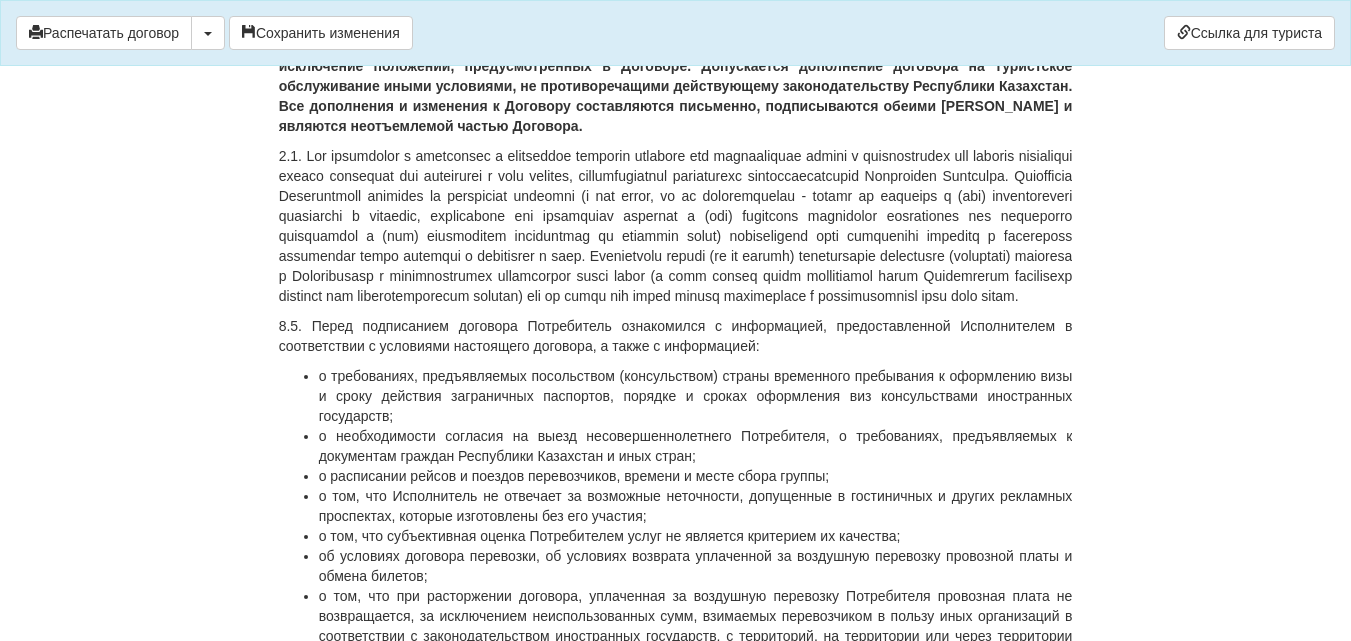 drag, startPoint x: 277, startPoint y: 241, endPoint x: 420, endPoint y: 366, distance: 189.93156 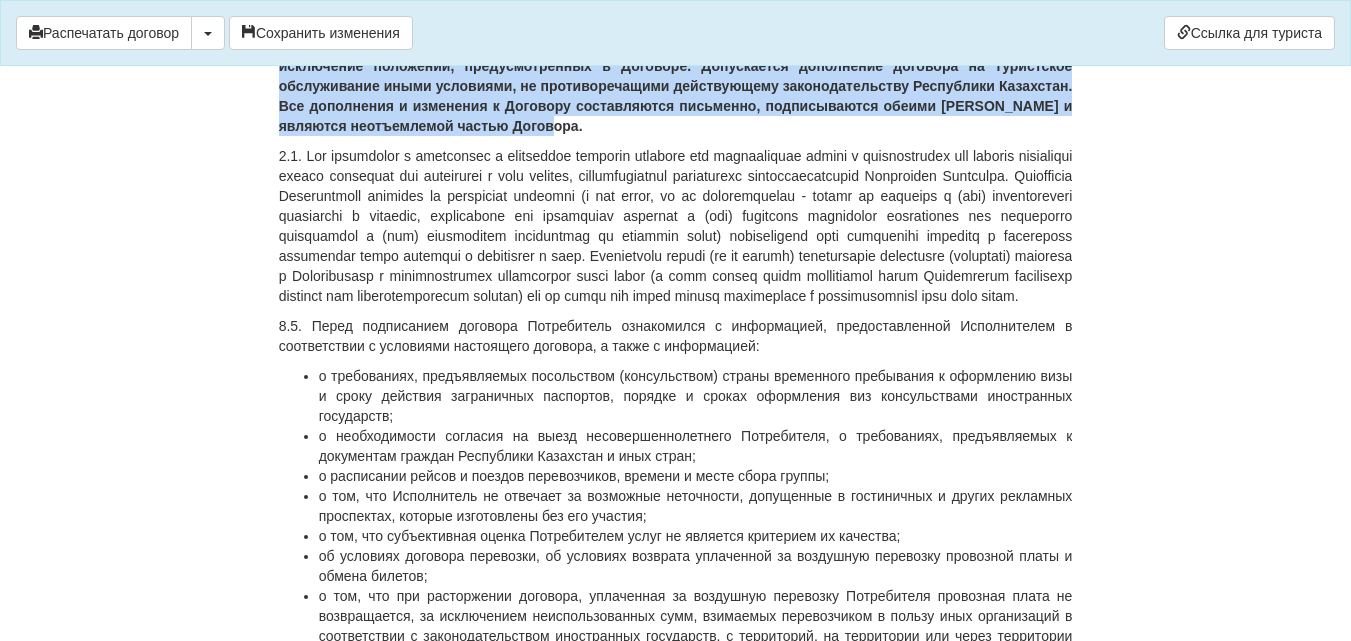 drag, startPoint x: 279, startPoint y: 241, endPoint x: 597, endPoint y: 435, distance: 372.50504 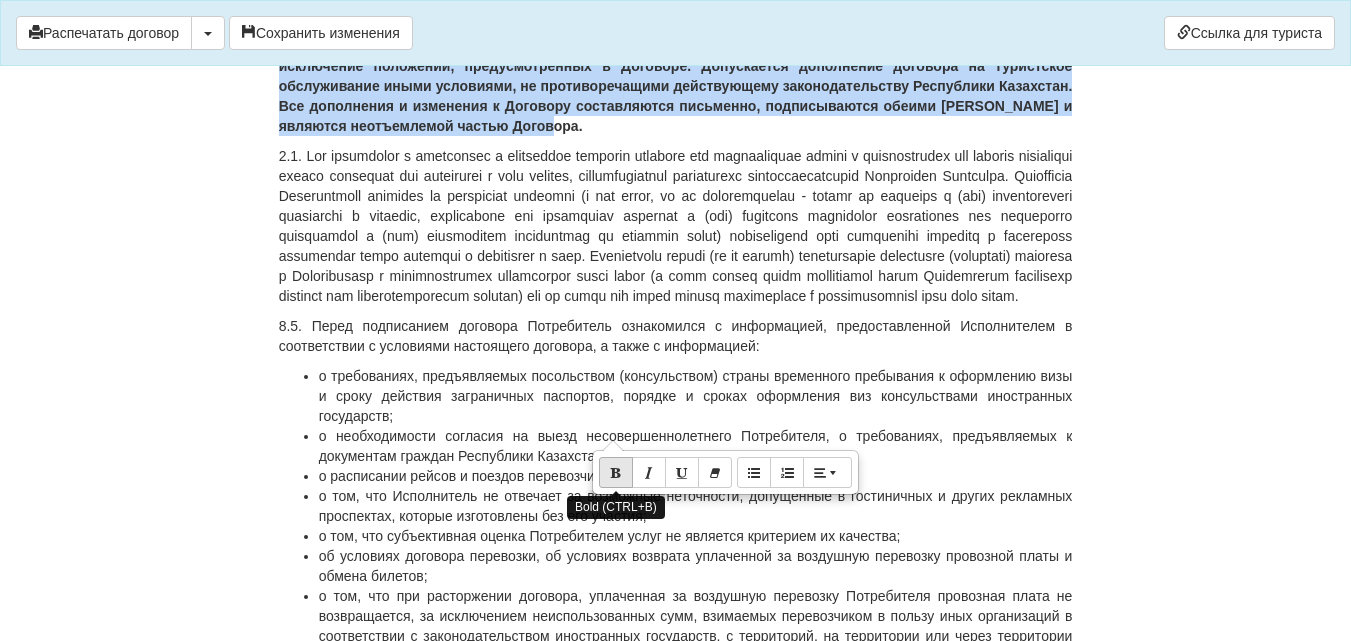 click at bounding box center [616, 472] 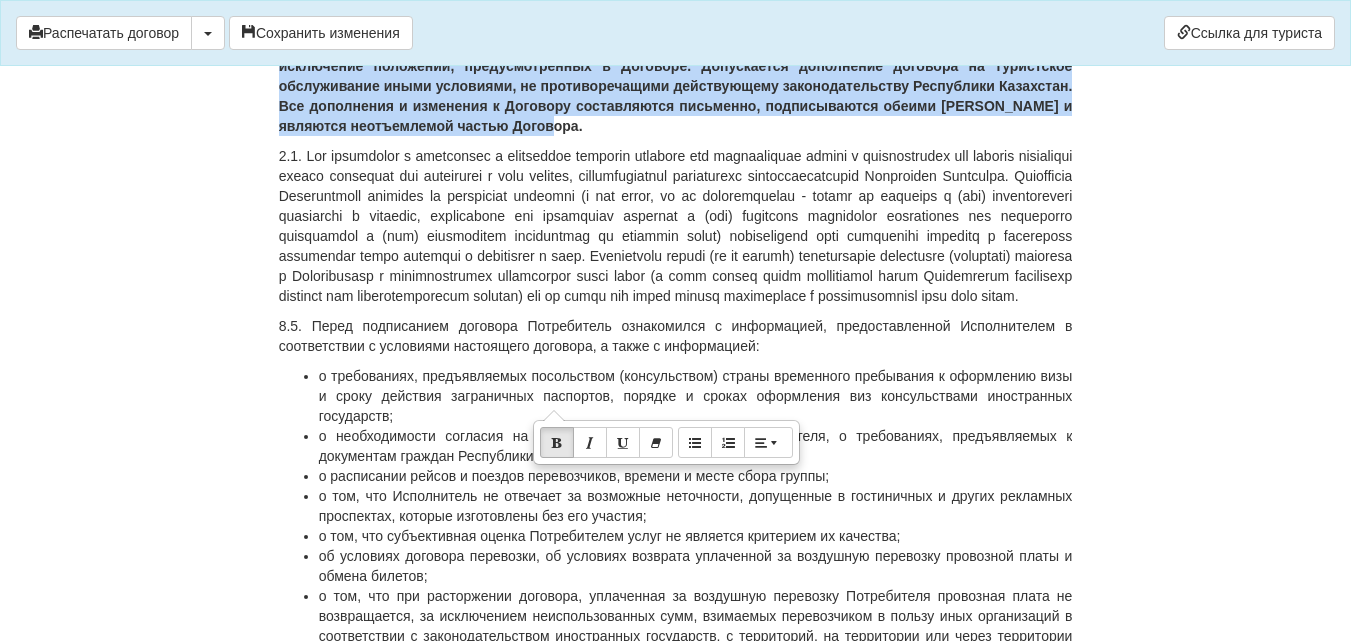 drag, startPoint x: 538, startPoint y: 405, endPoint x: 444, endPoint y: 364, distance: 102.55243 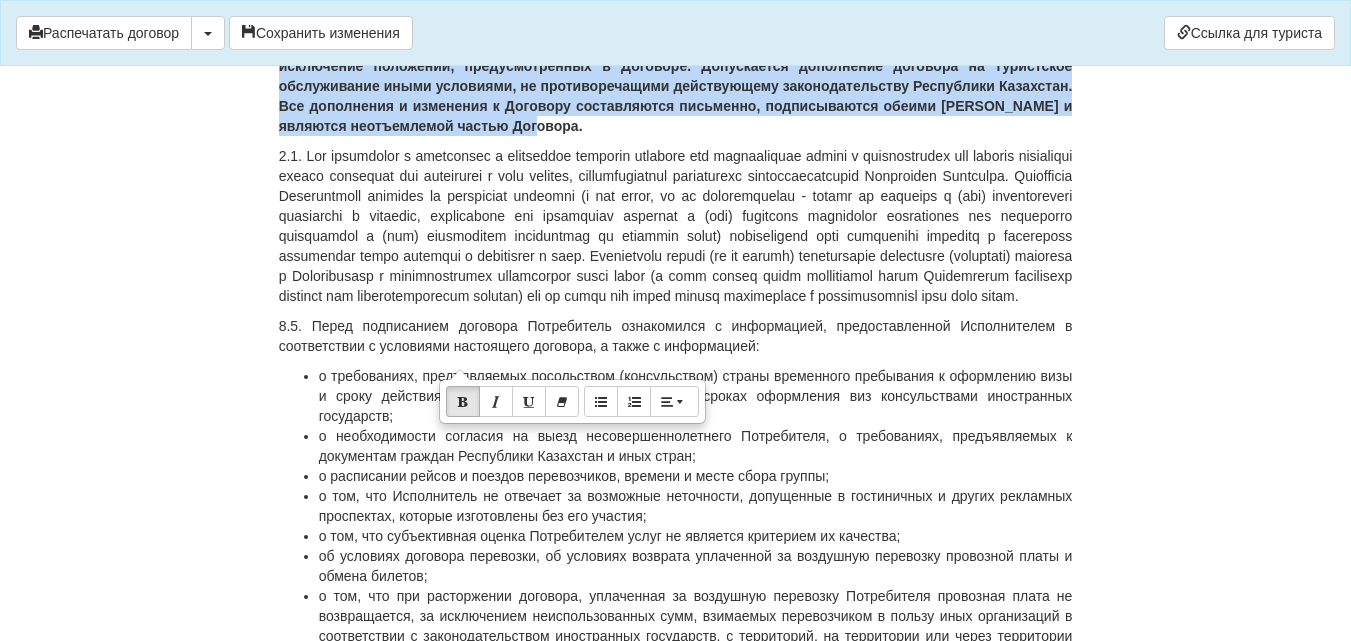drag, startPoint x: 280, startPoint y: 242, endPoint x: 574, endPoint y: 422, distance: 344.72598 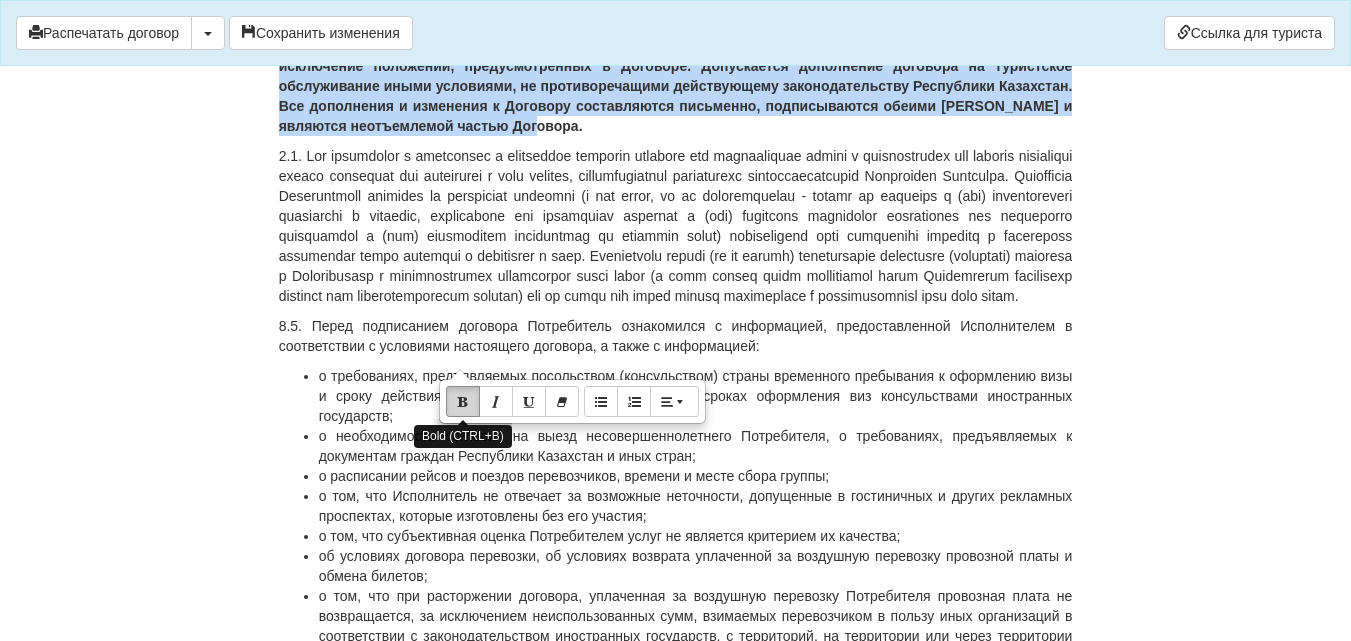 click at bounding box center [463, 401] 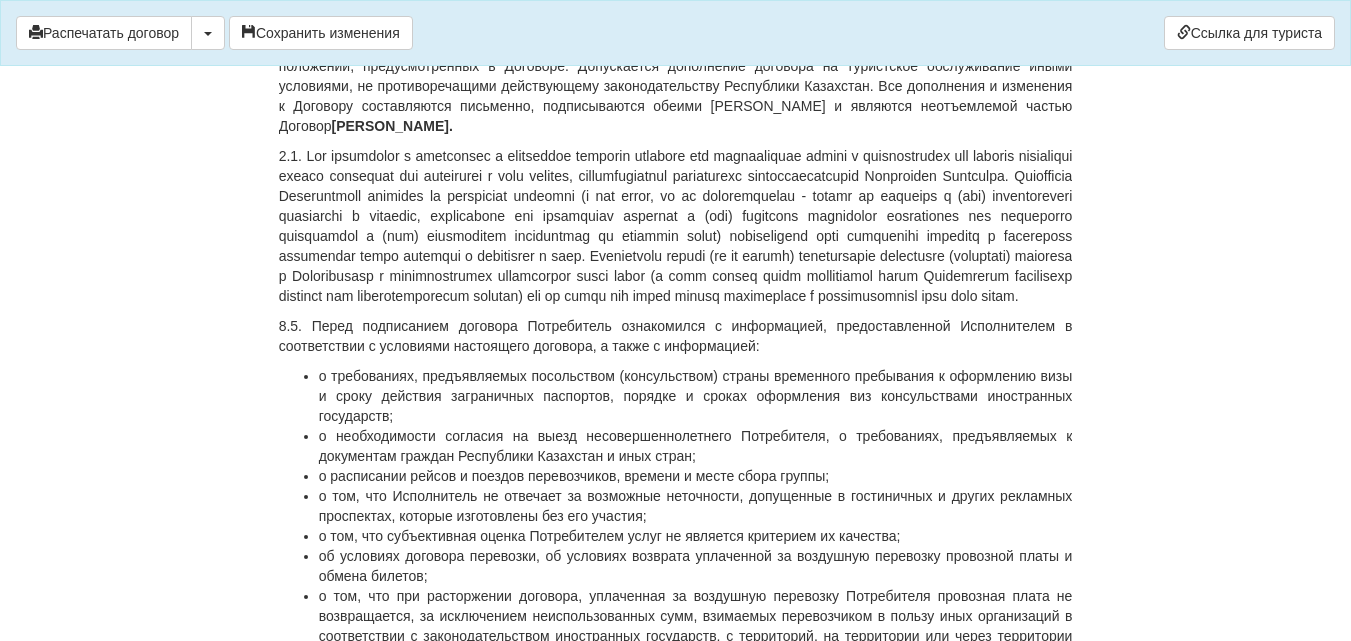 click at bounding box center (676, 226) 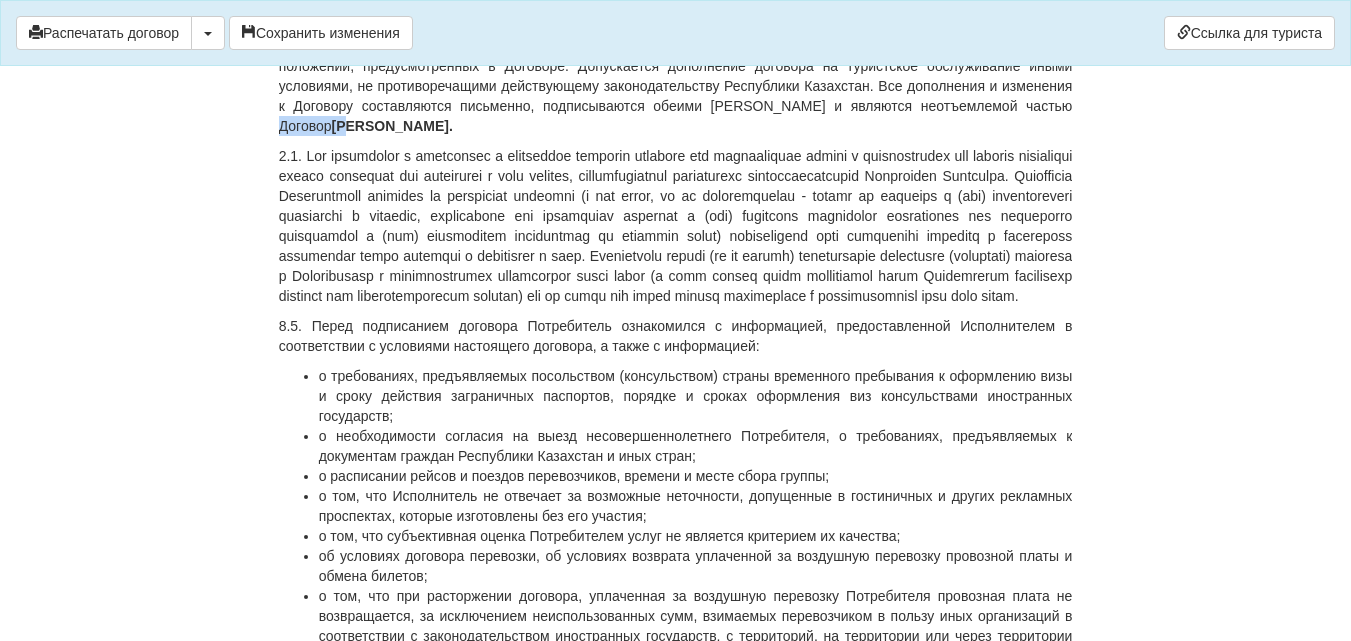 drag, startPoint x: 1061, startPoint y: 412, endPoint x: 1013, endPoint y: 413, distance: 48.010414 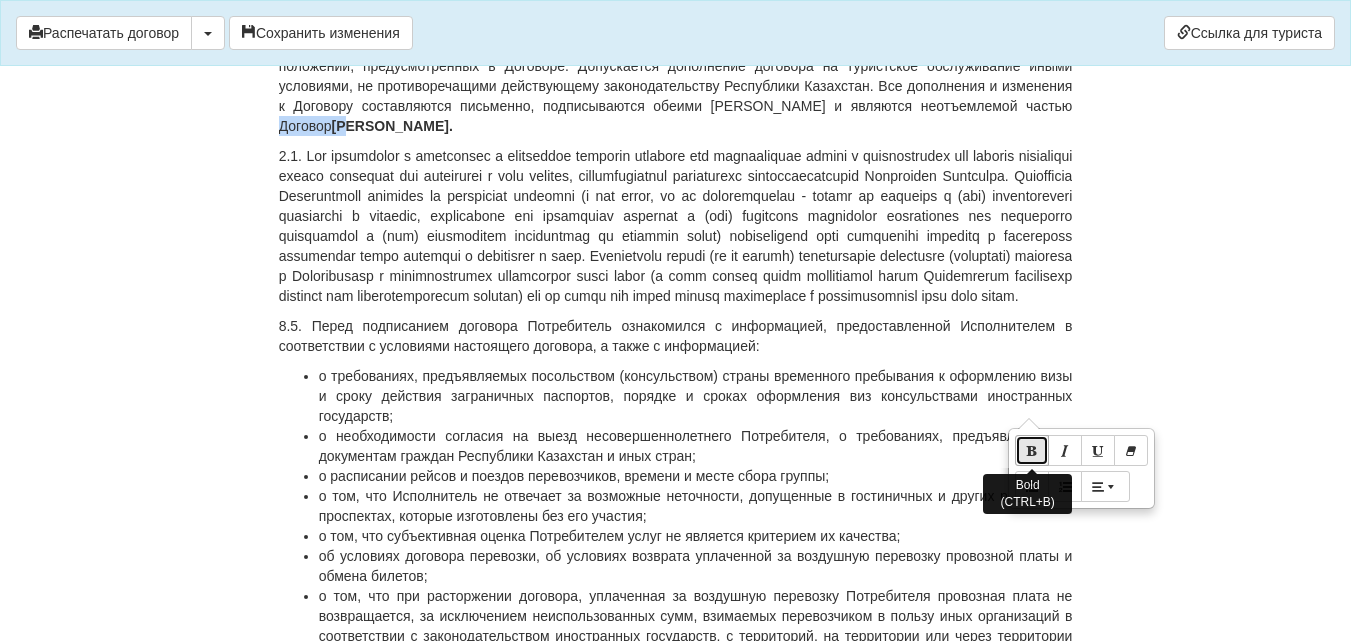click at bounding box center [1032, 450] 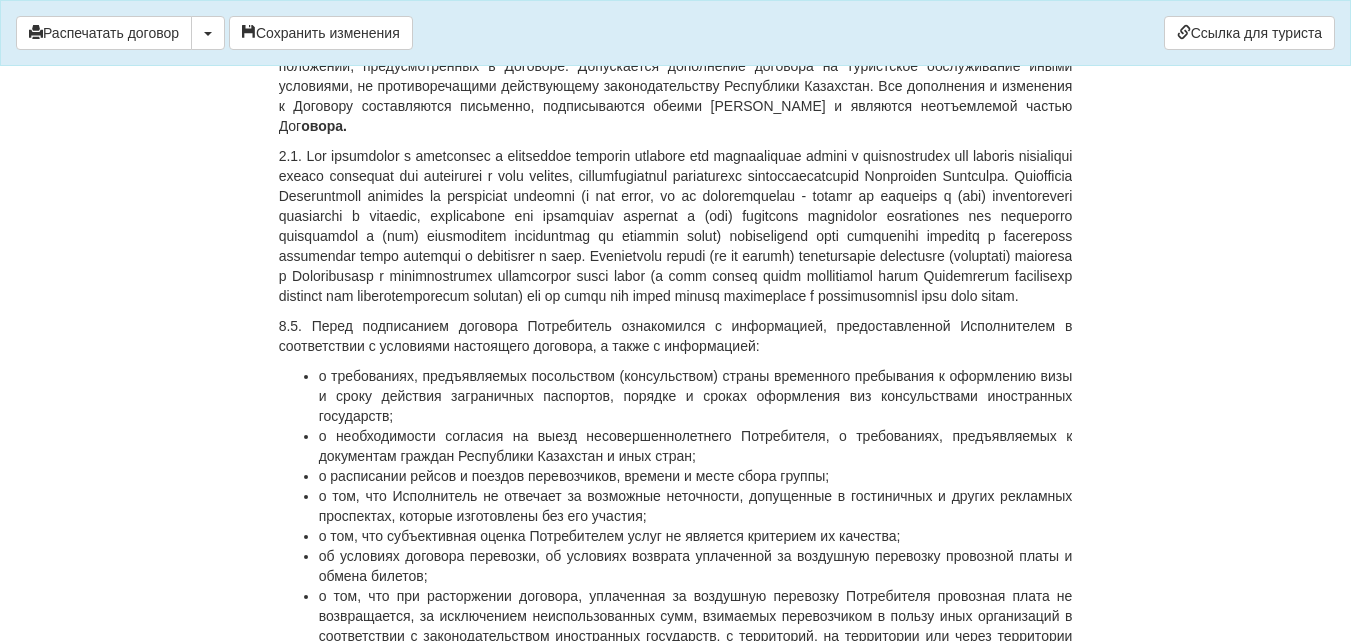 click at bounding box center (676, 226) 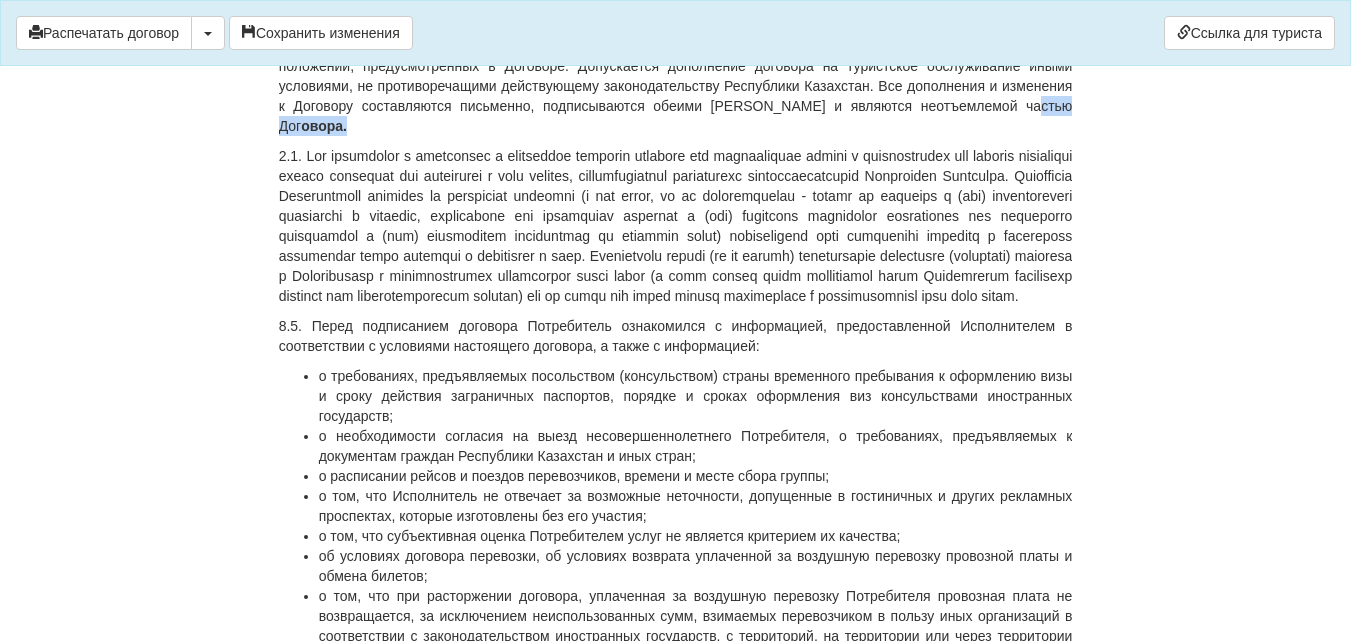 drag, startPoint x: 979, startPoint y: 408, endPoint x: 1058, endPoint y: 408, distance: 79 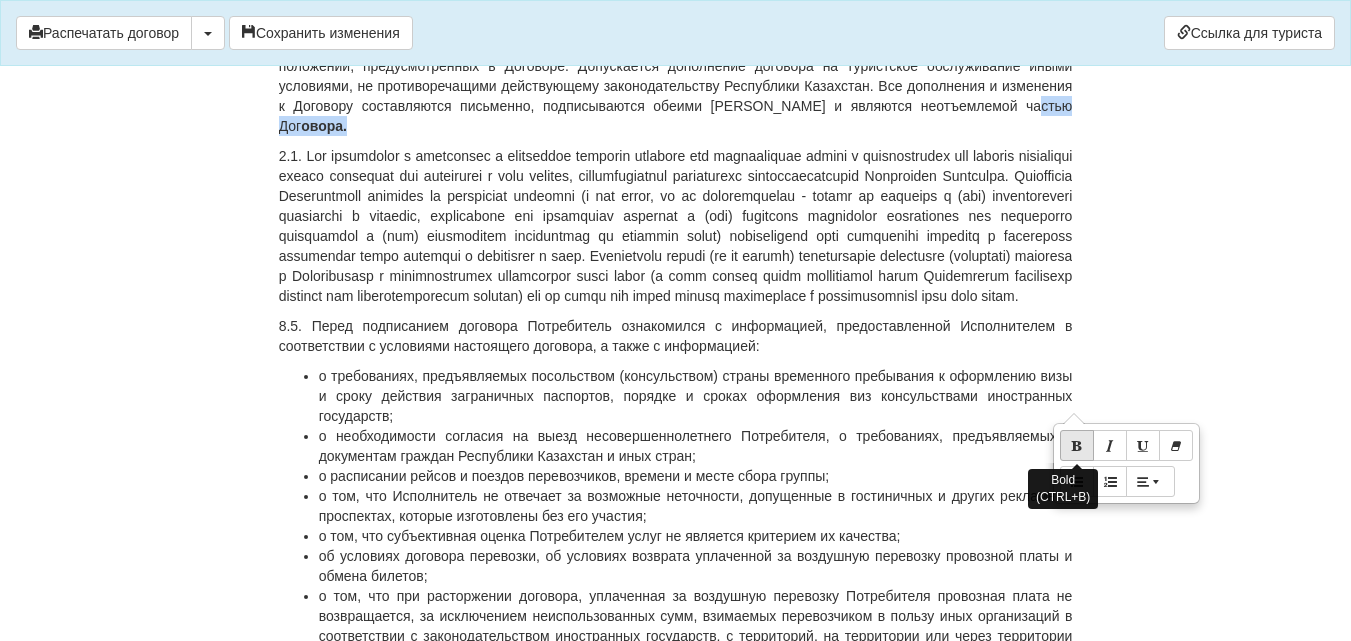 click at bounding box center [1077, 445] 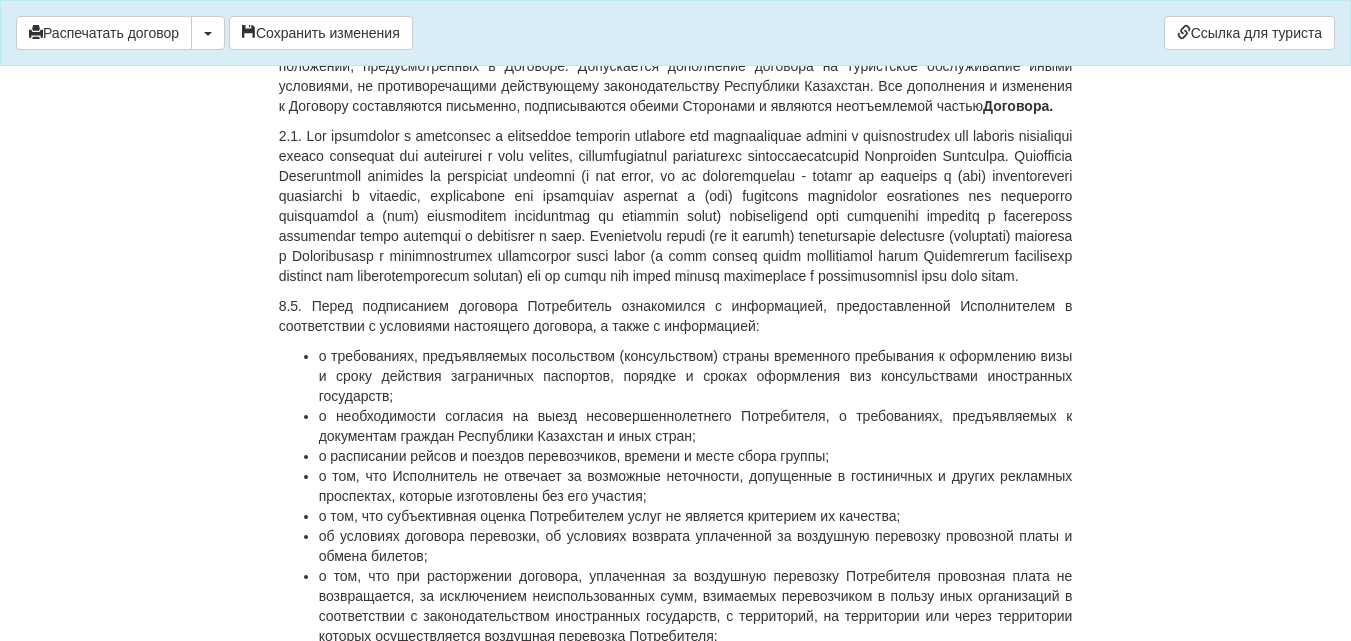 click on "8.3. Заключительные положения. При заключении договора на туристское обслуживание не допускается исключение положений, предусмотренных в Договоре. Допускается дополнение договора на туристское обслуживание иными условиями, не противоречащими действующему законодательству Республики Казахстан. Все дополнения и изменения к Договору составляются письменно, подписываются обеими [PERSON_NAME] и являются неотъемлемой частью  Договора." at bounding box center (676, 76) 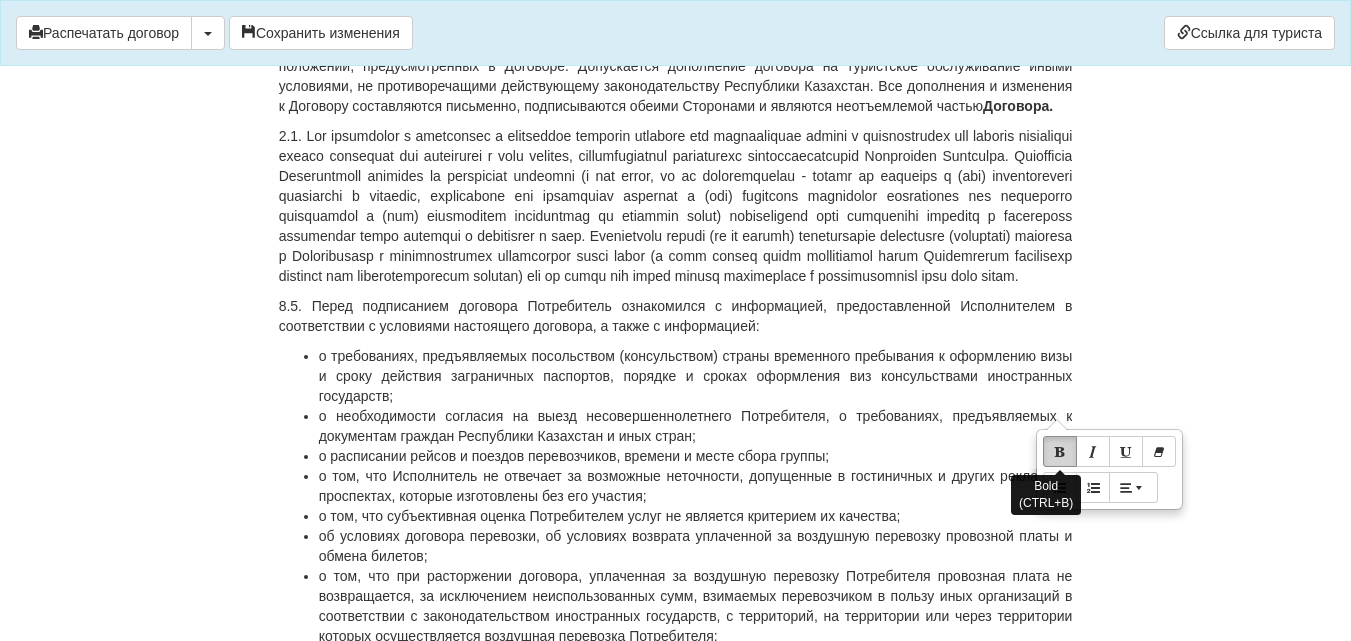 click at bounding box center [1060, 451] 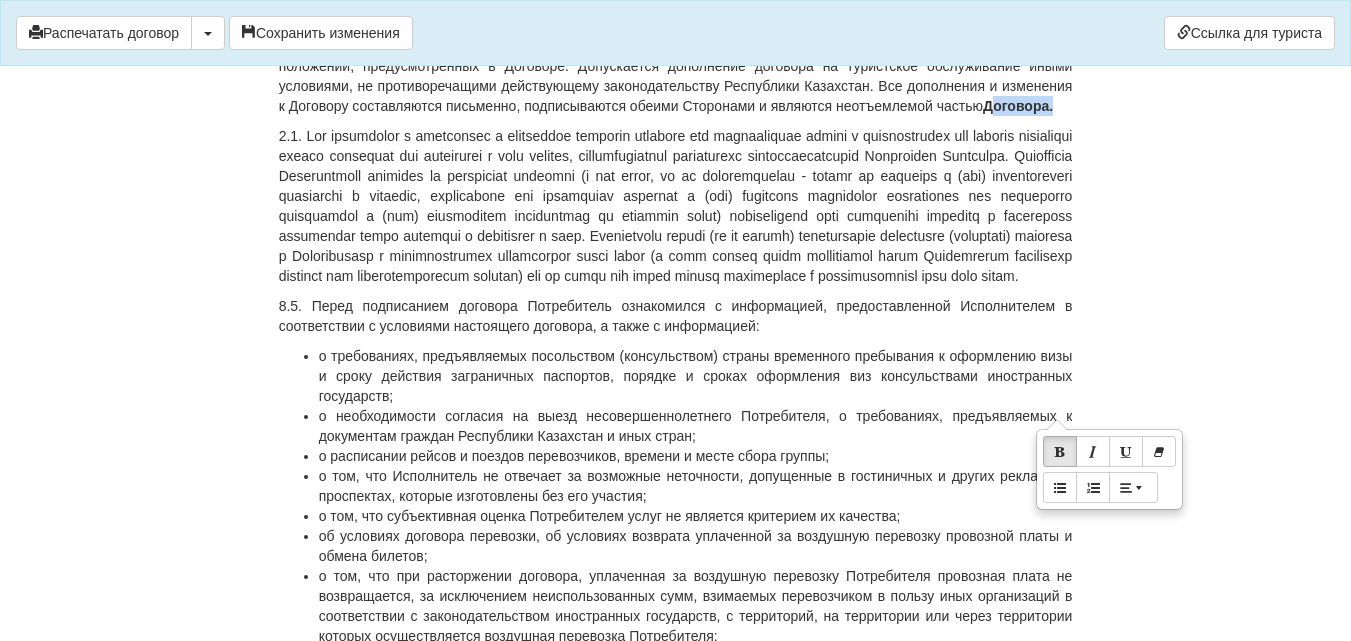 drag, startPoint x: 989, startPoint y: 406, endPoint x: 1055, endPoint y: 406, distance: 66 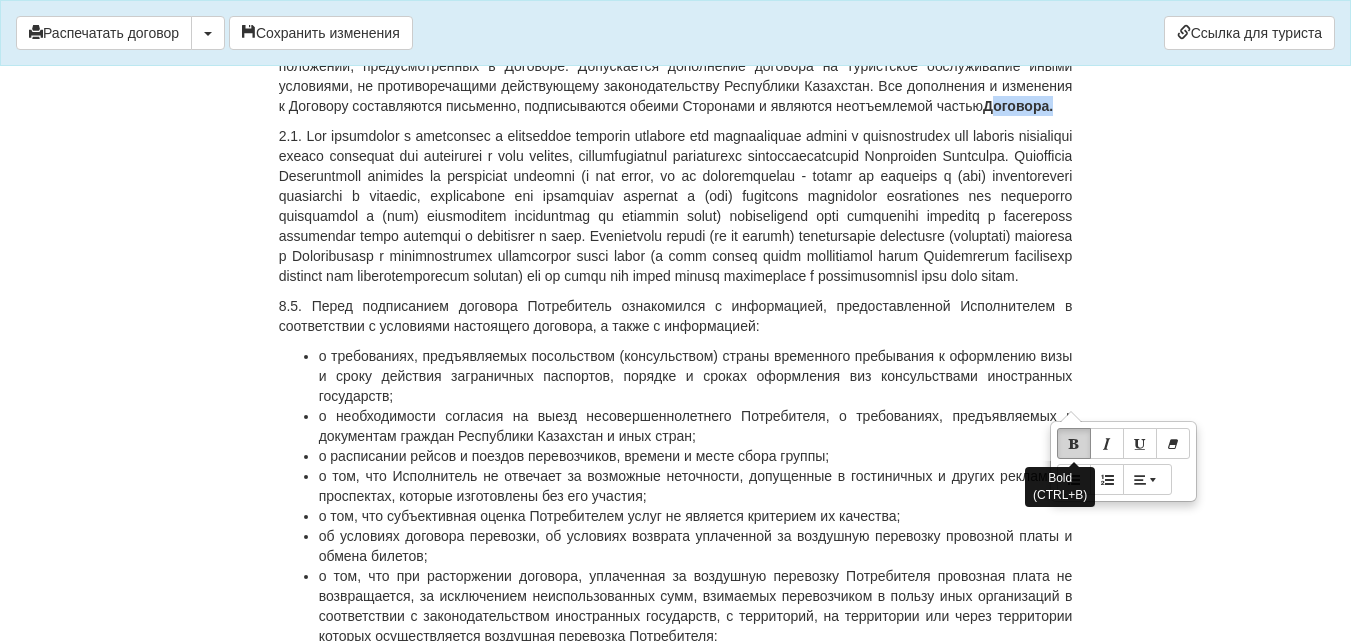 click at bounding box center [1074, 443] 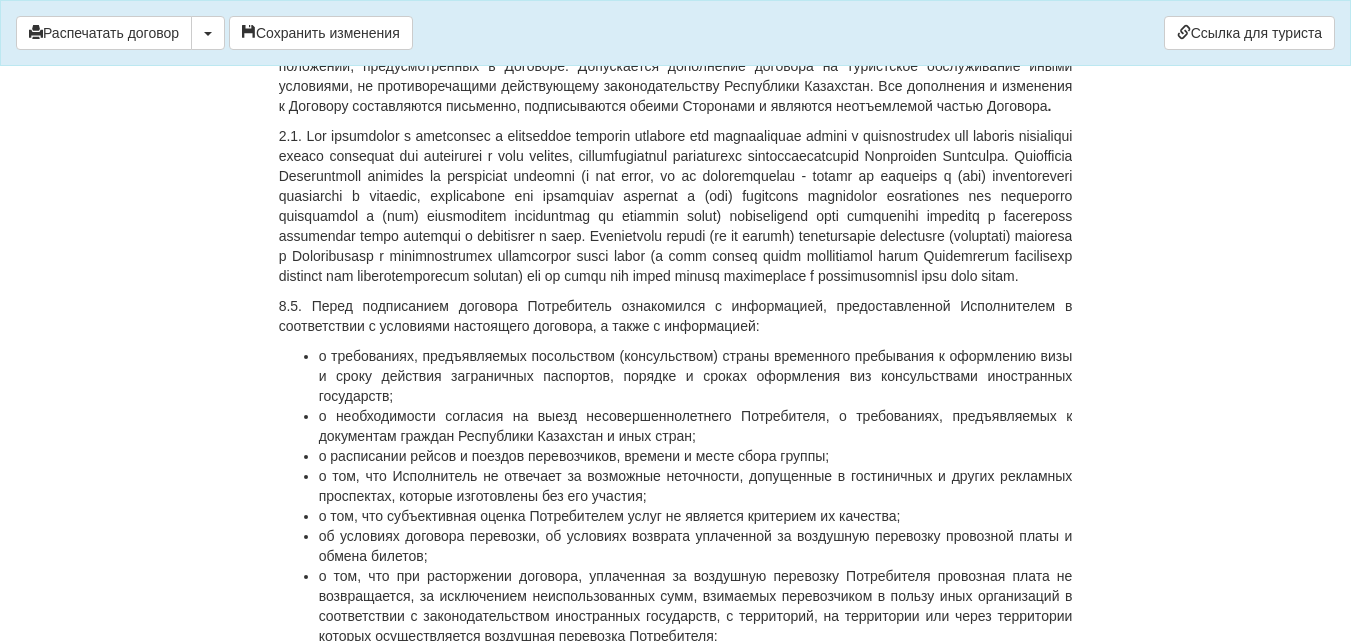 click on "ДОГОВОР ОКАЗАНИЯ ТУРИСТСКИХ УСЛУГ 375770-sl
От  [DATE]
ИП «World-Tour», ИИН/БИН 740729401205, зарегистрированное в соответствии с законодательством Республики Казахстан, в лице
[PERSON_NAME], действующего на основании талона-уведомления о регистрации индивидуального предпринимателя KZ55UWQ00899845 [DATE] от выданного  3020 УГД по району им Казыбек би г.[PERSON_NAME] ,
в дальнейшем именуемое  «Исполнитель» , с одной стороны, и
[PERSON_NAME] , дата рождения  [DEMOGRAPHIC_DATA], ИИН  650217450394 , паспорт серии KAZ номер  [PASSPORT] , адрес  г.Караганда,    Сарыарка 19-34" at bounding box center (676, -3793) 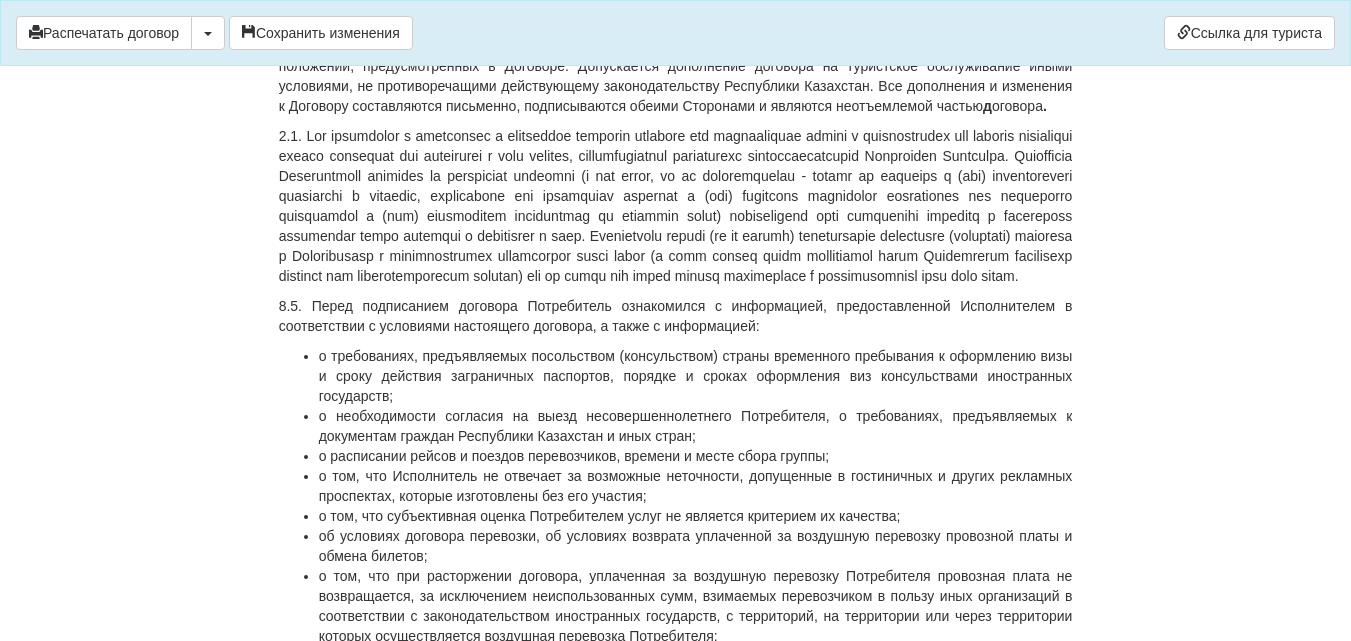 click at bounding box center [676, 206] 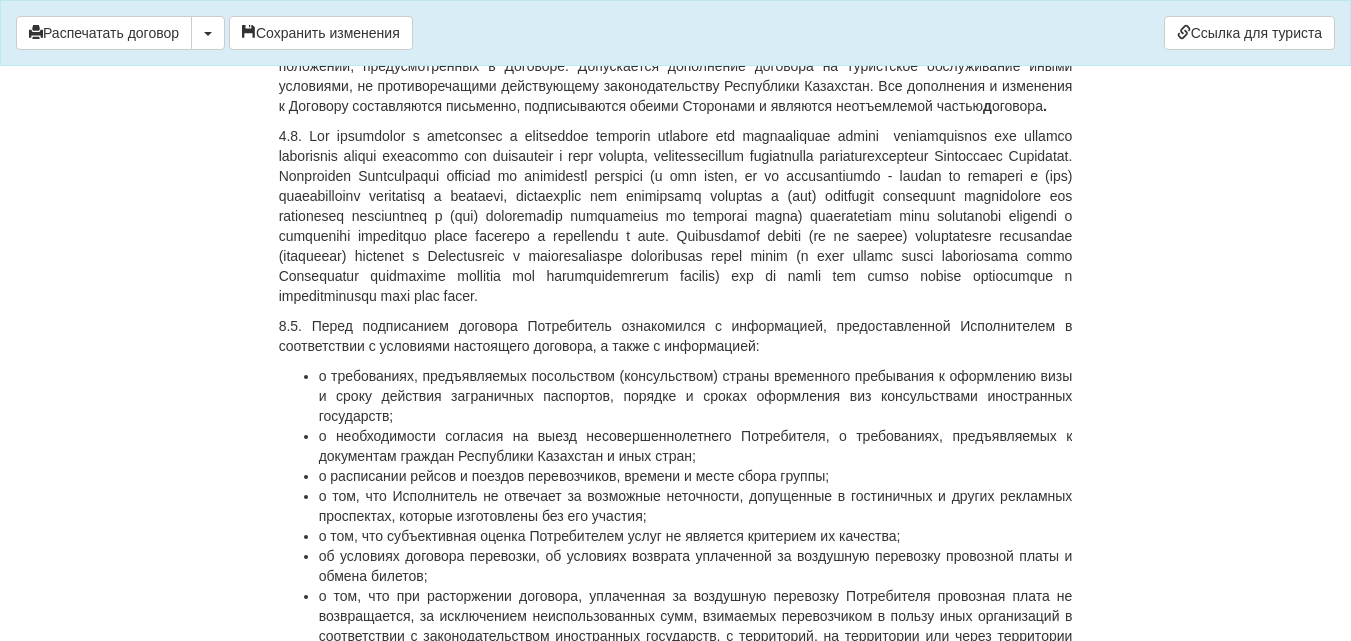click on "8.3. Заключительные положения. При заключении договора на туристское обслуживание не допускается исключение положений, предусмотренных в Договоре. Допускается дополнение договора на туристское обслуживание иными условиями, не противоречащими действующему законодательству Республики Казахстан. Все дополнения и изменения к Договору составляются письменно, подписываются обеими [PERSON_NAME] и являются неотъемлемой частью  д оговора ." at bounding box center [676, 76] 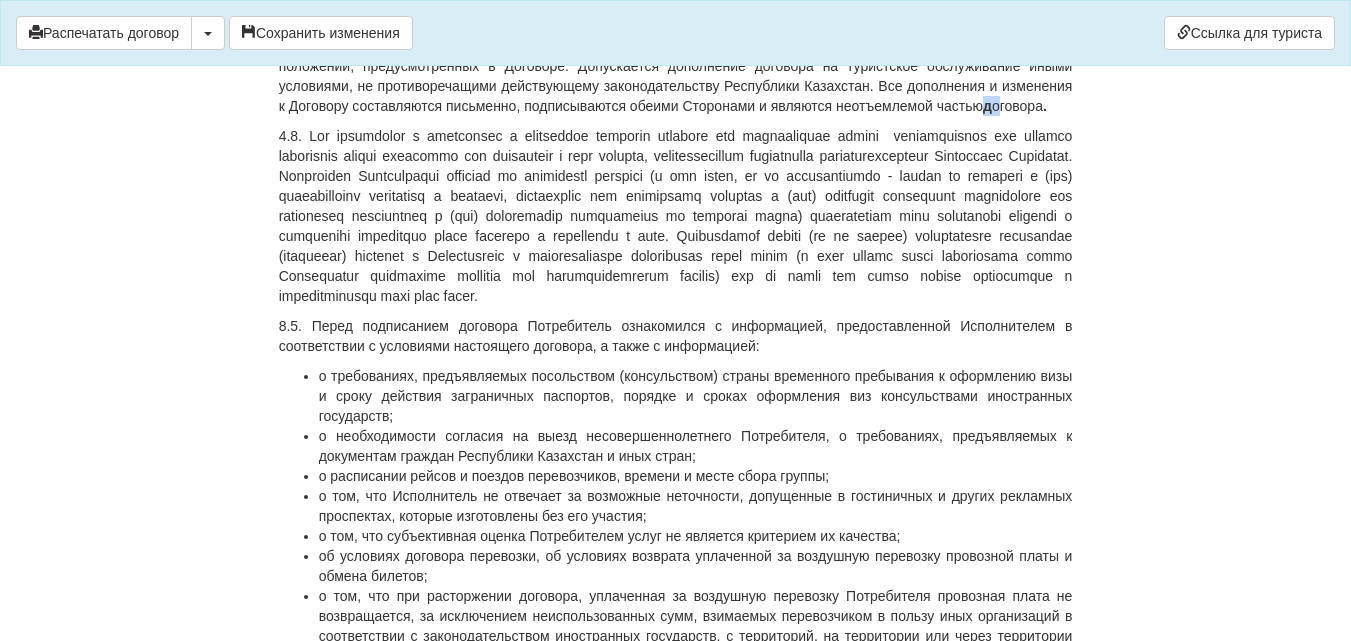 drag, startPoint x: 983, startPoint y: 408, endPoint x: 1000, endPoint y: 408, distance: 17 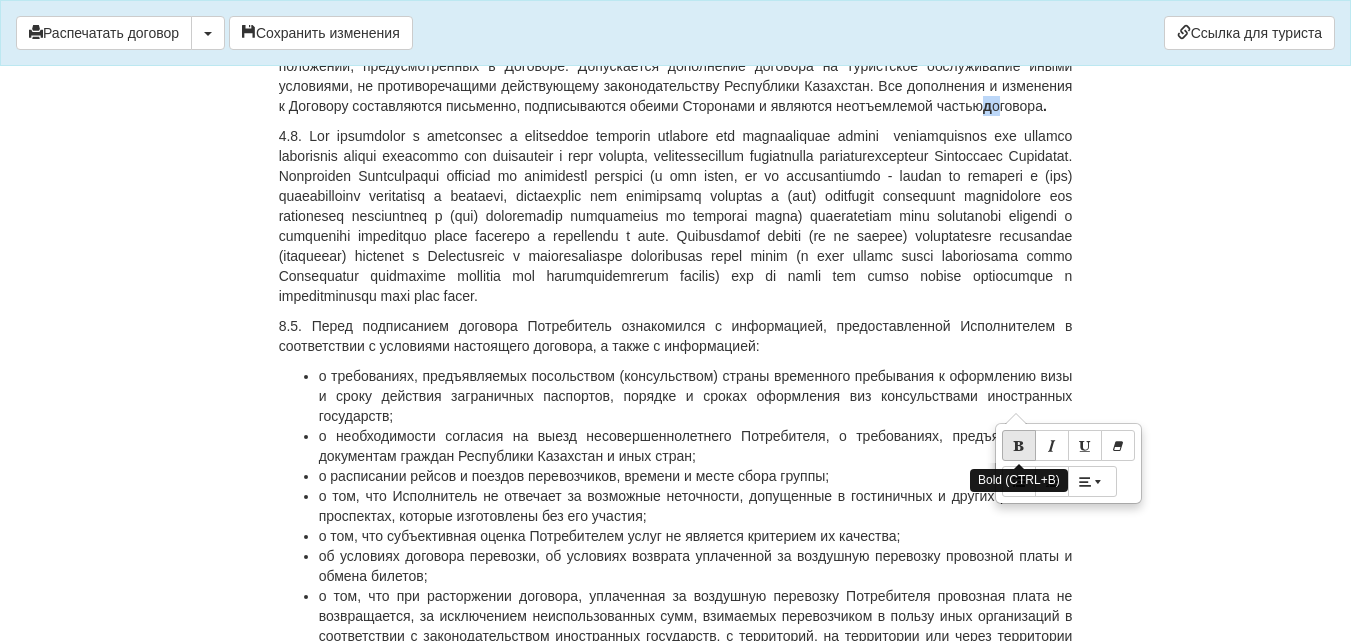 click at bounding box center (1019, 445) 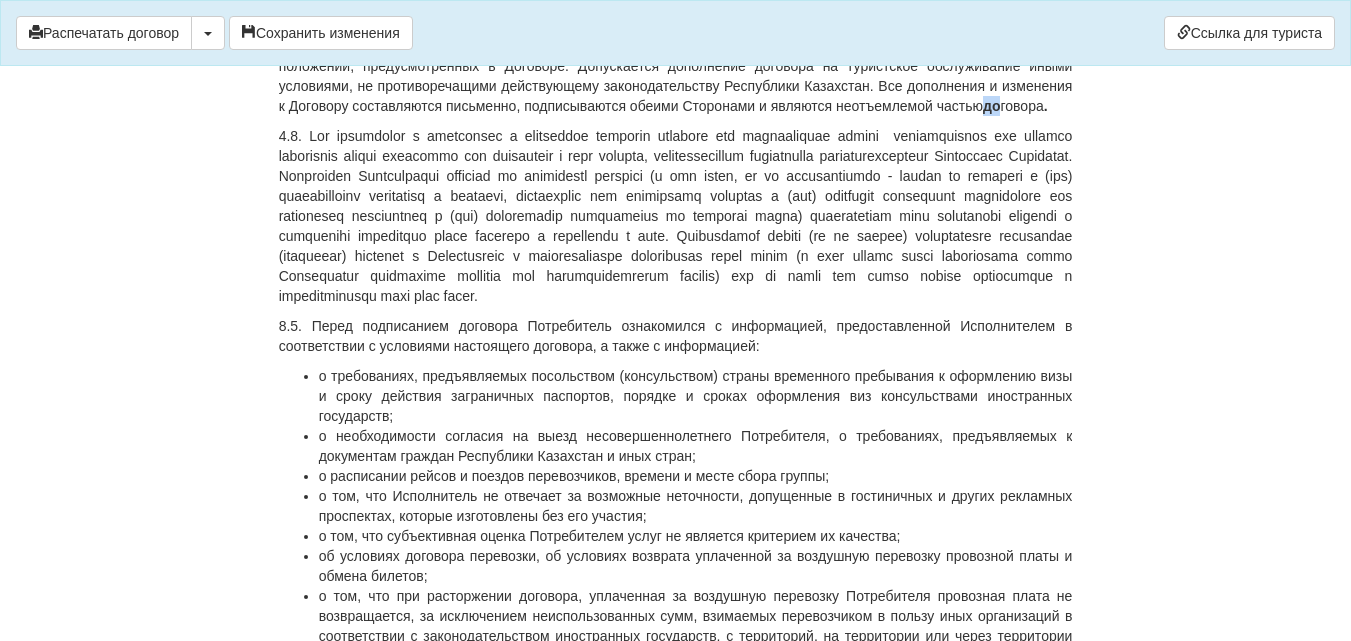 click on "8.3. Заключительные положения. При заключении договора на туристское обслуживание не допускается исключение положений, предусмотренных в Договоре. Допускается дополнение договора на туристское обслуживание иными условиями, не противоречащими действующему законодательству Республики Казахстан. Все дополнения и изменения к Договору составляются письменно, подписываются обеими Сторонами и являются неотъемлемой частью  до говора ." at bounding box center [676, 76] 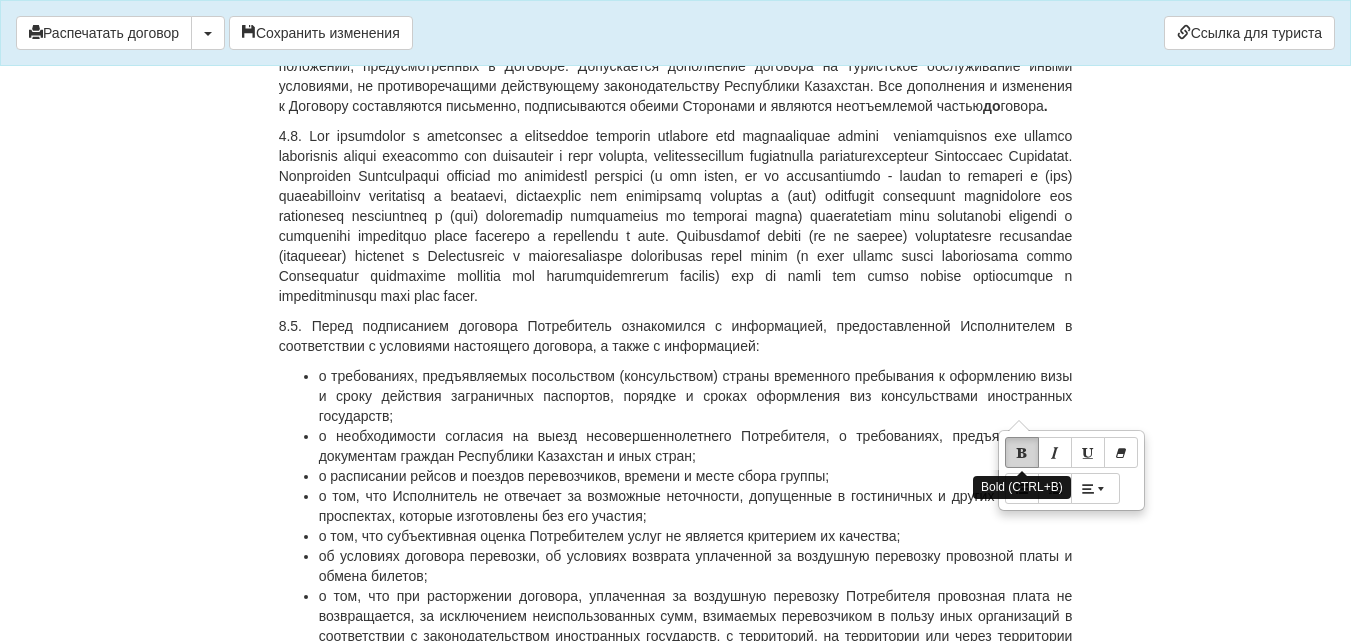 click at bounding box center (1022, 452) 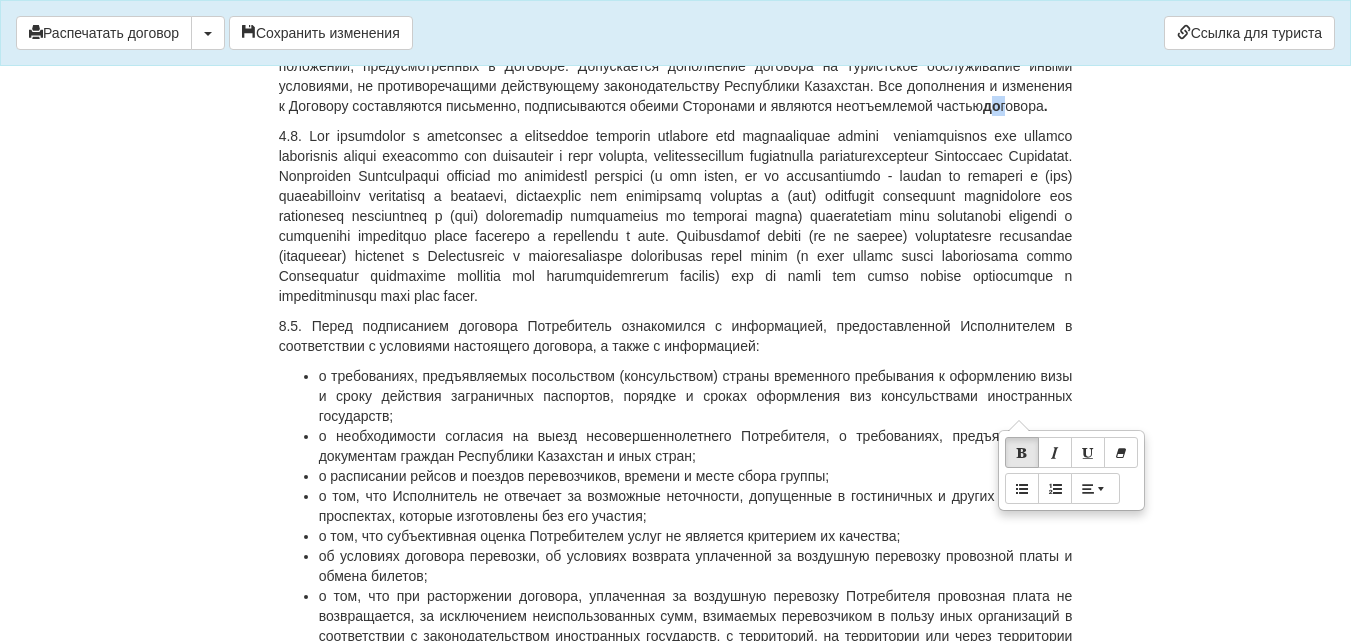 drag, startPoint x: 987, startPoint y: 409, endPoint x: 1007, endPoint y: 410, distance: 20.024984 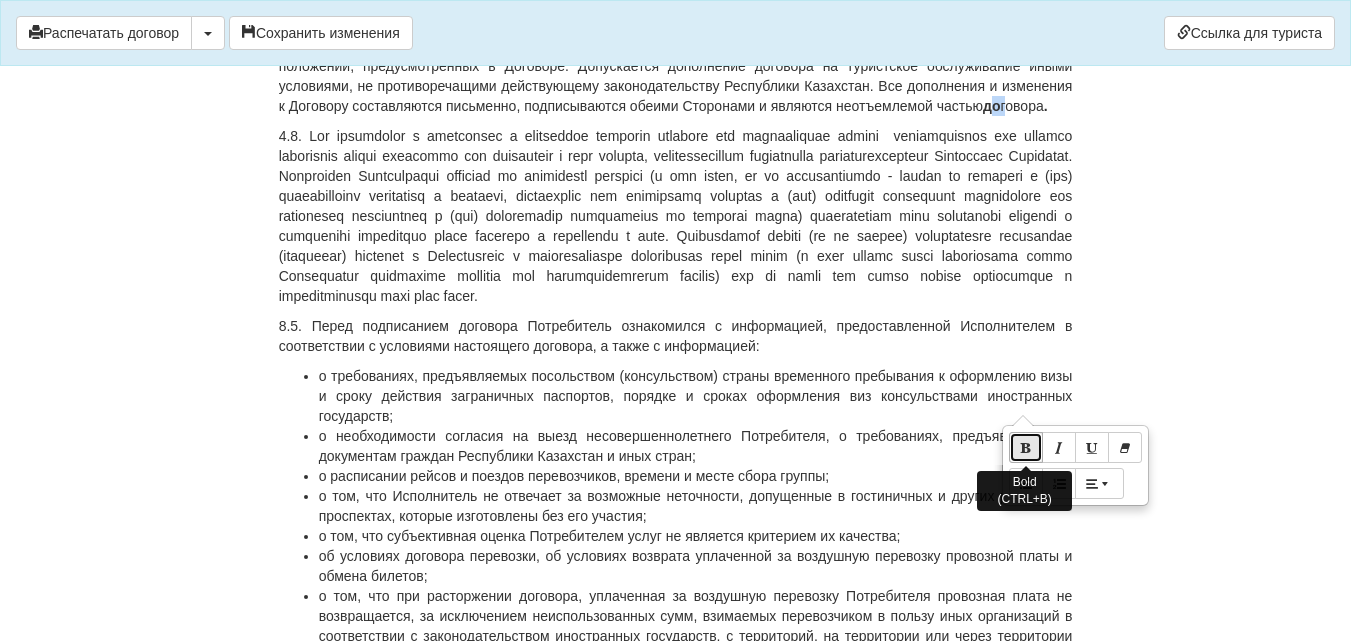 click at bounding box center (1026, 447) 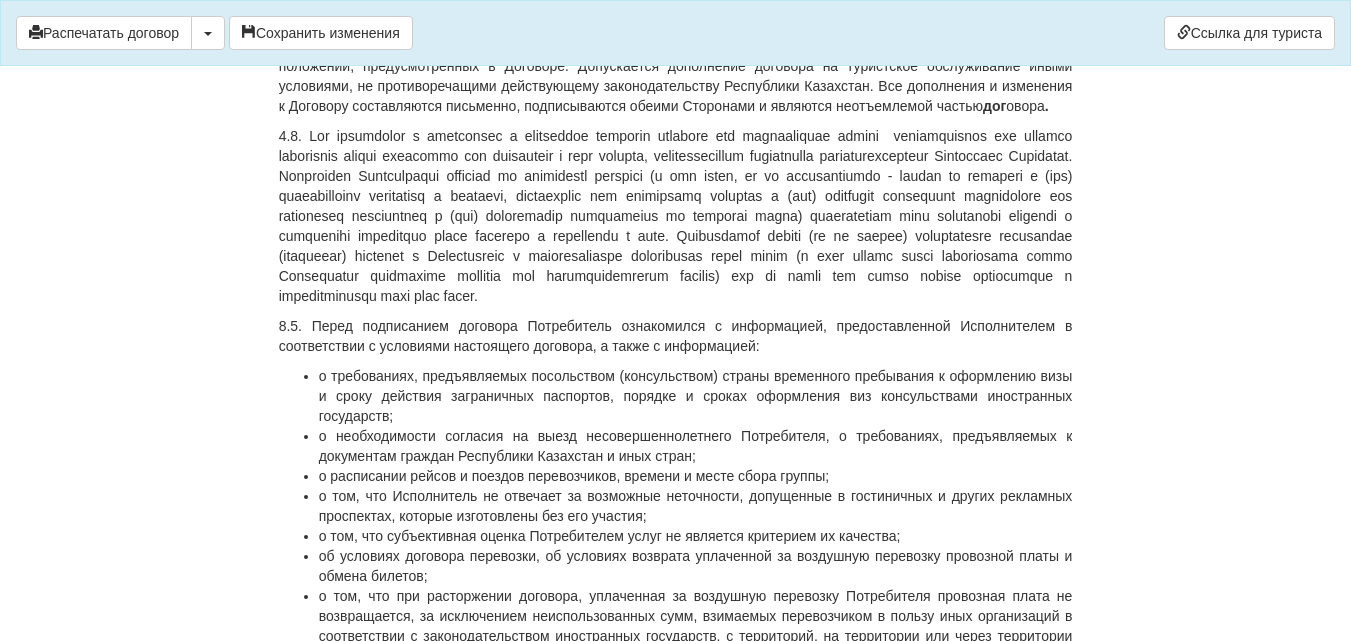 click at bounding box center [676, 216] 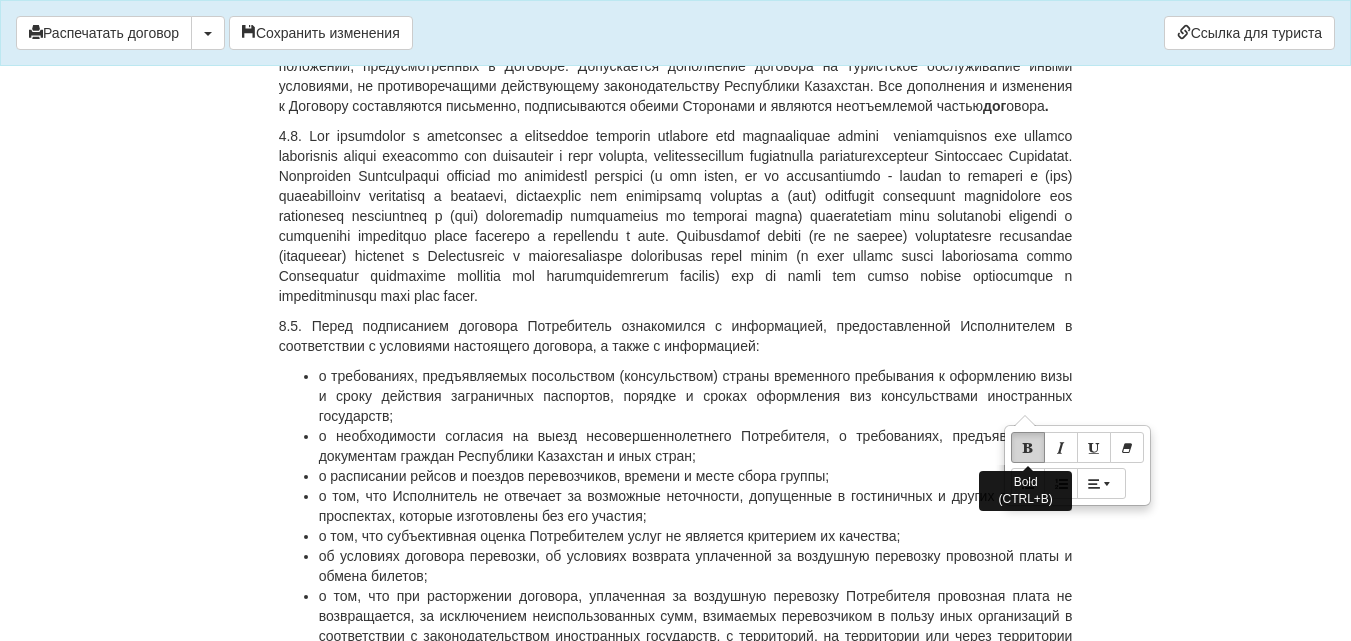 click at bounding box center (1028, 447) 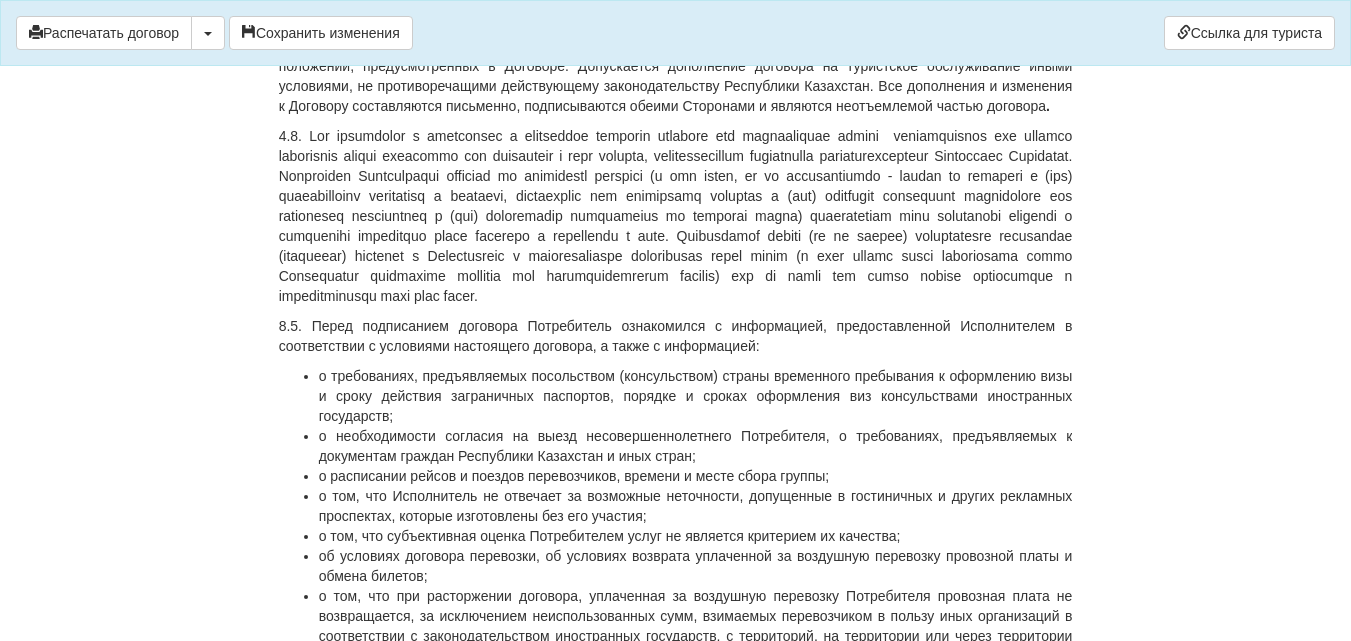 click on "8.3. Заключительные положения. При заключении договора на туристское обслуживание не допускается исключение положений, предусмотренных в Договоре. Допускается дополнение договора на туристское обслуживание иными условиями, не противоречащими действующему законодательству Республики Казахстан. Все дополнения и изменения к Договору составляются письменно, подписываются обеими Сторонами и являются неотъемлемой частью   договора ." at bounding box center [676, 76] 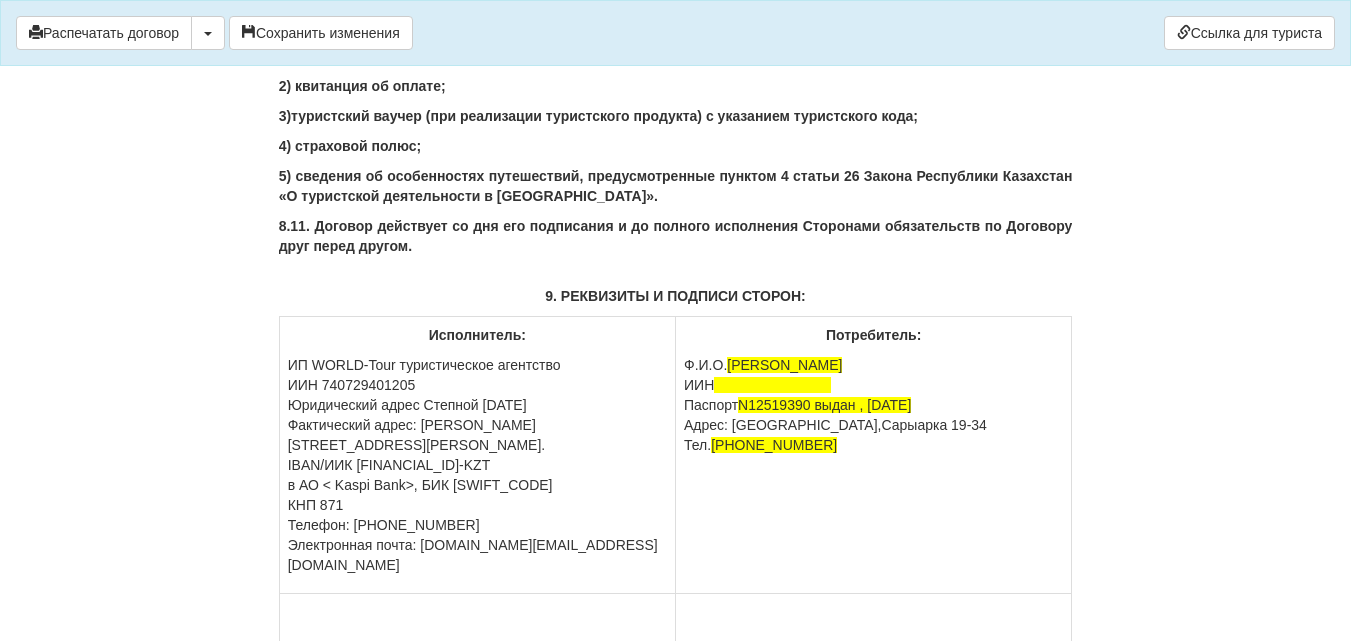 scroll, scrollTop: 11631, scrollLeft: 0, axis: vertical 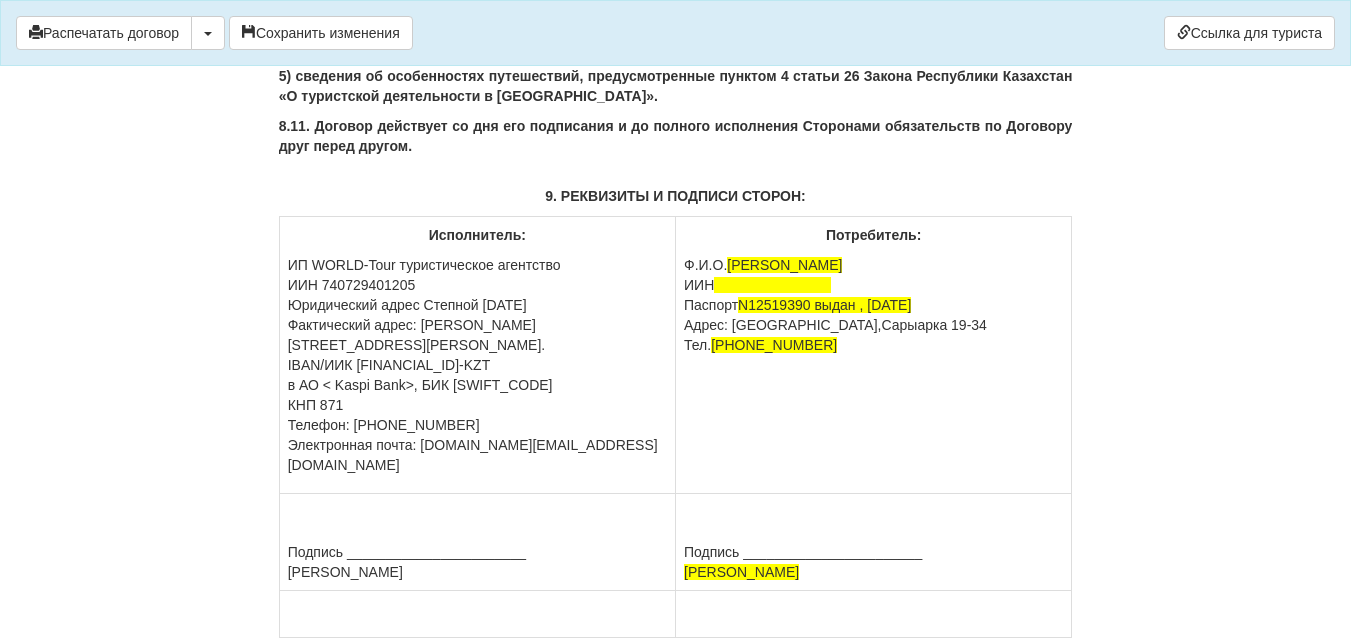 click on "3)туристский ваучер (при реализации туристского продукта) с указанием туристского кода;" at bounding box center (676, 16) 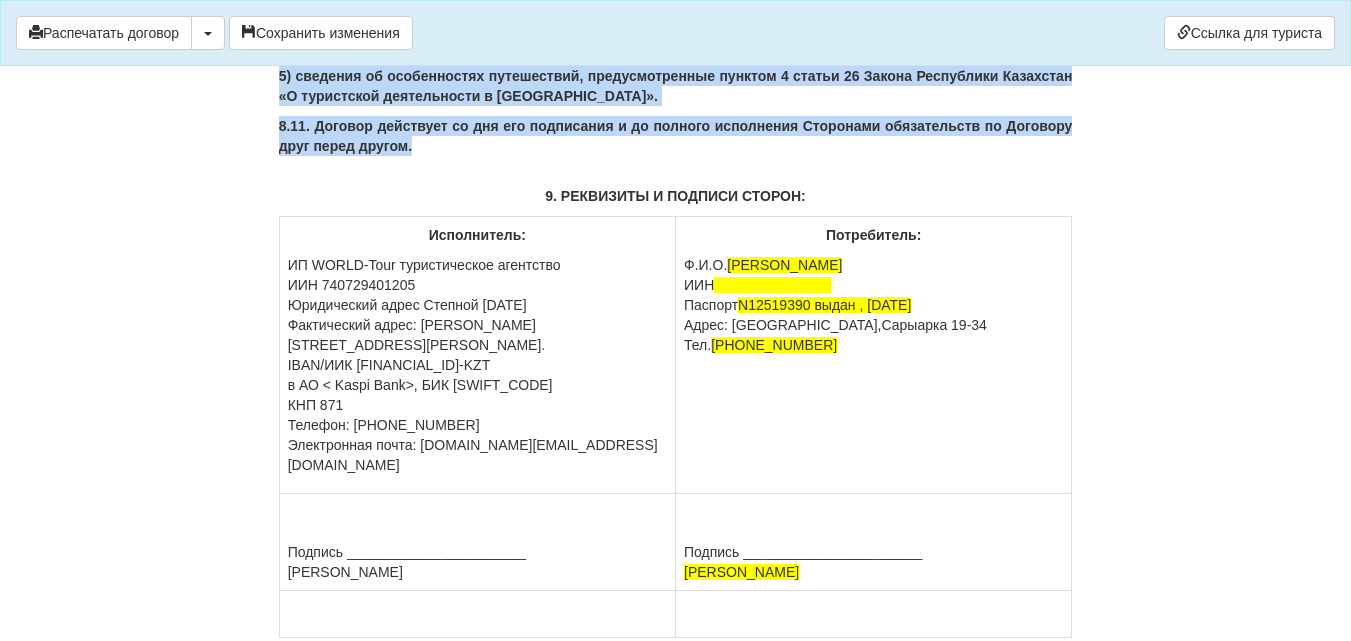 drag, startPoint x: 279, startPoint y: 263, endPoint x: 441, endPoint y: 483, distance: 273.21054 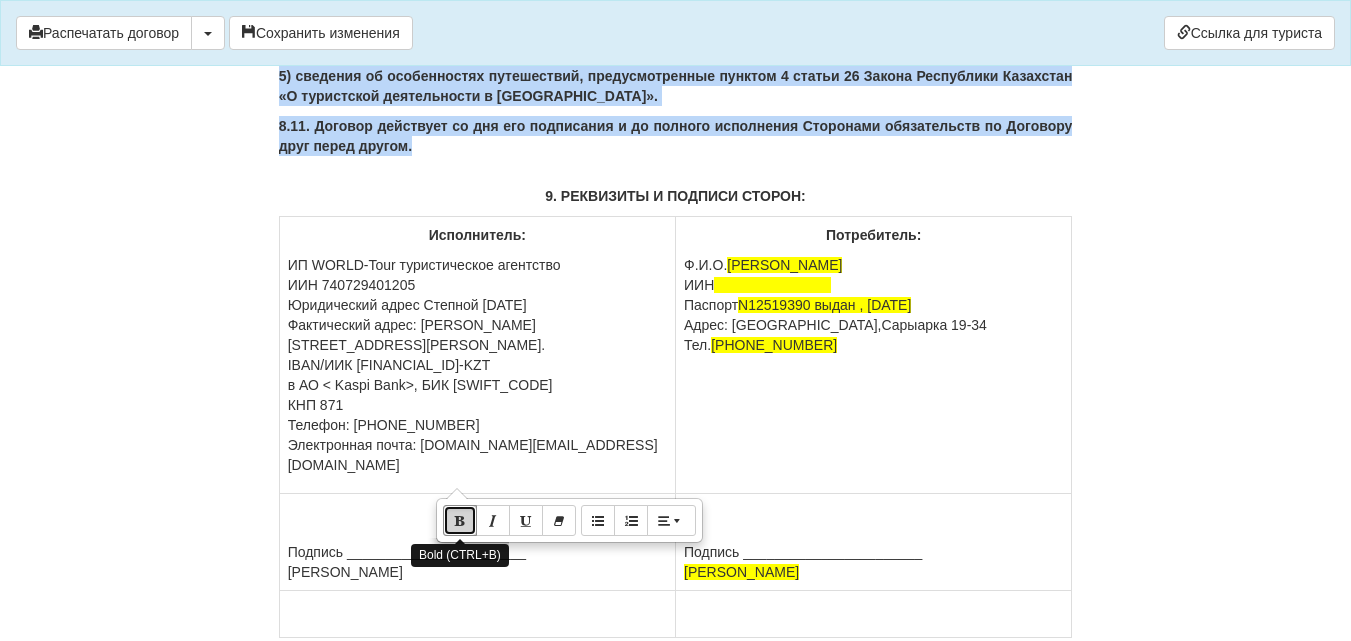 click at bounding box center (460, 520) 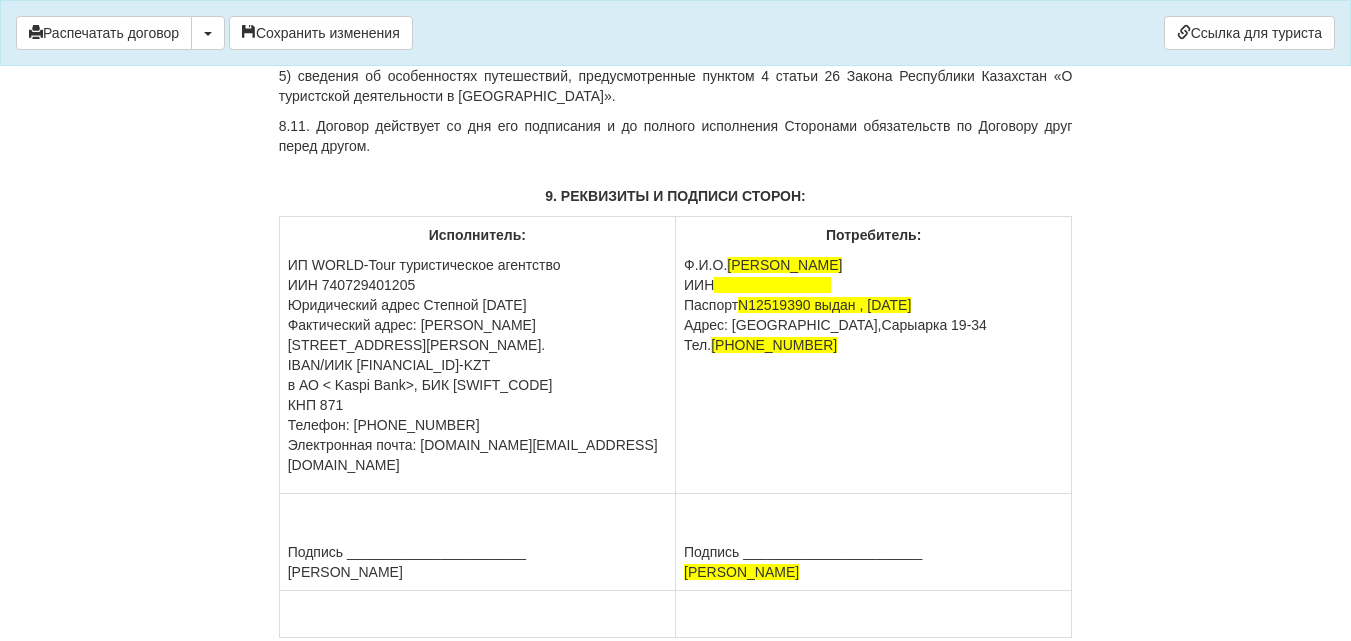 click on "ДОГОВОР ОКАЗАНИЯ ТУРИСТСКИХ УСЛУГ 375770-sl
От  [DATE]
ИП «World-Tour», ИИН/БИН 740729401205, зарегистрированное в соответствии с законодательством Республики Казахстан, в лице
[PERSON_NAME], действующего на основании талона-уведомления о регистрации индивидуального предпринимателя KZ55UWQ00899845 [DATE] от выданного  3020 УГД по району им Казыбек би г.[PERSON_NAME] ,
в дальнейшем именуемое  «Исполнитель» , с одной стороны, и
[PERSON_NAME] , дата рождения  [DEMOGRAPHIC_DATA], ИИН  650217450394 , паспорт серии KAZ номер  [PASSPORT] , адрес  г.Караганда,    Сарыарка 19-34" at bounding box center [676, -5283] 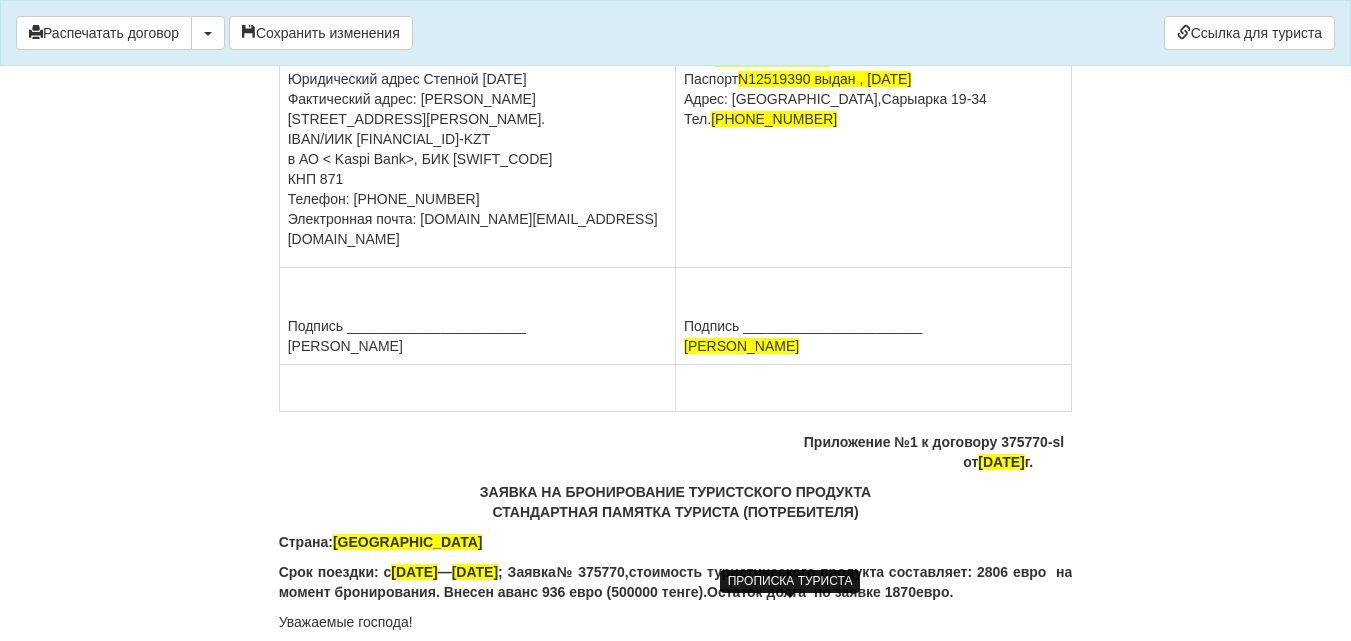 scroll, scrollTop: 11931, scrollLeft: 0, axis: vertical 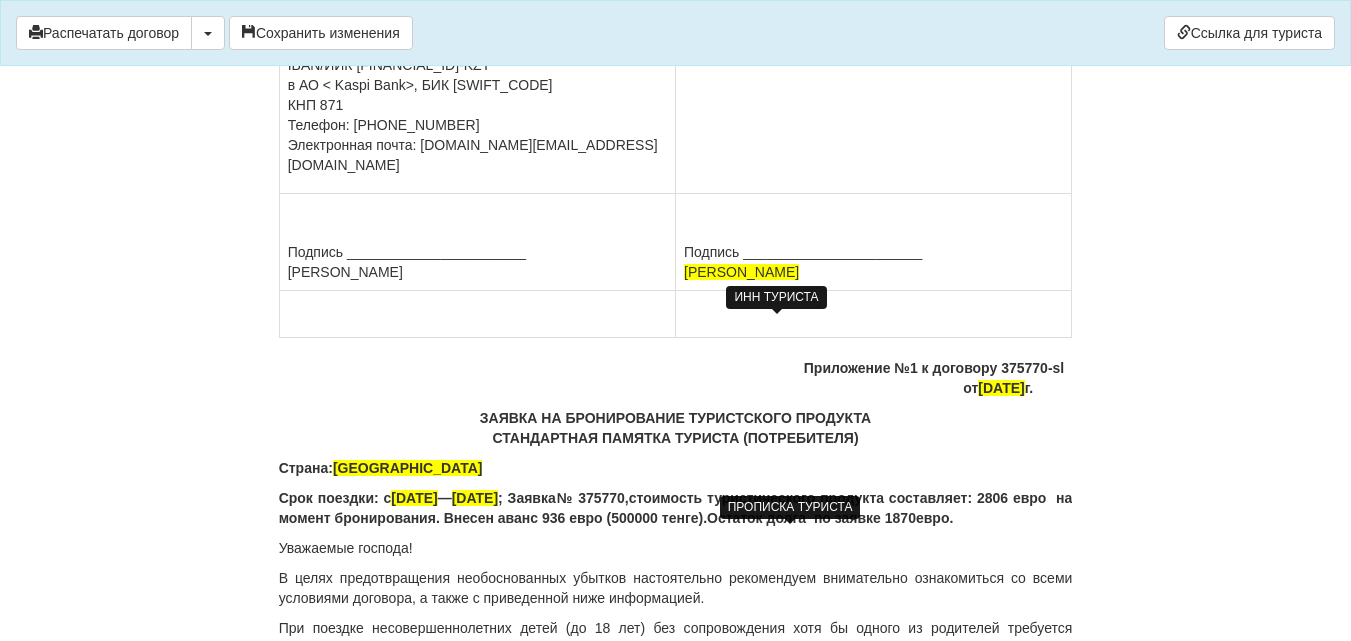 click at bounding box center [772, -15] 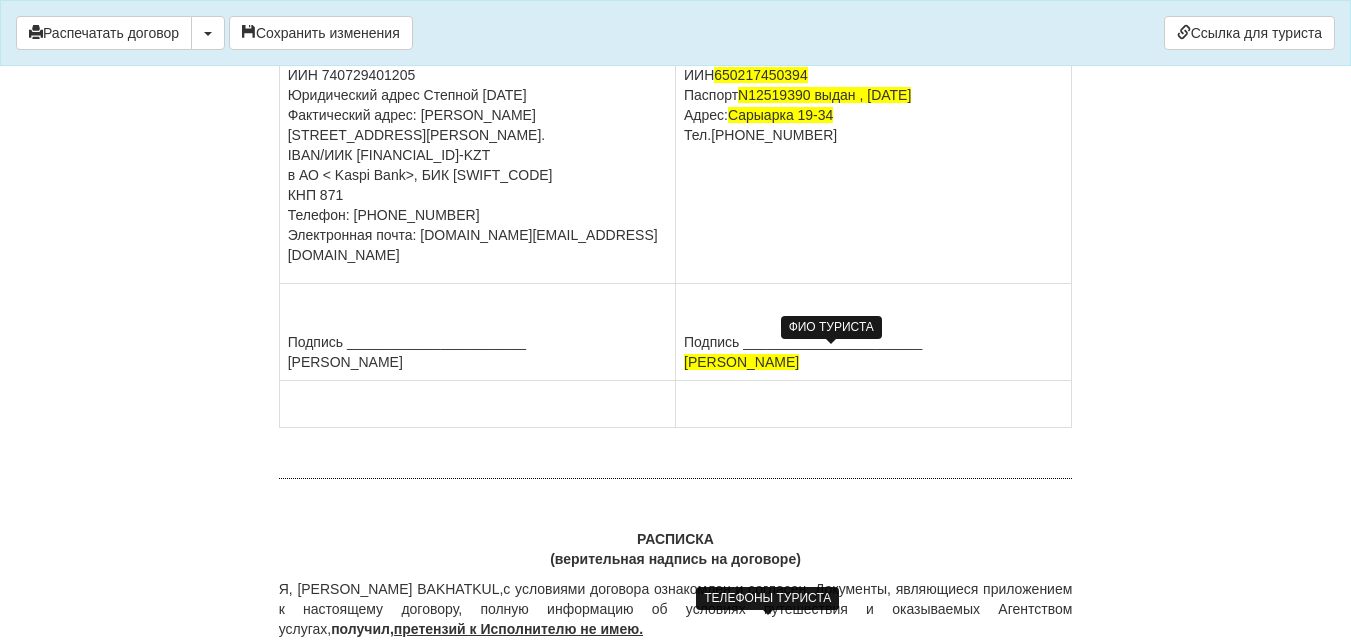 scroll, scrollTop: 13431, scrollLeft: 0, axis: vertical 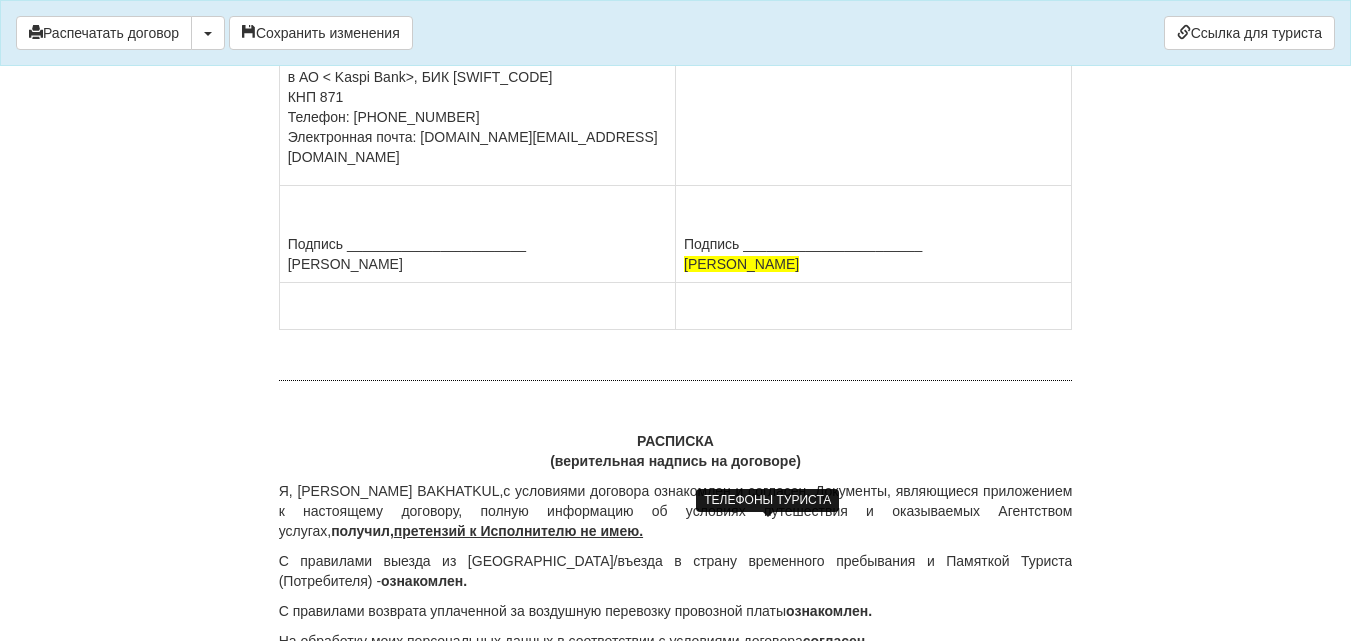 drag, startPoint x: 722, startPoint y: 273, endPoint x: 818, endPoint y: 272, distance: 96.00521 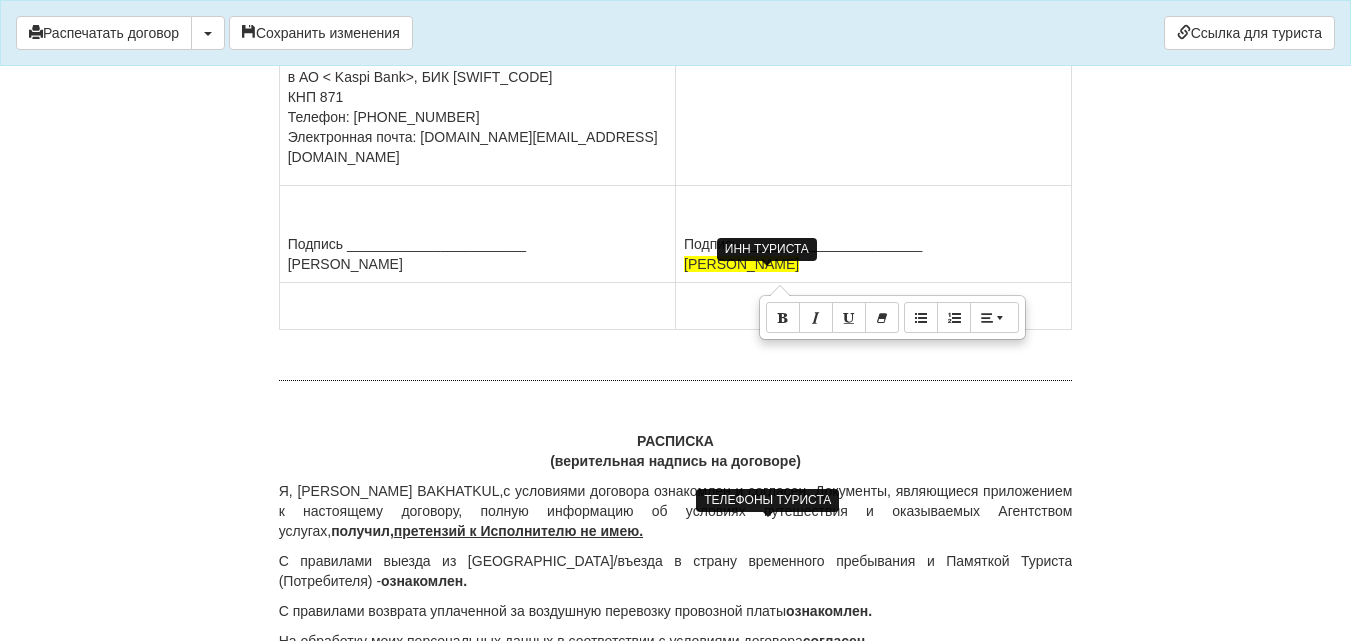 copy on "650217450394" 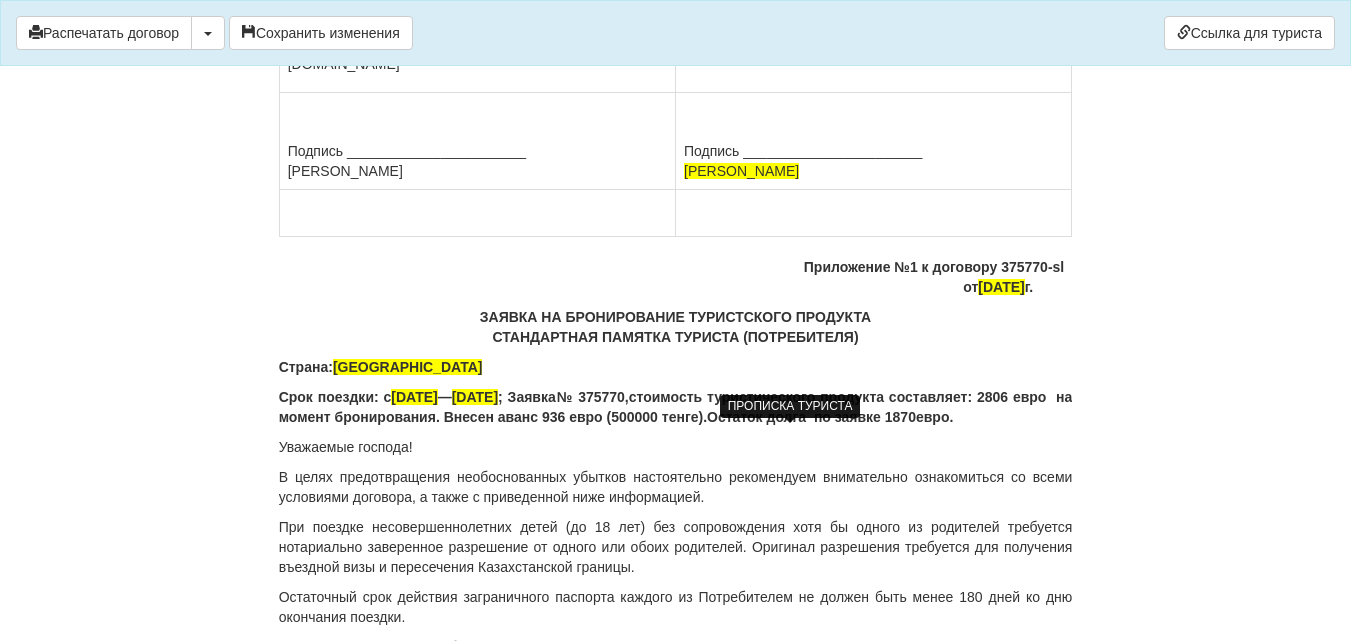 scroll, scrollTop: 12031, scrollLeft: 0, axis: vertical 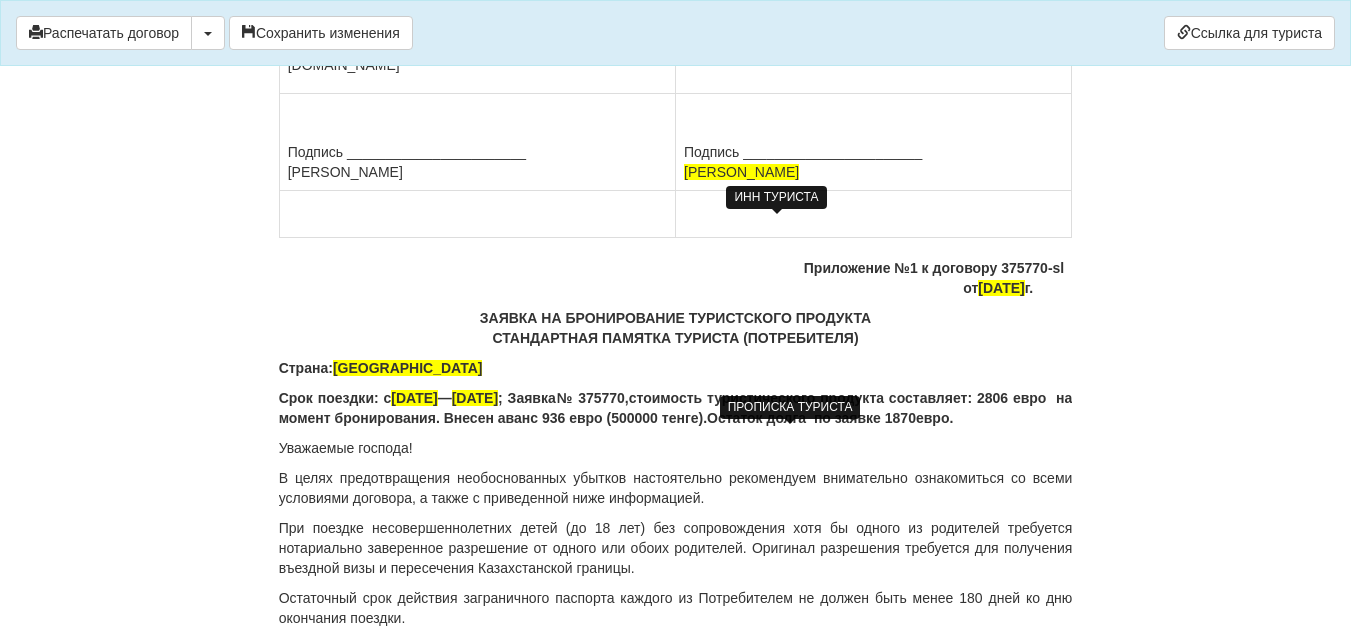 click at bounding box center [772, -115] 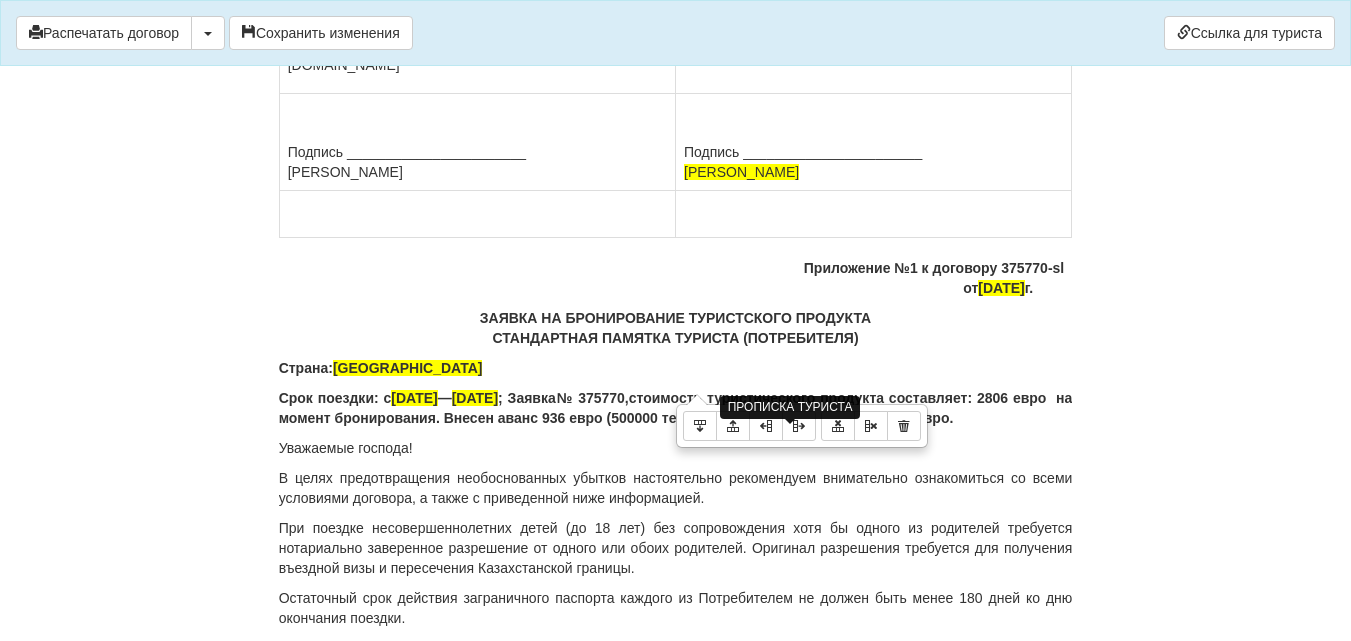 click on "Потребитель:
Ф.И.О.  DARMENBAYEVA BAKHATKUL
ИИН      650217450394
Паспорт  [PASSPORT] выдан , [DATE]
Адрес: [STREET_ADDRESS]  [PHONE_NUMBER]" at bounding box center [874, -45] 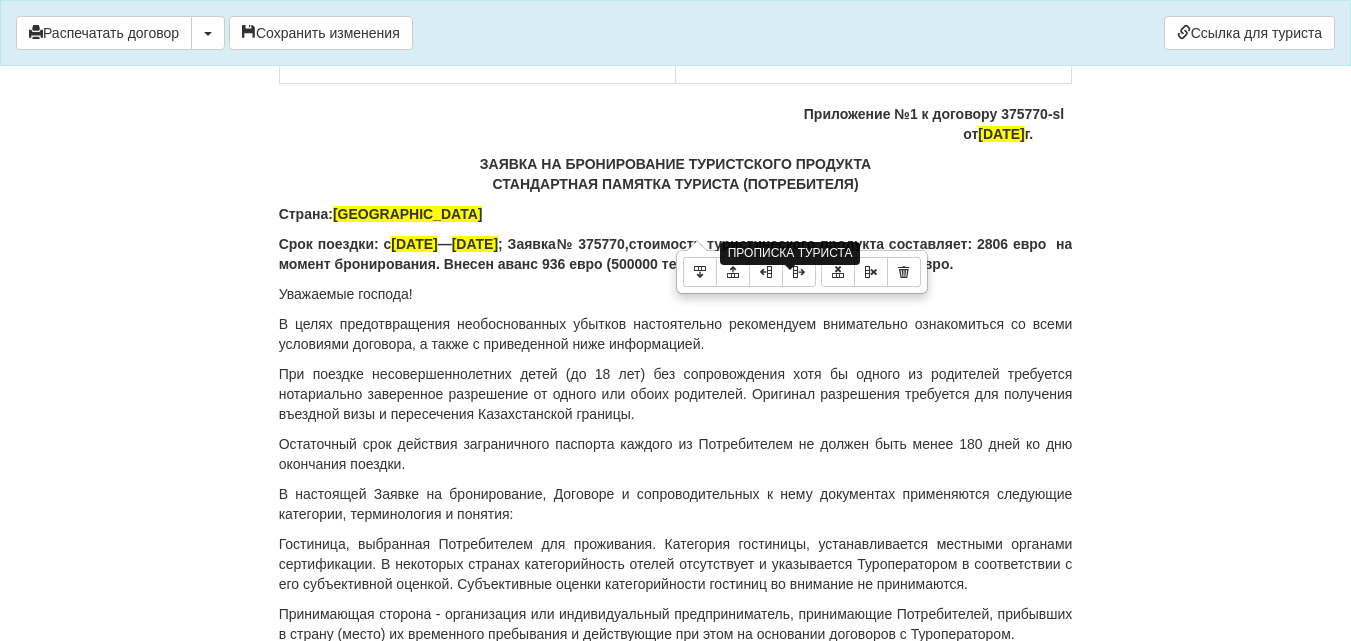 scroll, scrollTop: 12231, scrollLeft: 0, axis: vertical 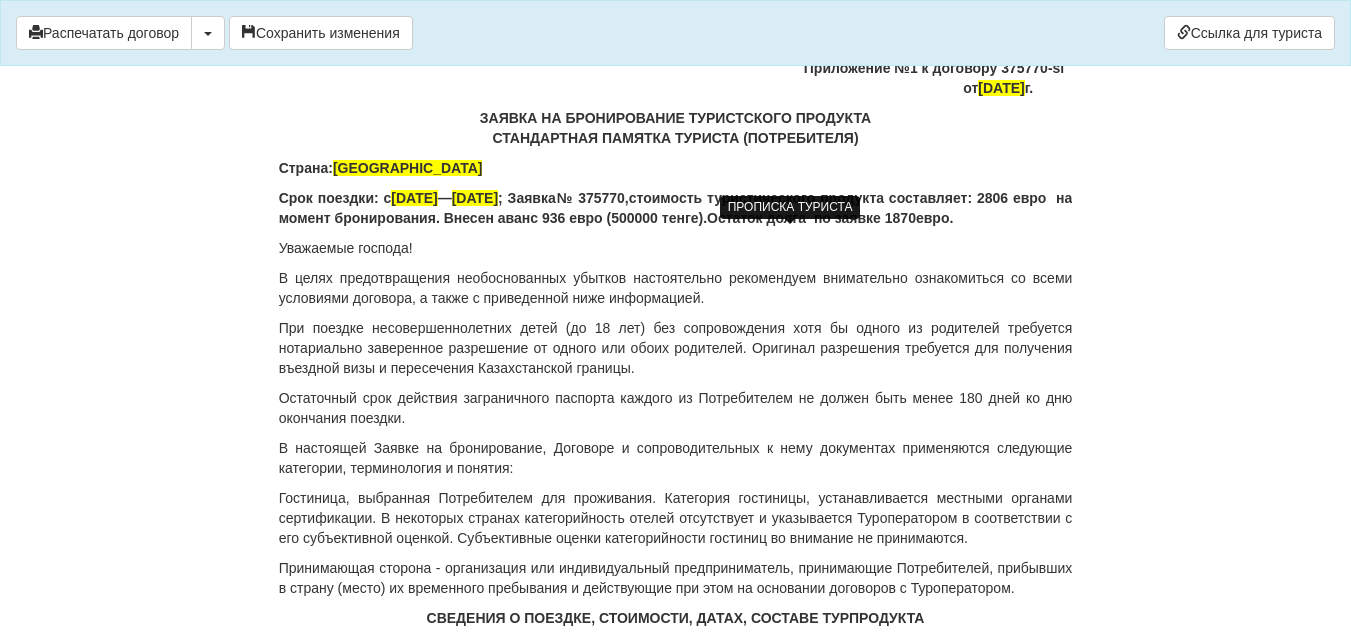 click on "Приложение №1 к договору 375770-sl                                                                                                                                                                                  от   [DATE]" at bounding box center (673, 78) 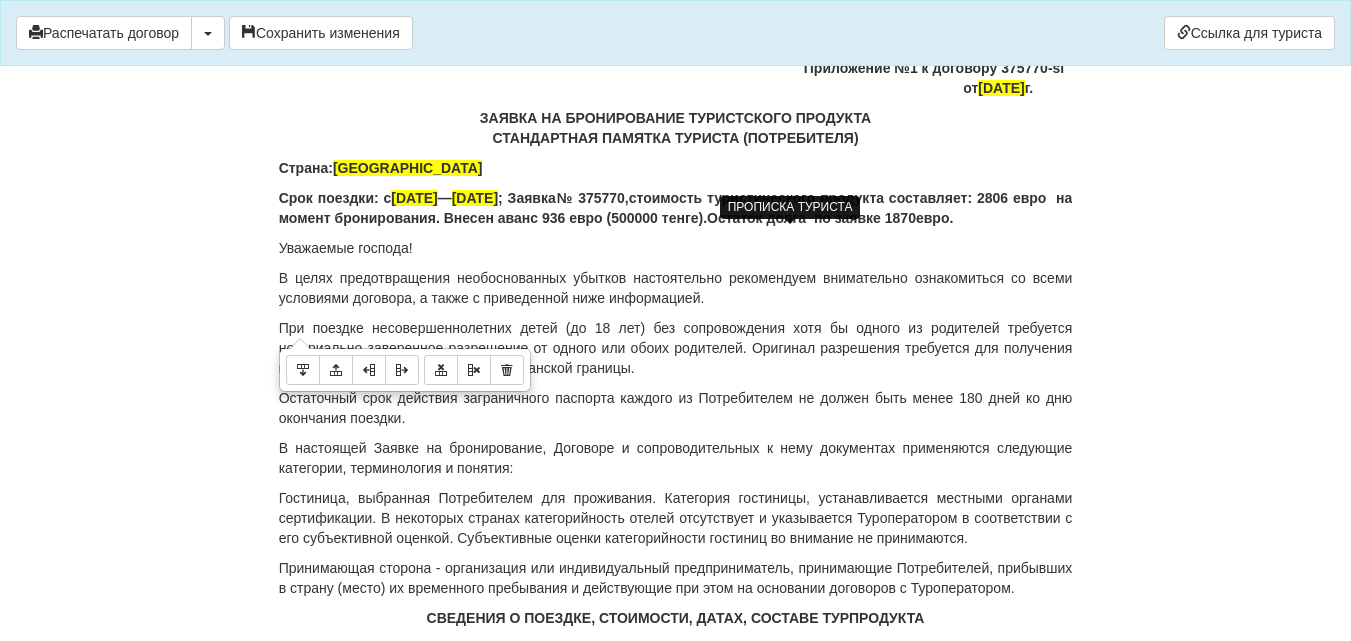 click at bounding box center (477, 14) 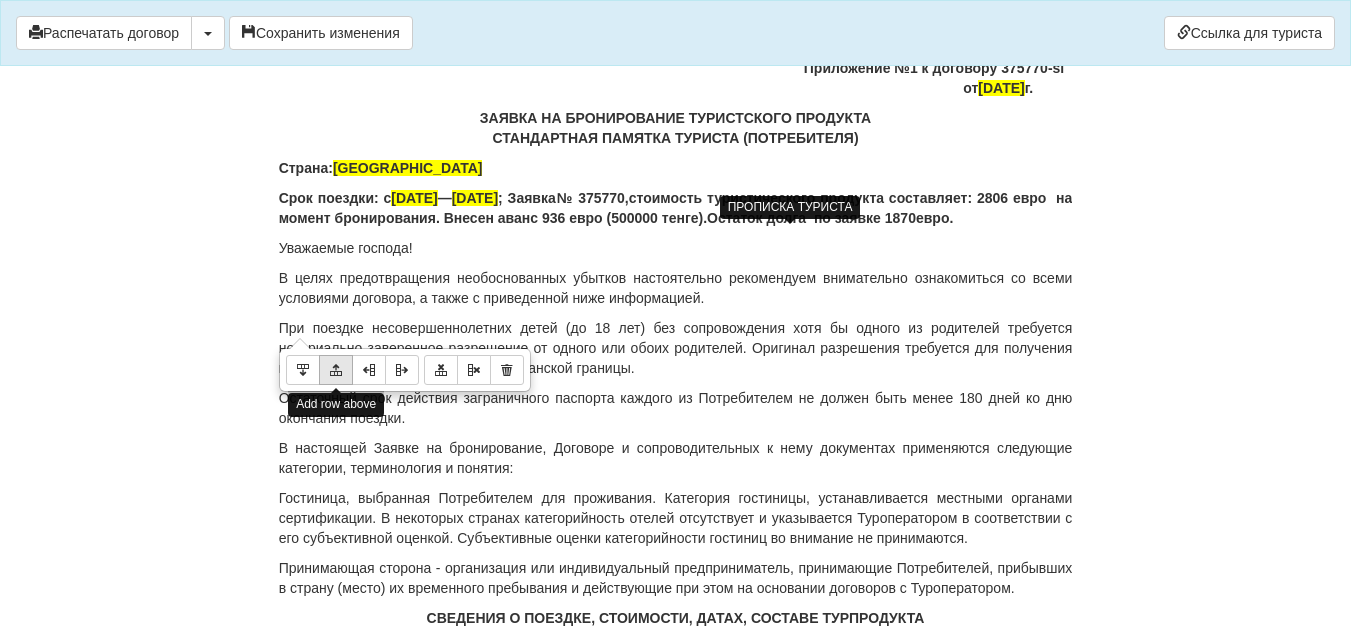 click at bounding box center (336, 370) 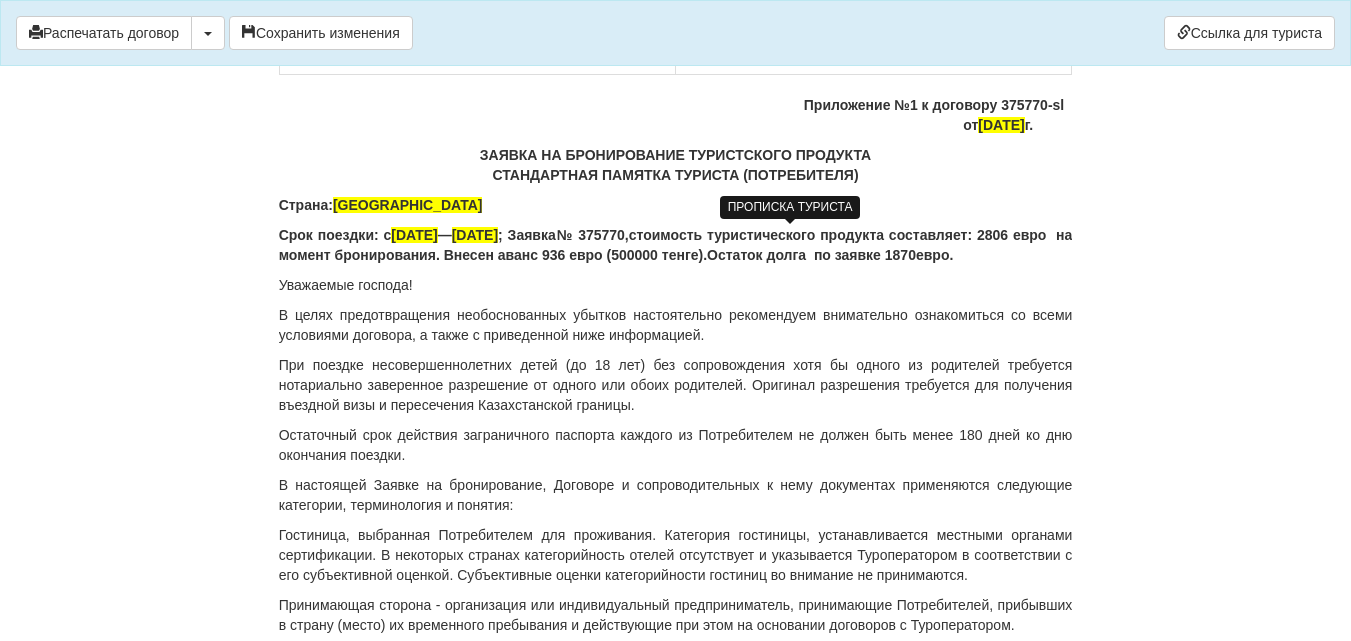 click at bounding box center [477, 51] 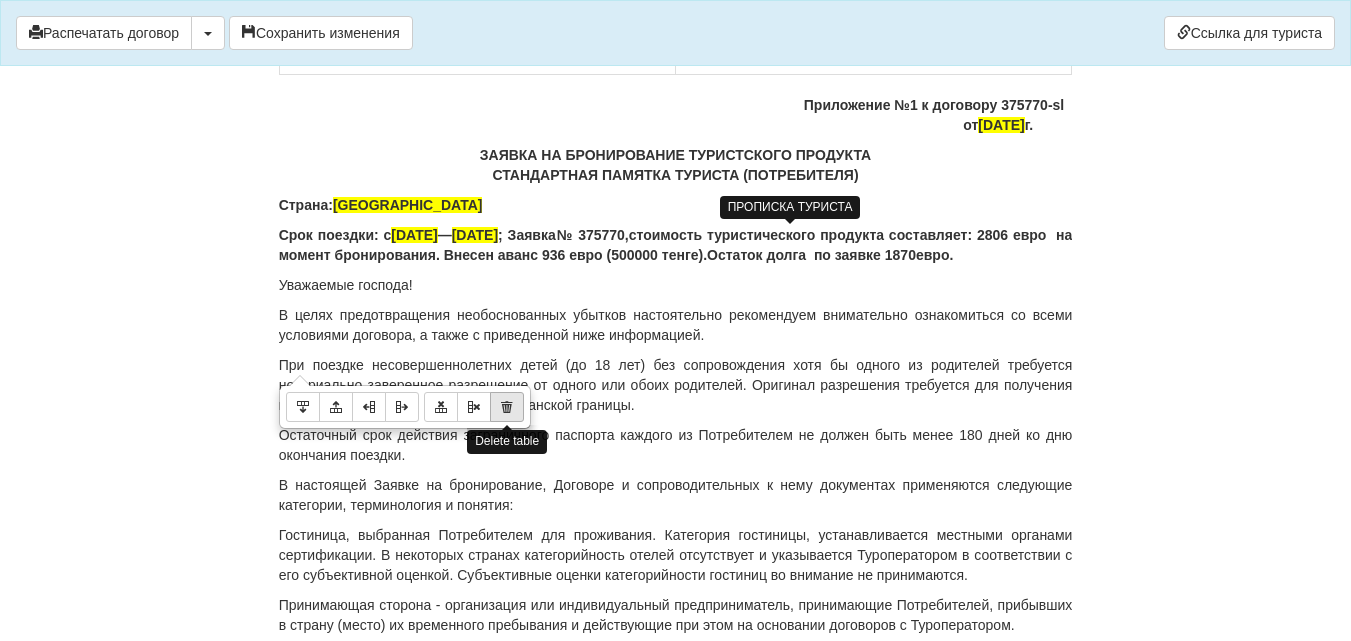 click at bounding box center [507, 407] 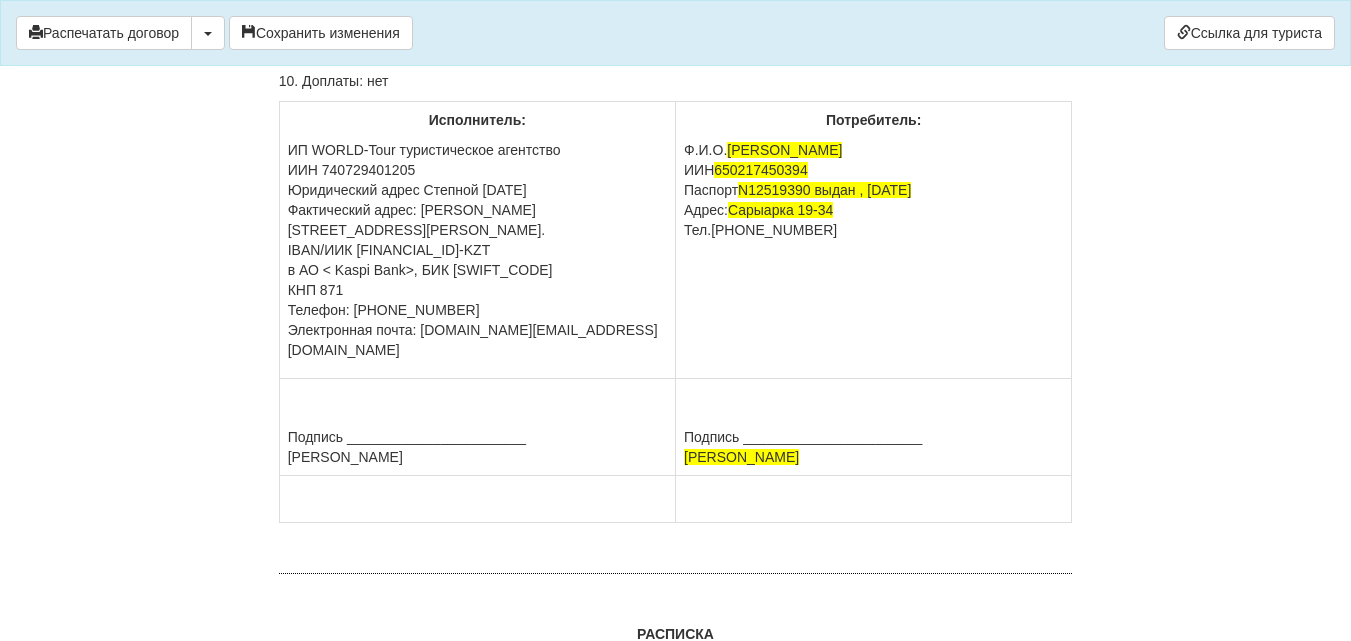 scroll, scrollTop: 12831, scrollLeft: 0, axis: vertical 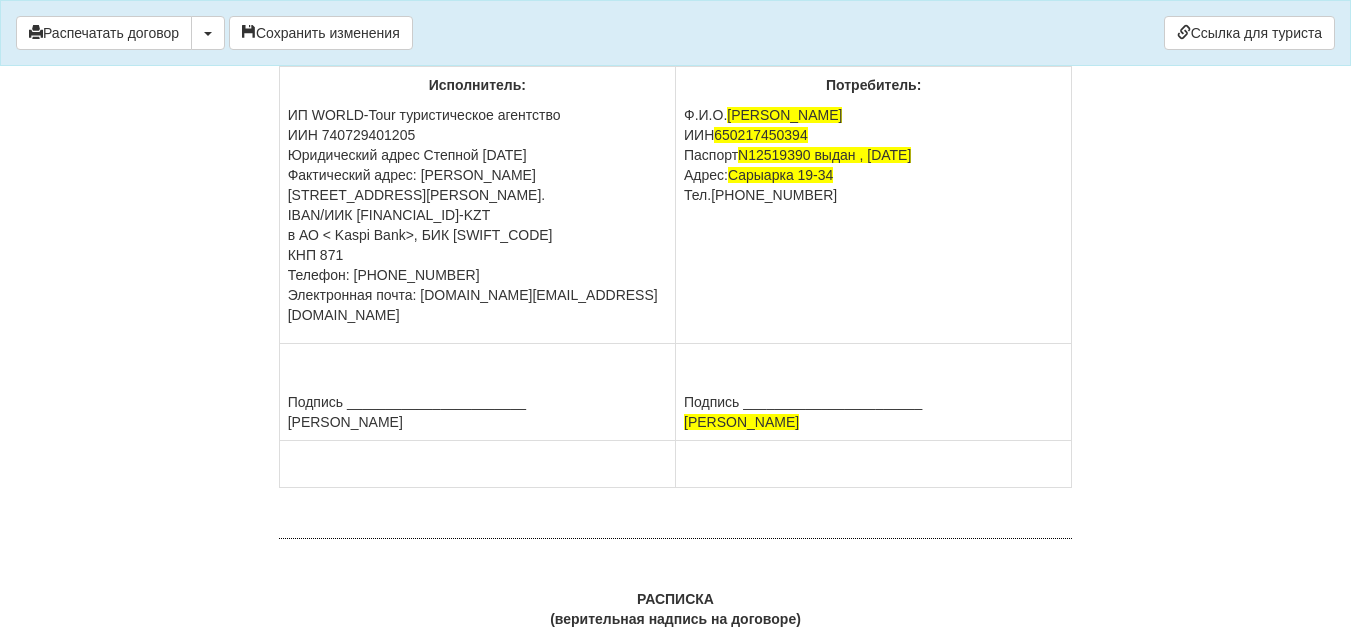 drag, startPoint x: 304, startPoint y: 420, endPoint x: 1064, endPoint y: 617, distance: 785.1172 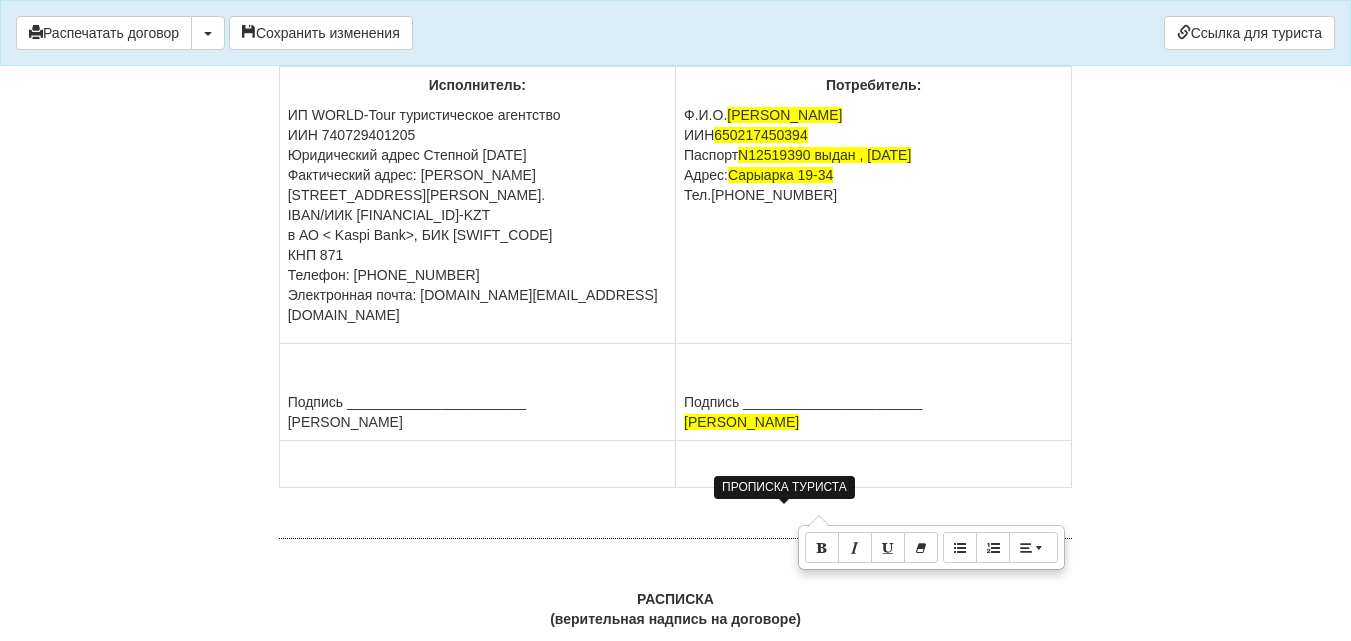 copy on "Исполнитель:
ИП WORLD-Tour туристическое агентство
ИИН 740729401205
Юридический адрес [STREET_ADDRESS][DATE] адрес: [STREET_ADDRESS][PERSON_NAME].
IBAN/ИИК [FINANCIAL_ID]-KZT
в АО < Kaspi Bank>, БИК [SWIFT_CODE]
КНП 871
Телефон: [PHONE_NUMBER]
Электронная почта: [DOMAIN_NAME][EMAIL_ADDRESS][DOMAIN_NAME]
Потребитель:
Ф.И.О.  [PERSON_NAME]
ИИН       650217450394
Паспорт  [PASSPORT] выдан , [DATE]
Адрес:  Сарыарка 19-34
Тел.[PHONE_NUMBER]" 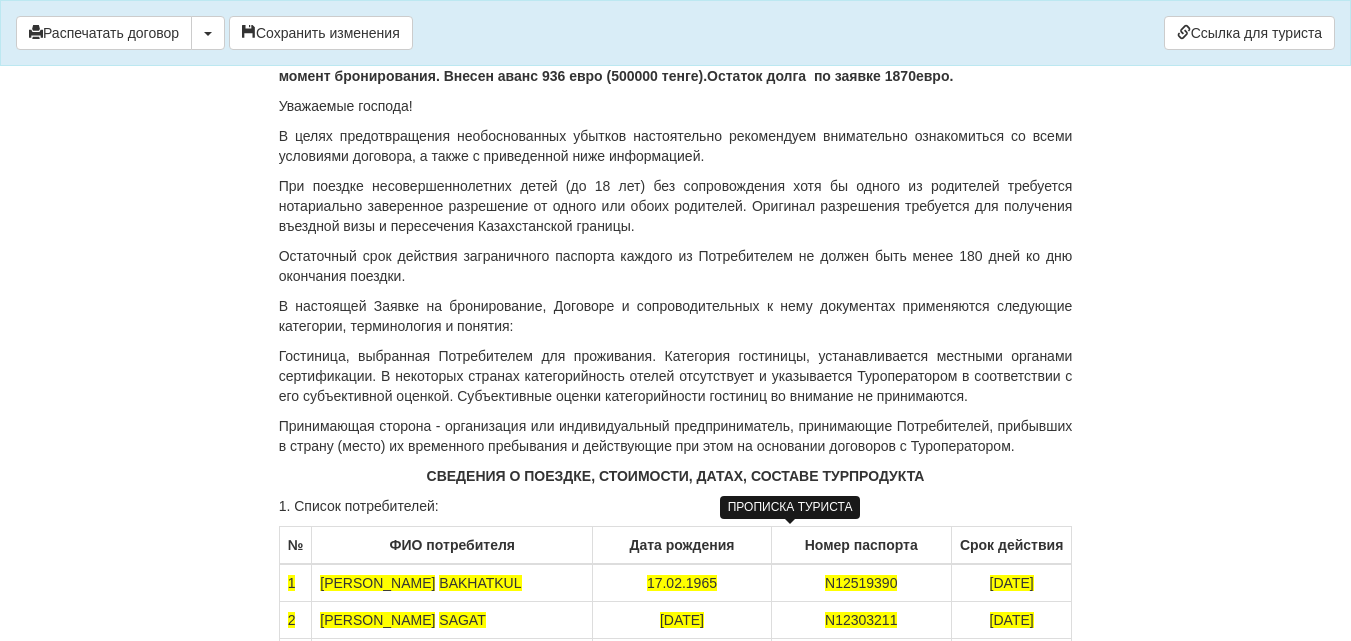 scroll, scrollTop: 11831, scrollLeft: 0, axis: vertical 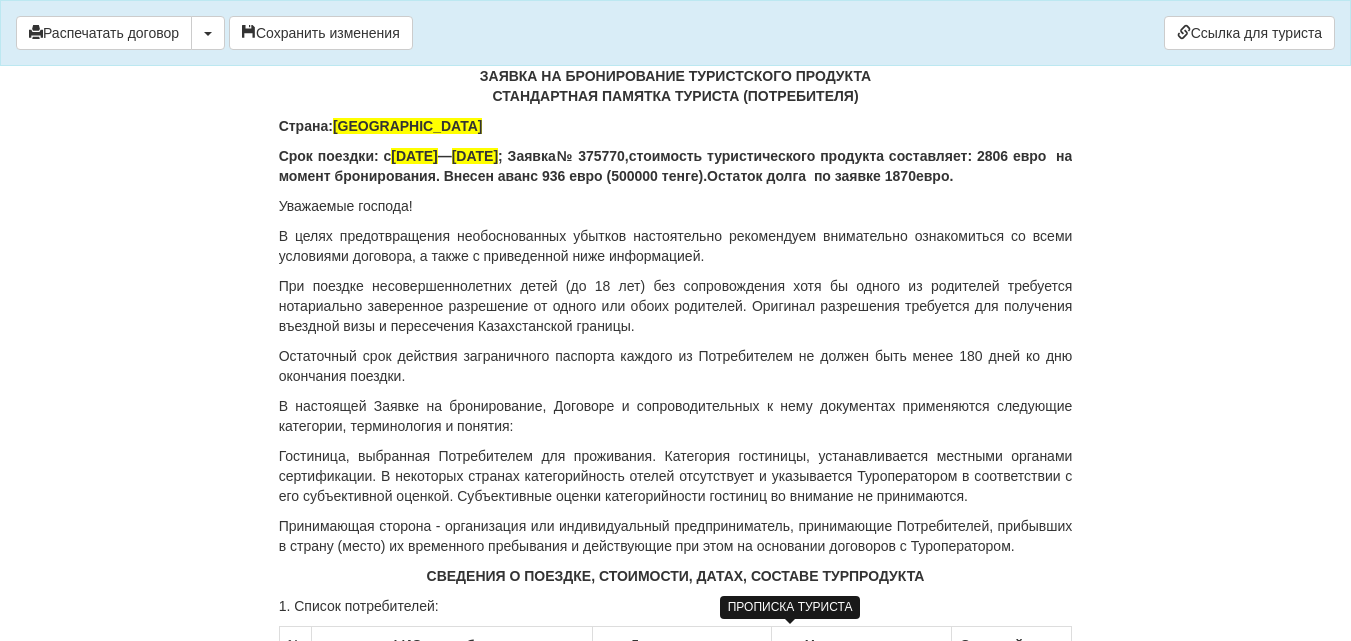 click on "ДОГОВОР ОКАЗАНИЯ ТУРИСТСКИХ УСЛУГ 375770-sl
От  [DATE]
ИП «World-Tour», ИИН/БИН 740729401205, зарегистрированное в соответствии с законодательством Республики Казахстан, в лице
[PERSON_NAME], действующего на основании талона-уведомления о регистрации индивидуального предпринимателя KZ55UWQ00899845 [DATE] от выданного  3020 УГД по району им Казыбек би г.[PERSON_NAME] ,
в дальнейшем именуемое  «Исполнитель» , с одной стороны, и
[PERSON_NAME] , дата рождения  [DEMOGRAPHIC_DATA], ИИН  650217450394 , паспорт серии KAZ номер  [PASSPORT] , адрес  г.Караганда,    Сарыарка 19-34" at bounding box center [676, -5704] 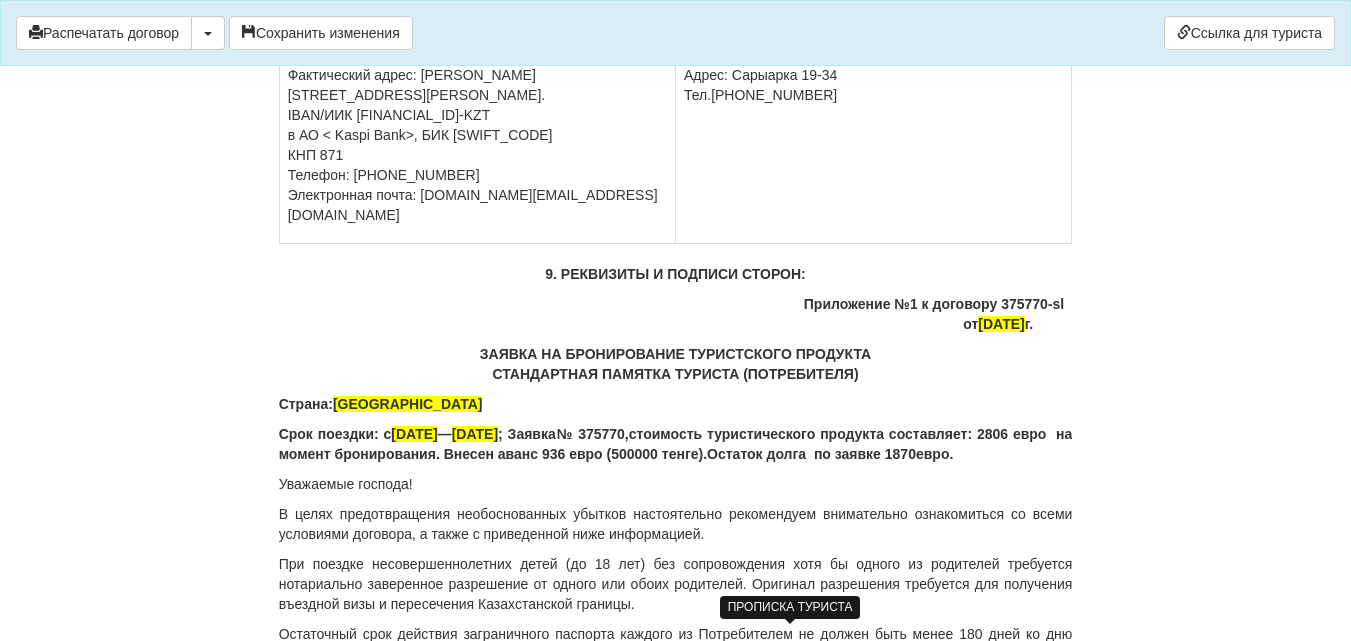 click on "×
Некоторые поля не заполнены
Мы подсветили  пустые поля  красным цветом.                Вы можете отредактировать текст и внести недостающие данные прямо в этом окне.
Для автоматического заполнения договора:
Необходимо  заполнить реквизиты  Вашего агентства
Необходимо добавить  агентский договор  с оператором [PERSON_NAME]
Необходимо заполнить  банковскую гарантию
Распечатать договор" at bounding box center (676, -4313) 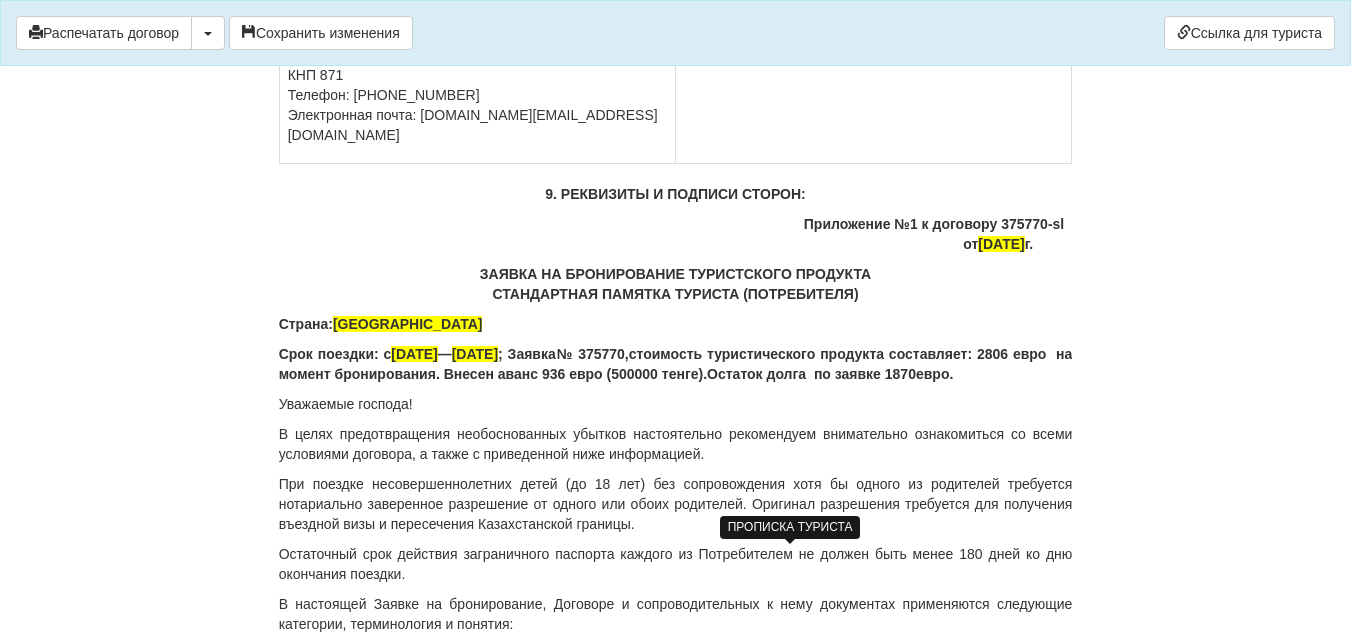 scroll, scrollTop: 12031, scrollLeft: 0, axis: vertical 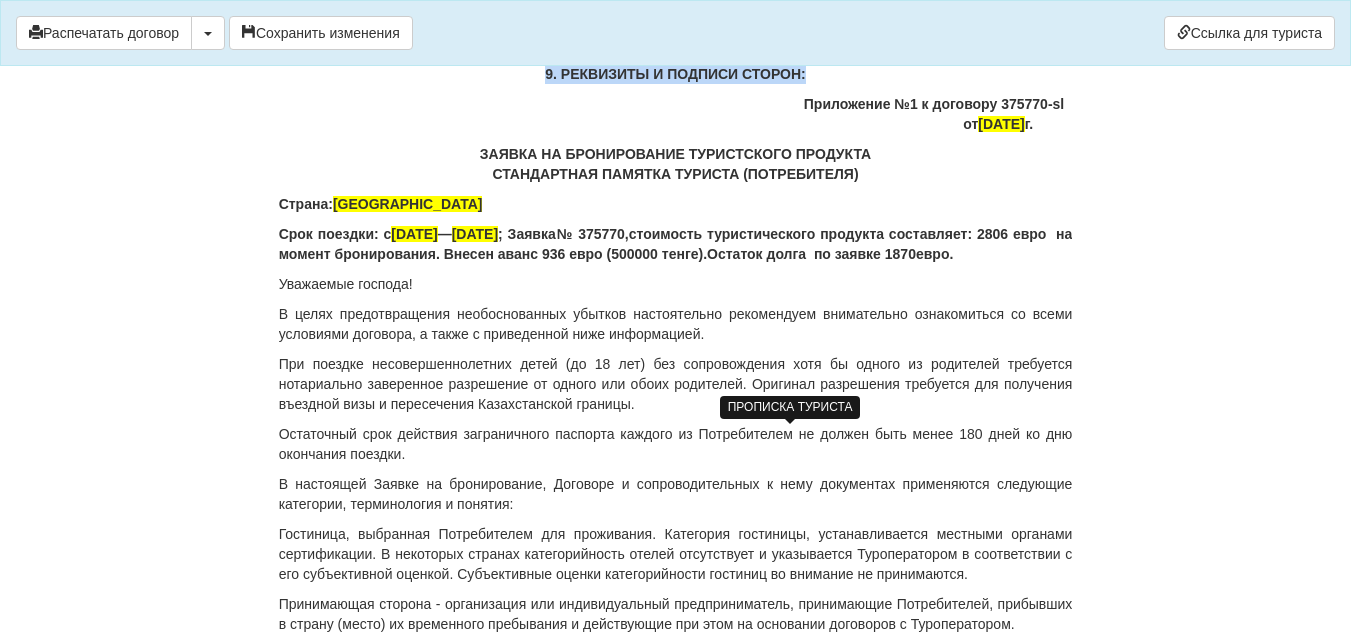 drag, startPoint x: 542, startPoint y: 378, endPoint x: 810, endPoint y: 368, distance: 268.1865 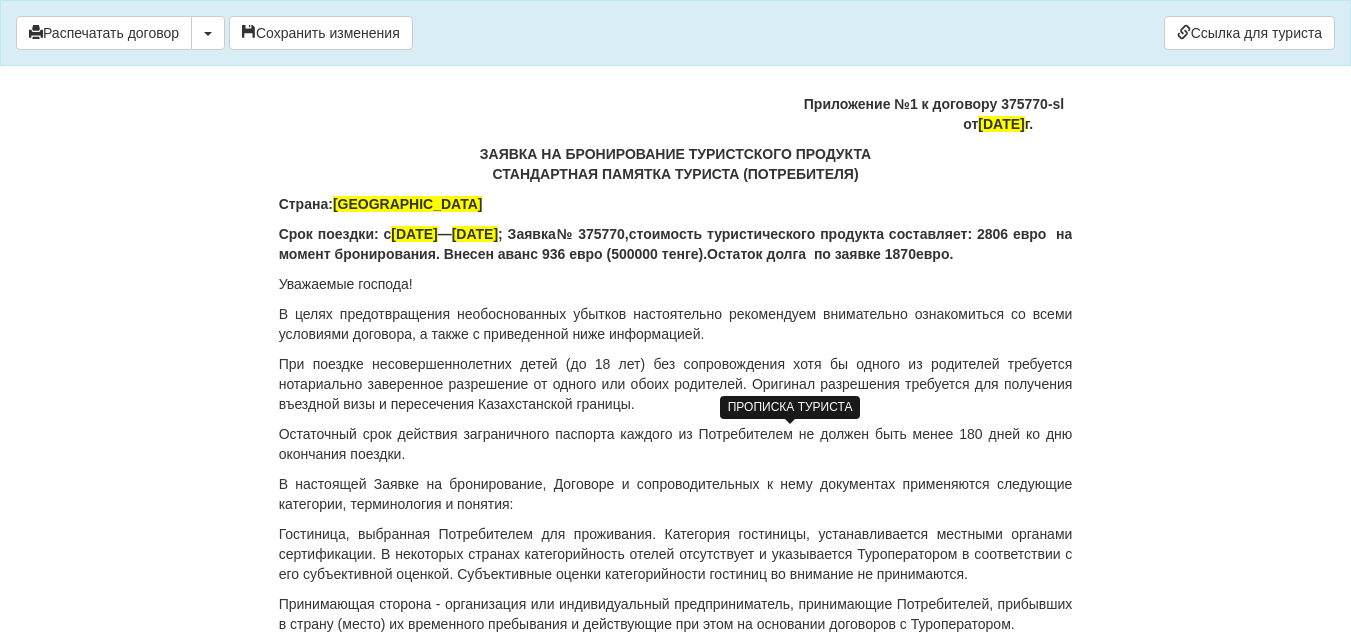 click on "8.11. Договор действует со дня его подписания и до полного исполнения Сторонами обязательств по Договору друг перед другом." at bounding box center [676, -264] 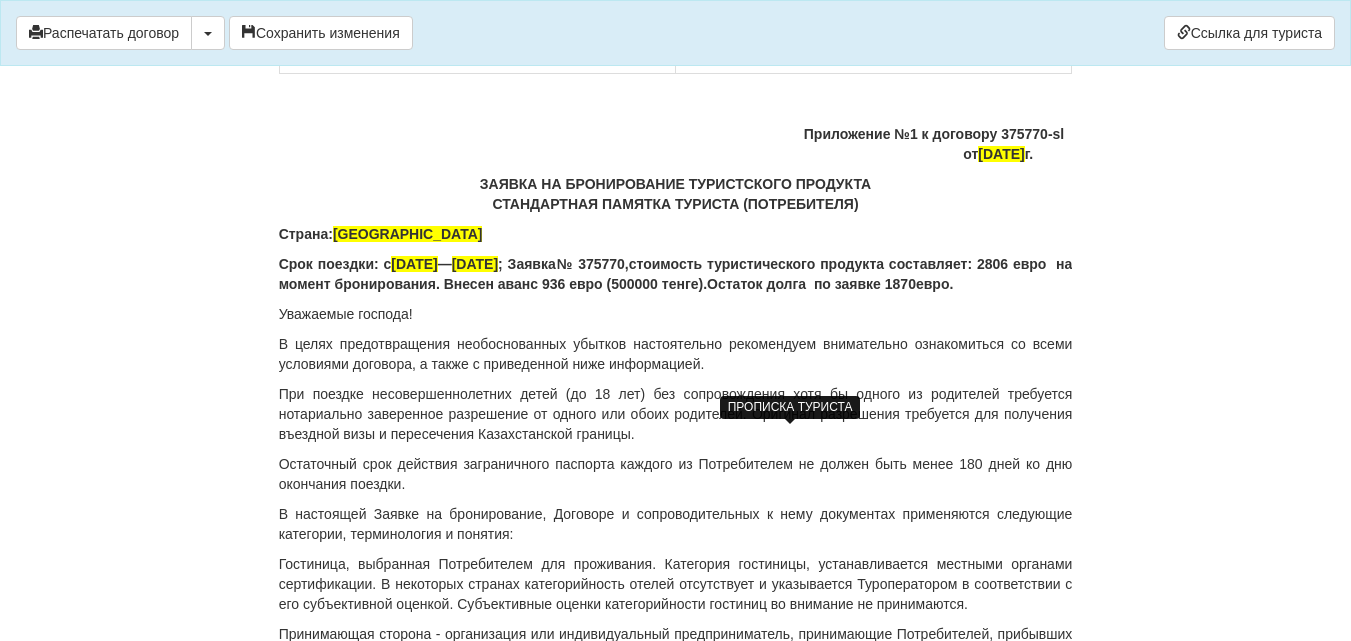 click on "9. РЕКВИЗИТЫ И ПОДПИСИ СТОРОН:" at bounding box center [676, -224] 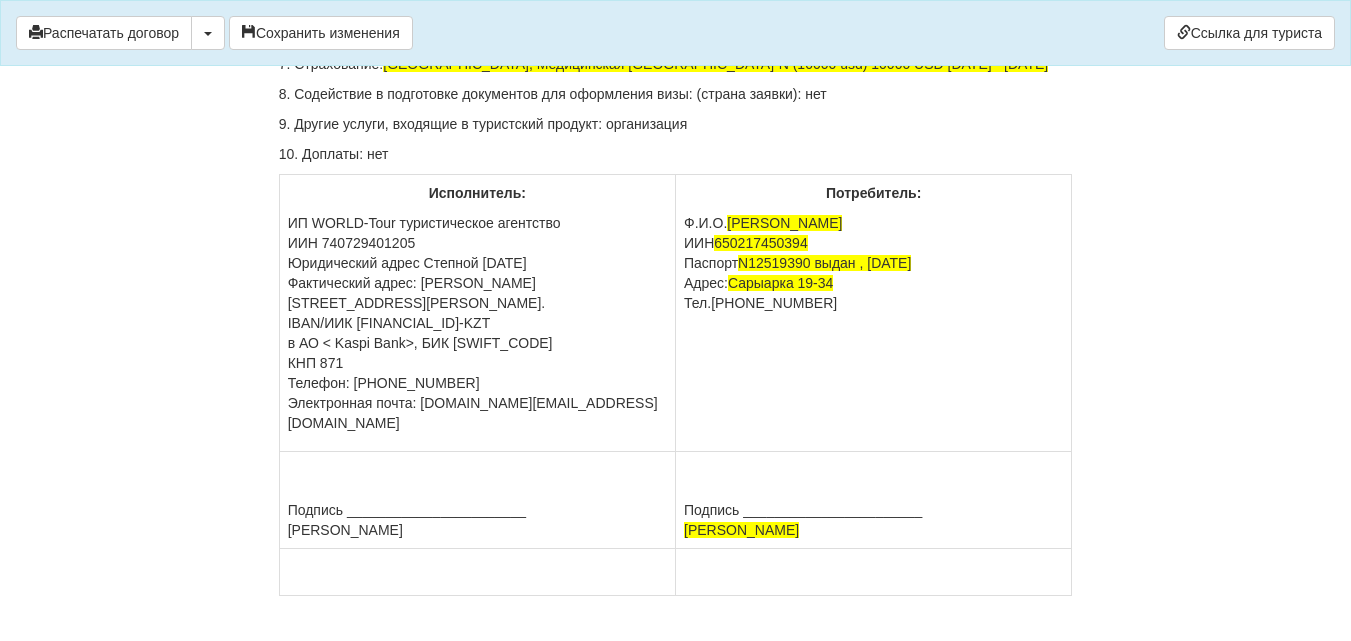 click on "6. Услуги по перевозке Потребителей: Указан в пункте 1.6" at bounding box center [676, 34] 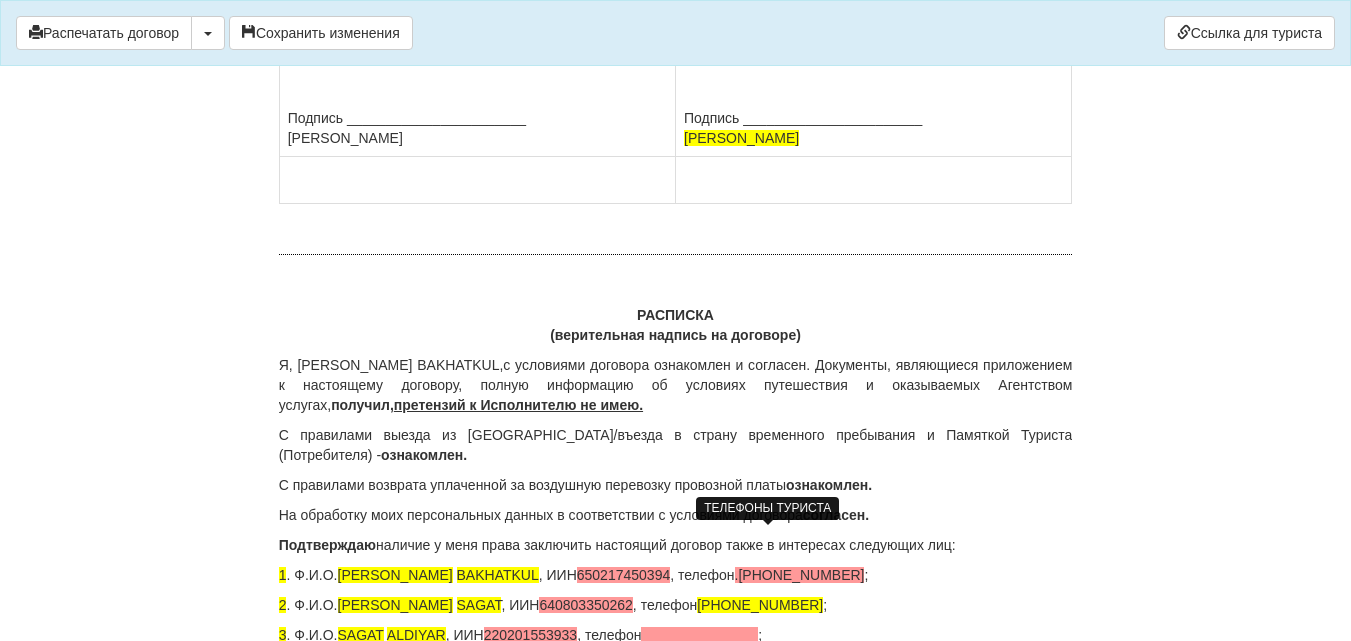 scroll, scrollTop: 13431, scrollLeft: 0, axis: vertical 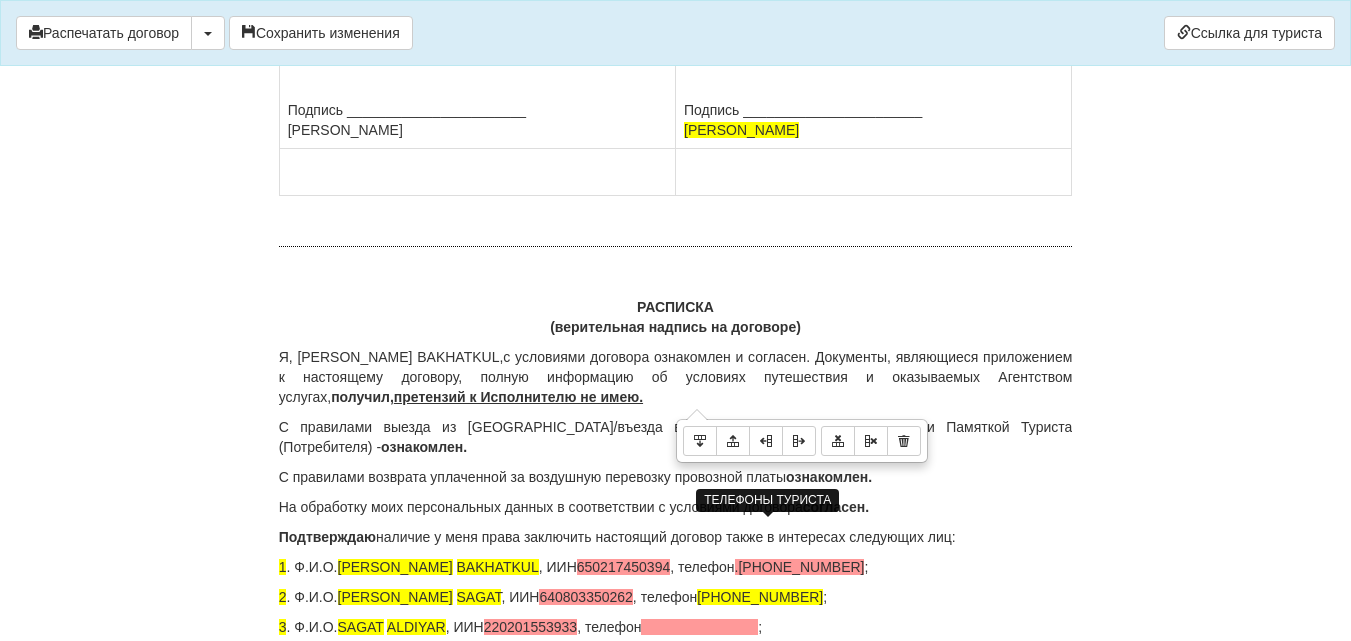 drag, startPoint x: 687, startPoint y: 362, endPoint x: 931, endPoint y: 391, distance: 245.71732 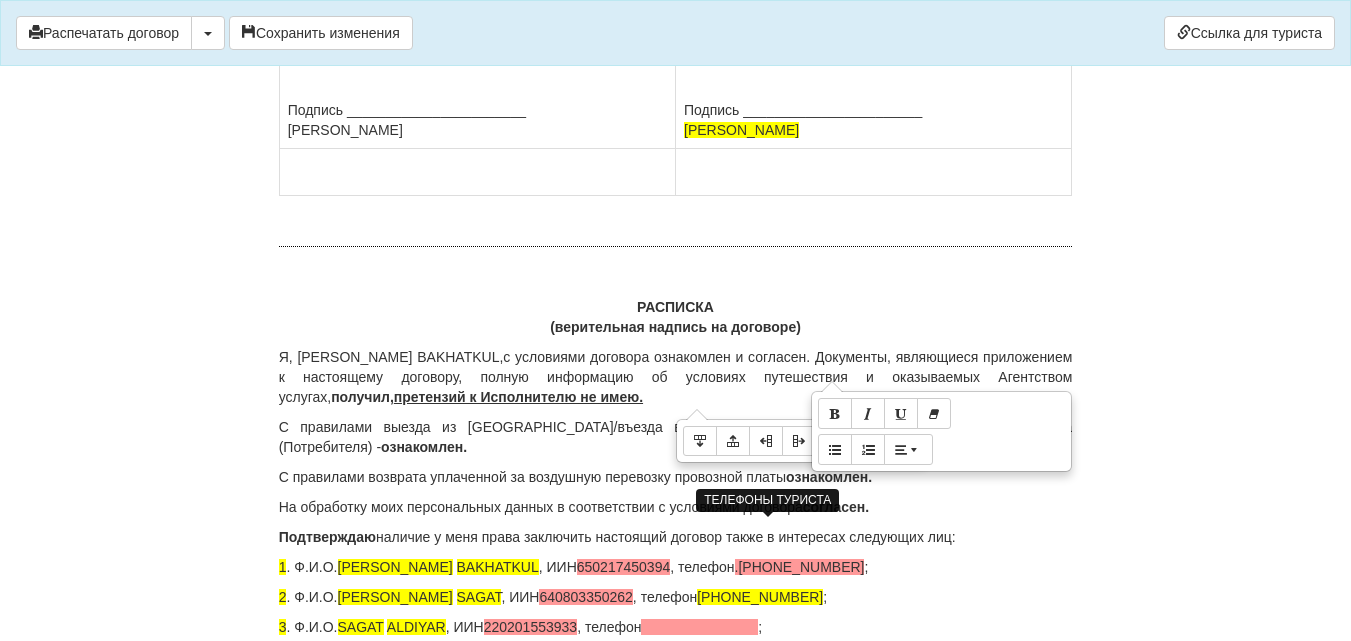 copy on "Подпись _______________________
DARMENBAYEVA BAKHATKUL" 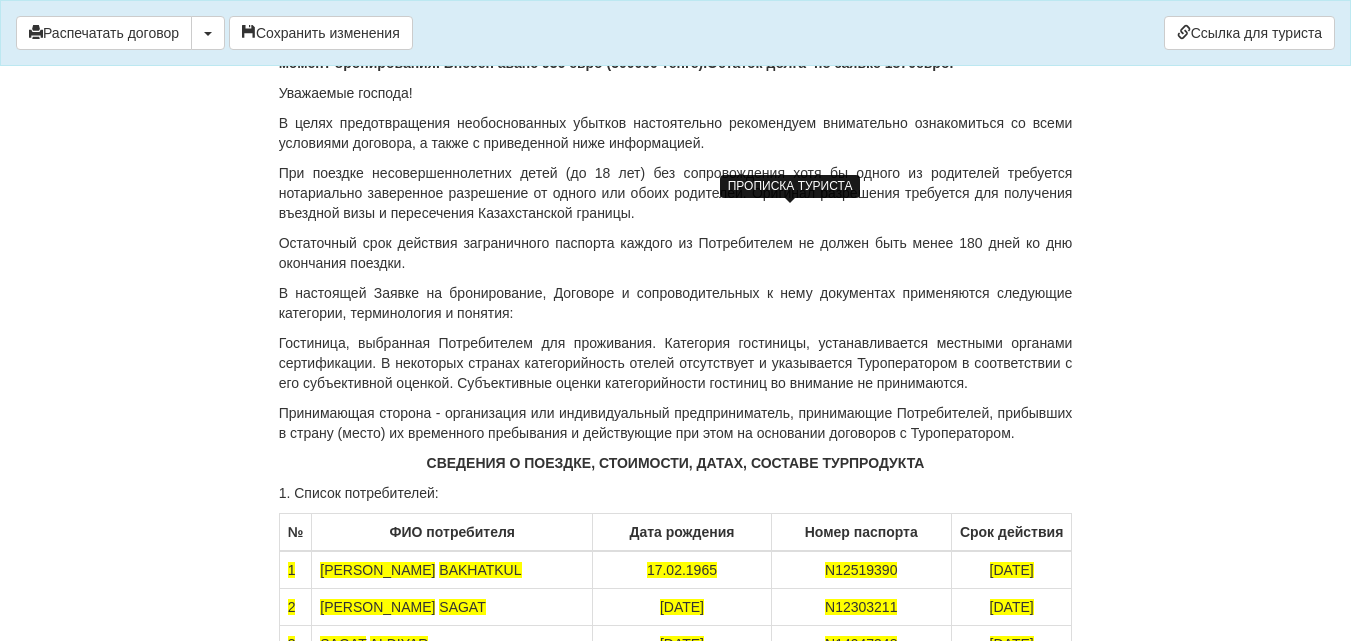 scroll, scrollTop: 12131, scrollLeft: 0, axis: vertical 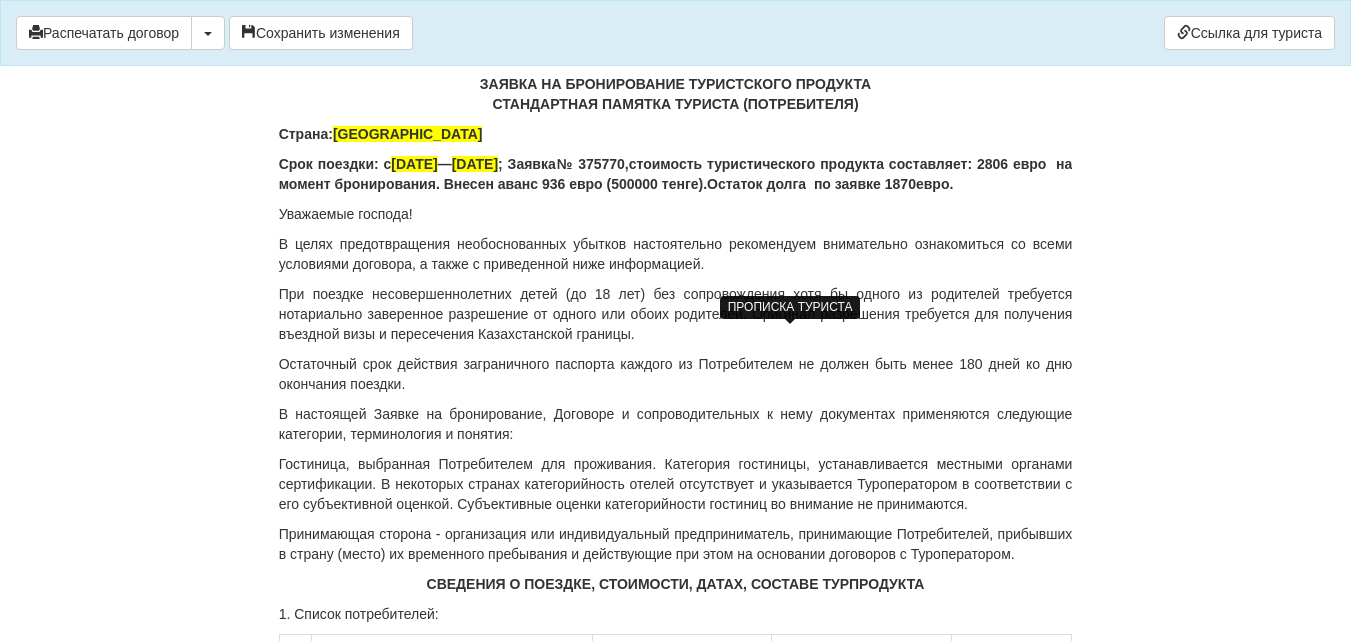 click on "ДОГОВОР ОКАЗАНИЯ ТУРИСТСКИХ УСЛУГ 375770-sl
От  [DATE]
ИП «World-Tour», ИИН/БИН 740729401205, зарегистрированное в соответствии с законодательством Республики Казахстан, в лице
[PERSON_NAME], действующего на основании талона-уведомления о регистрации индивидуального предпринимателя KZ55UWQ00899845 [DATE] от выданного  3020 УГД по району им Казыбек би г.[PERSON_NAME] ,
в дальнейшем именуемое  «Исполнитель» , с одной стороны, и
[PERSON_NAME] , дата рождения  [DEMOGRAPHIC_DATA], ИИН  650217450394 , паспорт серии KAZ номер  [PASSPORT] , адрес  г.Караганда,    Сарыарка 19-34" at bounding box center [676, -4533] 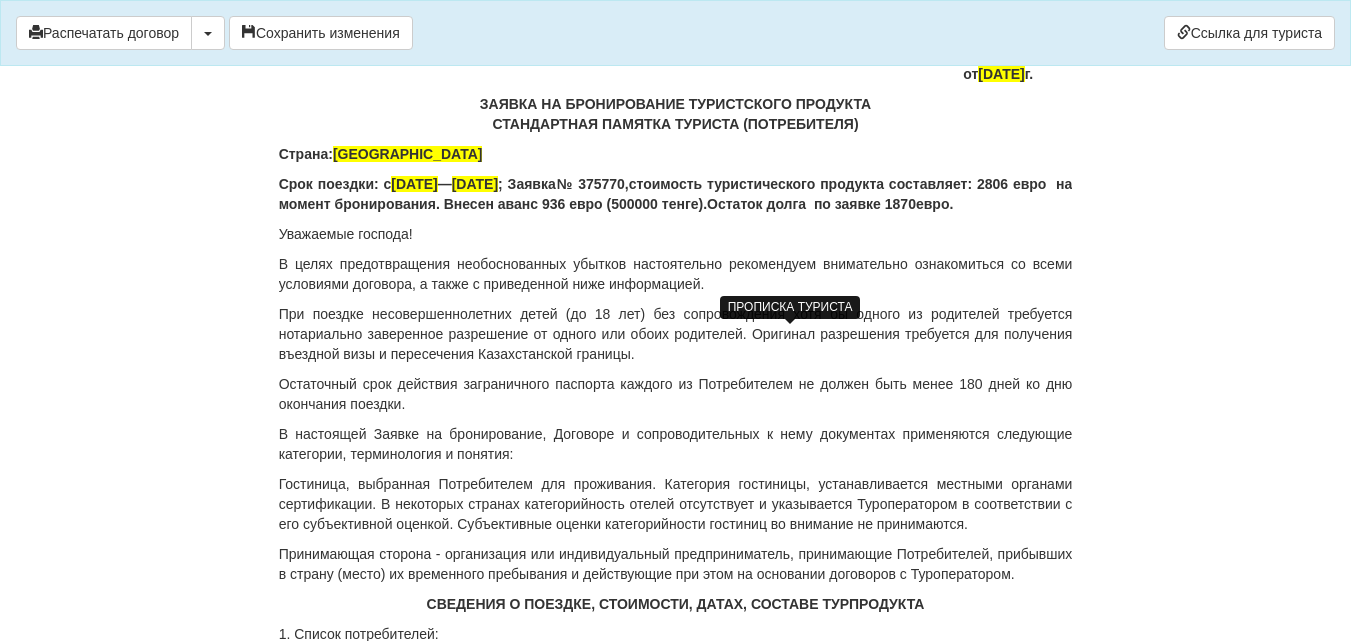 click on "Подпись _______________________ DARMENBAYEVA BAKHATKUL" at bounding box center (676, 14) 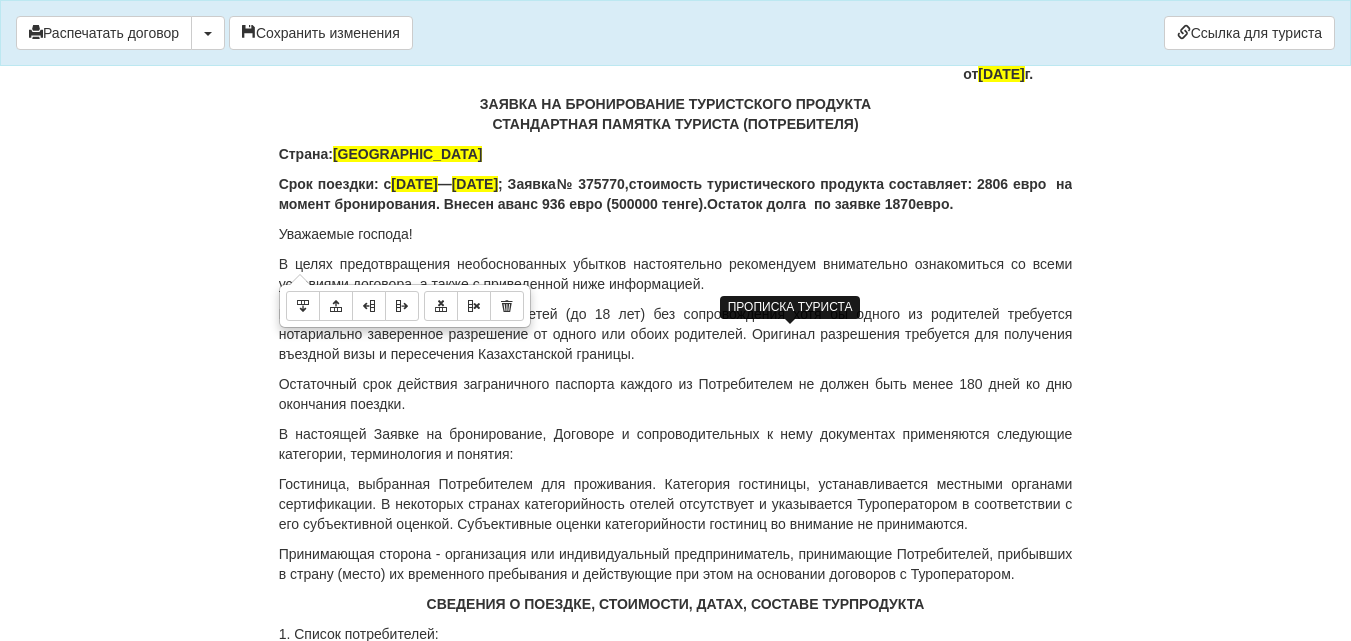 click on "Исполнитель: ИП WORLD-Tour туристическое агентство ИИН 740729401205 Юридический адрес [STREET_ADDRESS][DATE] адрес: [STREET_ADDRESS][PERSON_NAME]. IBAN/ИИК [FINANCIAL_ID]-KZT в АО < Kaspi Bank>, БИК [SWIFT_CODE] КНП 871 Телефон: [PHONE_NUMBER] Электронная почта: [DOMAIN_NAME][EMAIL_ADDRESS][DOMAIN_NAME]" at bounding box center (477, -165) 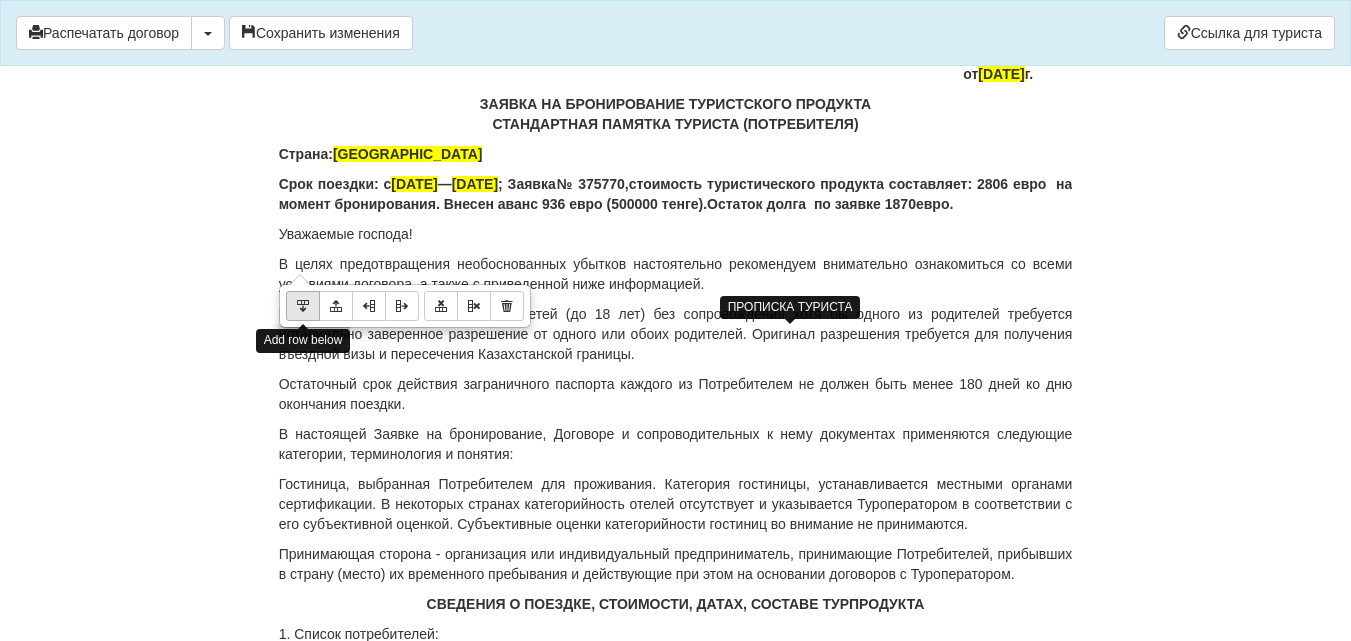 click at bounding box center [303, 306] 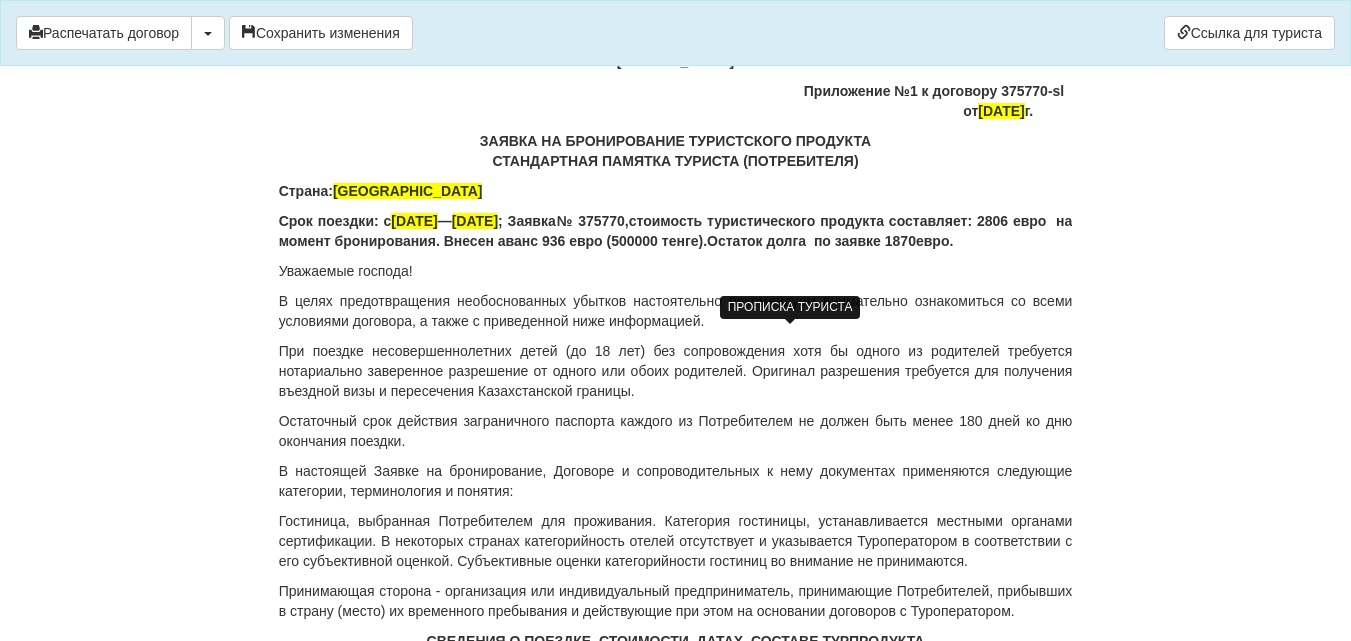 drag, startPoint x: 567, startPoint y: 335, endPoint x: 786, endPoint y: 369, distance: 221.62355 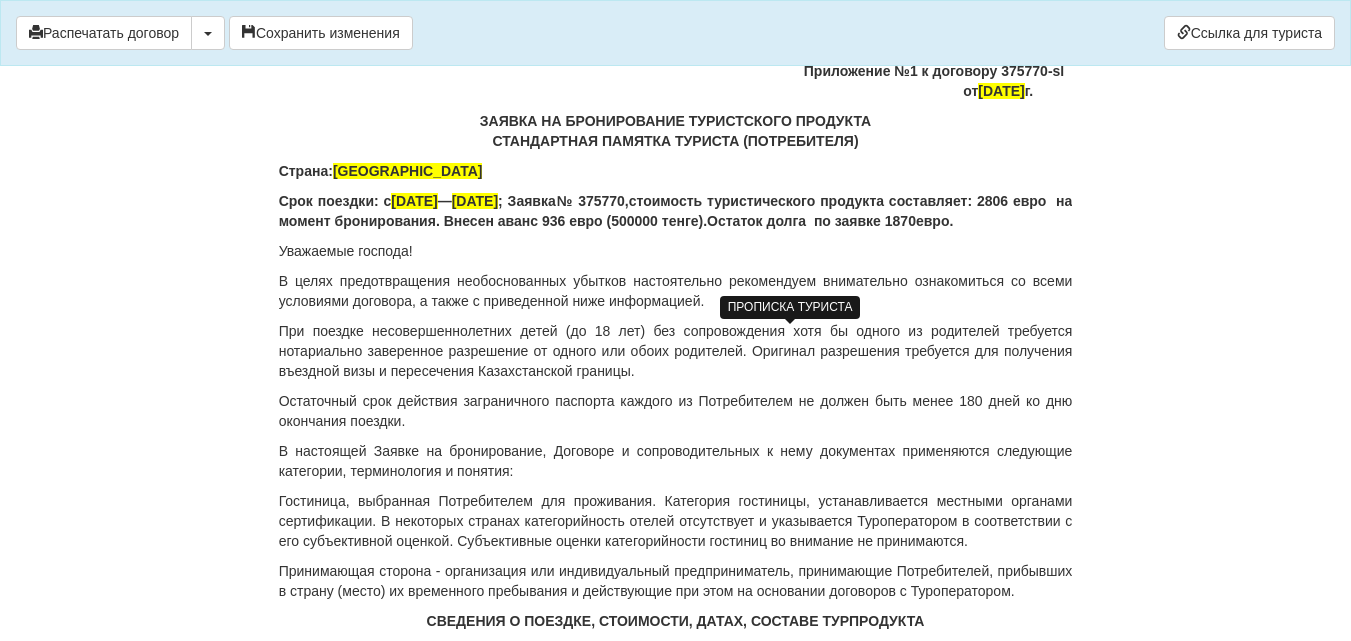 click at bounding box center (874, -8) 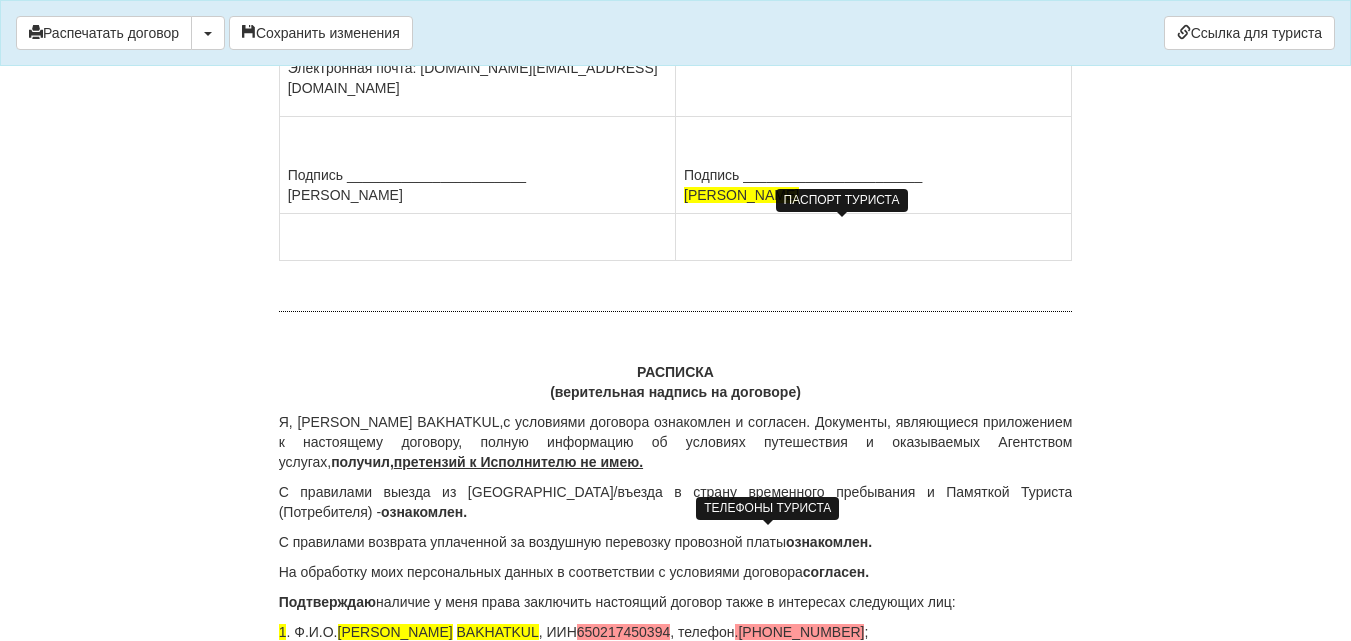scroll, scrollTop: 13431, scrollLeft: 0, axis: vertical 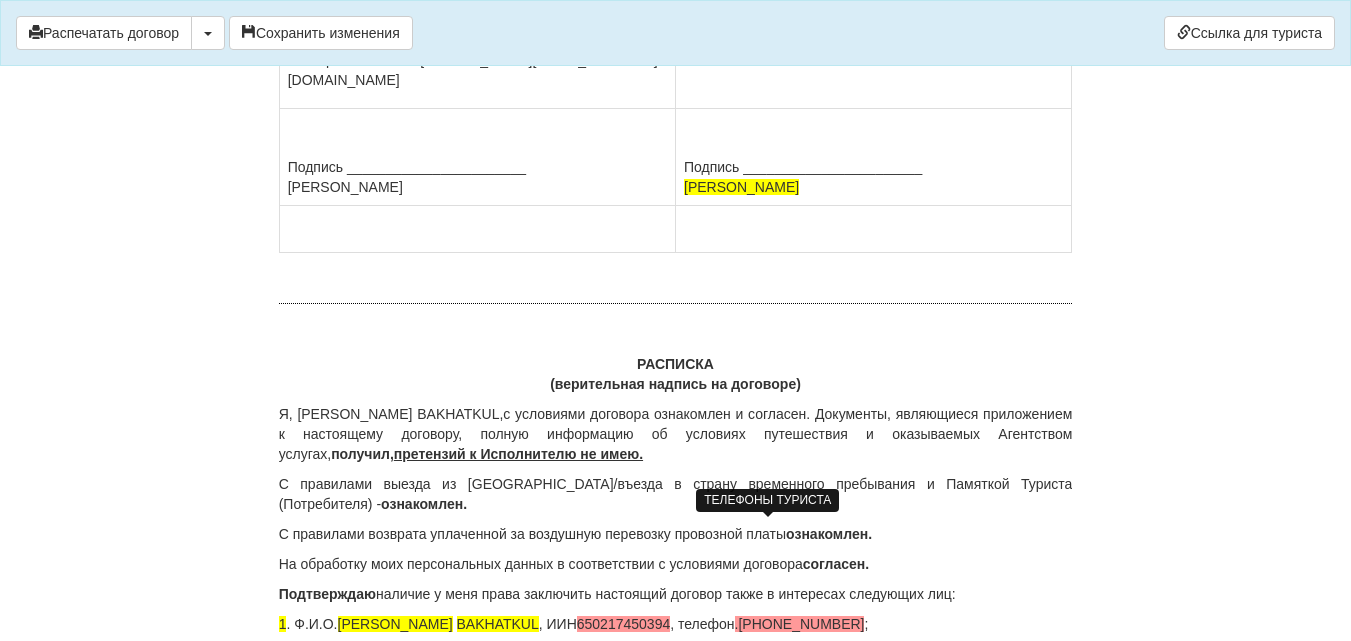 click on "Уважаемые господа!  В целях предотвращения необоснованных убытков настоятельно рекомендуем внимательно ознакомиться со всеми условиями договора, а также с приведенной ниже информацией.
При поездке несовершеннолетних детей (до 18 лет) без сопровождения хотя бы одного из родителей требуется нотариально заверенное разрешение от одного или обоих родителей. Оригинал разрешения требуется для получения въездной визы и пересечения Казахстанской границы.
1. Список потребителей:
№" at bounding box center (676, 268) 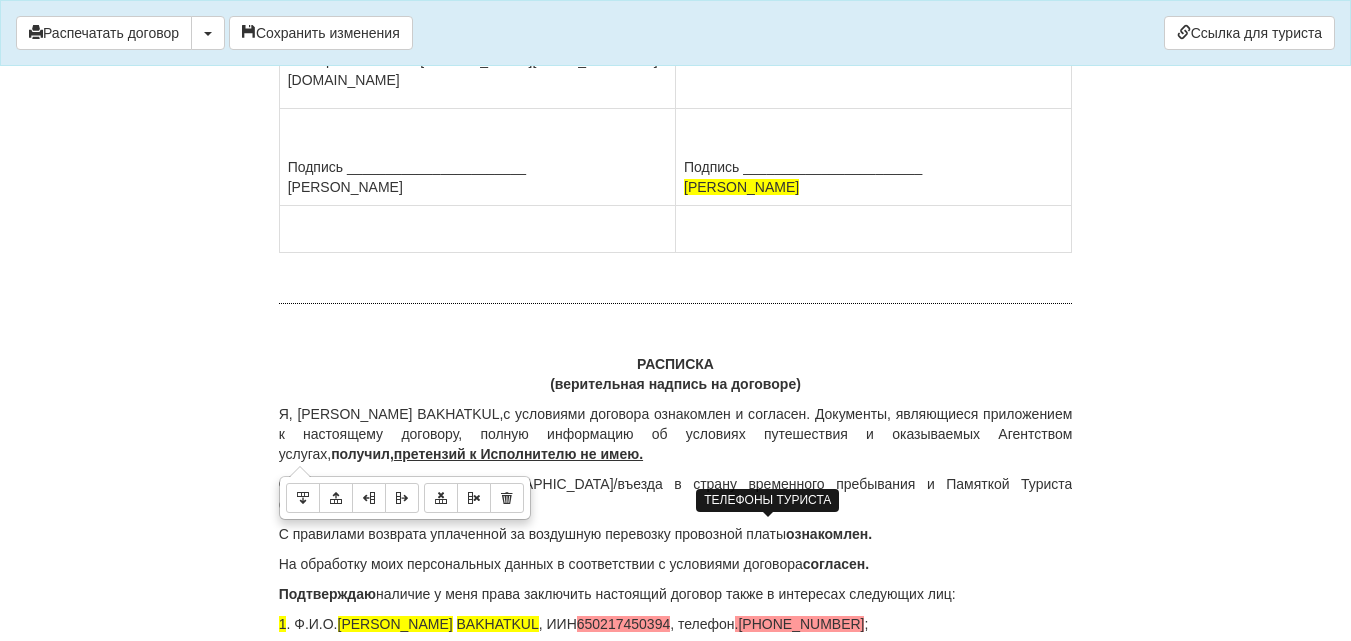 drag, startPoint x: 289, startPoint y: 419, endPoint x: 509, endPoint y: 447, distance: 221.77466 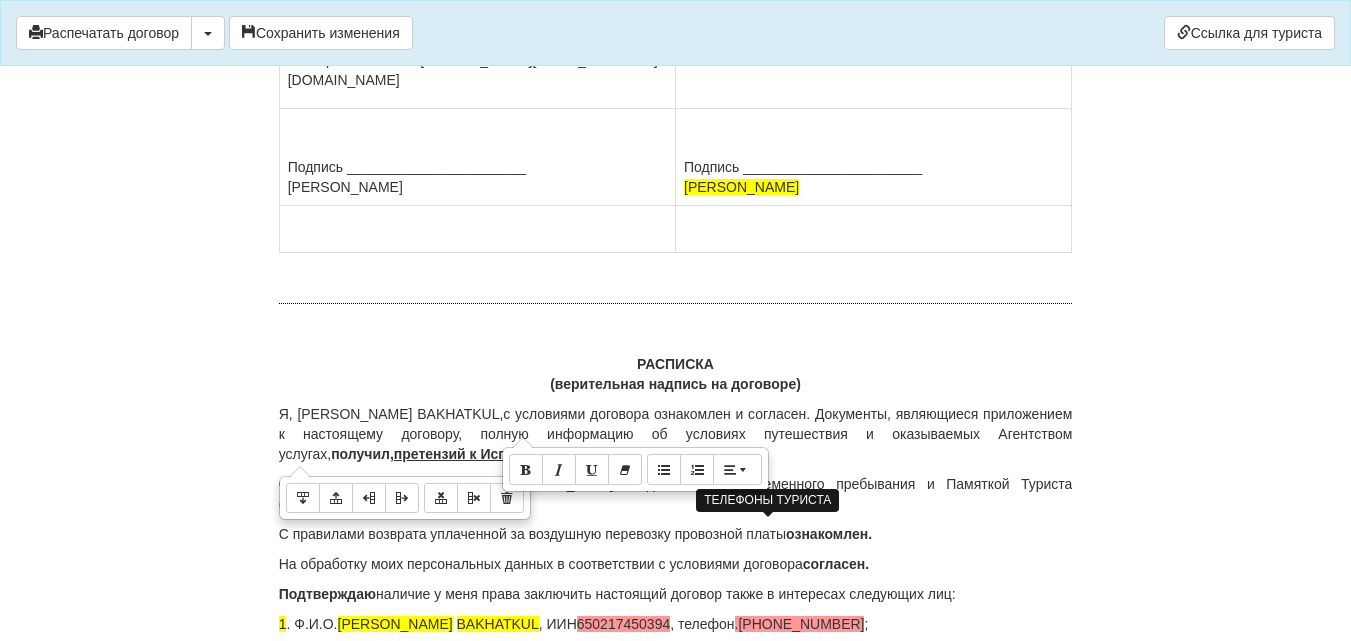 copy on "Подпись _______________________
[PERSON_NAME]" 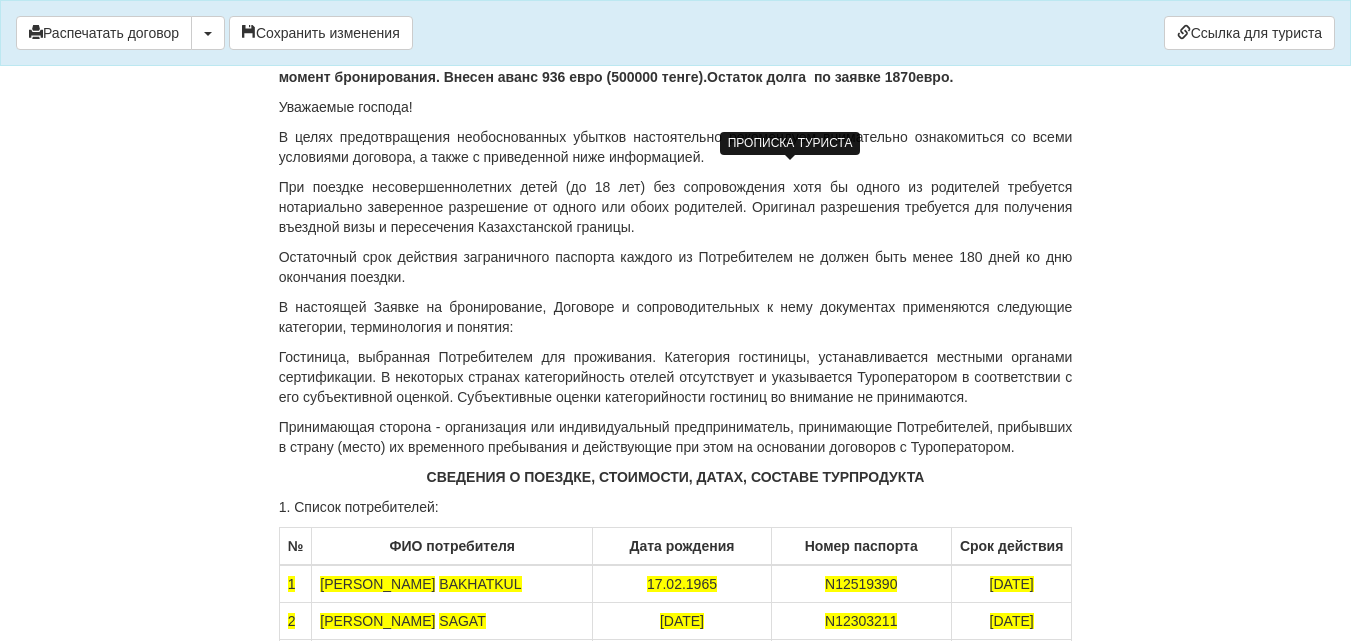 scroll, scrollTop: 12231, scrollLeft: 0, axis: vertical 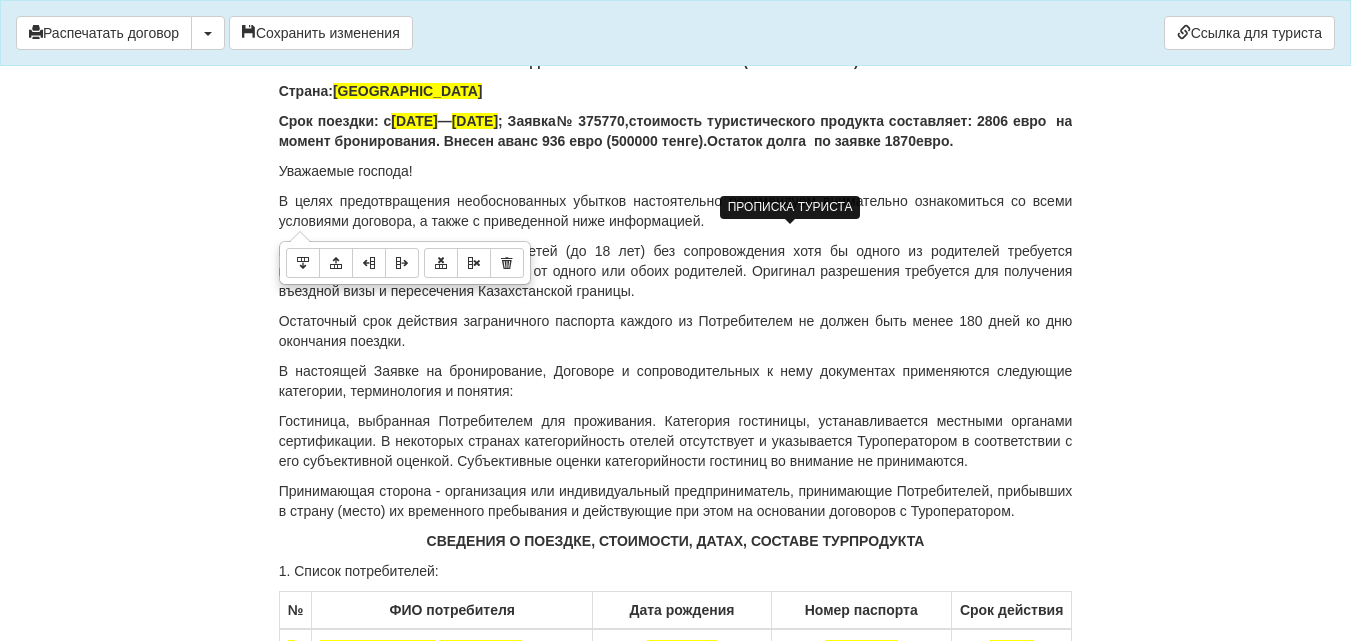 click at bounding box center [477, -98] 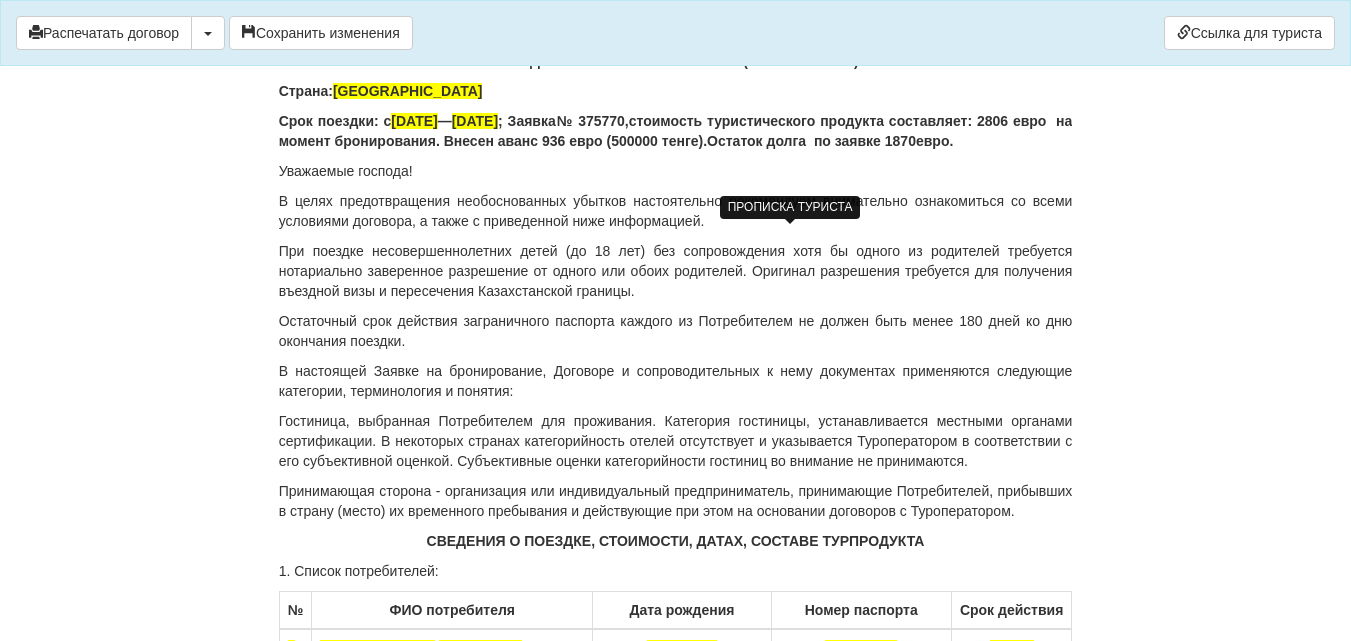 click on "Приложение №1 к договору 375770-sl                                                                                                                                                                                  от   [DATE]" at bounding box center (676, 1) 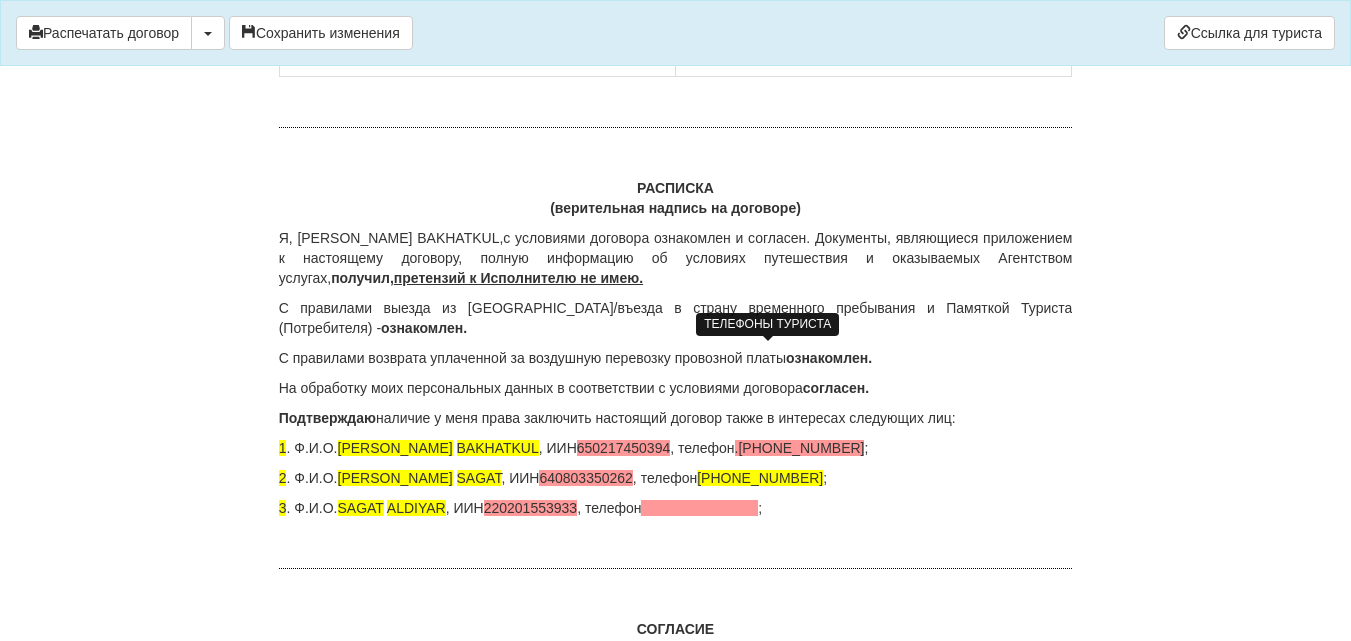 scroll, scrollTop: 13631, scrollLeft: 0, axis: vertical 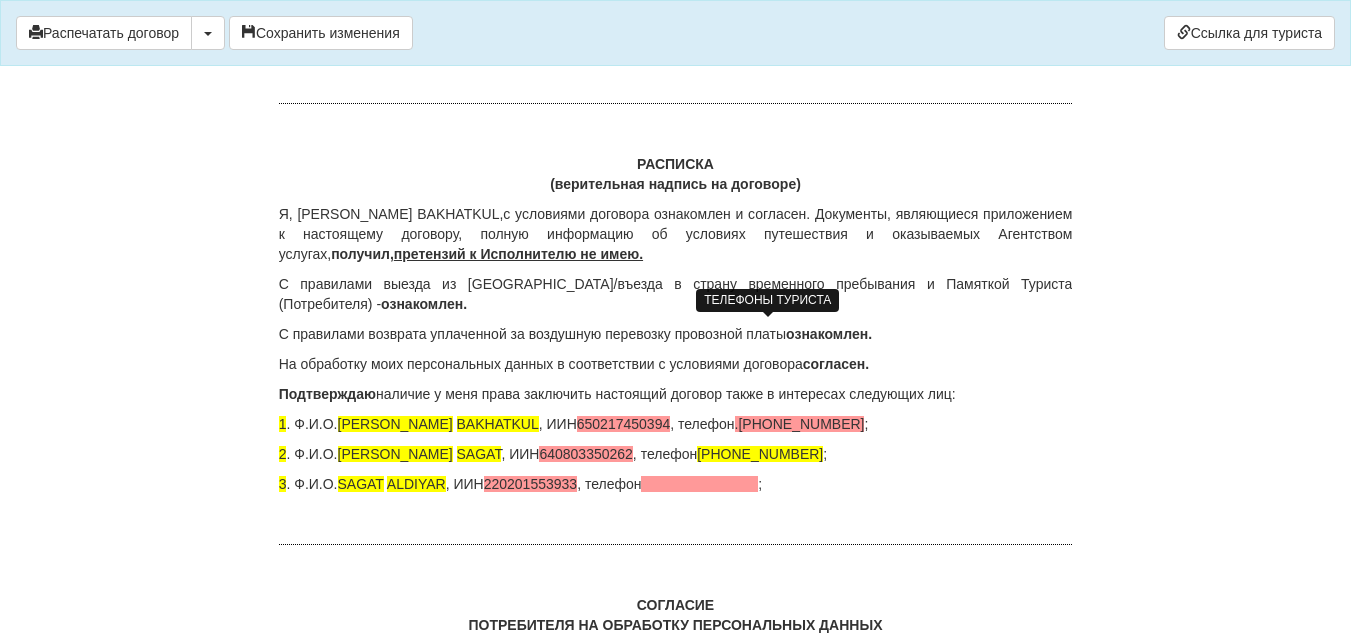 click on "Уважаемые господа!  В целях предотвращения необоснованных убытков настоятельно рекомендуем внимательно ознакомиться со всеми условиями договора, а также с приведенной ниже информацией.
При поездке несовершеннолетних детей (до 18 лет) без сопровождения хотя бы одного из родителей требуется нотариально заверенное разрешение от одного или обоих родителей. Оригинал разрешения требуется для получения въездной визы и пересечения Казахстанской границы.
1. Список потребителей:
№" at bounding box center (676, 68) 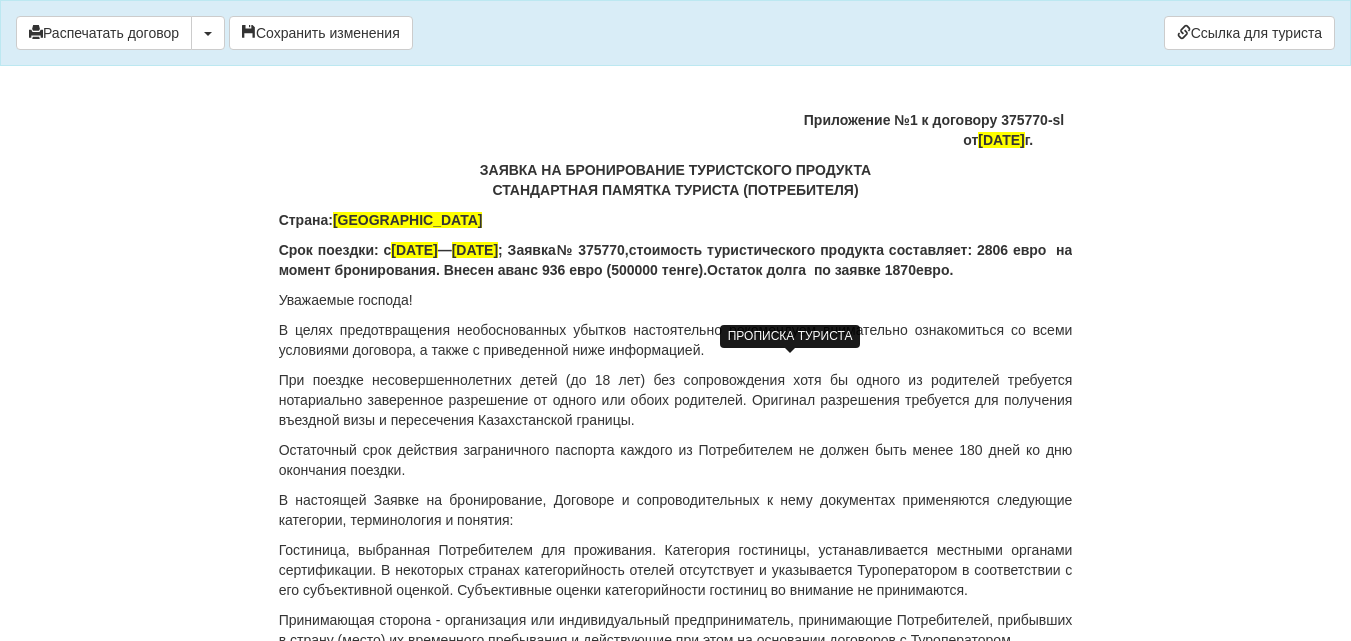 scroll, scrollTop: 12082, scrollLeft: 0, axis: vertical 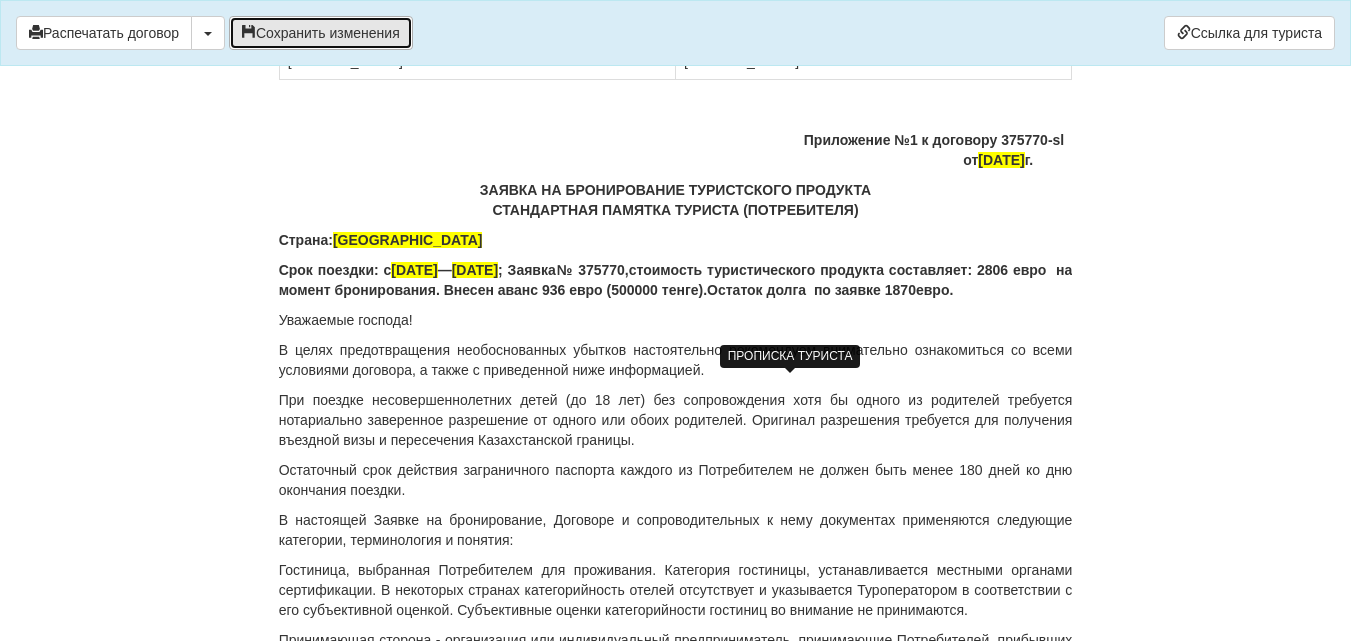 click on "Сохранить изменения" at bounding box center [321, 33] 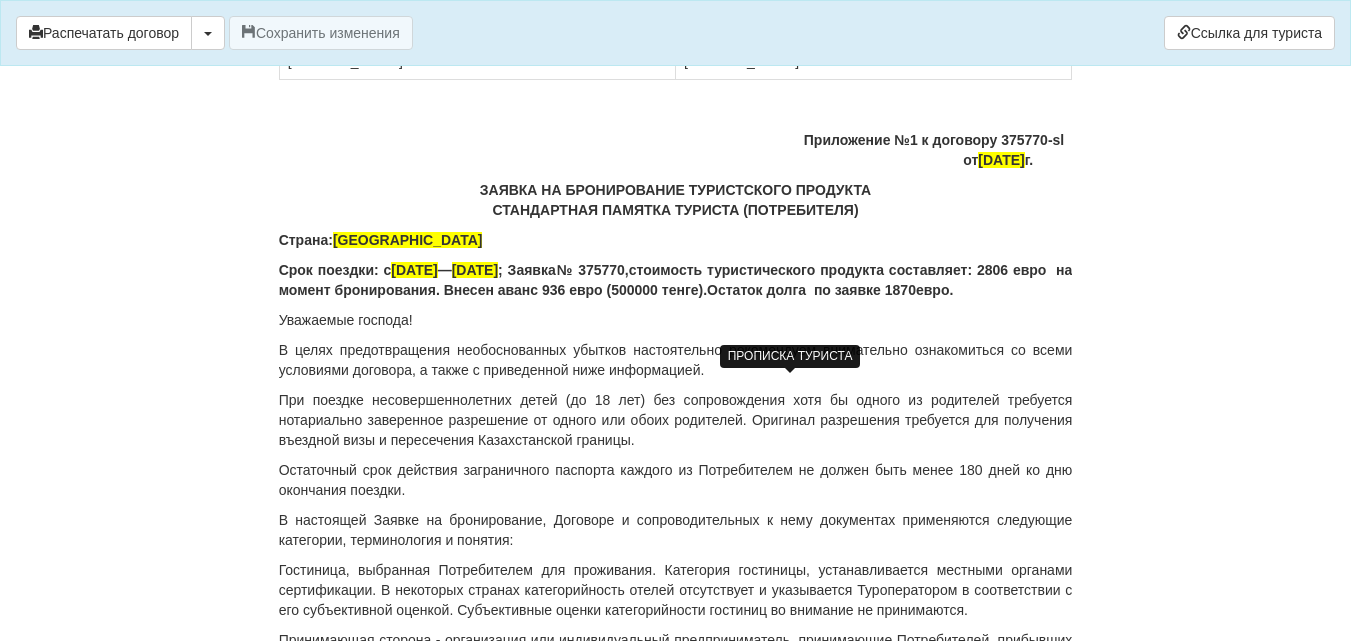 click on "Приложение №1 к договору 375770-sl                                                                                                                                                                                  от   [DATE]
ЗАЯВКА НА БРОНИРОВАНИЕ ТУРИСТСКОГО ПРОДУКТА
СТАНДАРТНАЯ ПАМЯТКА ТУРИСТА (ПОТРЕБИТЕЛЯ)
Страна:  Турция
Срок поездки: с  [DATE]  —  [DATE]" at bounding box center [676, 200] 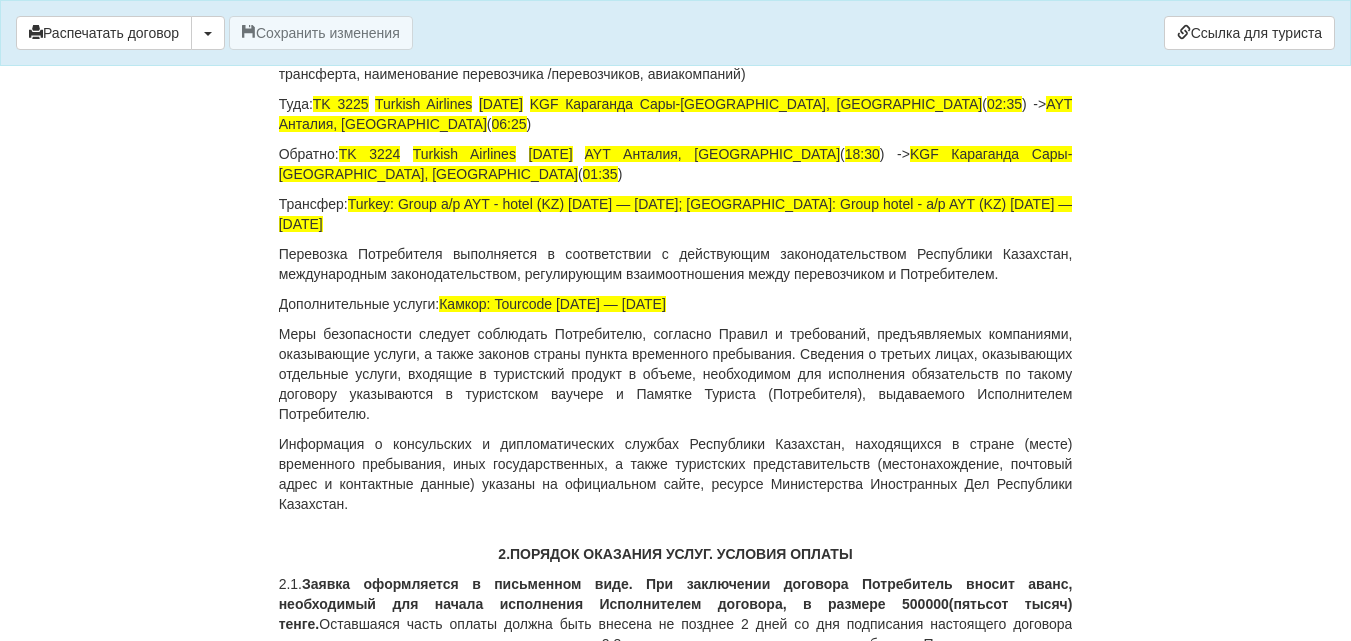 scroll, scrollTop: 1282, scrollLeft: 0, axis: vertical 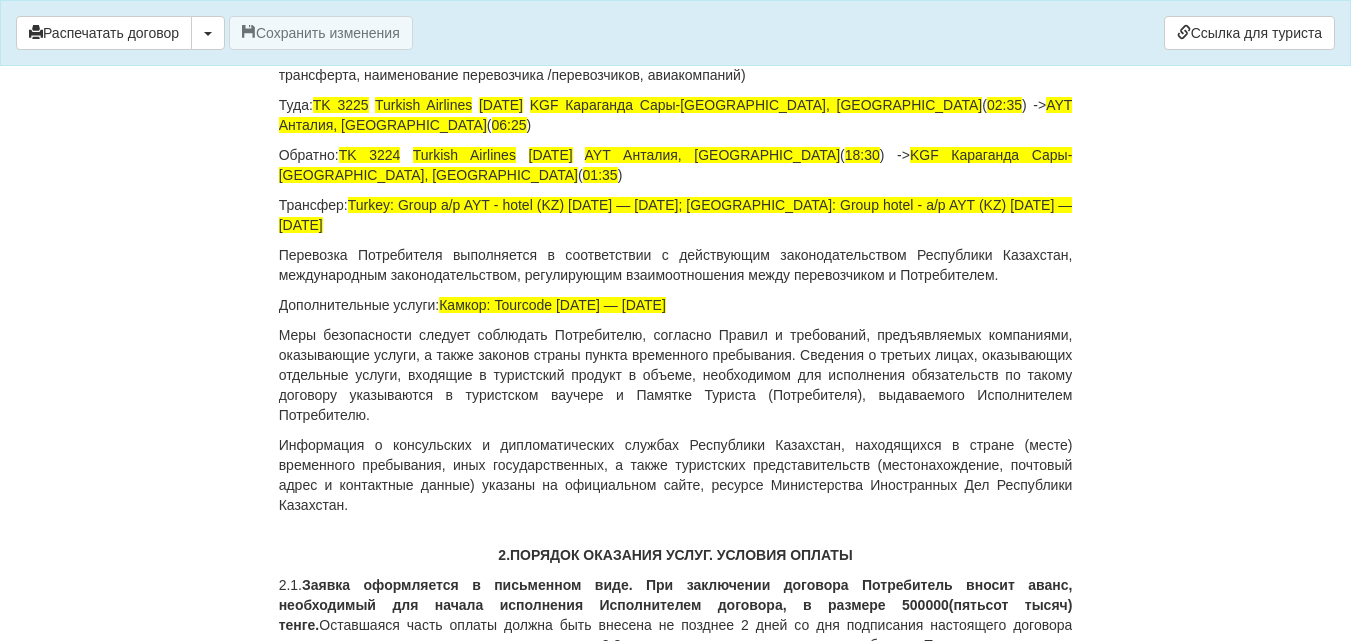 click on "2.ПОРЯДОК ОКАЗАНИЯ УСЛУГ. УСЛОВИЯ ОПЛАТЫ" at bounding box center [676, 555] 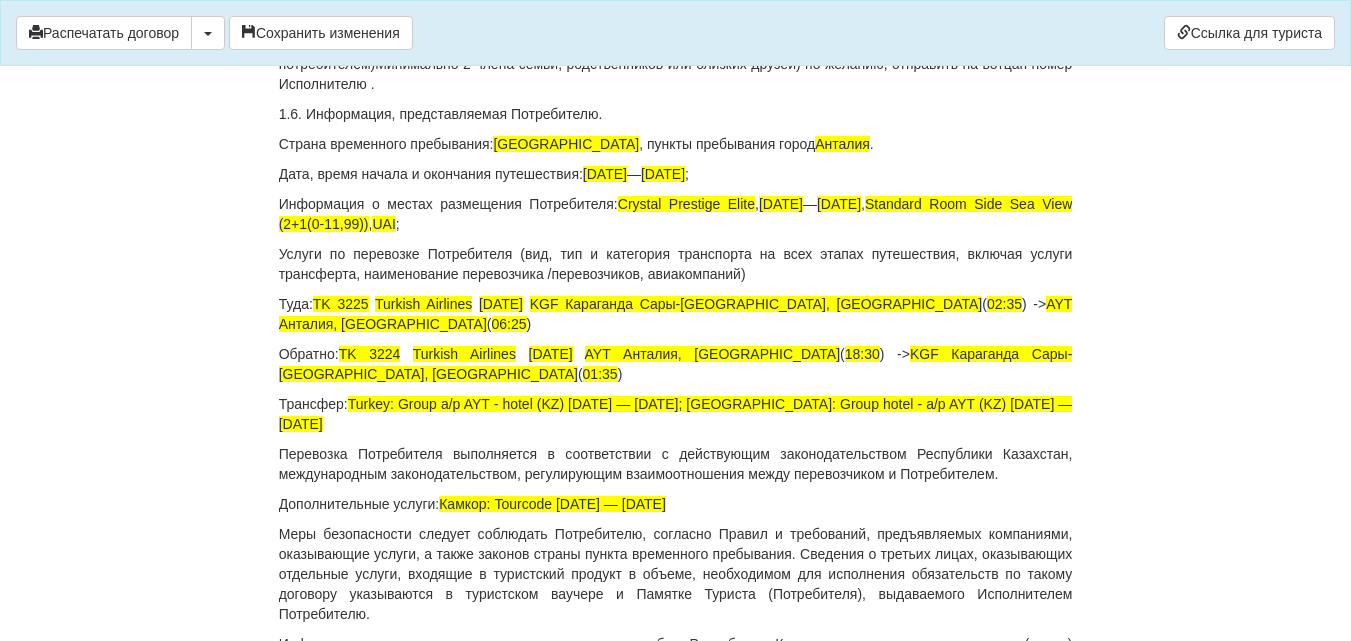 scroll, scrollTop: 1082, scrollLeft: 0, axis: vertical 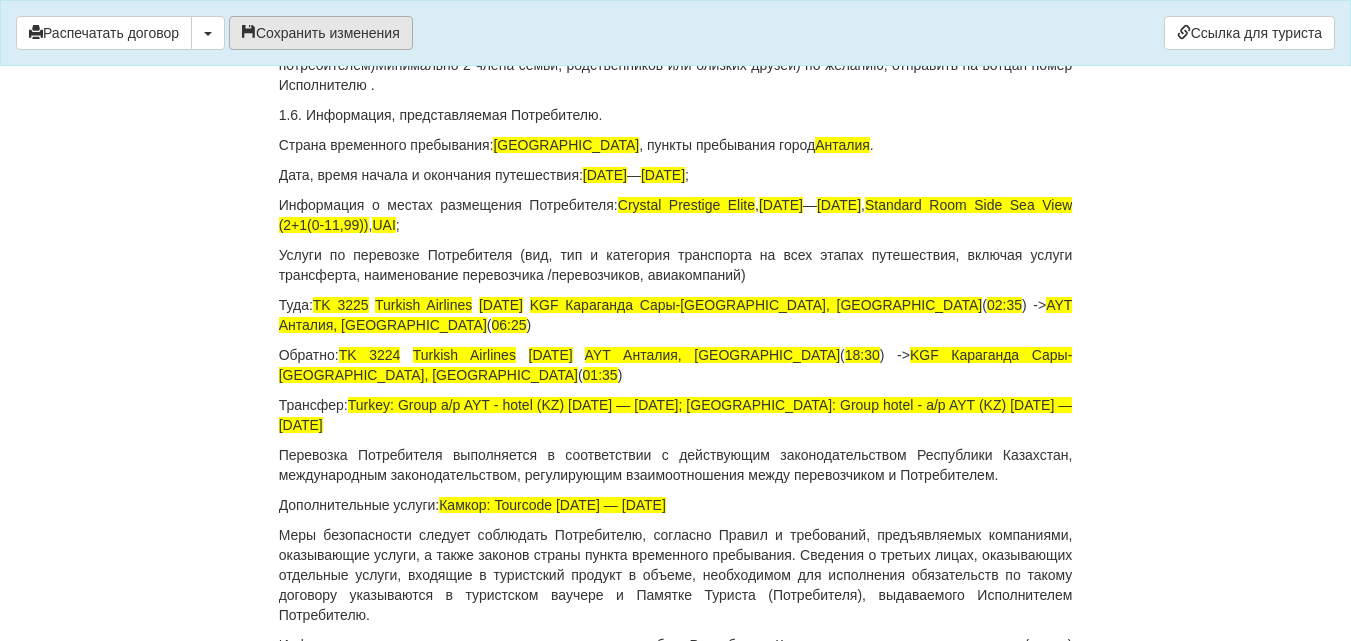 click on "Сохранить изменения" at bounding box center [321, 33] 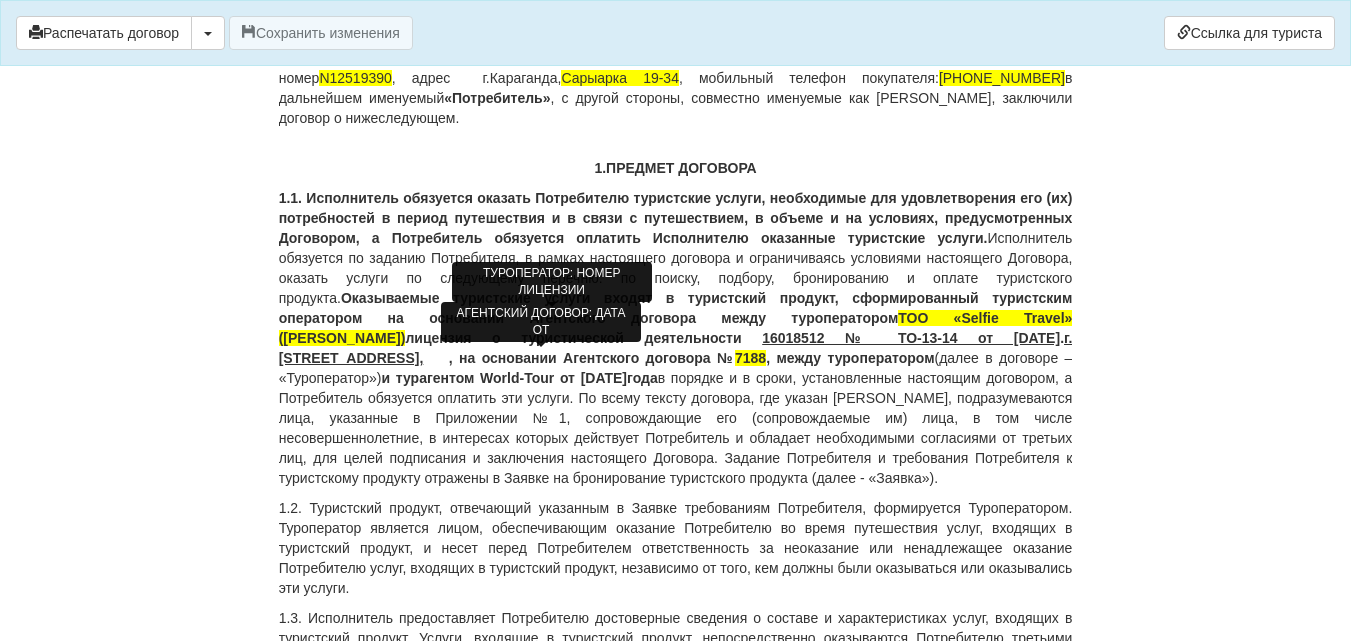 scroll, scrollTop: 282, scrollLeft: 0, axis: vertical 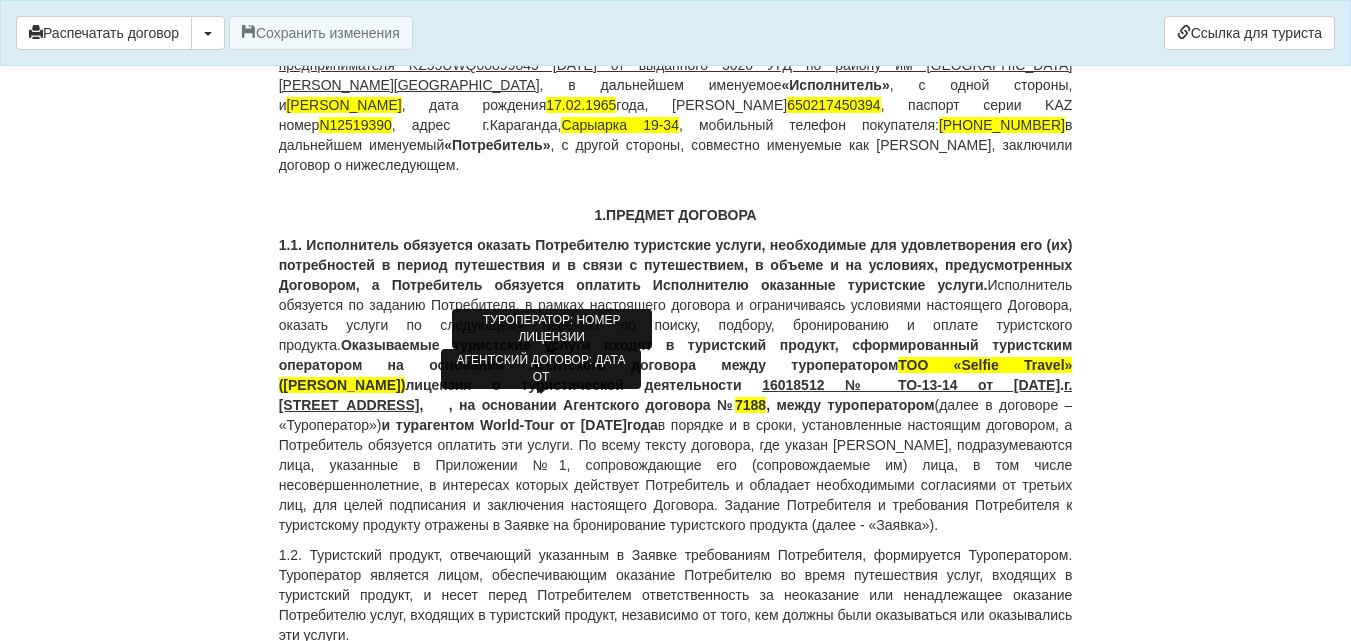 click on "1.ПРЕДМЕТ ДОГОВОРА" at bounding box center (676, 215) 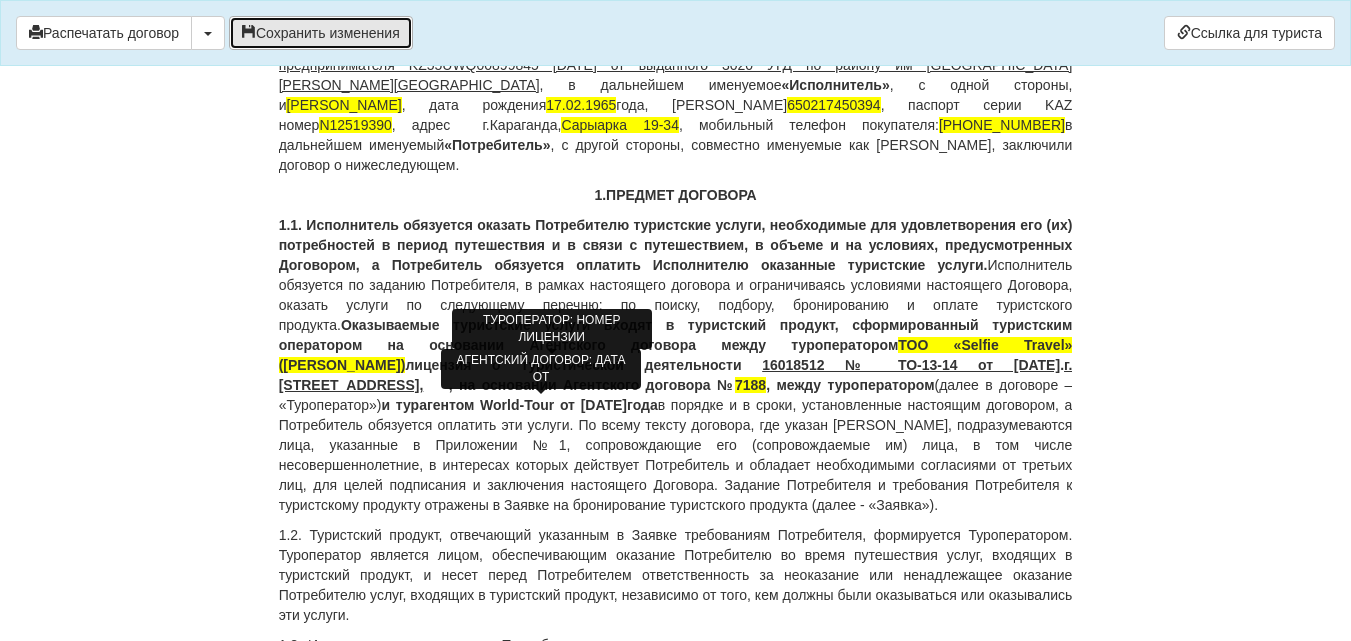 click on "Сохранить изменения" at bounding box center [321, 33] 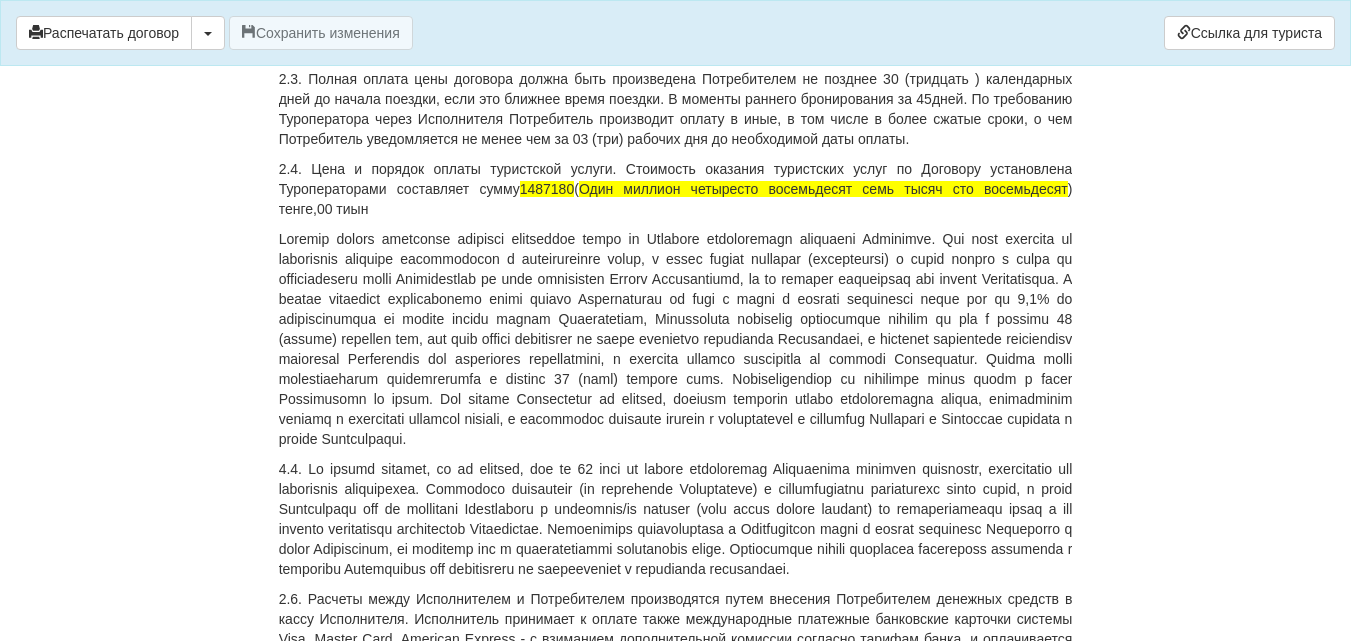 scroll, scrollTop: 1900, scrollLeft: 0, axis: vertical 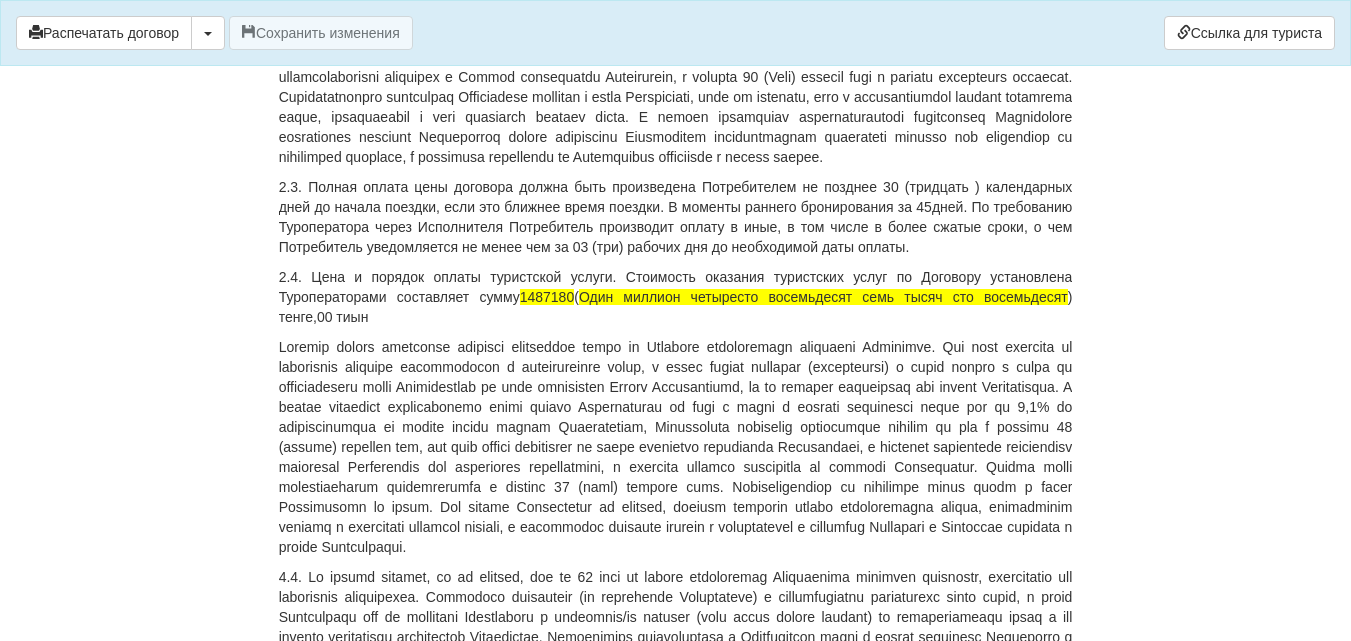 click at bounding box center (676, 447) 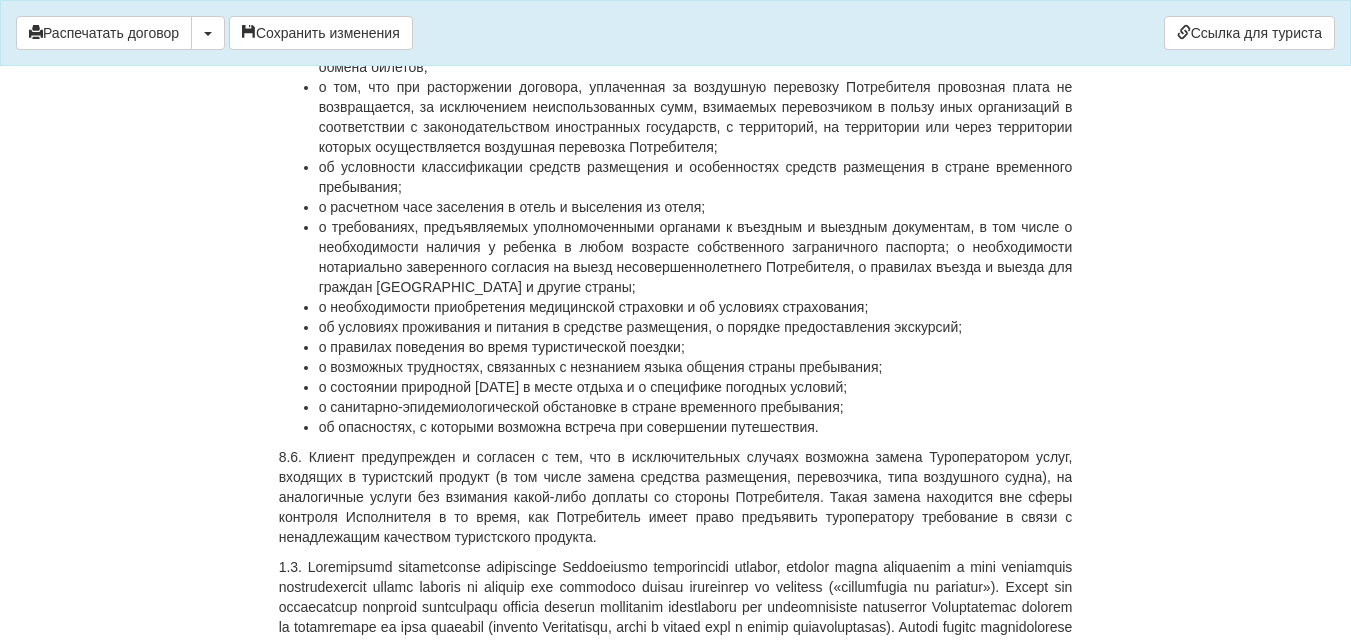scroll, scrollTop: 10900, scrollLeft: 0, axis: vertical 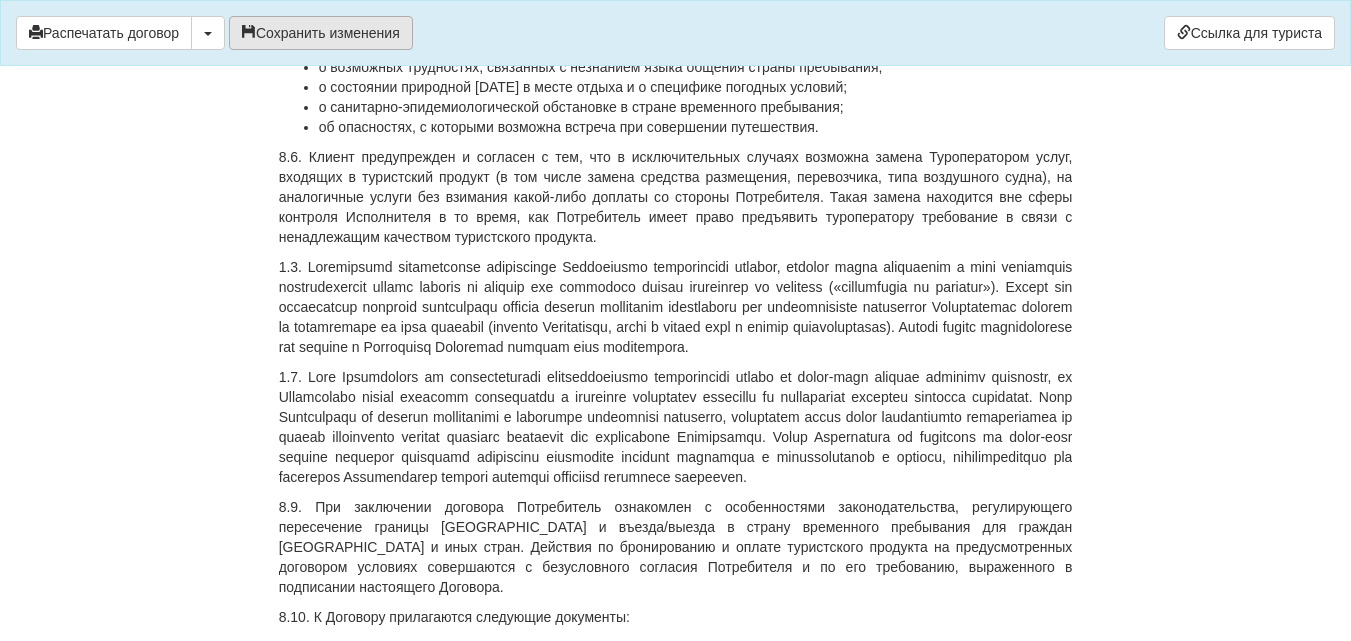 click on "Сохранить изменения" at bounding box center (321, 33) 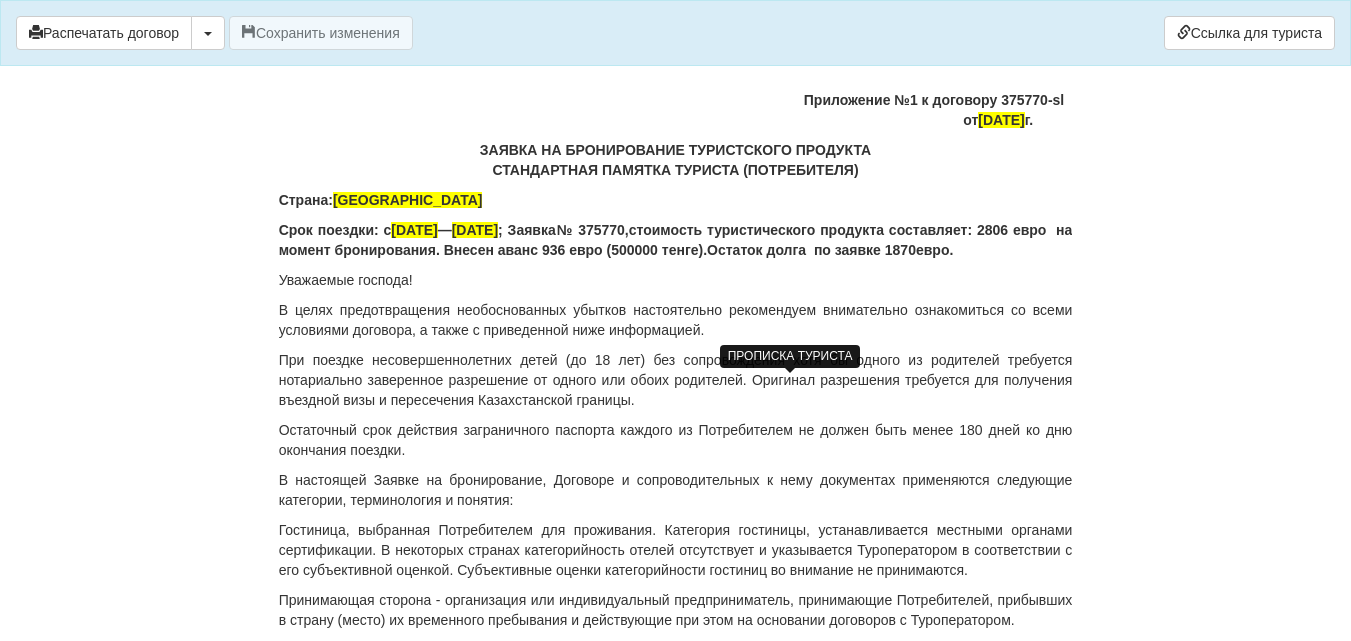 scroll, scrollTop: 12182, scrollLeft: 0, axis: vertical 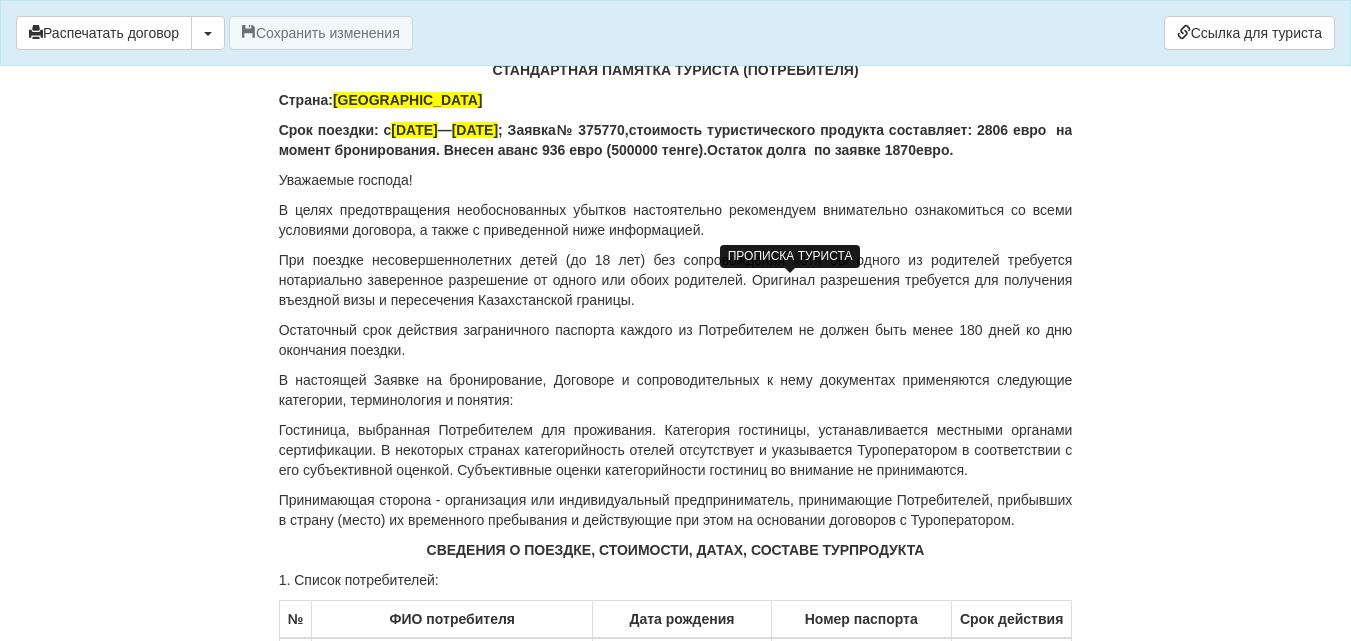 click on "Срок поездки: с  [DATE]  —  [DATE] ; Заявка№ 375770,стоимость туристического продукта составляет: 2806 евро  на момент бронирования. Внесен аванс 936 евро (500000 тенге).Остаток долга  по заявке 1870евро." at bounding box center [676, 140] 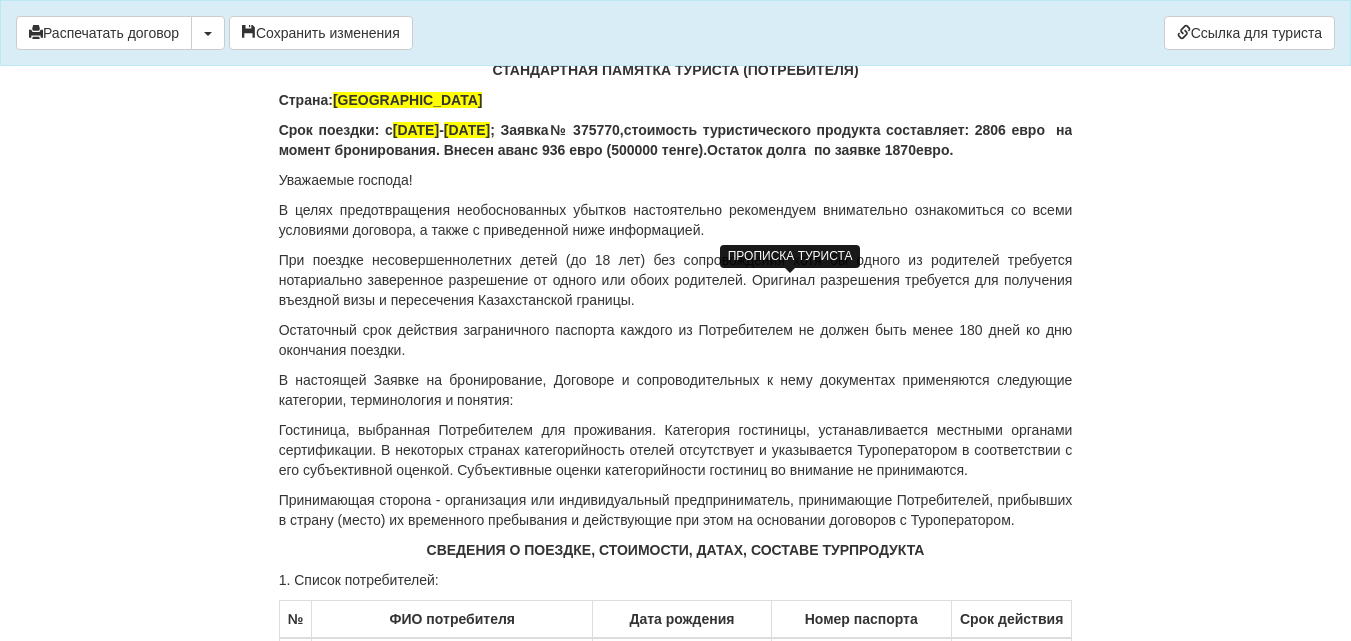 click on "В целях предотвращения необоснованных убытков настоятельно рекомендуем внимательно ознакомиться со всеми условиями договора, а также с приведенной ниже информацией." at bounding box center [676, 220] 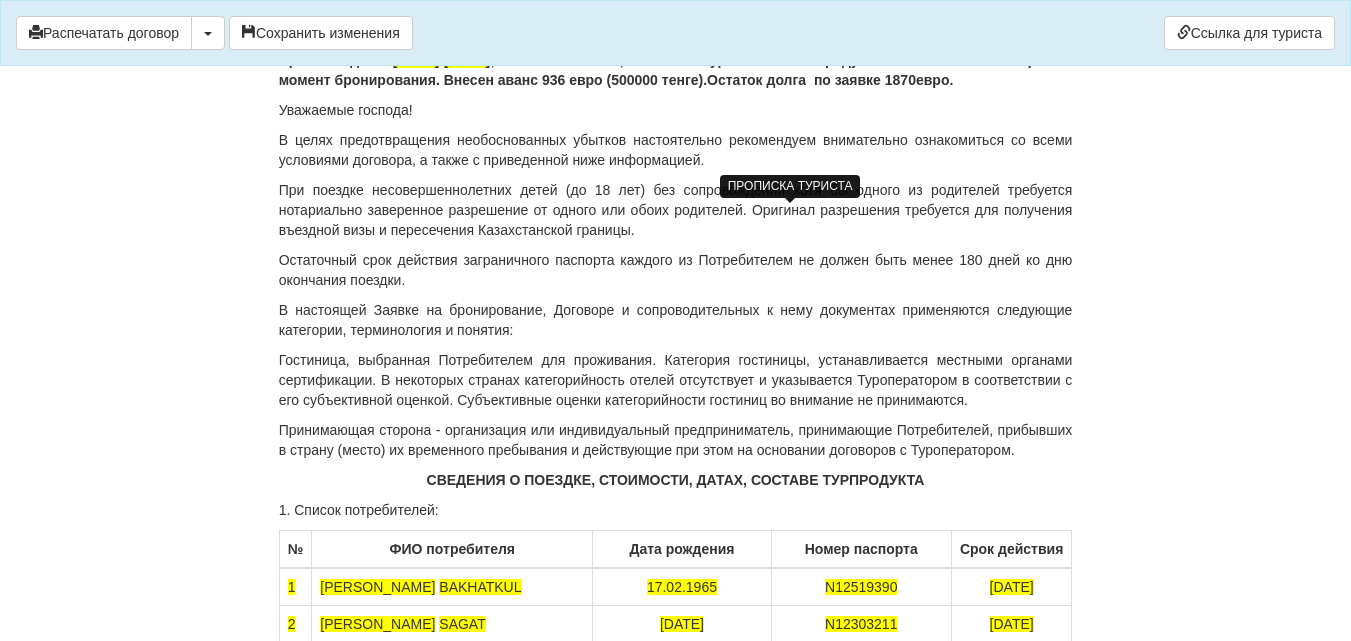 scroll, scrollTop: 12282, scrollLeft: 0, axis: vertical 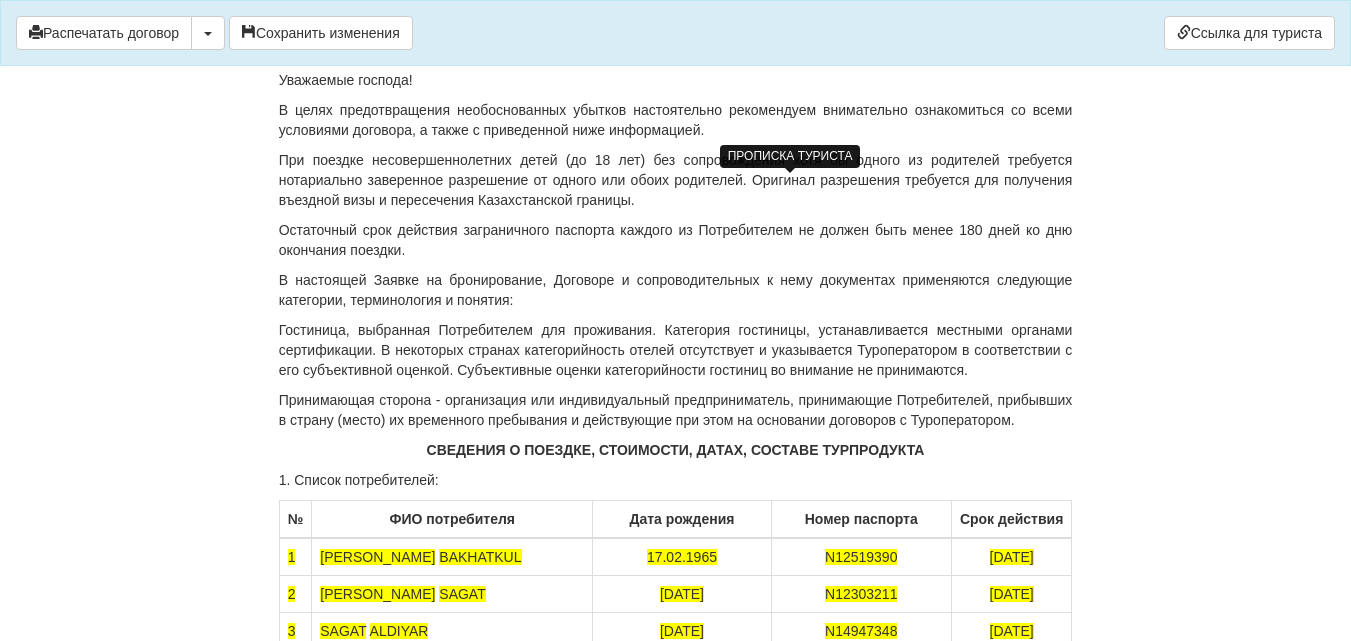click on "Срок поездки: с  [DATE]  - [DATE] ; Заявка№ 375770,стоимость туристического продукта составляет: 2806 евро  на момент бронирования. Внесен аванс 936 евро (500000 тенге).Остаток долга  по заявке 1870евро." at bounding box center (676, 40) 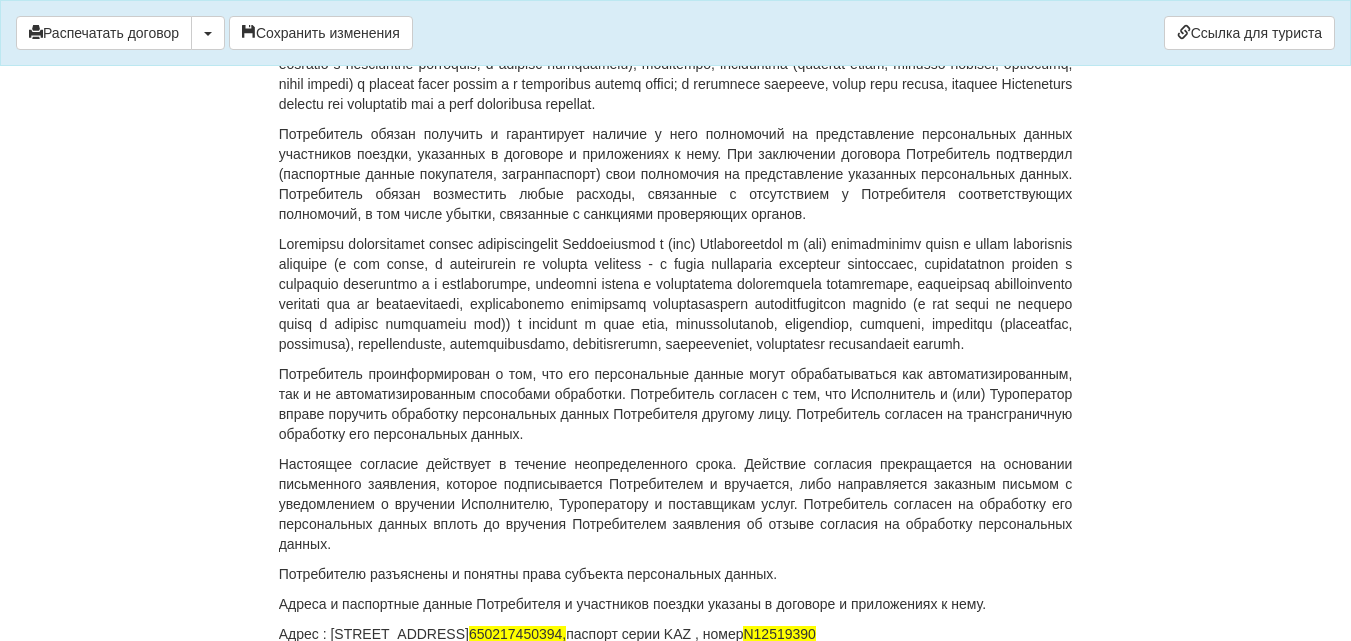 scroll, scrollTop: 14282, scrollLeft: 0, axis: vertical 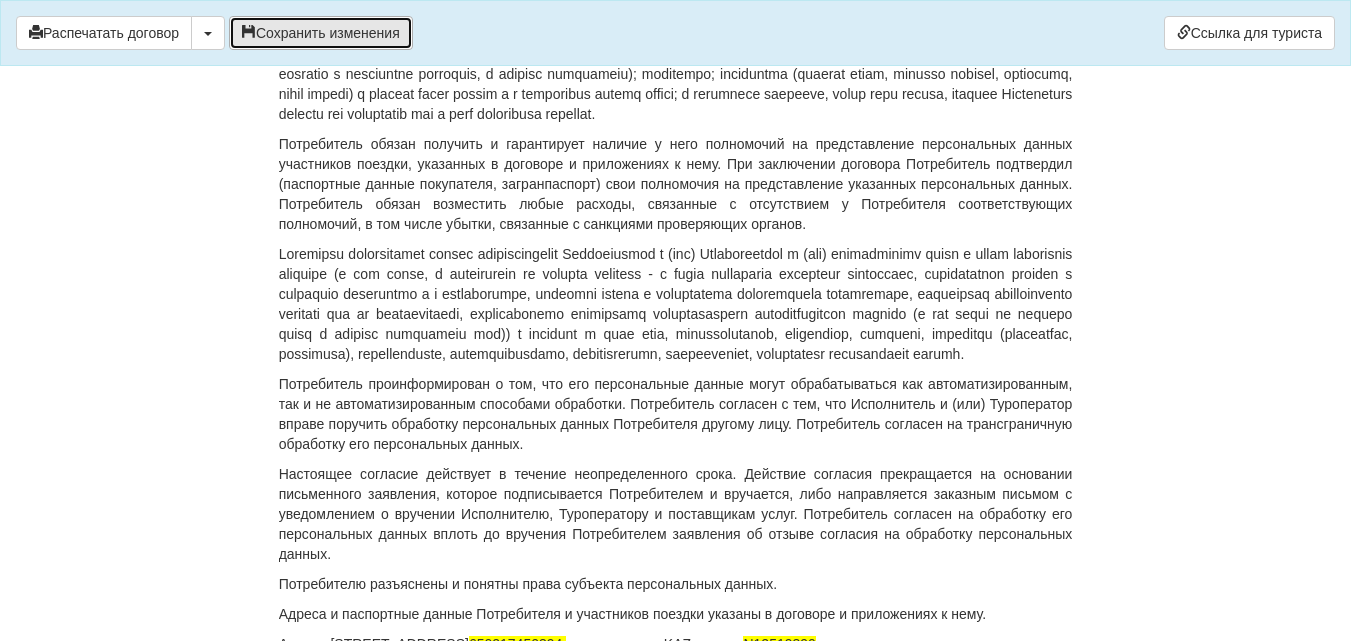 click on "Сохранить изменения" at bounding box center (321, 33) 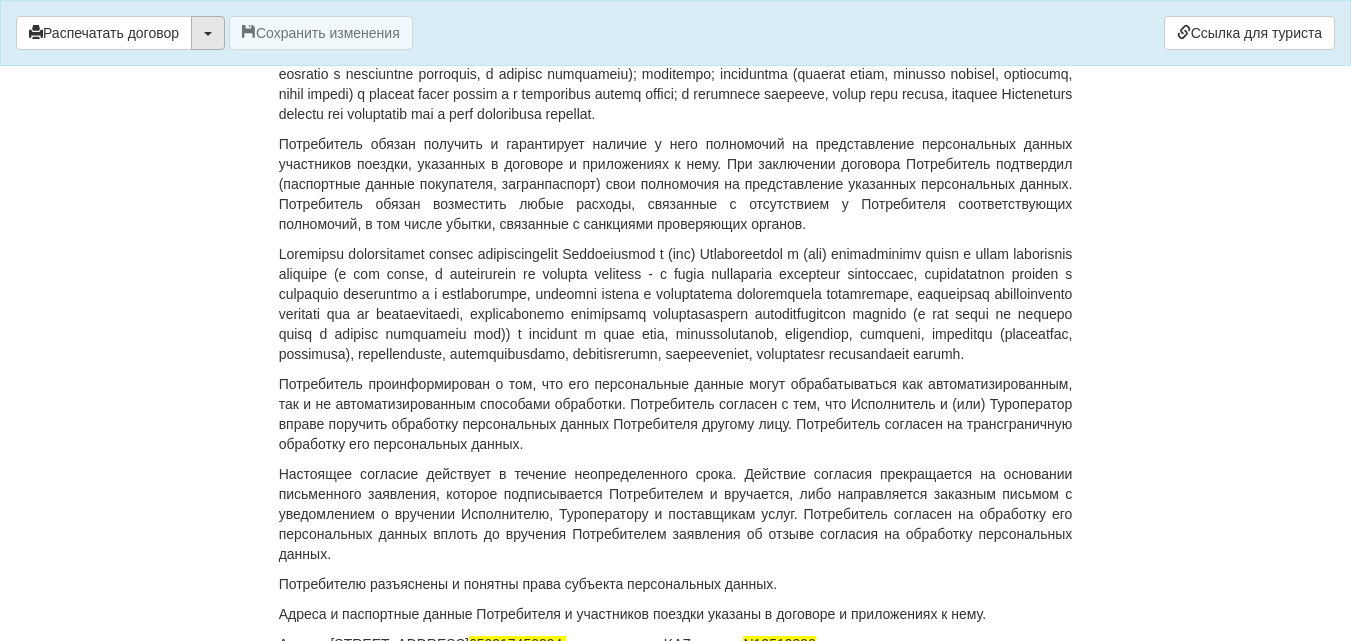 click at bounding box center [208, 33] 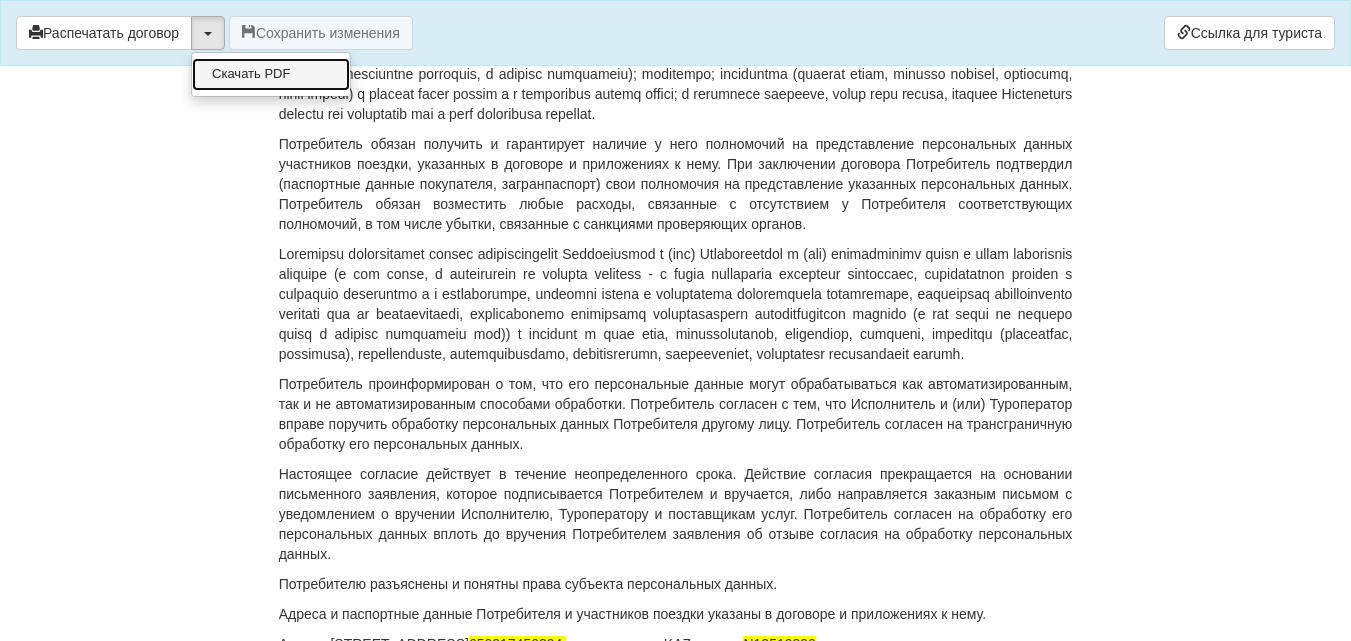 click on "Скачать PDF" at bounding box center (271, 74) 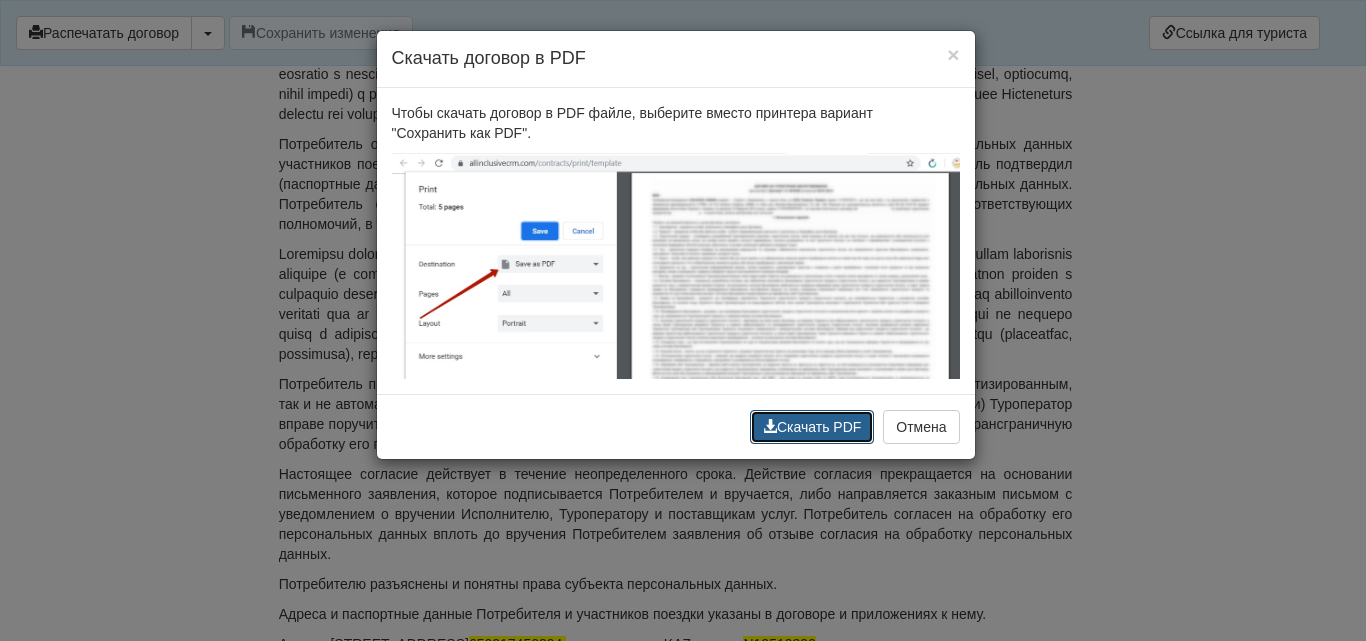 click on "Скачать PDF" at bounding box center [812, 427] 